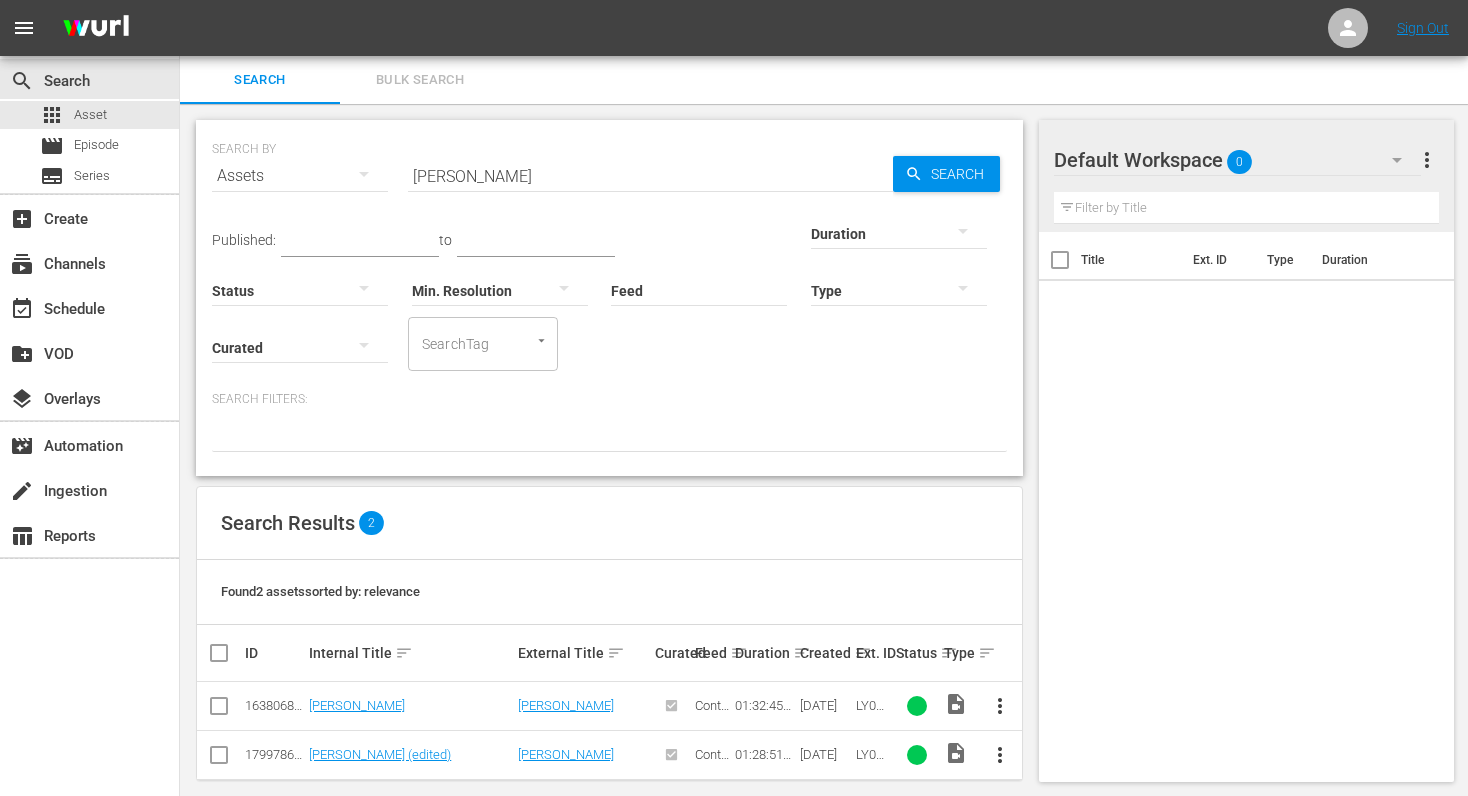 scroll, scrollTop: 2, scrollLeft: 0, axis: vertical 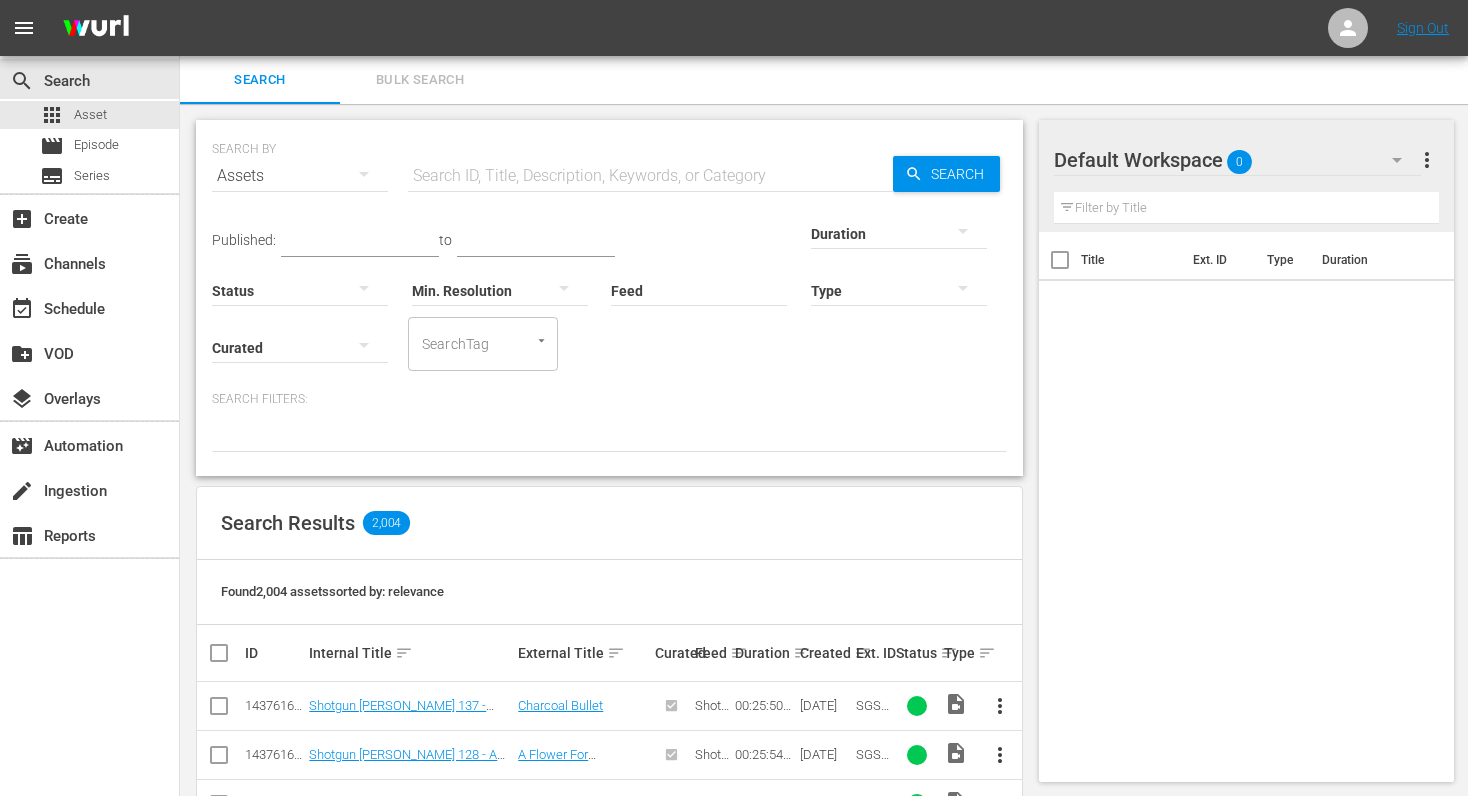 click at bounding box center (650, 176) 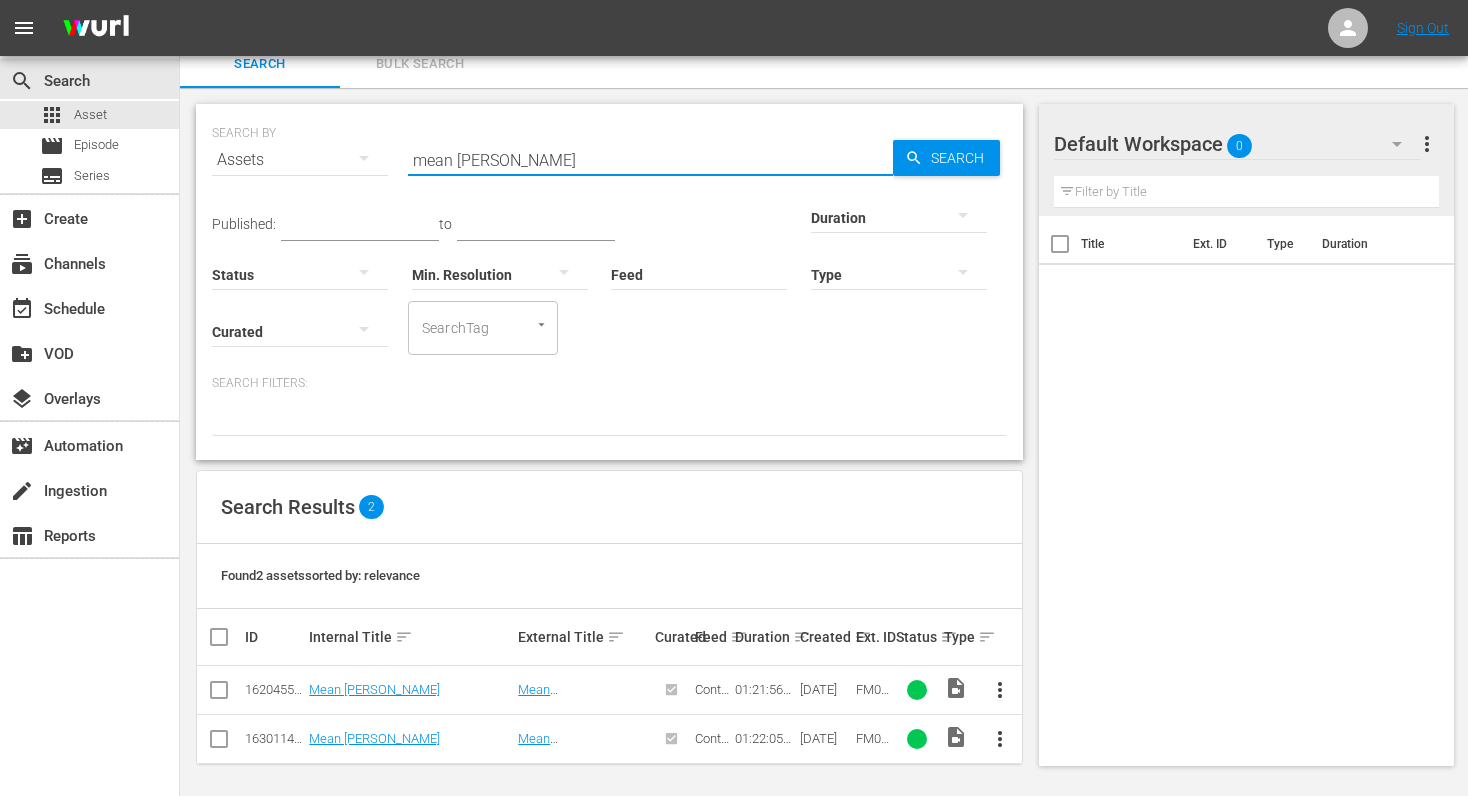 scroll, scrollTop: 21, scrollLeft: 0, axis: vertical 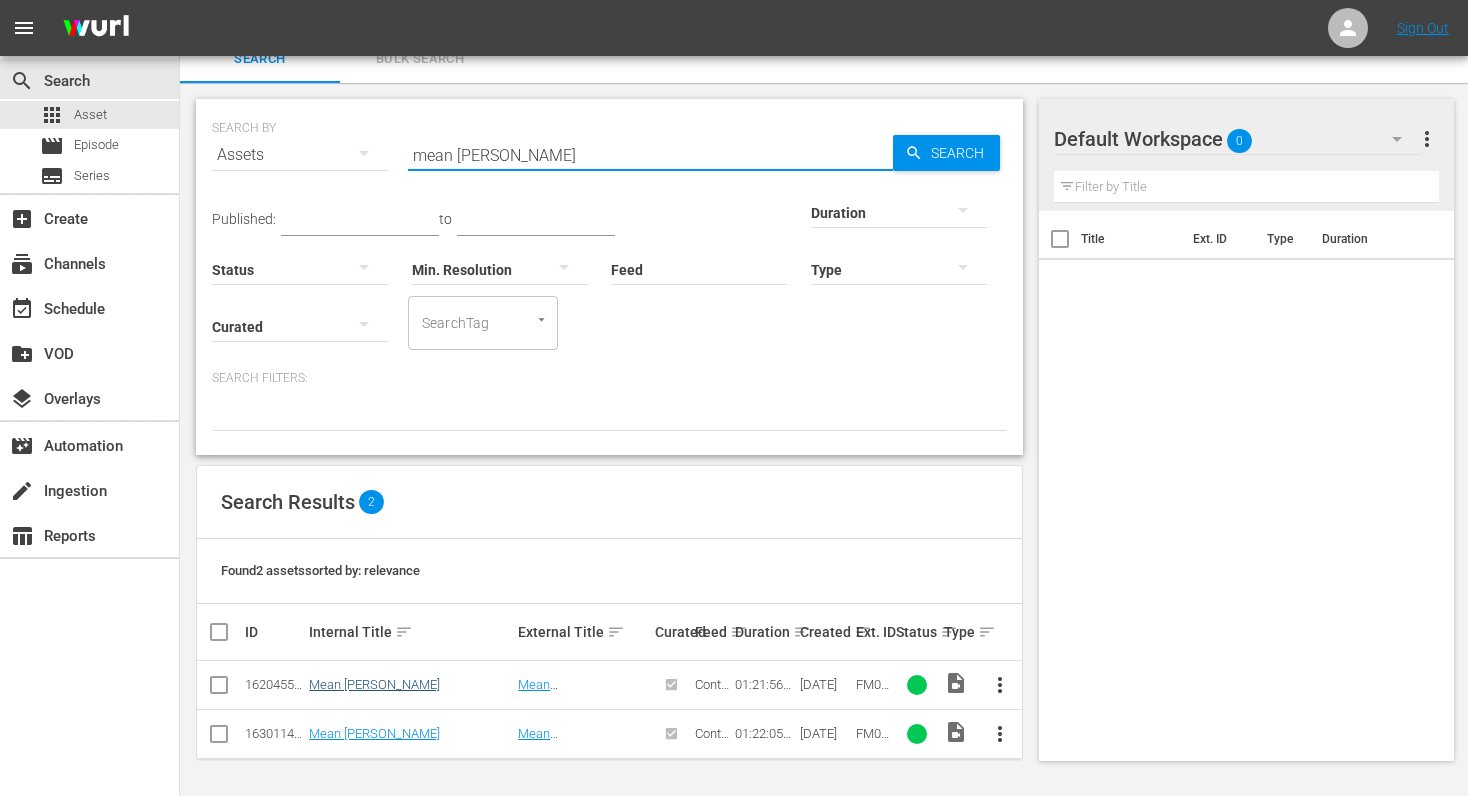 type on "mean [PERSON_NAME]" 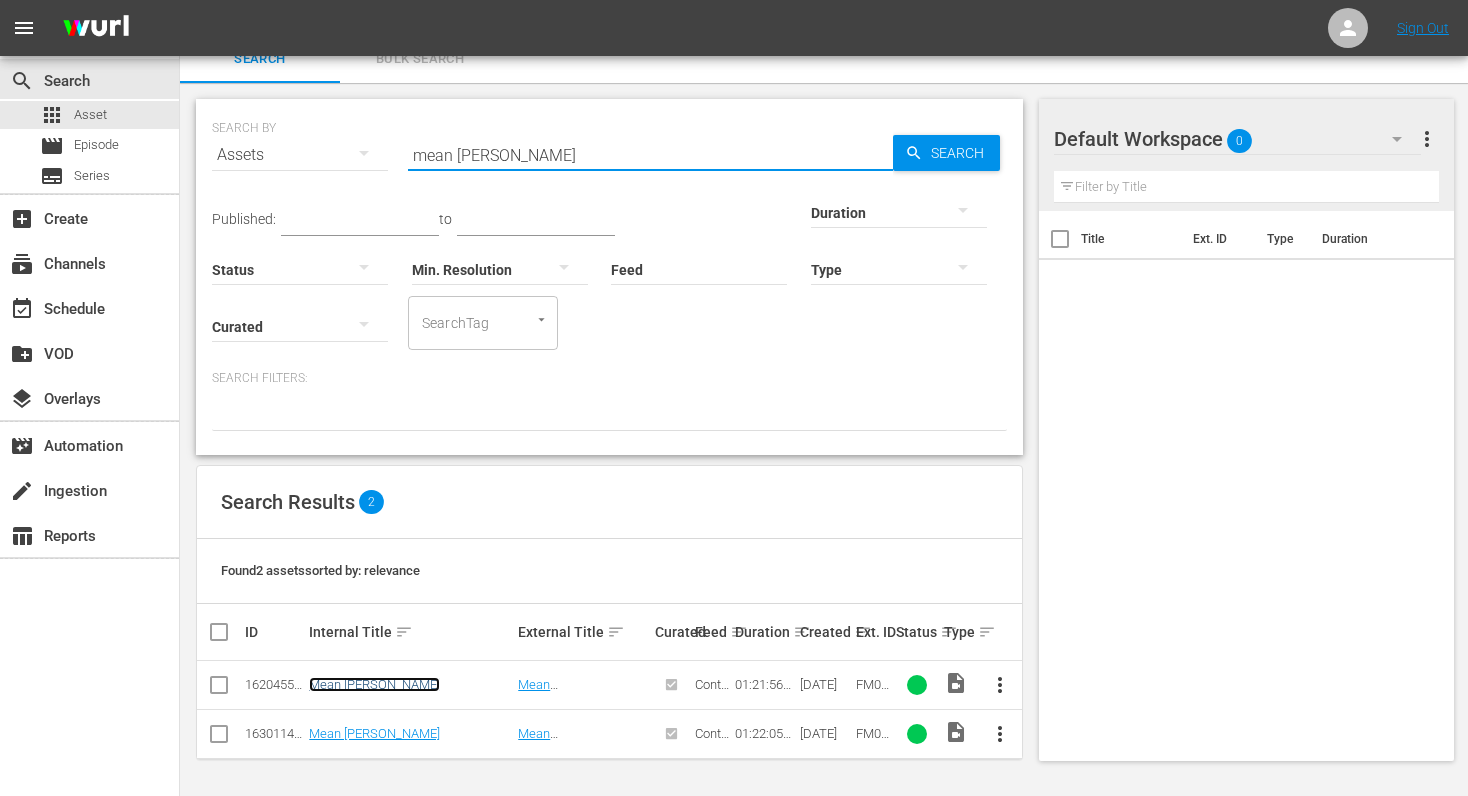 click on "Mean [PERSON_NAME]" at bounding box center [374, 684] 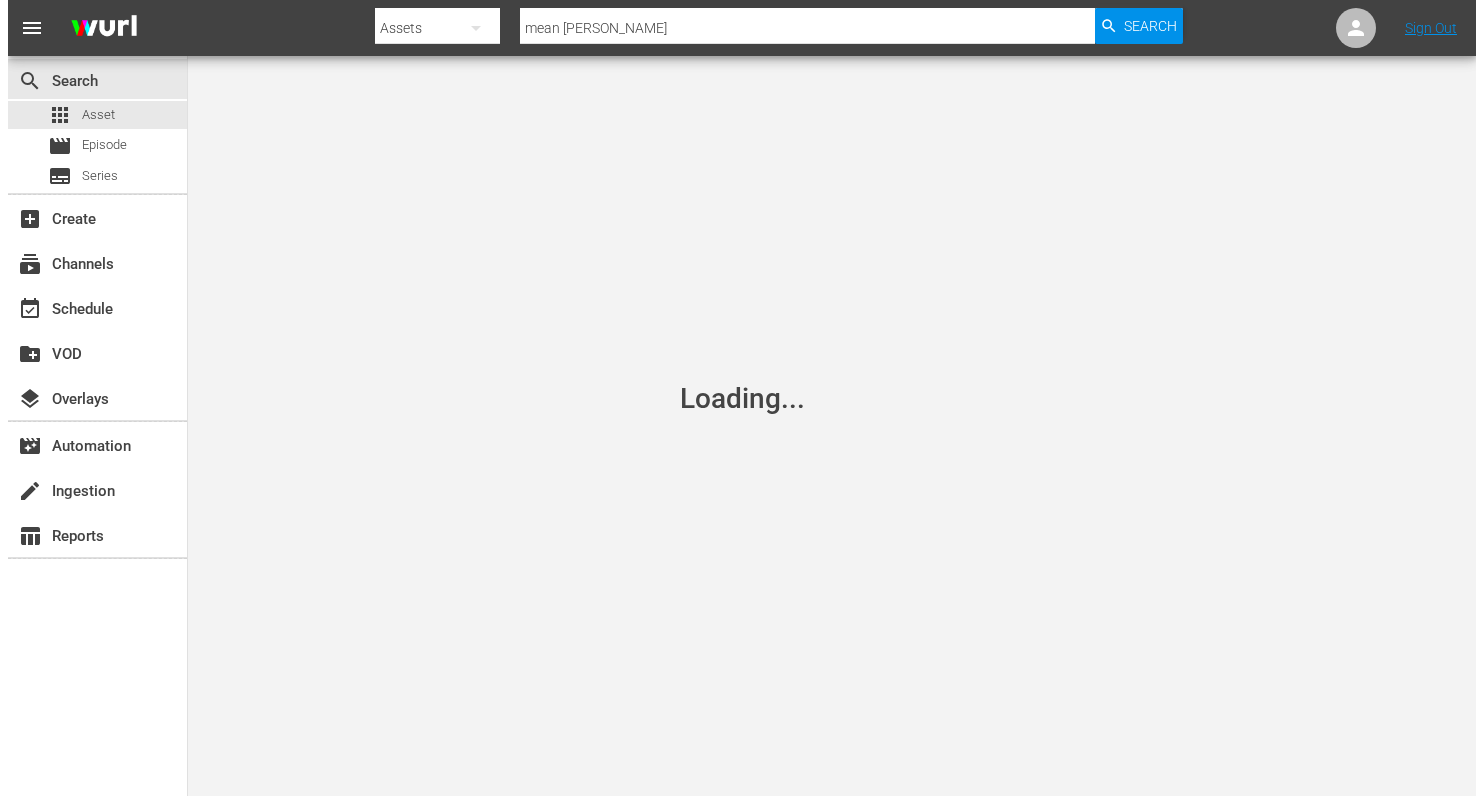 scroll, scrollTop: 0, scrollLeft: 0, axis: both 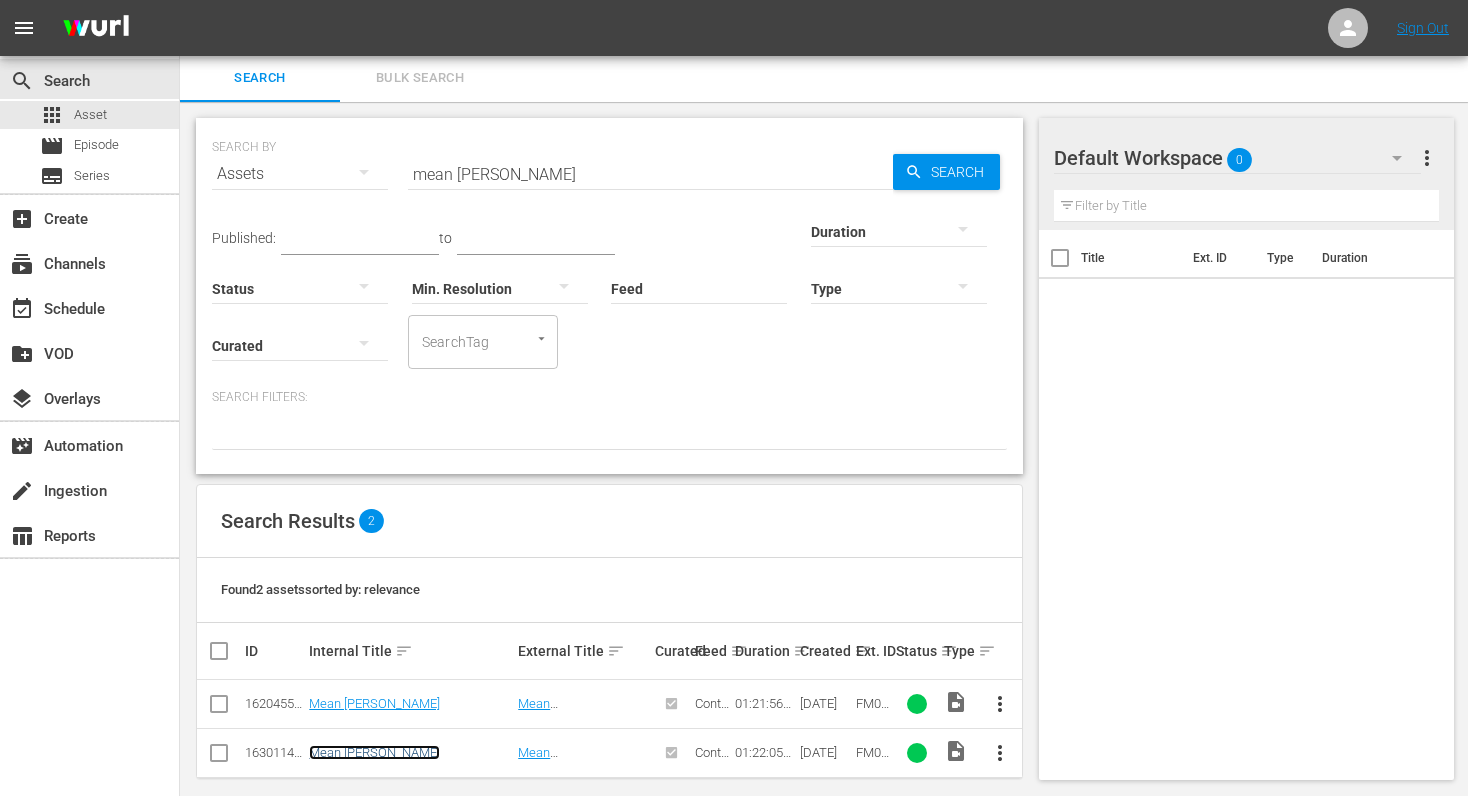click on "Mean [PERSON_NAME]" at bounding box center [374, 752] 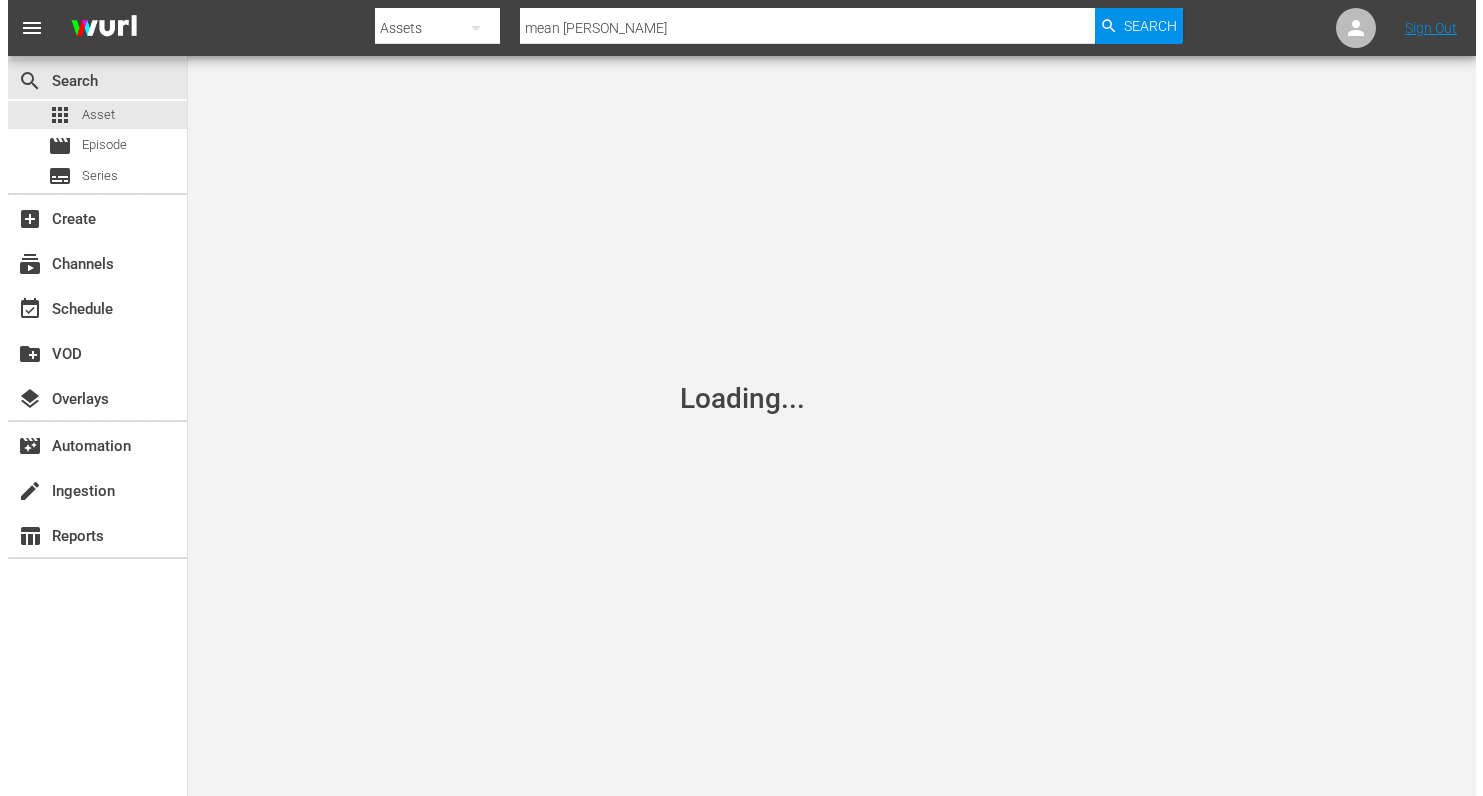 scroll, scrollTop: 0, scrollLeft: 0, axis: both 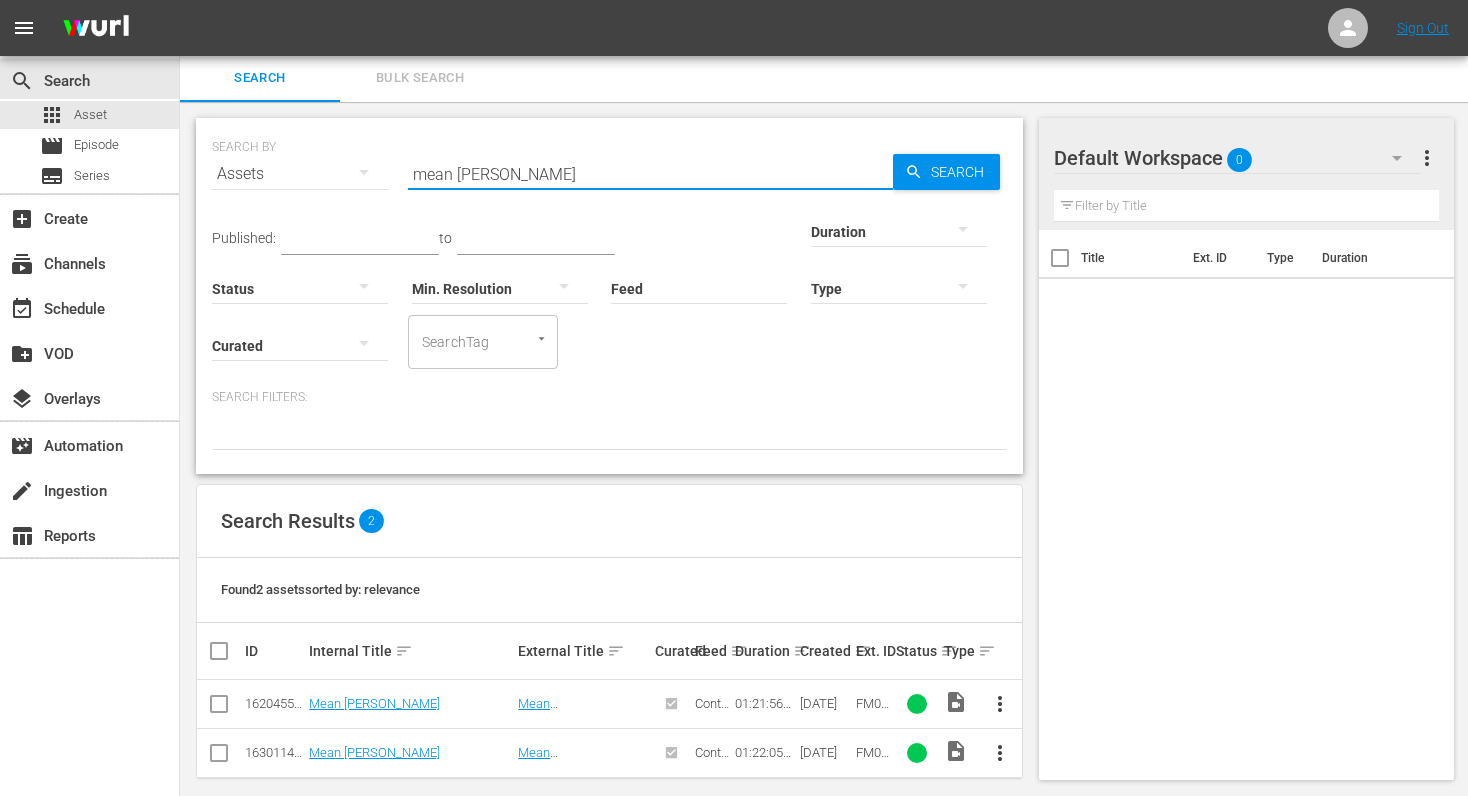 drag, startPoint x: 544, startPoint y: 179, endPoint x: 307, endPoint y: 179, distance: 237 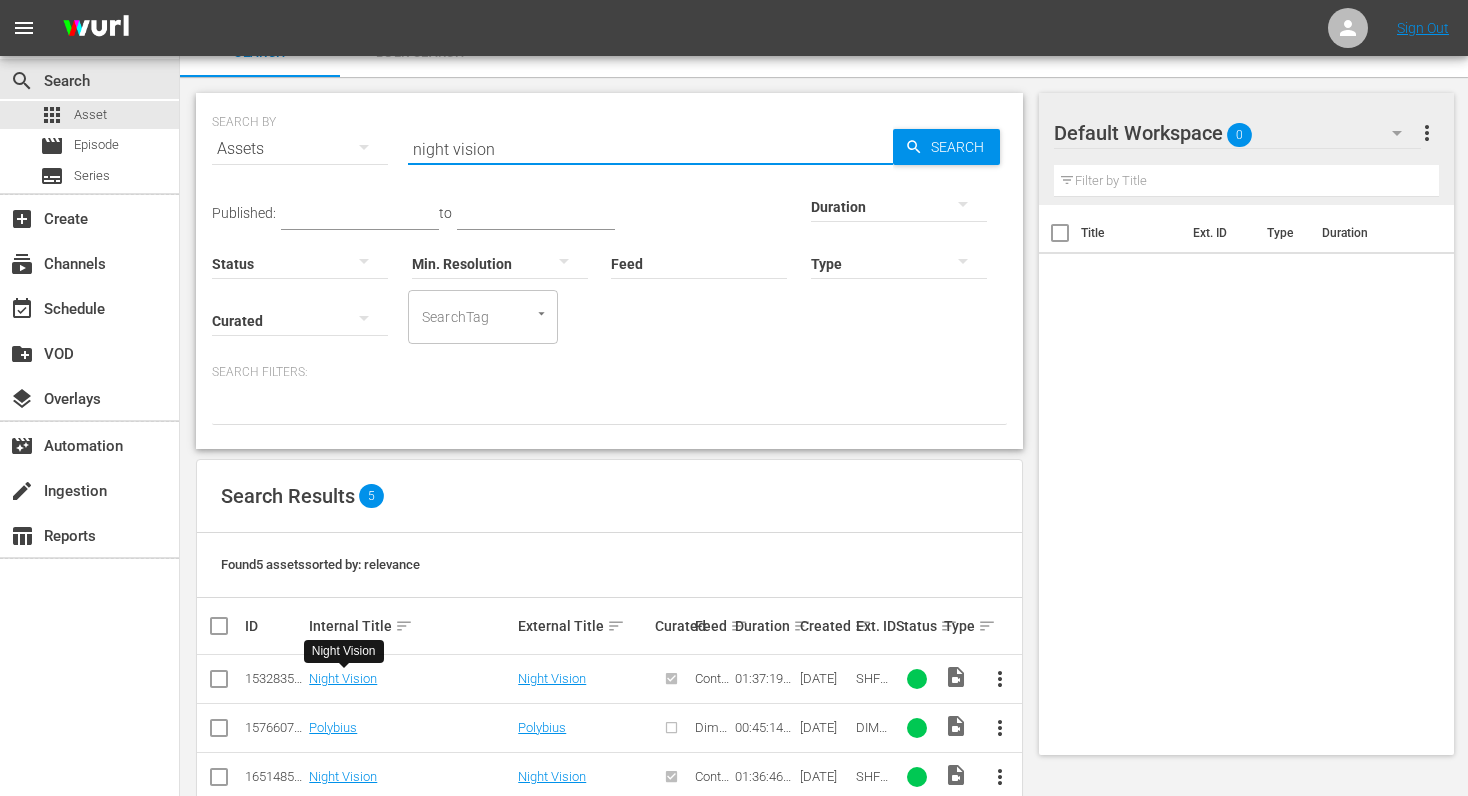 scroll, scrollTop: 168, scrollLeft: 0, axis: vertical 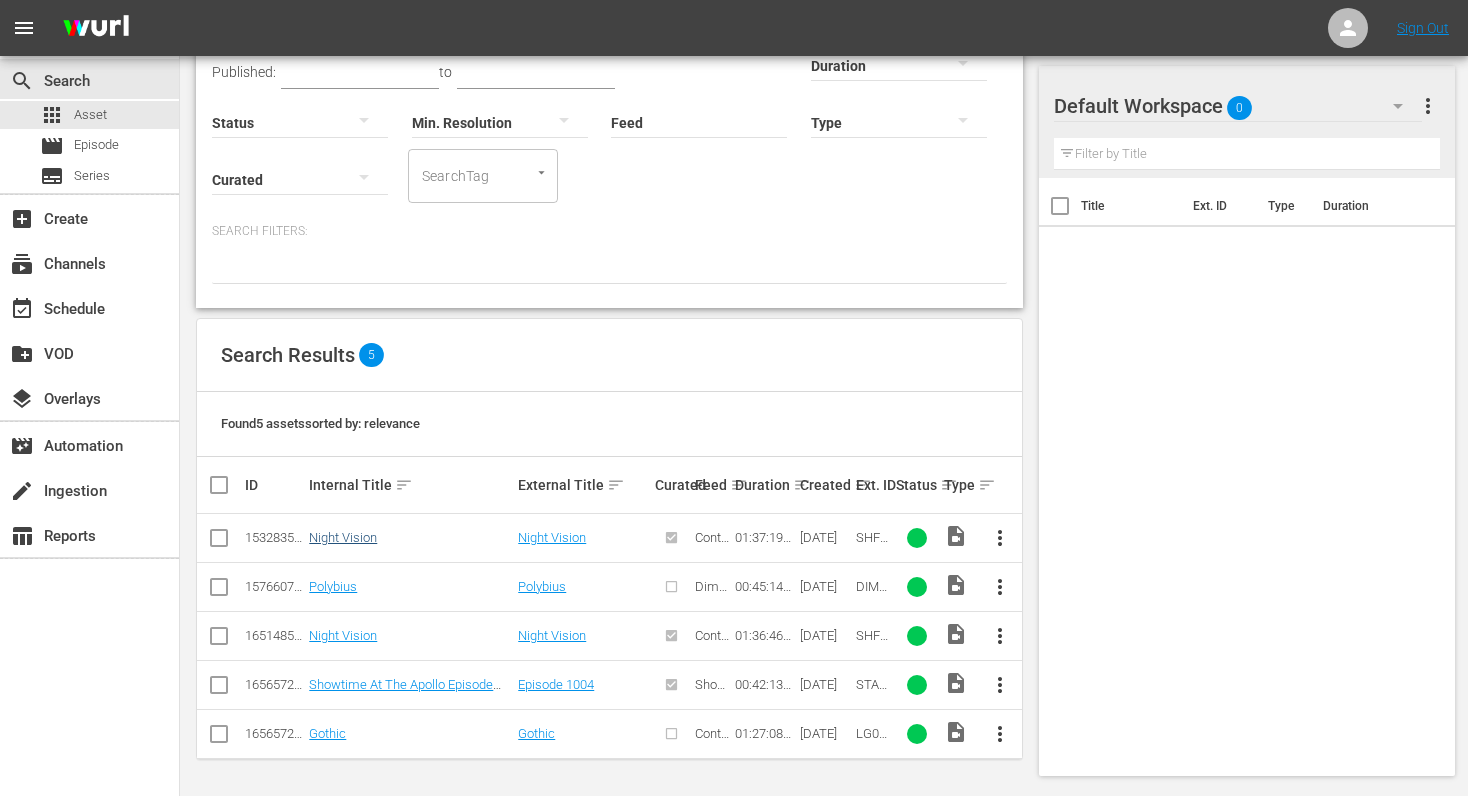type on "night vision" 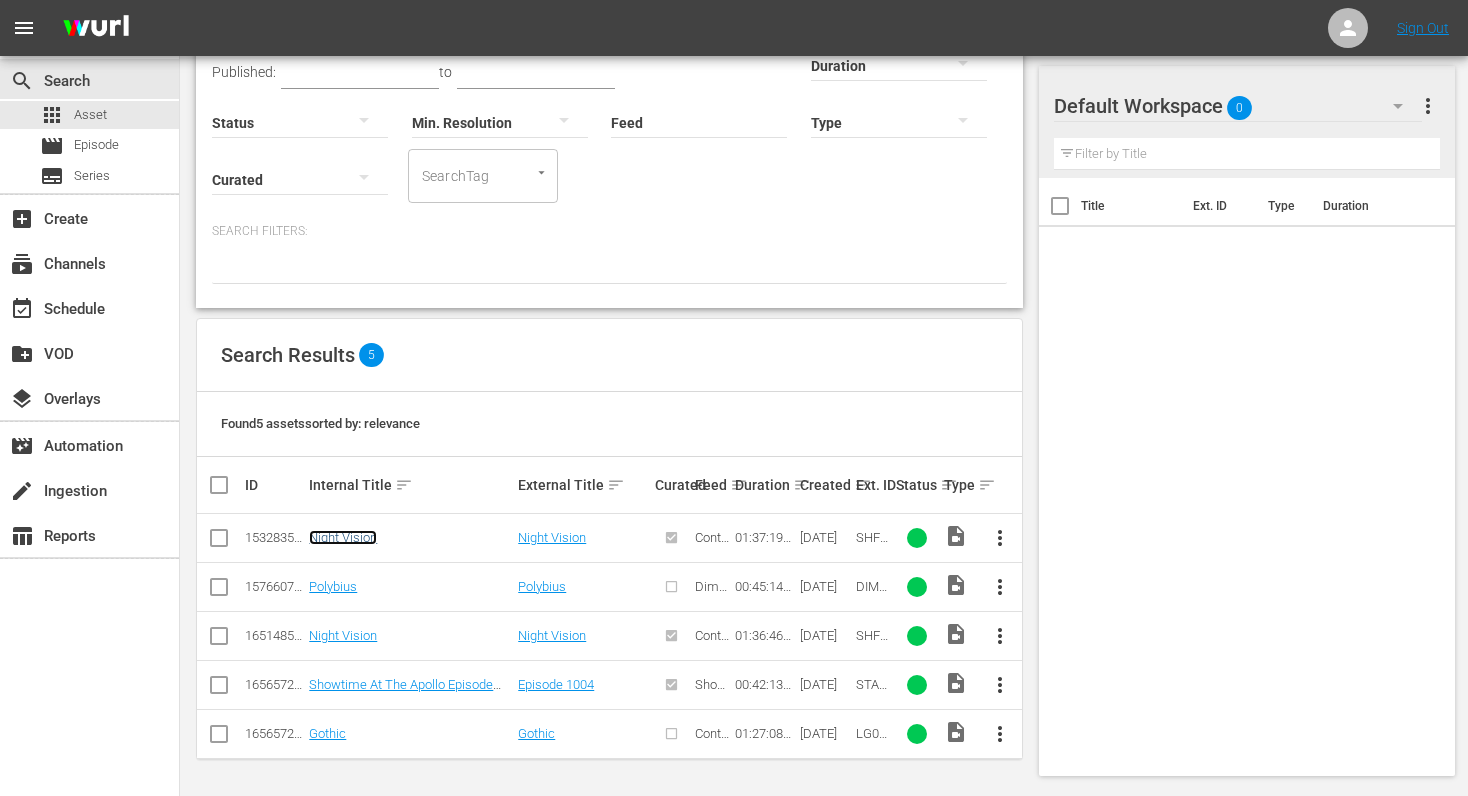 click on "Night Vision" at bounding box center (343, 537) 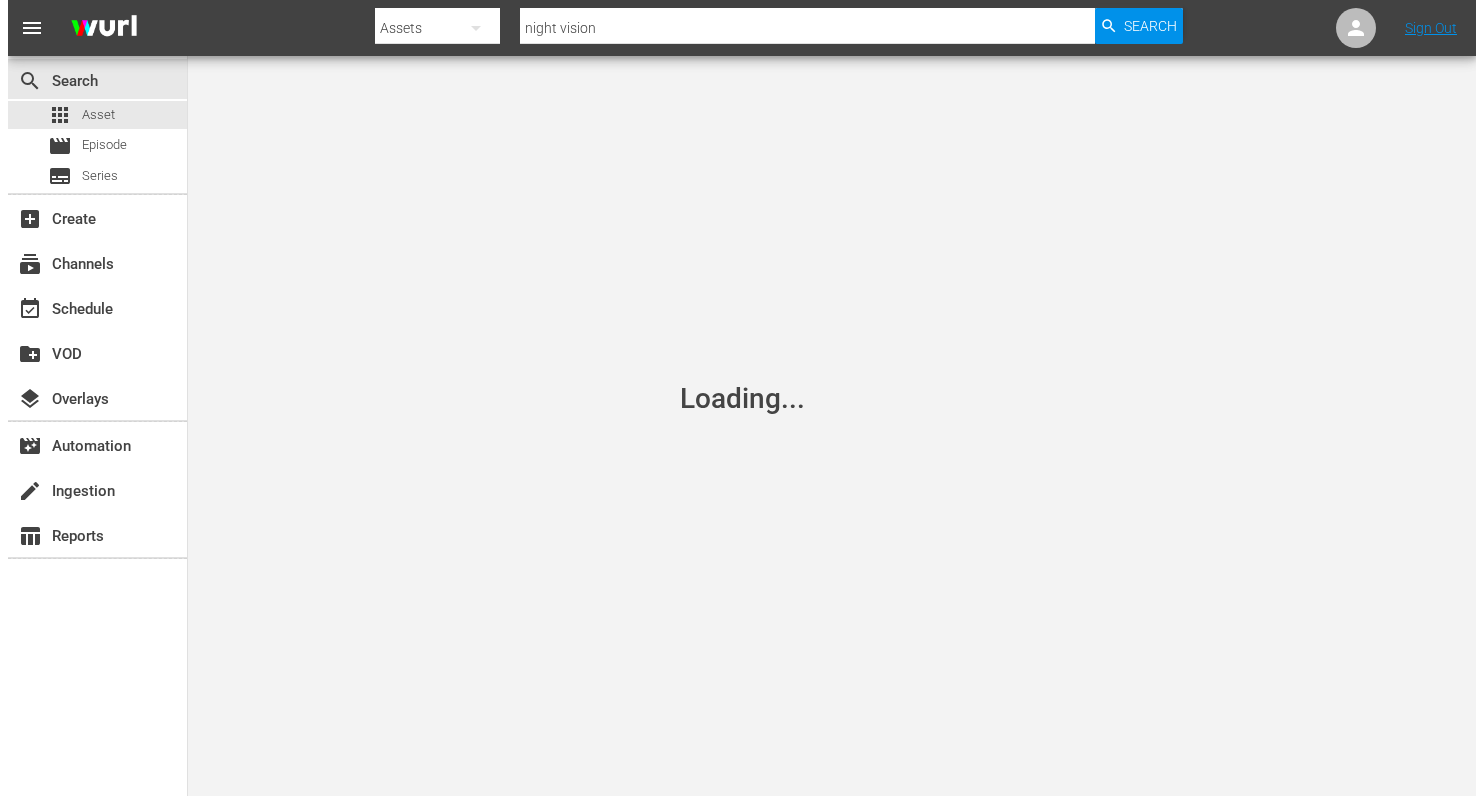 scroll, scrollTop: 0, scrollLeft: 0, axis: both 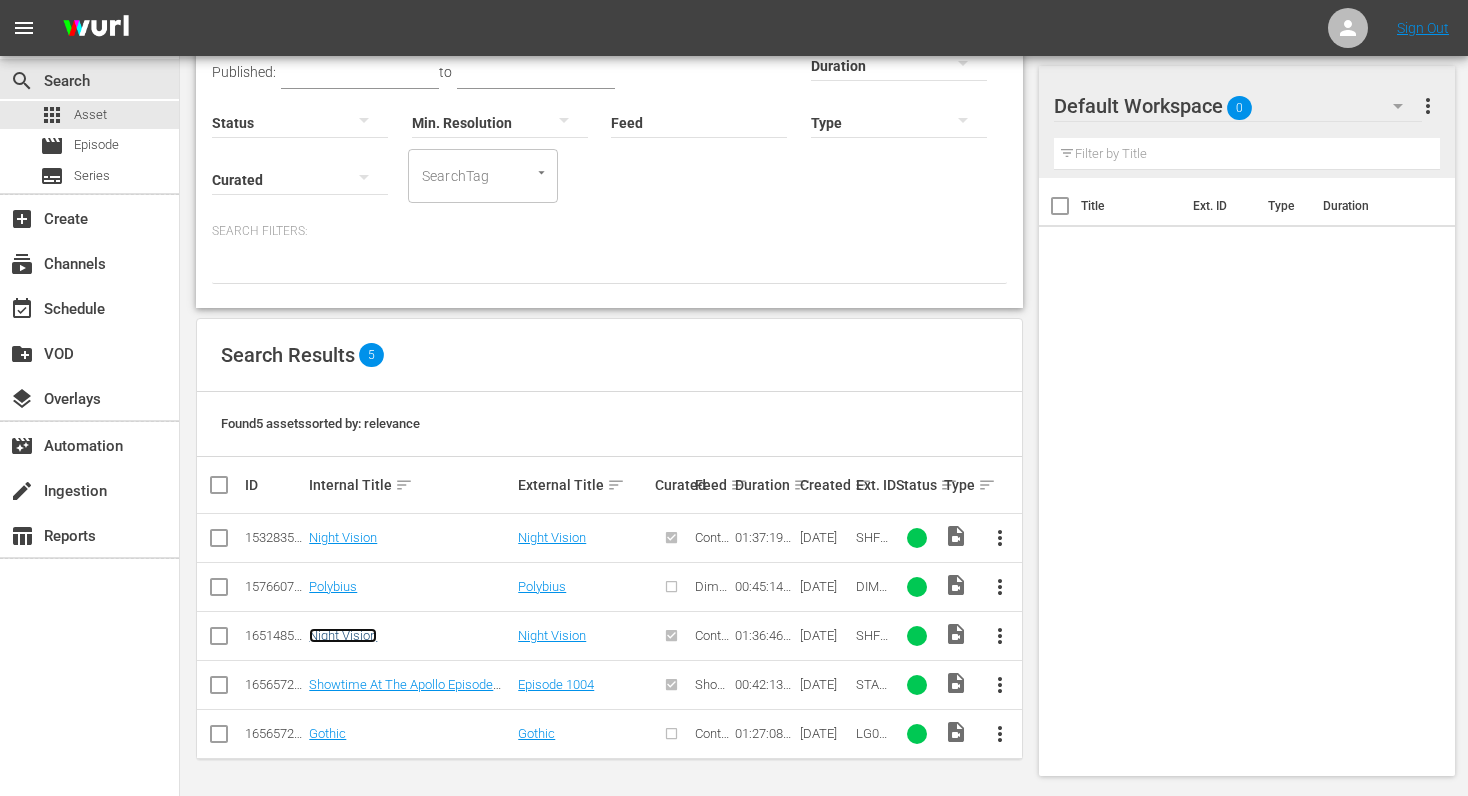 click on "Night Vision" at bounding box center [343, 635] 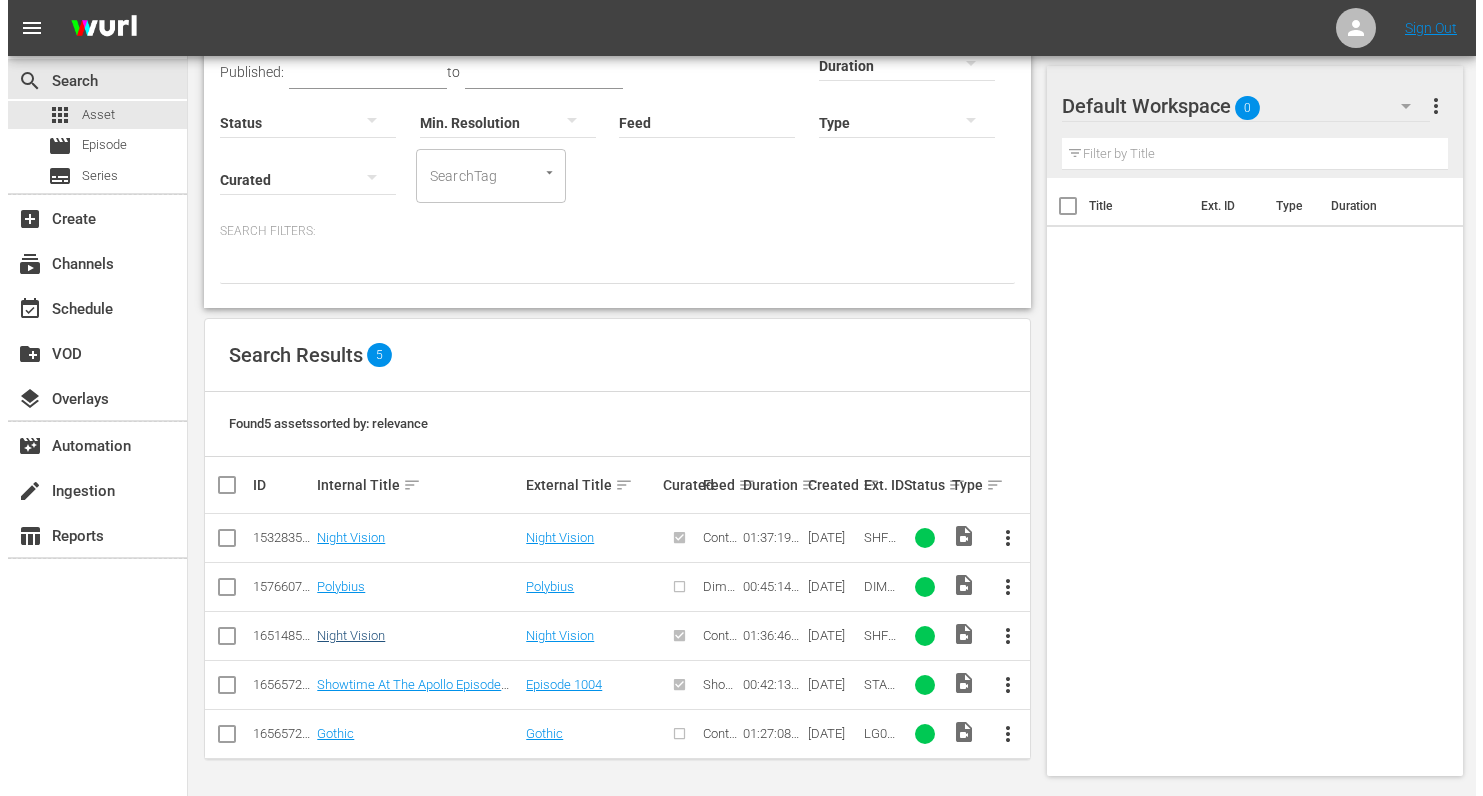 scroll, scrollTop: 0, scrollLeft: 0, axis: both 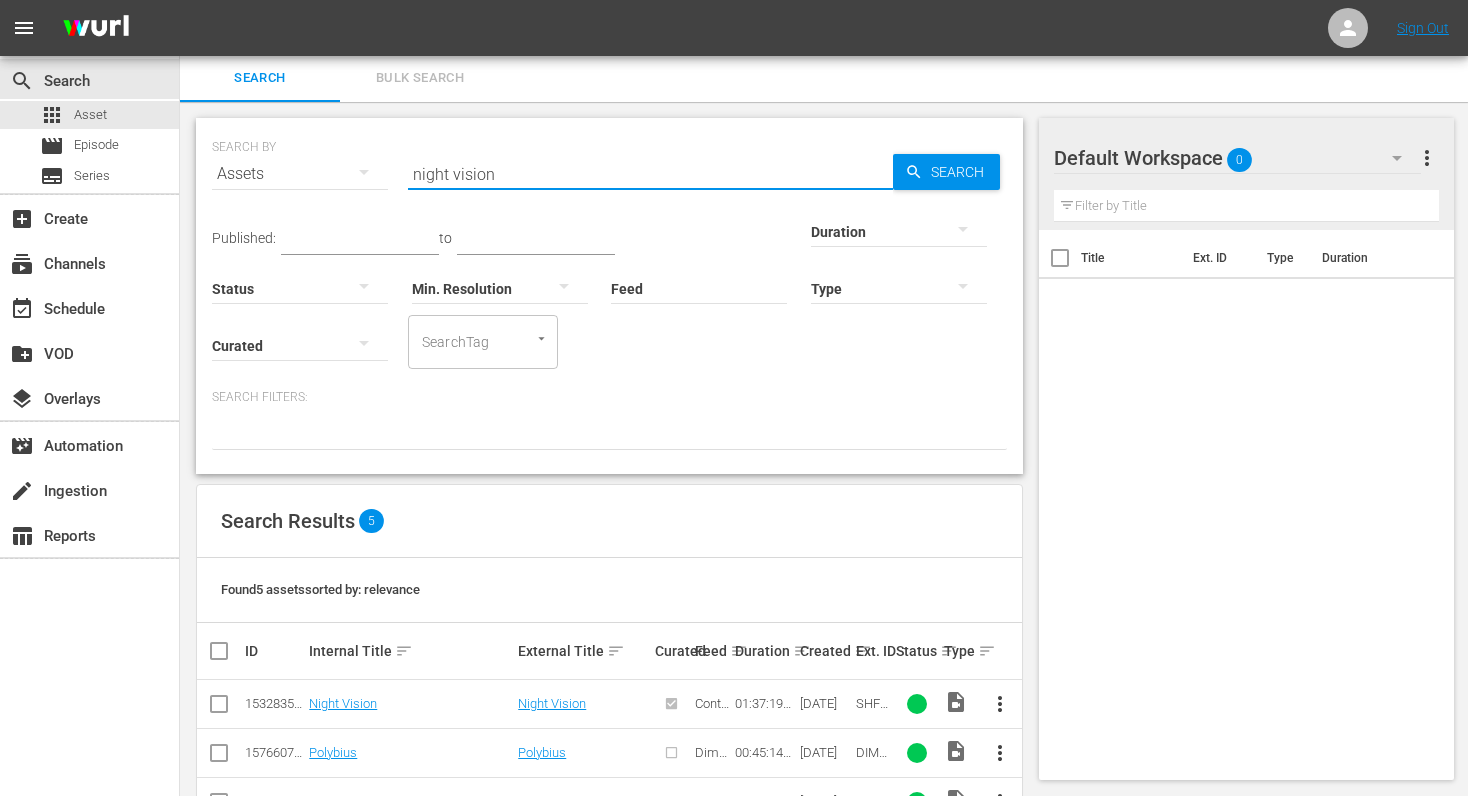 click on "night vision" at bounding box center (650, 174) 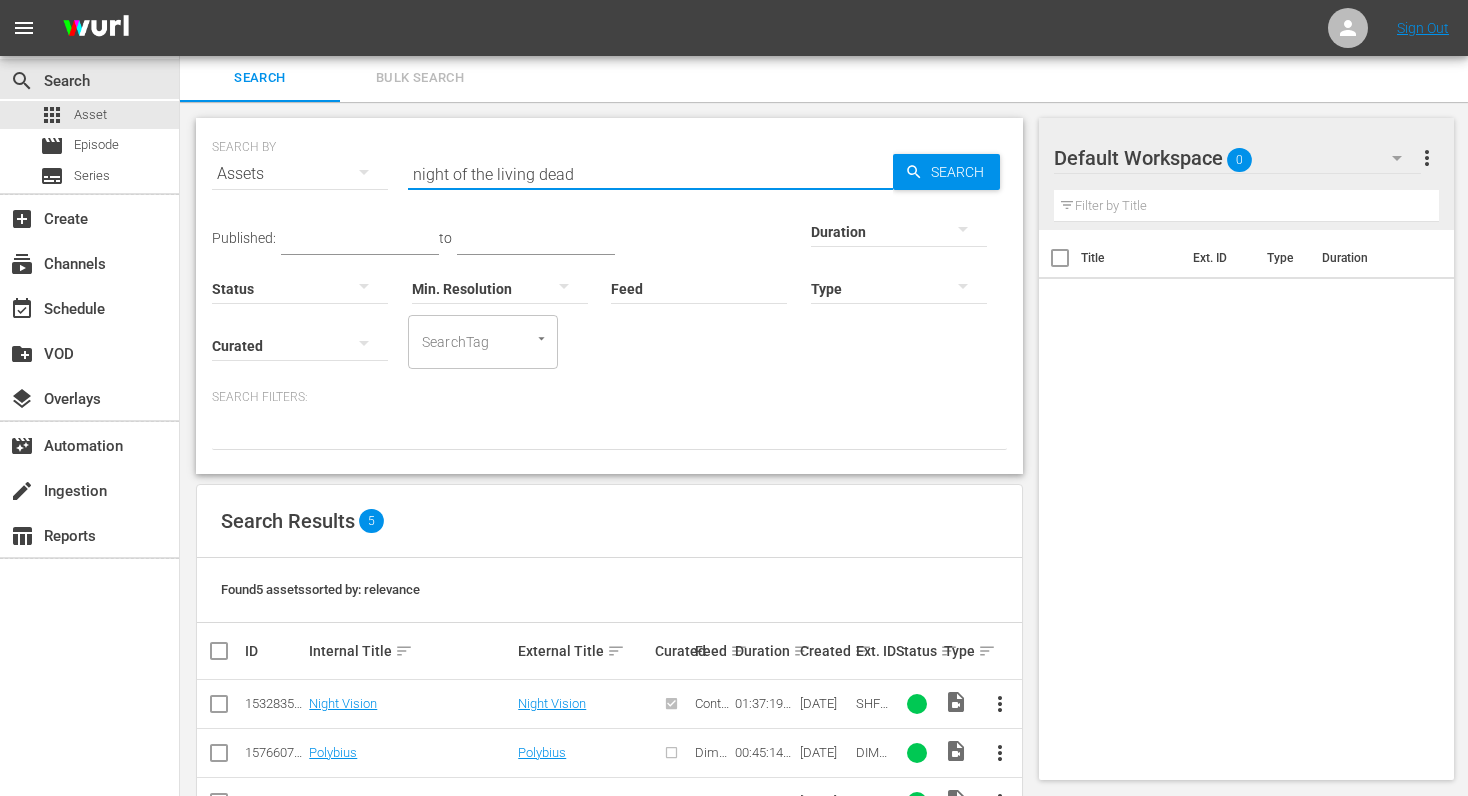 type on "night of the living dead" 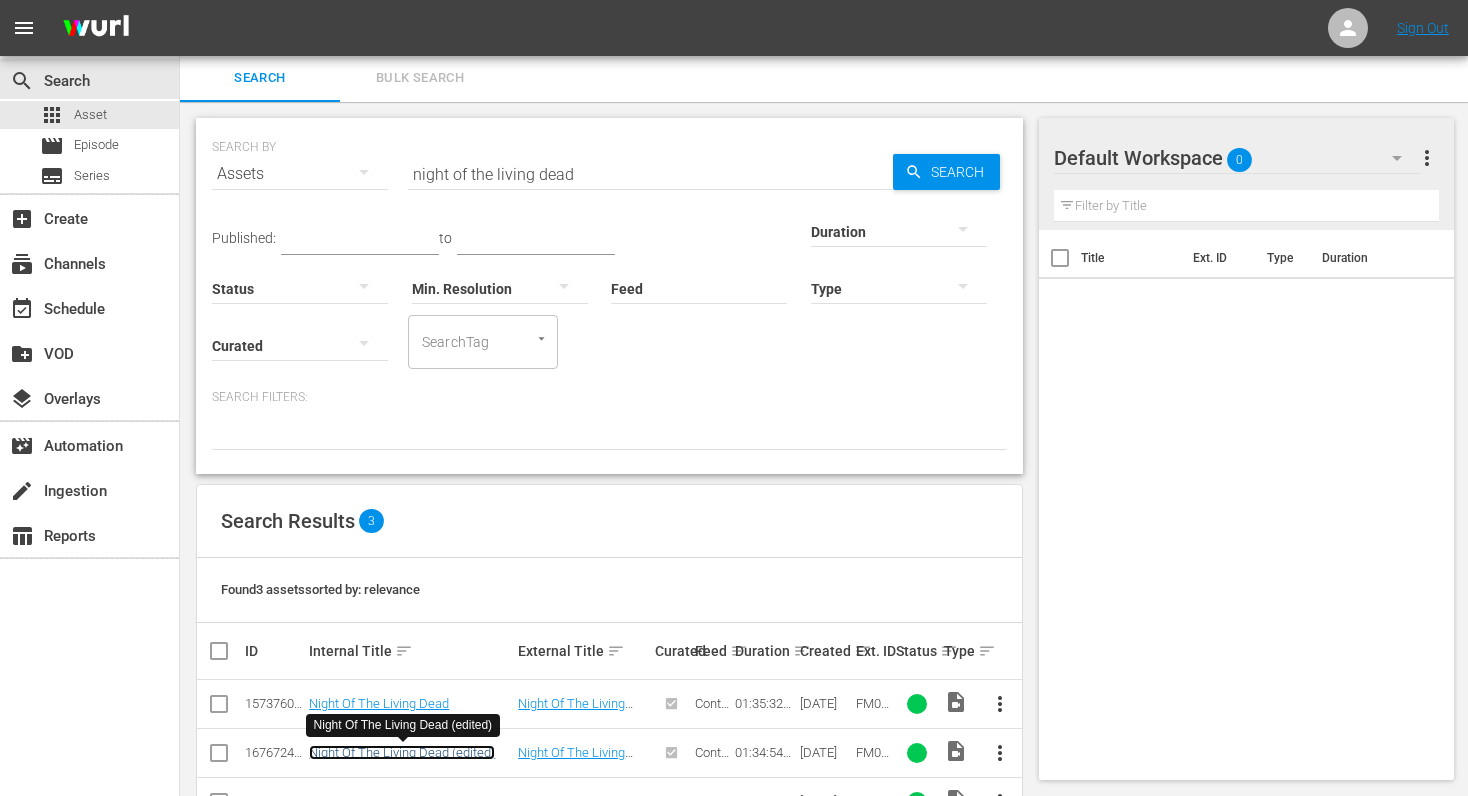 click on "Night Of The Living Dead (edited)" at bounding box center (402, 752) 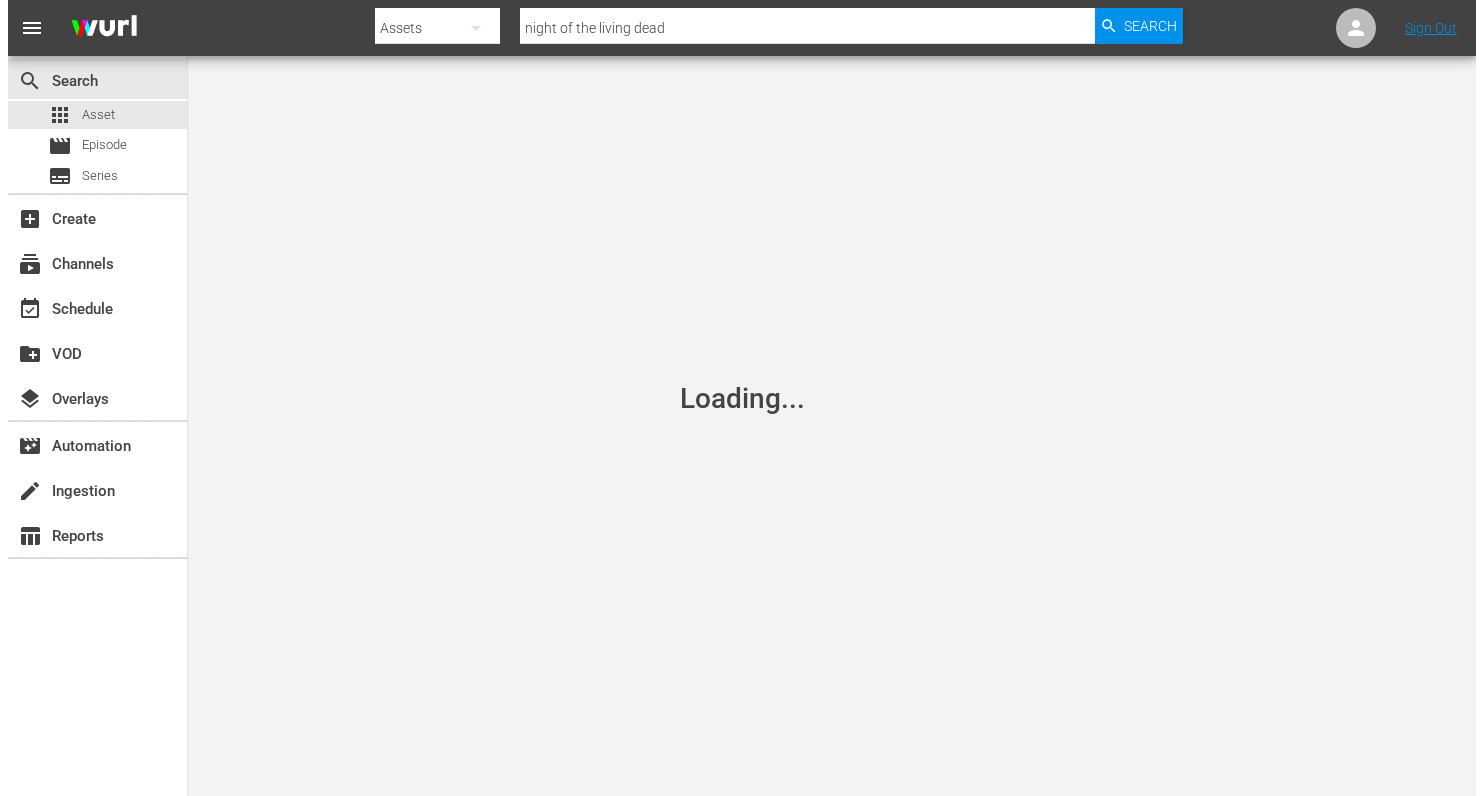 scroll, scrollTop: 0, scrollLeft: 0, axis: both 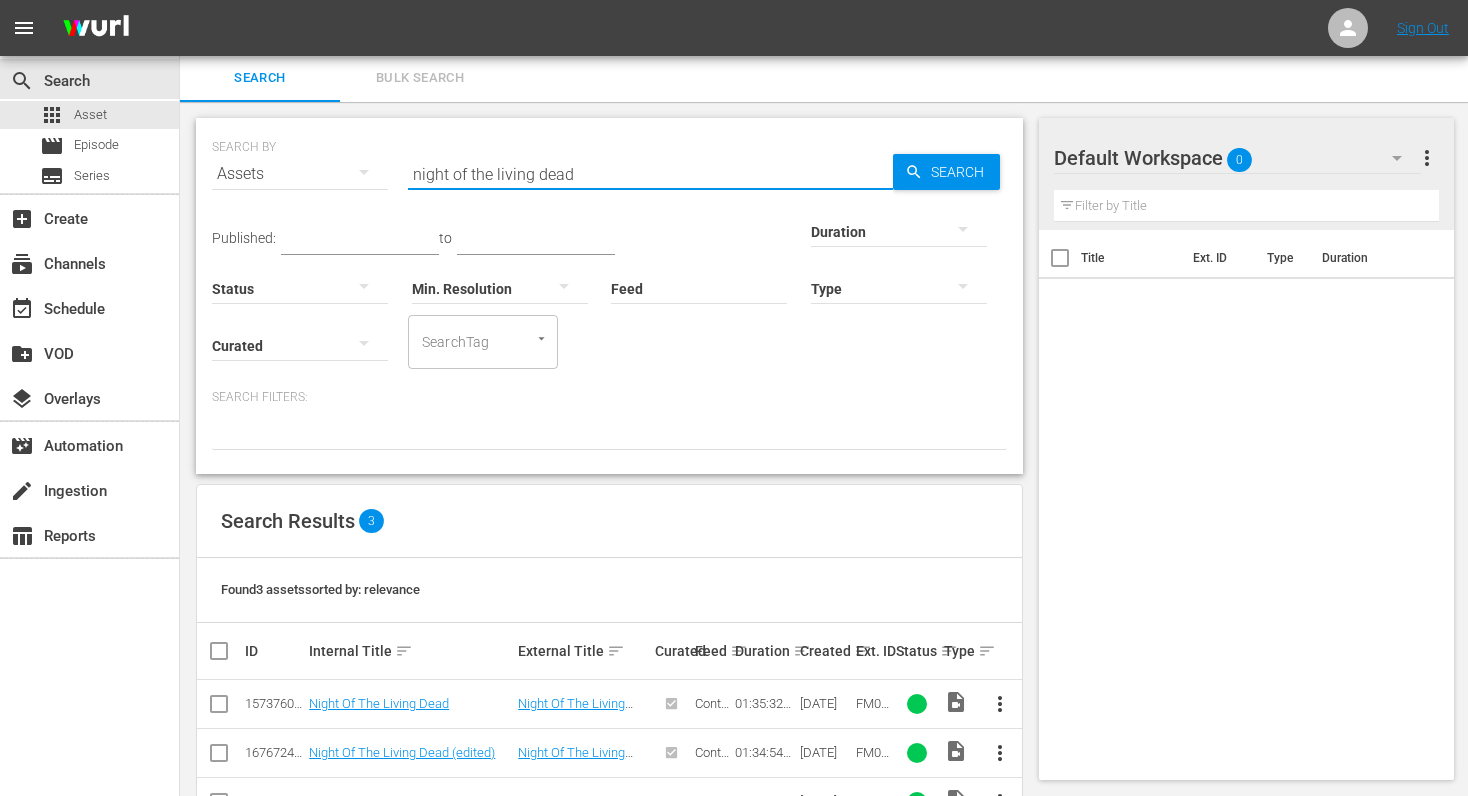 click on "night of the living dead" at bounding box center [650, 174] 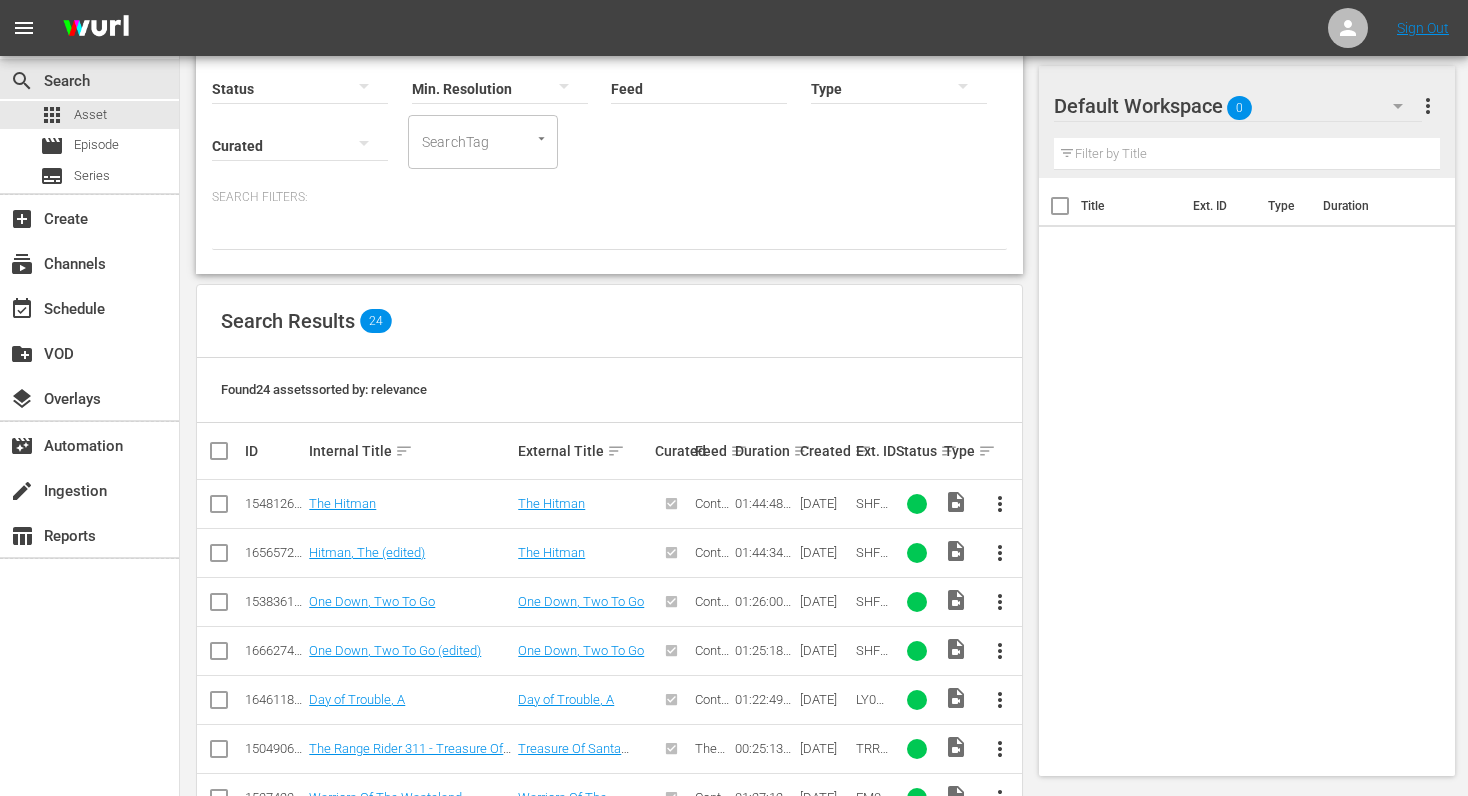 scroll, scrollTop: 302, scrollLeft: 0, axis: vertical 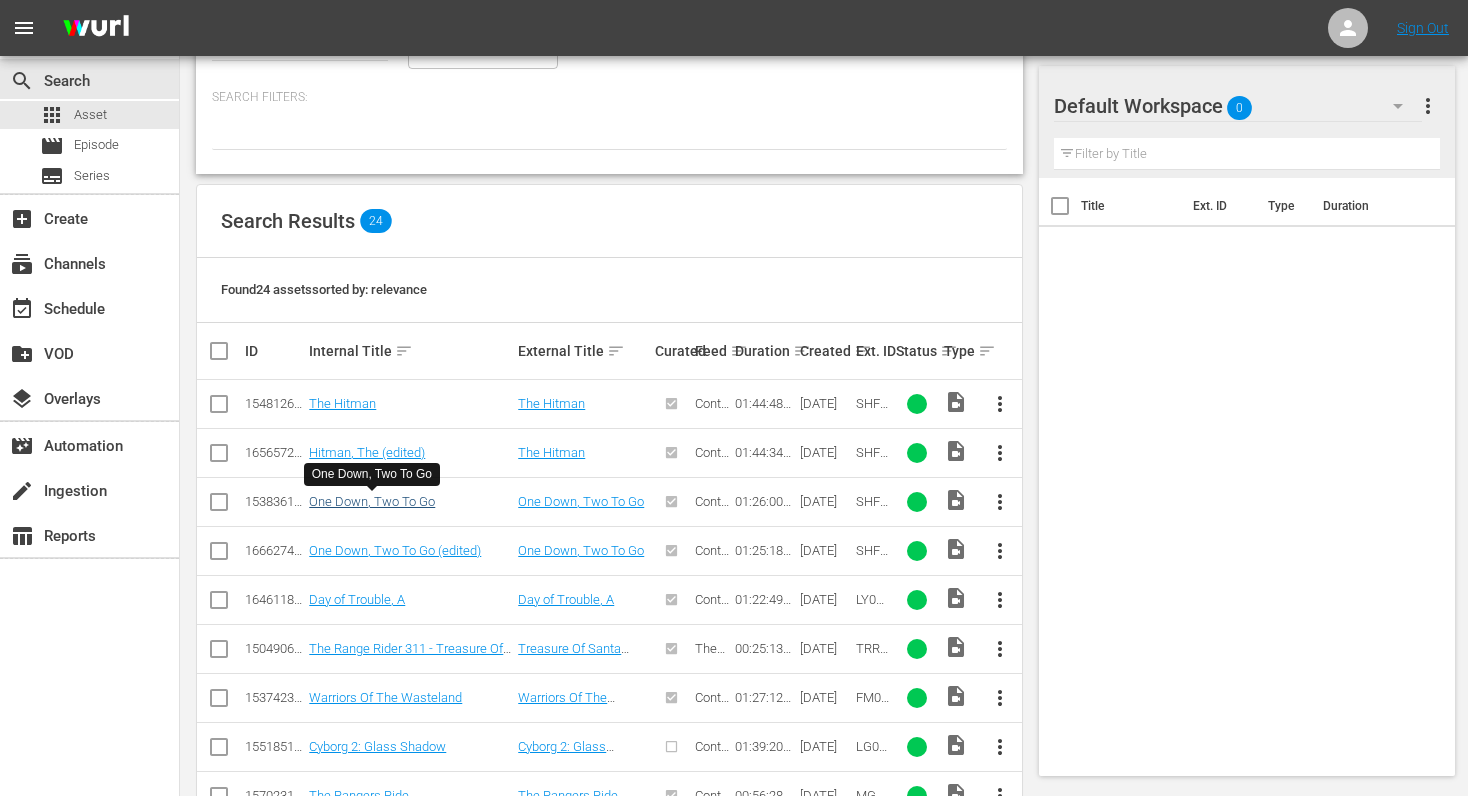 type on "one down two" 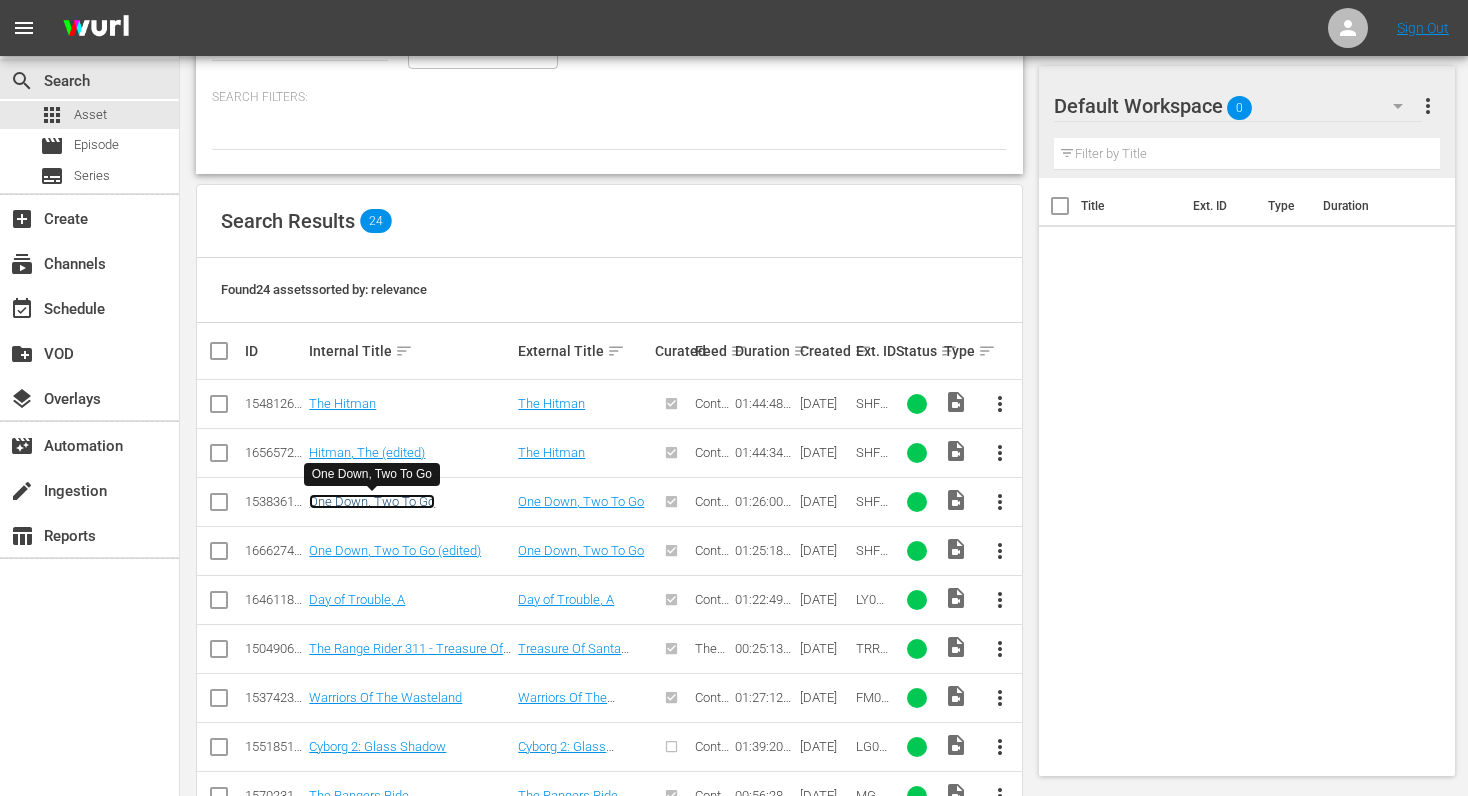 click on "One Down, Two To Go" at bounding box center [372, 501] 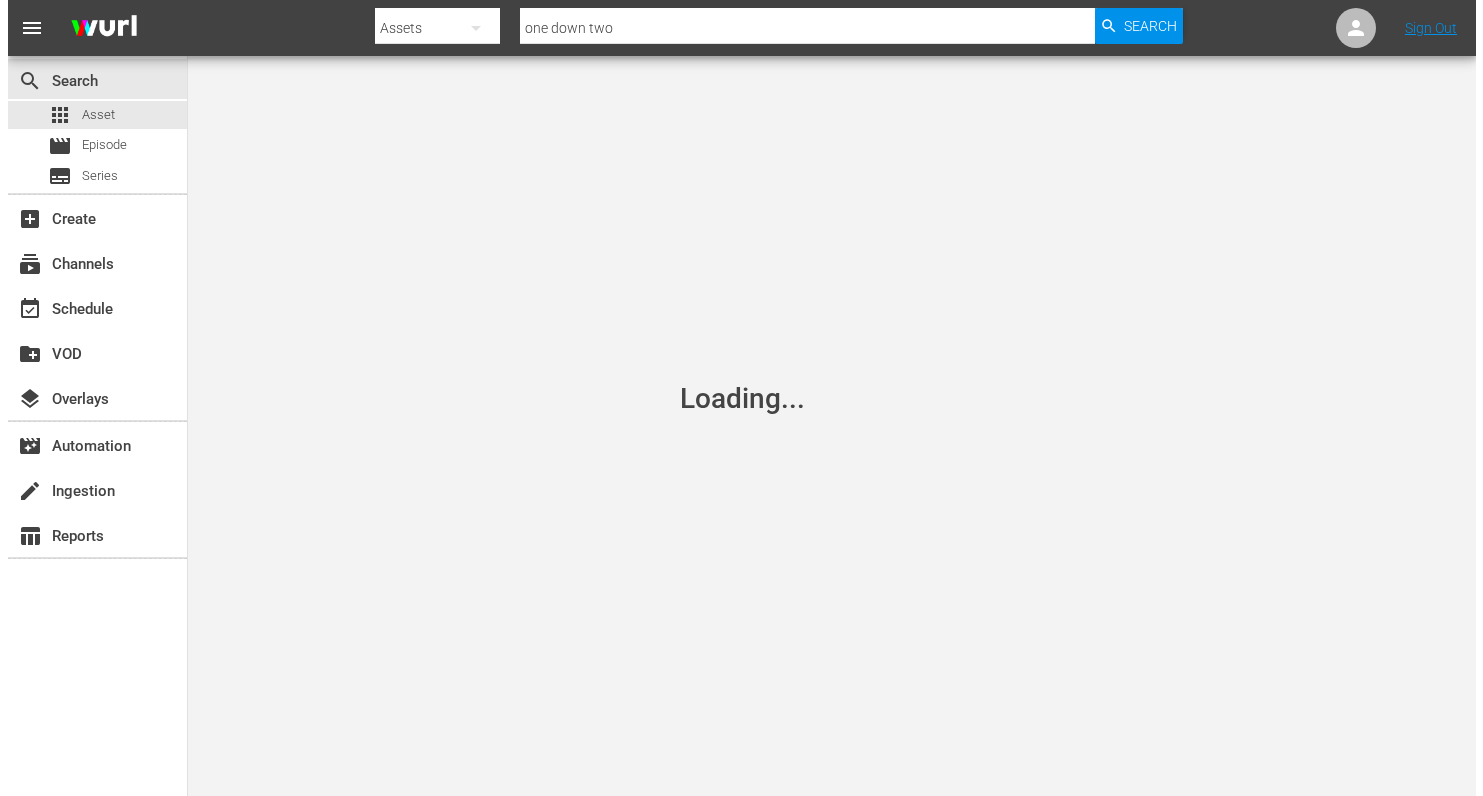 scroll, scrollTop: 0, scrollLeft: 0, axis: both 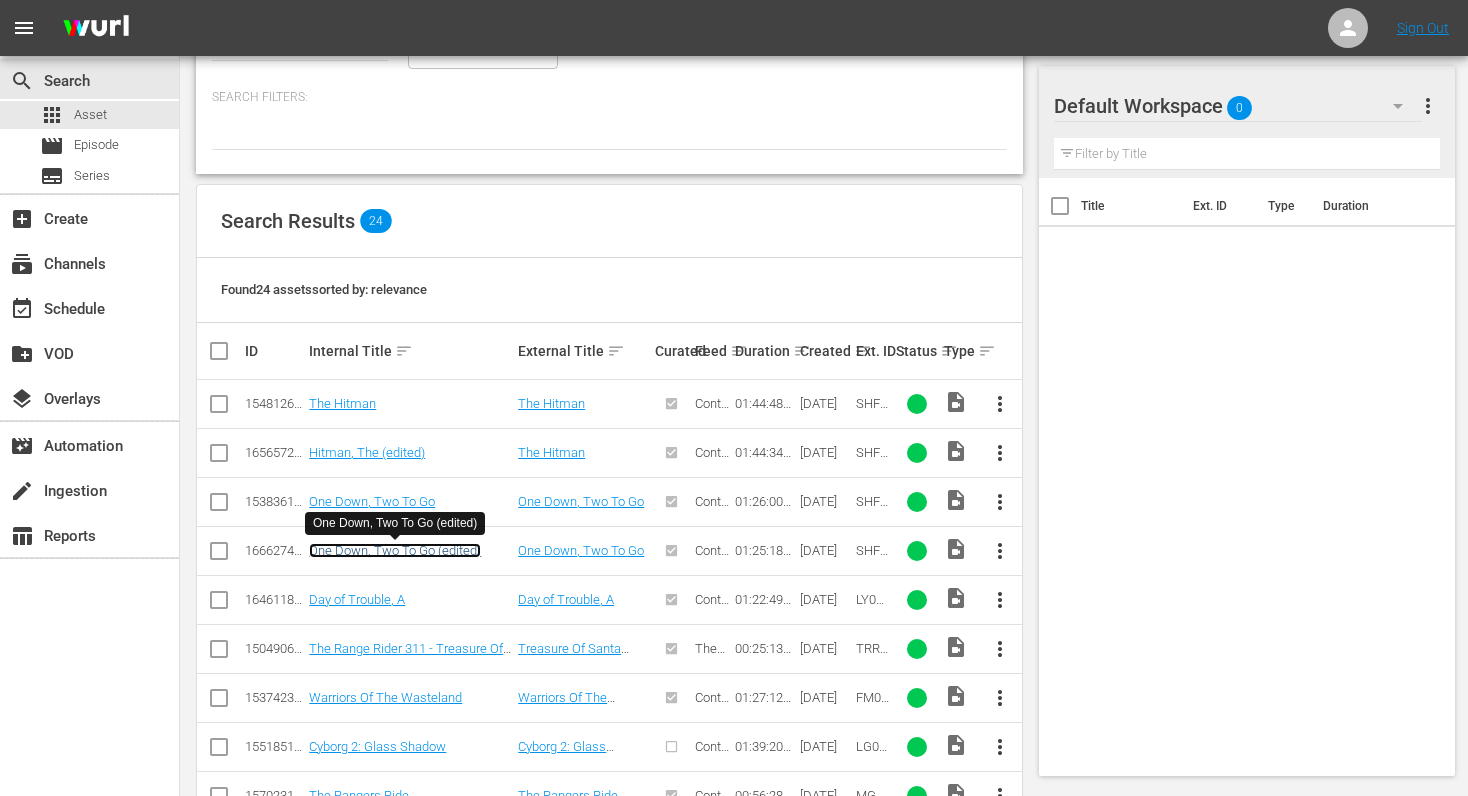 click on "One Down, Two To Go (edited)" at bounding box center [395, 550] 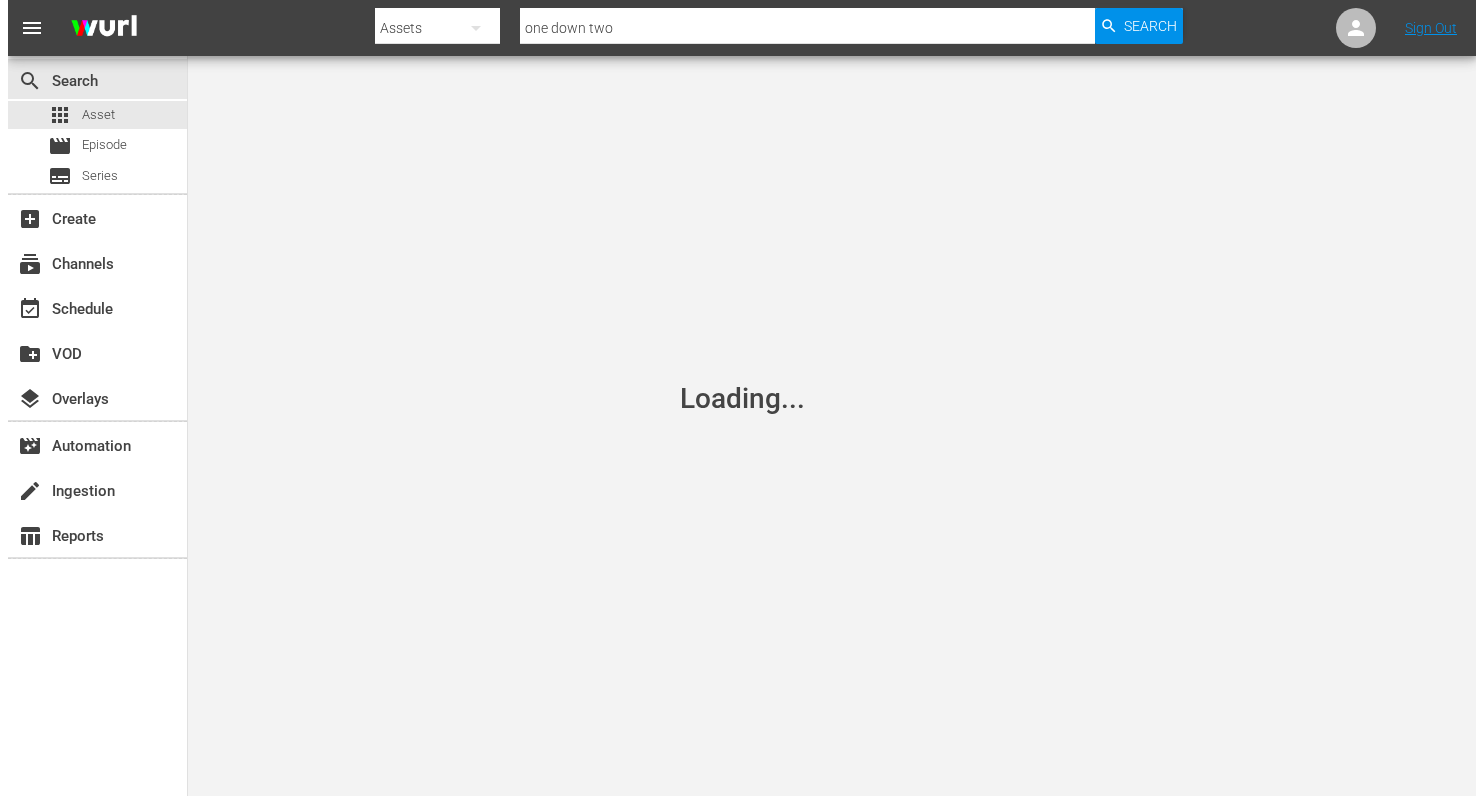 scroll, scrollTop: 0, scrollLeft: 0, axis: both 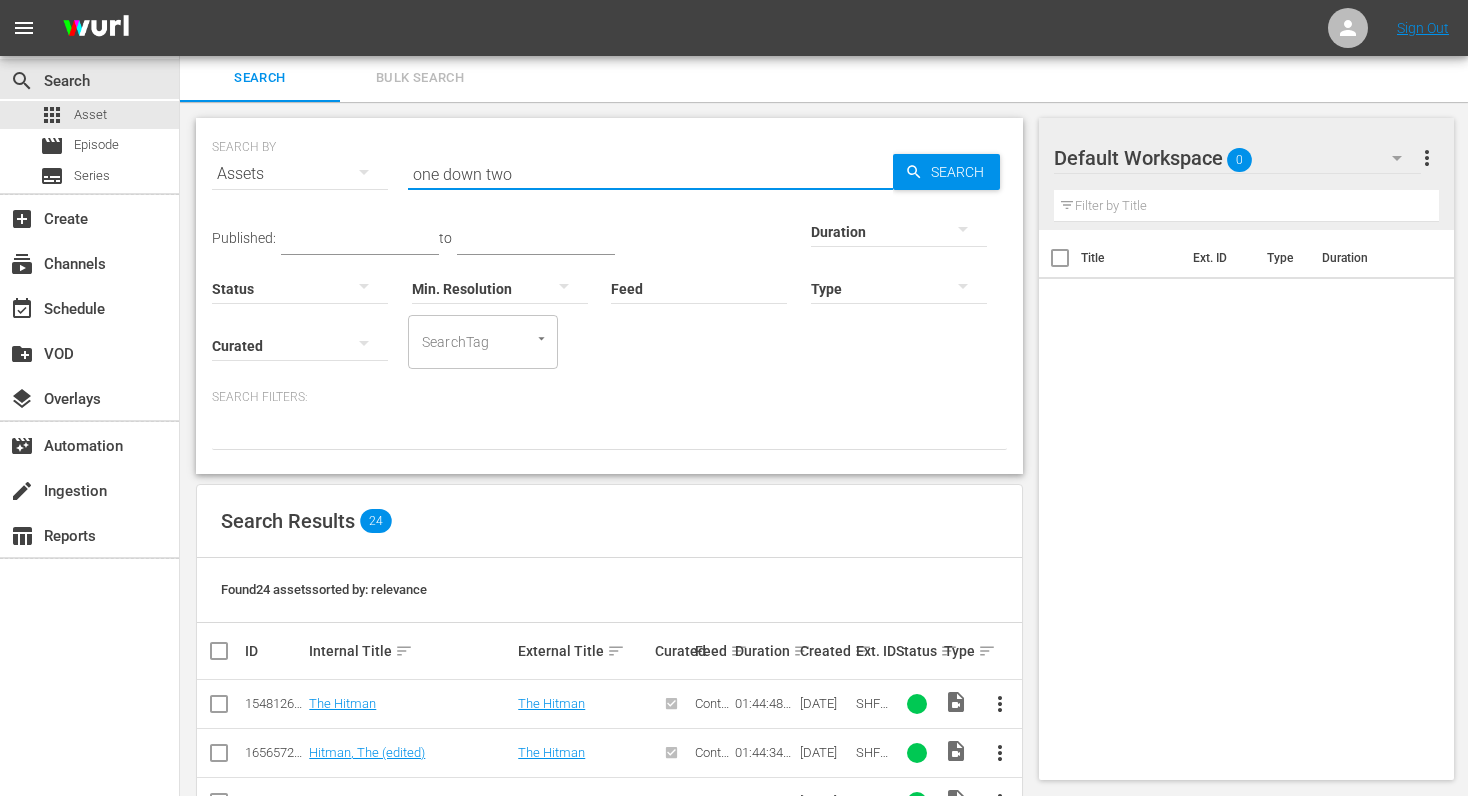 drag, startPoint x: 536, startPoint y: 175, endPoint x: 289, endPoint y: 161, distance: 247.39644 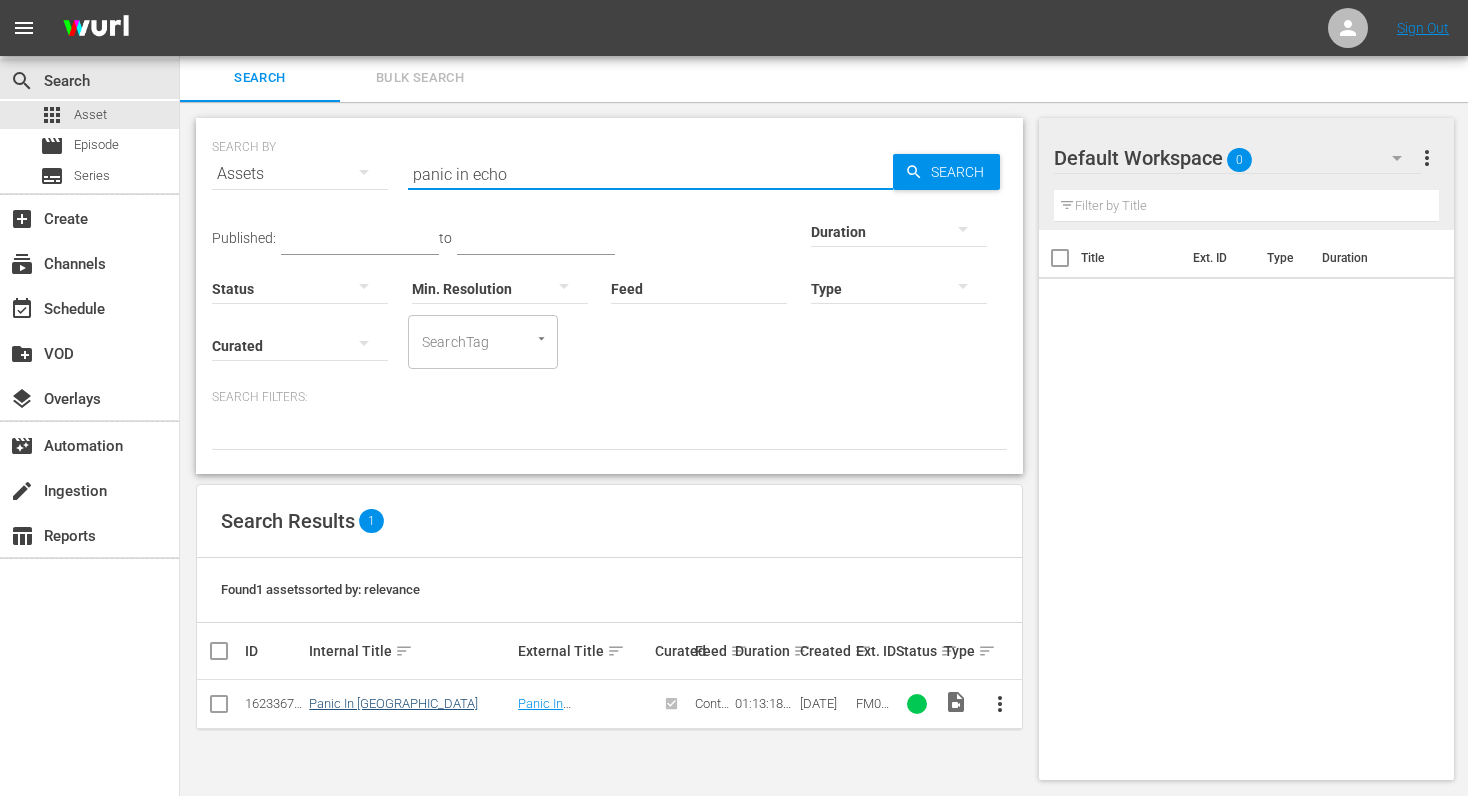 type on "panic in echo" 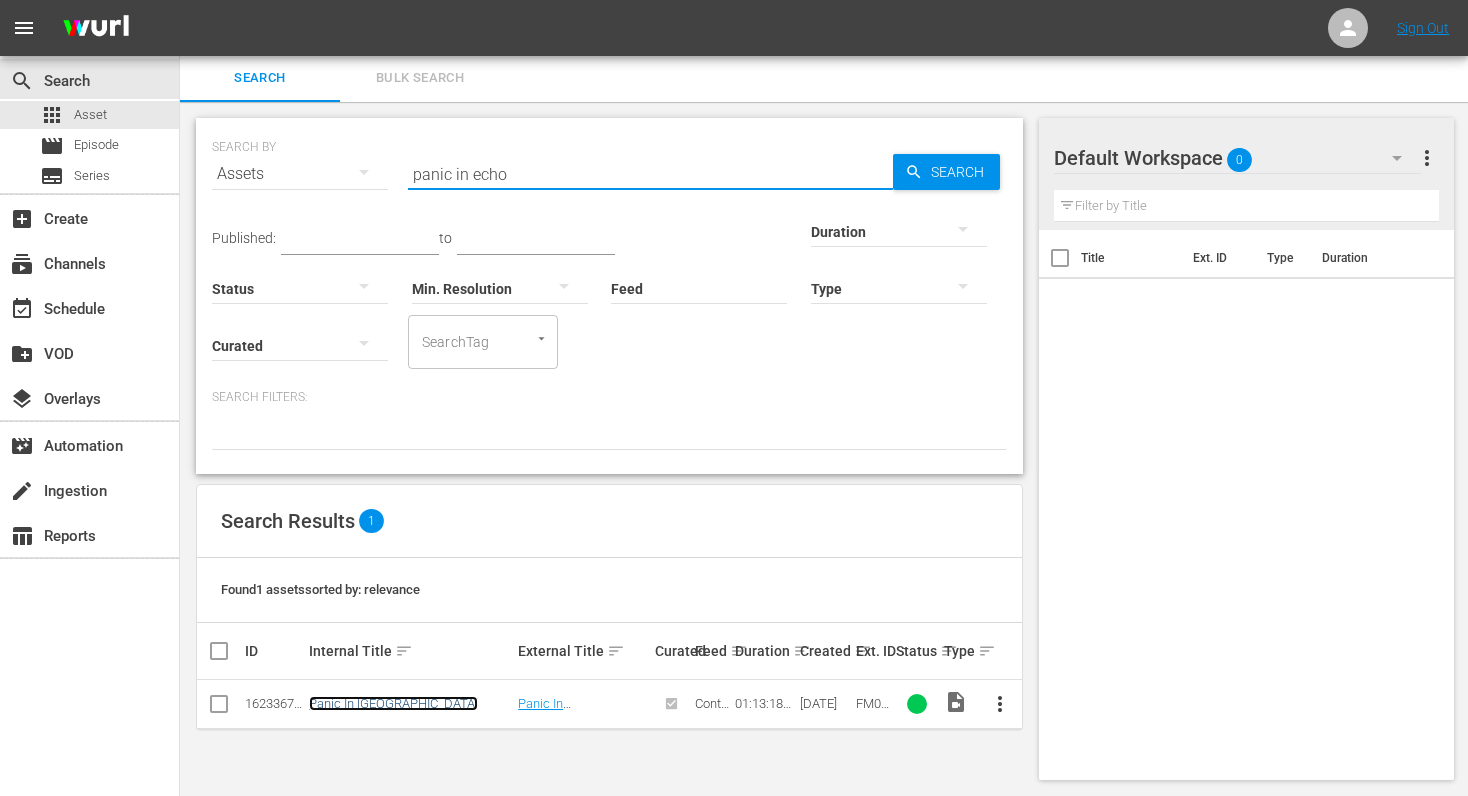 click on "Panic In [GEOGRAPHIC_DATA]" at bounding box center [393, 703] 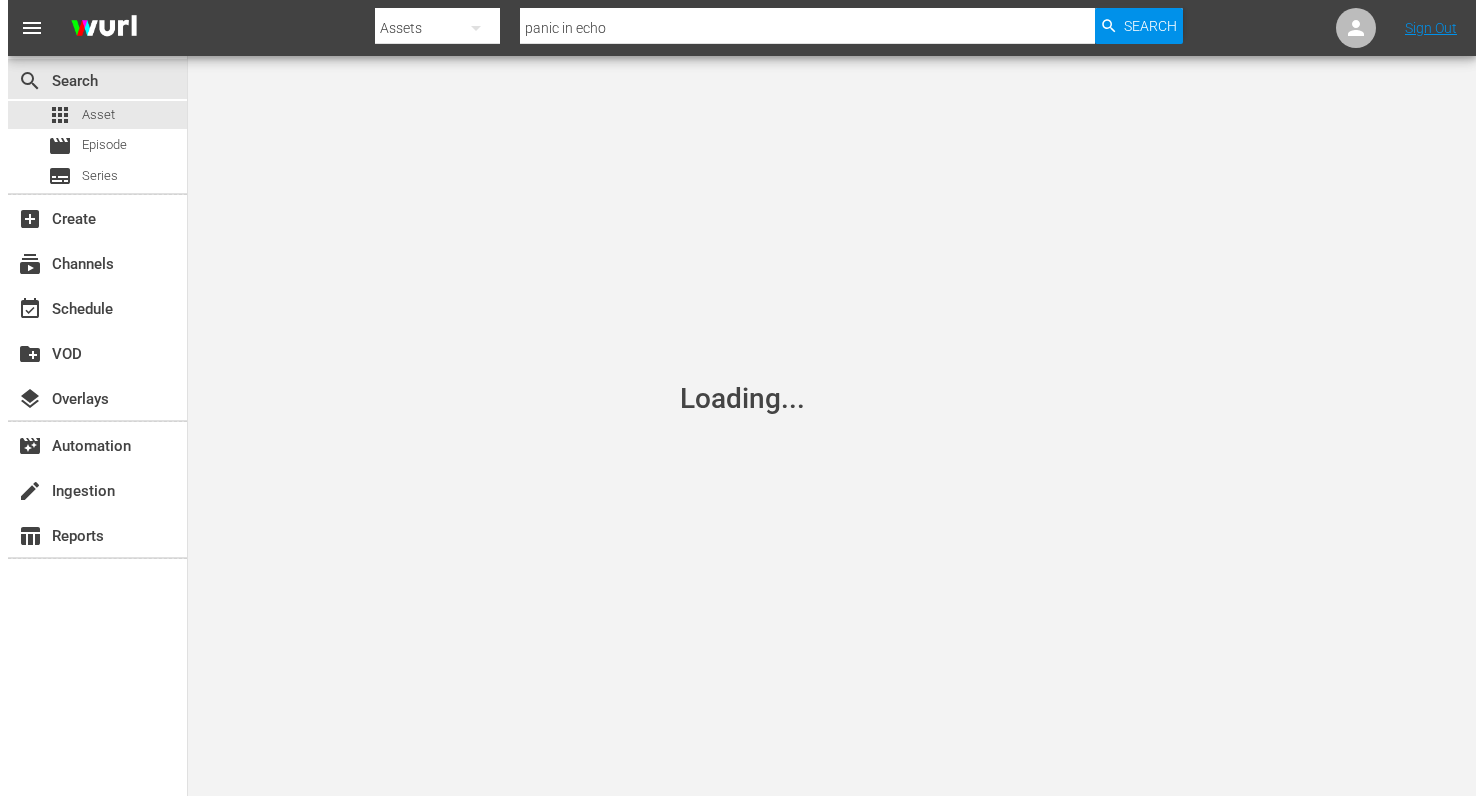 scroll, scrollTop: 0, scrollLeft: 0, axis: both 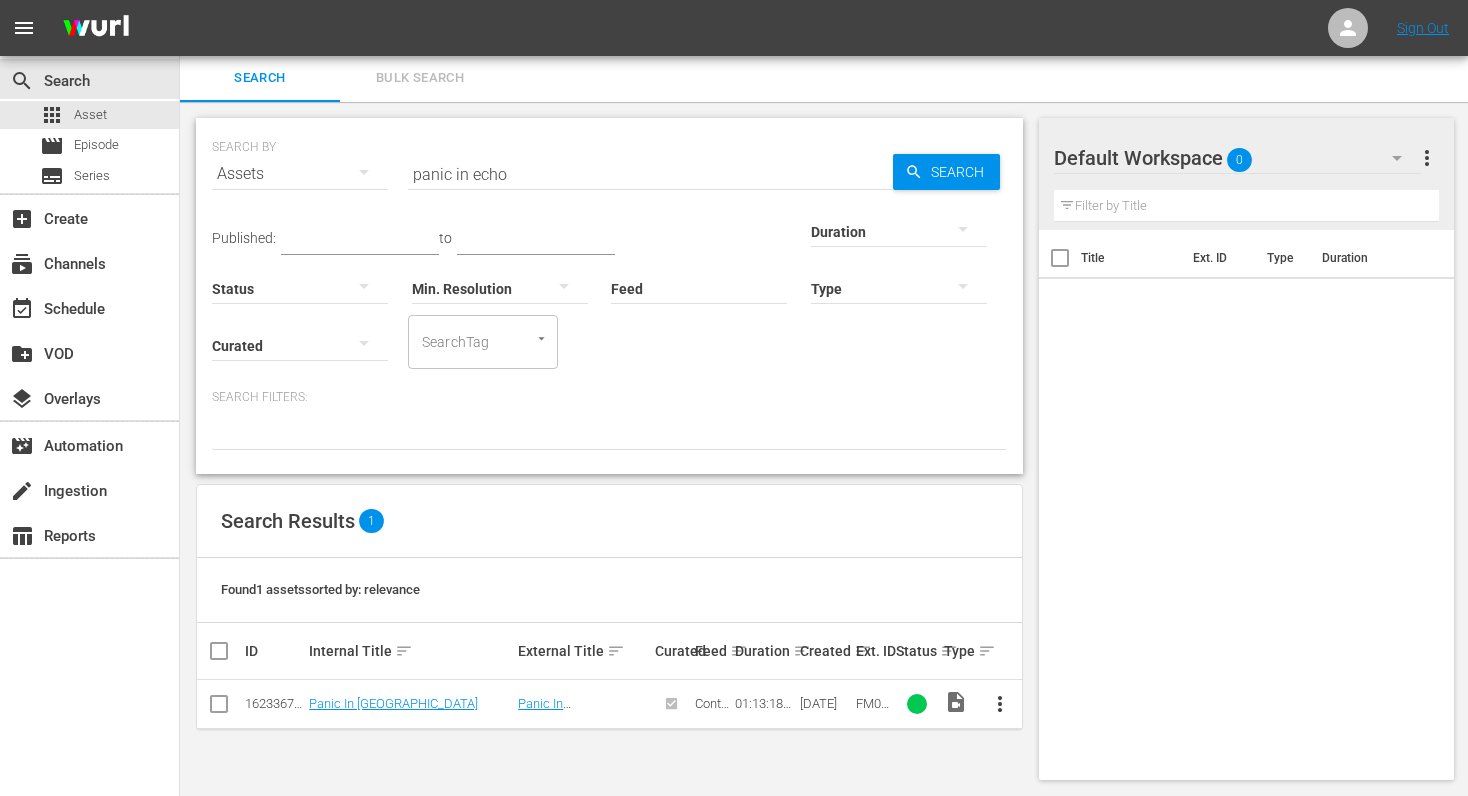 click on "panic in echo" at bounding box center [650, 174] 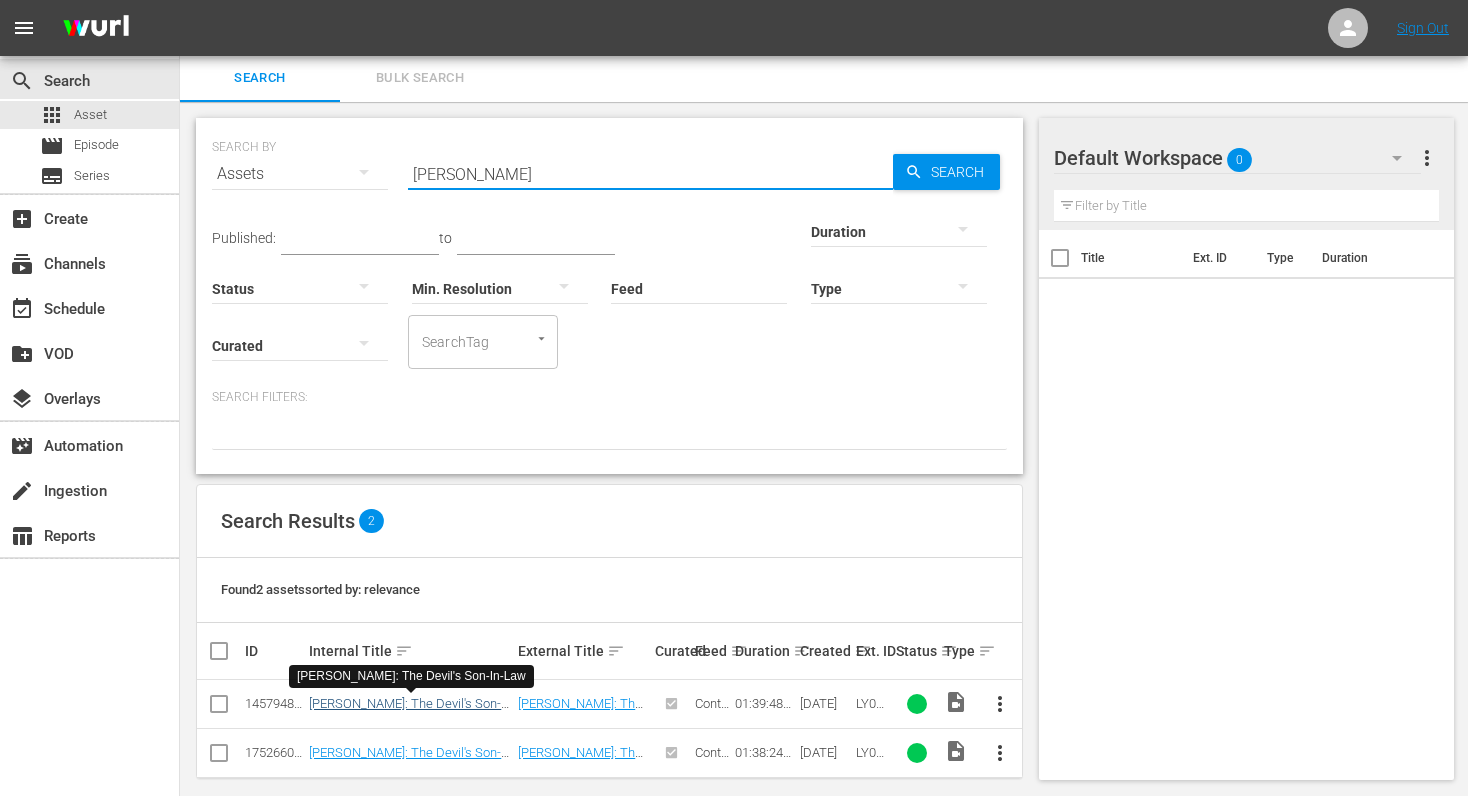 type on "[PERSON_NAME]" 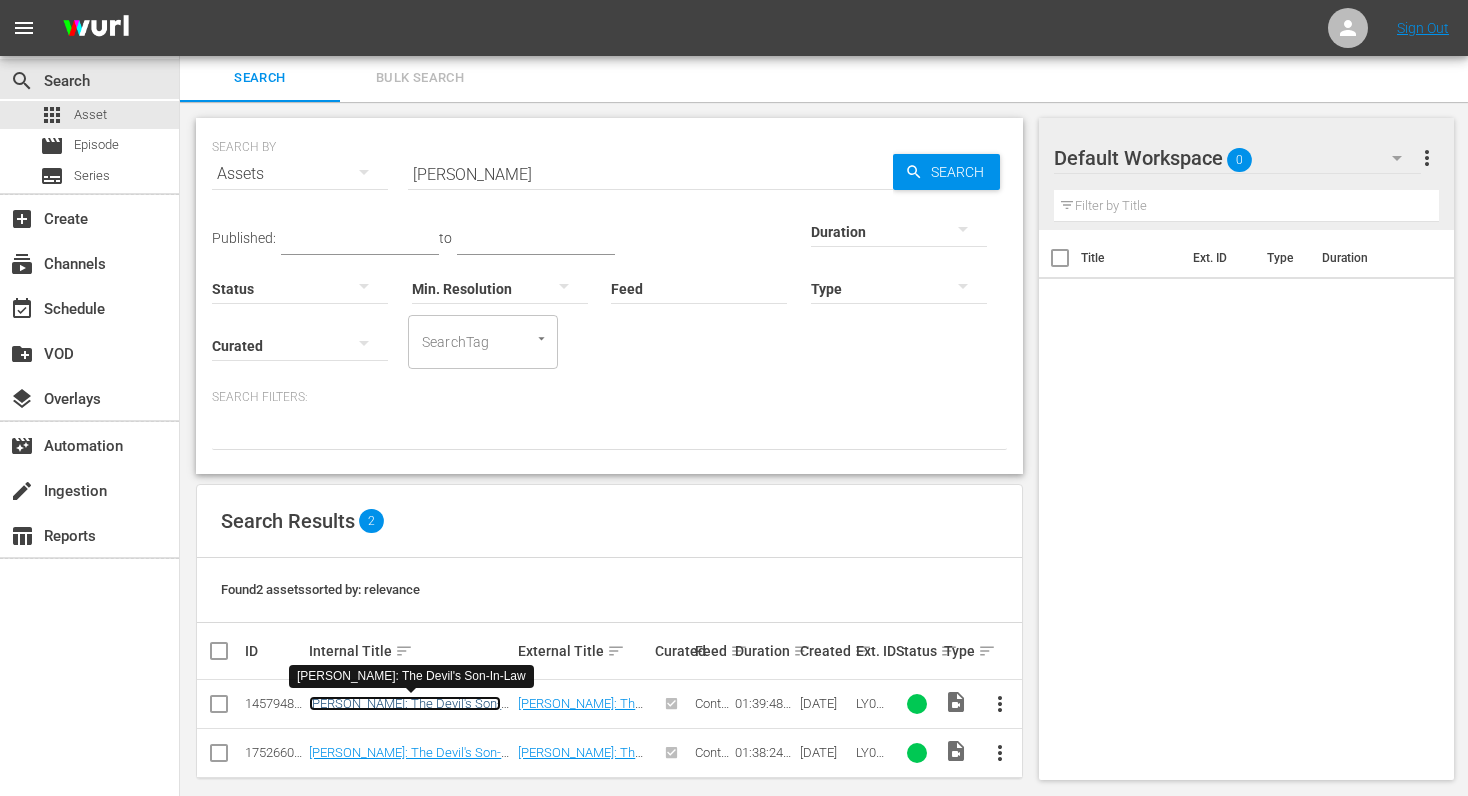 click on "[PERSON_NAME]: The Devil's Son-In-Law" at bounding box center [405, 711] 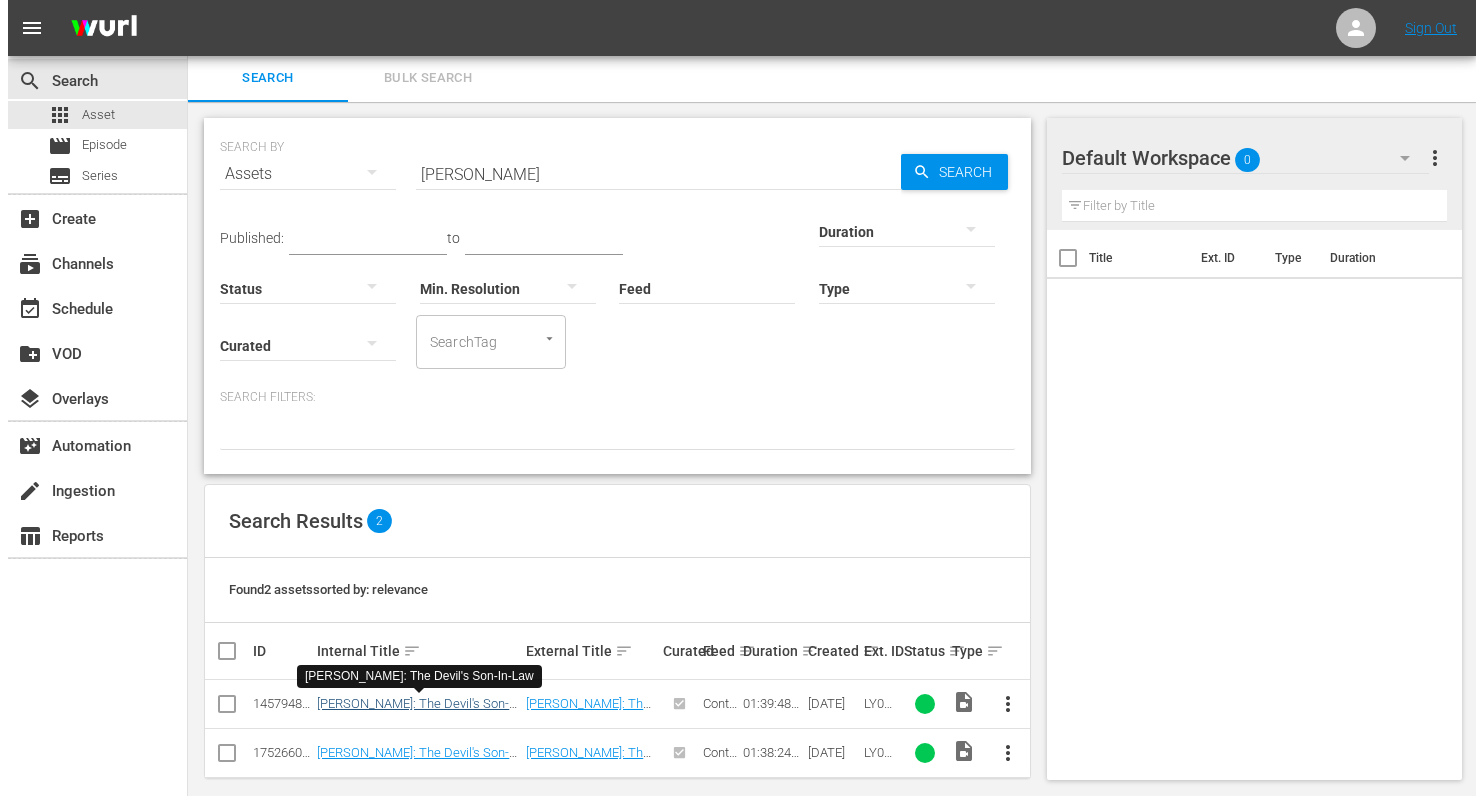scroll, scrollTop: 0, scrollLeft: 0, axis: both 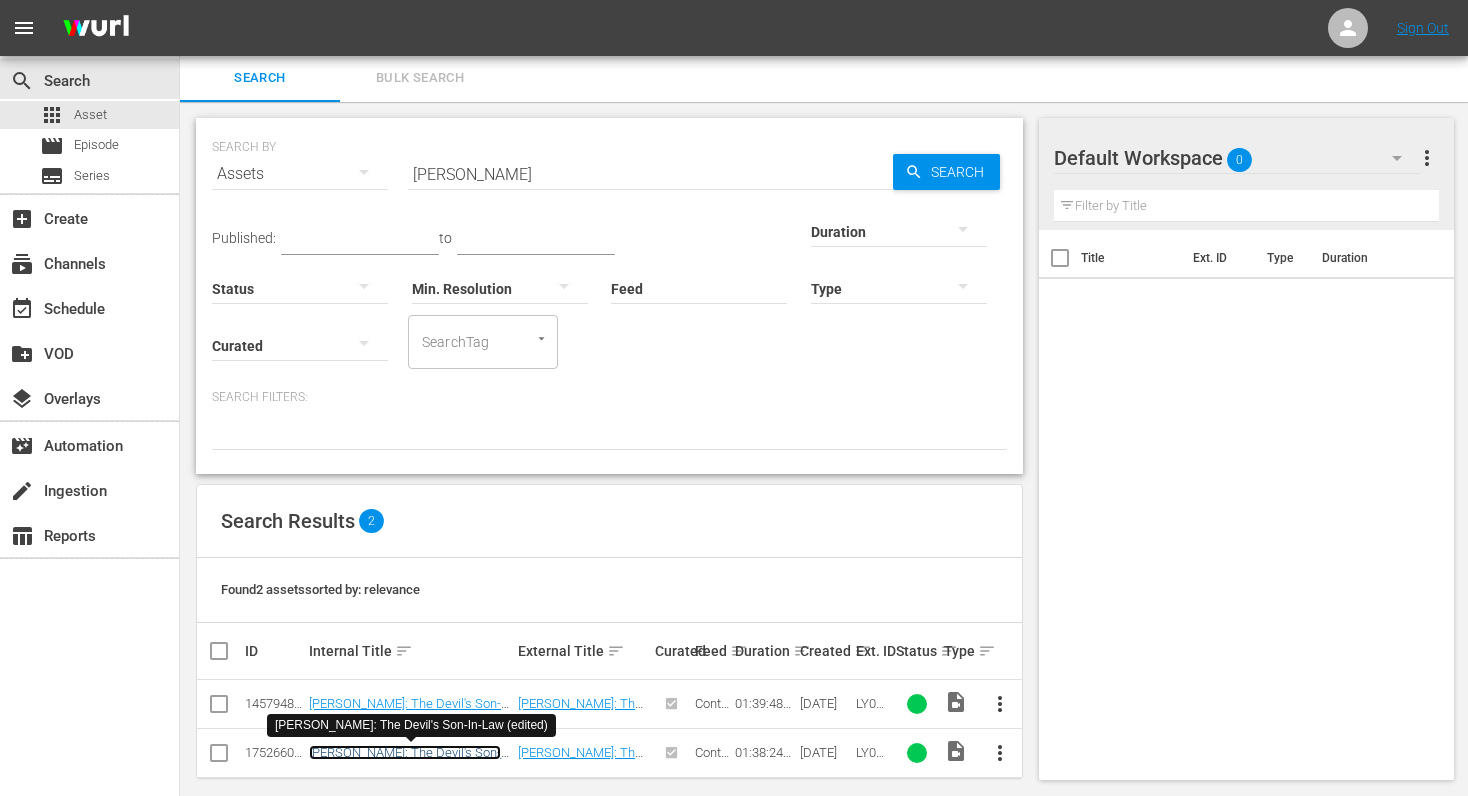 click on "[PERSON_NAME]: The Devil's Son-In-Law (edited)" at bounding box center (405, 760) 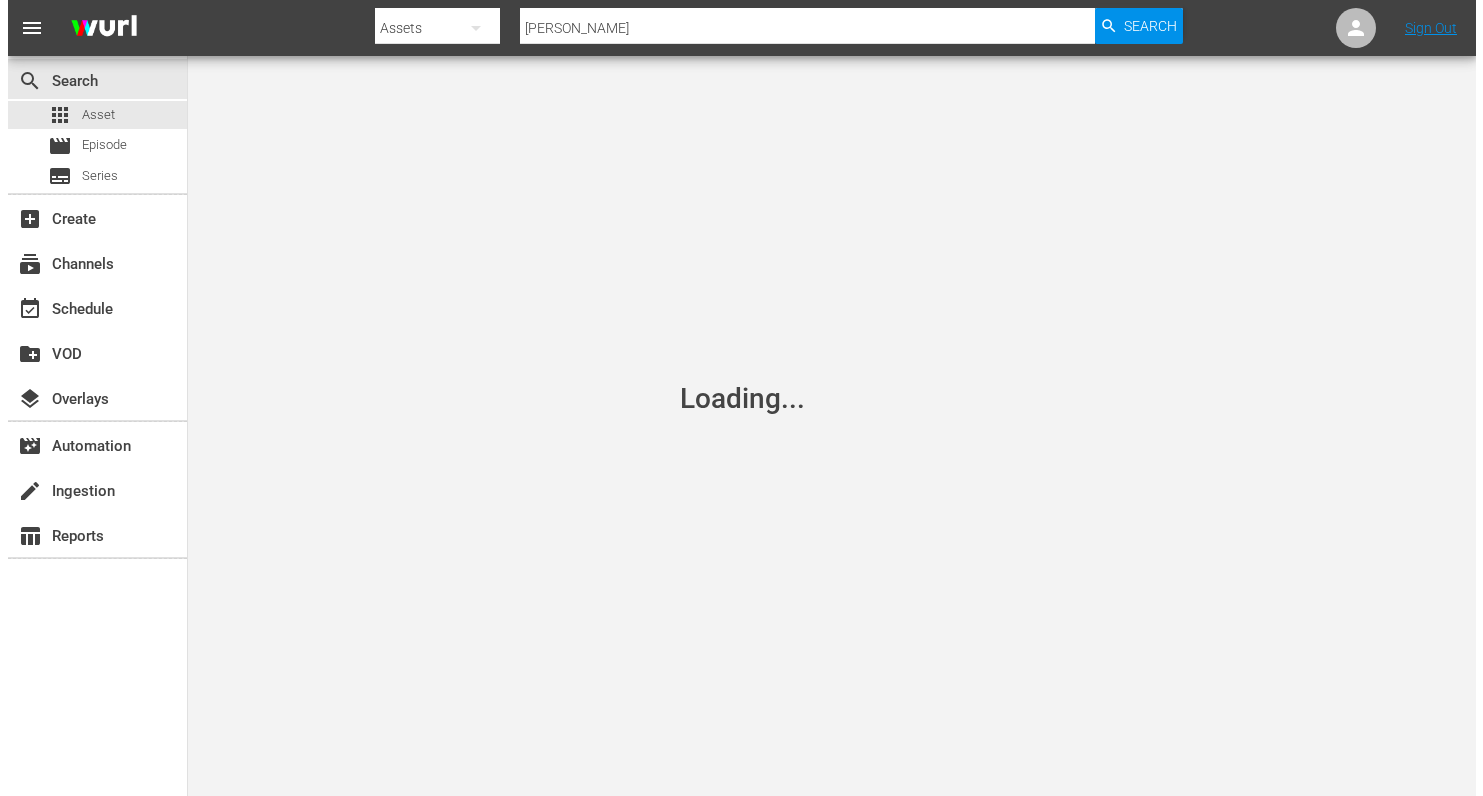 scroll, scrollTop: 0, scrollLeft: 0, axis: both 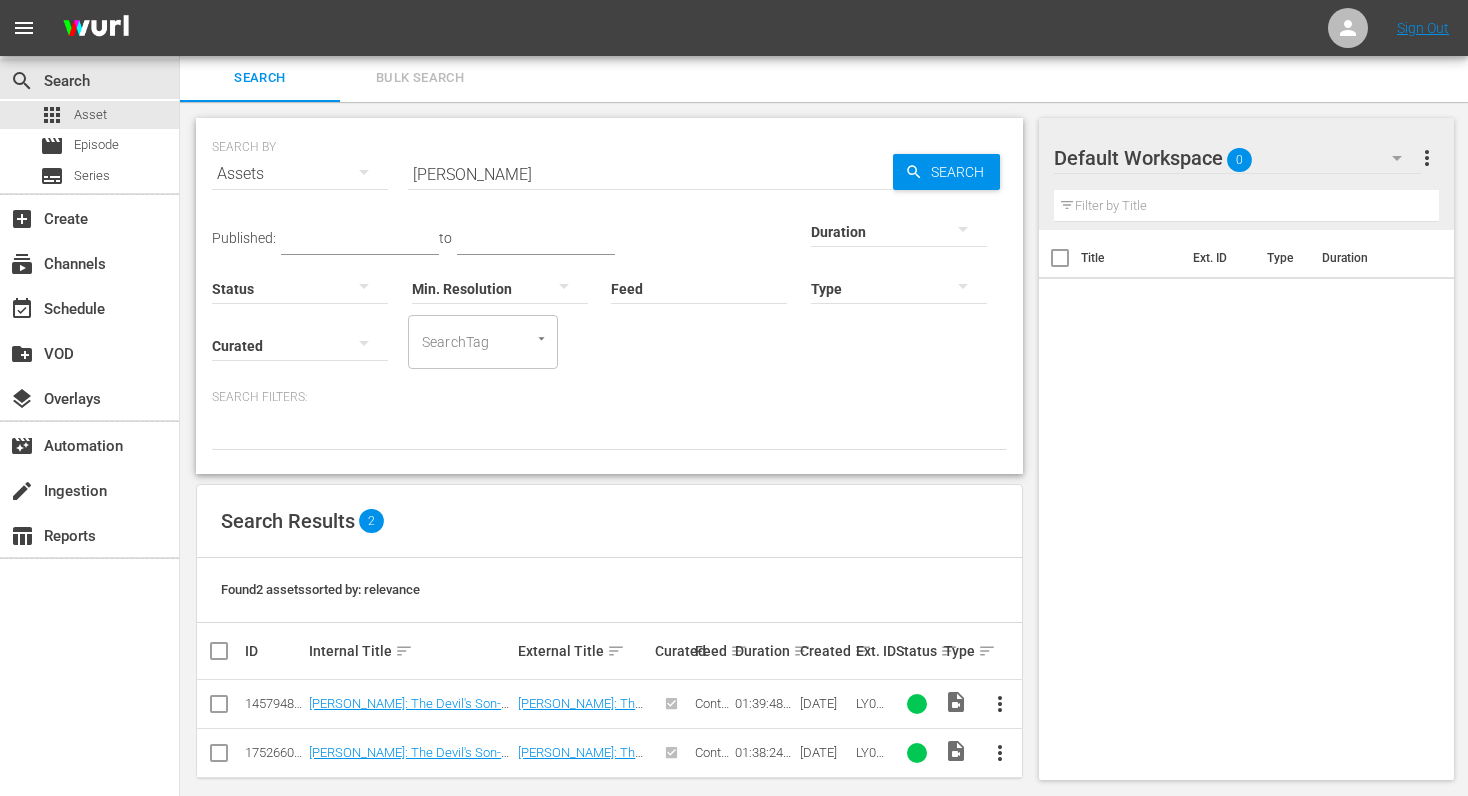 click on "[PERSON_NAME]" at bounding box center [650, 174] 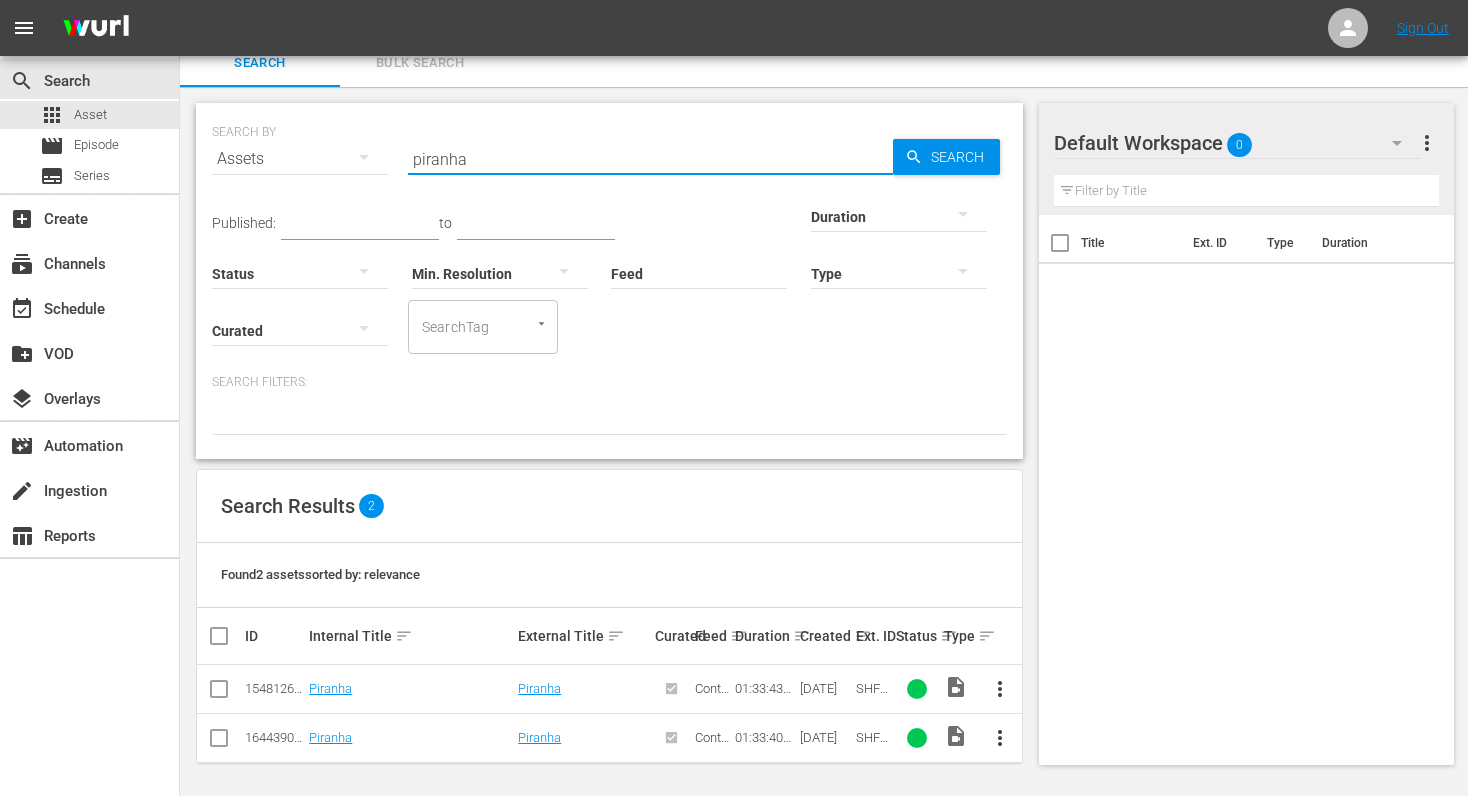 scroll, scrollTop: 21, scrollLeft: 0, axis: vertical 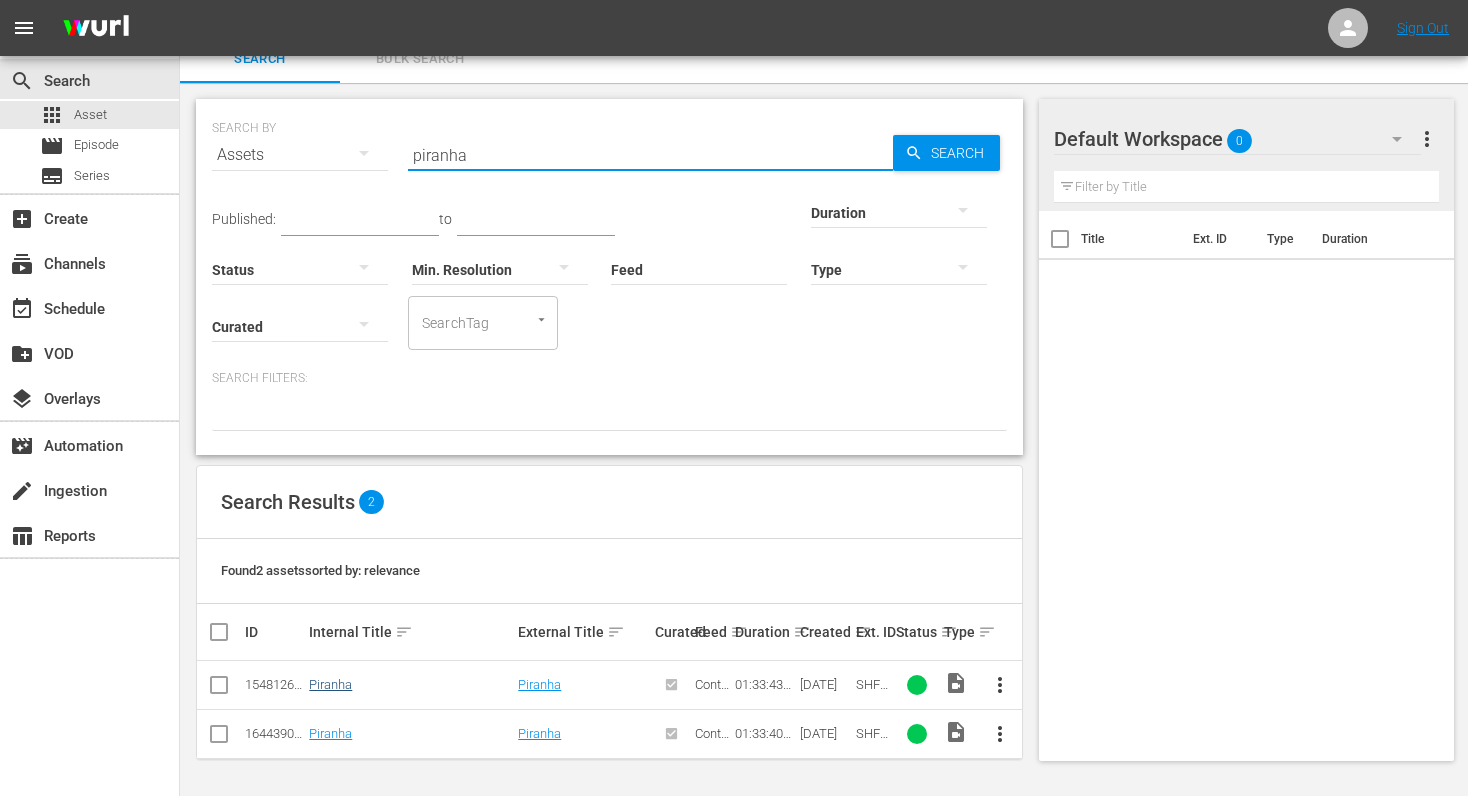 type on "piranha" 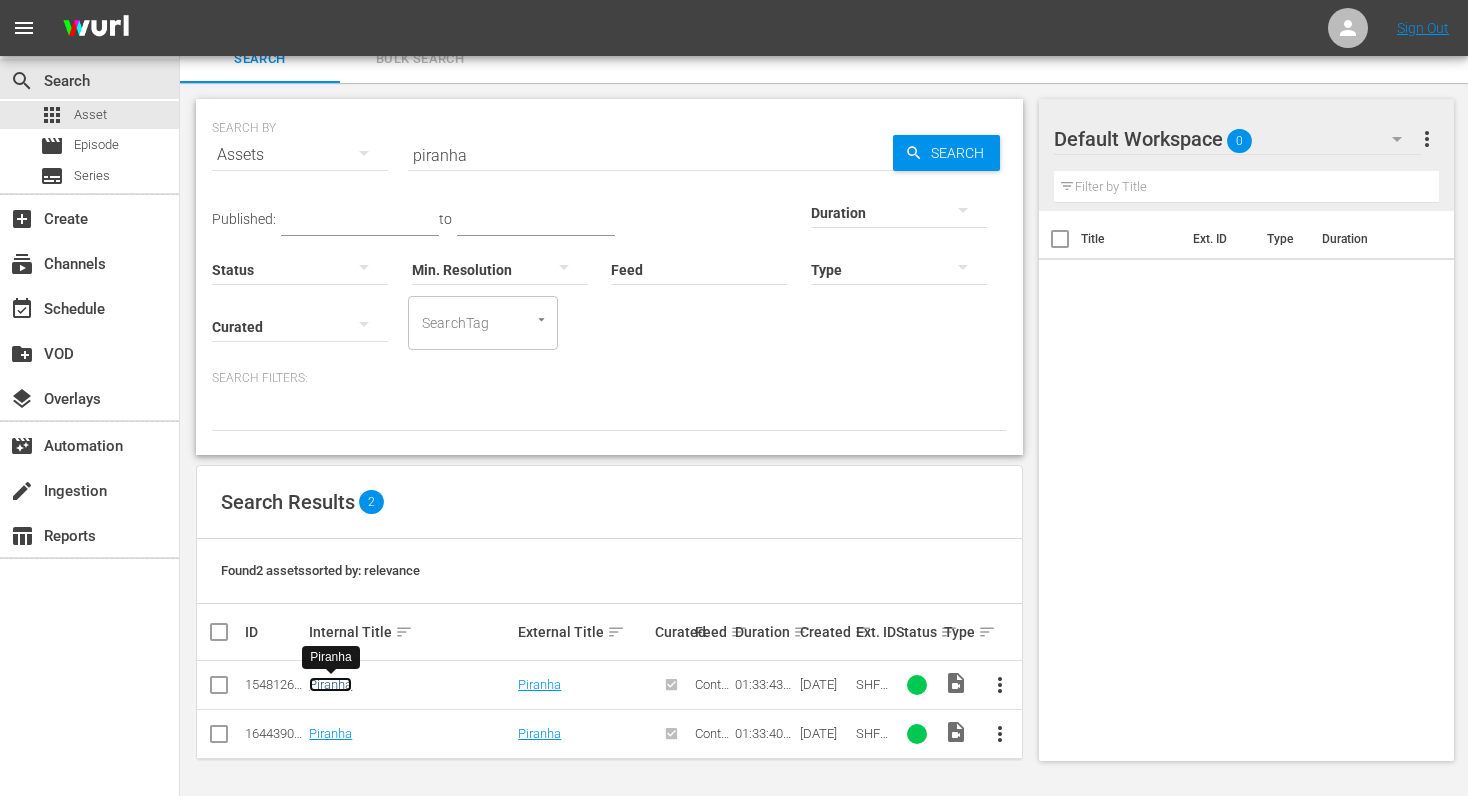 click on "Piranha" at bounding box center [330, 684] 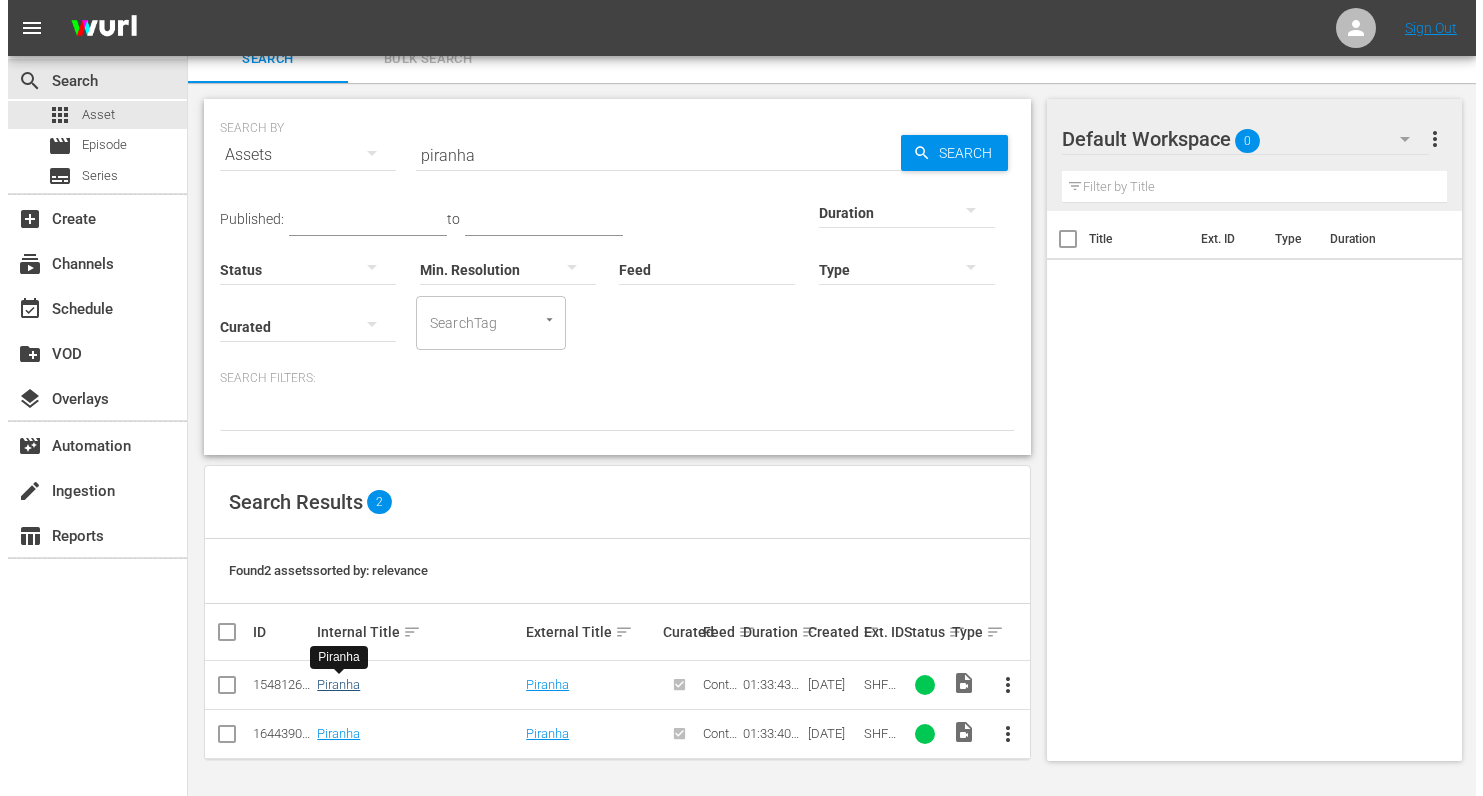 scroll, scrollTop: 0, scrollLeft: 0, axis: both 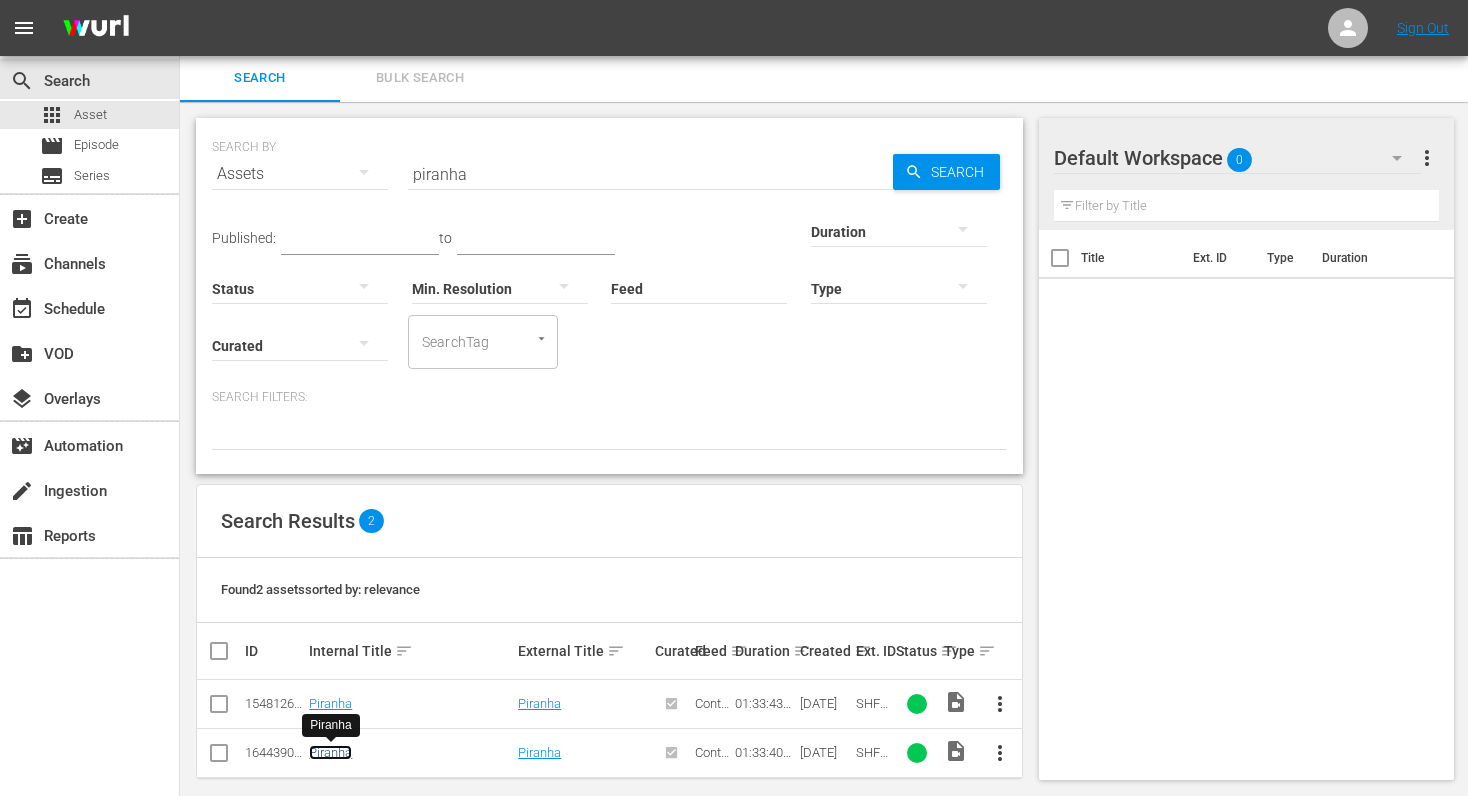 click on "Piranha" at bounding box center [330, 752] 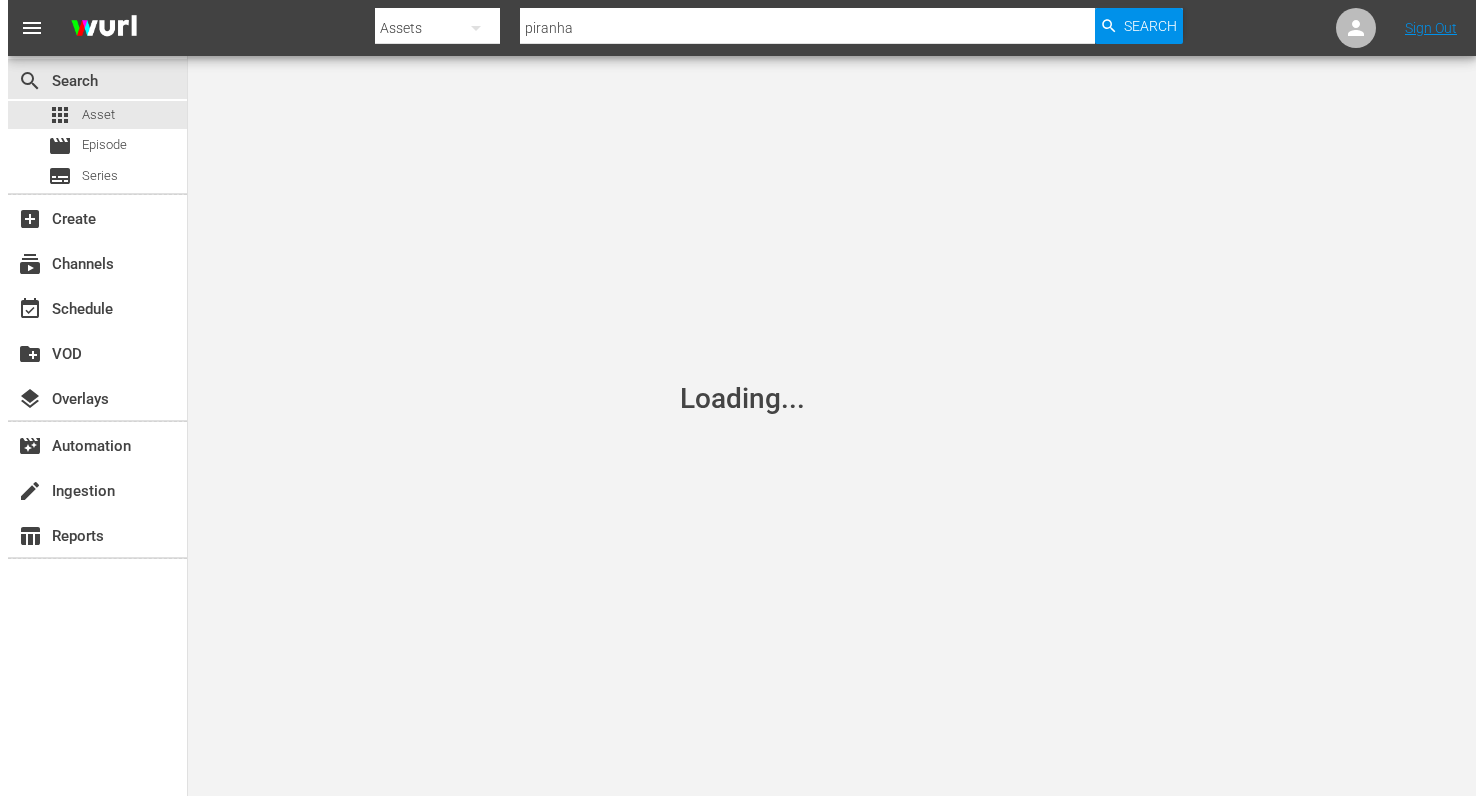 scroll, scrollTop: 0, scrollLeft: 0, axis: both 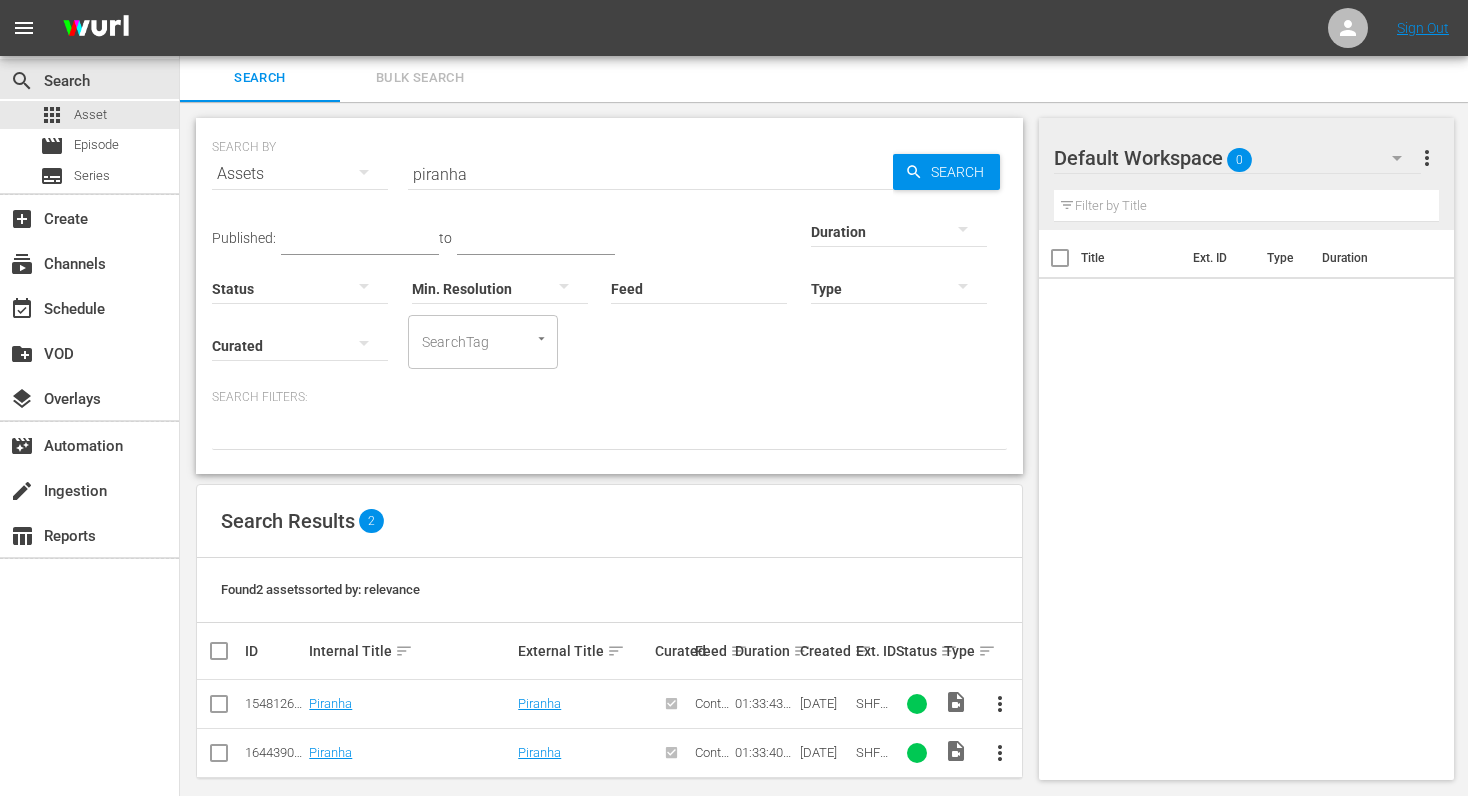 click on "piranha" at bounding box center (650, 174) 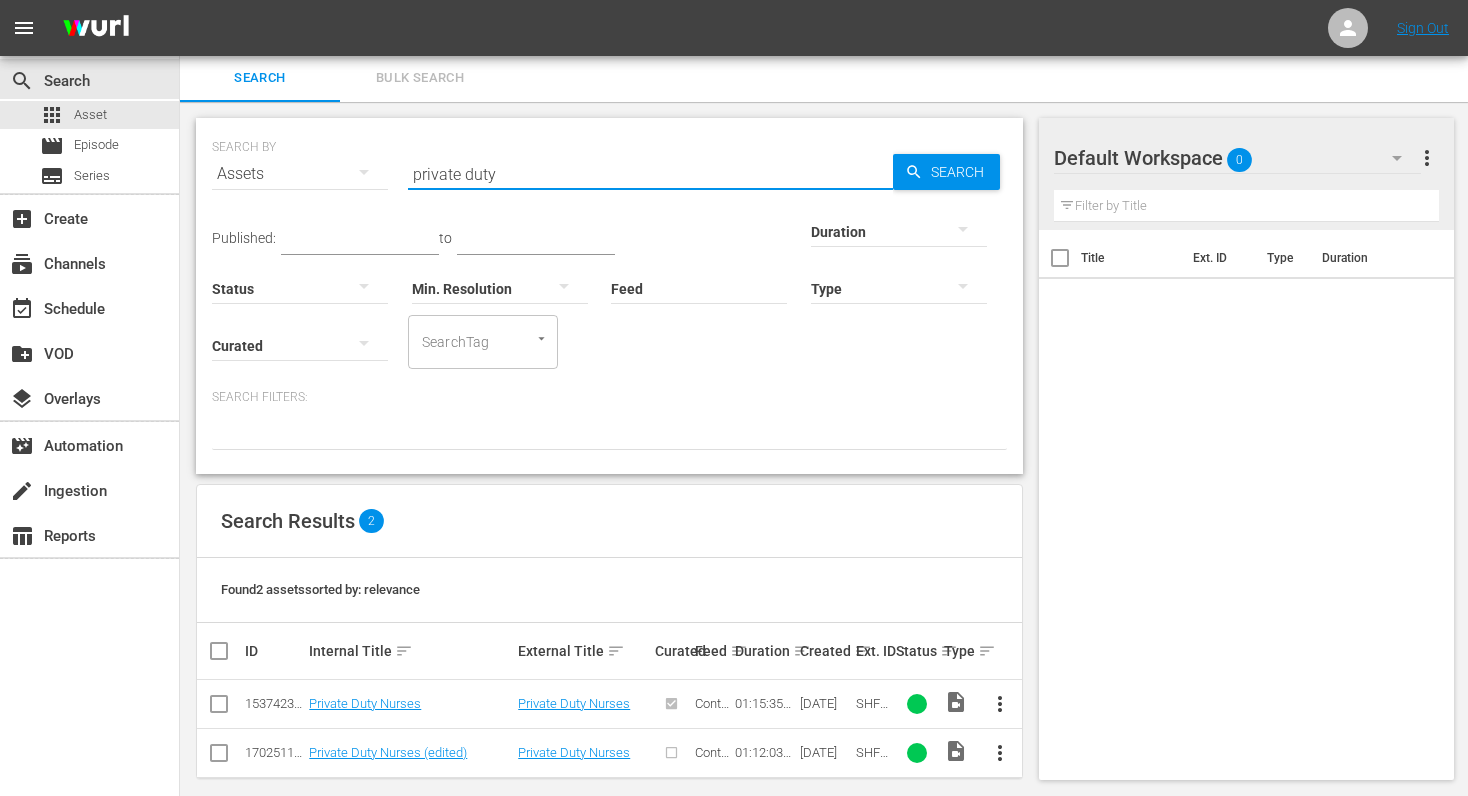 type on "private duty" 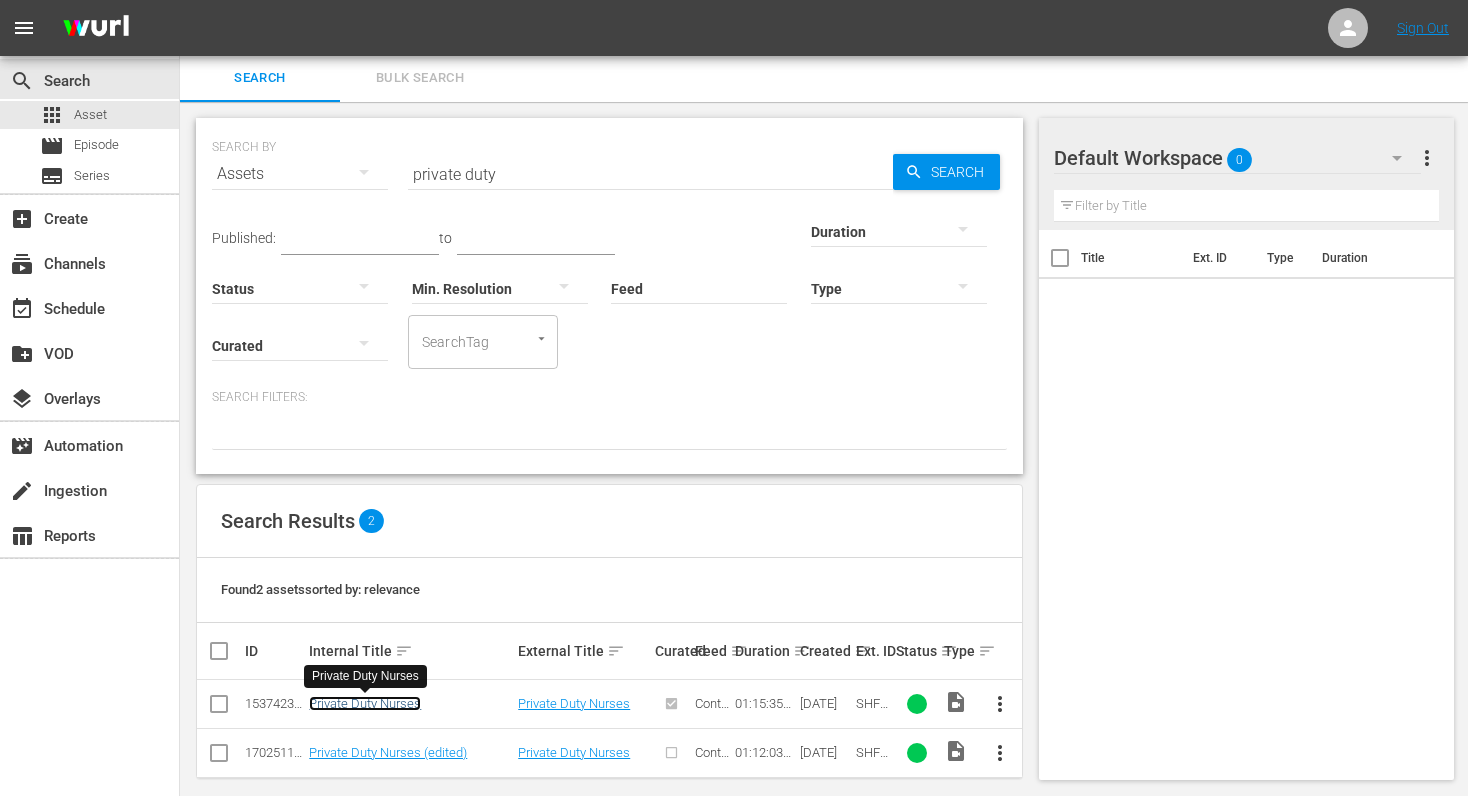 click on "Private Duty Nurses" at bounding box center [365, 703] 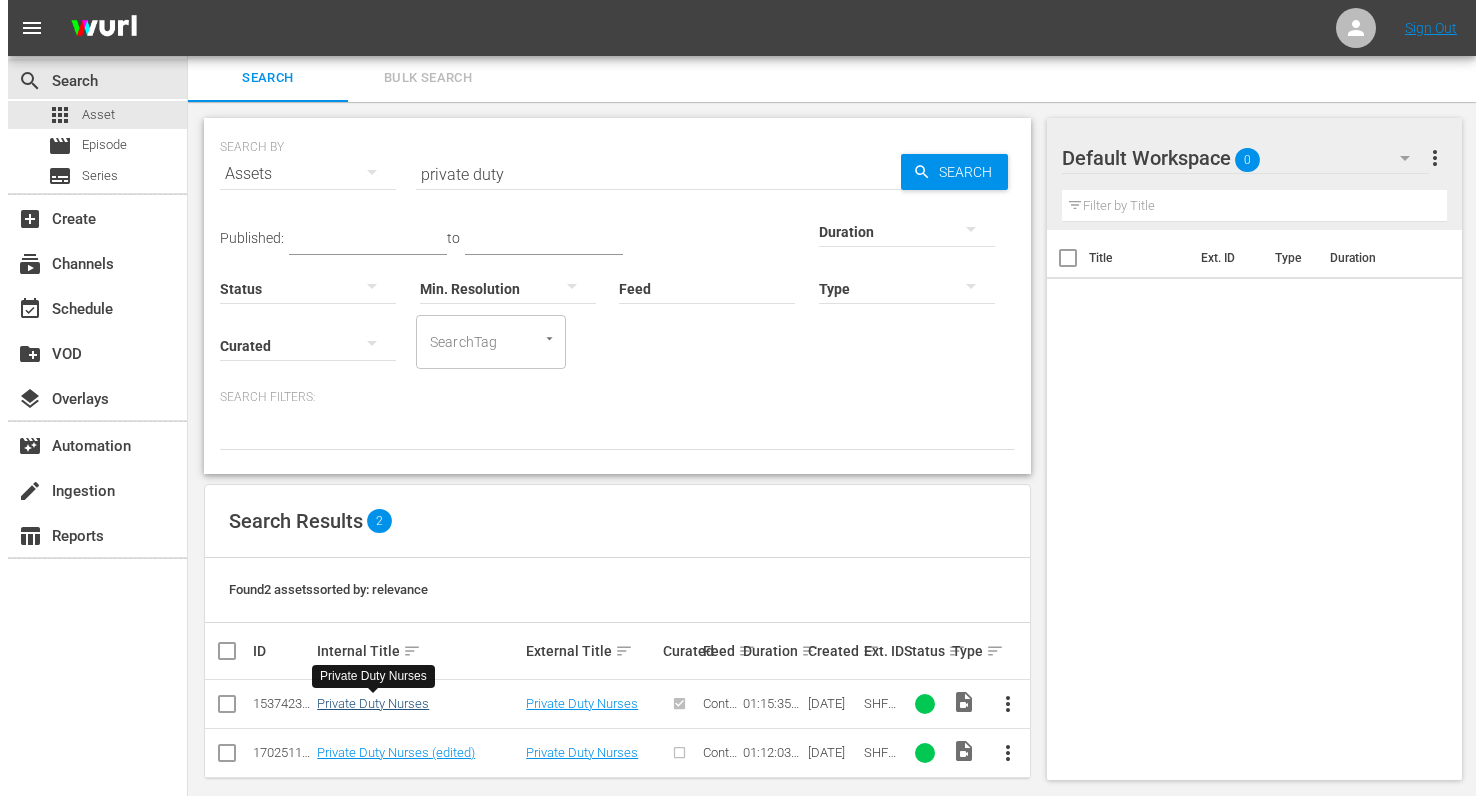 scroll, scrollTop: 0, scrollLeft: 0, axis: both 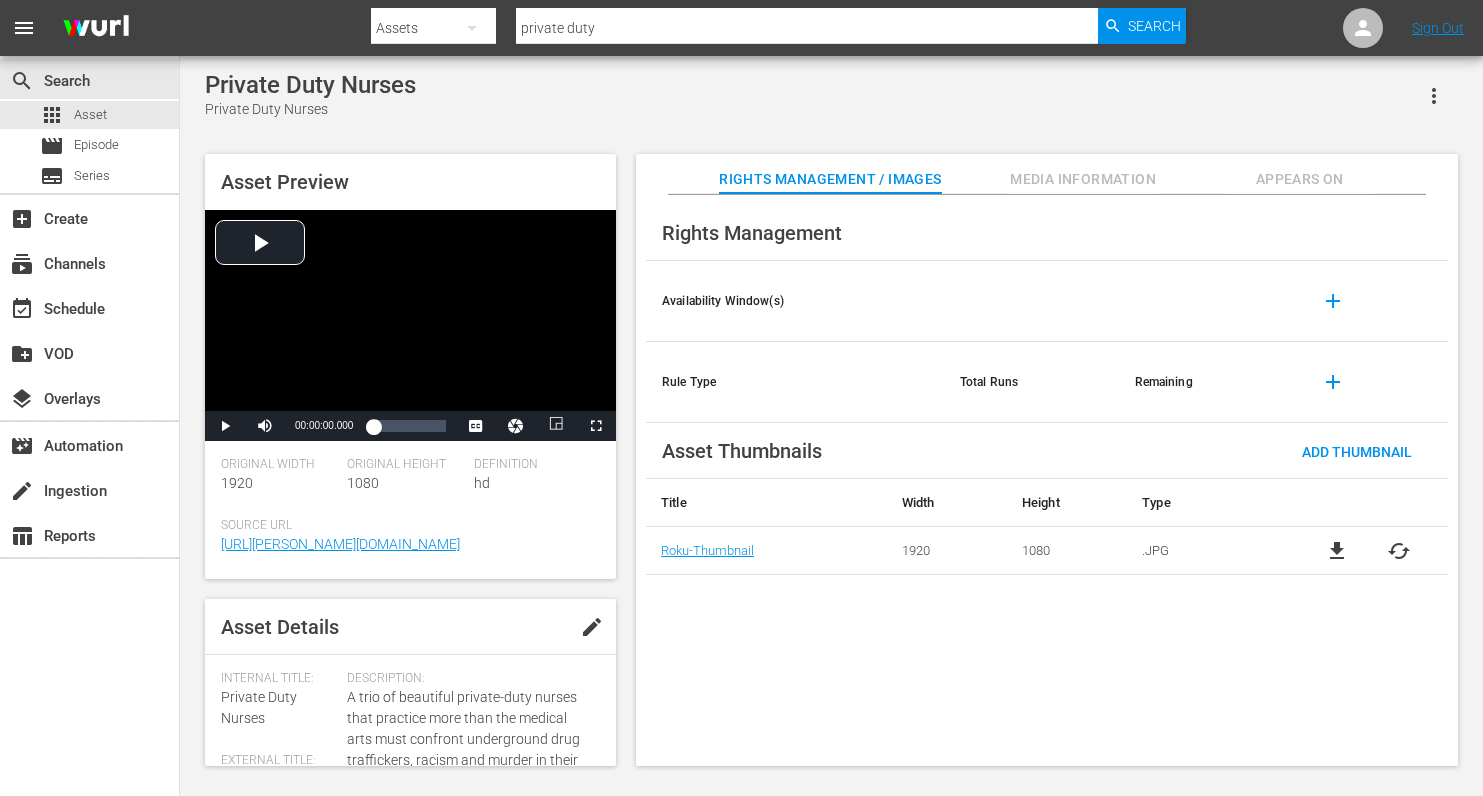 click on "Rights Management Availability Window(s) add Rule Type Total Runs Remaining add Asset Thumbnails Add Thumbnail Title Width Height Type   Roku-Thumbnail 1920 1080 .JPG file_download cached" at bounding box center [1047, 481] 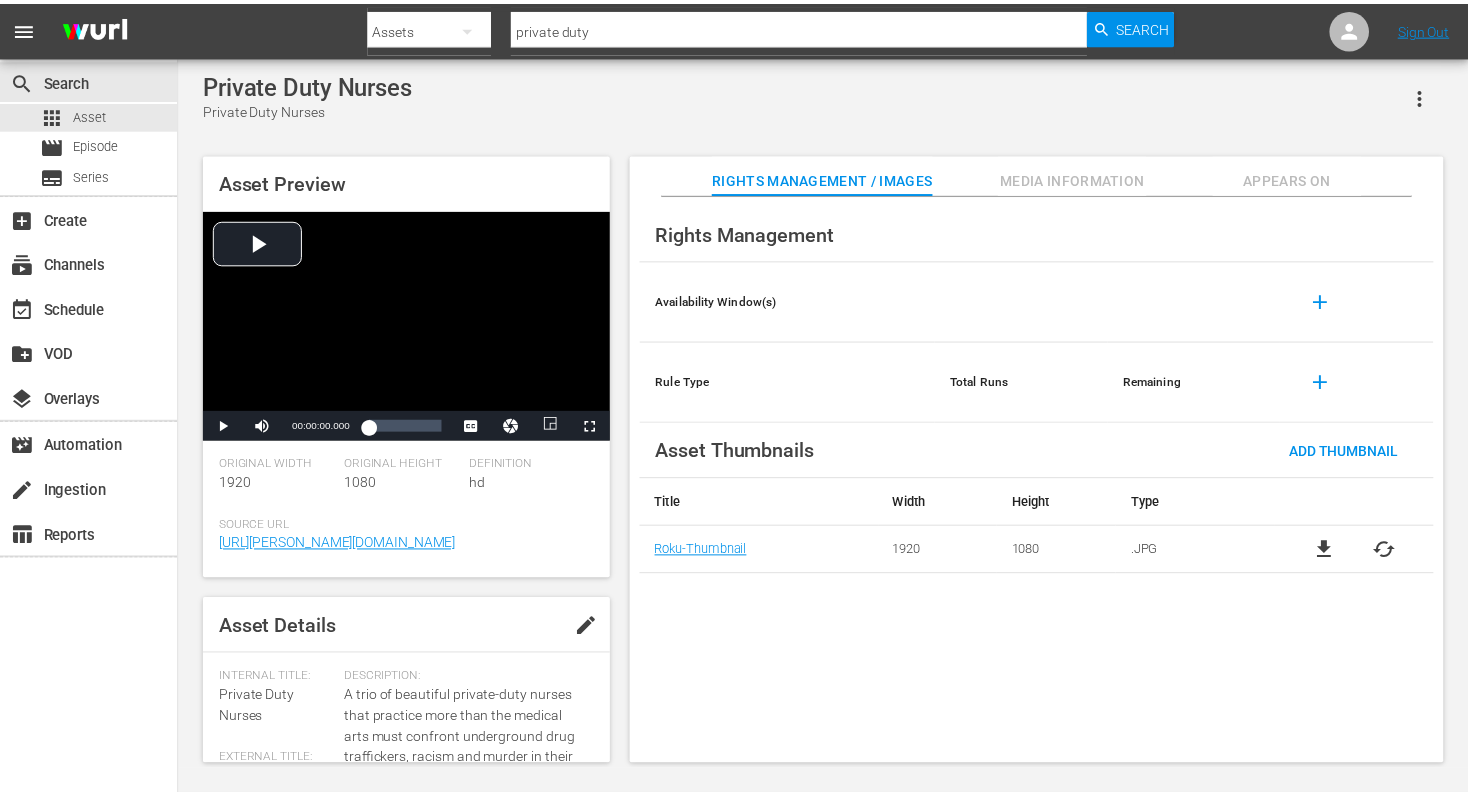 scroll, scrollTop: 2, scrollLeft: 0, axis: vertical 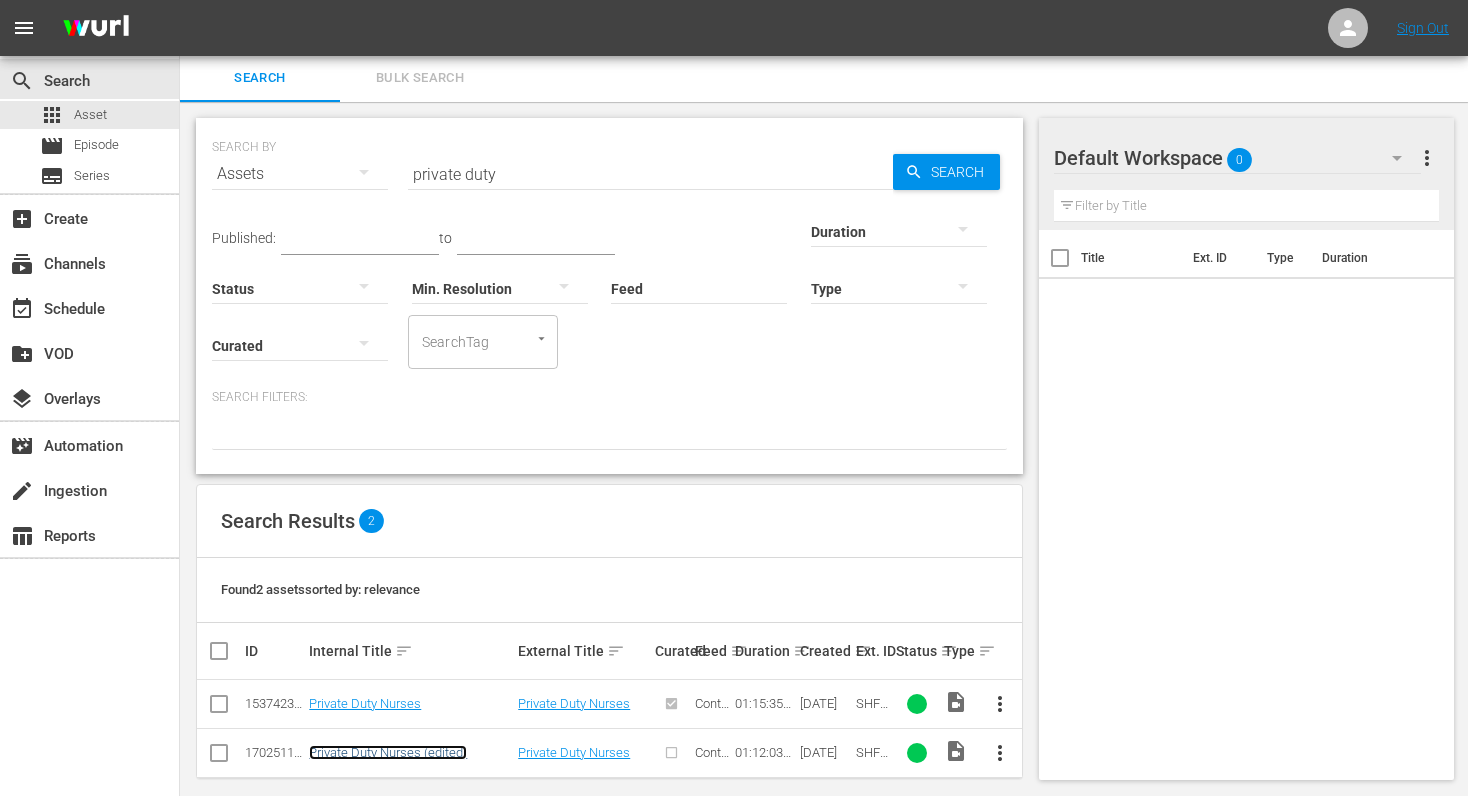 click on "Private Duty Nurses (edited)" at bounding box center (388, 752) 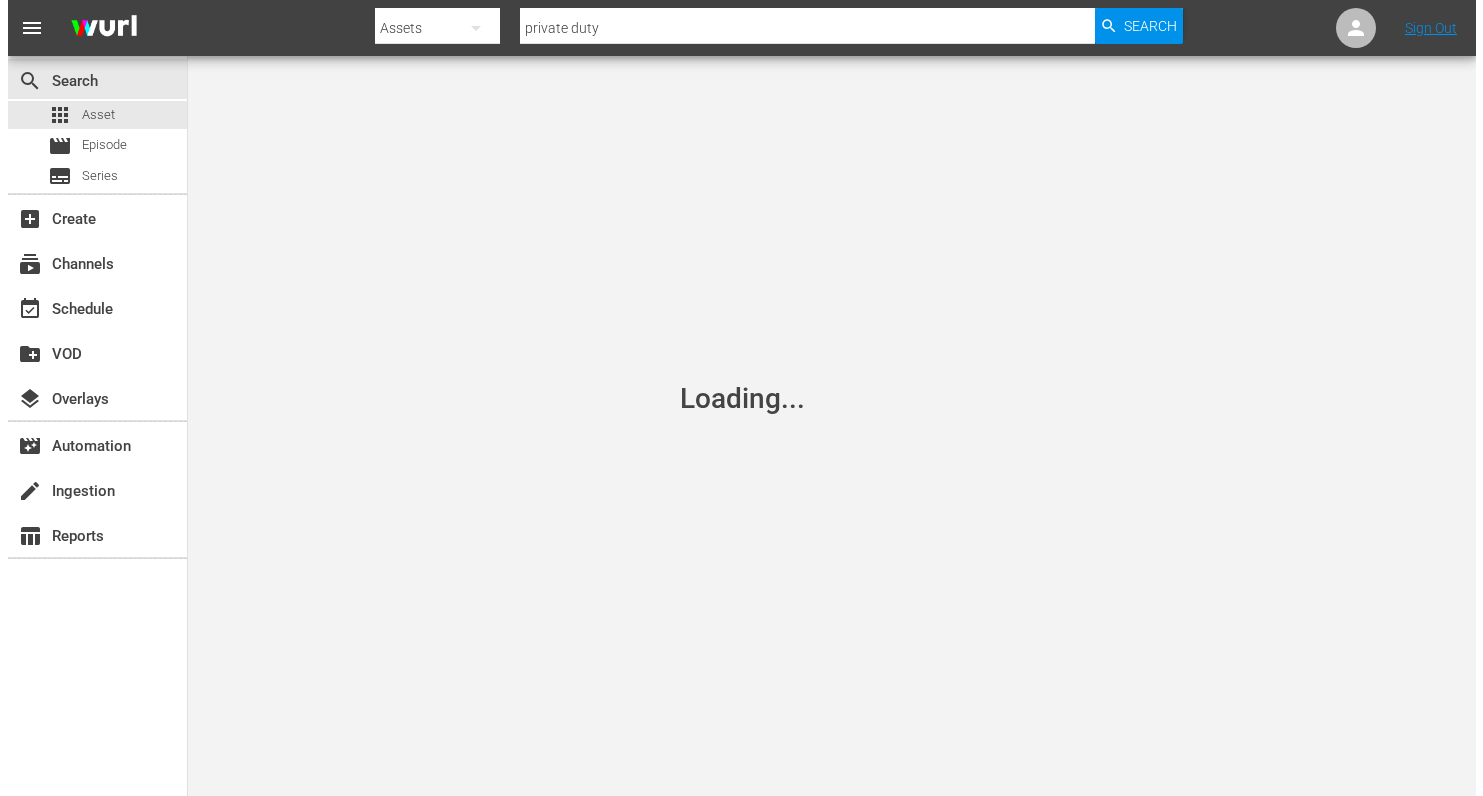 scroll, scrollTop: 0, scrollLeft: 0, axis: both 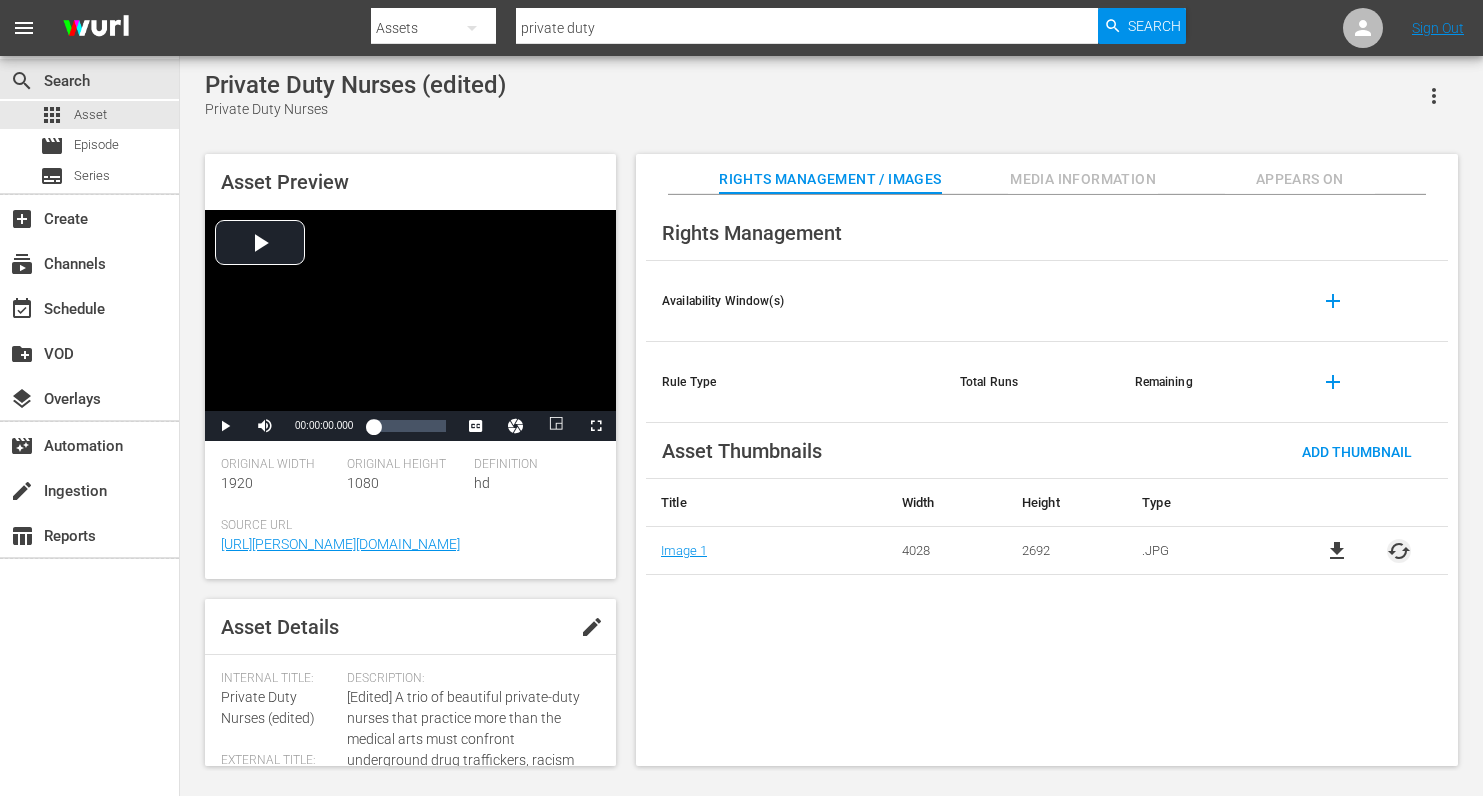 click on "cached" at bounding box center [1399, 551] 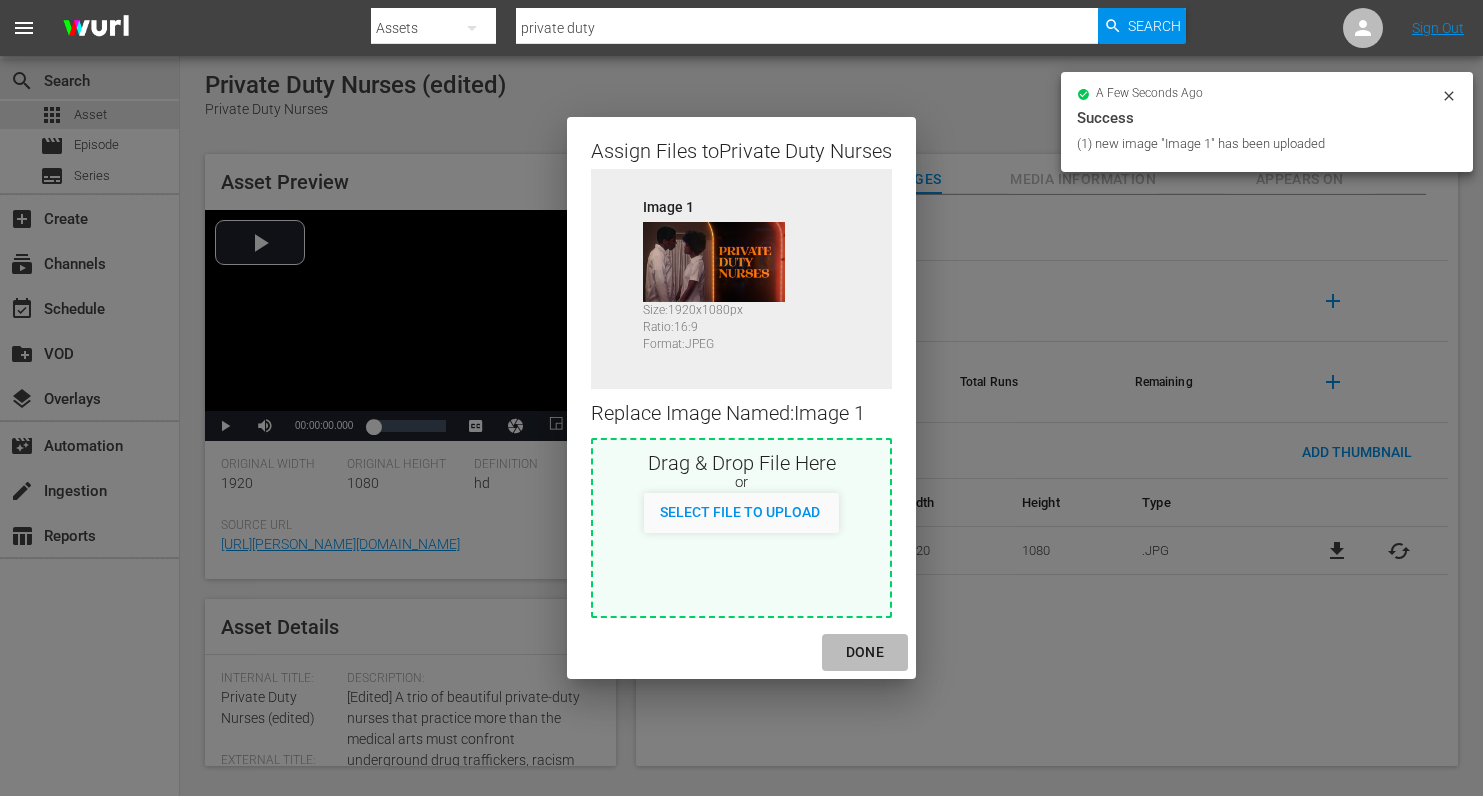 click on "DONE" at bounding box center (865, 652) 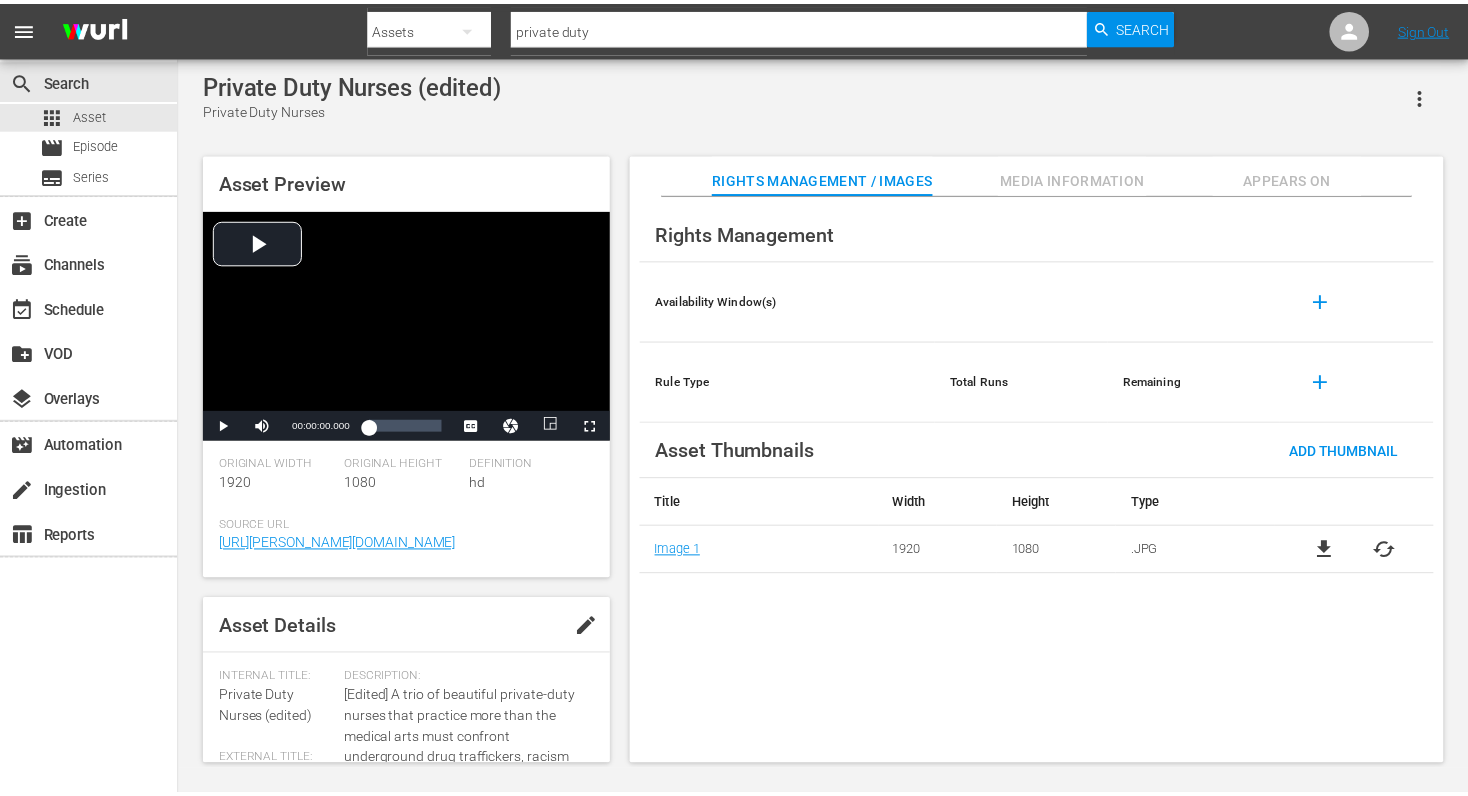 scroll, scrollTop: 2, scrollLeft: 0, axis: vertical 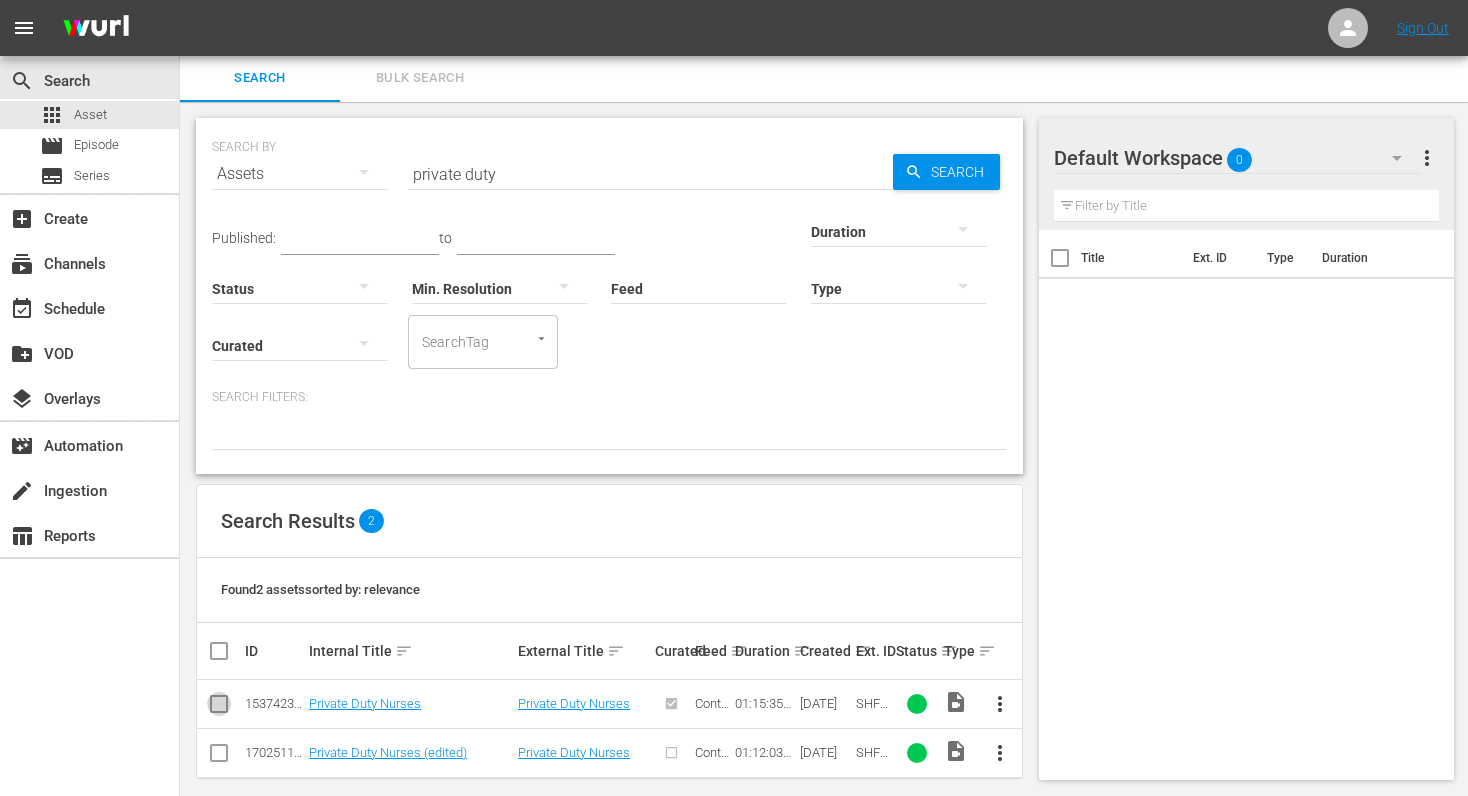 click at bounding box center [219, 708] 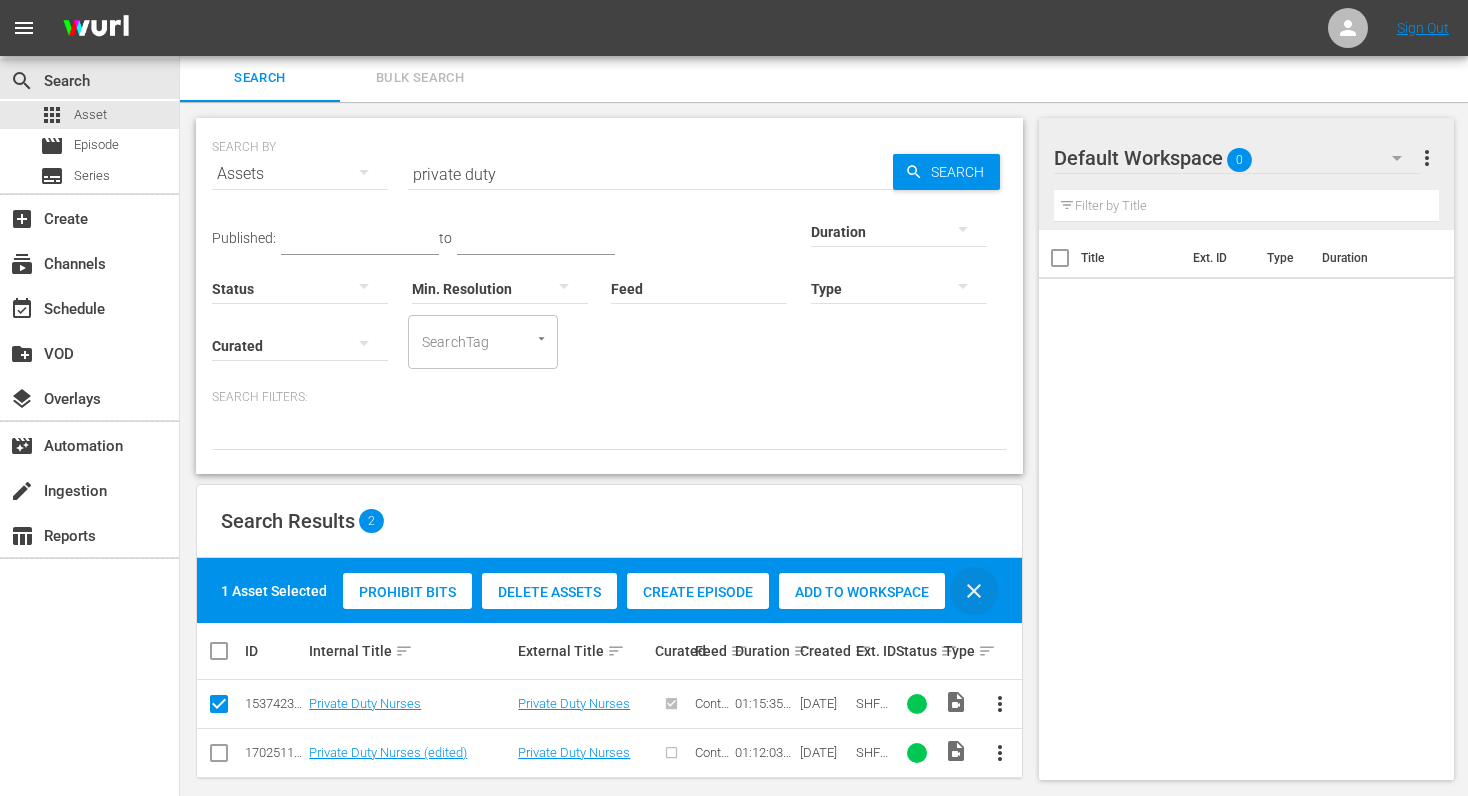 click on "clear" at bounding box center [974, 591] 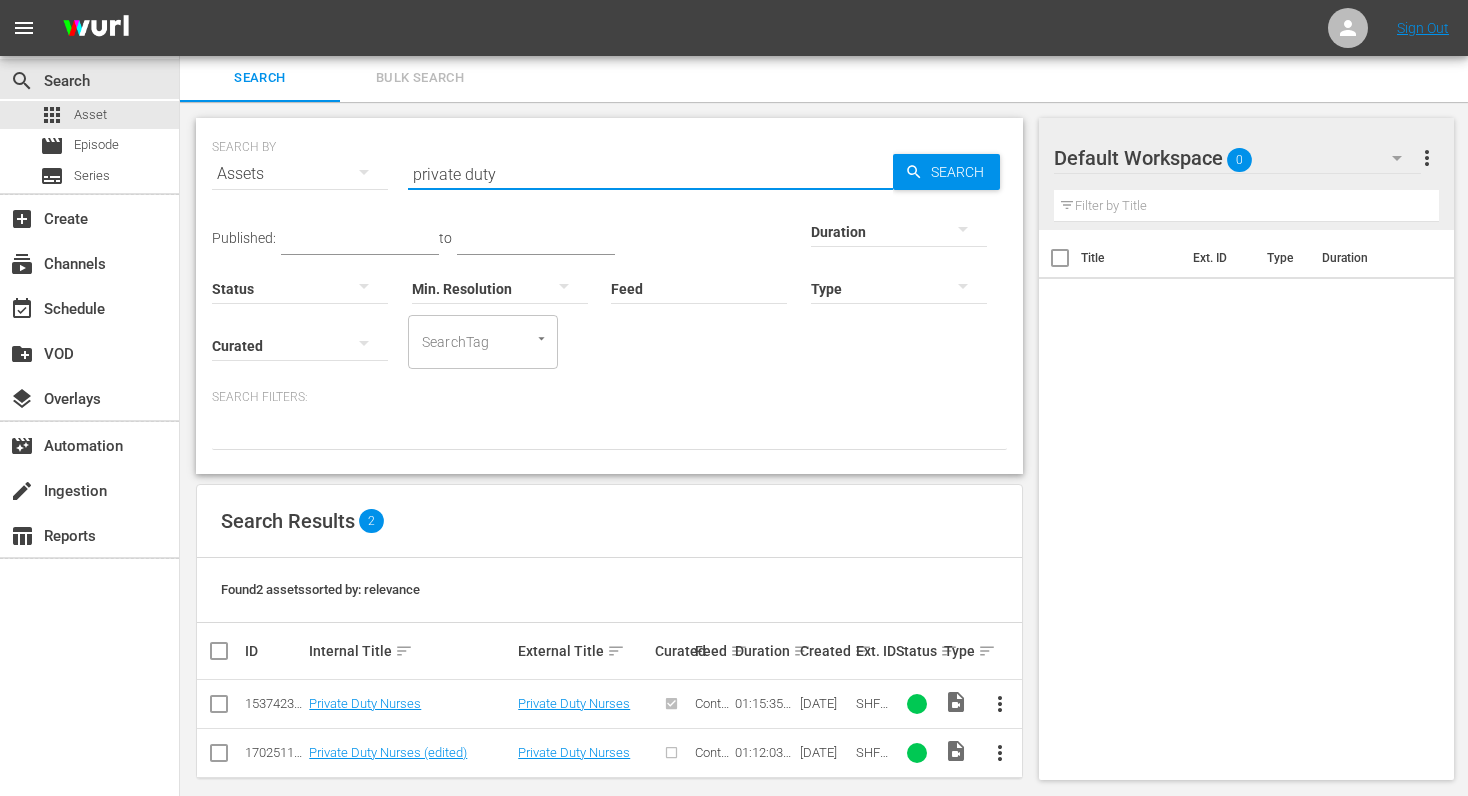 click on "private duty" at bounding box center [650, 174] 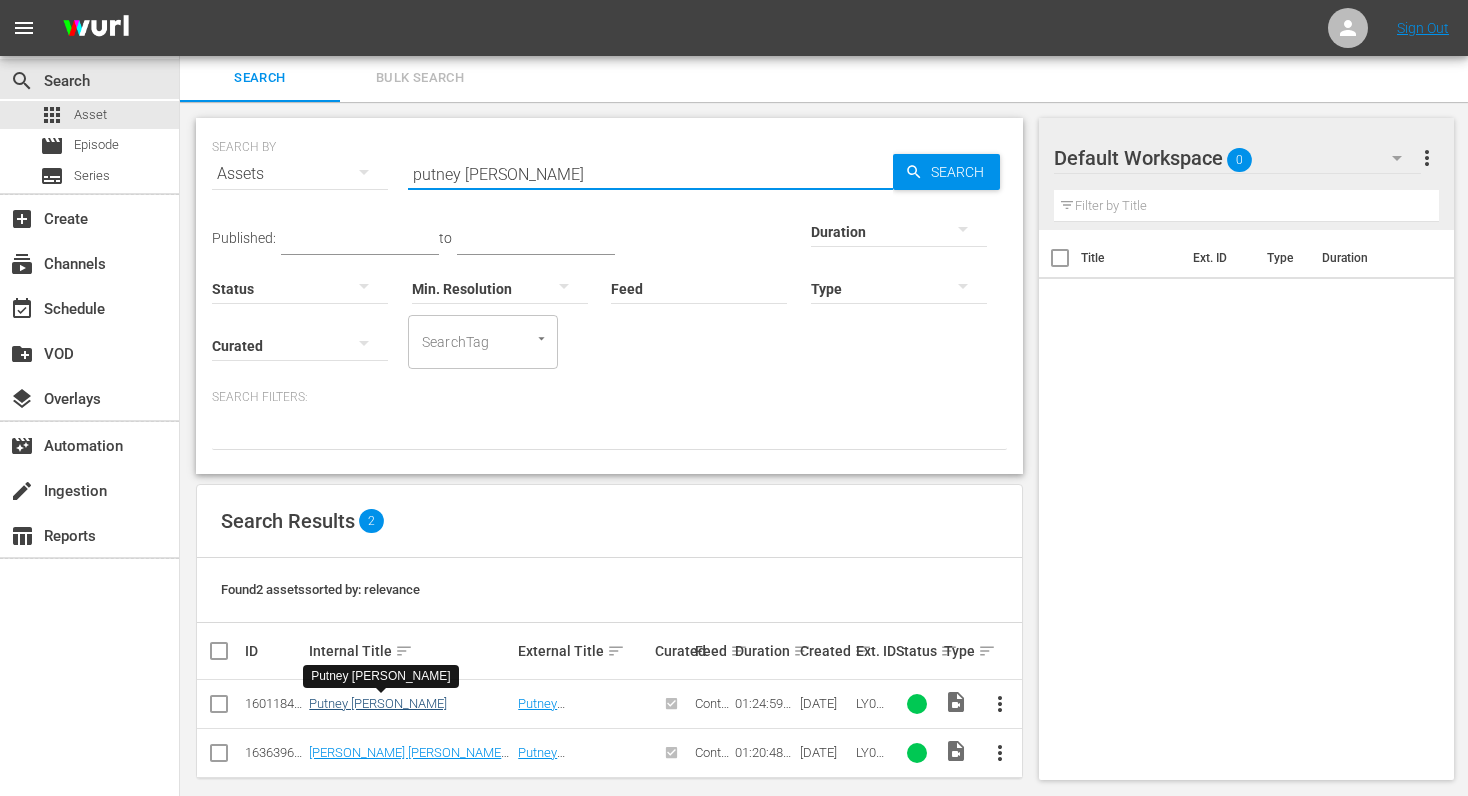 type on "putney [PERSON_NAME]" 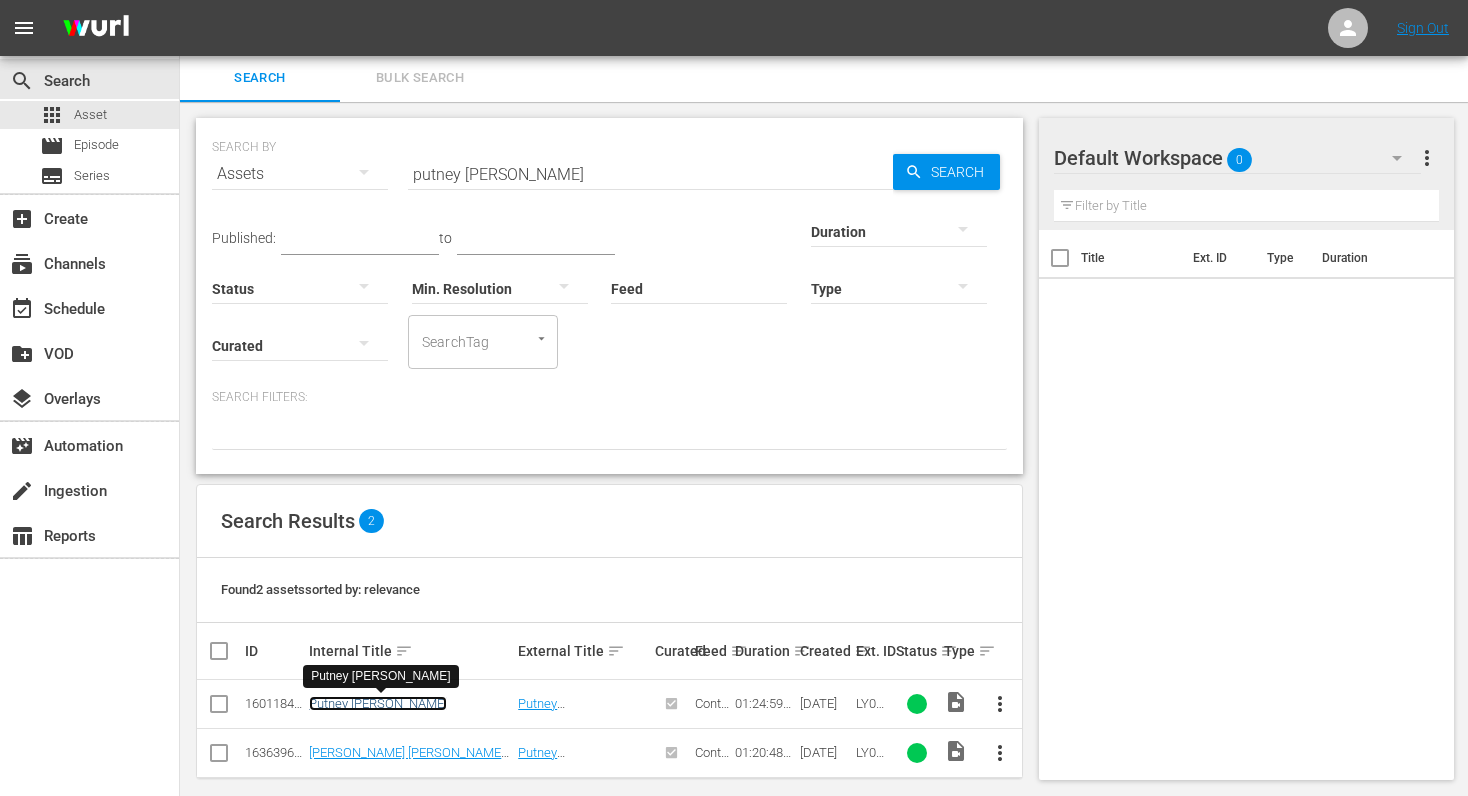 click on "Putney [PERSON_NAME]" at bounding box center (378, 703) 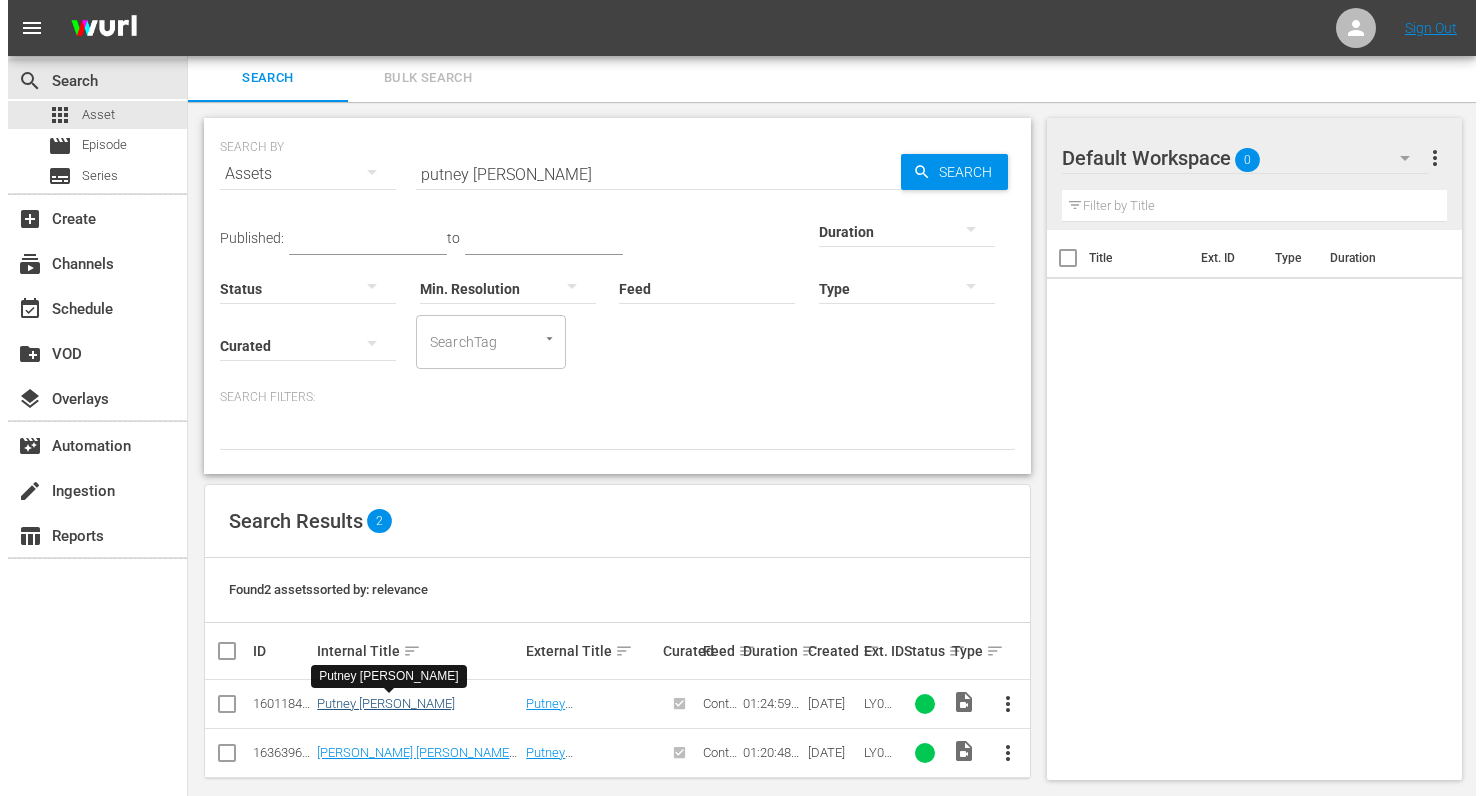 scroll, scrollTop: 0, scrollLeft: 0, axis: both 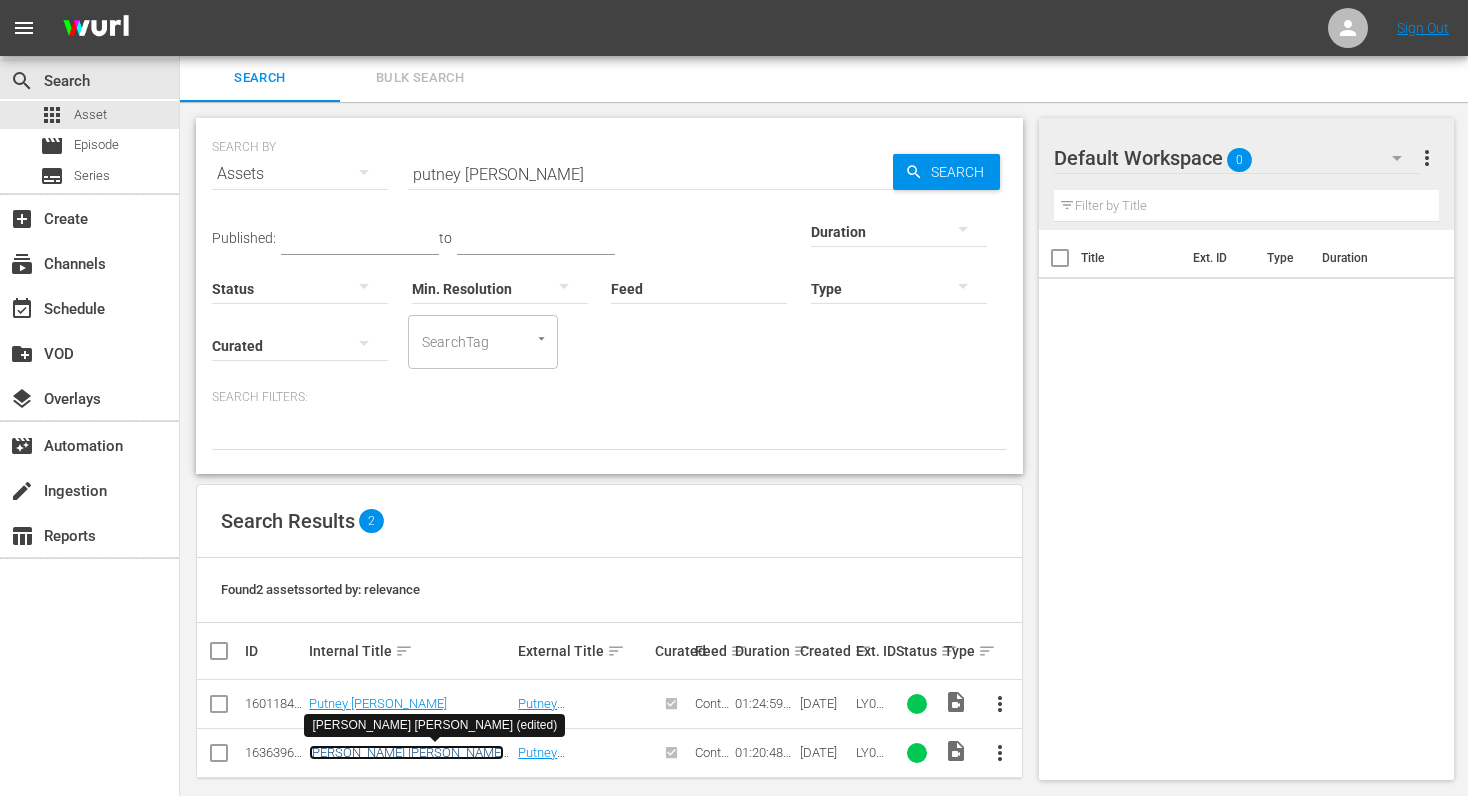 click on "[PERSON_NAME] [PERSON_NAME] (edited)" at bounding box center [406, 760] 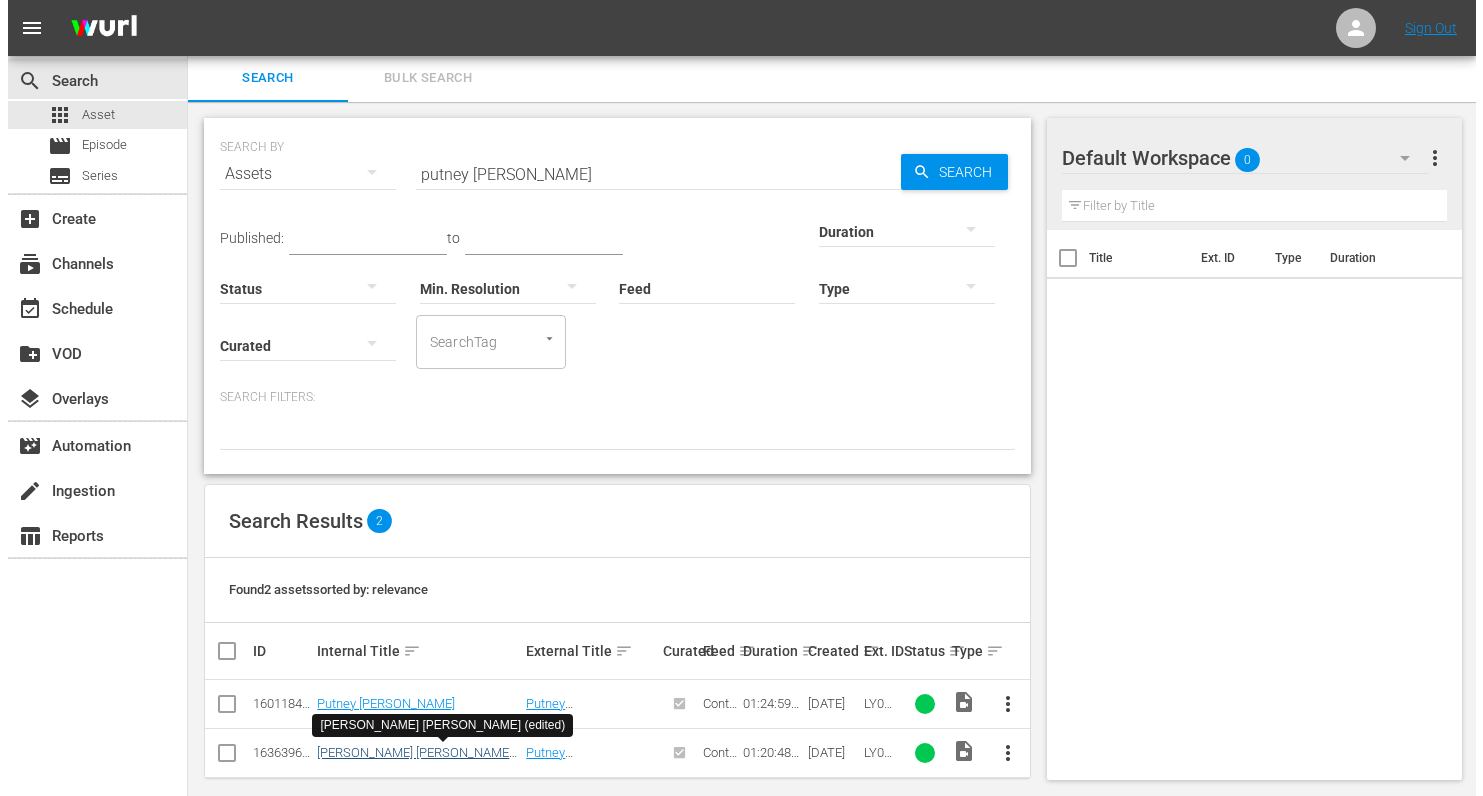 scroll, scrollTop: 0, scrollLeft: 0, axis: both 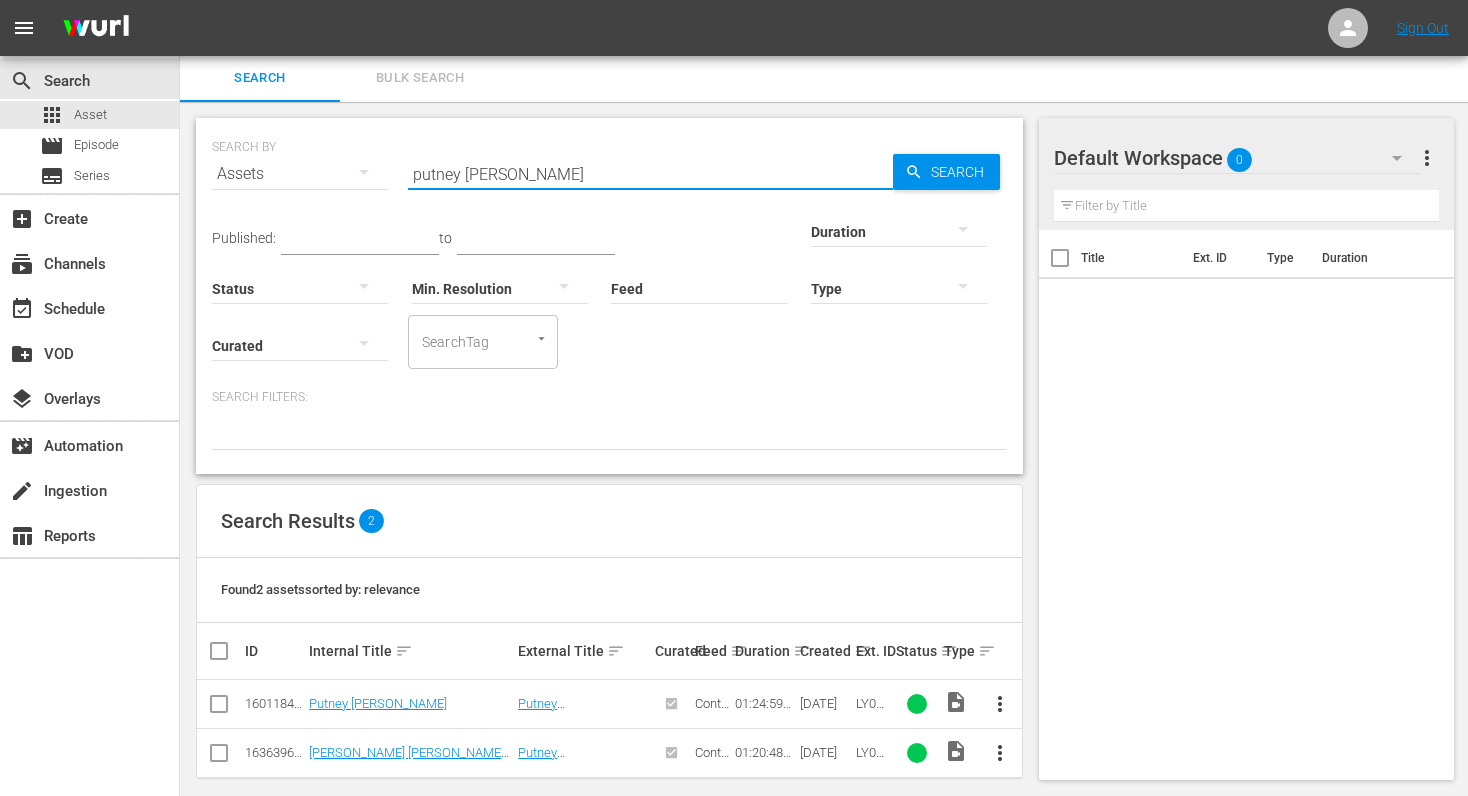 drag, startPoint x: 556, startPoint y: 176, endPoint x: 292, endPoint y: 184, distance: 264.1212 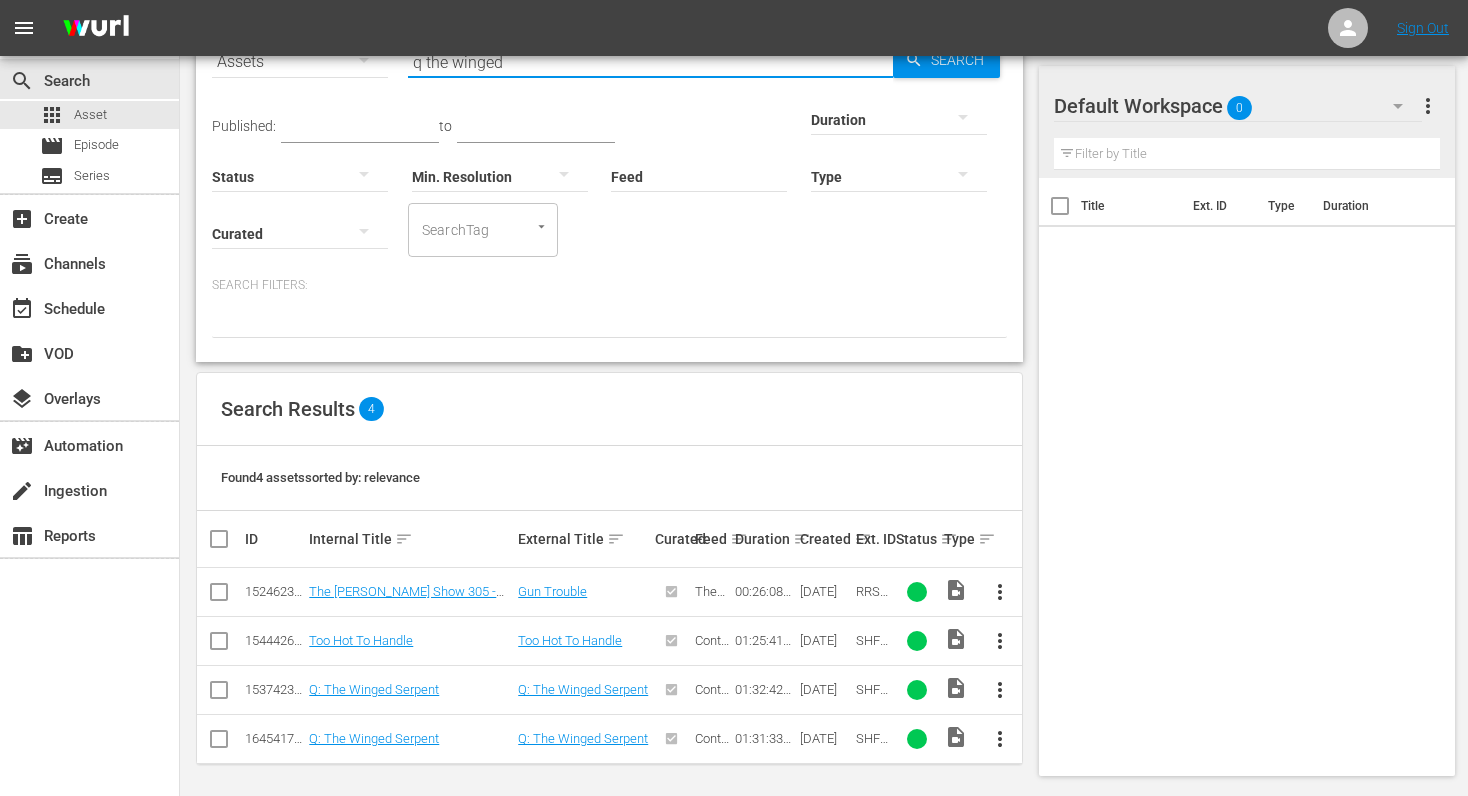 scroll, scrollTop: 119, scrollLeft: 0, axis: vertical 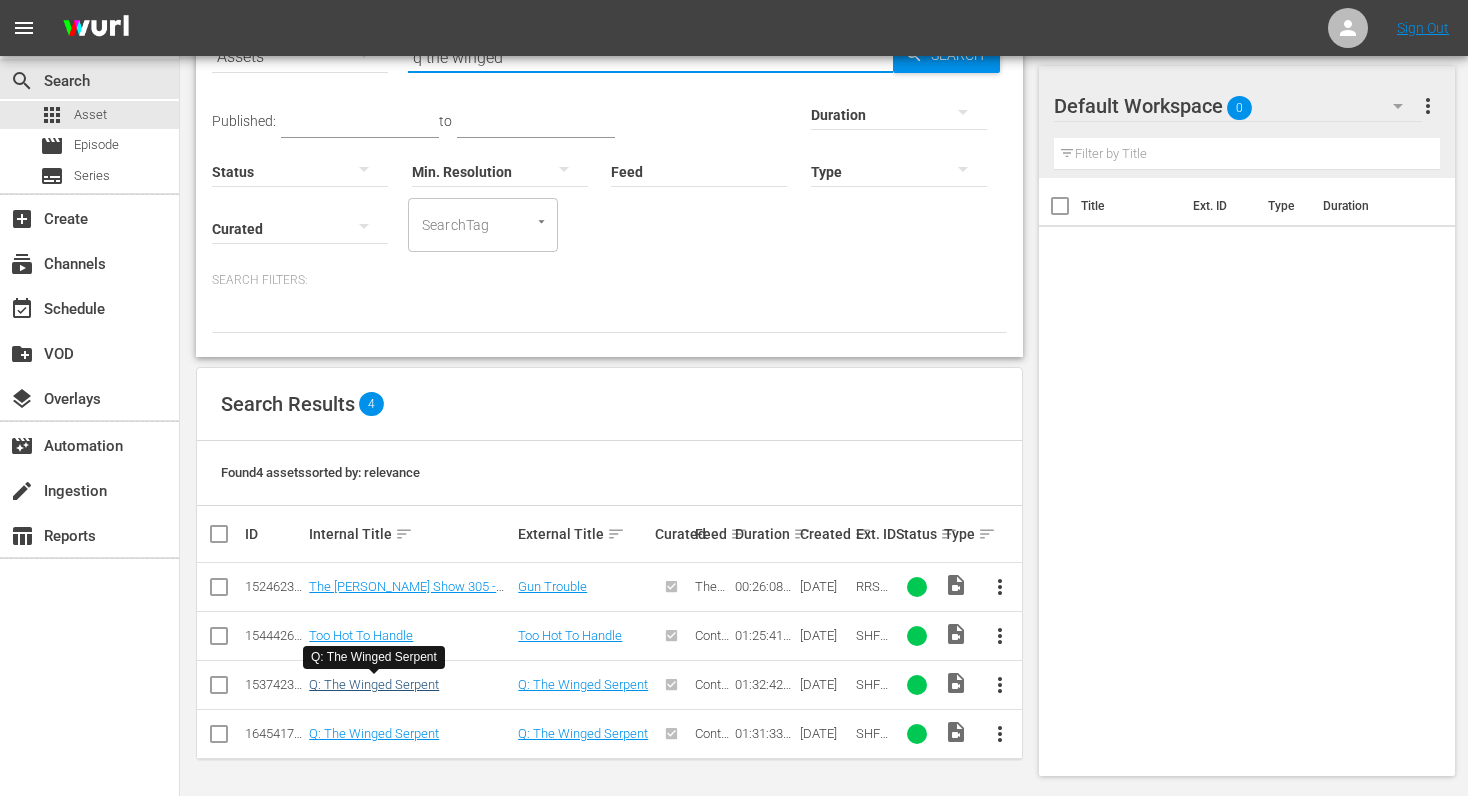 type on "q the winged" 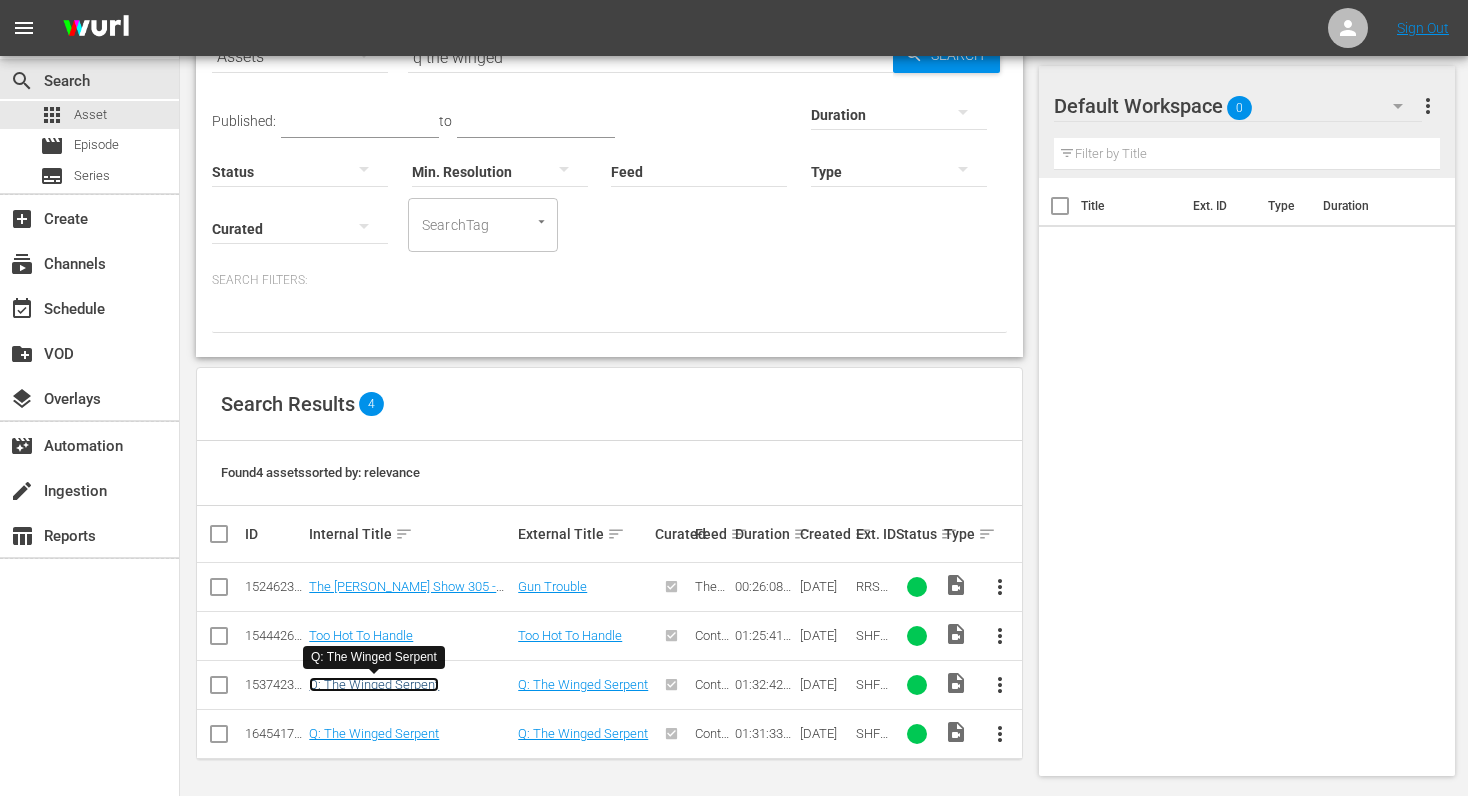 click on "Q: The Winged Serpent" at bounding box center [374, 684] 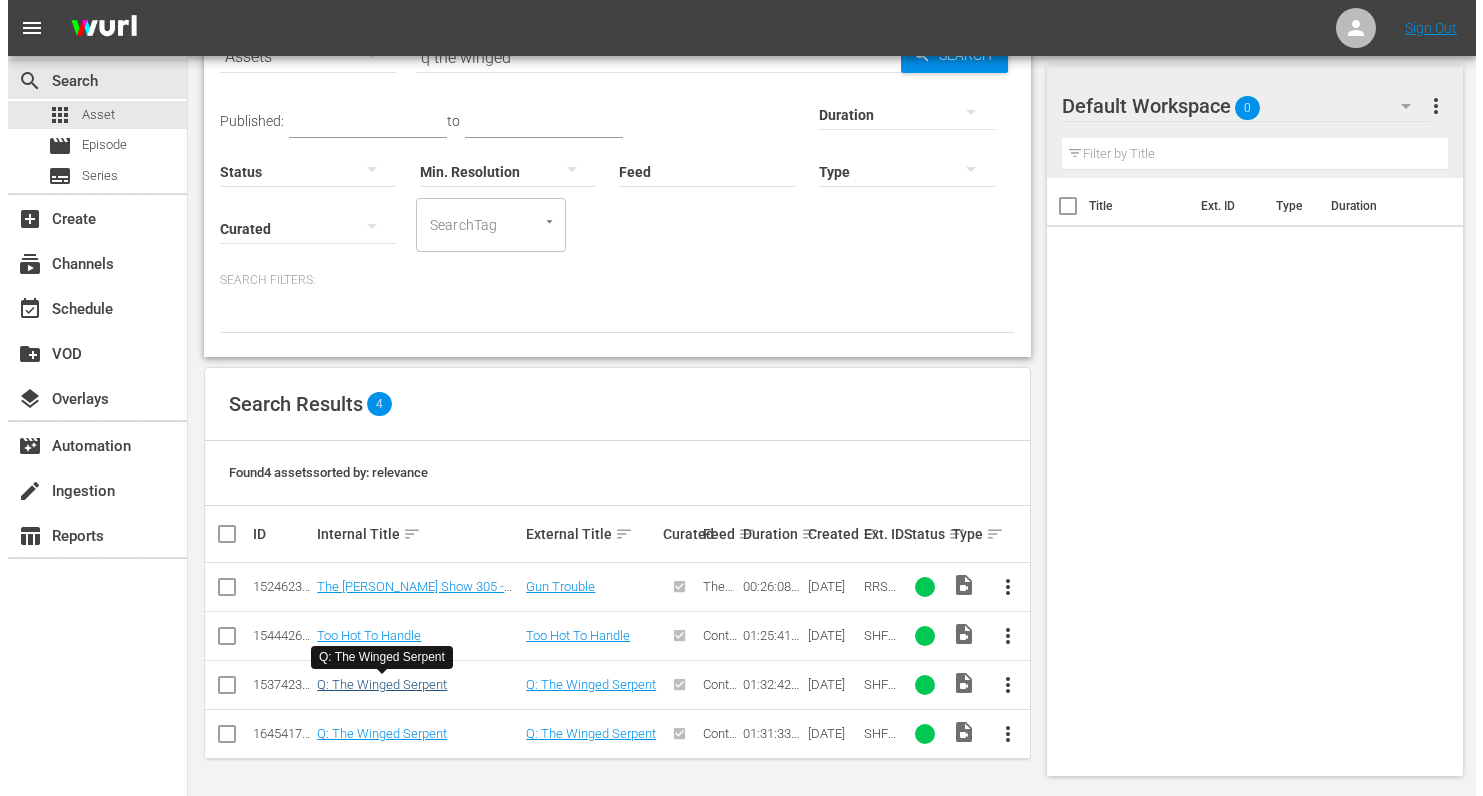 scroll, scrollTop: 0, scrollLeft: 0, axis: both 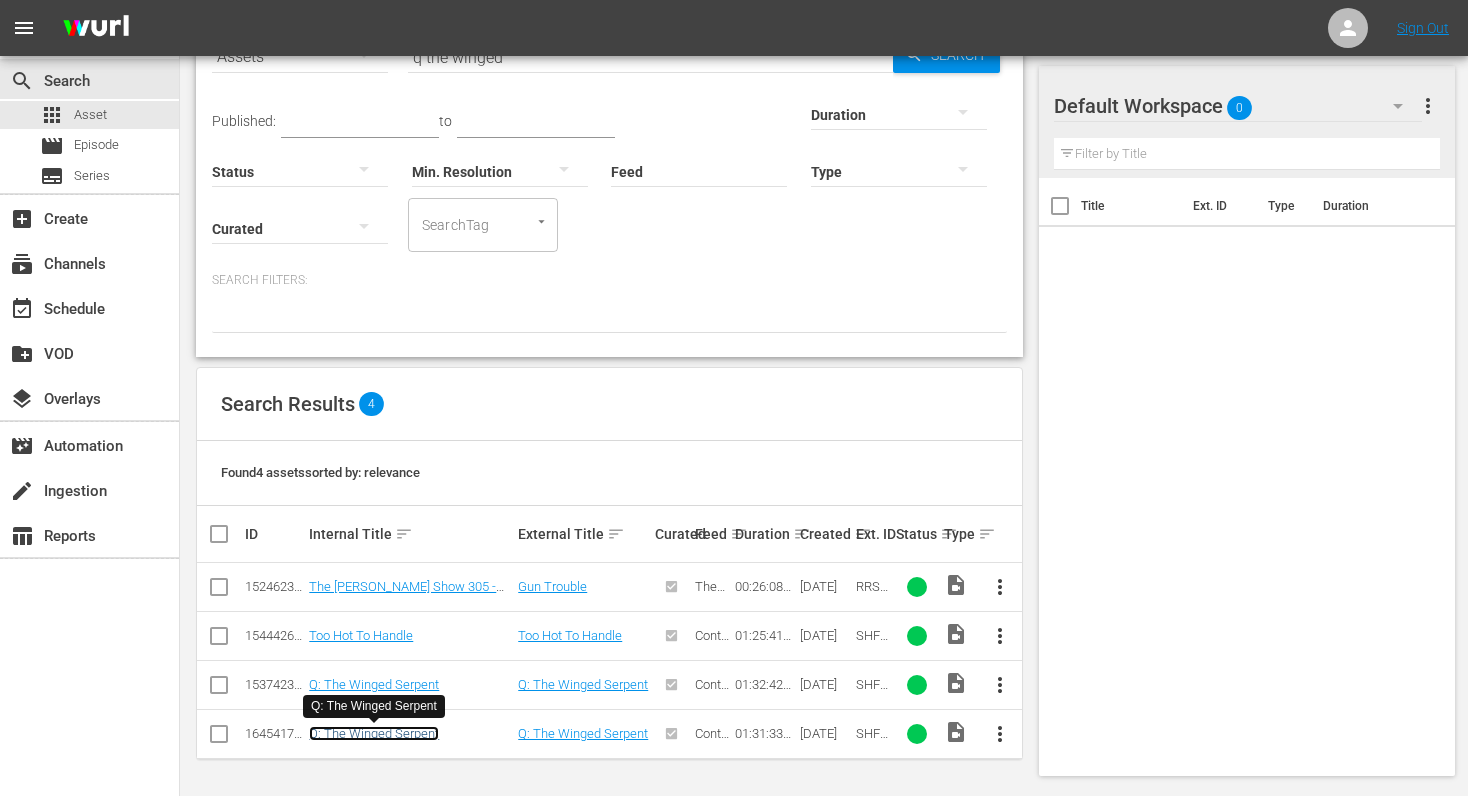 click on "Q: The Winged Serpent" at bounding box center [374, 733] 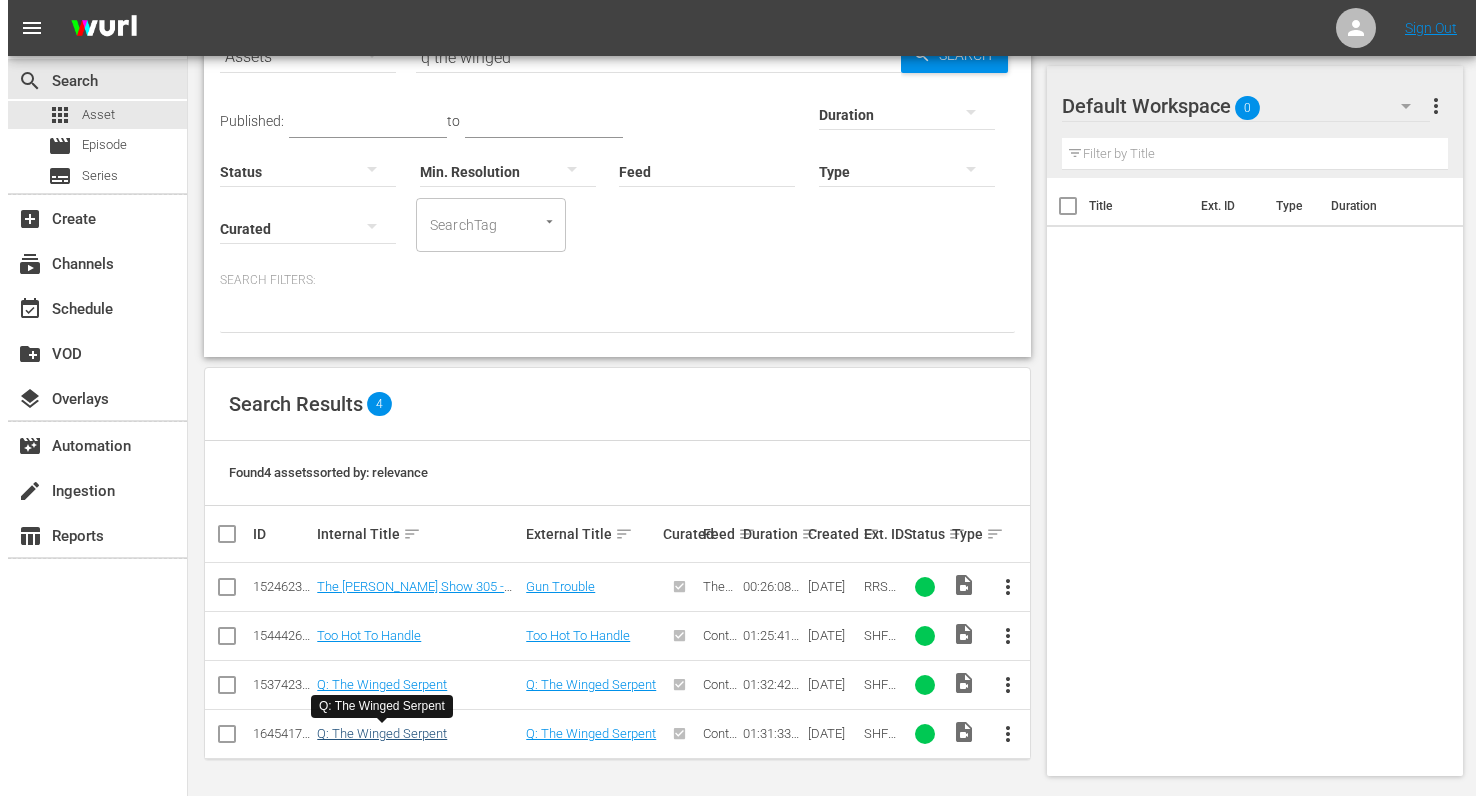 scroll, scrollTop: 0, scrollLeft: 0, axis: both 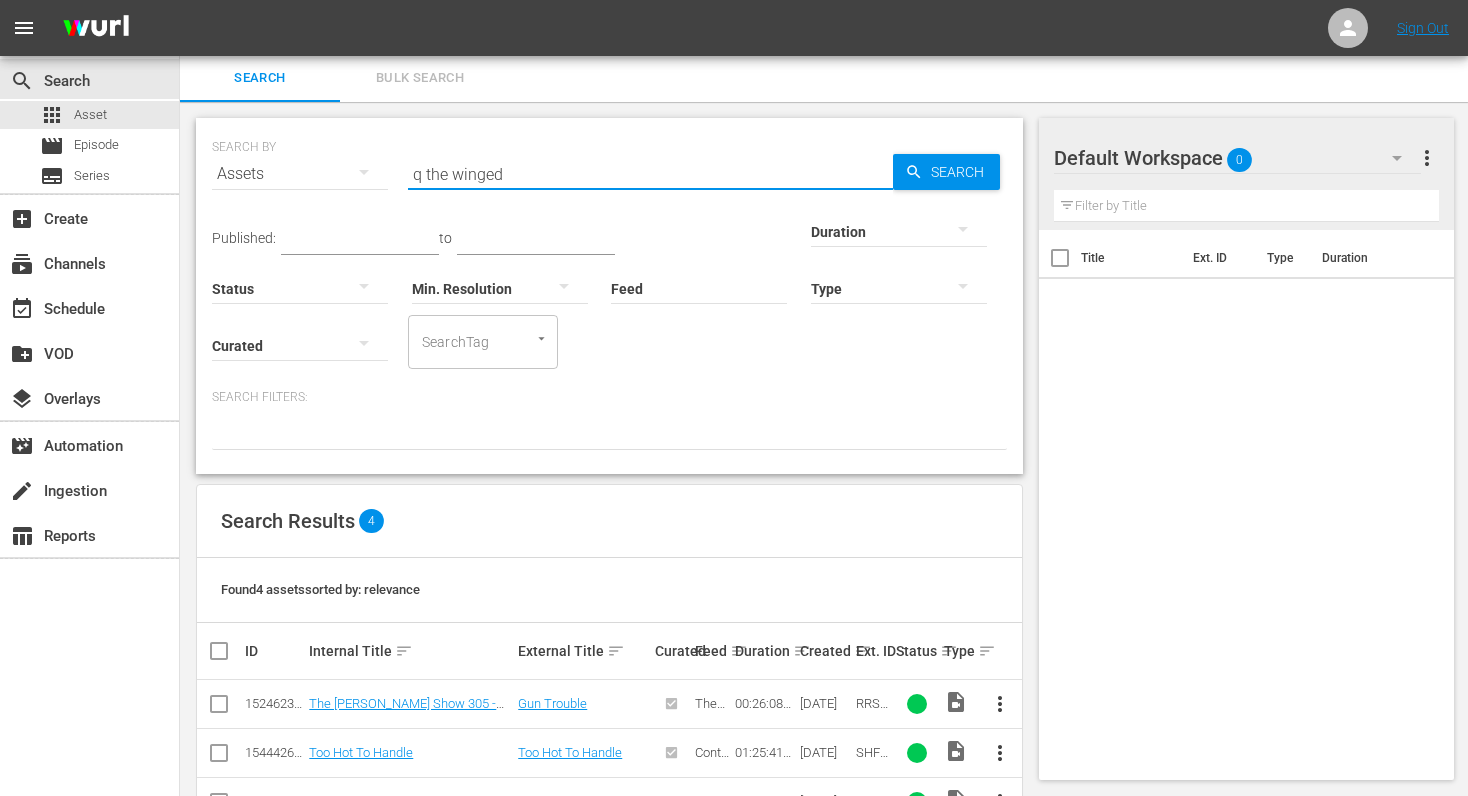 drag, startPoint x: 513, startPoint y: 181, endPoint x: 335, endPoint y: 185, distance: 178.04494 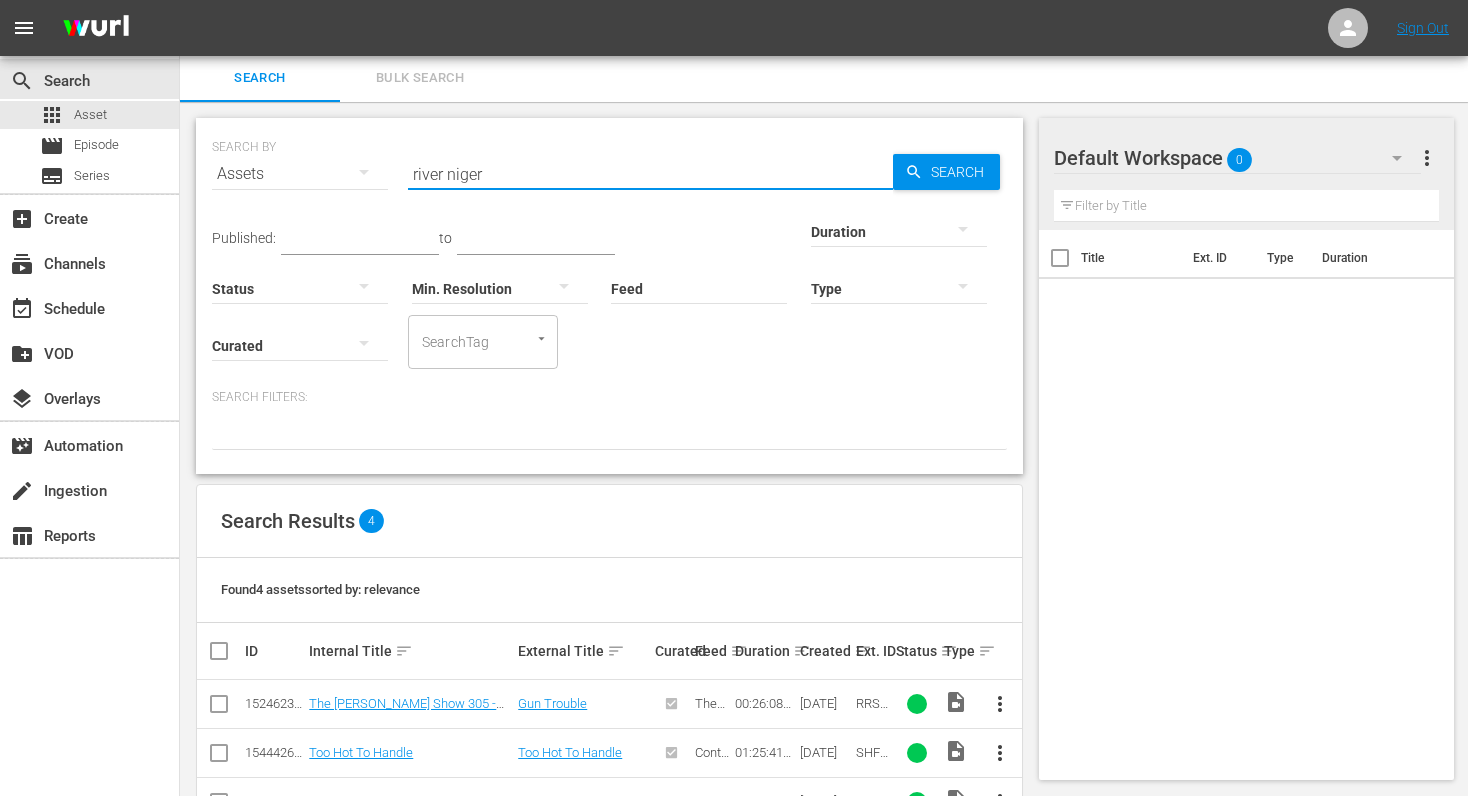 type on "river niger" 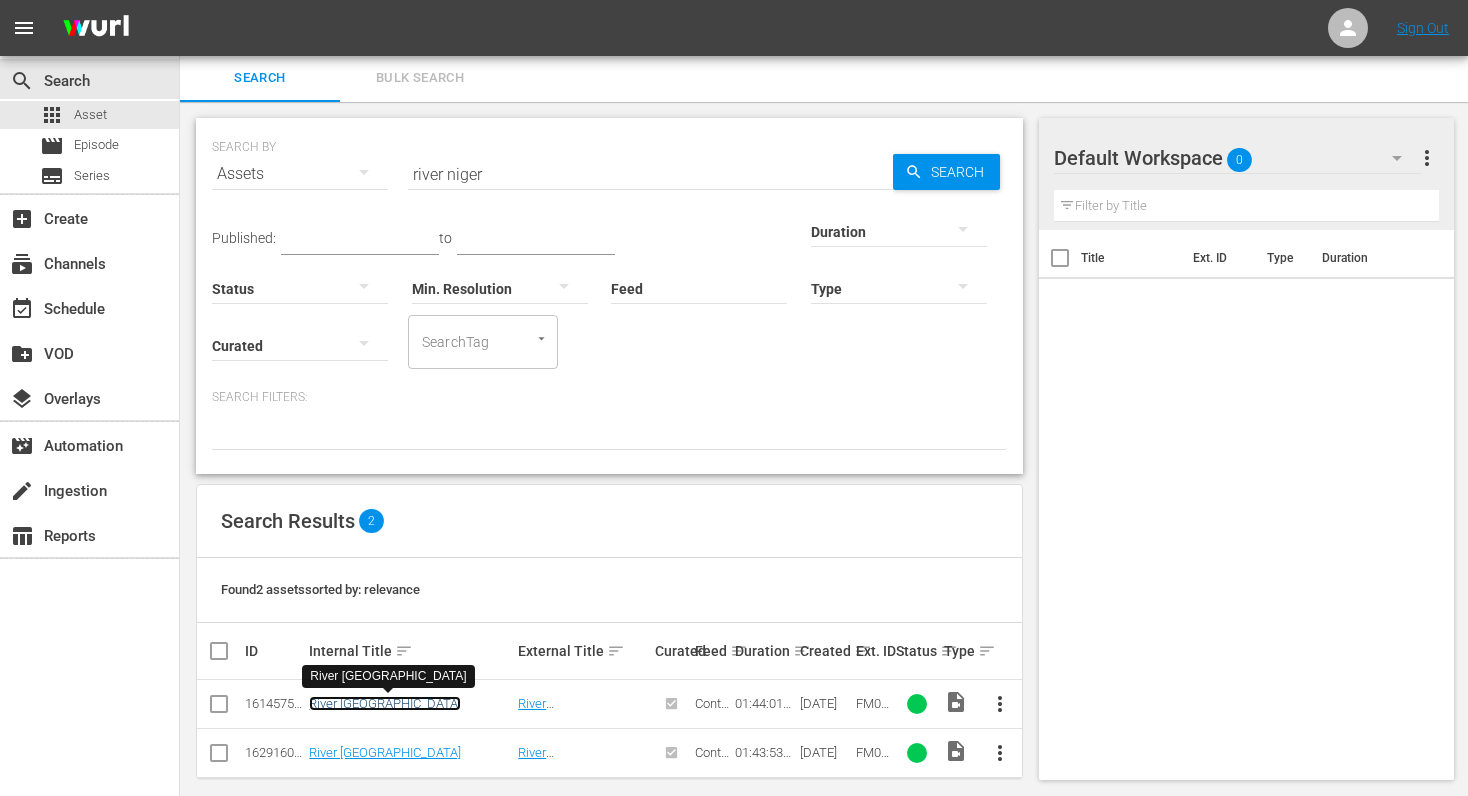 click on "River [GEOGRAPHIC_DATA]" at bounding box center [385, 703] 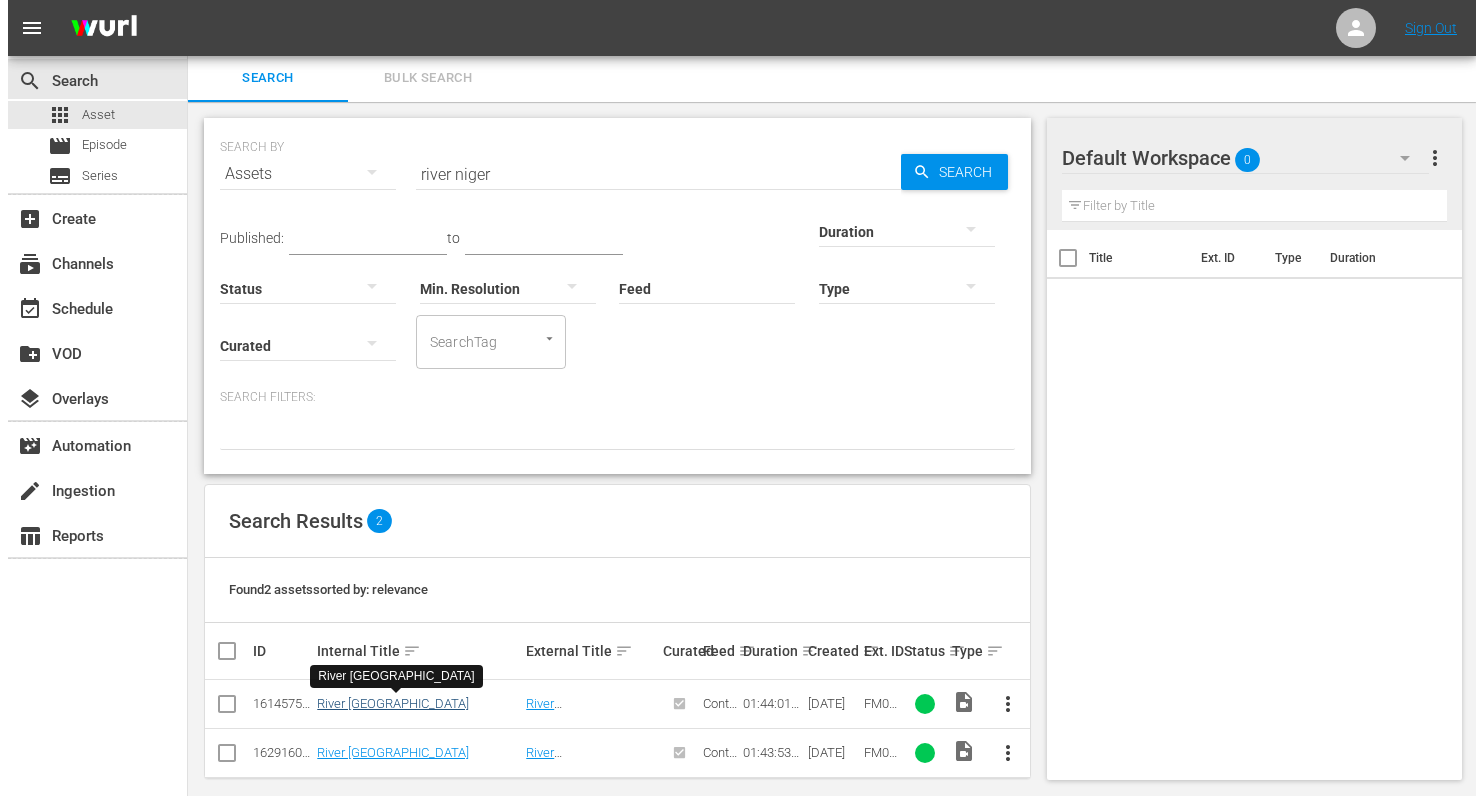 scroll, scrollTop: 0, scrollLeft: 0, axis: both 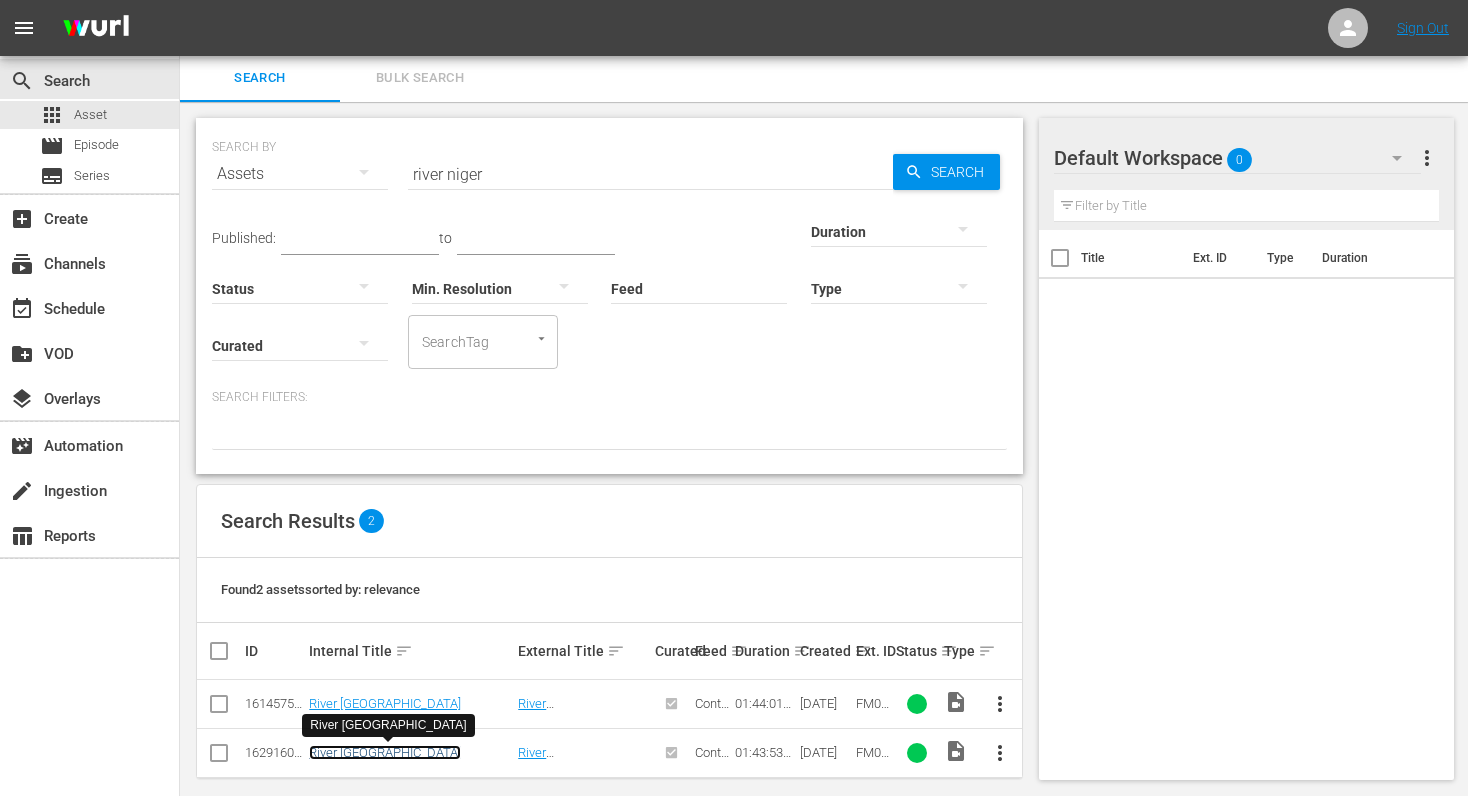 click on "River [GEOGRAPHIC_DATA]" at bounding box center [385, 752] 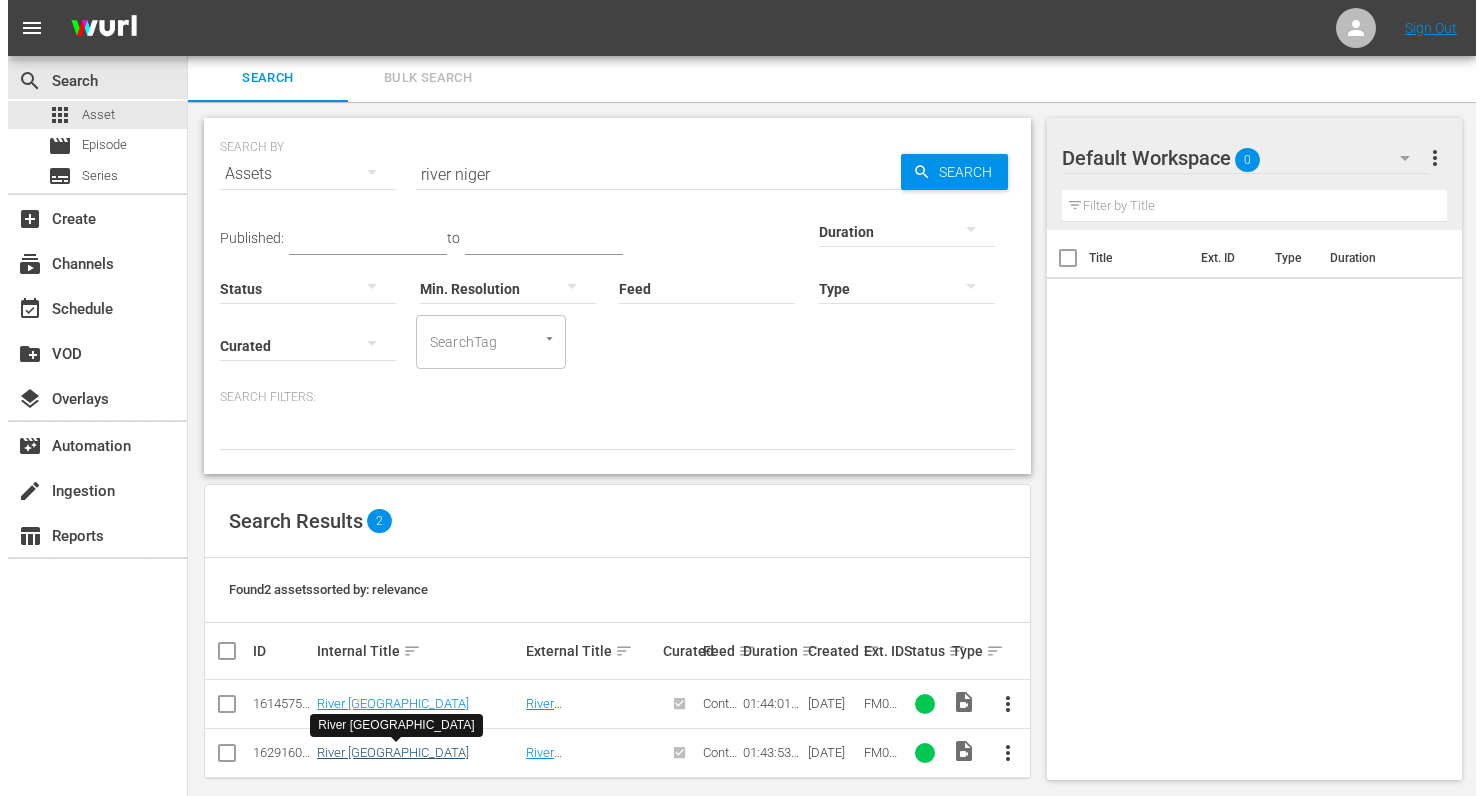 scroll, scrollTop: 0, scrollLeft: 0, axis: both 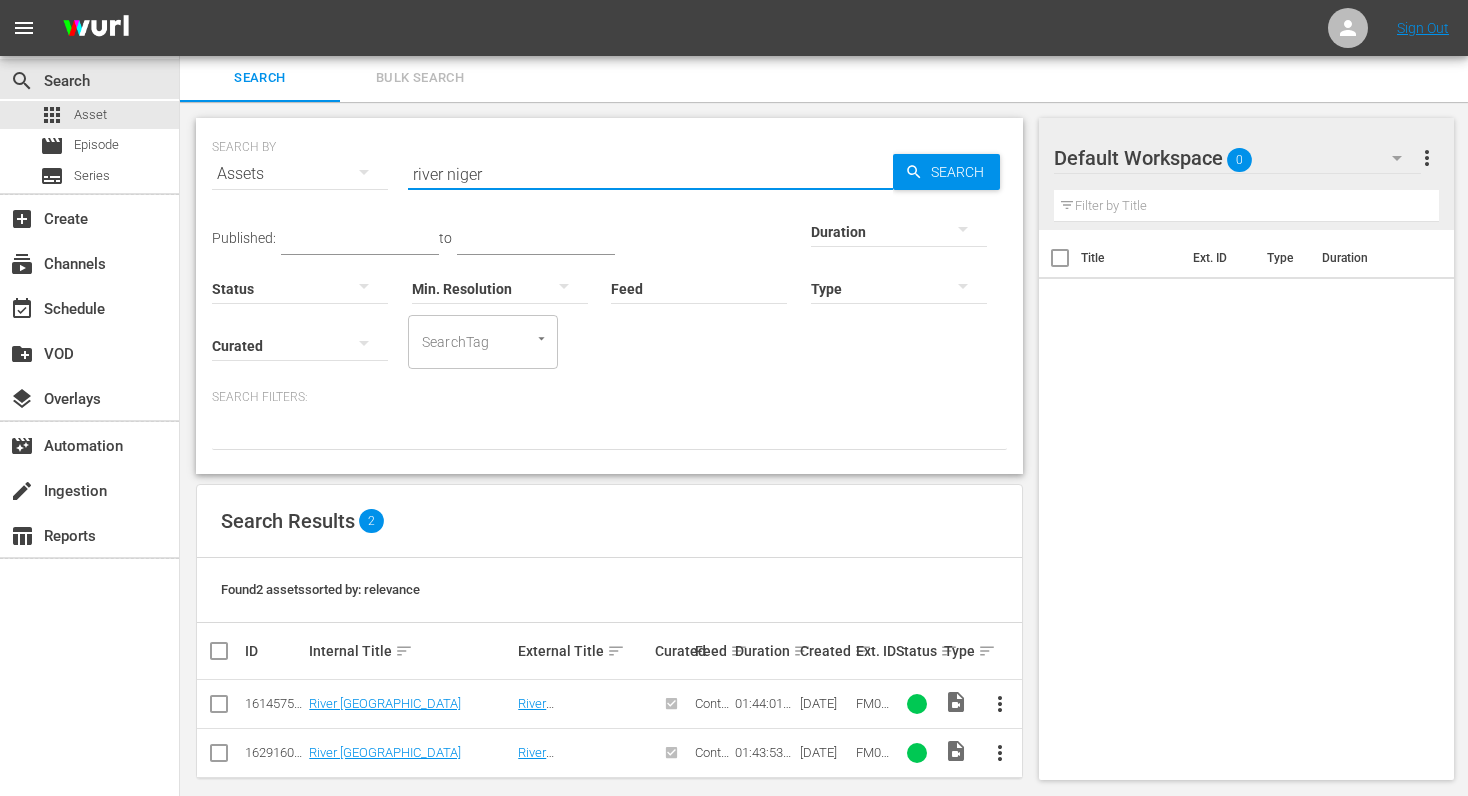 click on "river niger" at bounding box center [650, 174] 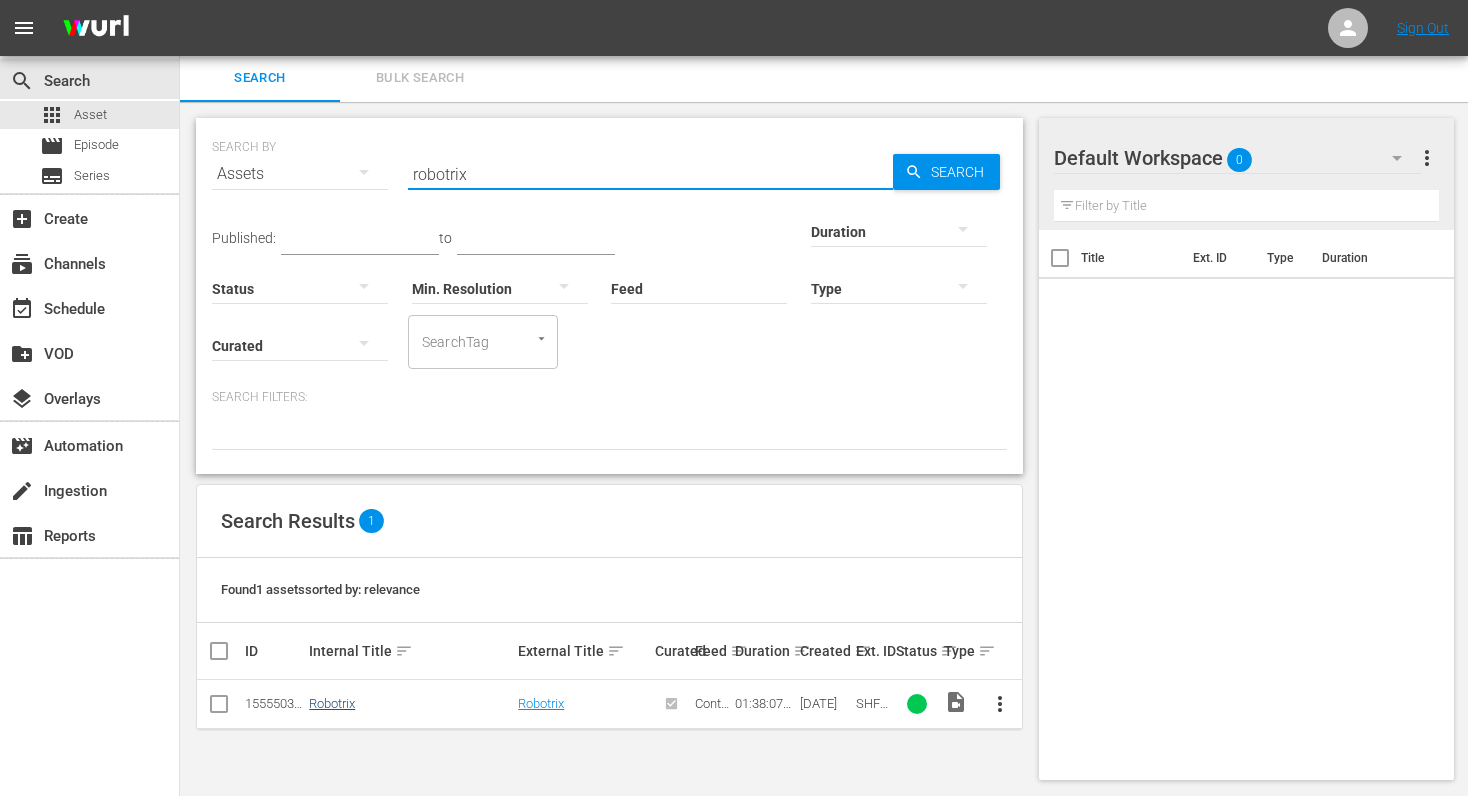 type on "robotrix" 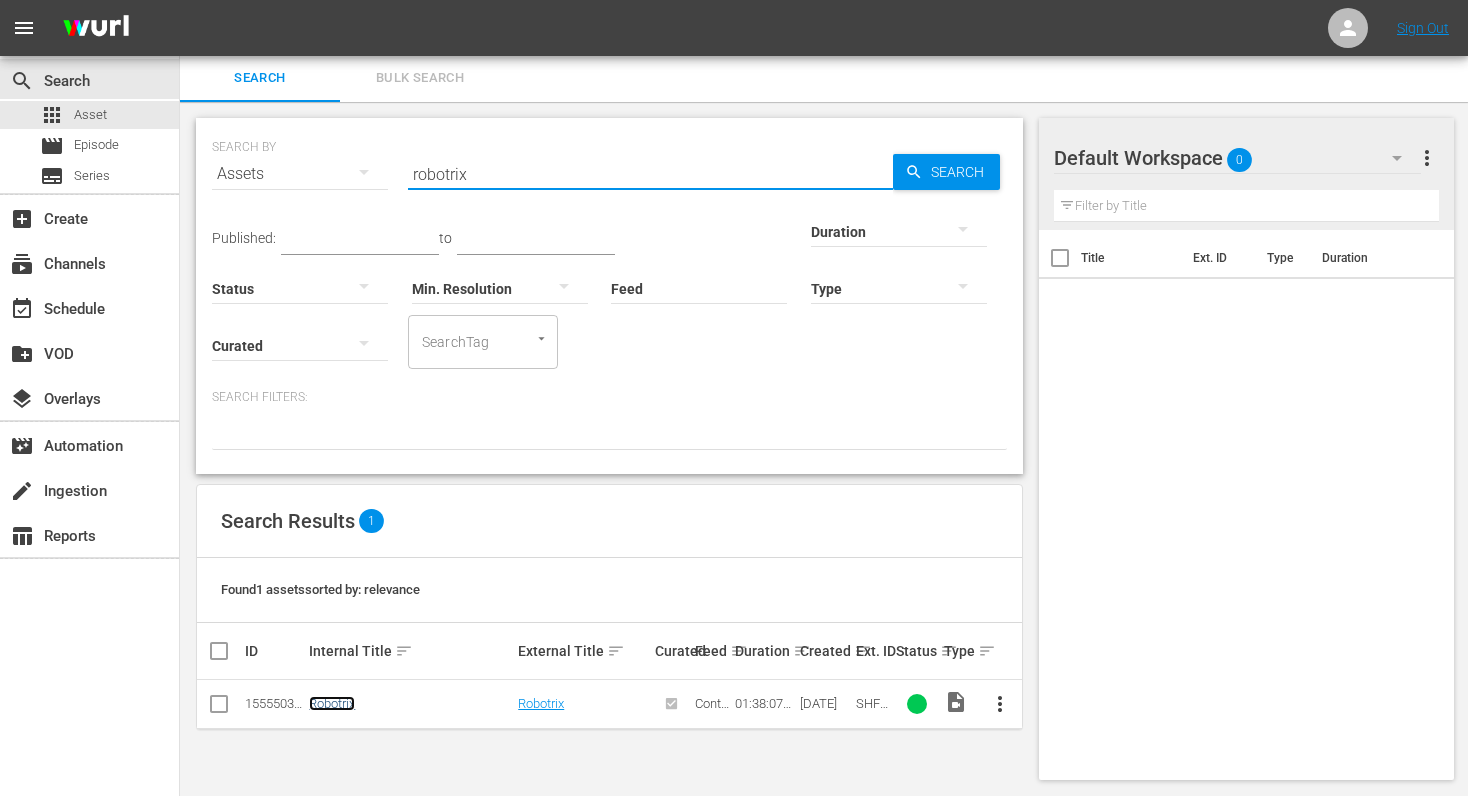 click on "Robotrix" at bounding box center (332, 703) 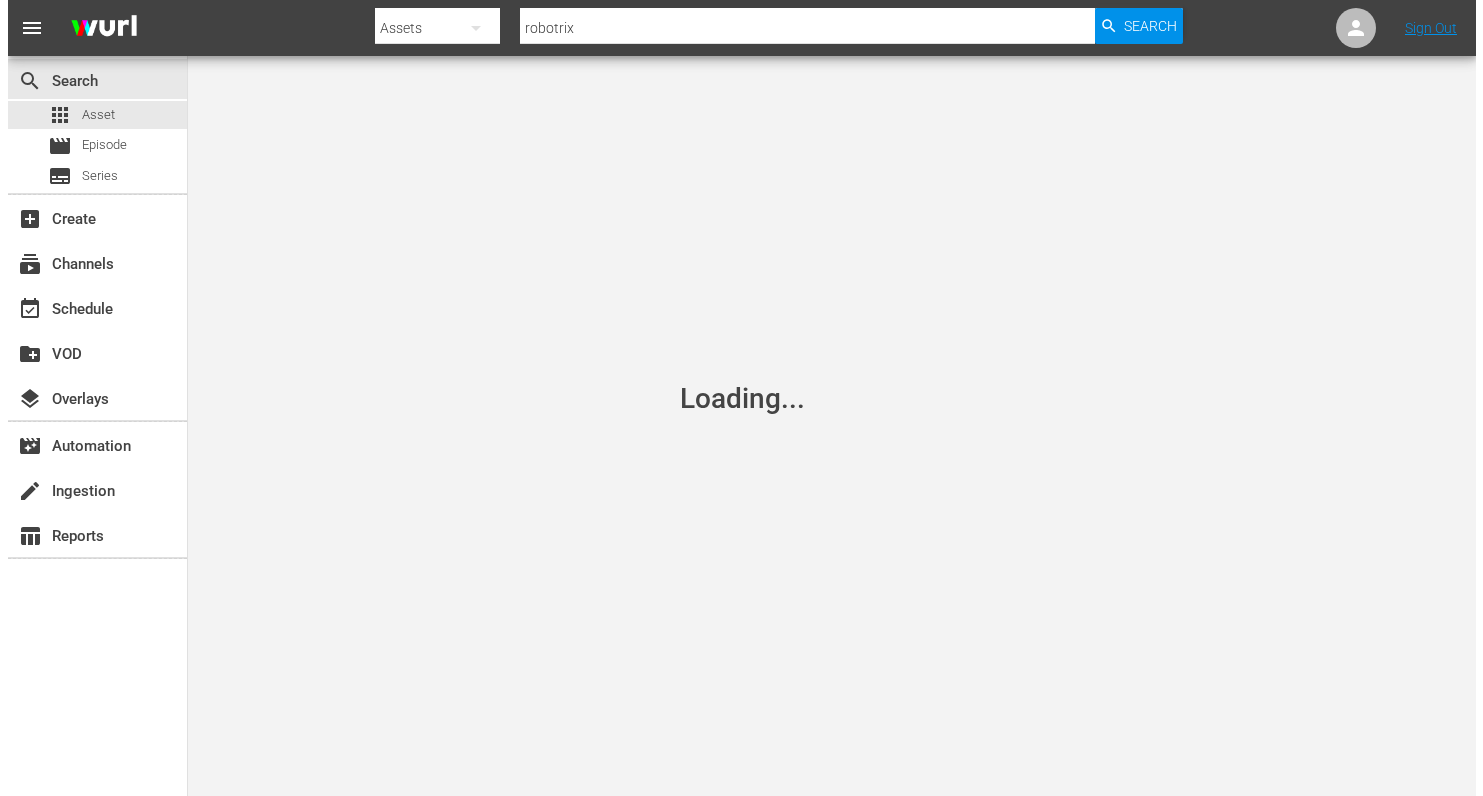 scroll, scrollTop: 0, scrollLeft: 0, axis: both 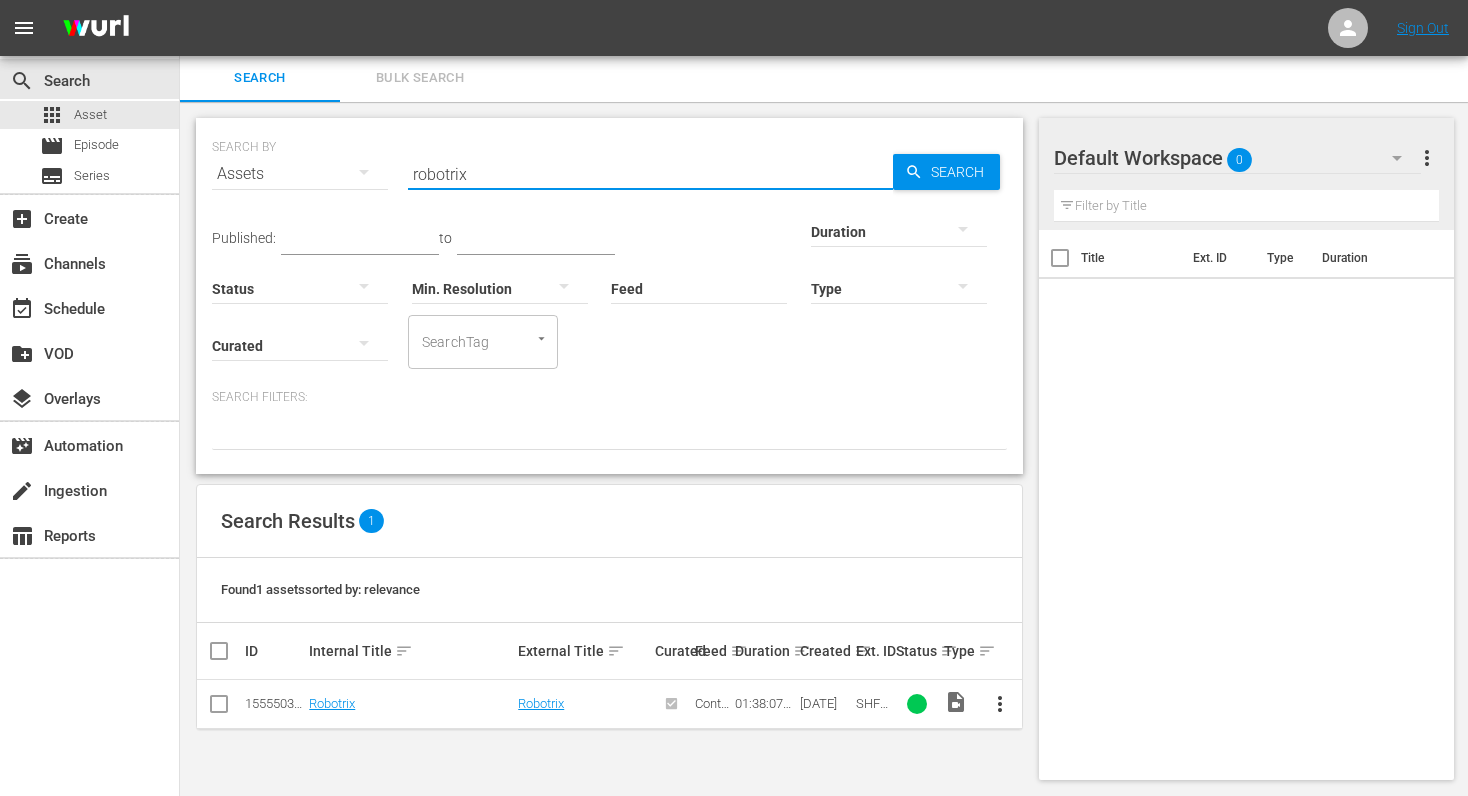 click on "robotrix" at bounding box center (650, 174) 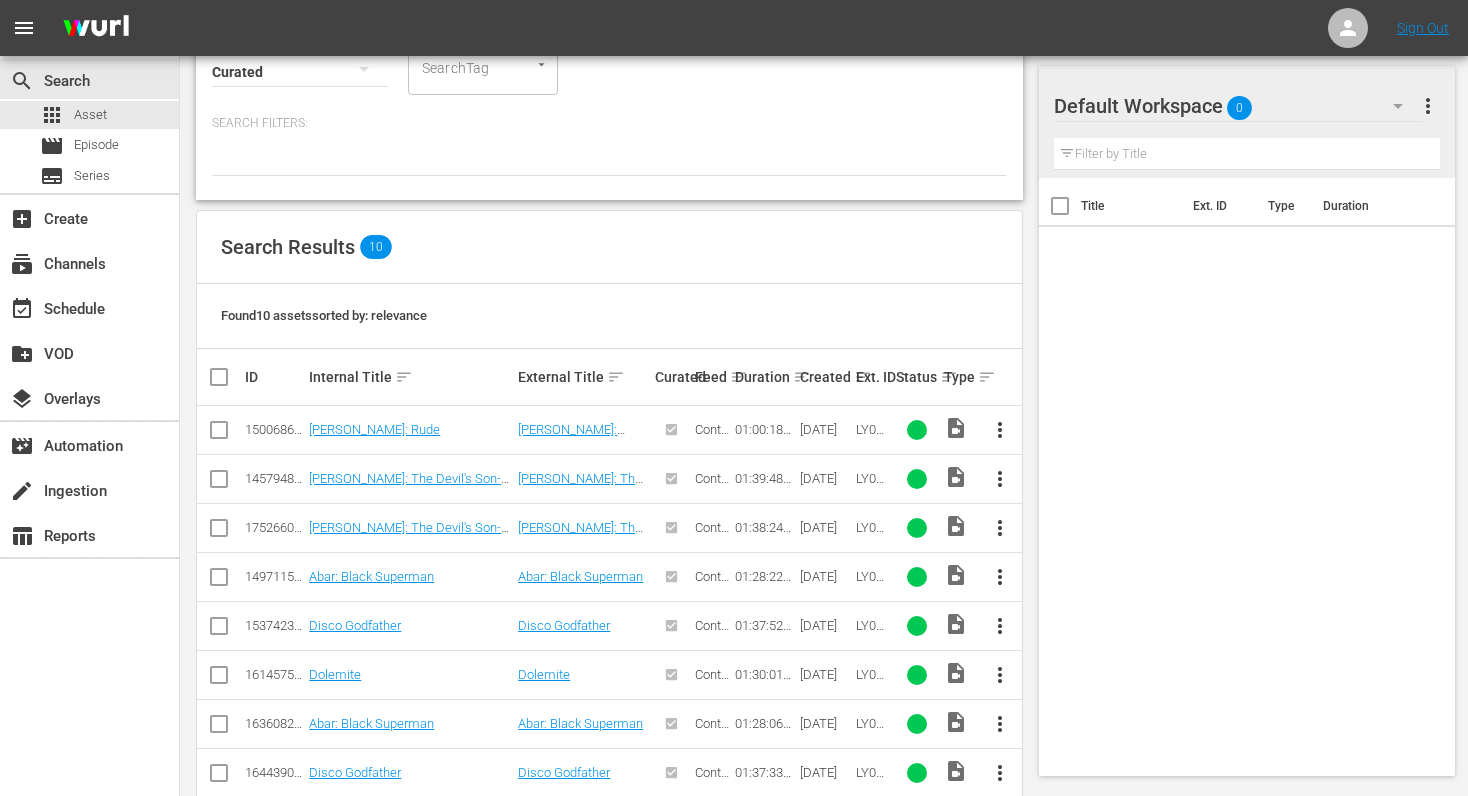 scroll, scrollTop: 302, scrollLeft: 0, axis: vertical 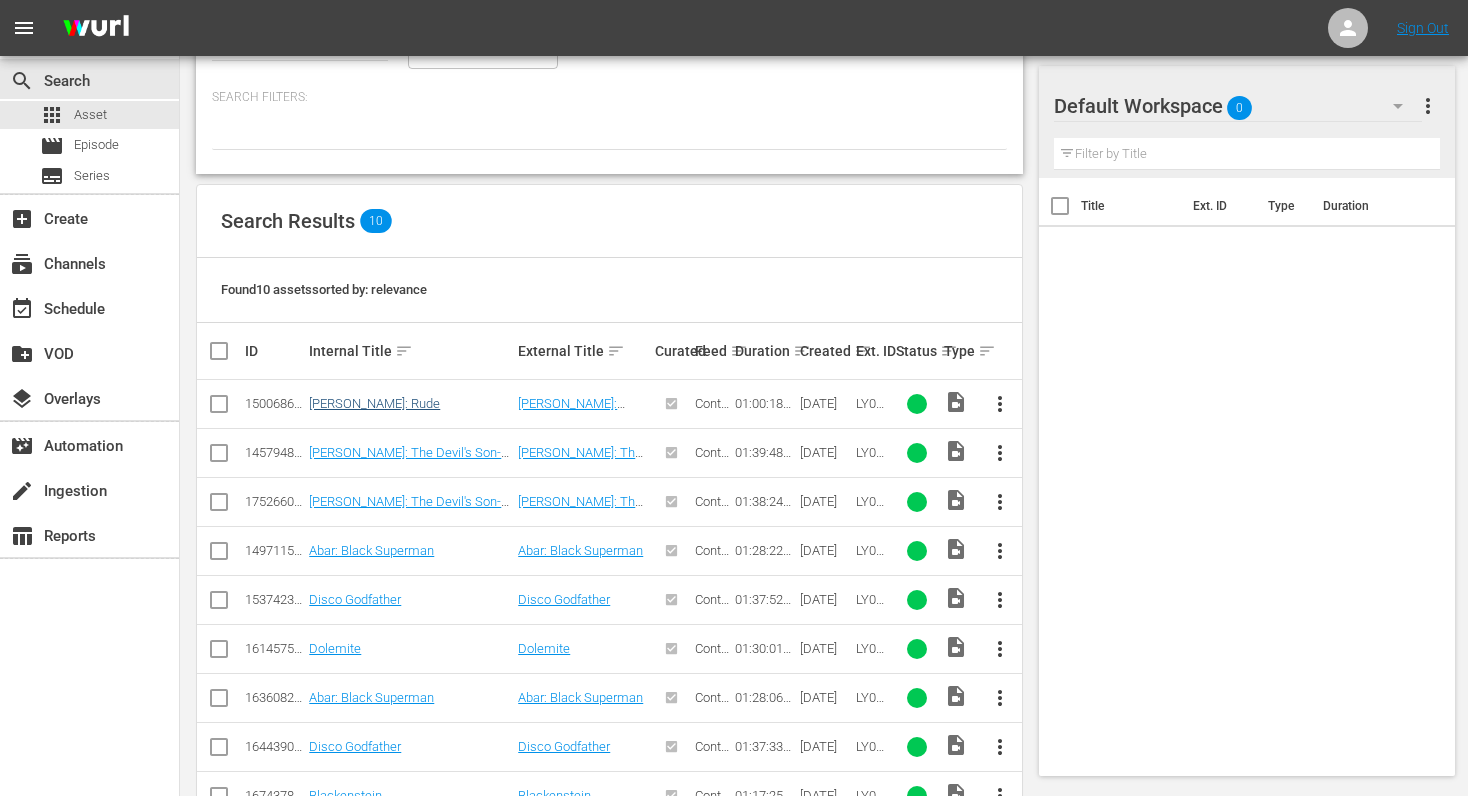type on "[PERSON_NAME]" 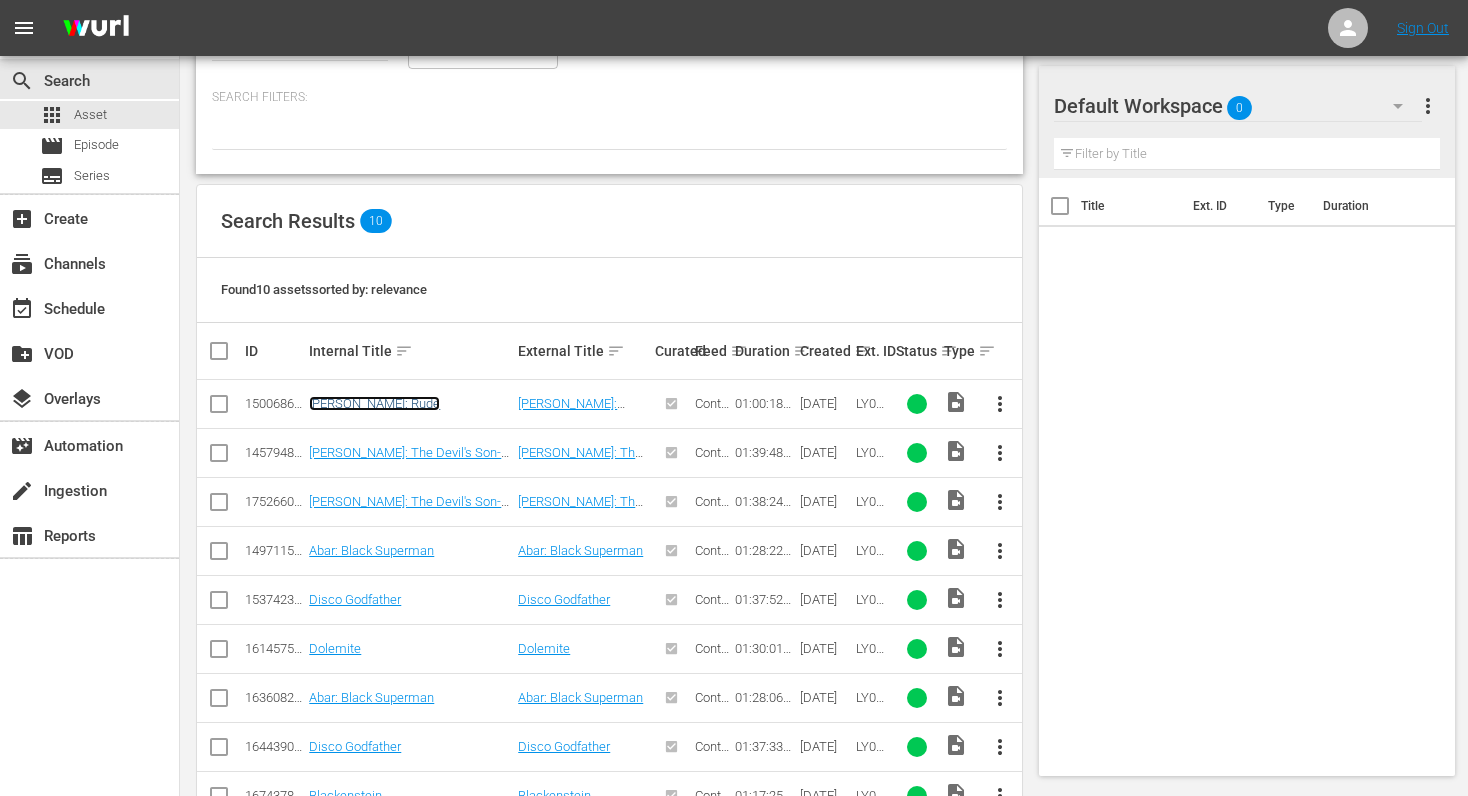 click on "[PERSON_NAME]: Rude" at bounding box center [374, 403] 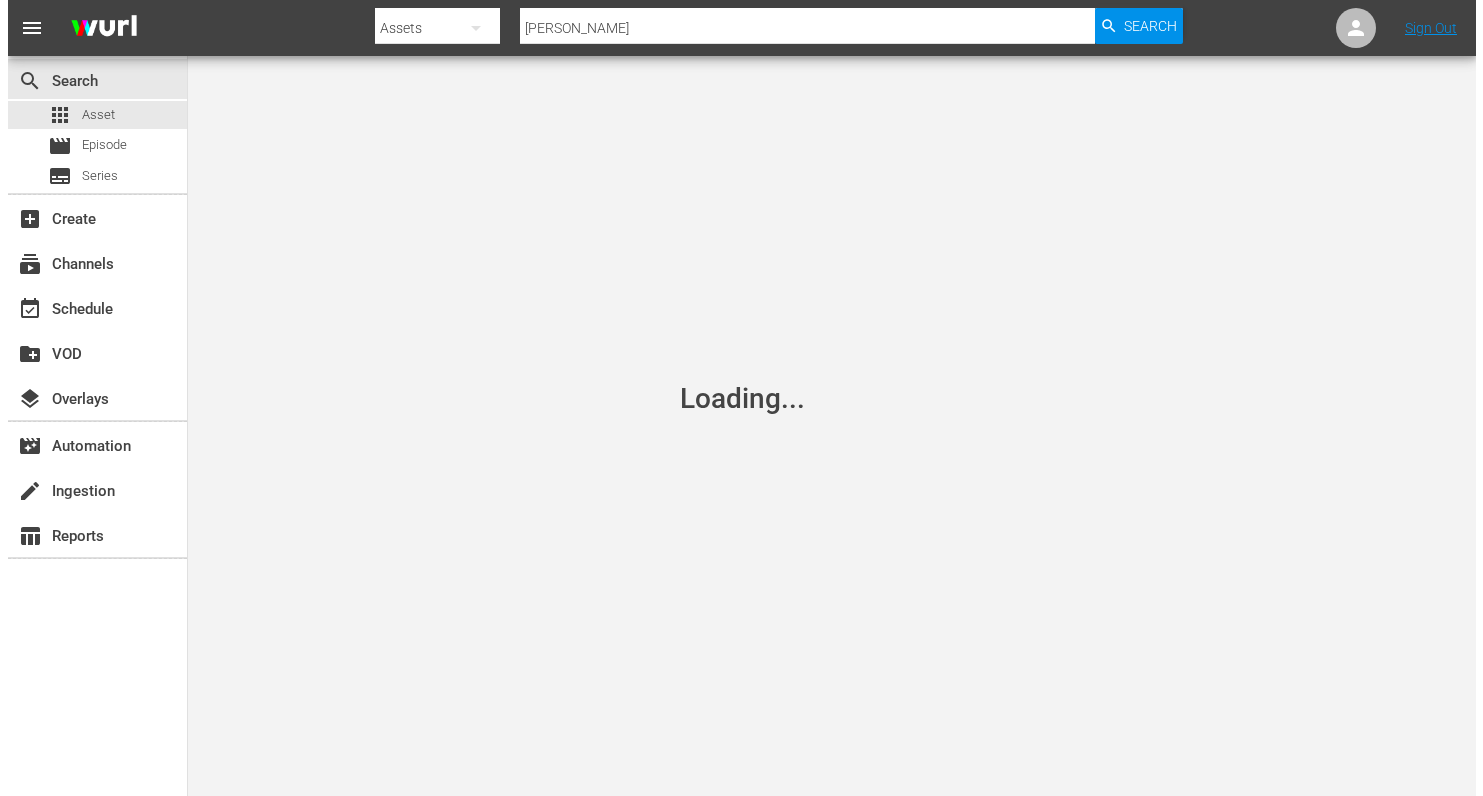 scroll, scrollTop: 0, scrollLeft: 0, axis: both 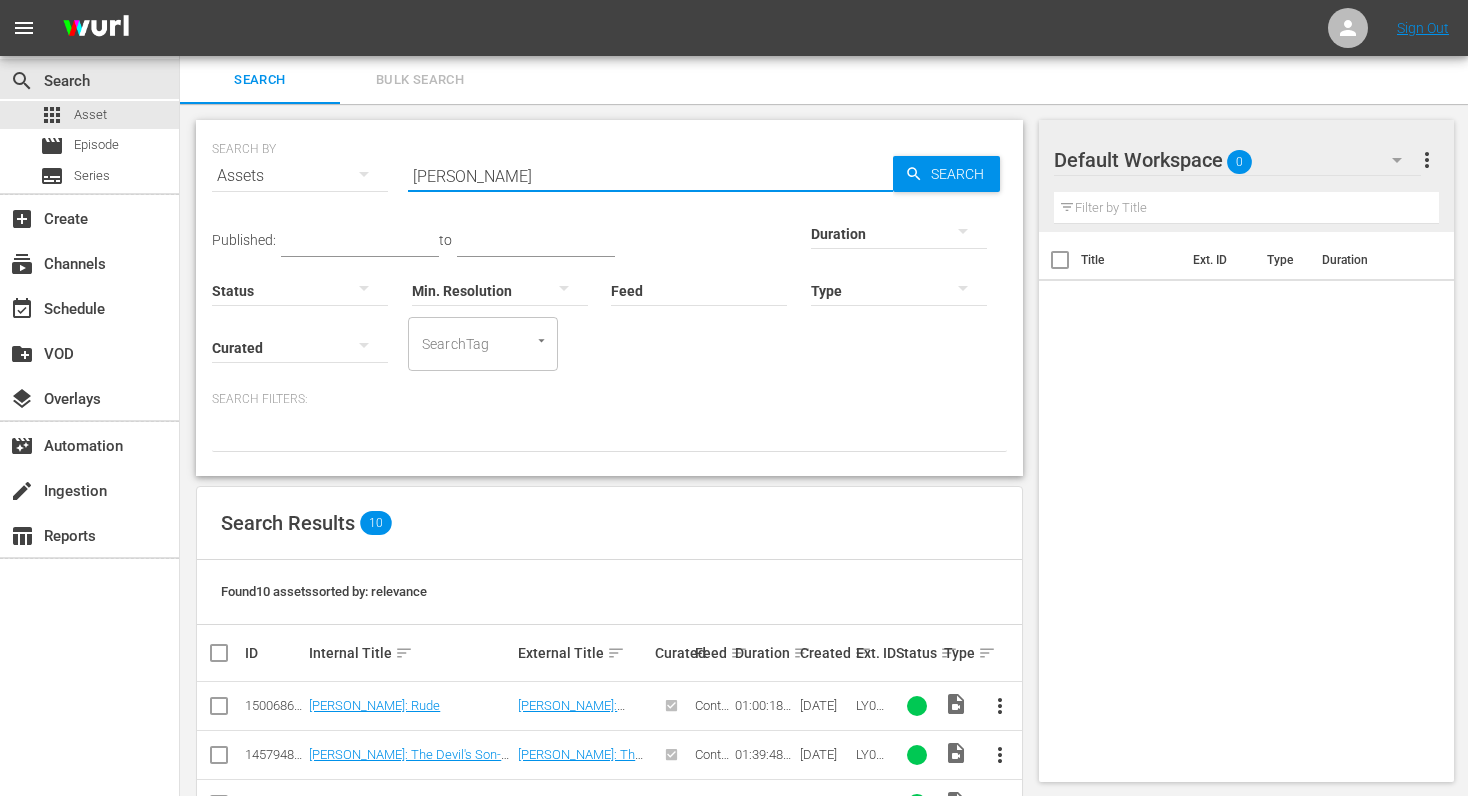 drag, startPoint x: 503, startPoint y: 179, endPoint x: 275, endPoint y: 182, distance: 228.01973 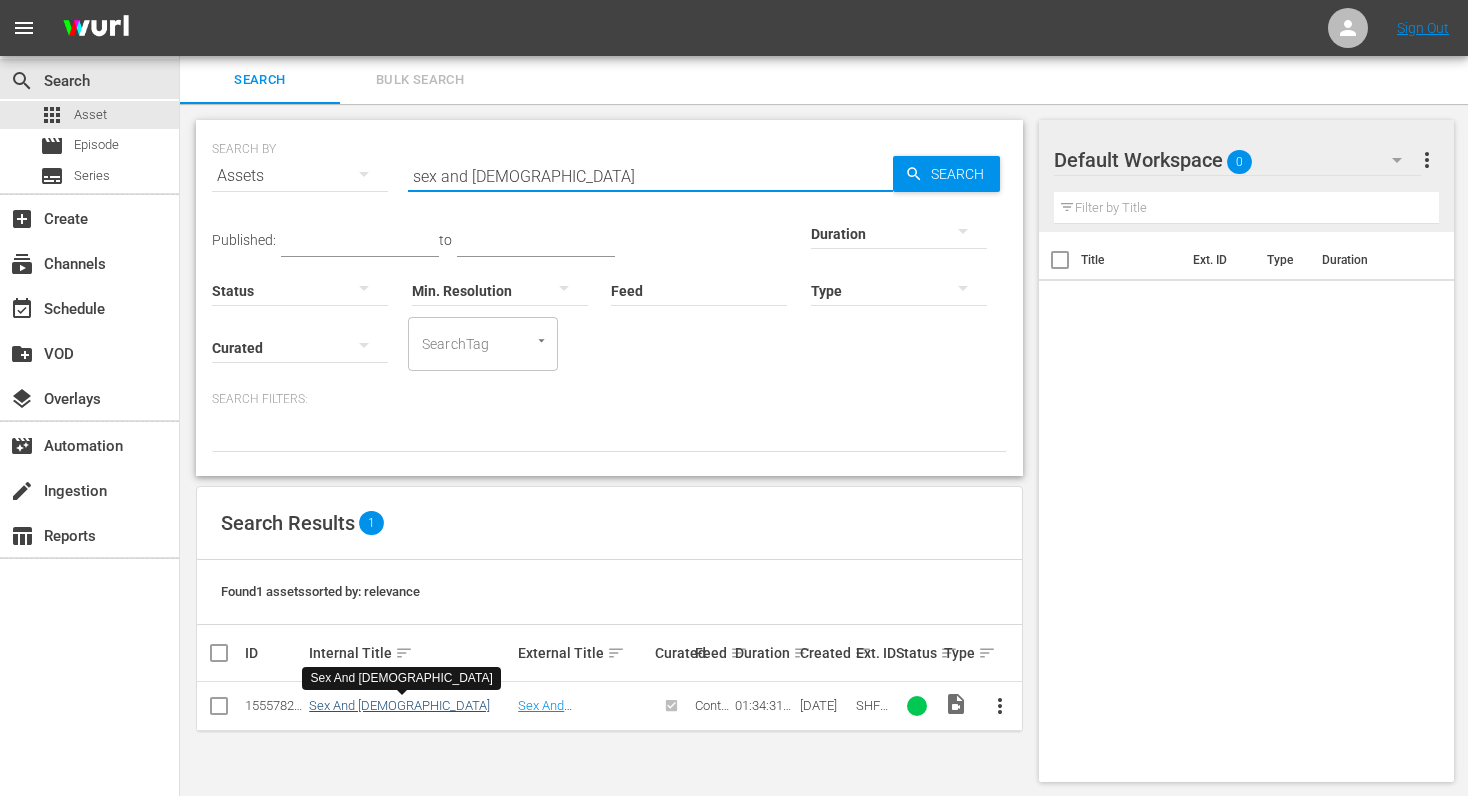 type on "sex and [DEMOGRAPHIC_DATA]" 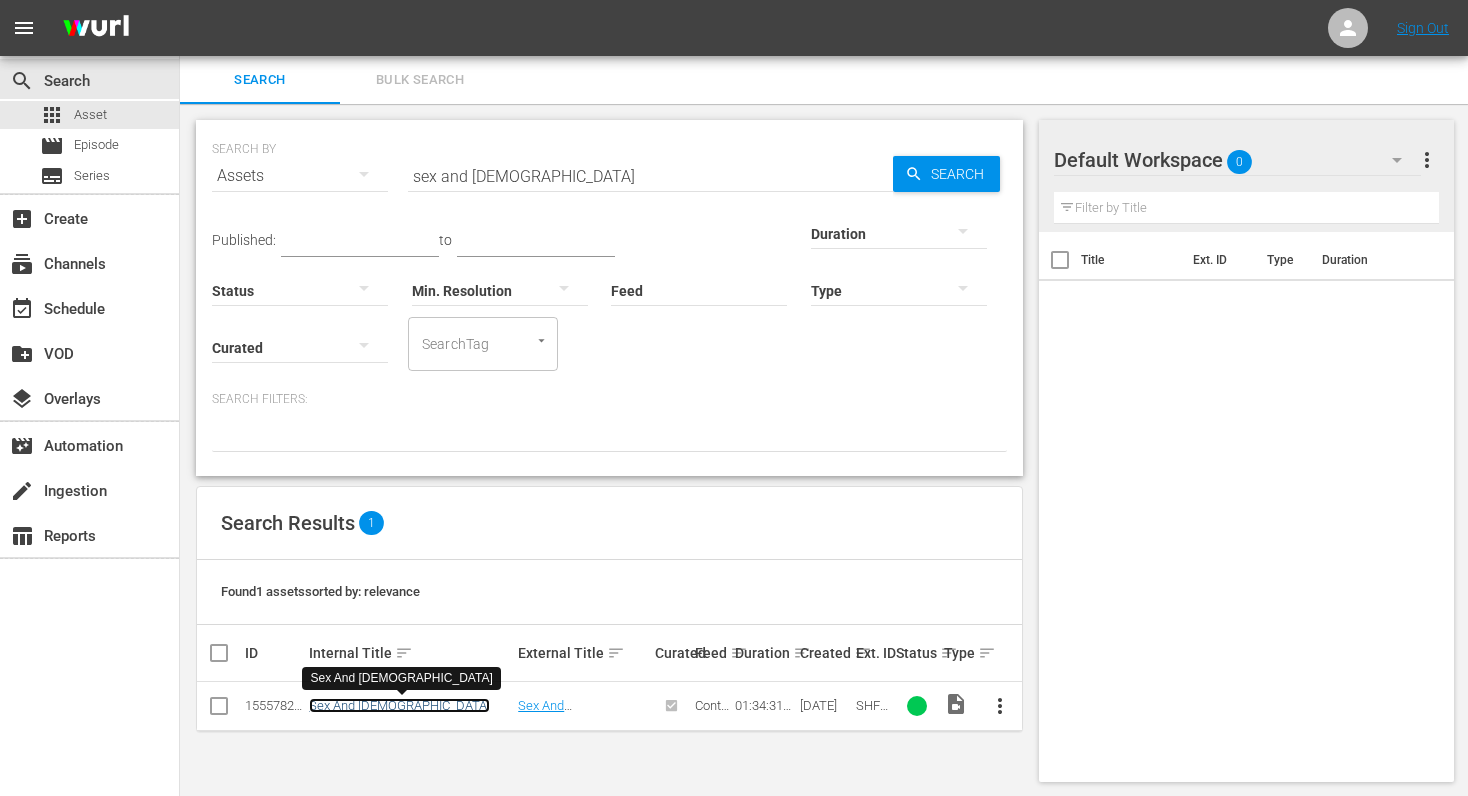 click on "Sex And [DEMOGRAPHIC_DATA]" at bounding box center (399, 705) 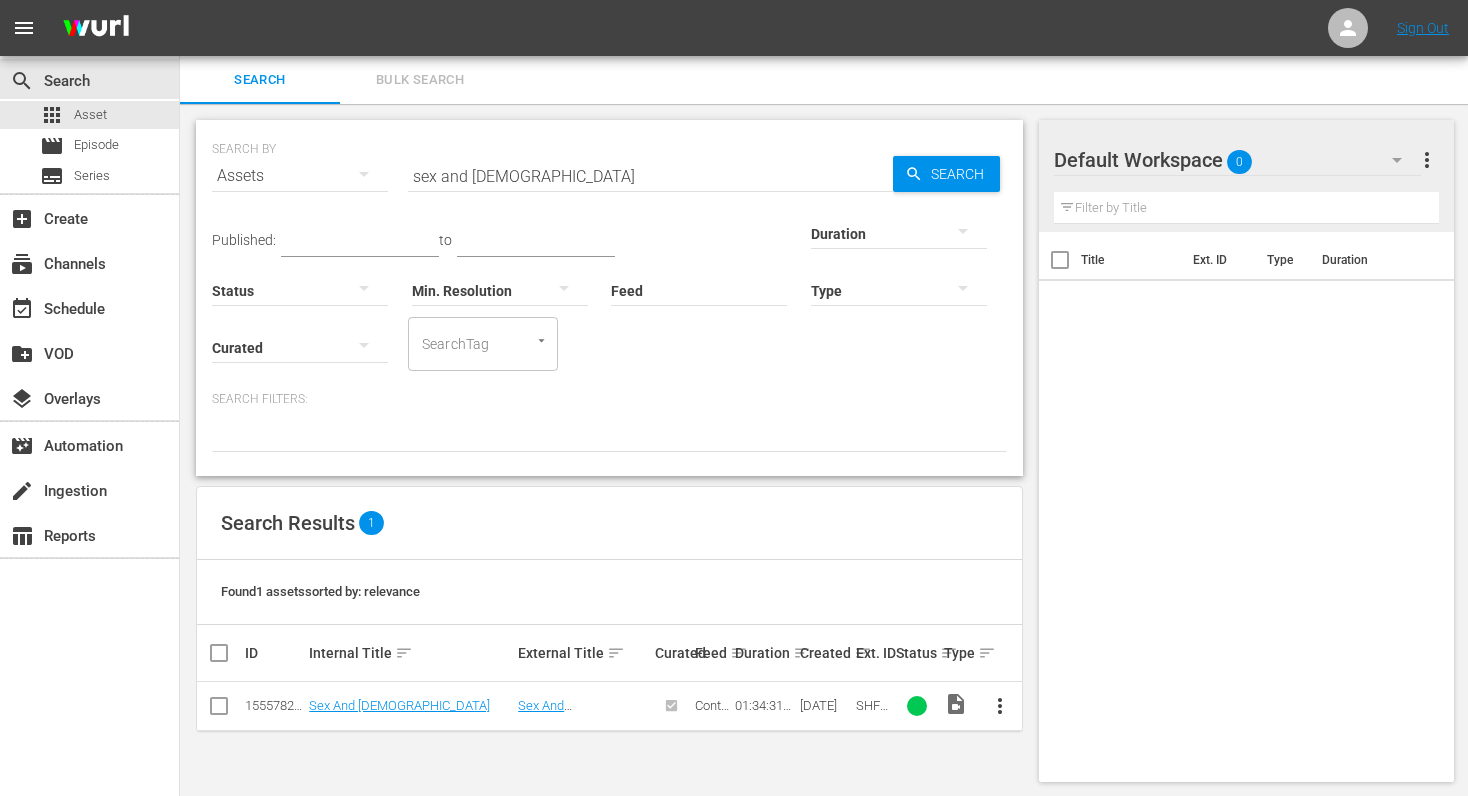 click on "sex and [DEMOGRAPHIC_DATA]" at bounding box center (650, 176) 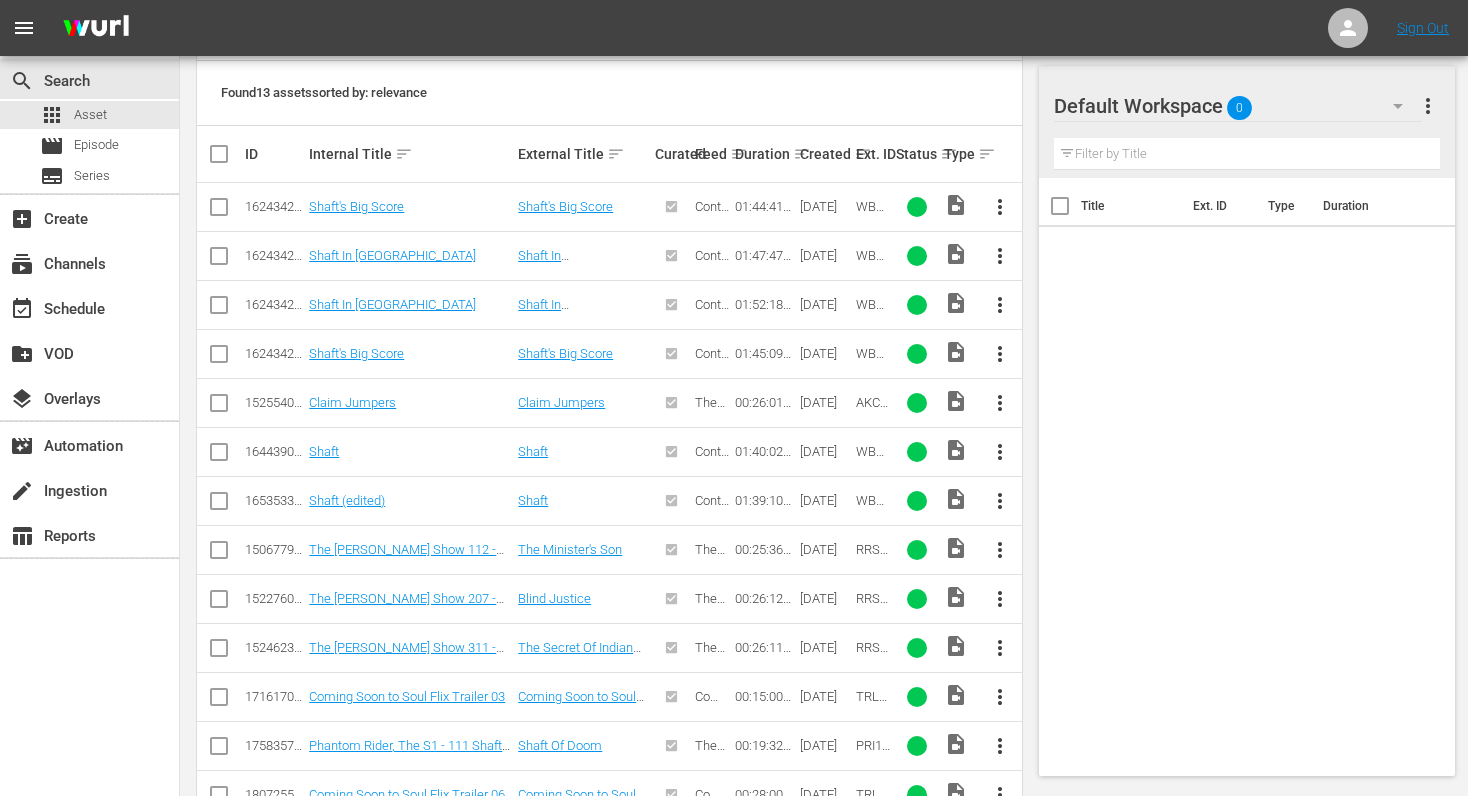 scroll, scrollTop: 500, scrollLeft: 0, axis: vertical 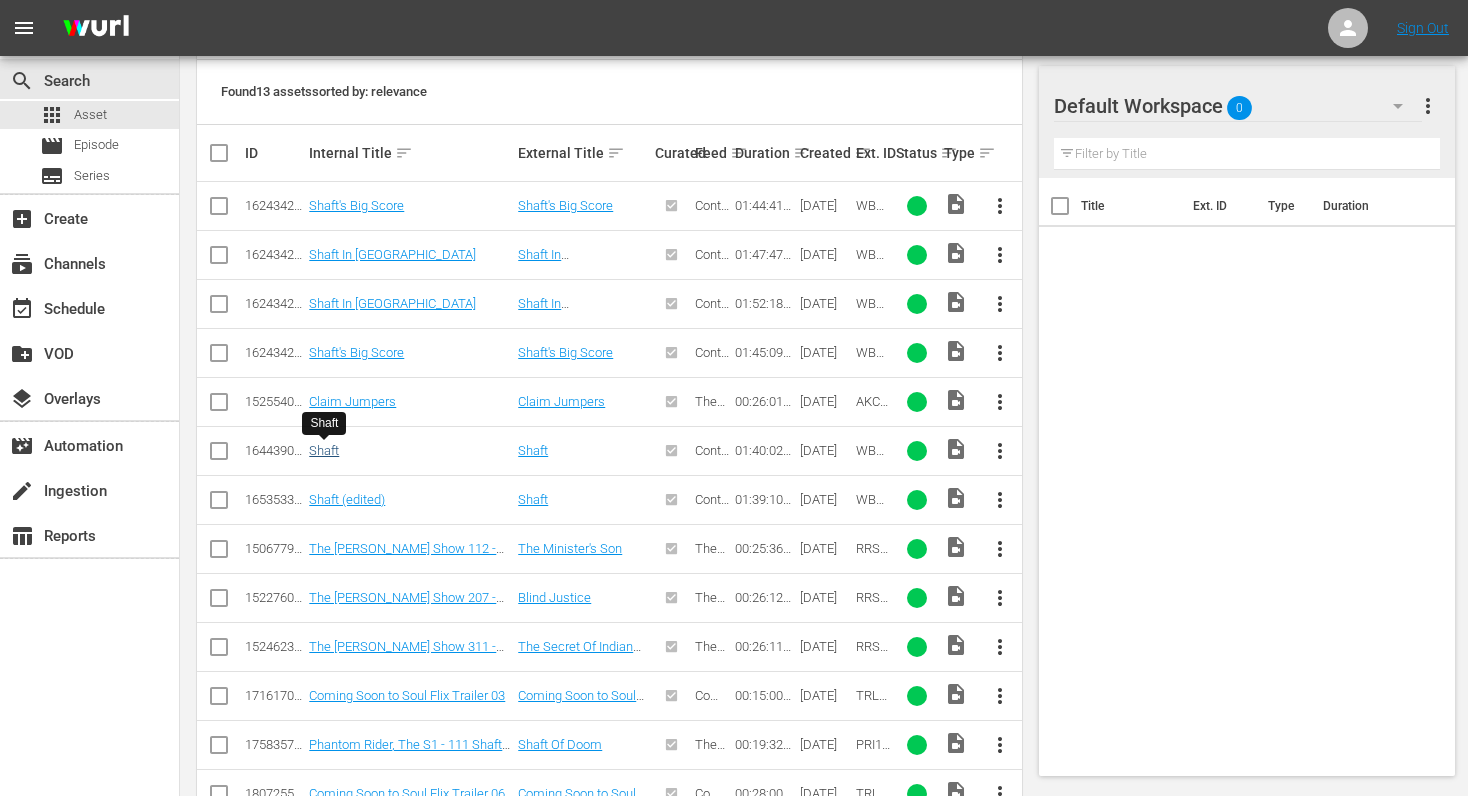 type on "shaft" 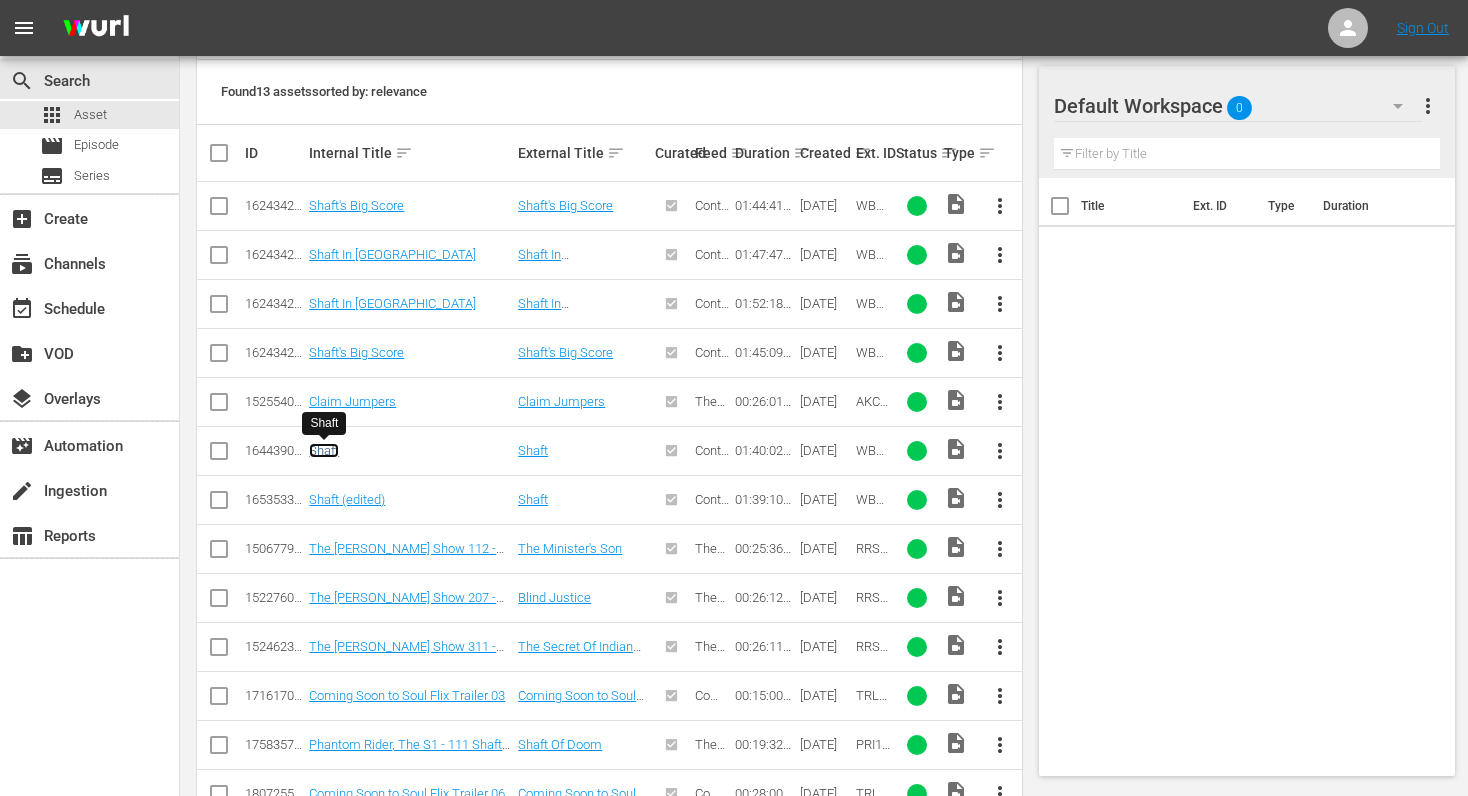 click on "Shaft" at bounding box center [324, 450] 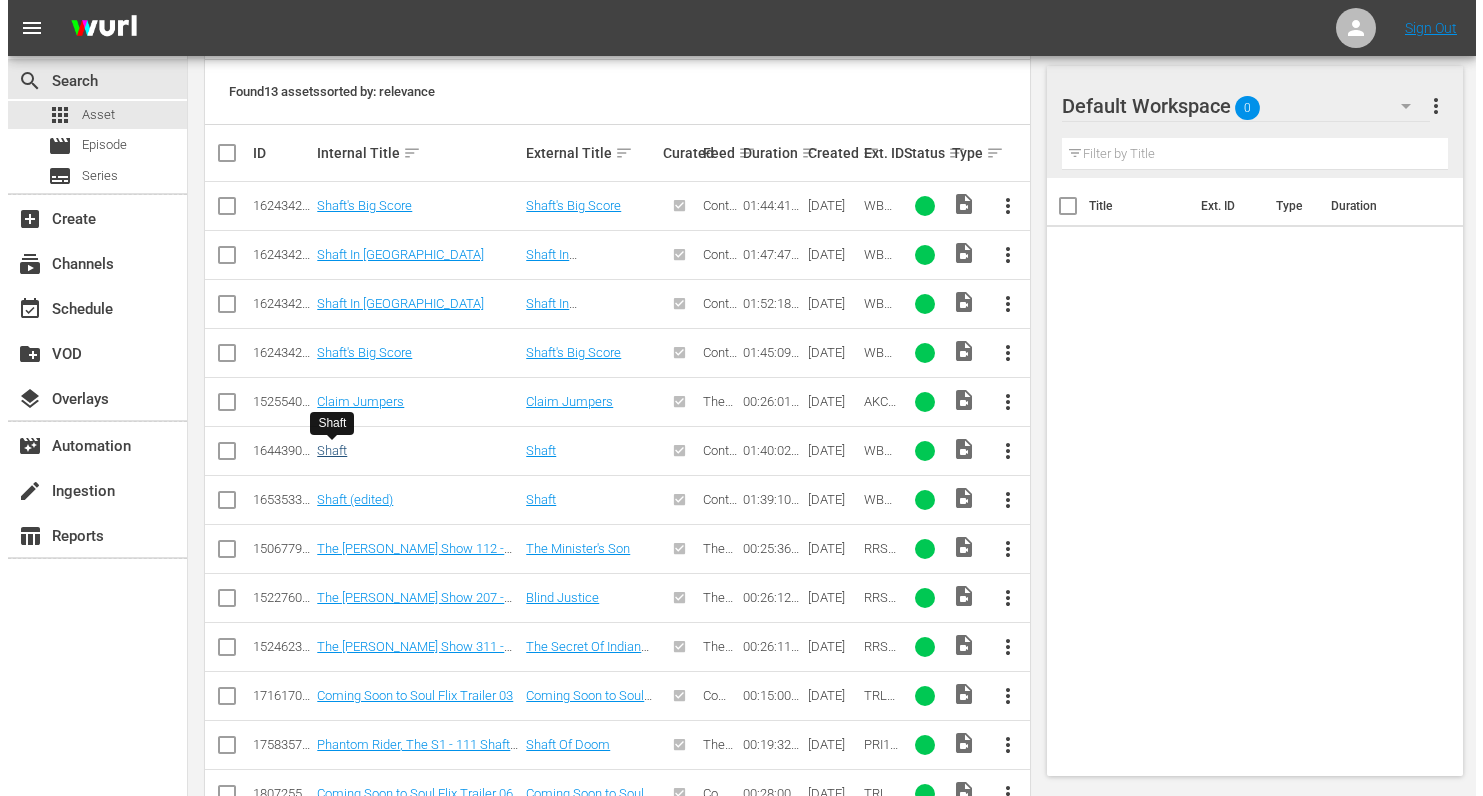 scroll, scrollTop: 0, scrollLeft: 0, axis: both 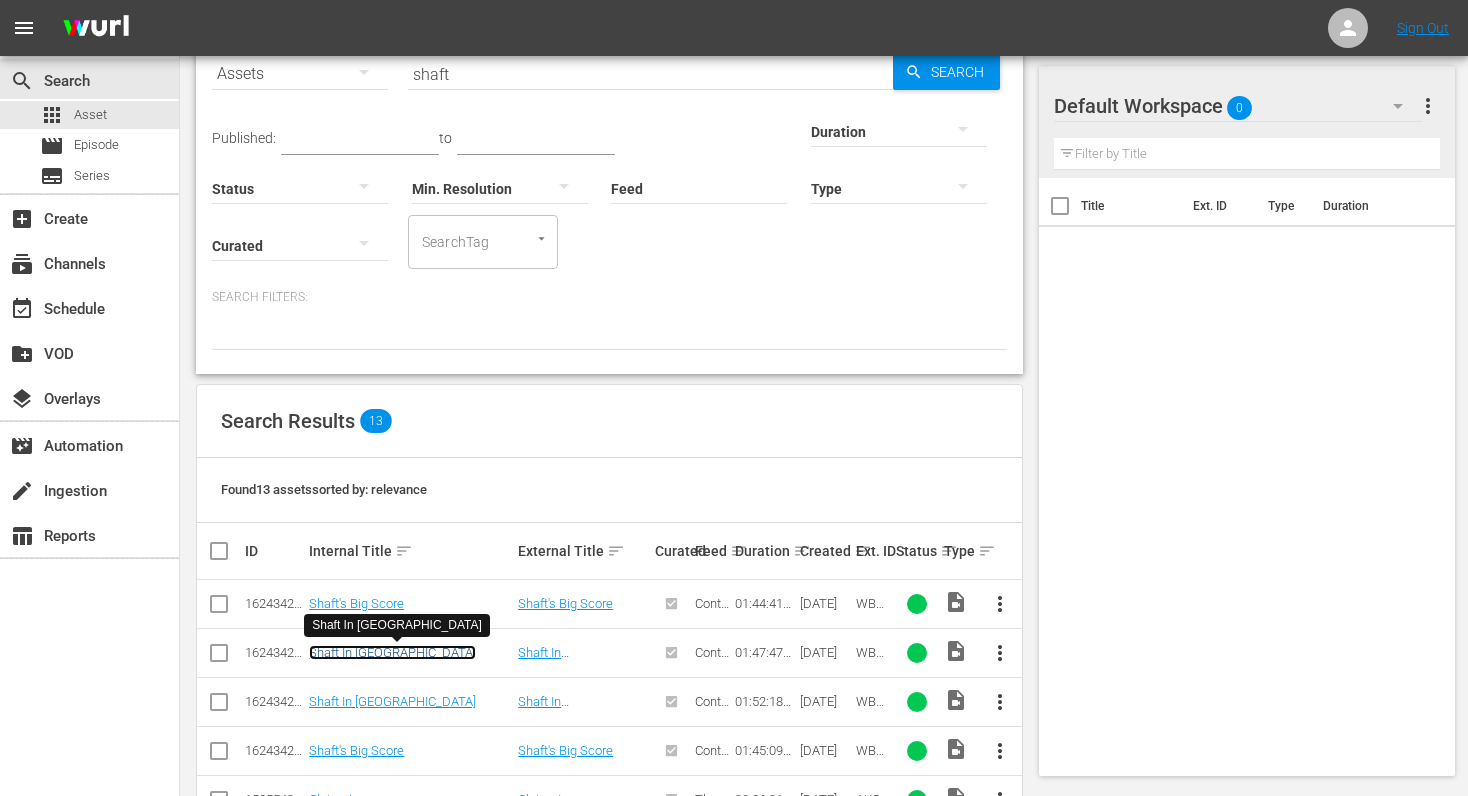 click on "Shaft In [GEOGRAPHIC_DATA]" at bounding box center [392, 652] 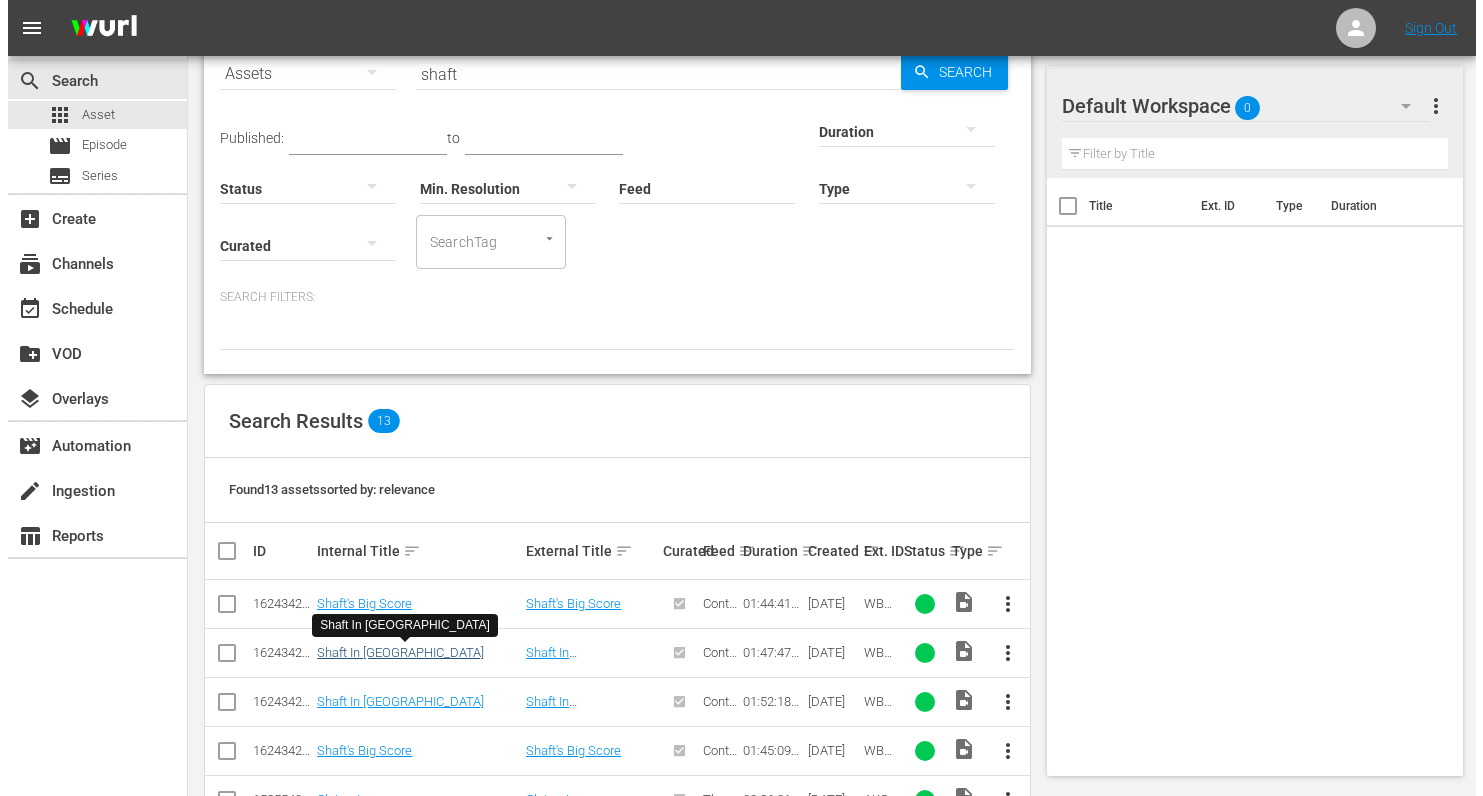 scroll, scrollTop: 0, scrollLeft: 0, axis: both 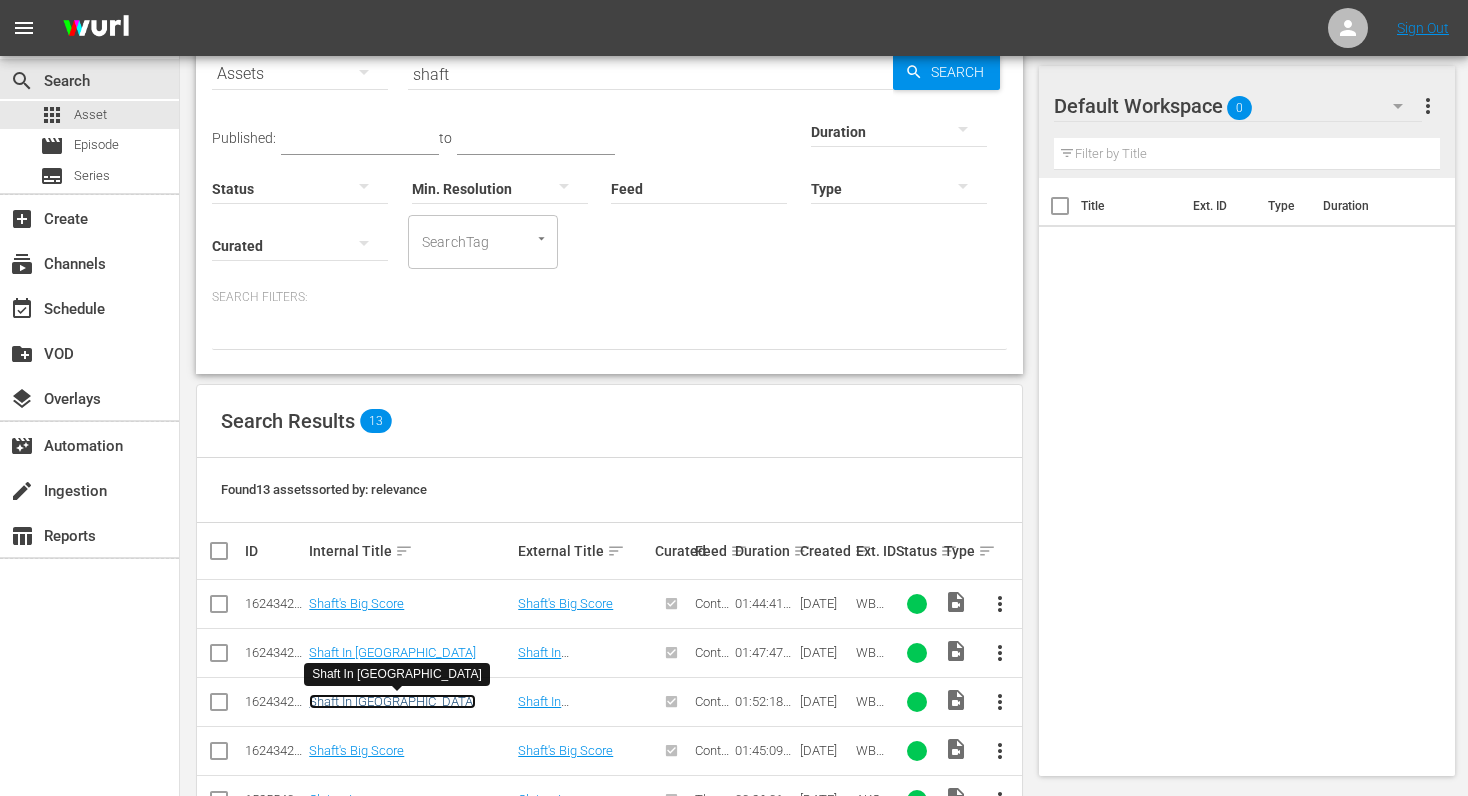 click on "Shaft In [GEOGRAPHIC_DATA]" at bounding box center (392, 701) 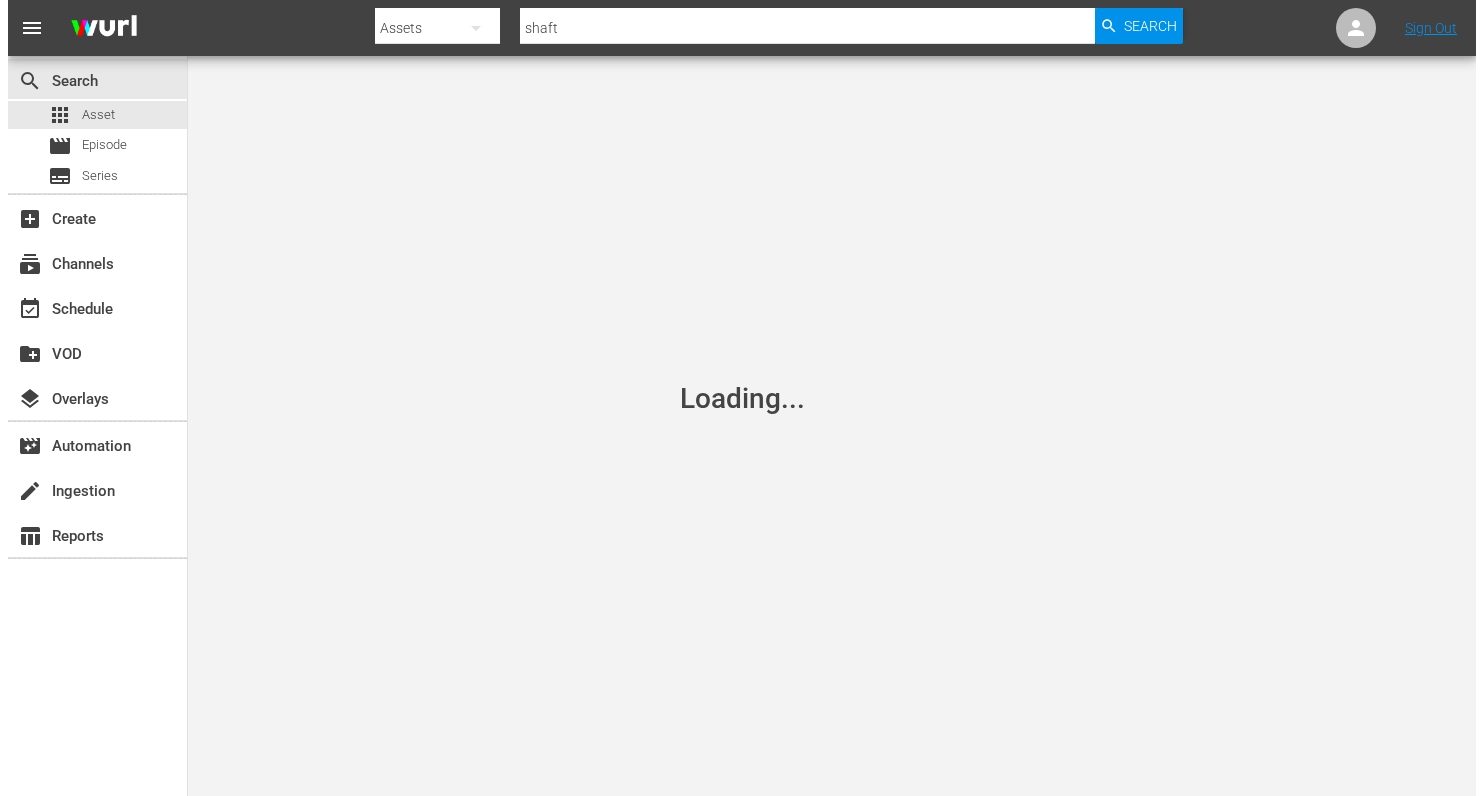 scroll, scrollTop: 0, scrollLeft: 0, axis: both 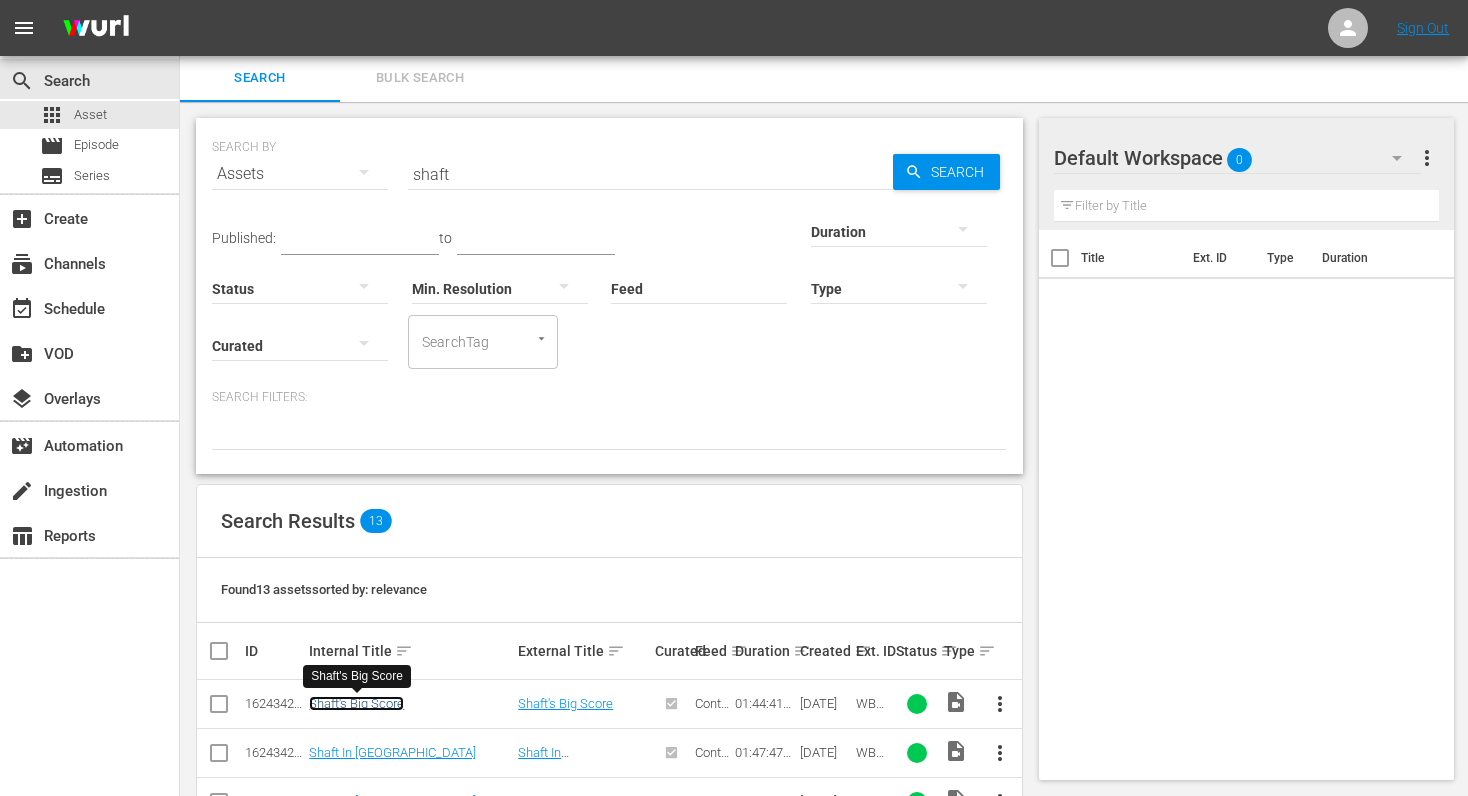 click on "Shaft's Big Score" at bounding box center [356, 703] 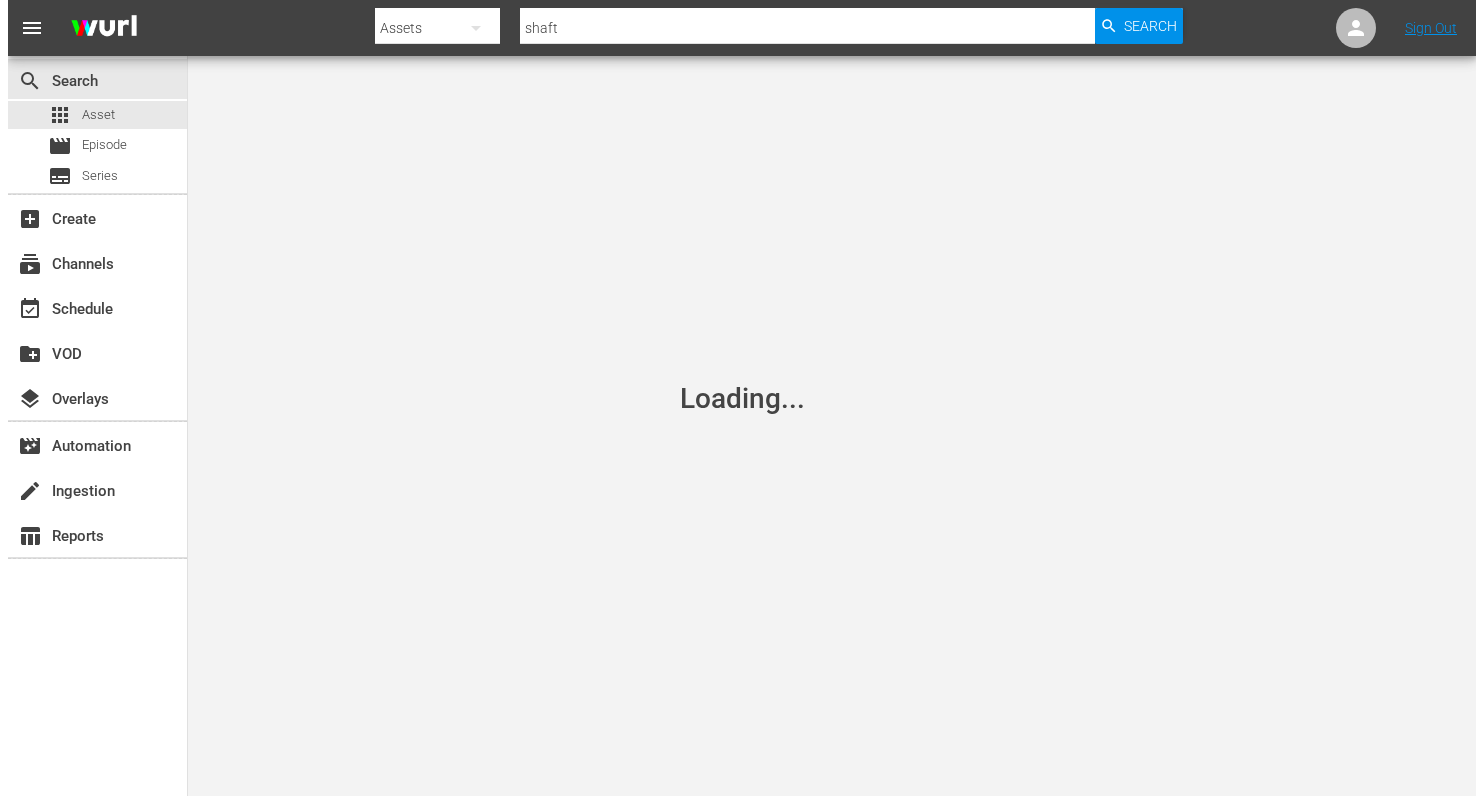 scroll, scrollTop: 0, scrollLeft: 0, axis: both 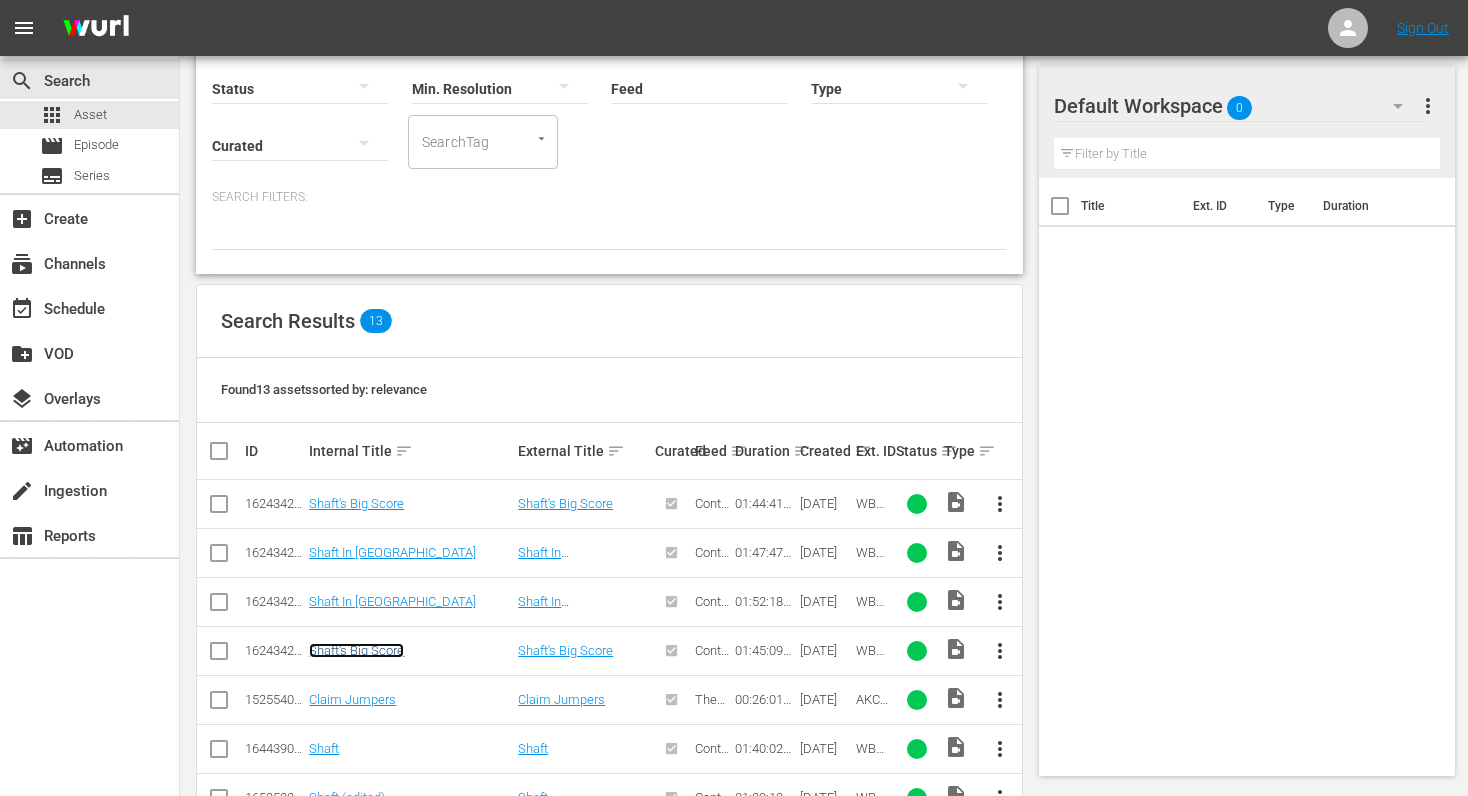 click on "Shaft's Big Score" at bounding box center [356, 650] 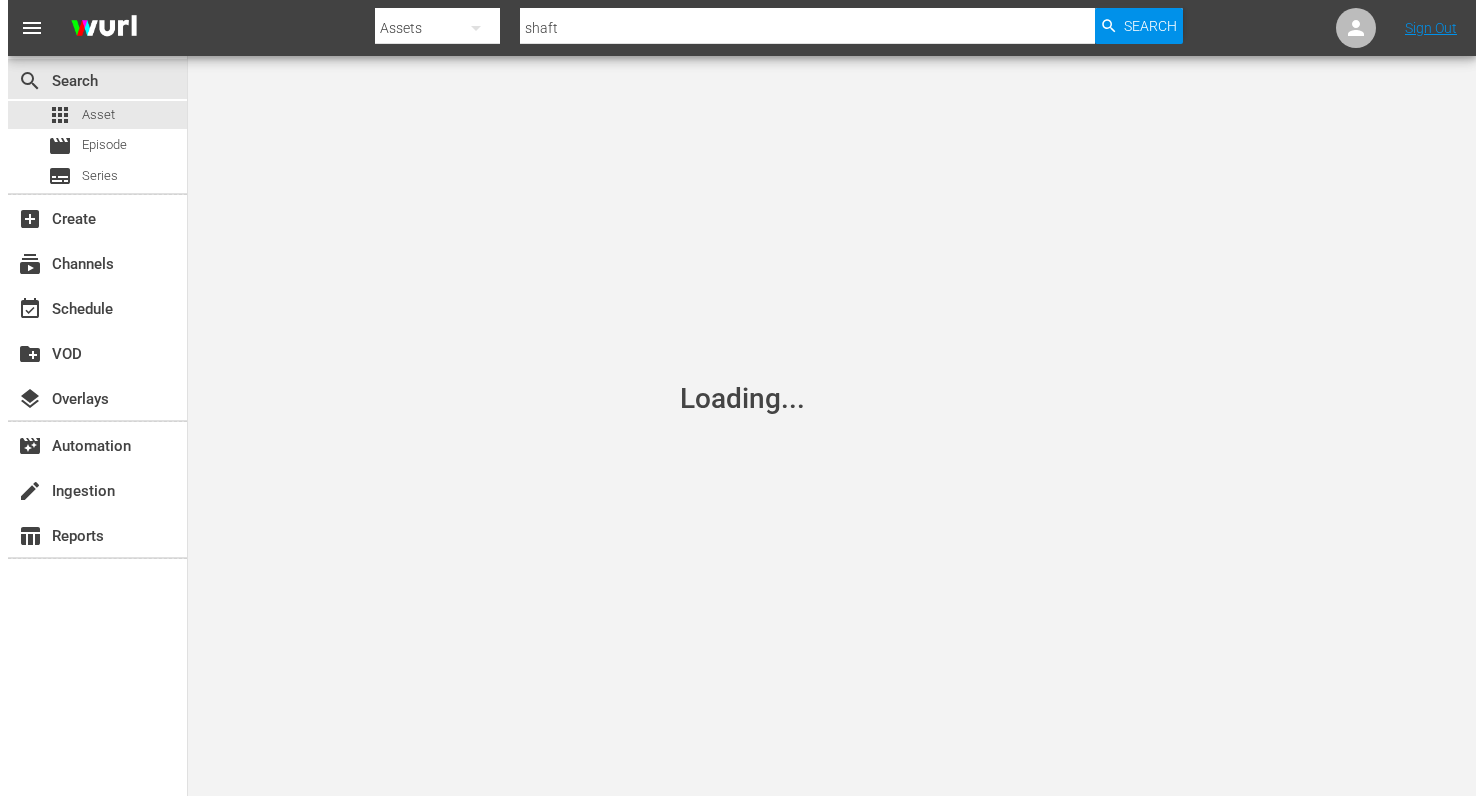 scroll, scrollTop: 0, scrollLeft: 0, axis: both 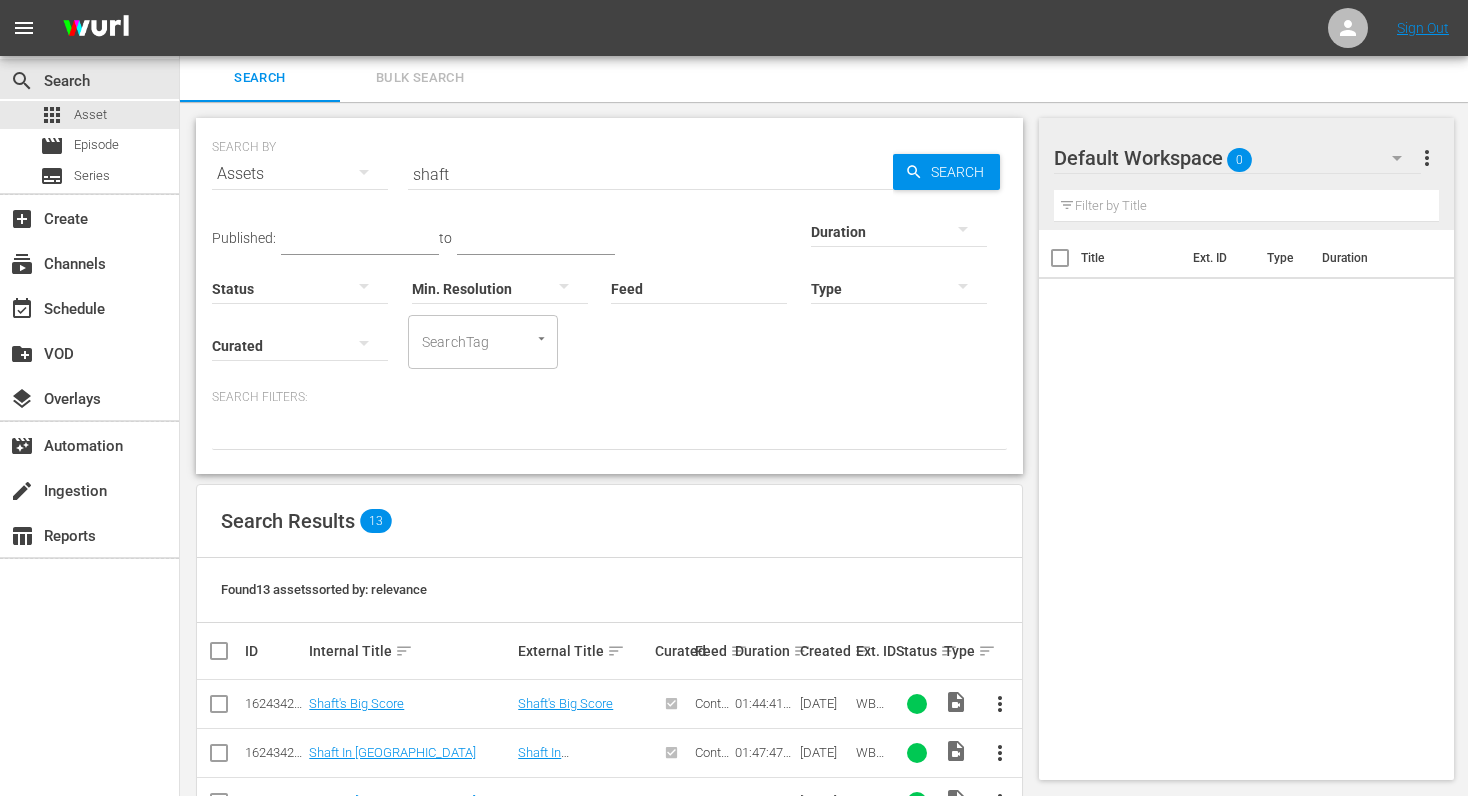 click on "shaft" at bounding box center [650, 174] 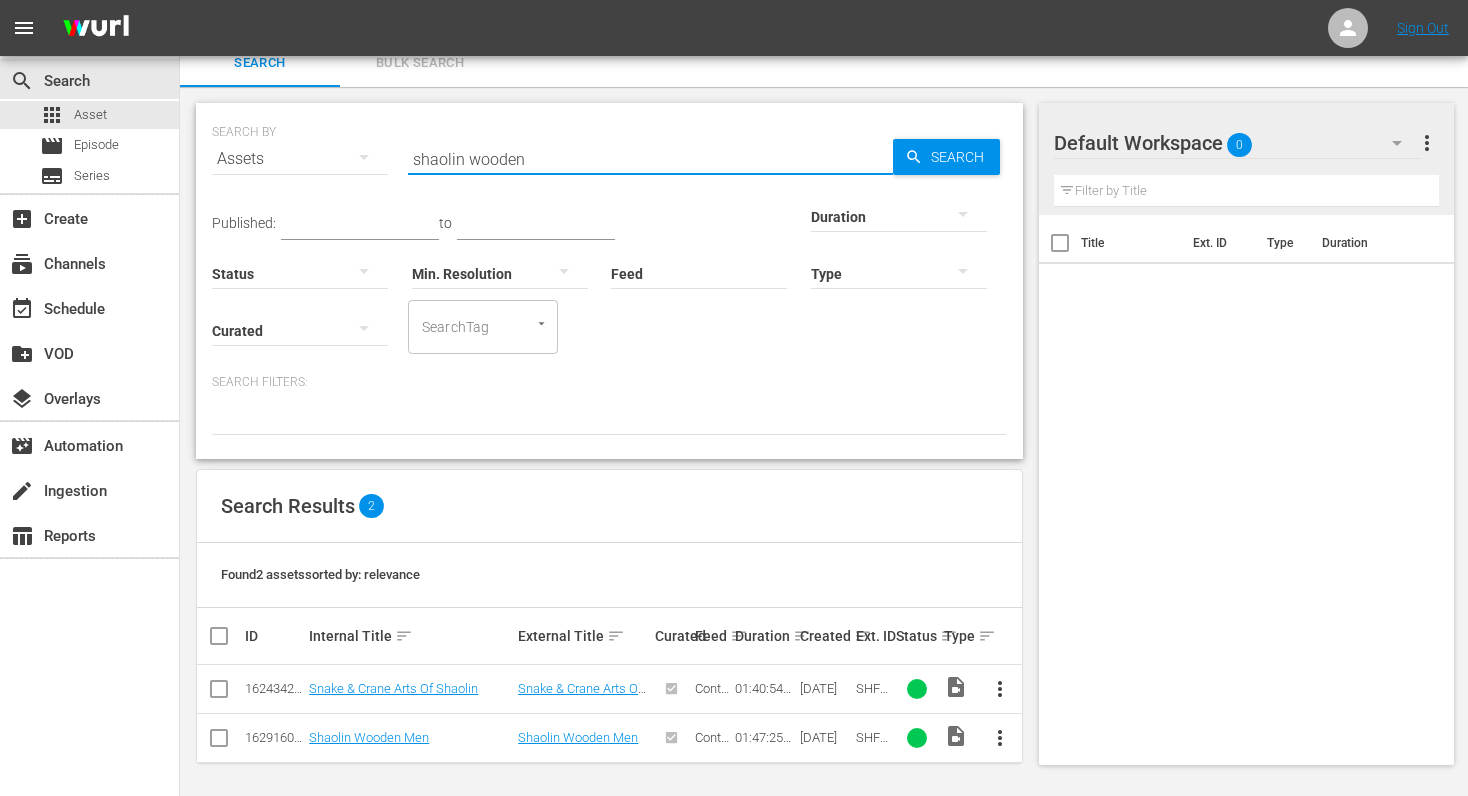 scroll, scrollTop: 21, scrollLeft: 0, axis: vertical 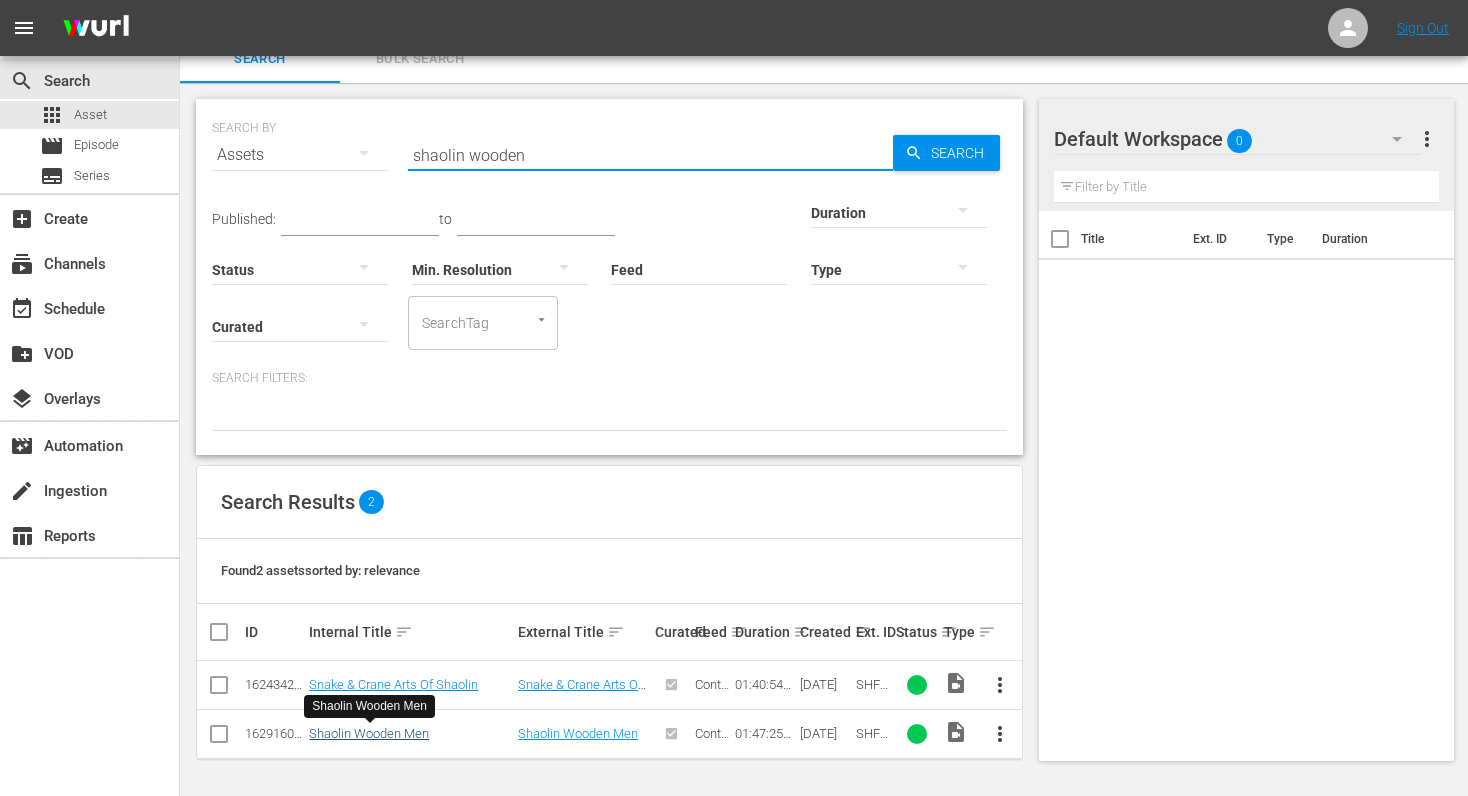 type on "shaolin wooden" 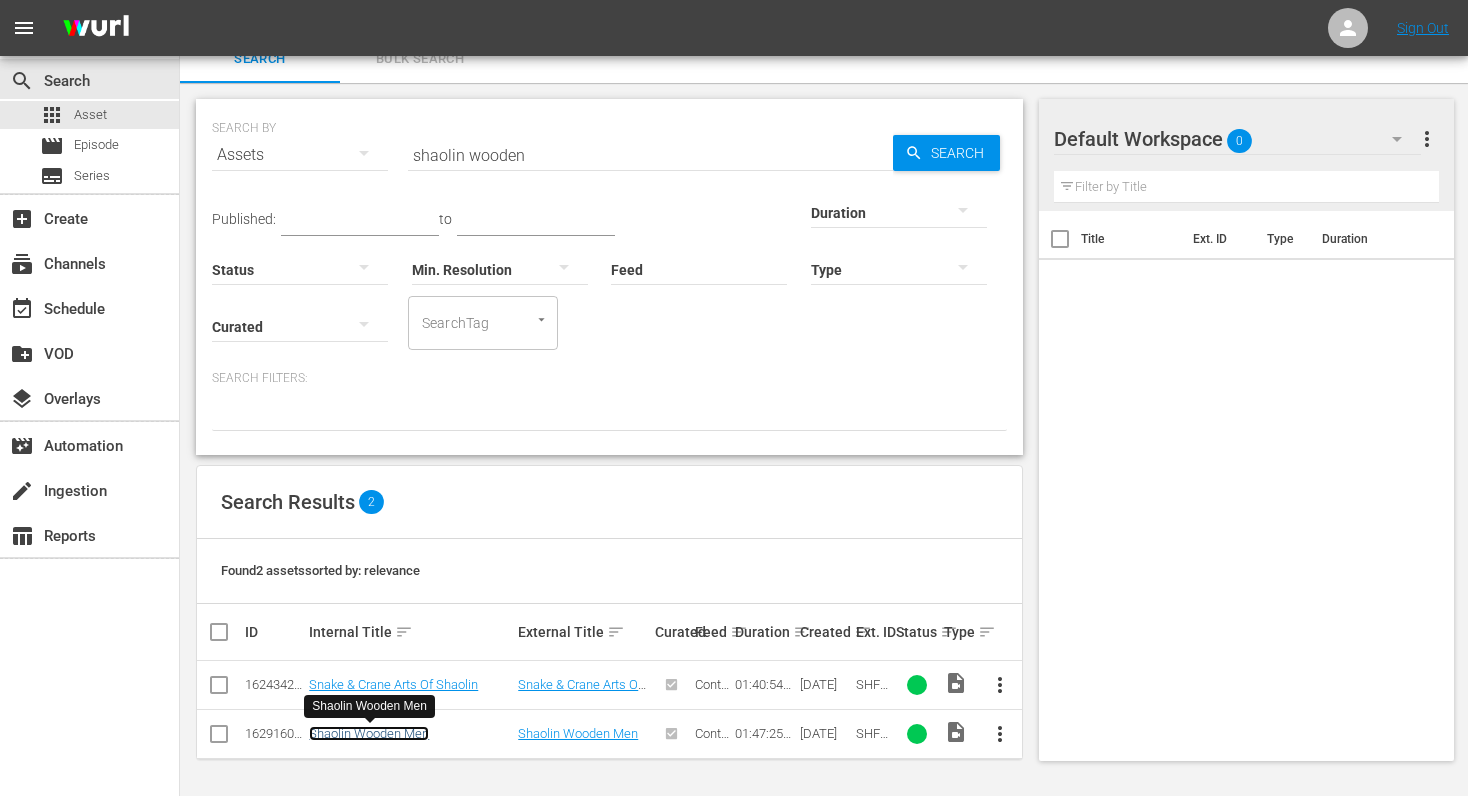 click on "Shaolin Wooden Men" at bounding box center (369, 733) 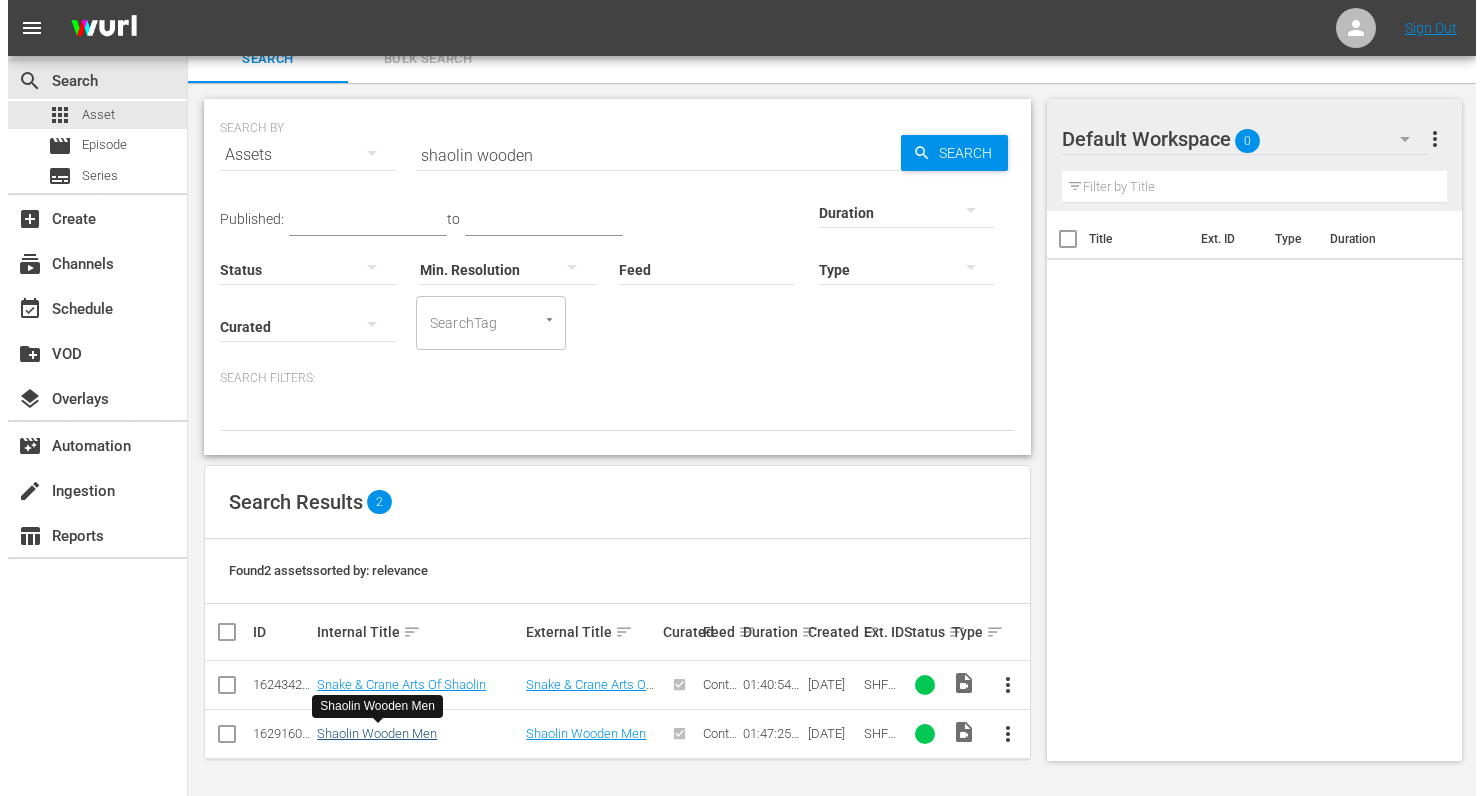 scroll, scrollTop: 0, scrollLeft: 0, axis: both 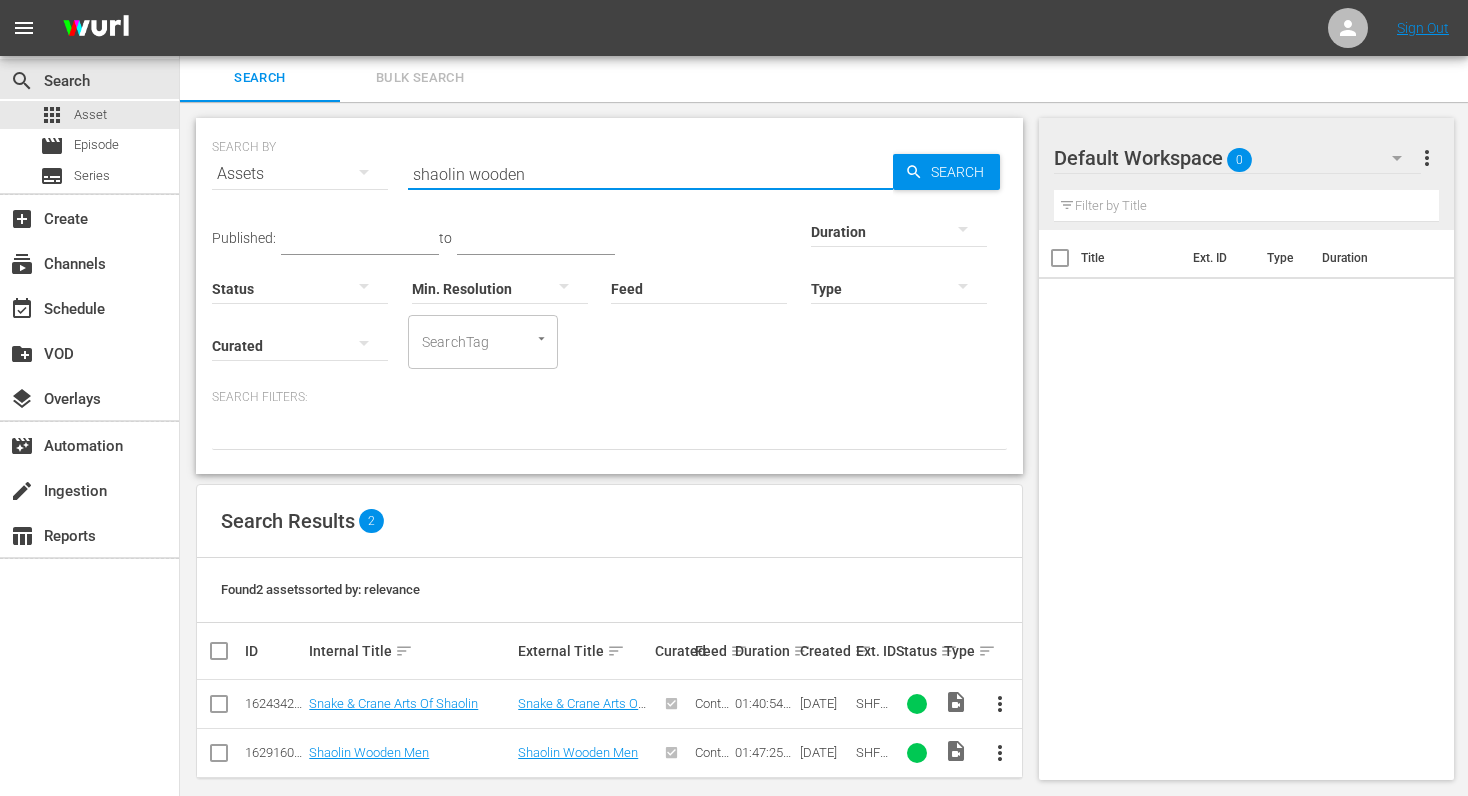 click on "shaolin wooden" at bounding box center (650, 174) 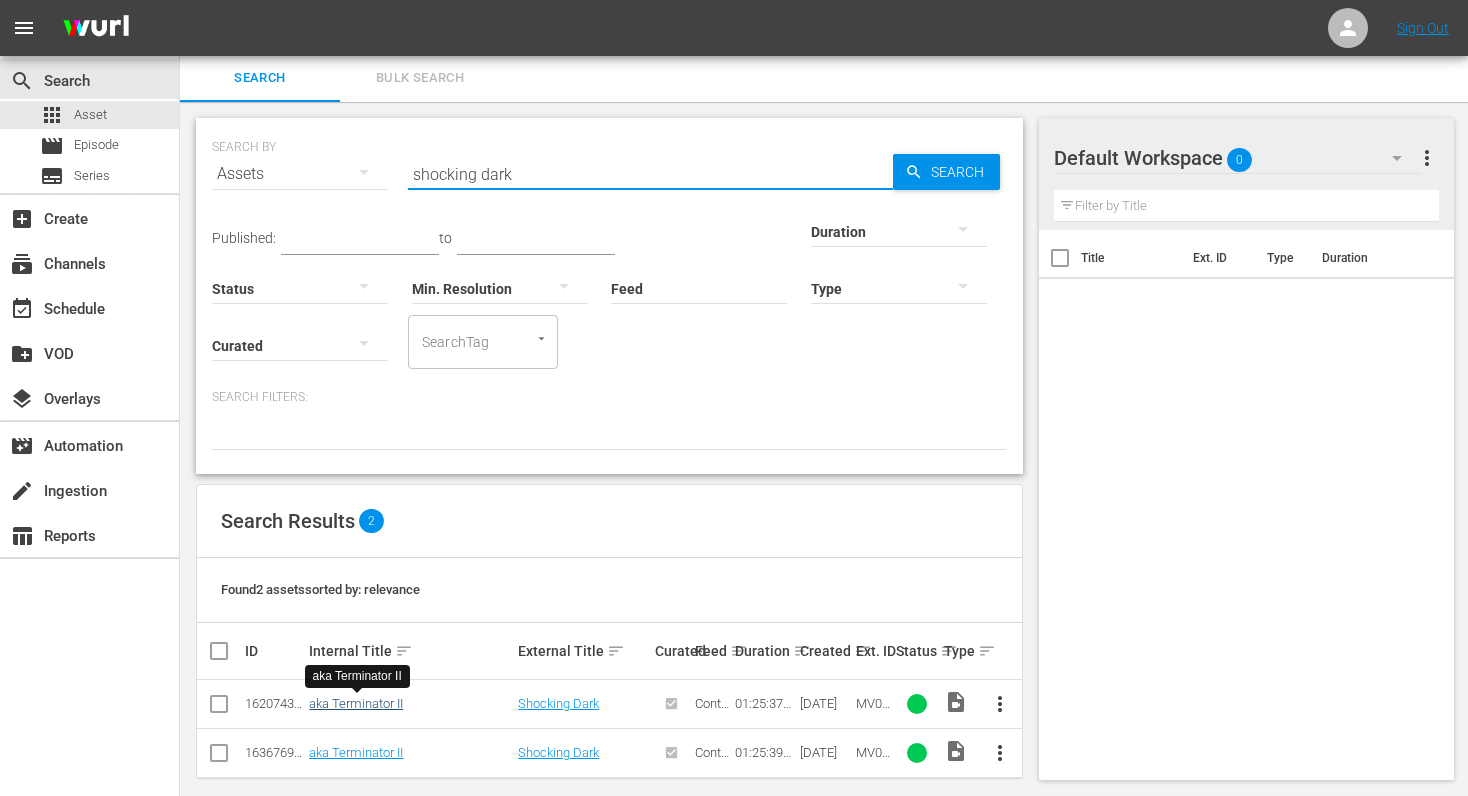 type on "shocking dark" 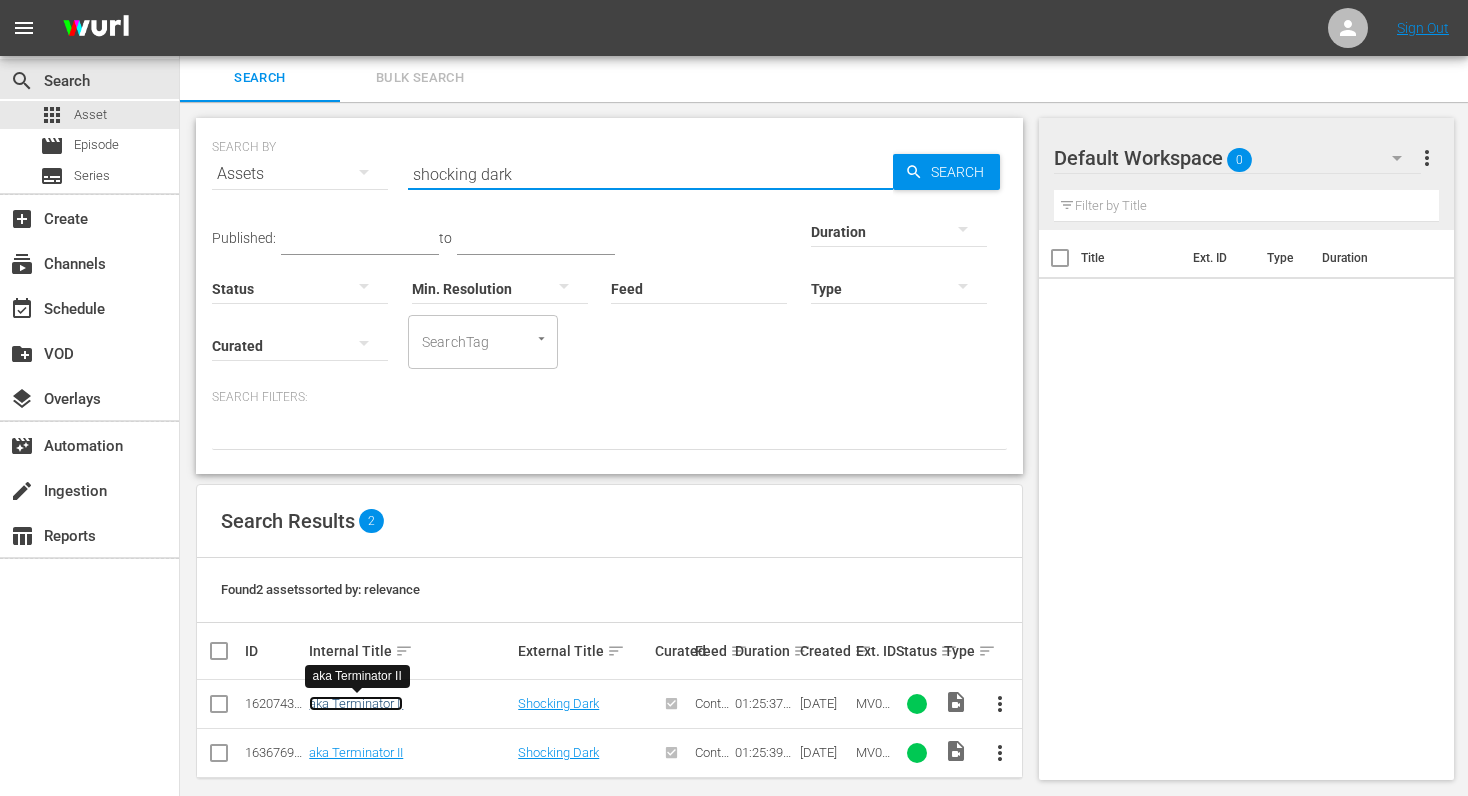 click on "aka Terminator II" at bounding box center (356, 703) 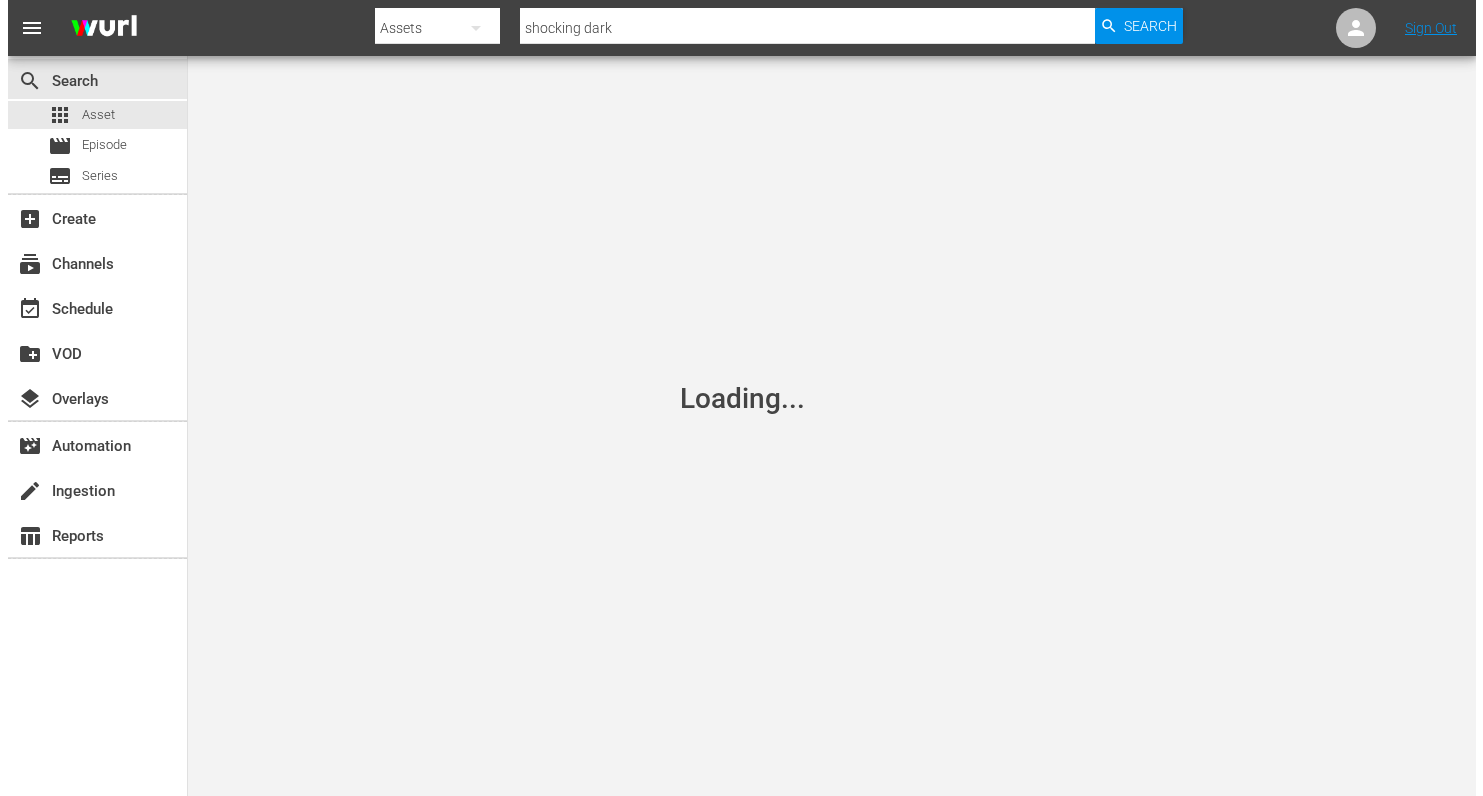 scroll, scrollTop: 0, scrollLeft: 0, axis: both 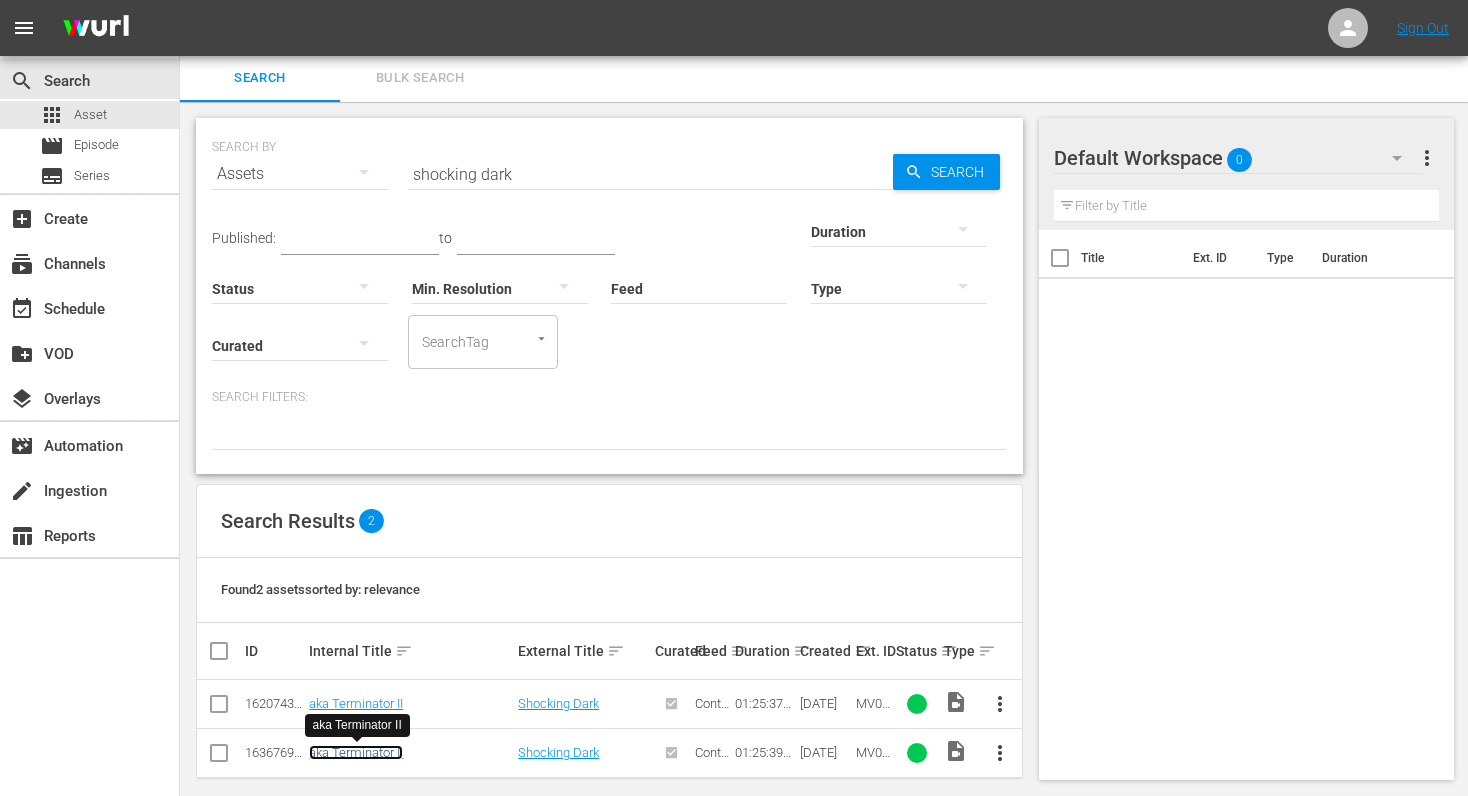 click on "aka Terminator II" at bounding box center (356, 752) 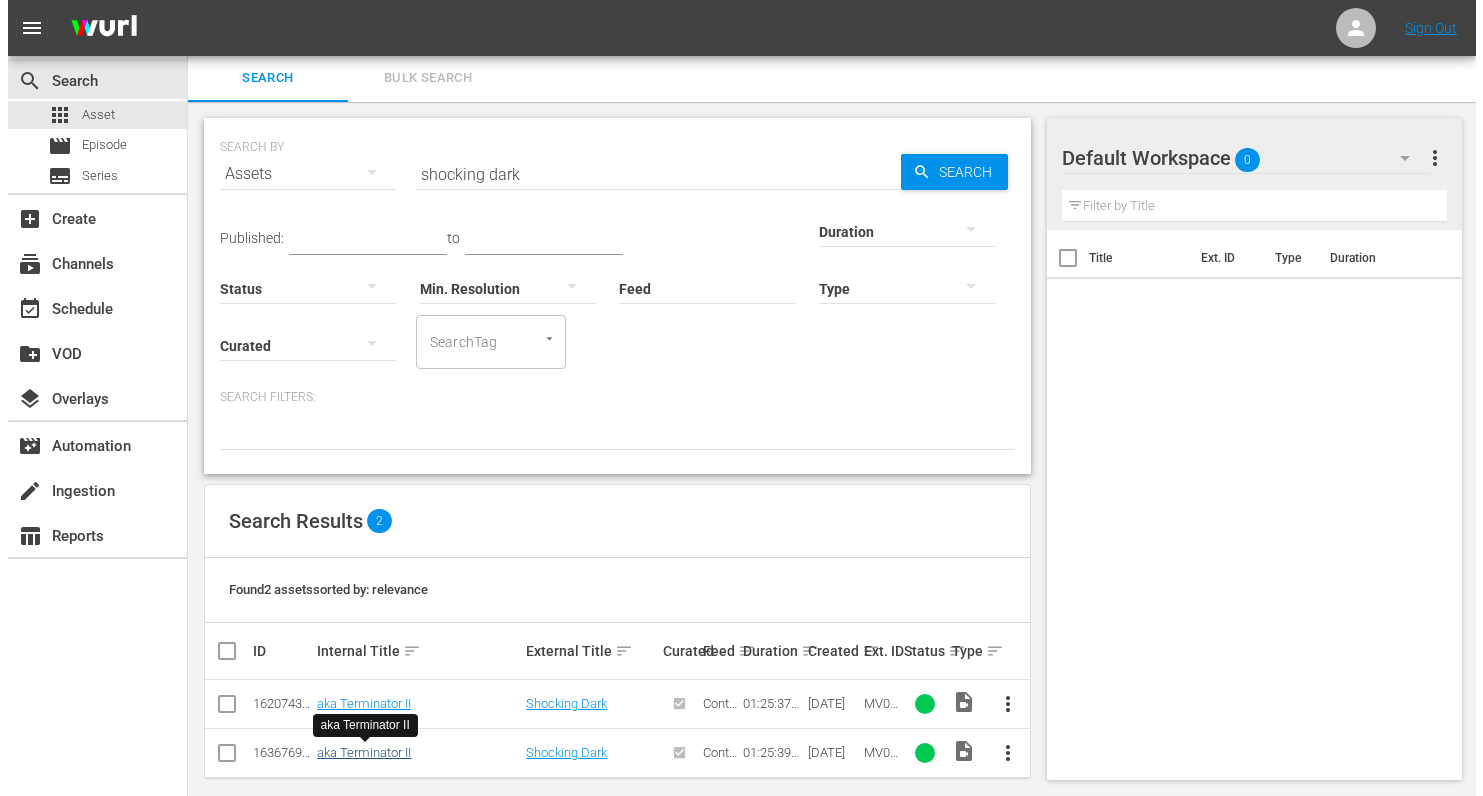 scroll, scrollTop: 0, scrollLeft: 0, axis: both 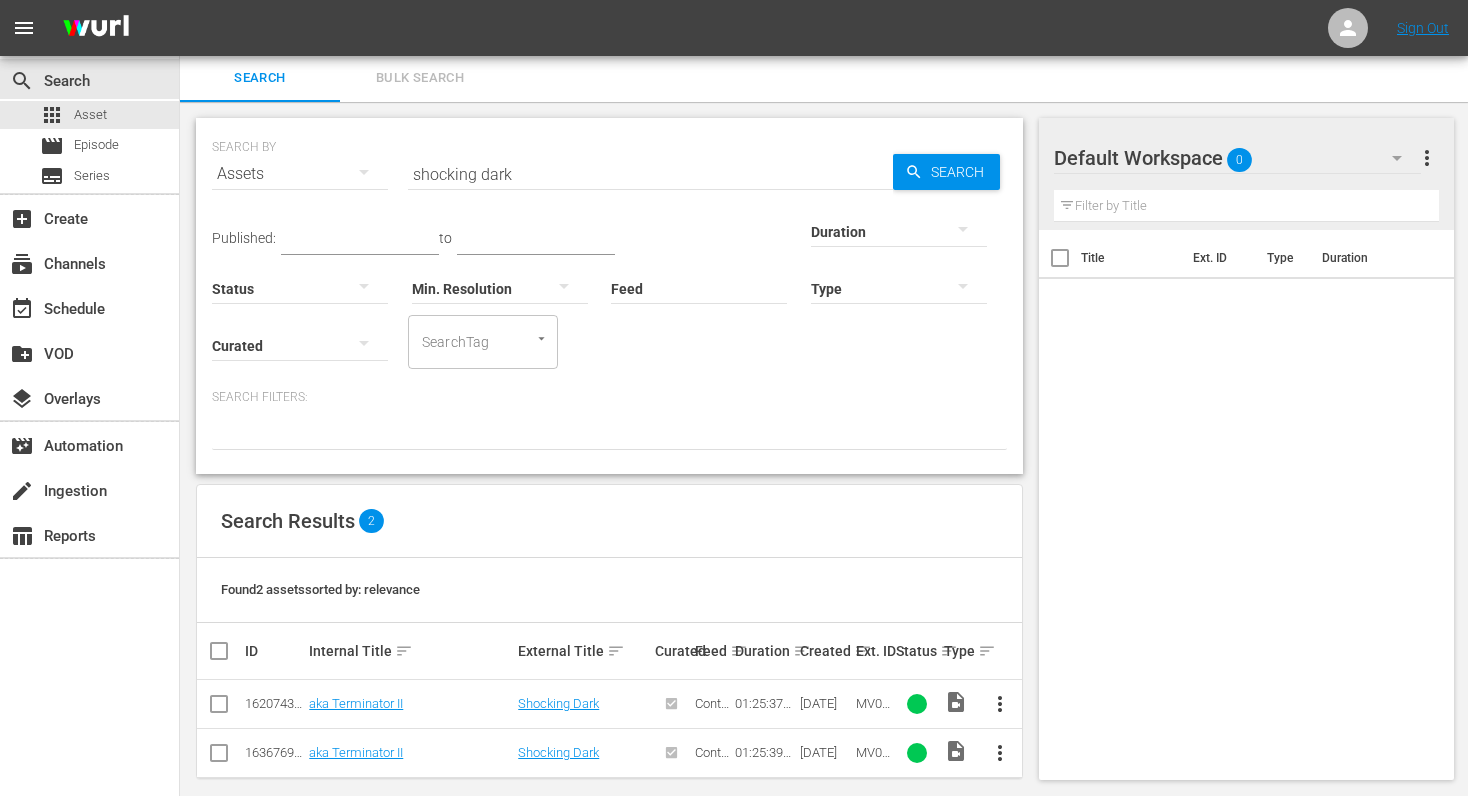 click on "shocking dark" at bounding box center [650, 174] 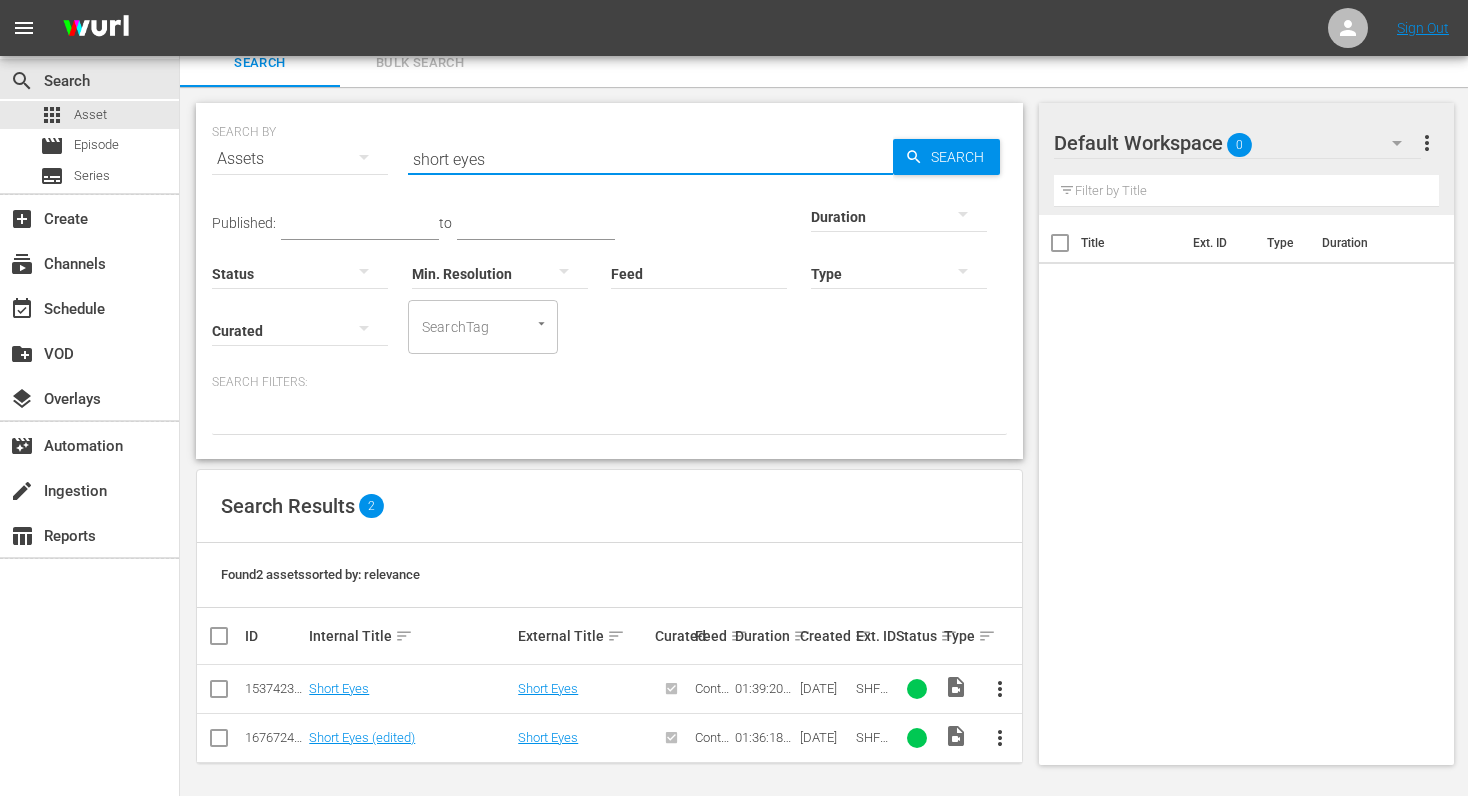 scroll, scrollTop: 21, scrollLeft: 0, axis: vertical 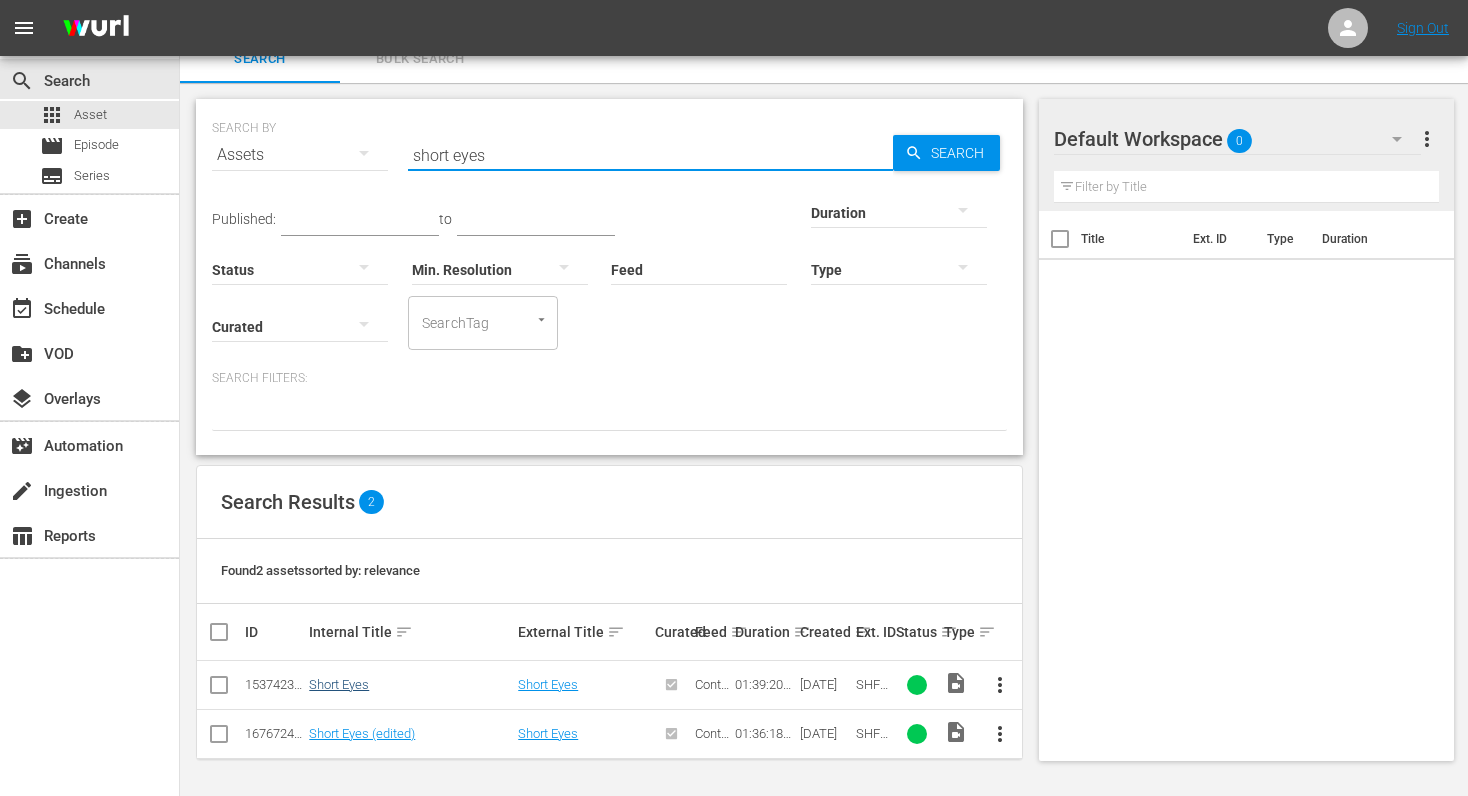 type on "short eyes" 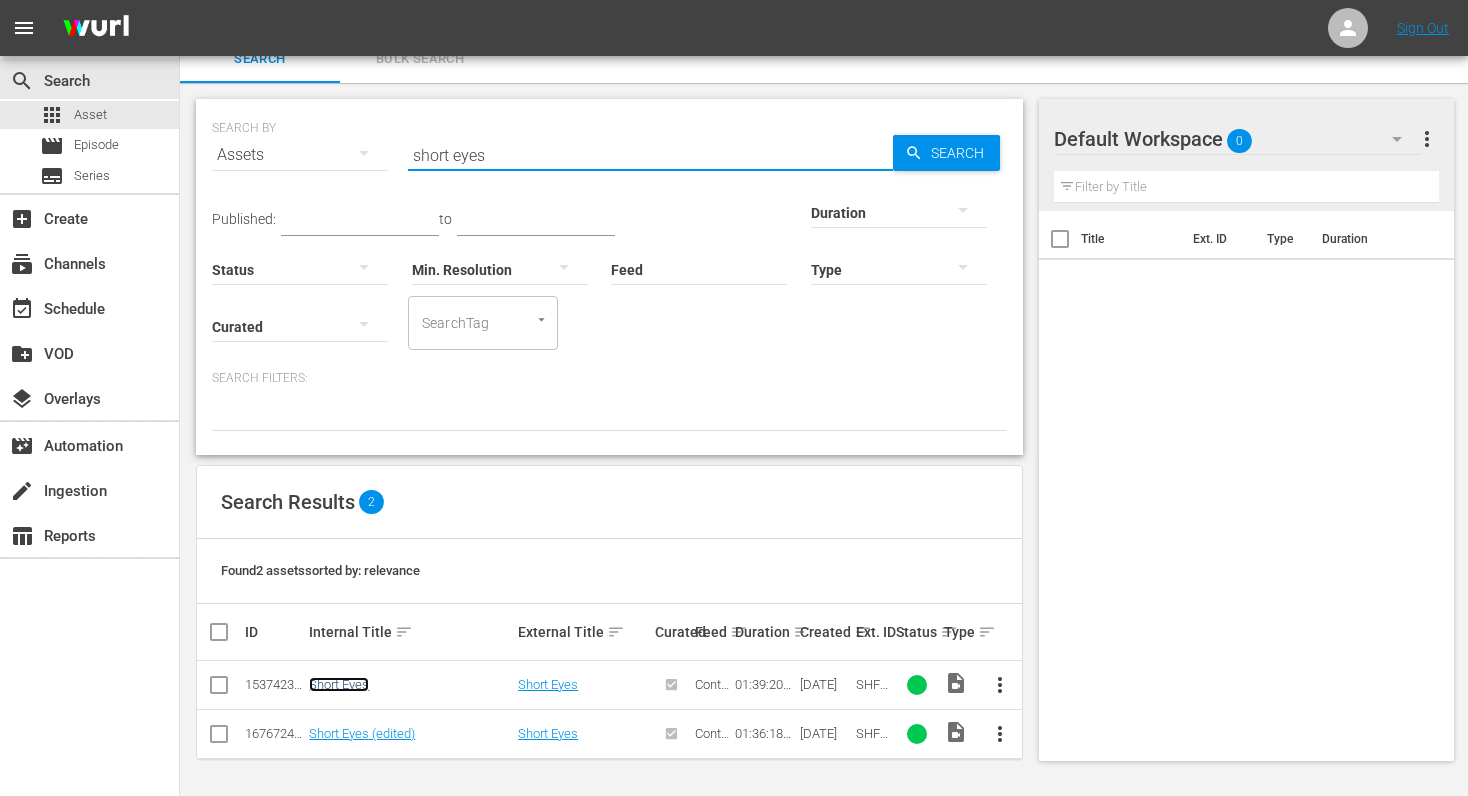 click on "Short Eyes" at bounding box center [339, 684] 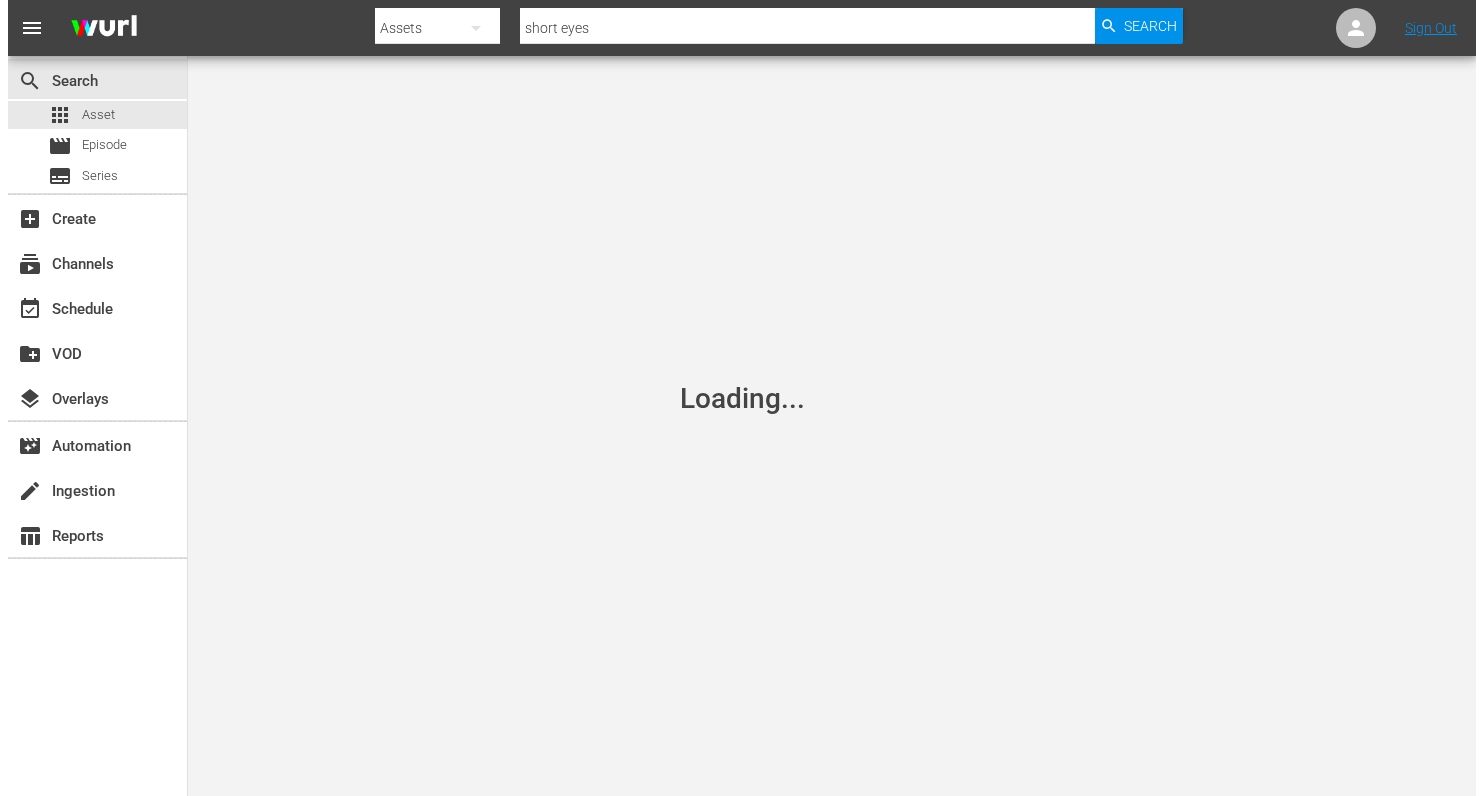 scroll, scrollTop: 0, scrollLeft: 0, axis: both 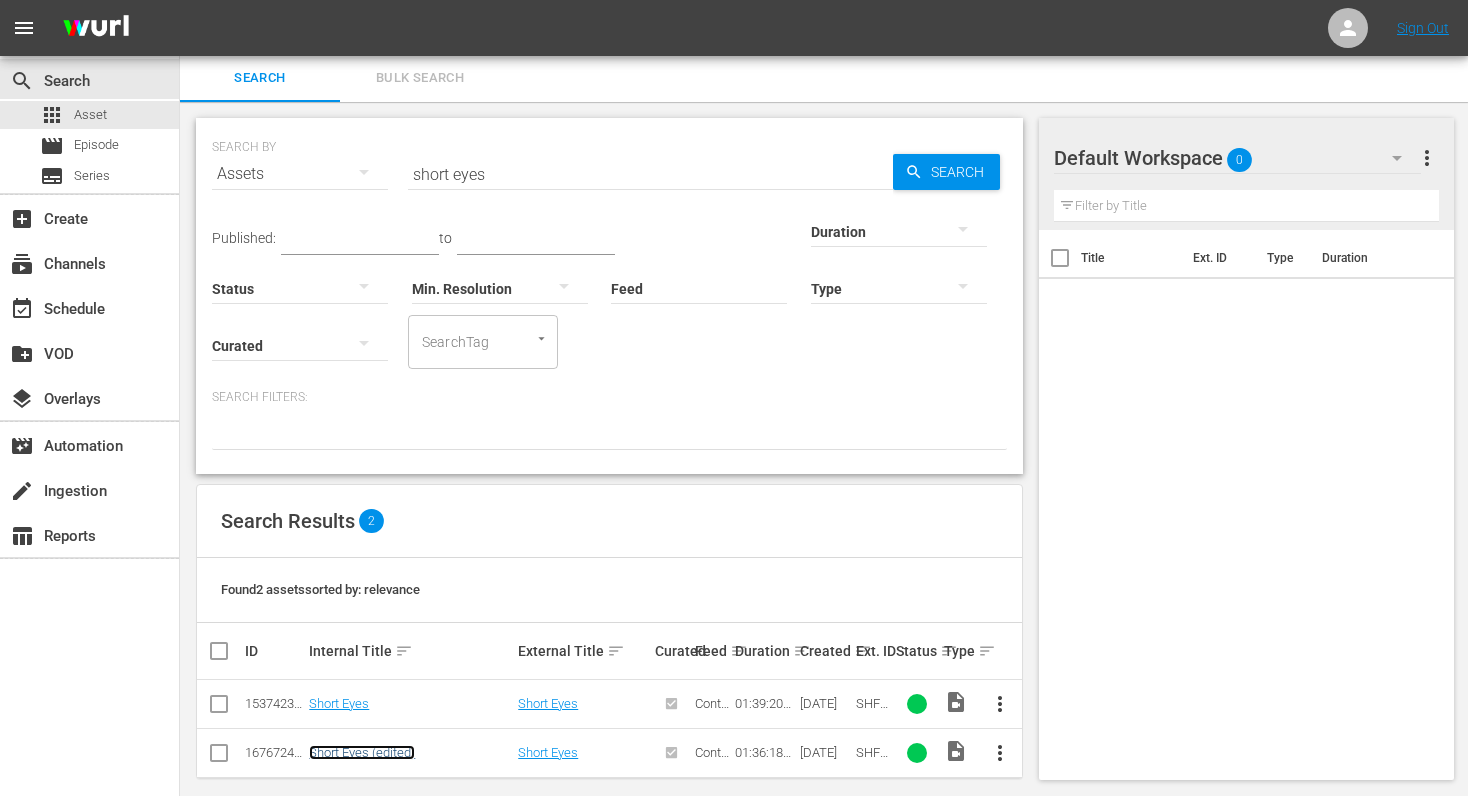 click on "Short Eyes (edited)" at bounding box center [362, 752] 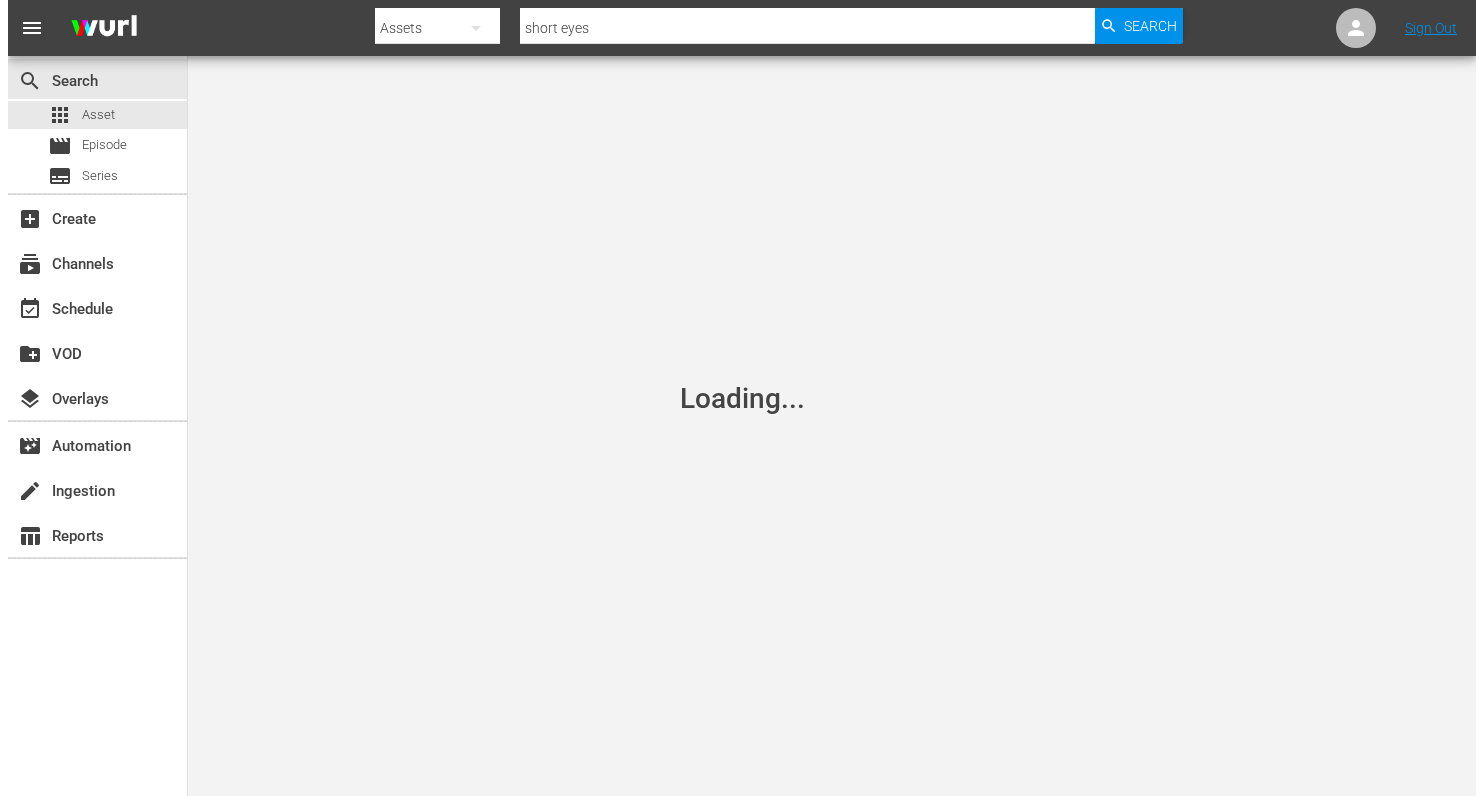 scroll, scrollTop: 0, scrollLeft: 0, axis: both 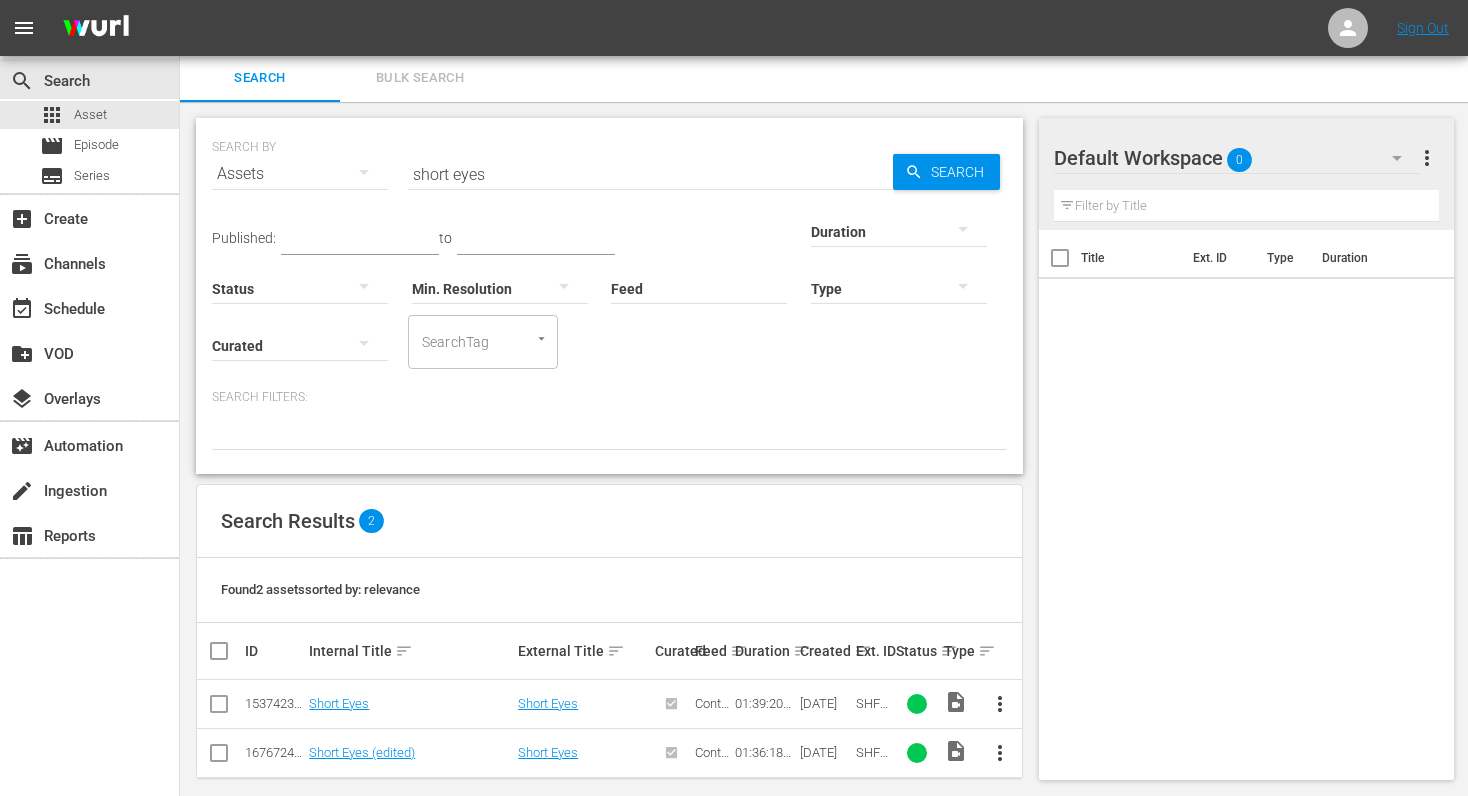 click on "short eyes" at bounding box center [650, 174] 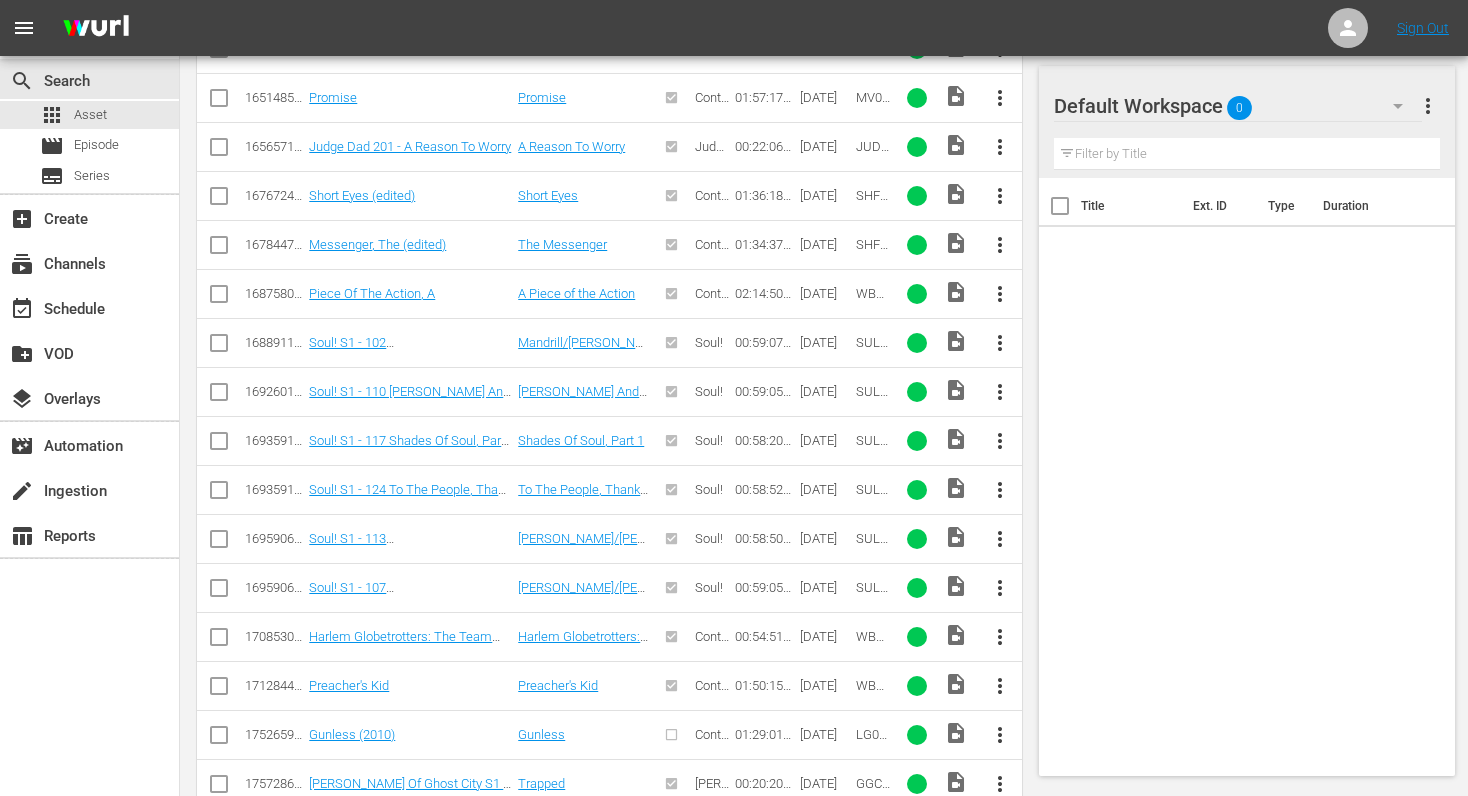 scroll, scrollTop: 4921, scrollLeft: 0, axis: vertical 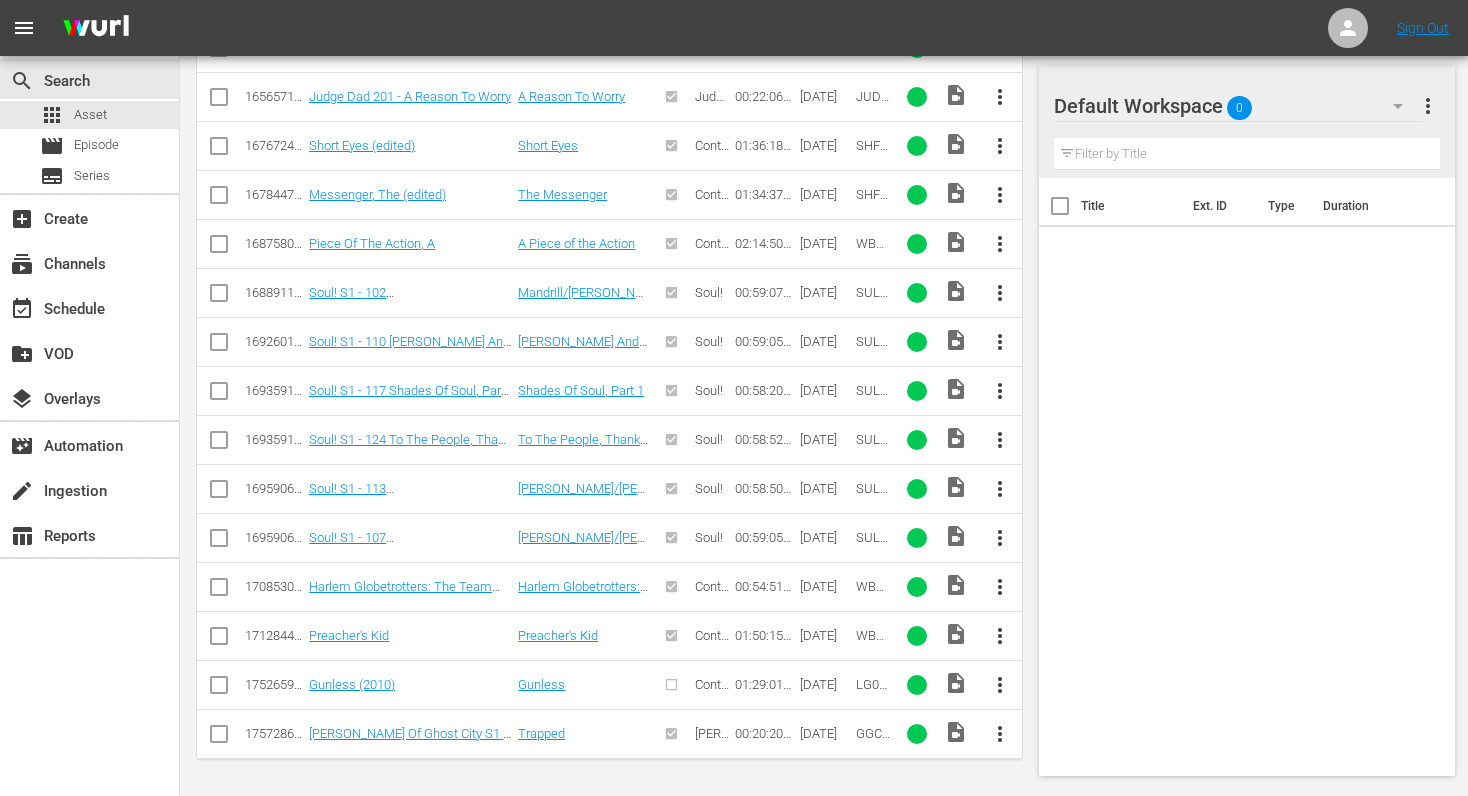 type on "show" 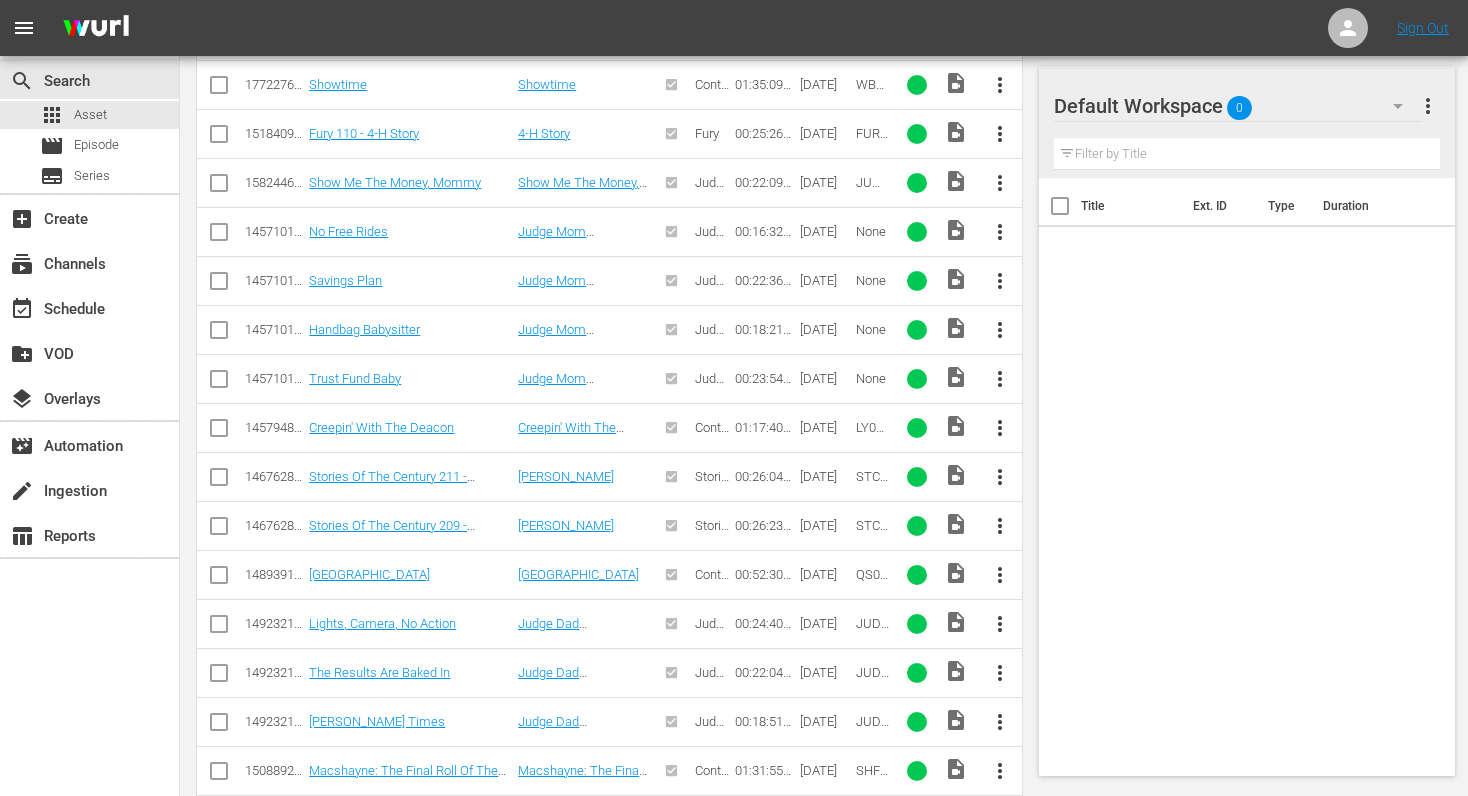 scroll, scrollTop: 521, scrollLeft: 0, axis: vertical 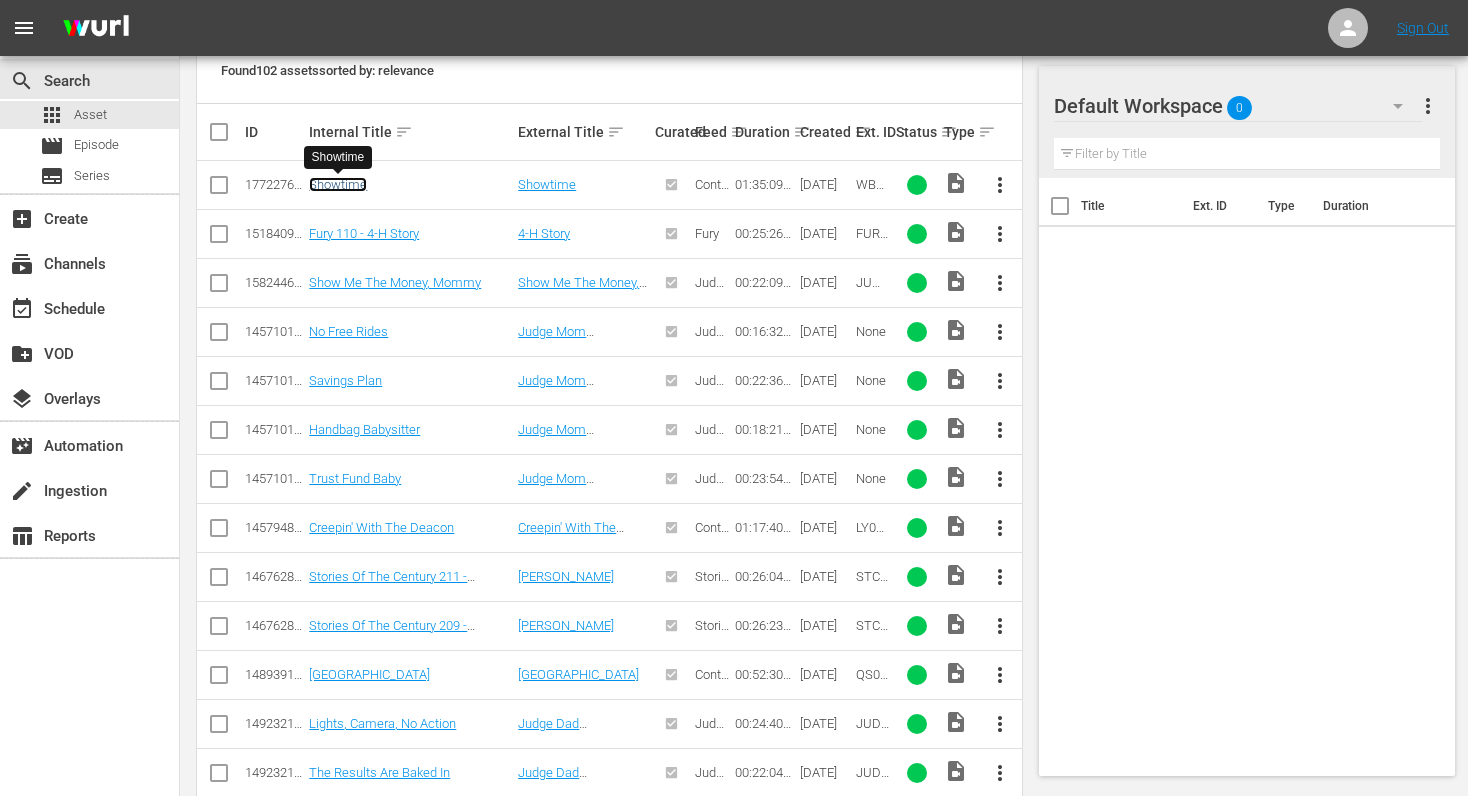 click on "Showtime" at bounding box center (338, 184) 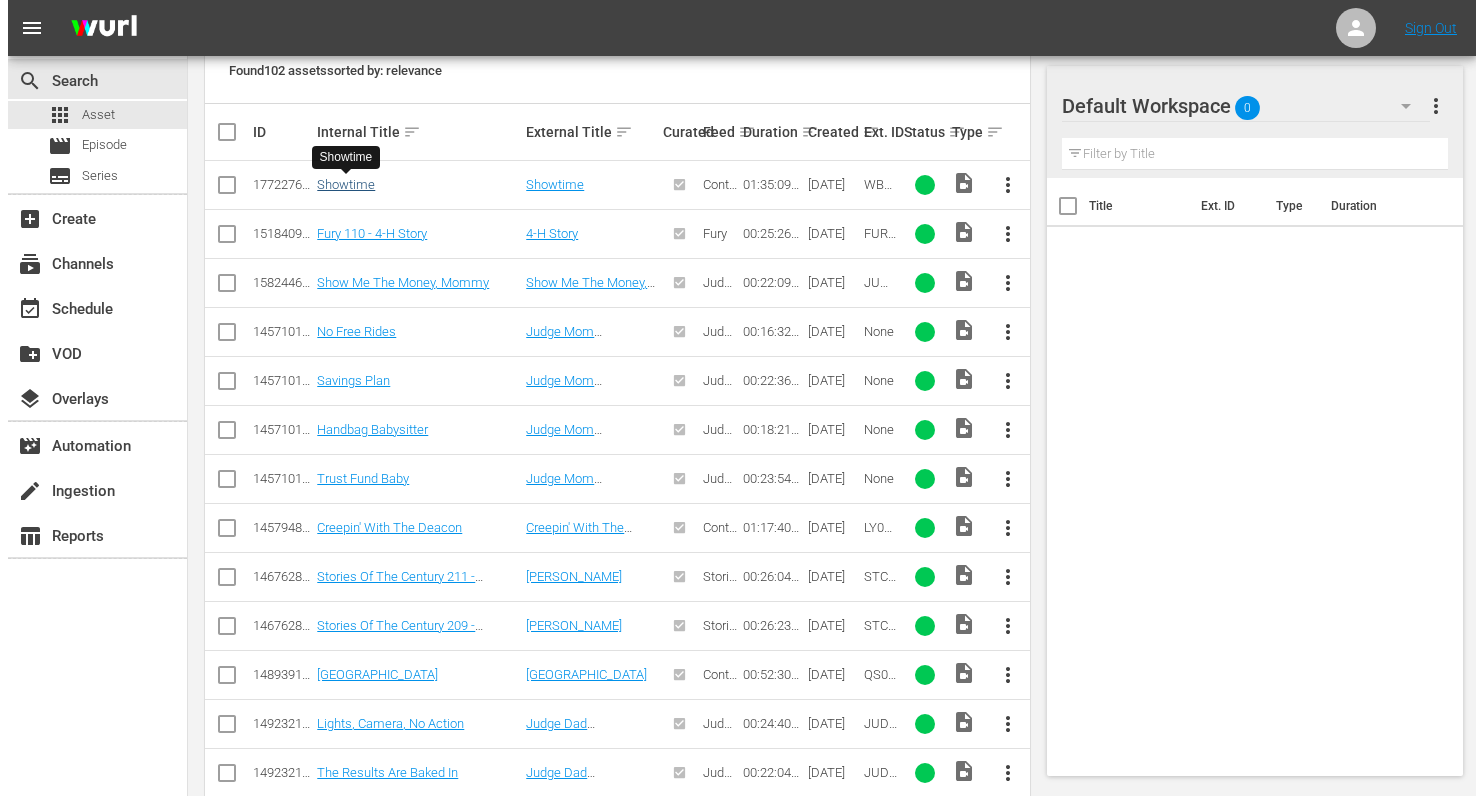 scroll, scrollTop: 0, scrollLeft: 0, axis: both 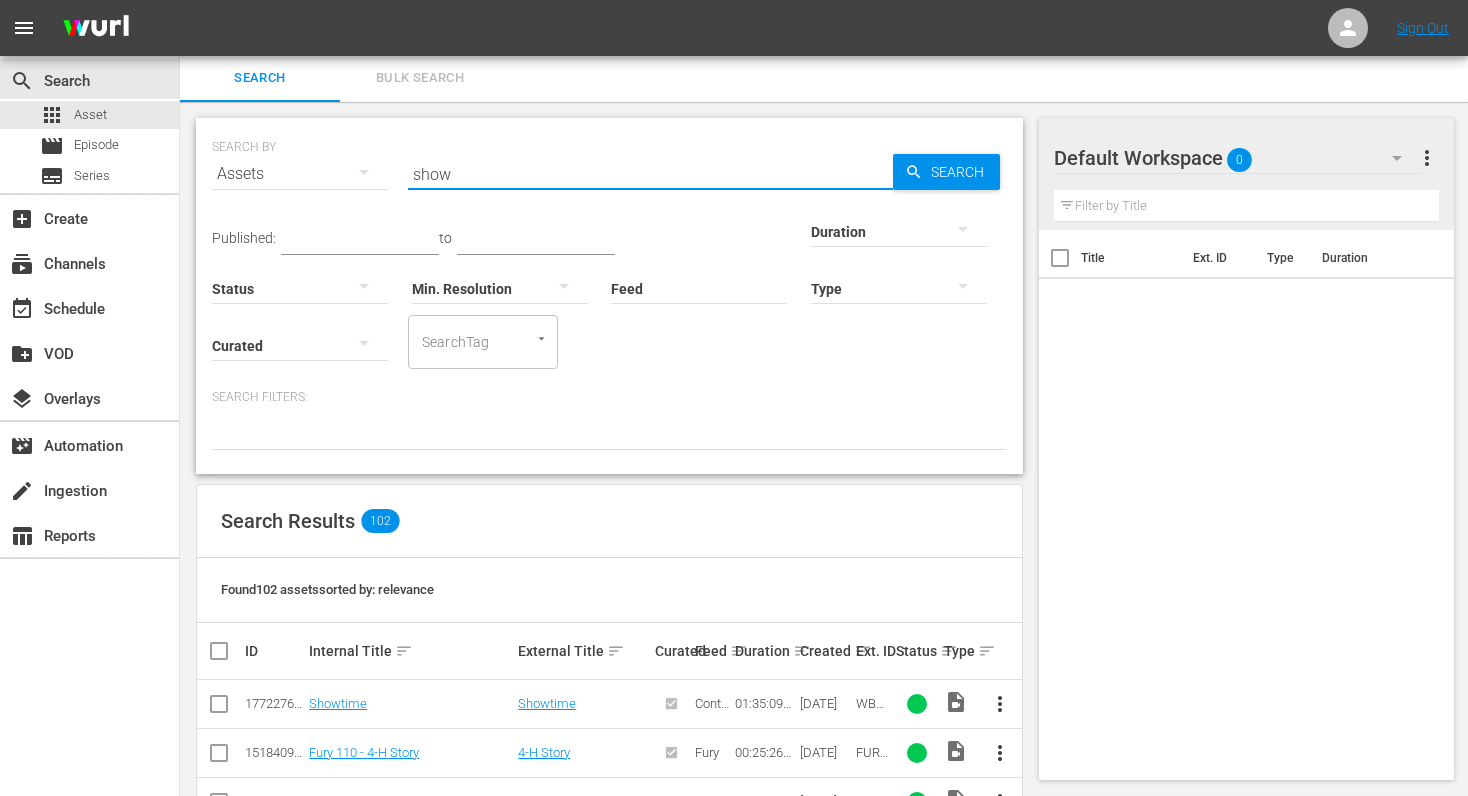 drag, startPoint x: 514, startPoint y: 183, endPoint x: 329, endPoint y: 181, distance: 185.0108 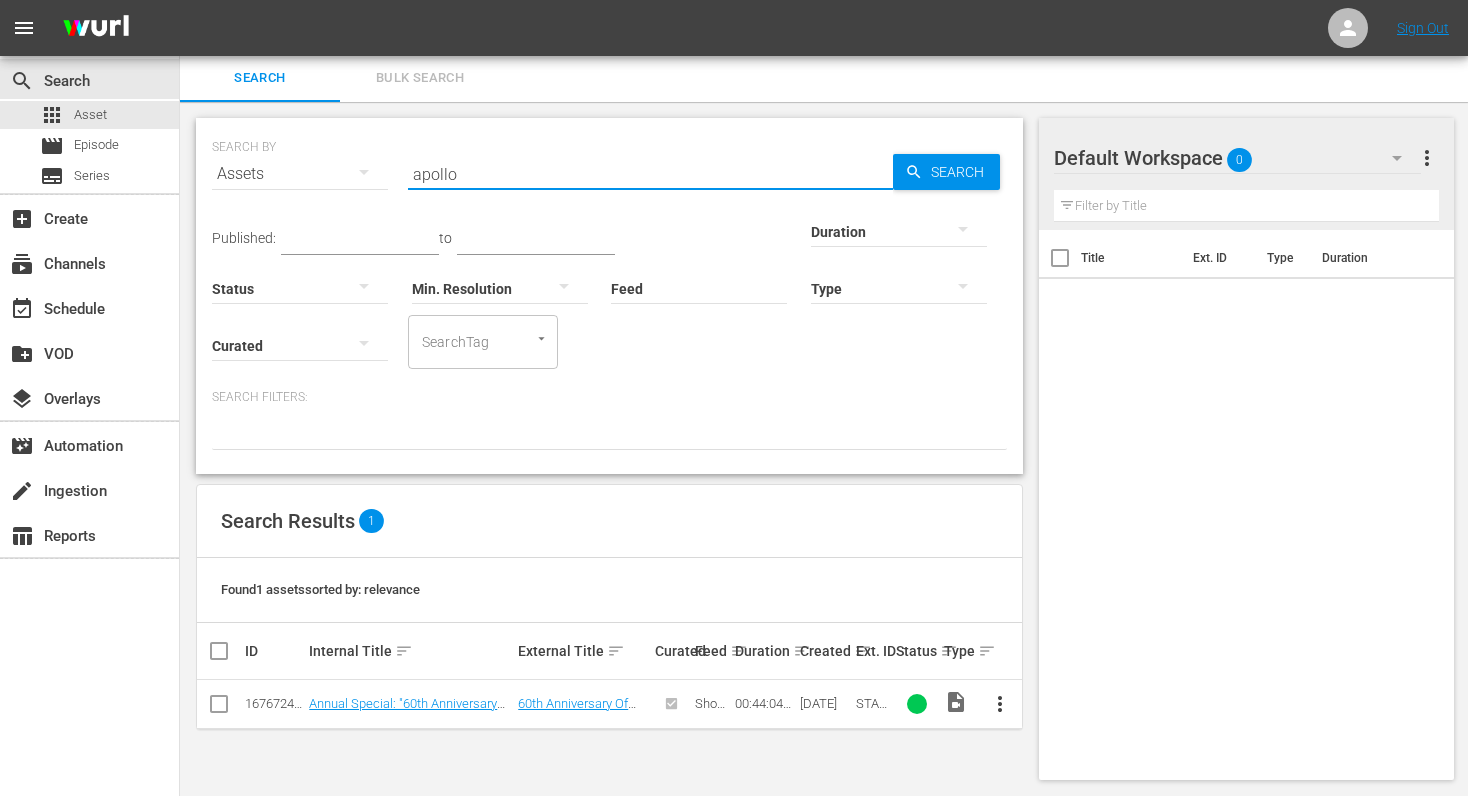type on "a" 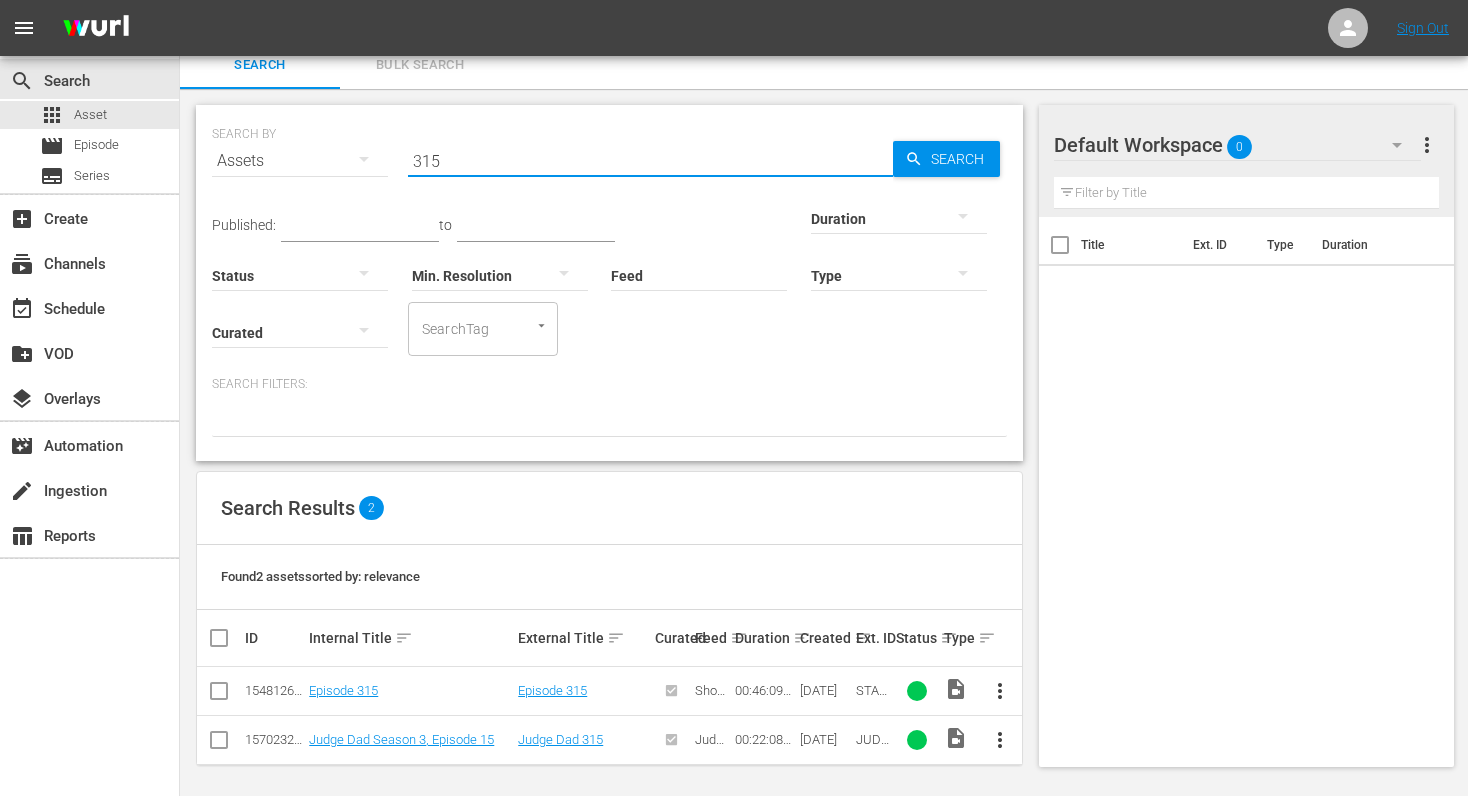 scroll, scrollTop: 21, scrollLeft: 0, axis: vertical 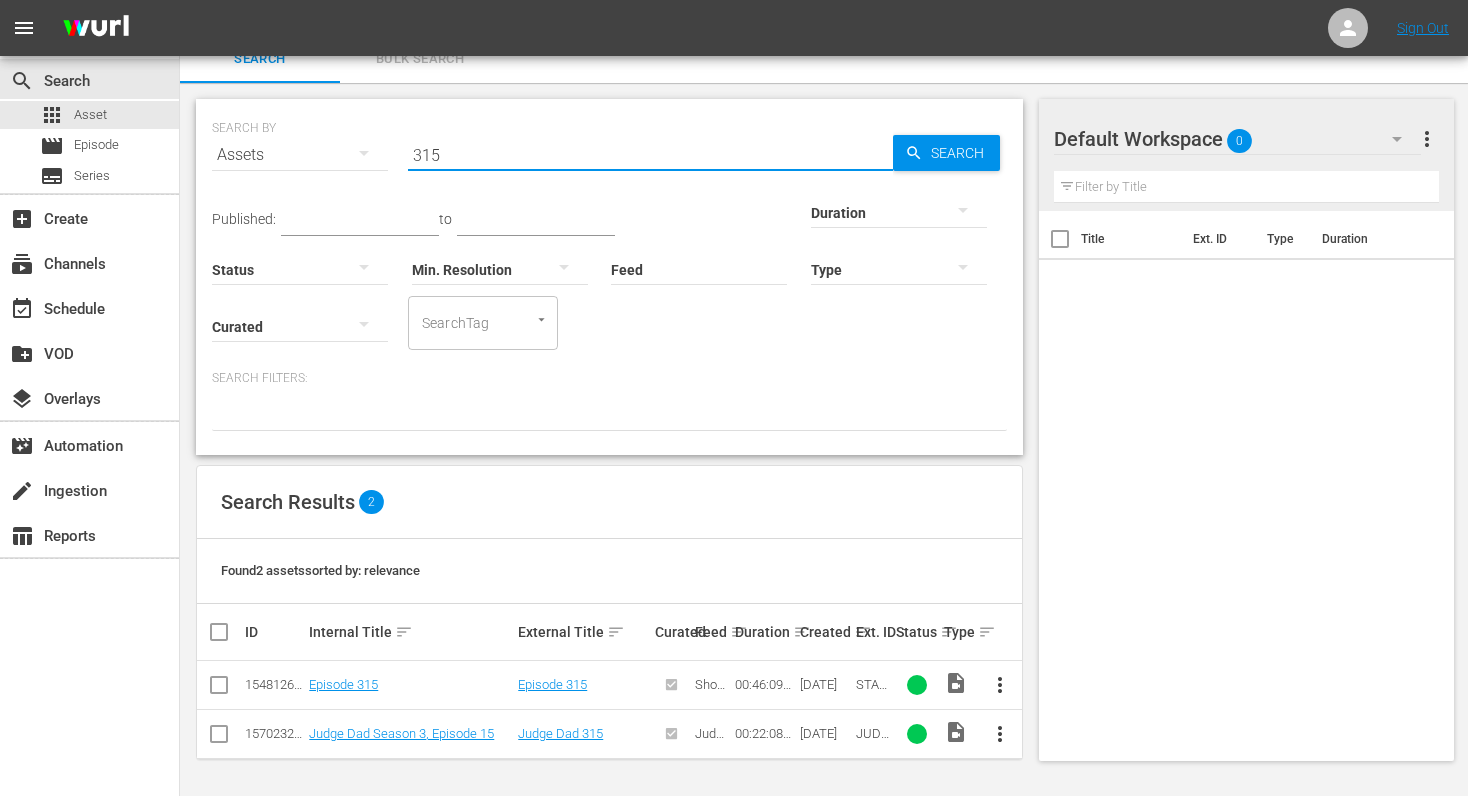 type on "315" 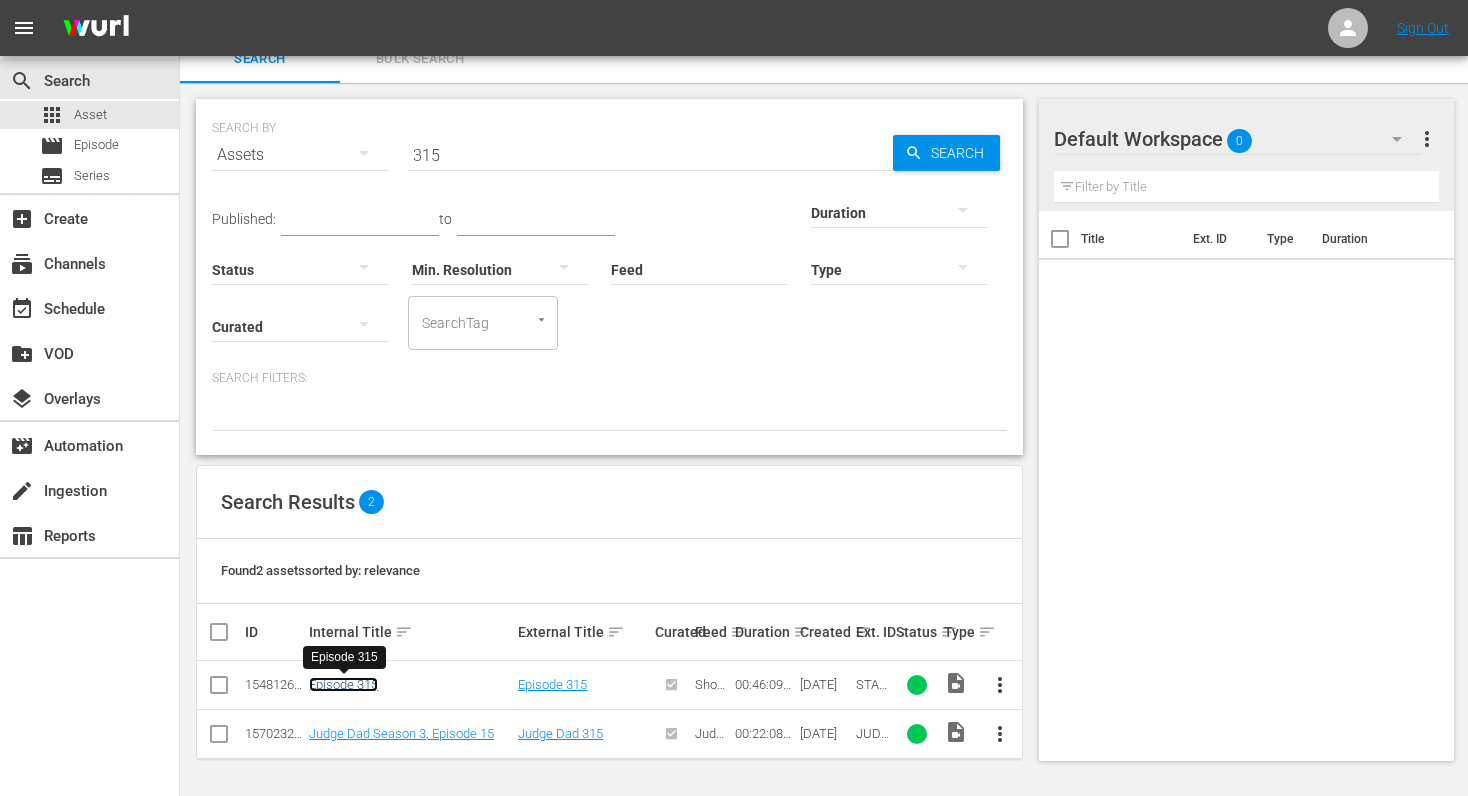 click on "Episode 315" at bounding box center [343, 684] 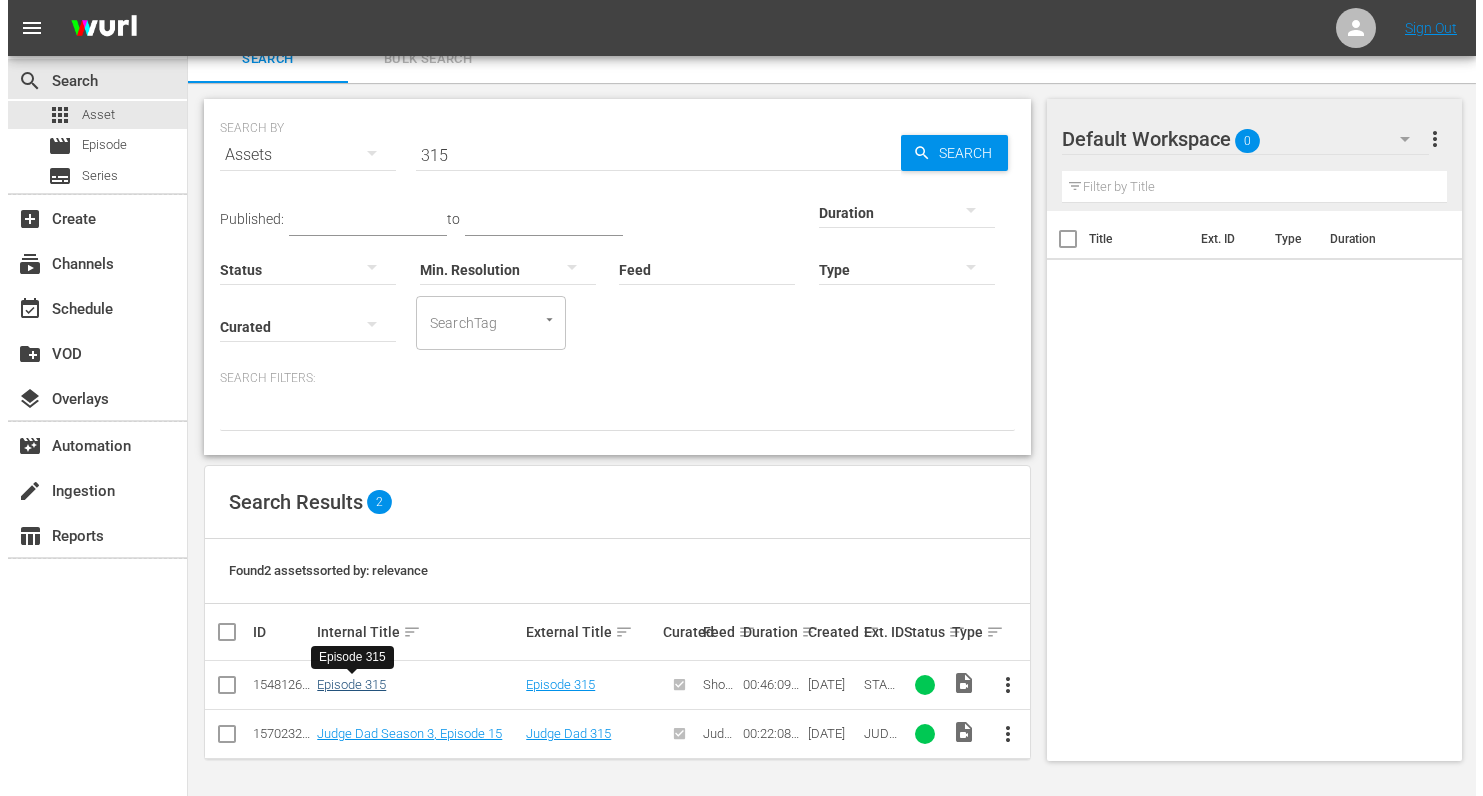 scroll, scrollTop: 0, scrollLeft: 0, axis: both 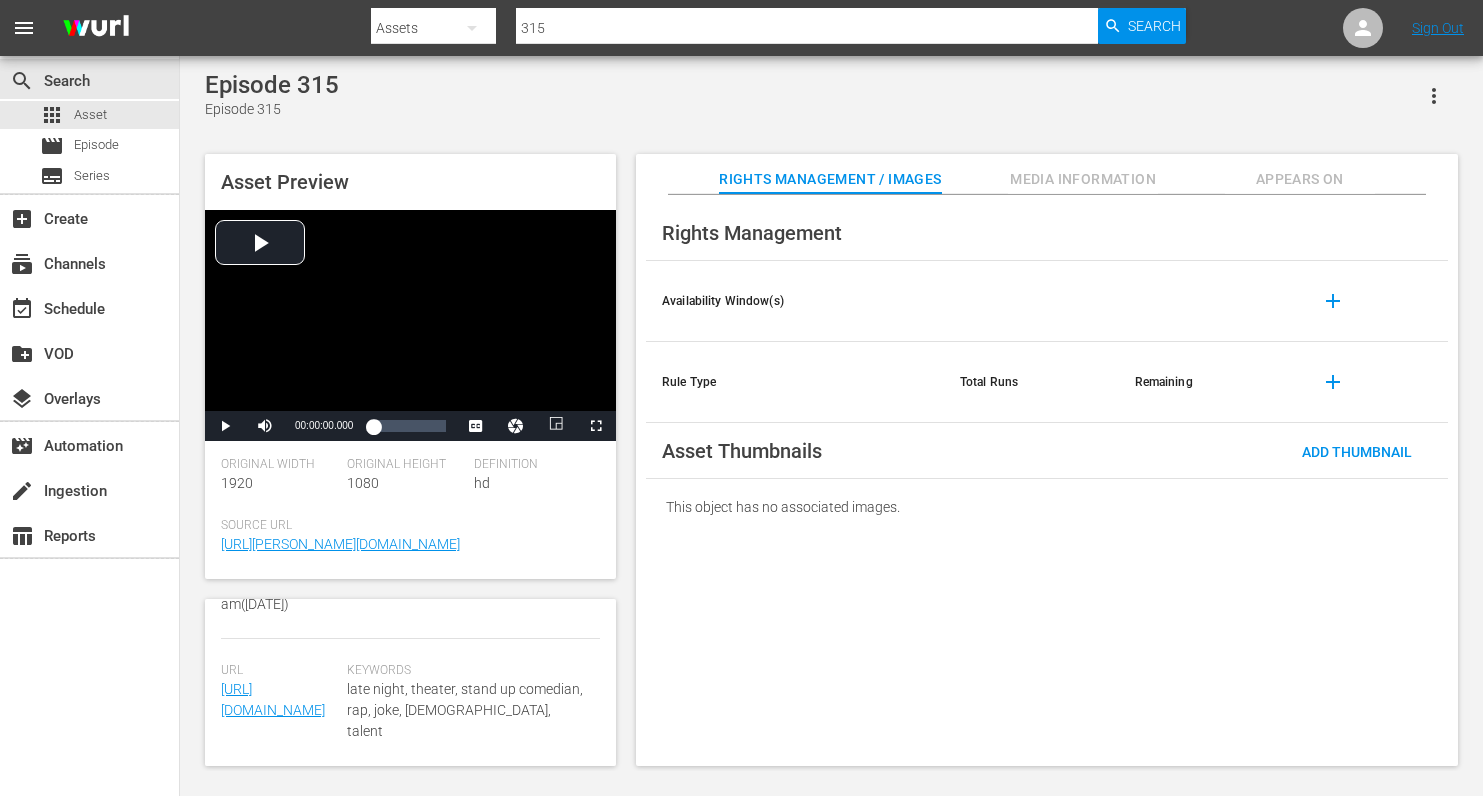 click on "Appears On" at bounding box center [1300, 179] 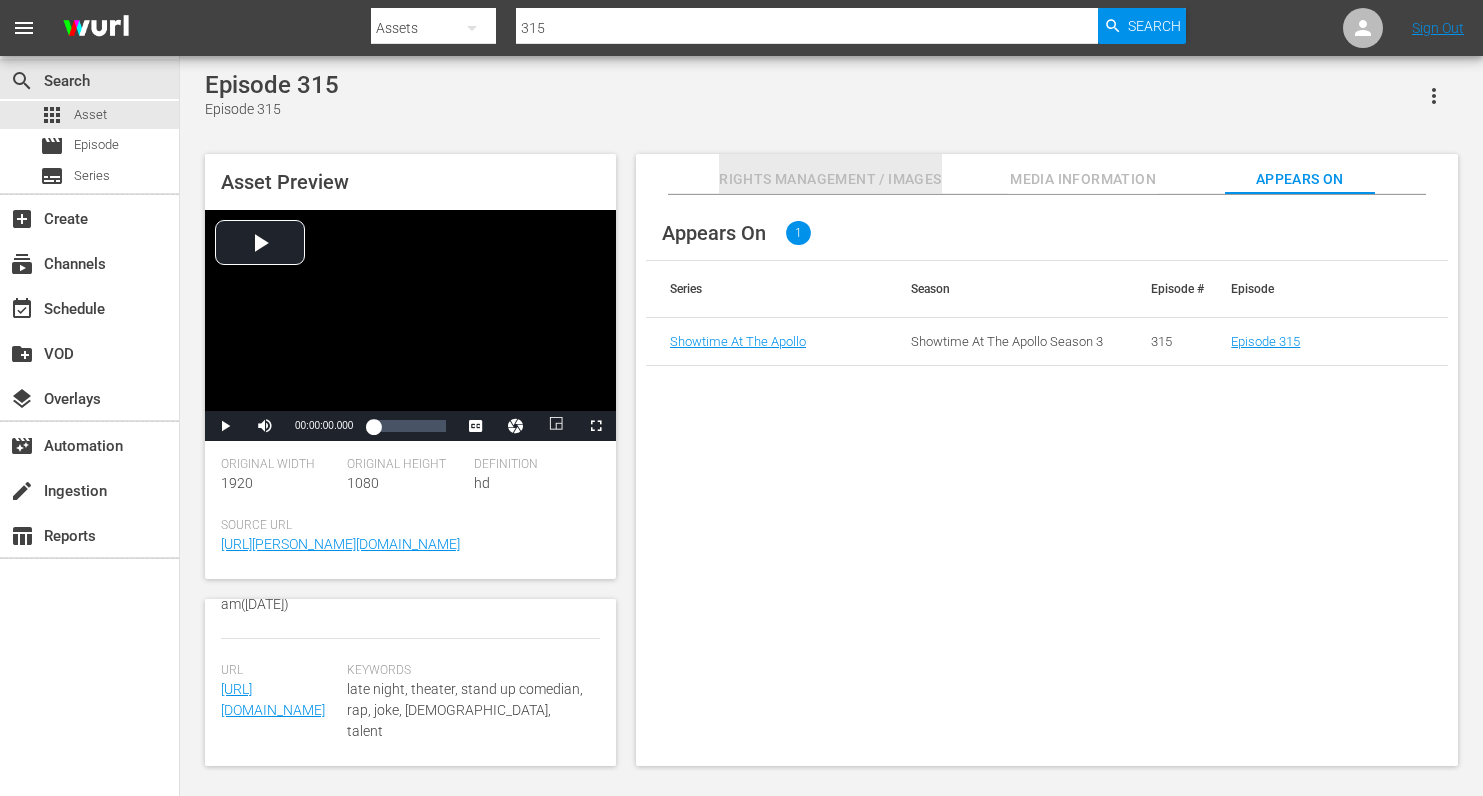 click on "Rights Management / Images" at bounding box center [830, 179] 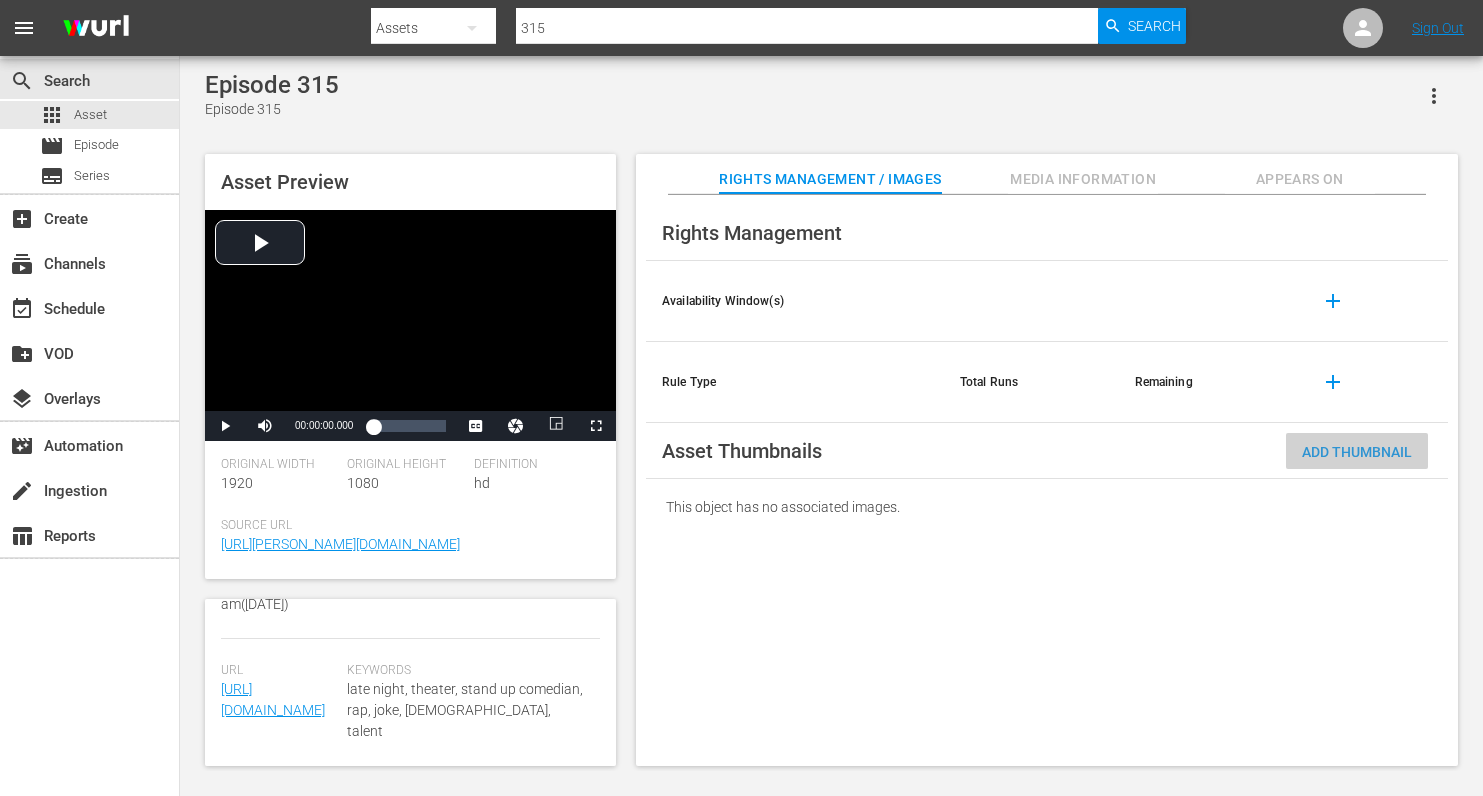 click on "Add Thumbnail" at bounding box center (1357, 452) 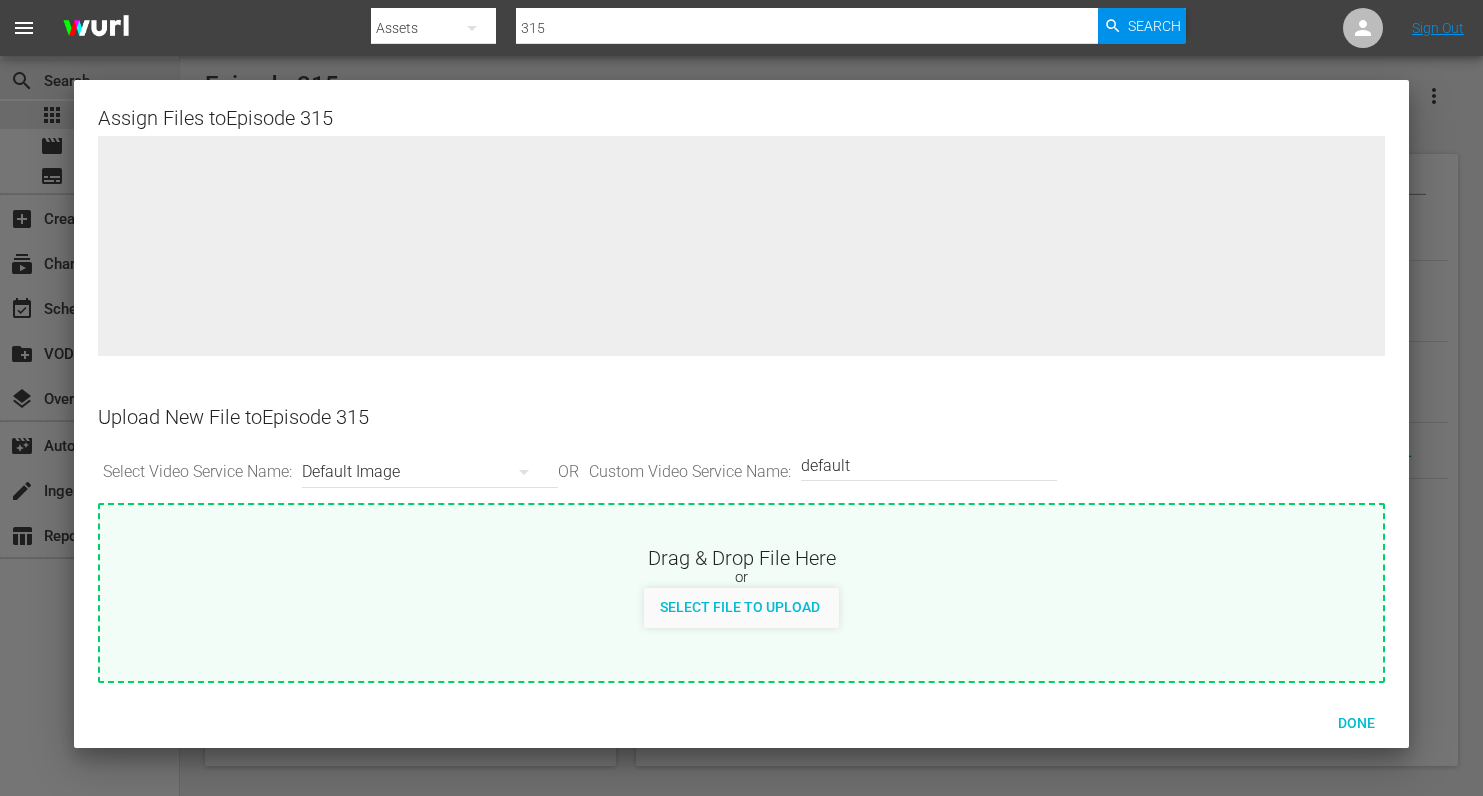 click on "Done" at bounding box center [1356, 723] 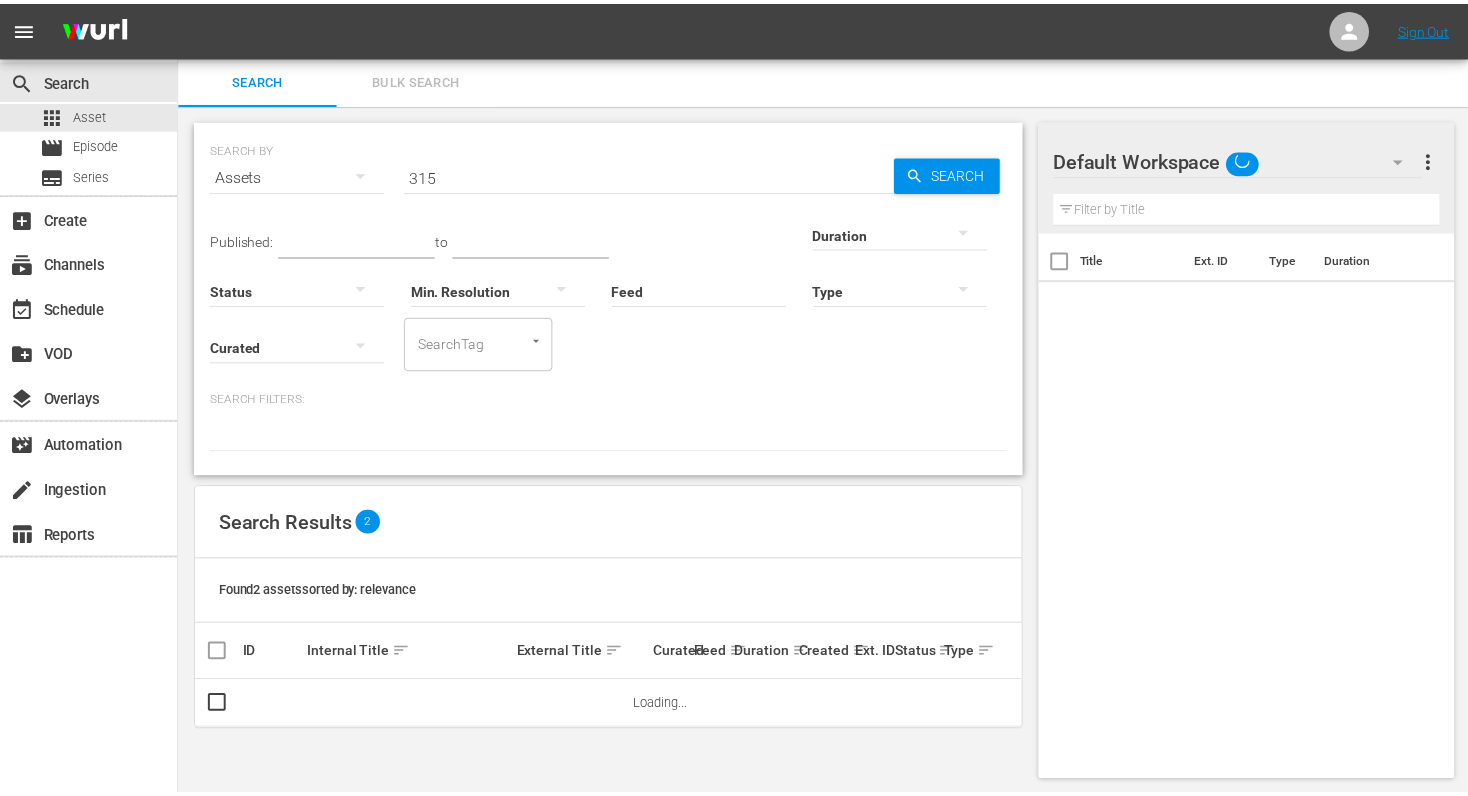 scroll, scrollTop: 2, scrollLeft: 0, axis: vertical 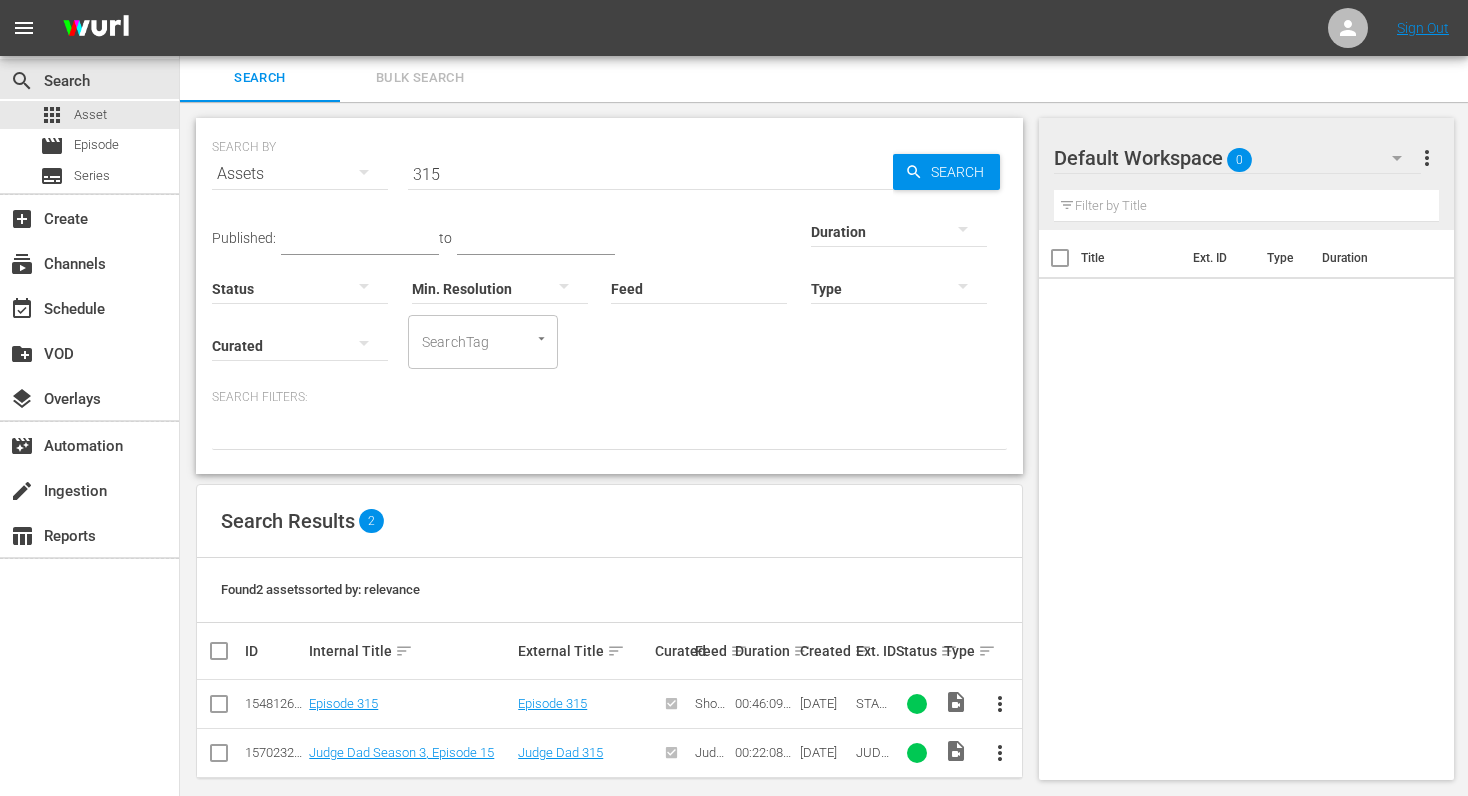 click on "315" at bounding box center (650, 174) 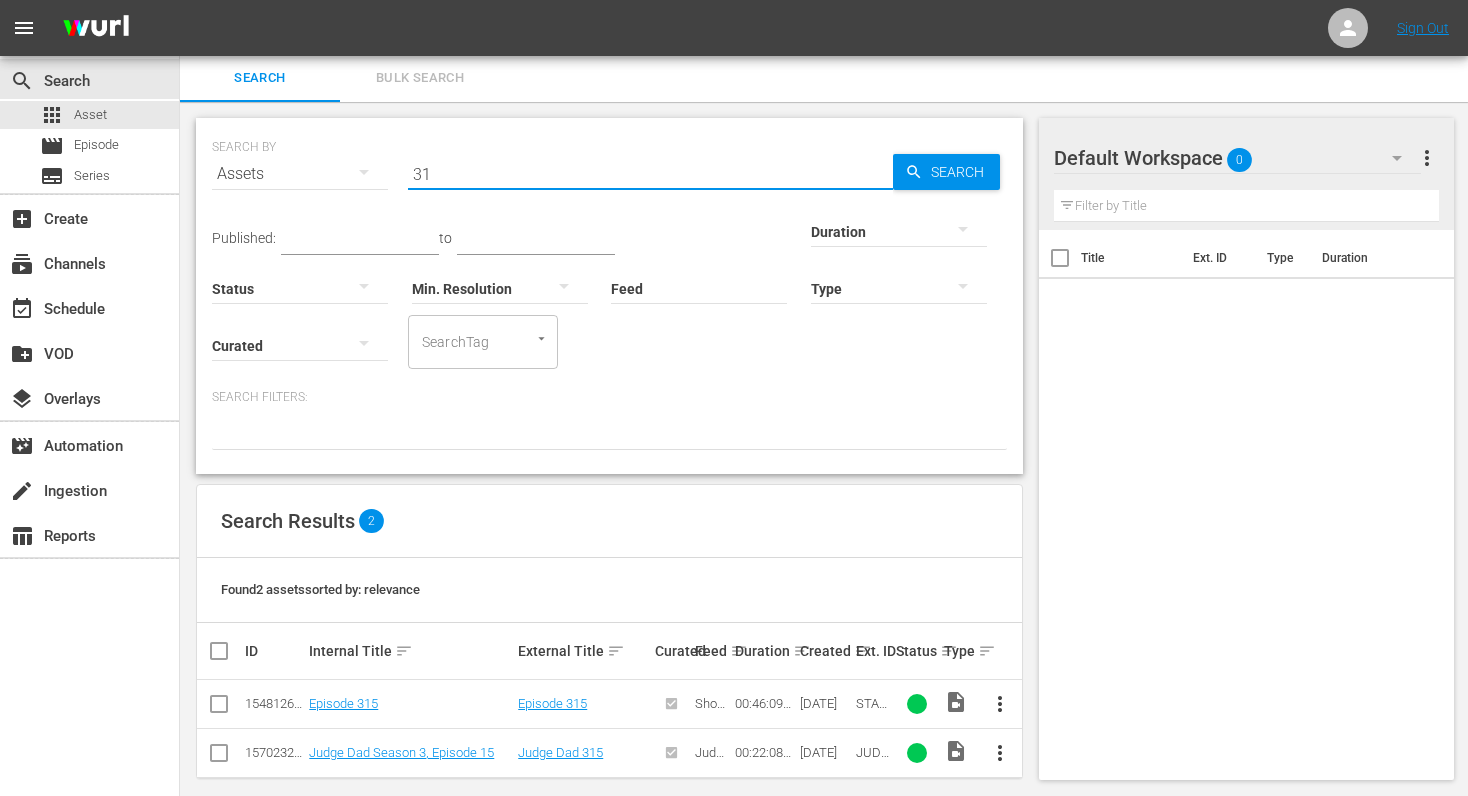 type on "3" 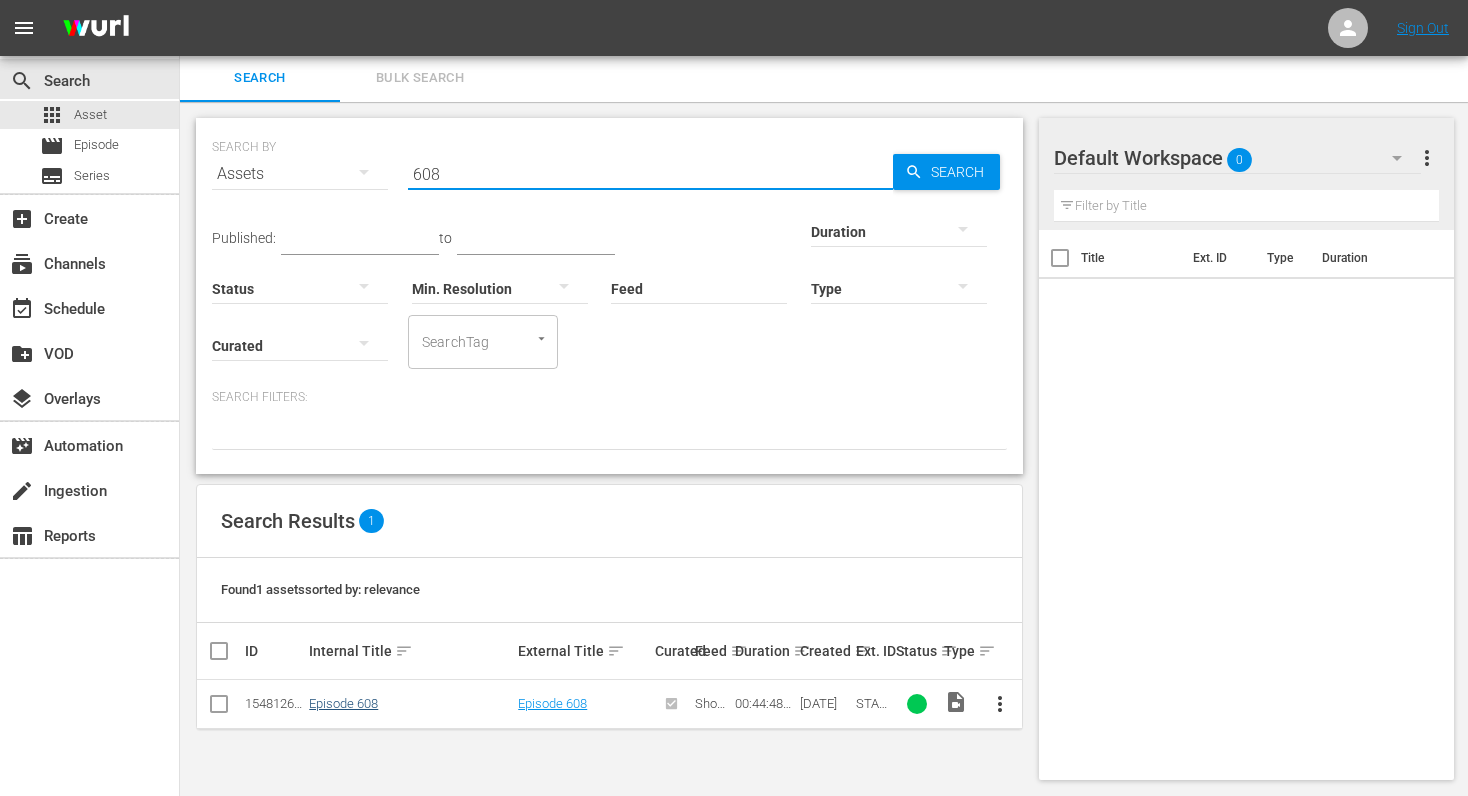 type on "608" 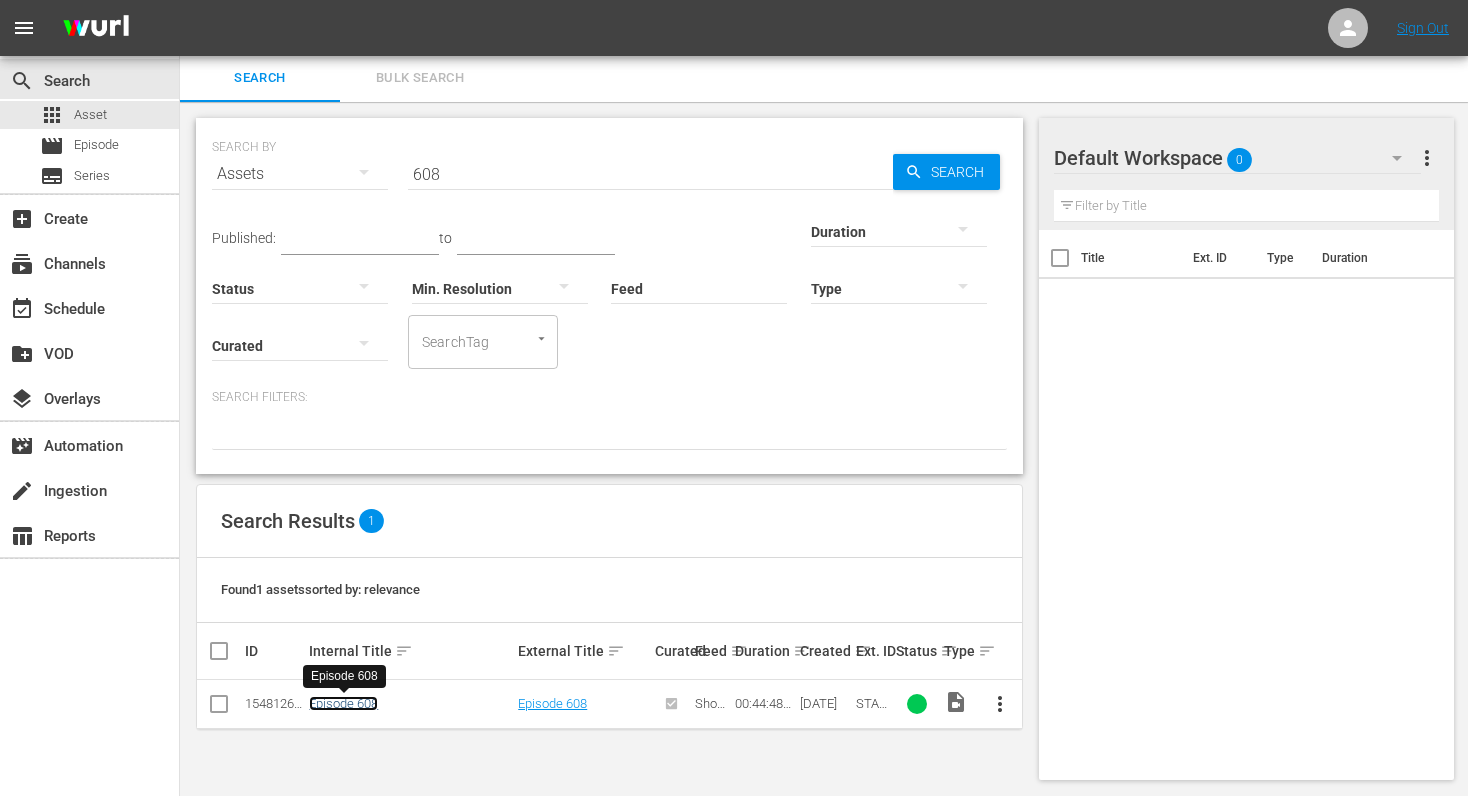 click on "Episode 608" at bounding box center [343, 703] 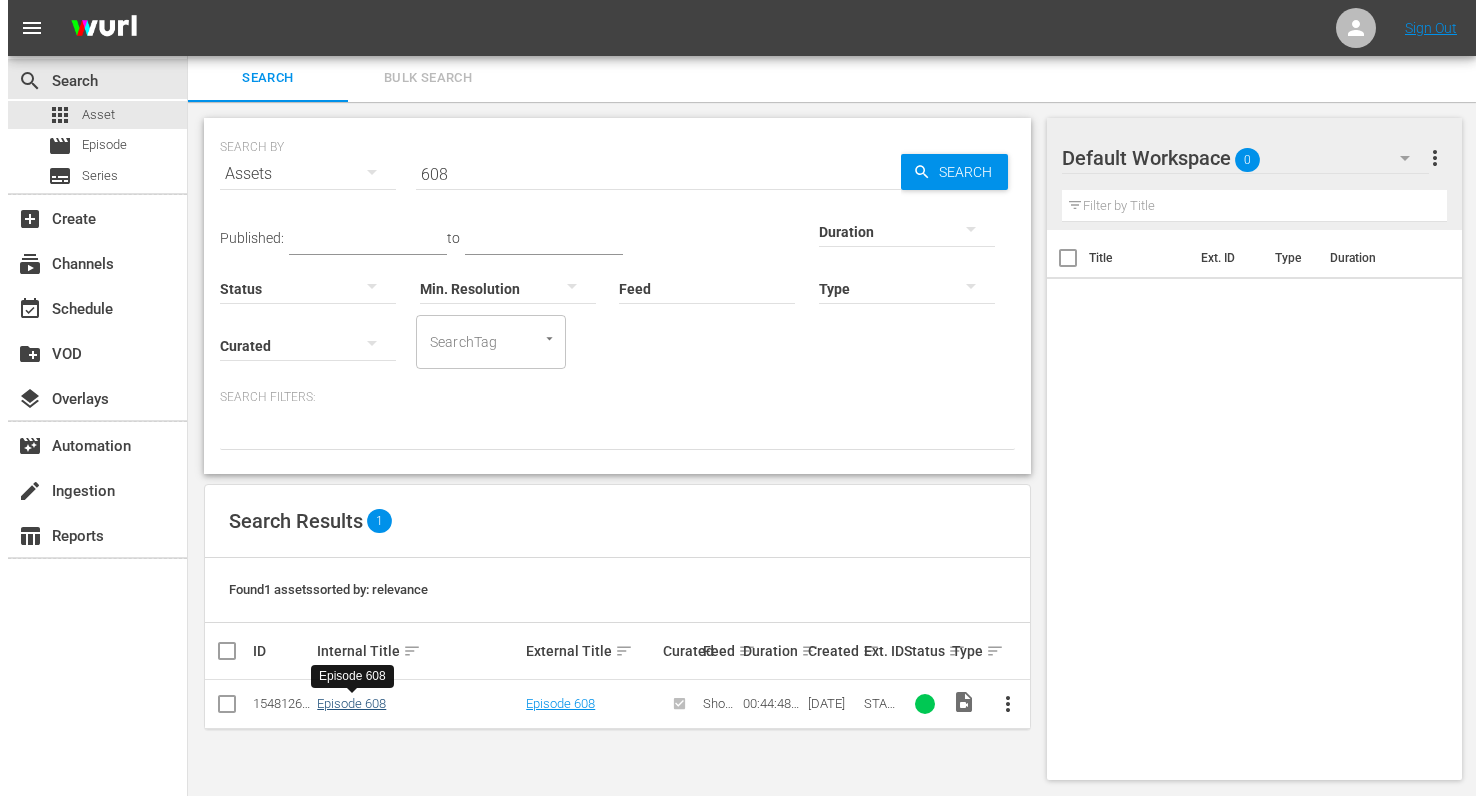 scroll, scrollTop: 0, scrollLeft: 0, axis: both 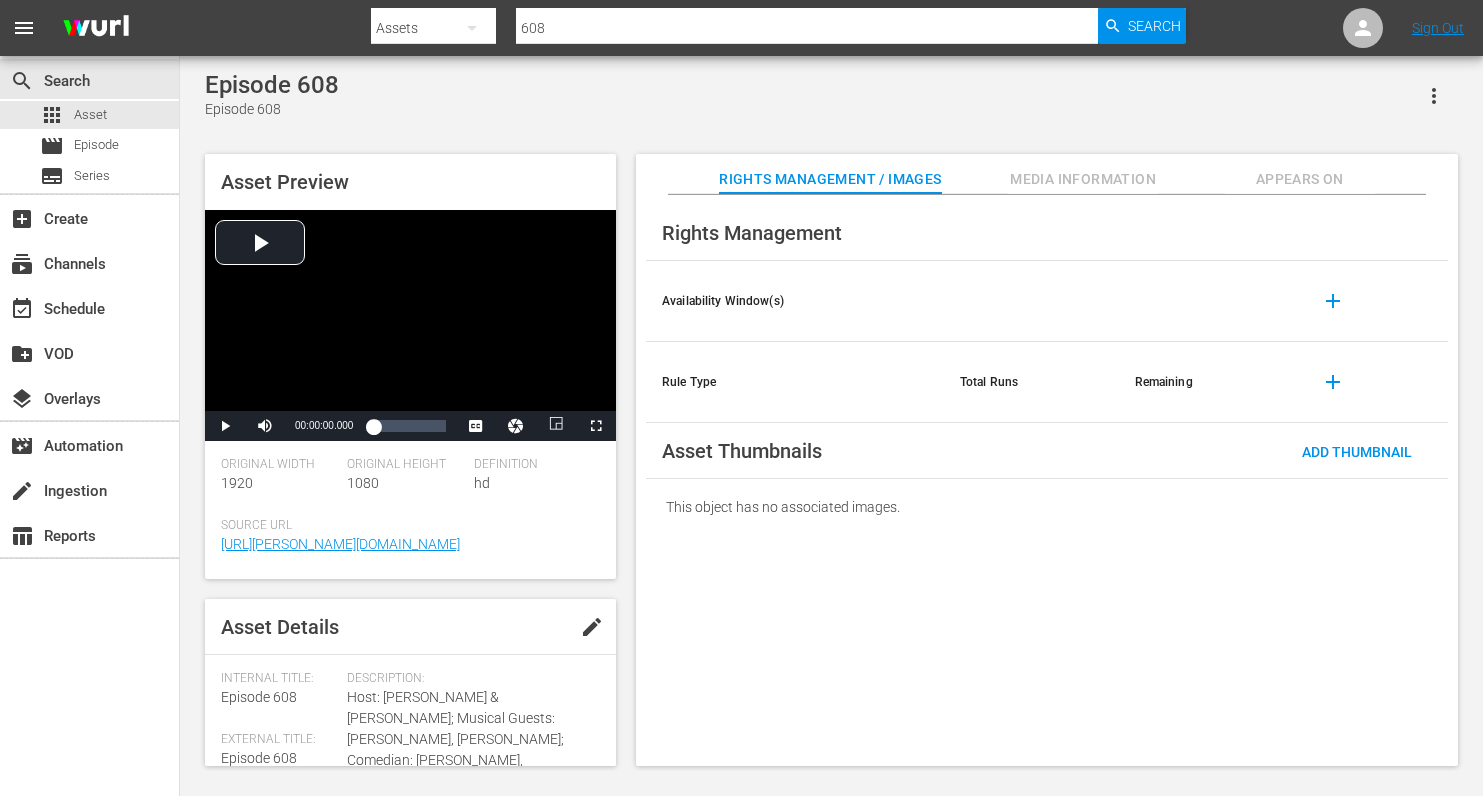 click on "Appears On" at bounding box center [1300, 179] 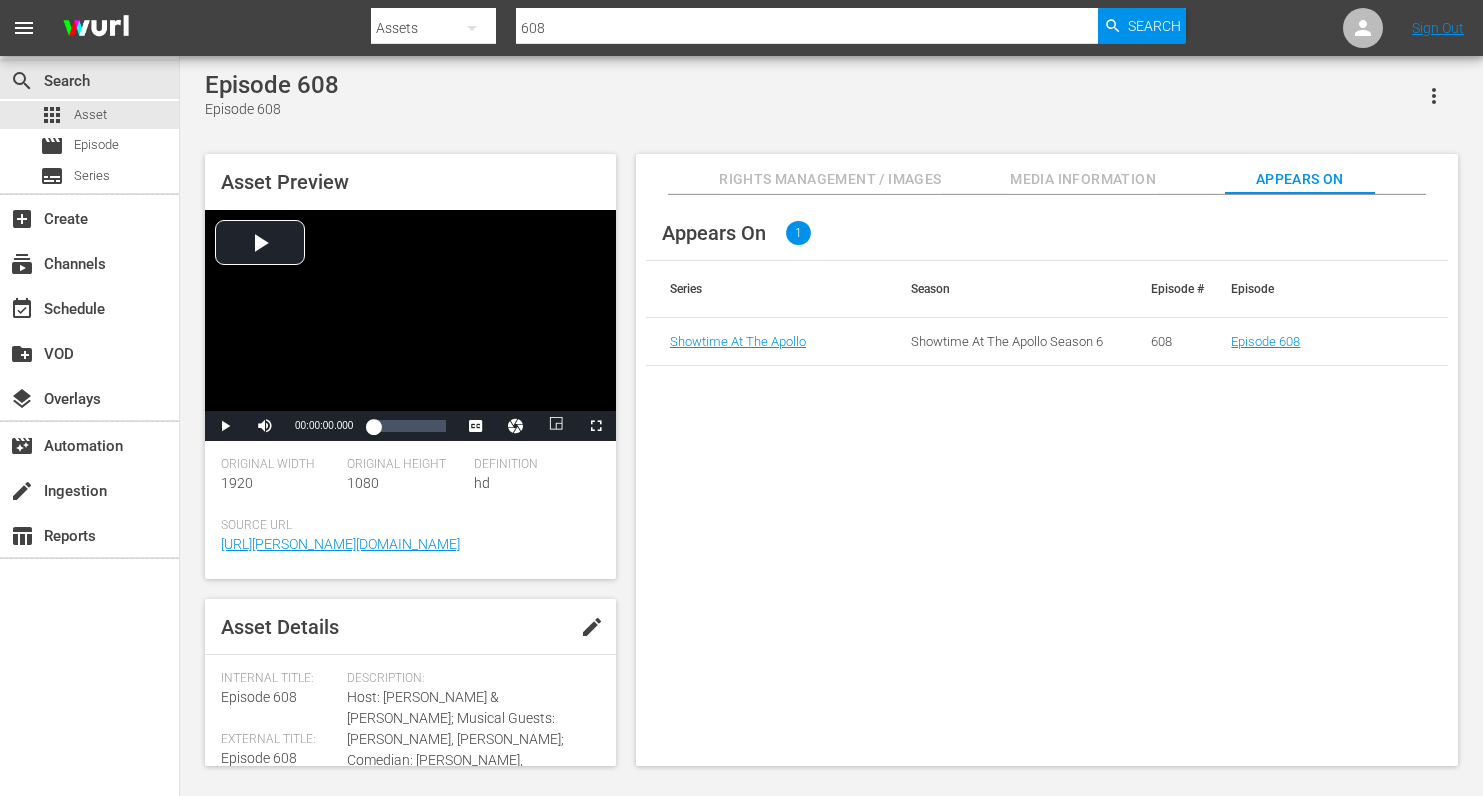 click on "Rights Management / Images" at bounding box center [830, 179] 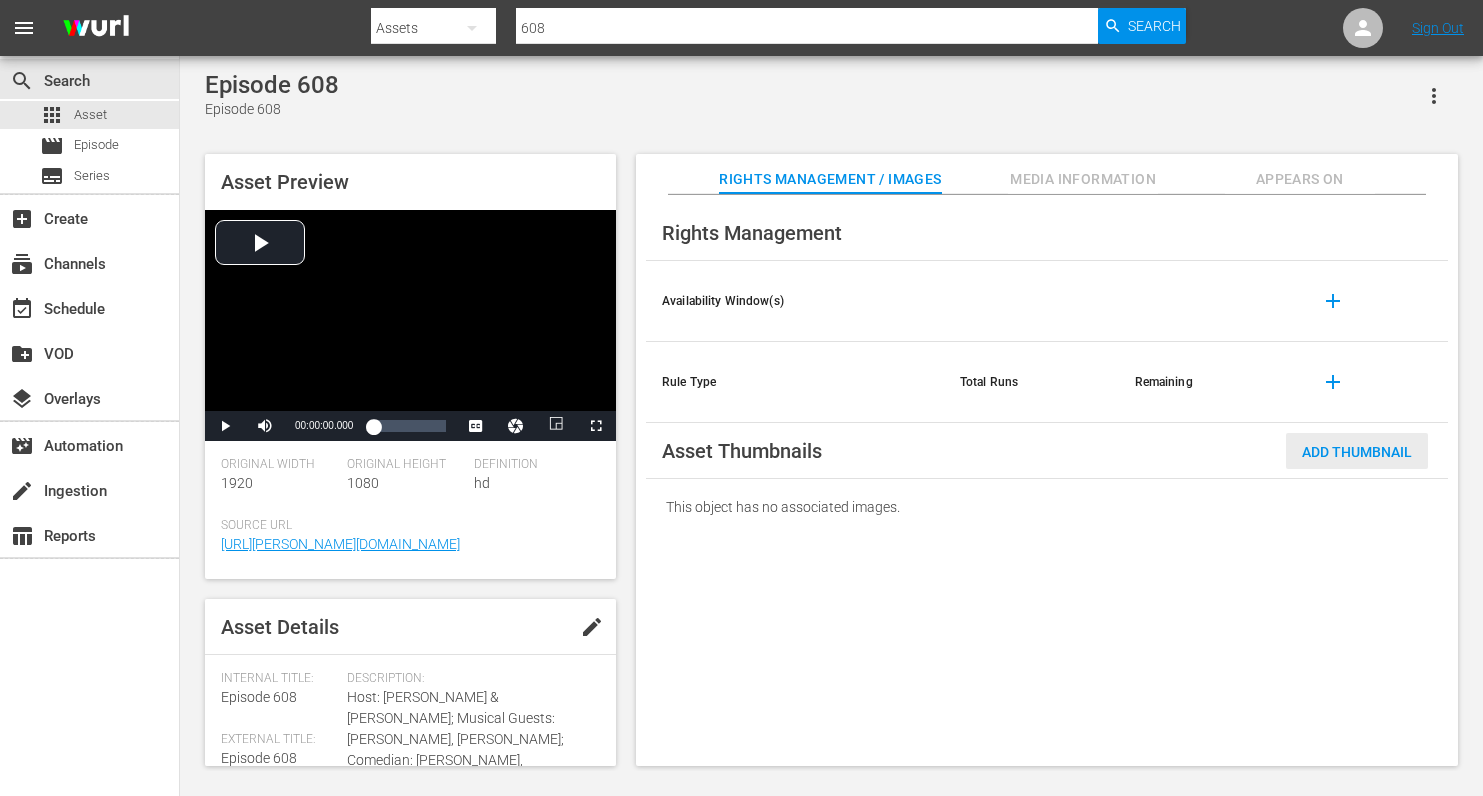 click on "Add Thumbnail" at bounding box center [1357, 452] 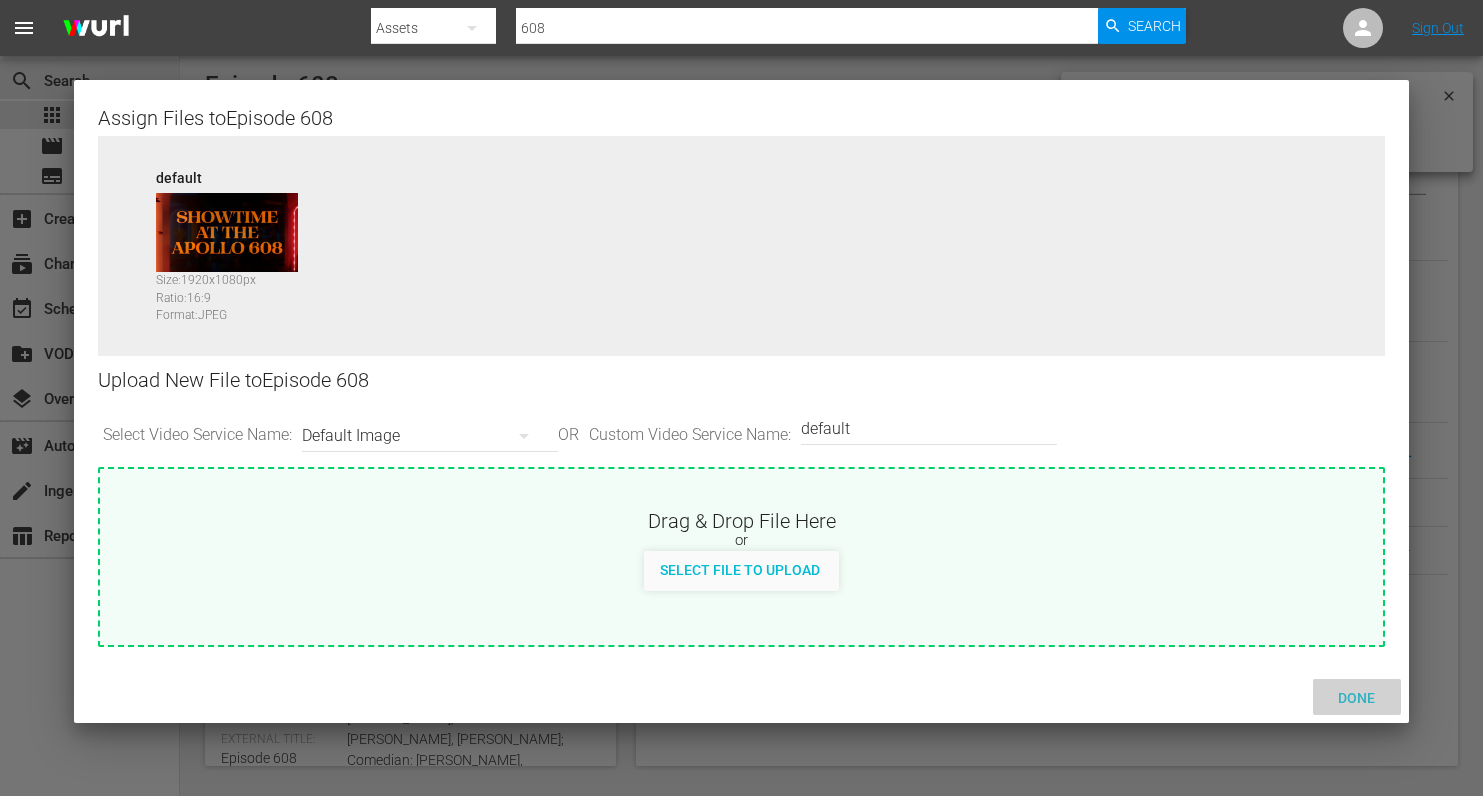 click on "Done" at bounding box center (1356, 698) 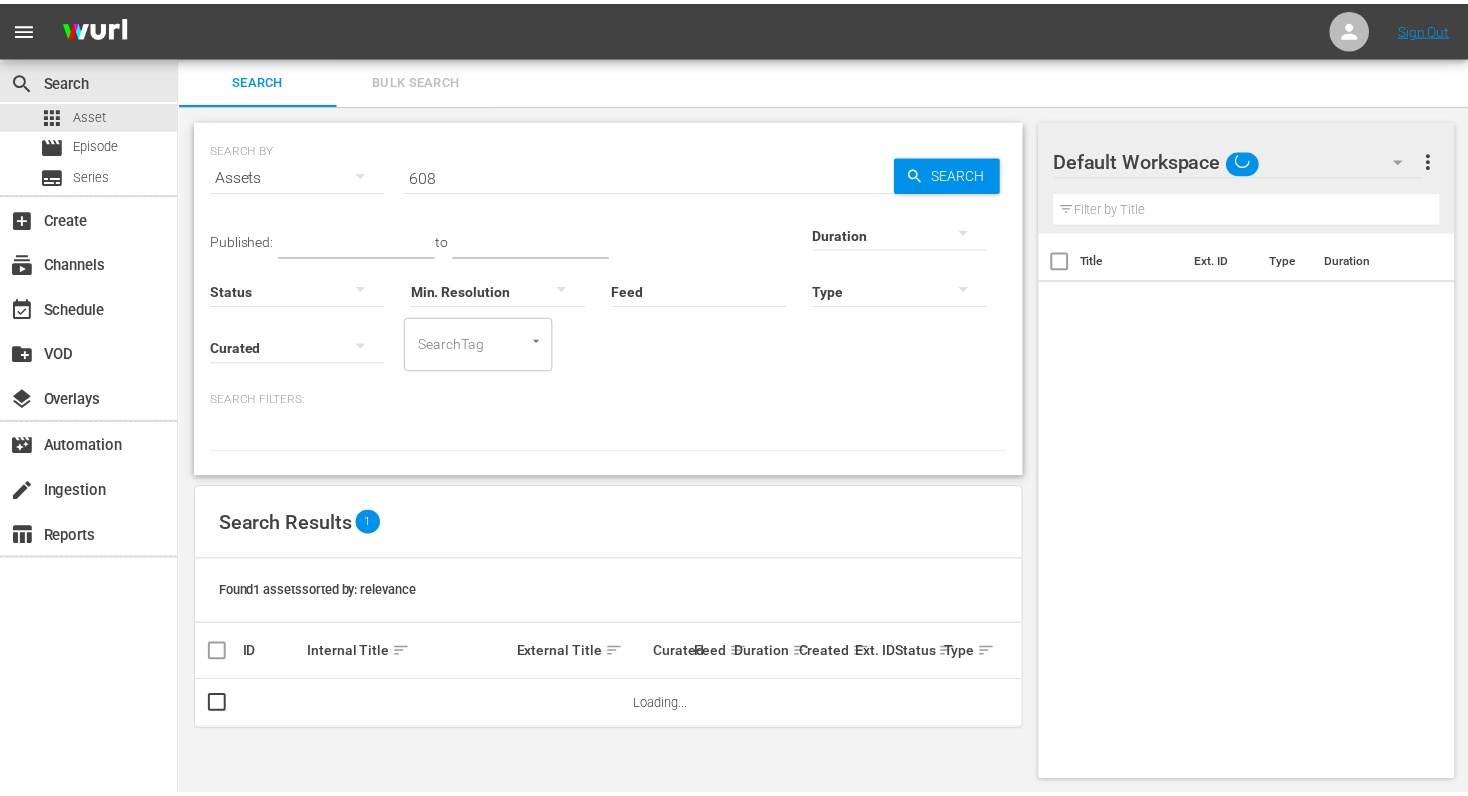 scroll, scrollTop: 2, scrollLeft: 0, axis: vertical 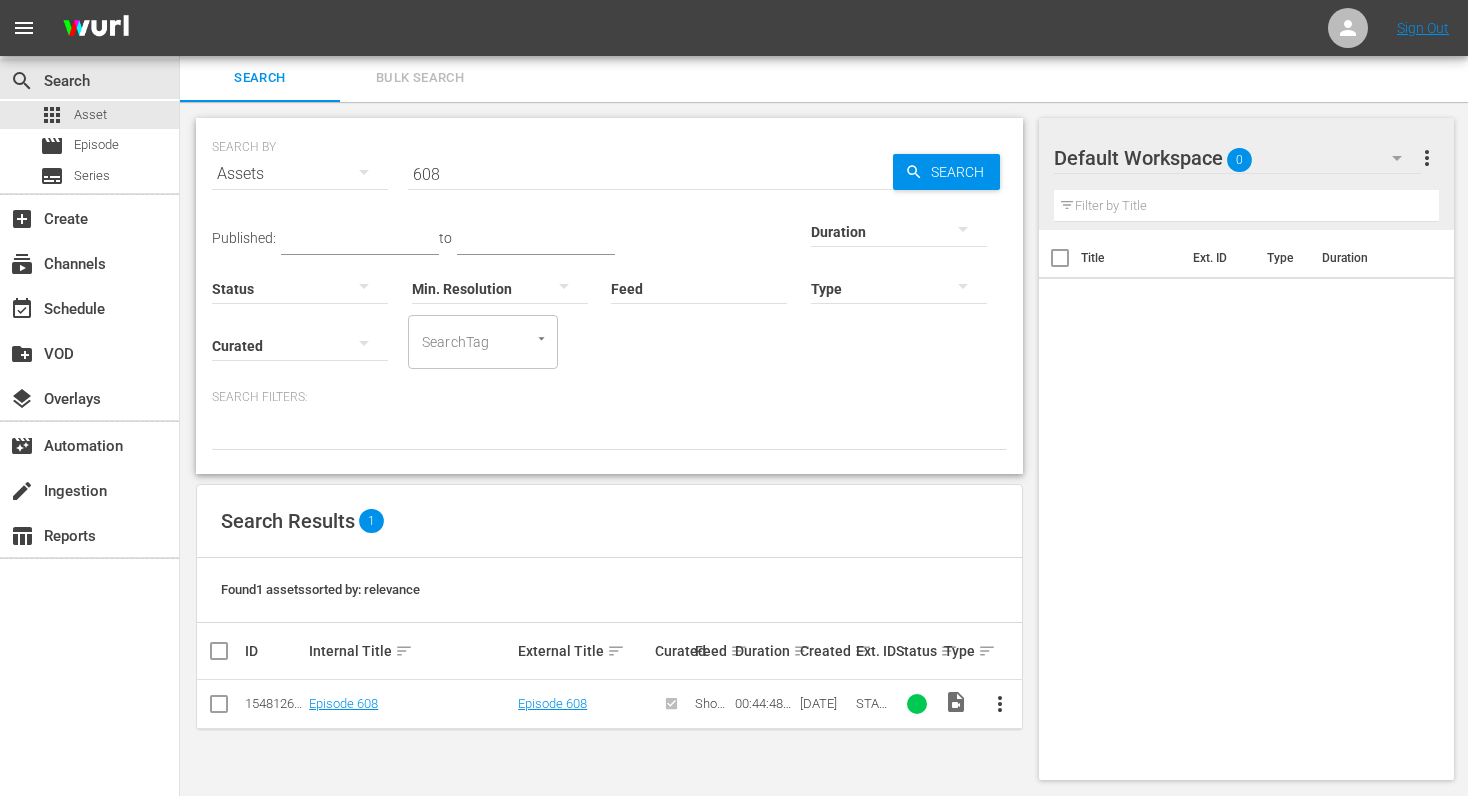 drag, startPoint x: 452, startPoint y: 181, endPoint x: 333, endPoint y: 174, distance: 119.2057 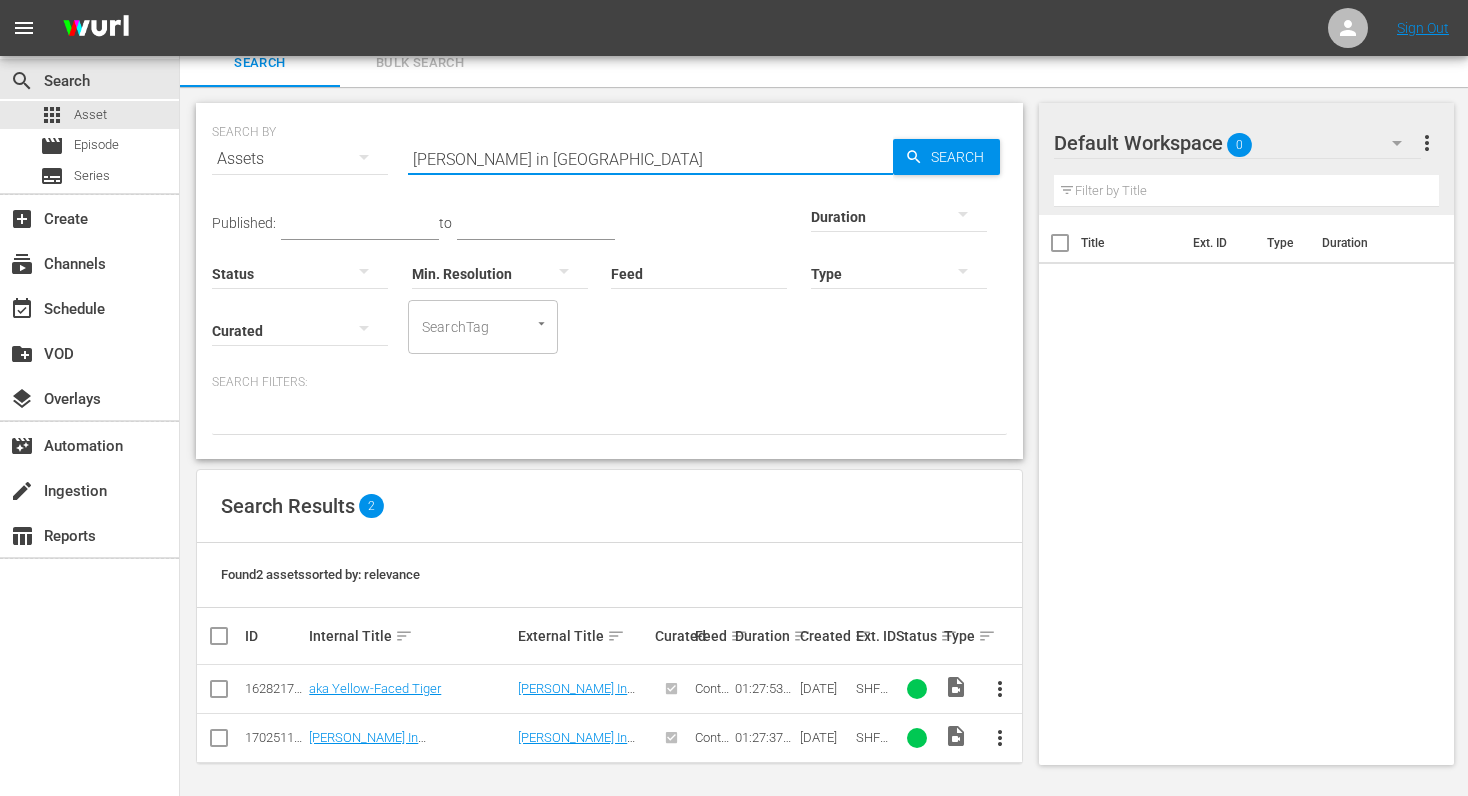 scroll, scrollTop: 21, scrollLeft: 0, axis: vertical 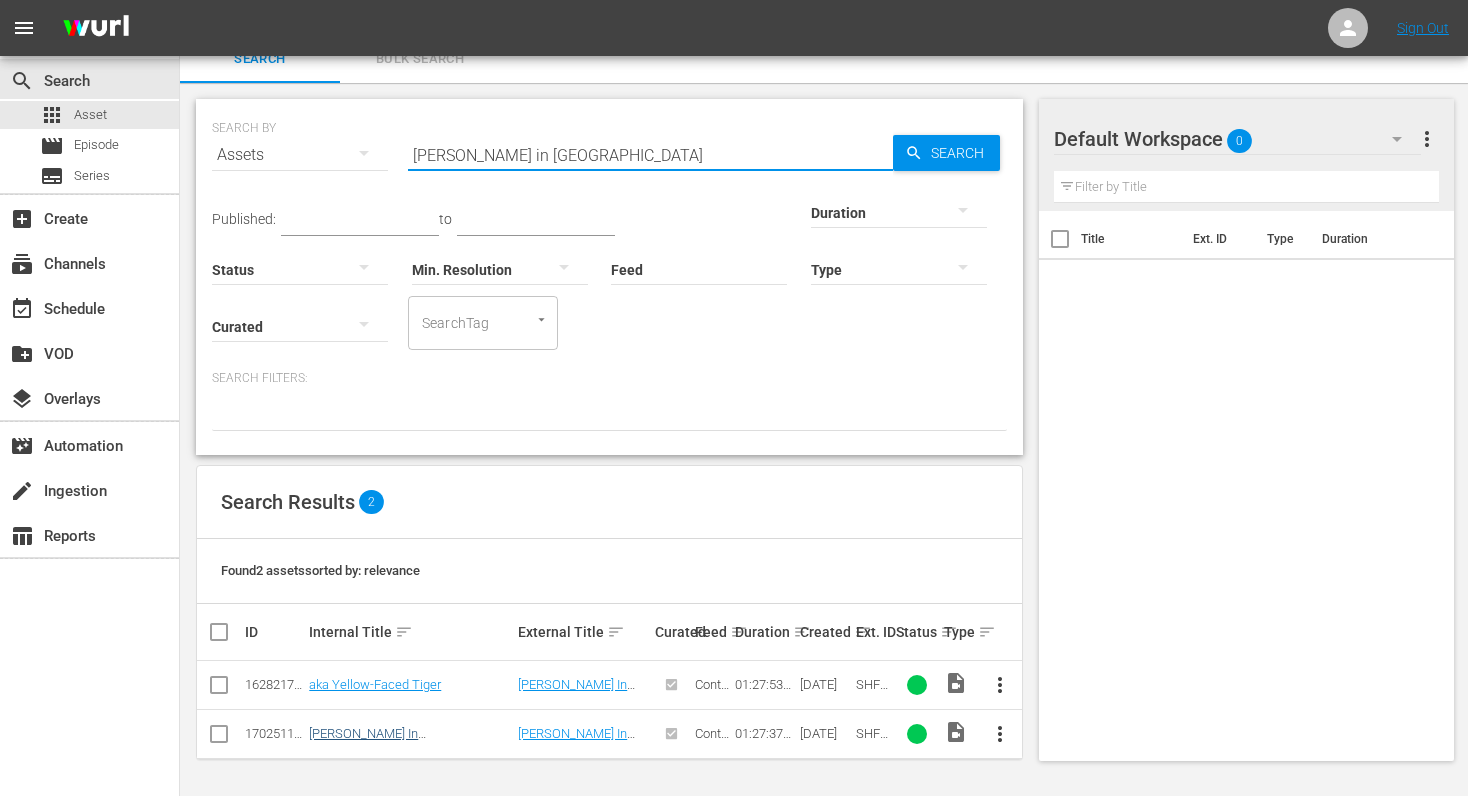 type on "[PERSON_NAME] in [GEOGRAPHIC_DATA]" 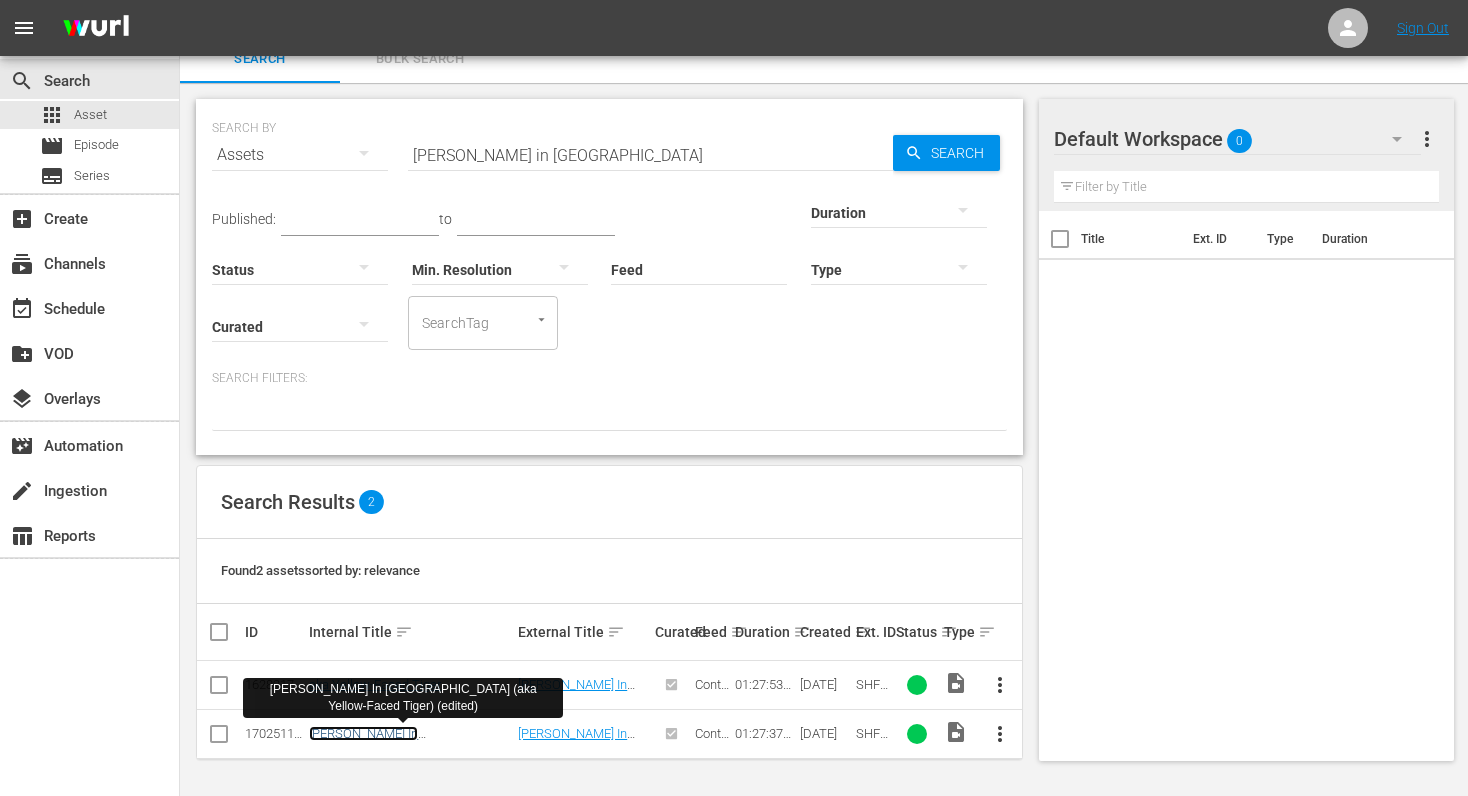 click on "[PERSON_NAME] In [GEOGRAPHIC_DATA] (aka Yellow-Faced Tiger) (edited)" at bounding box center (405, 748) 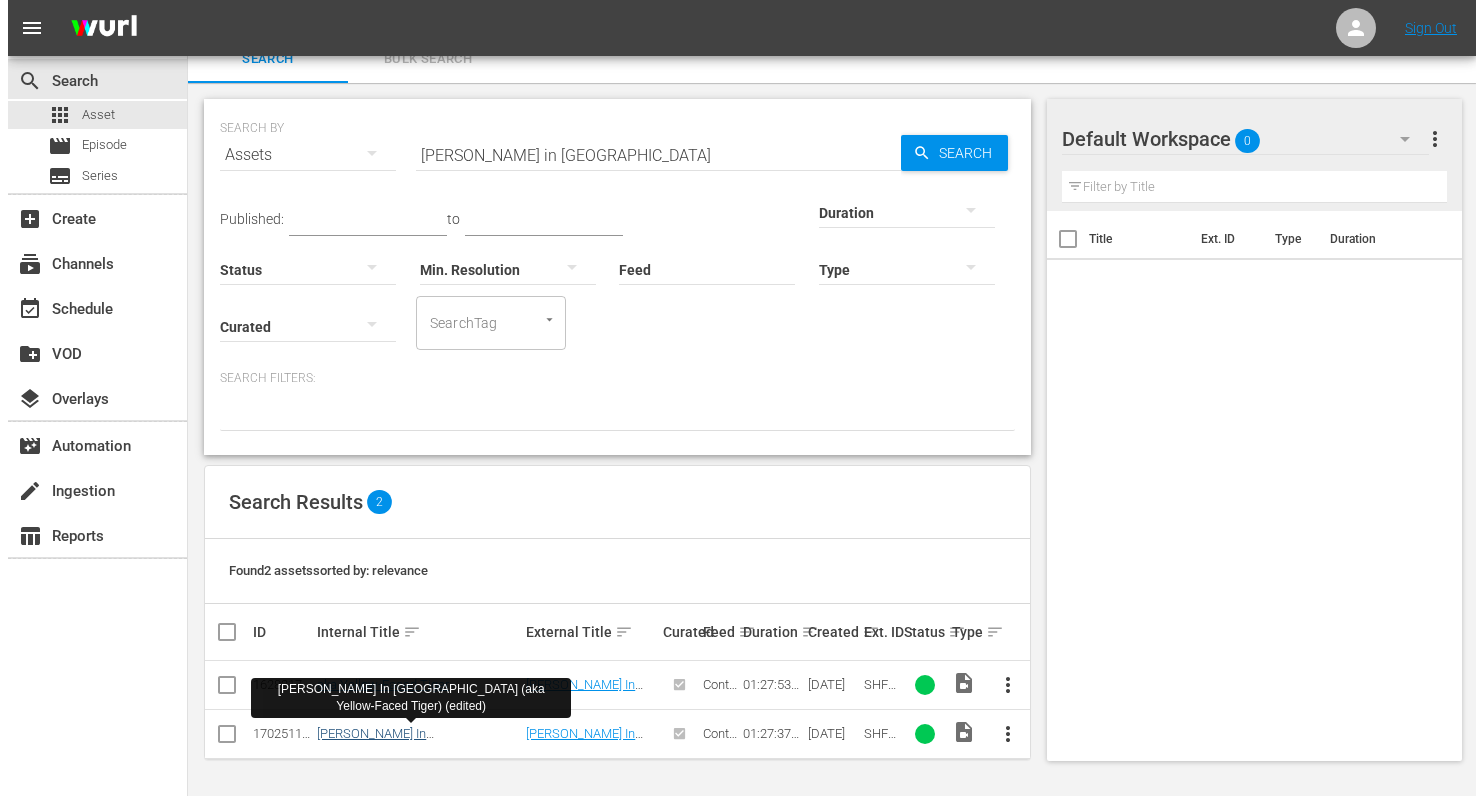 scroll, scrollTop: 0, scrollLeft: 0, axis: both 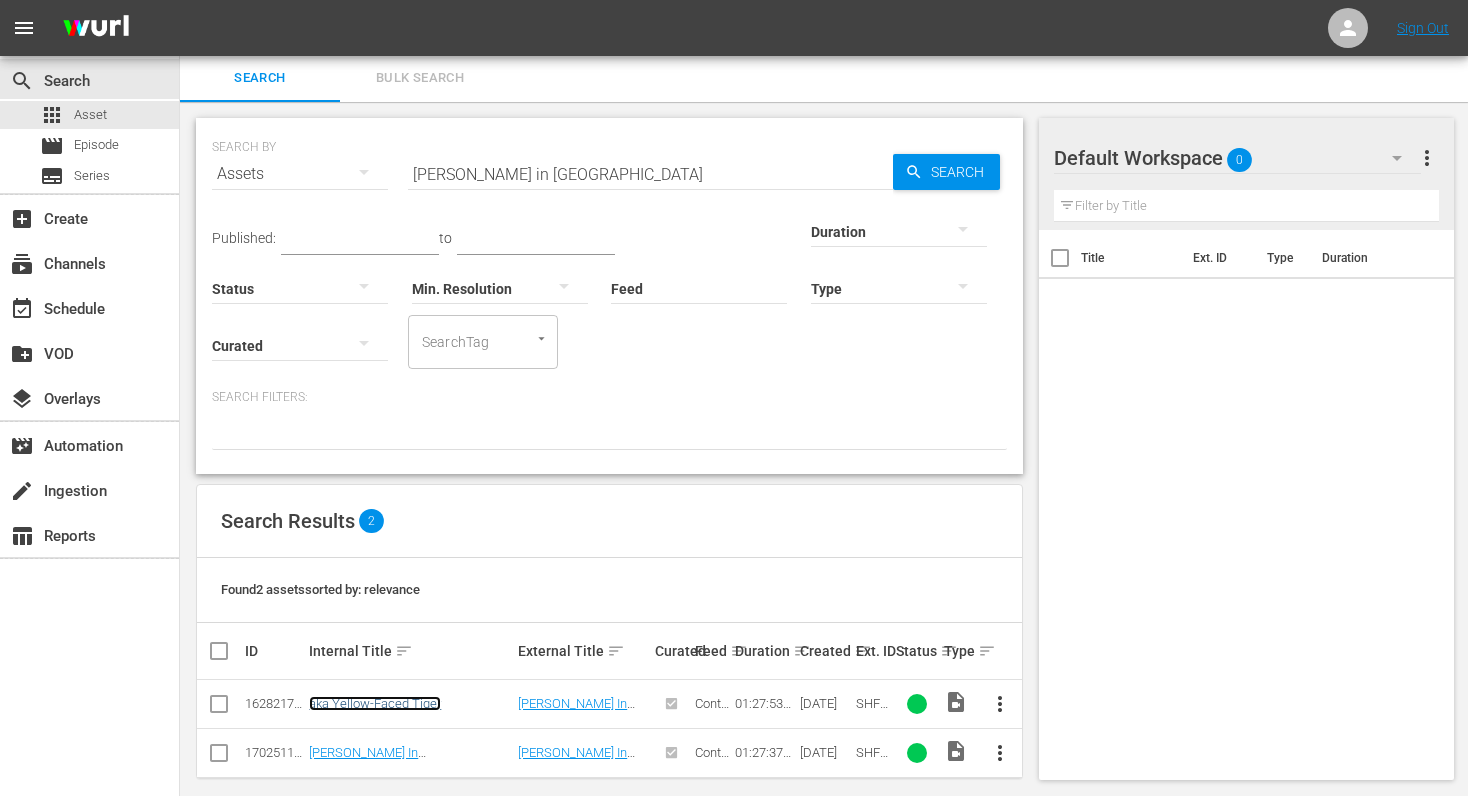 click on "aka Yellow-Faced Tiger" at bounding box center [375, 703] 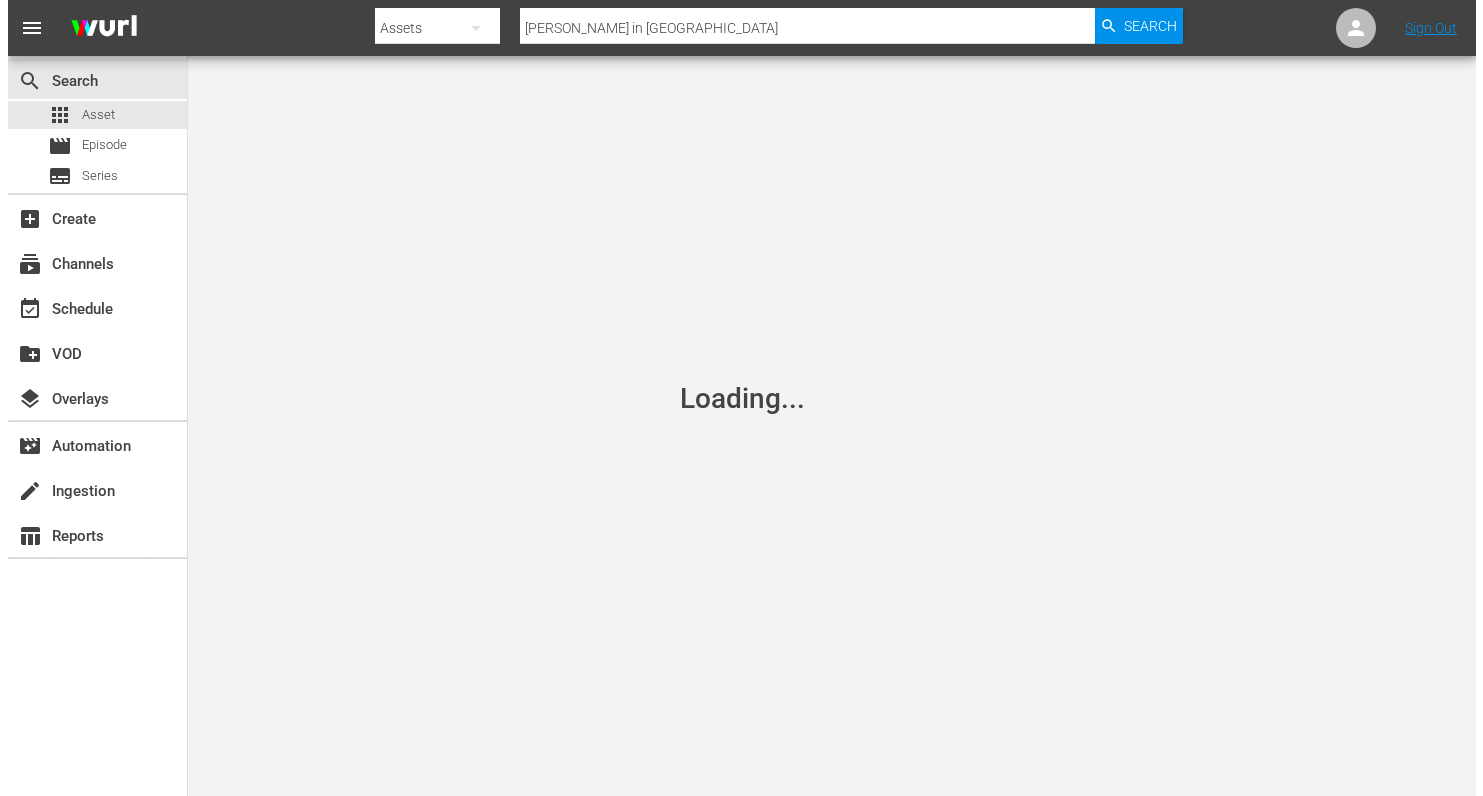 scroll, scrollTop: 0, scrollLeft: 0, axis: both 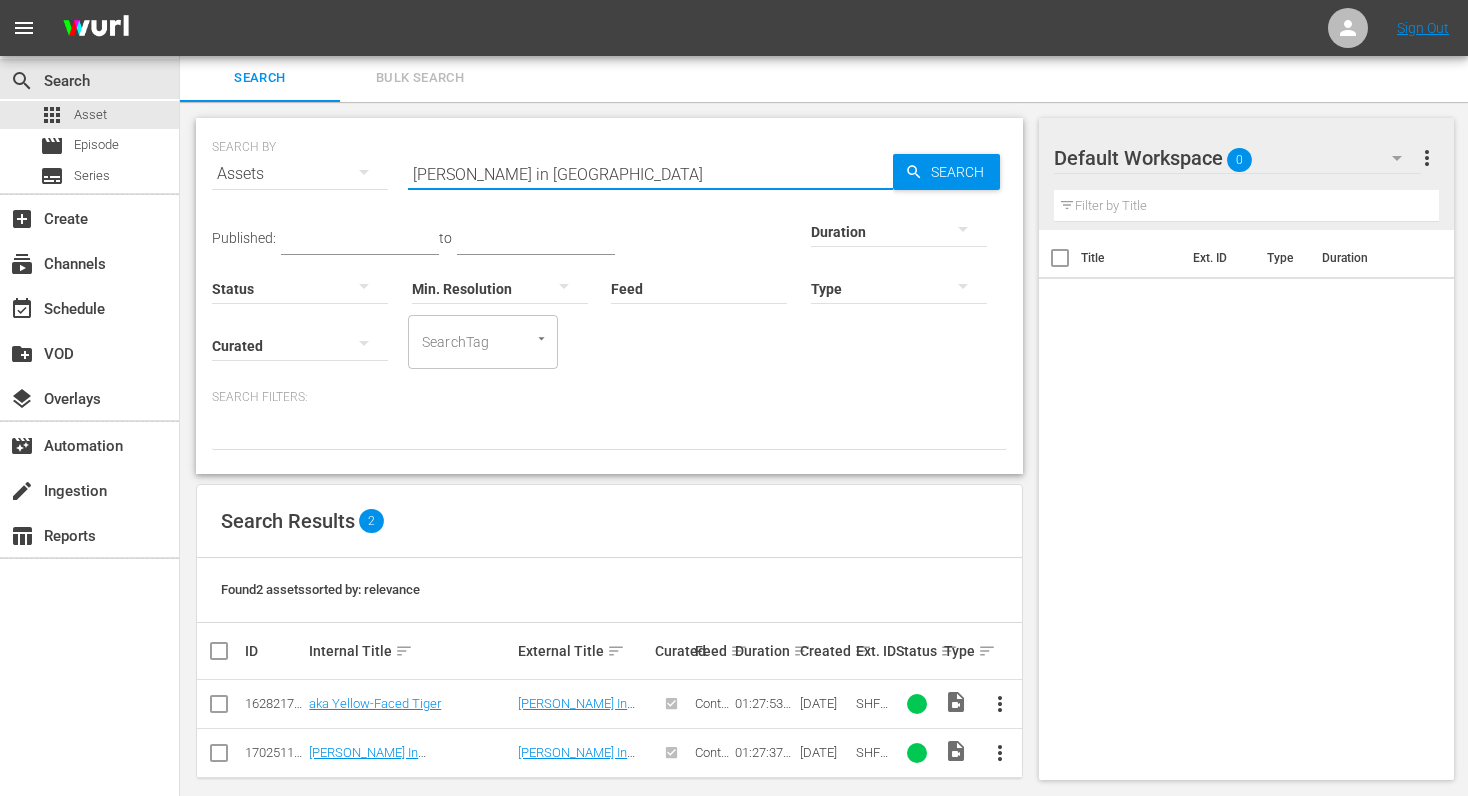 drag, startPoint x: 598, startPoint y: 176, endPoint x: 311, endPoint y: 176, distance: 287 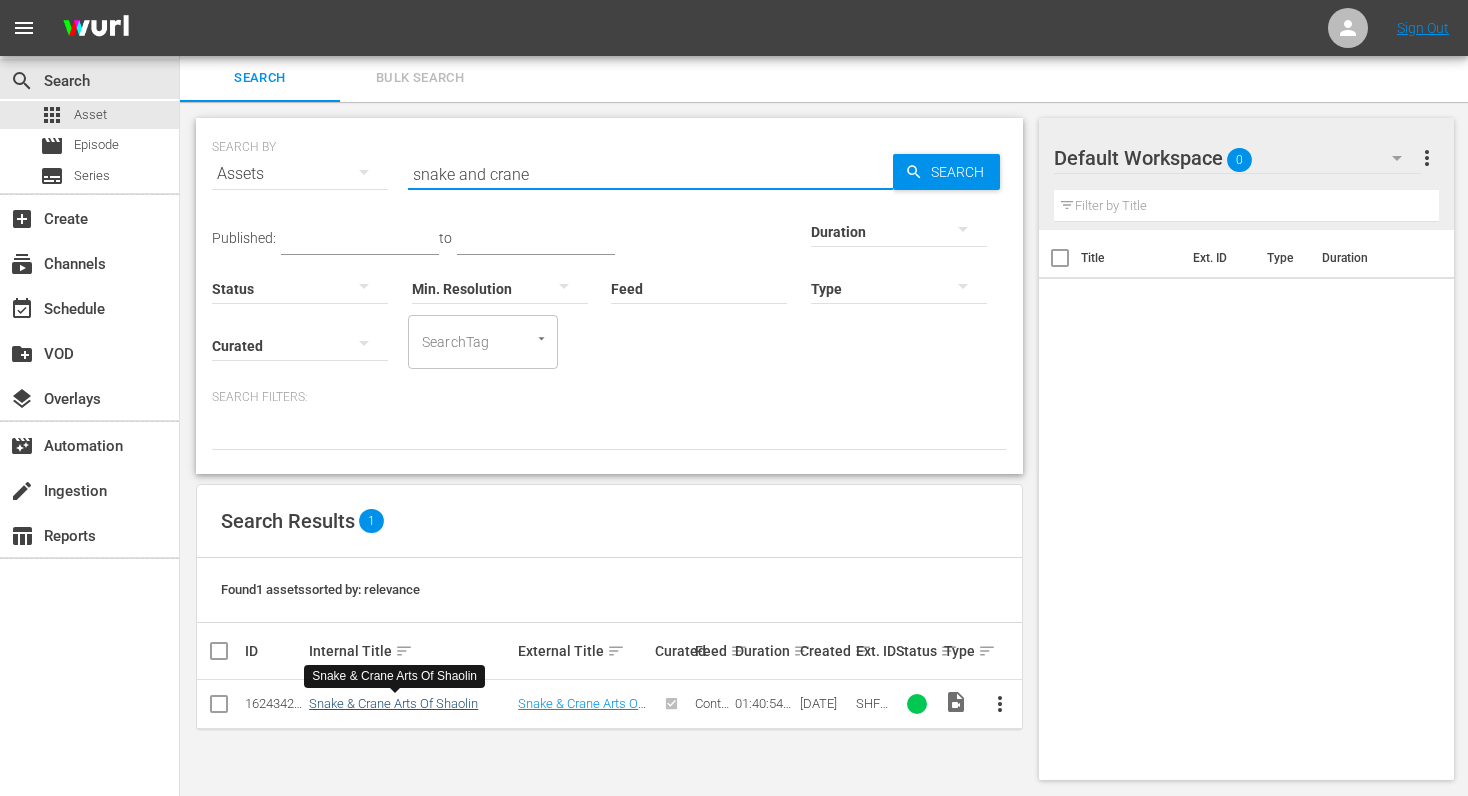 type on "snake and crane" 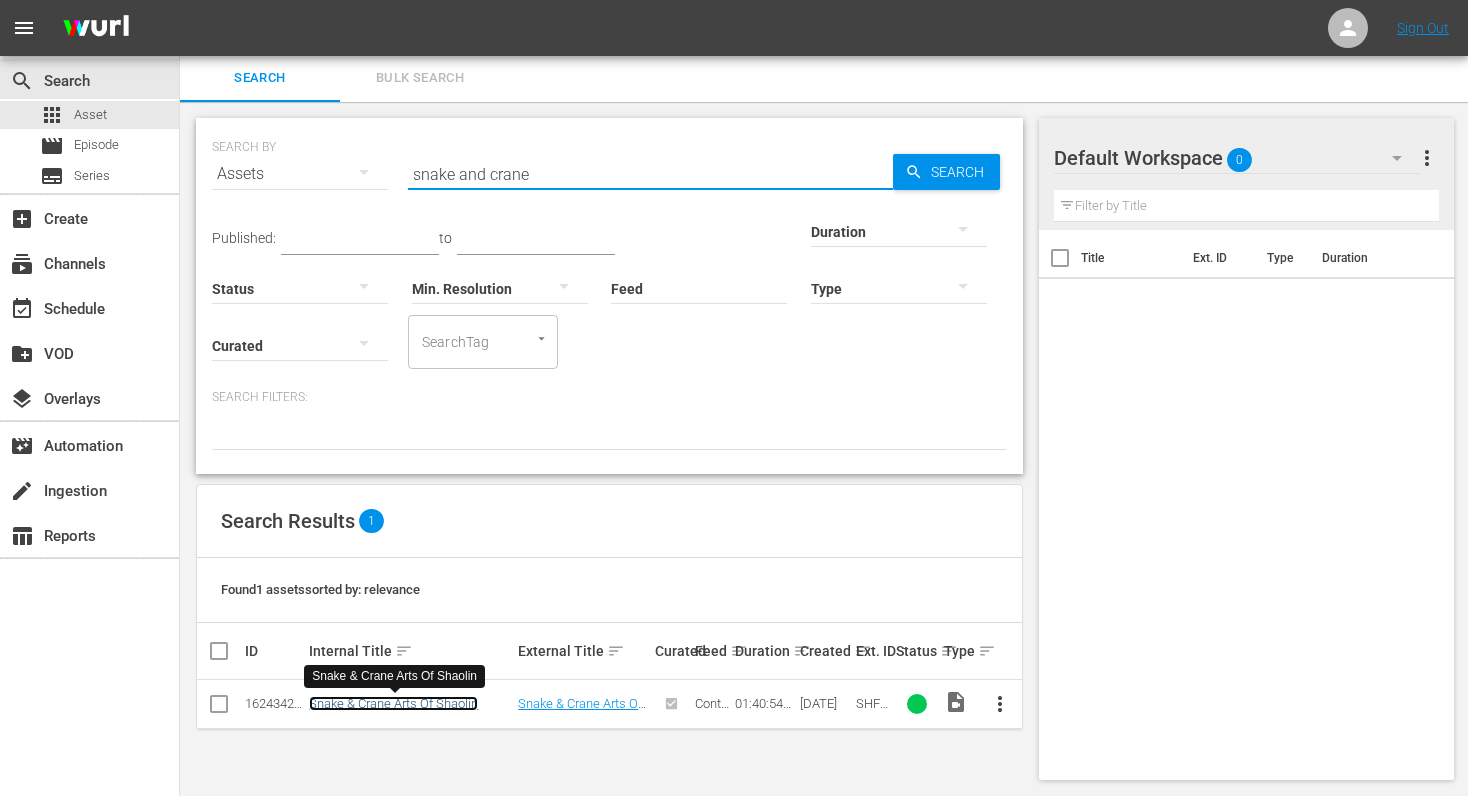click on "Snake & Crane Arts Of Shaolin" at bounding box center (393, 703) 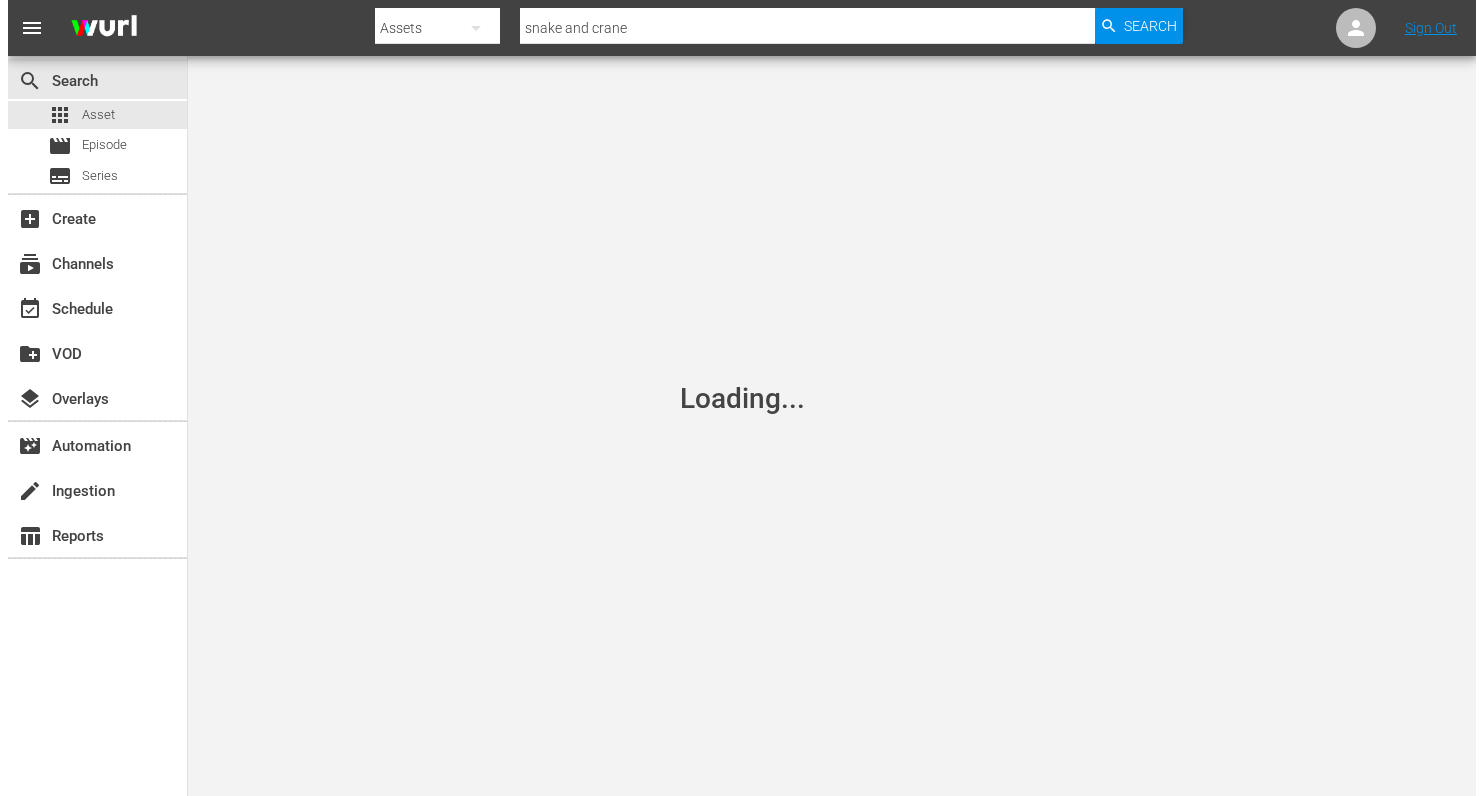 scroll, scrollTop: 0, scrollLeft: 0, axis: both 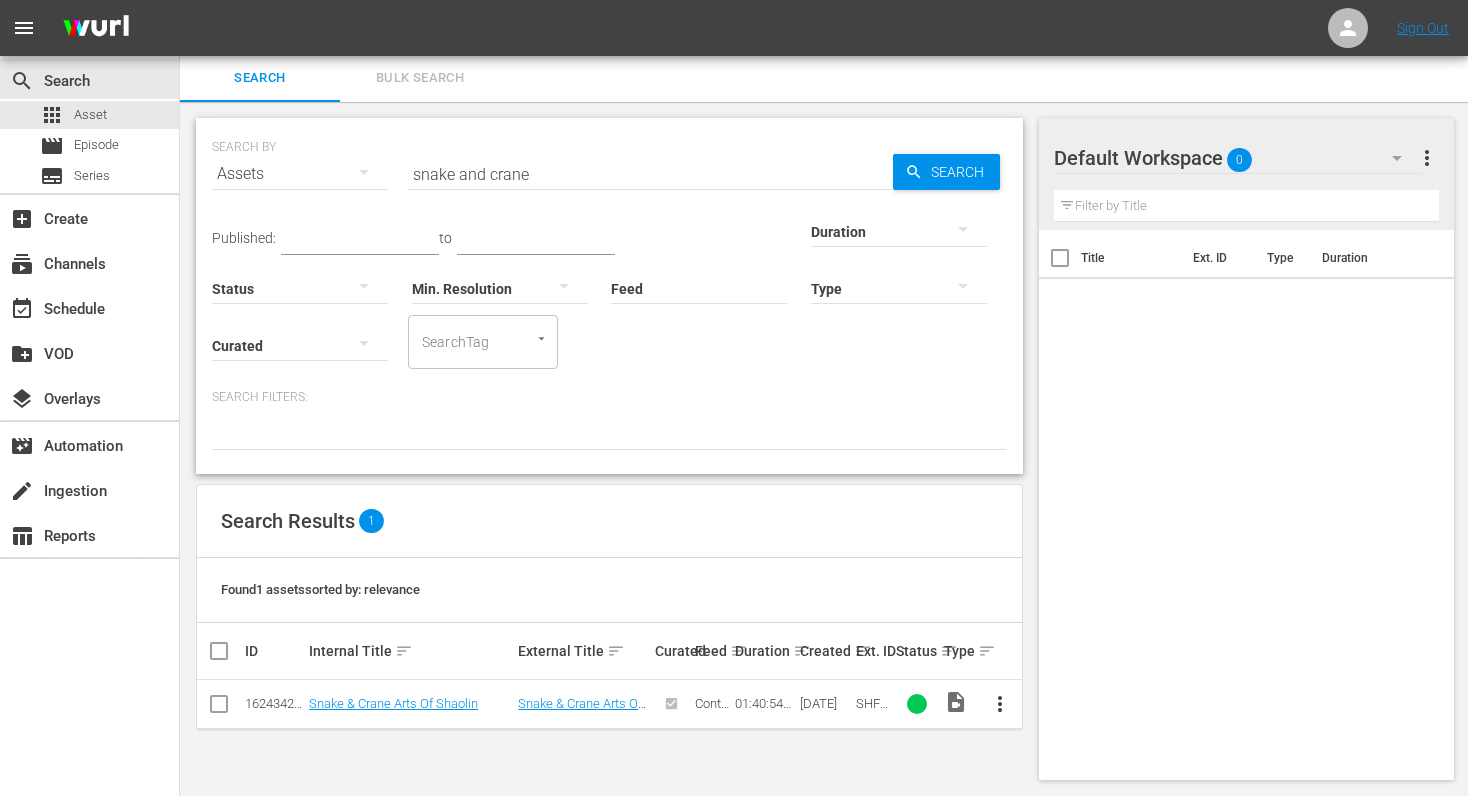 click on "snake and crane" at bounding box center (650, 174) 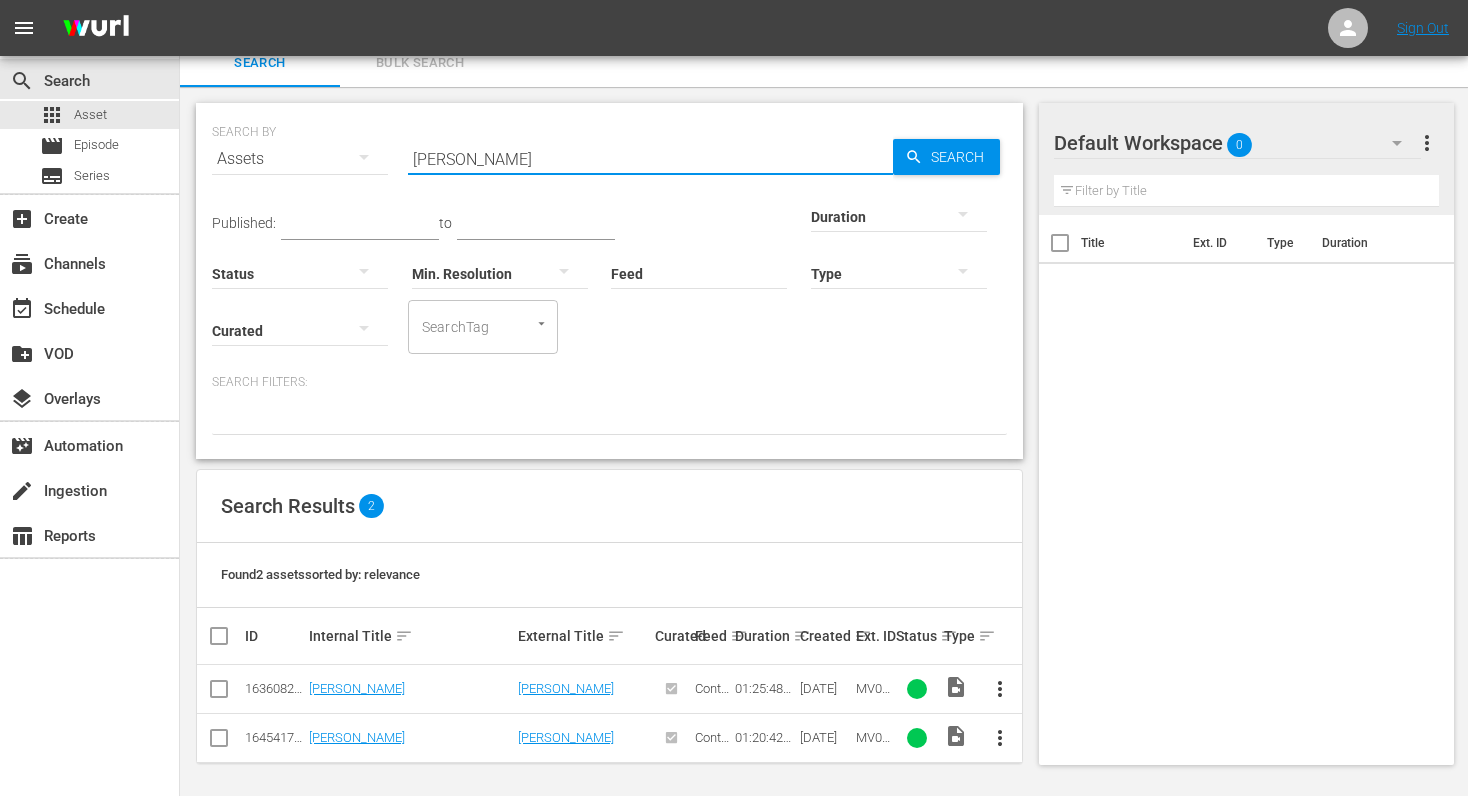 scroll, scrollTop: 21, scrollLeft: 0, axis: vertical 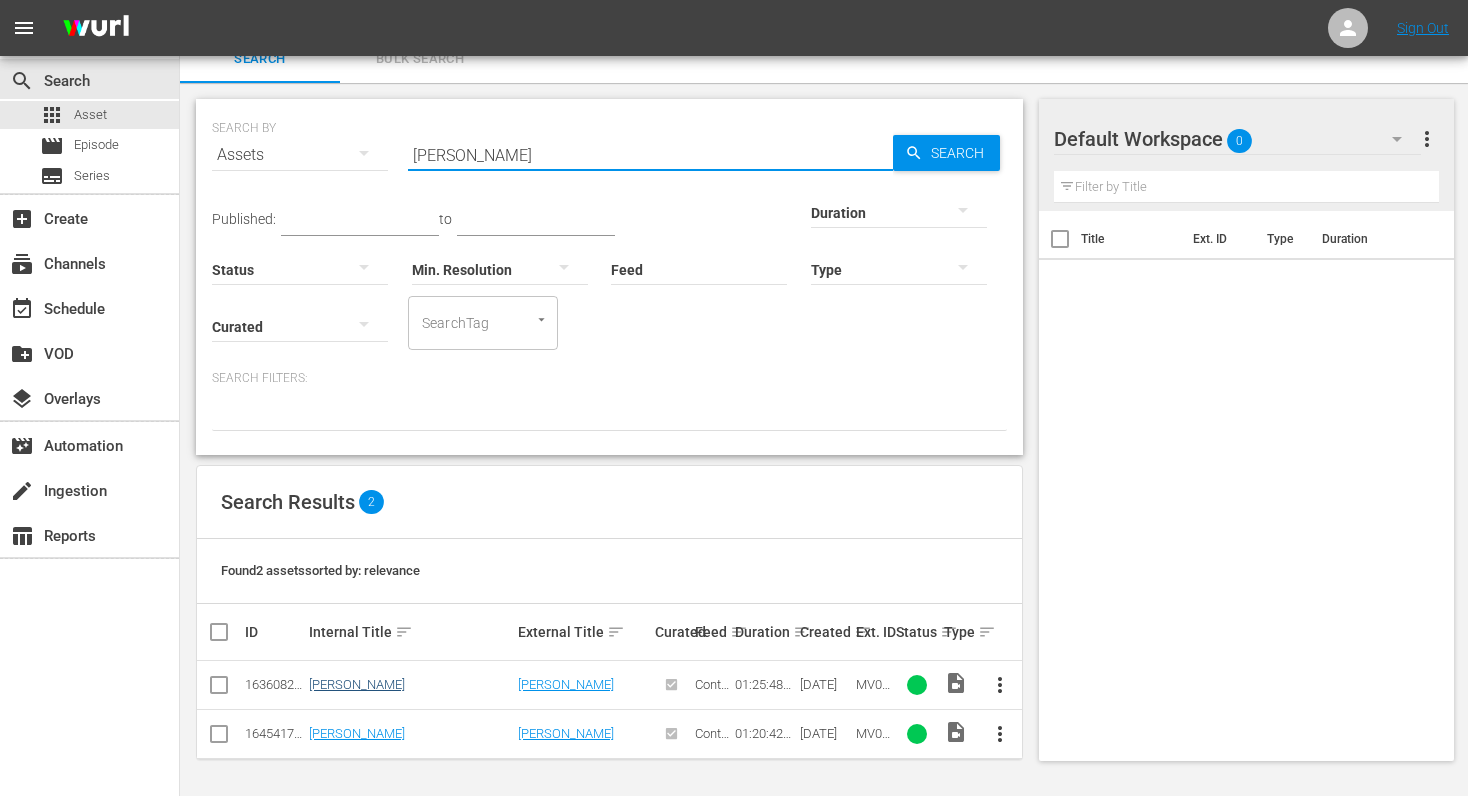 type on "[PERSON_NAME]" 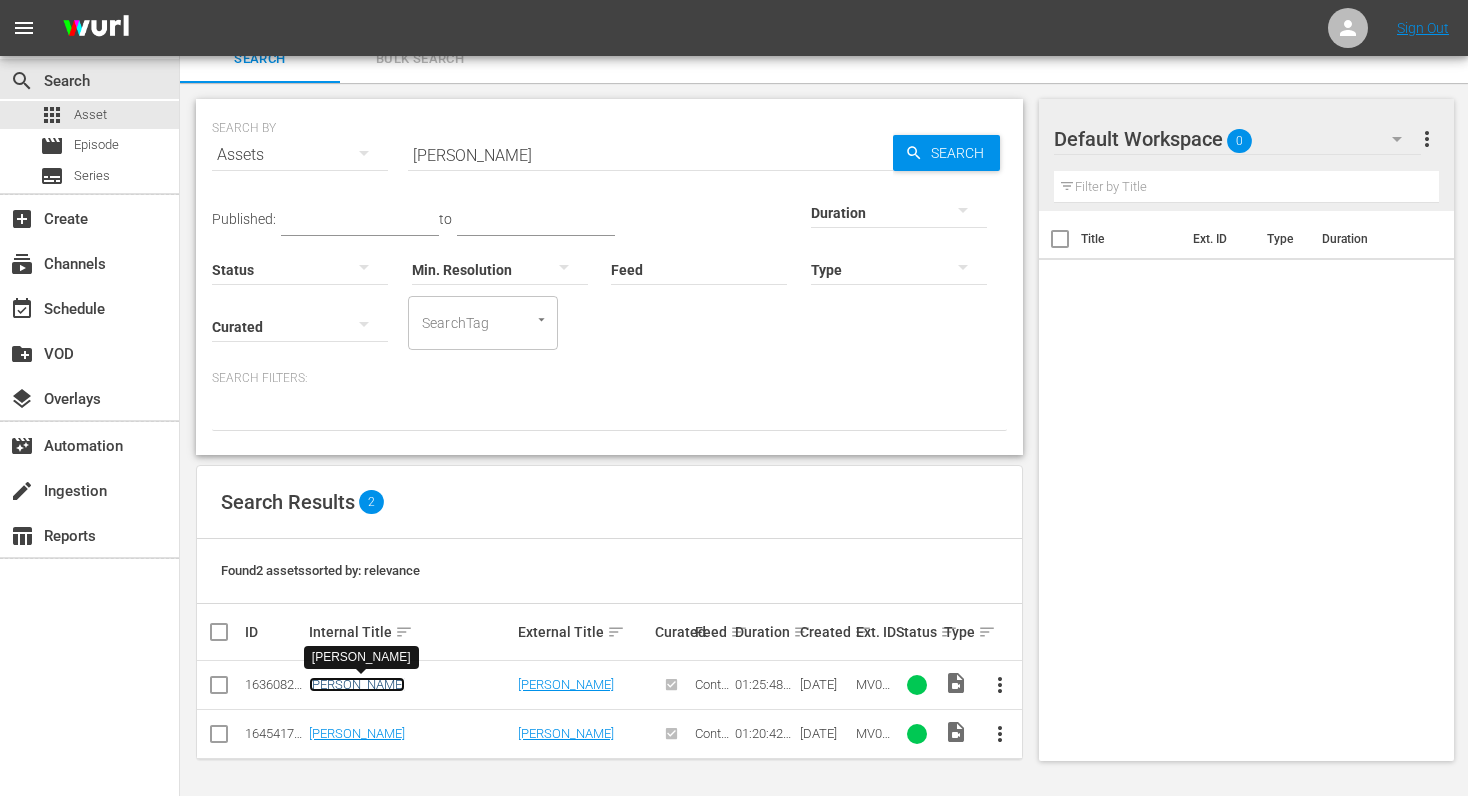 click on "[PERSON_NAME]" at bounding box center (357, 684) 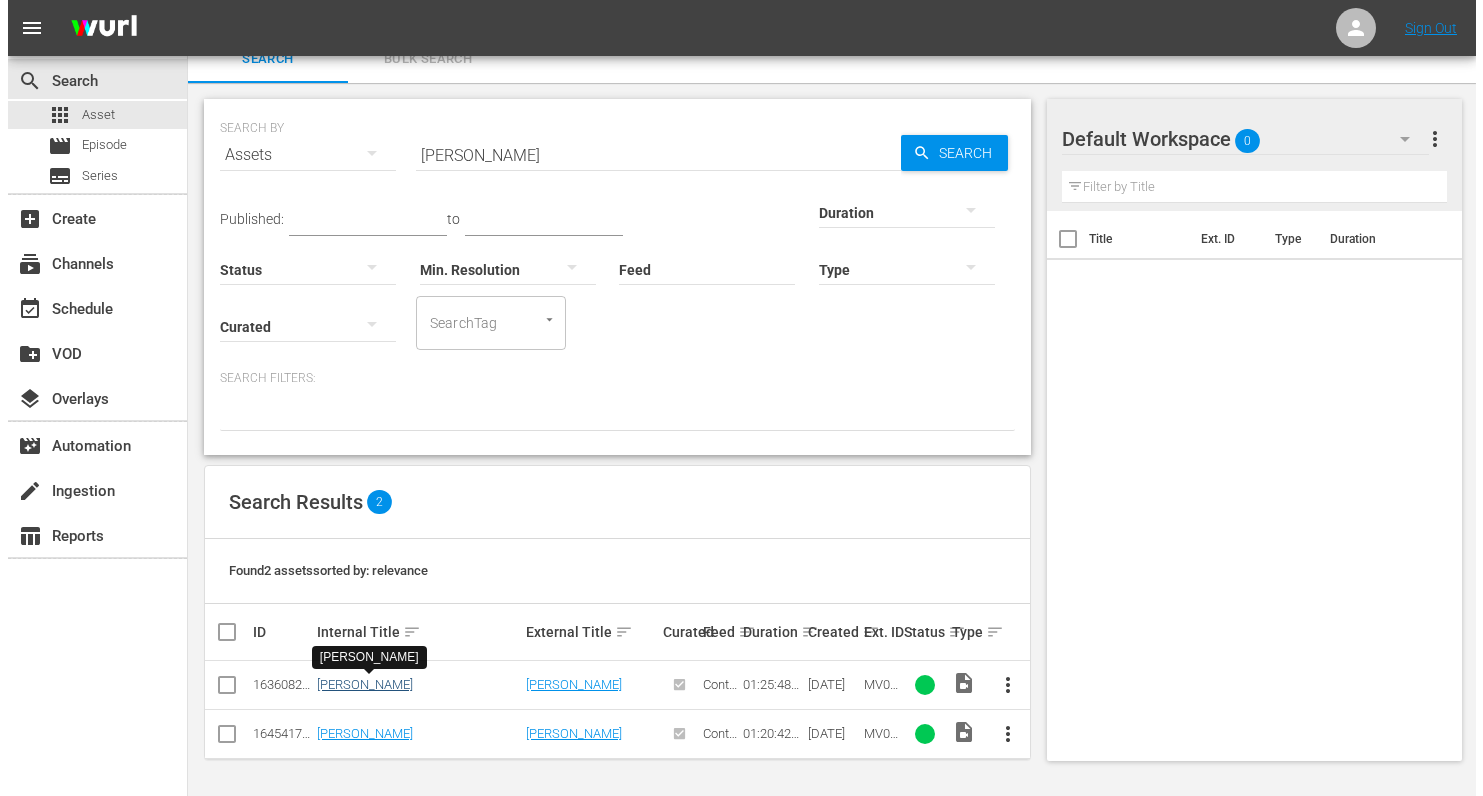 scroll, scrollTop: 0, scrollLeft: 0, axis: both 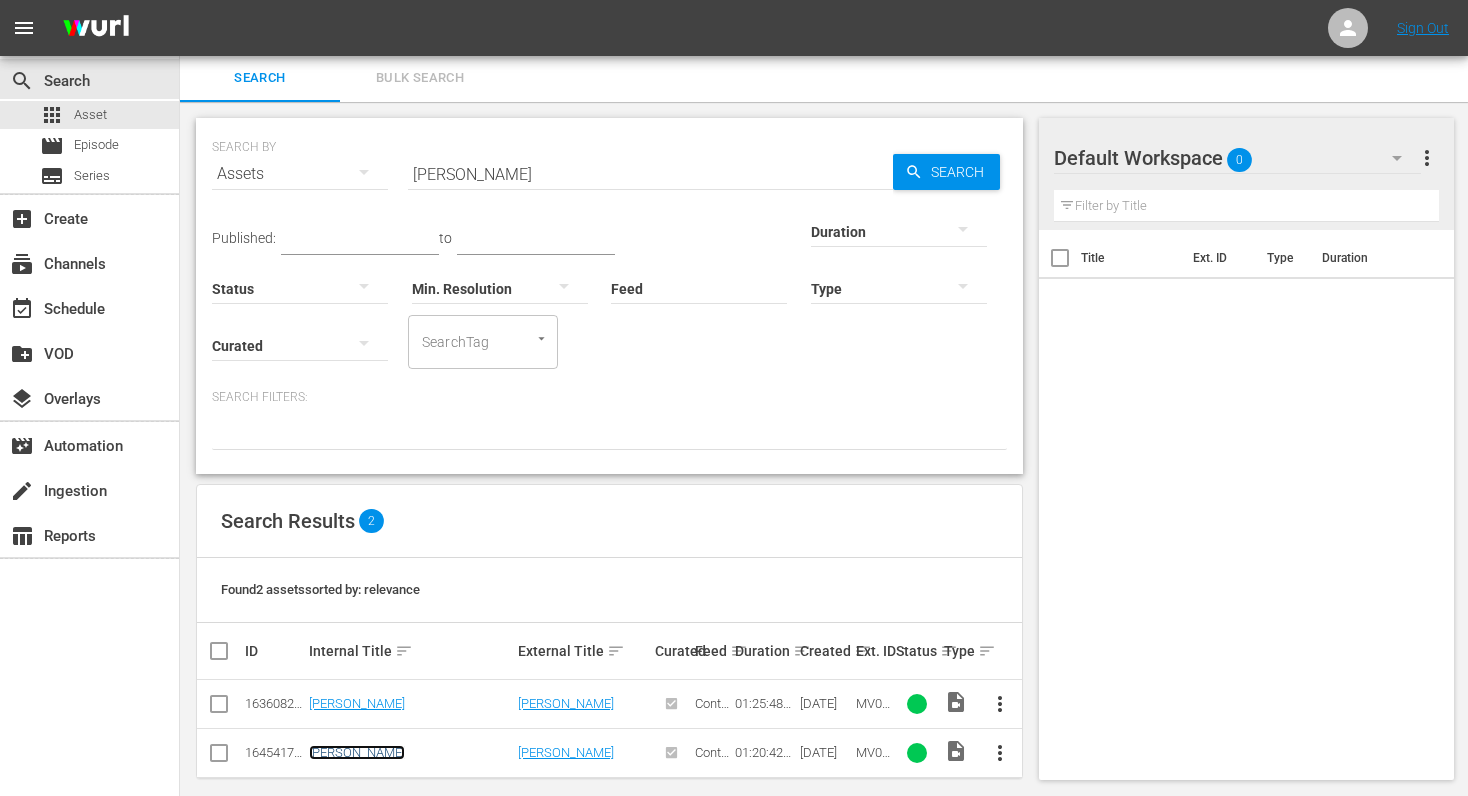 click on "[PERSON_NAME]" at bounding box center (357, 752) 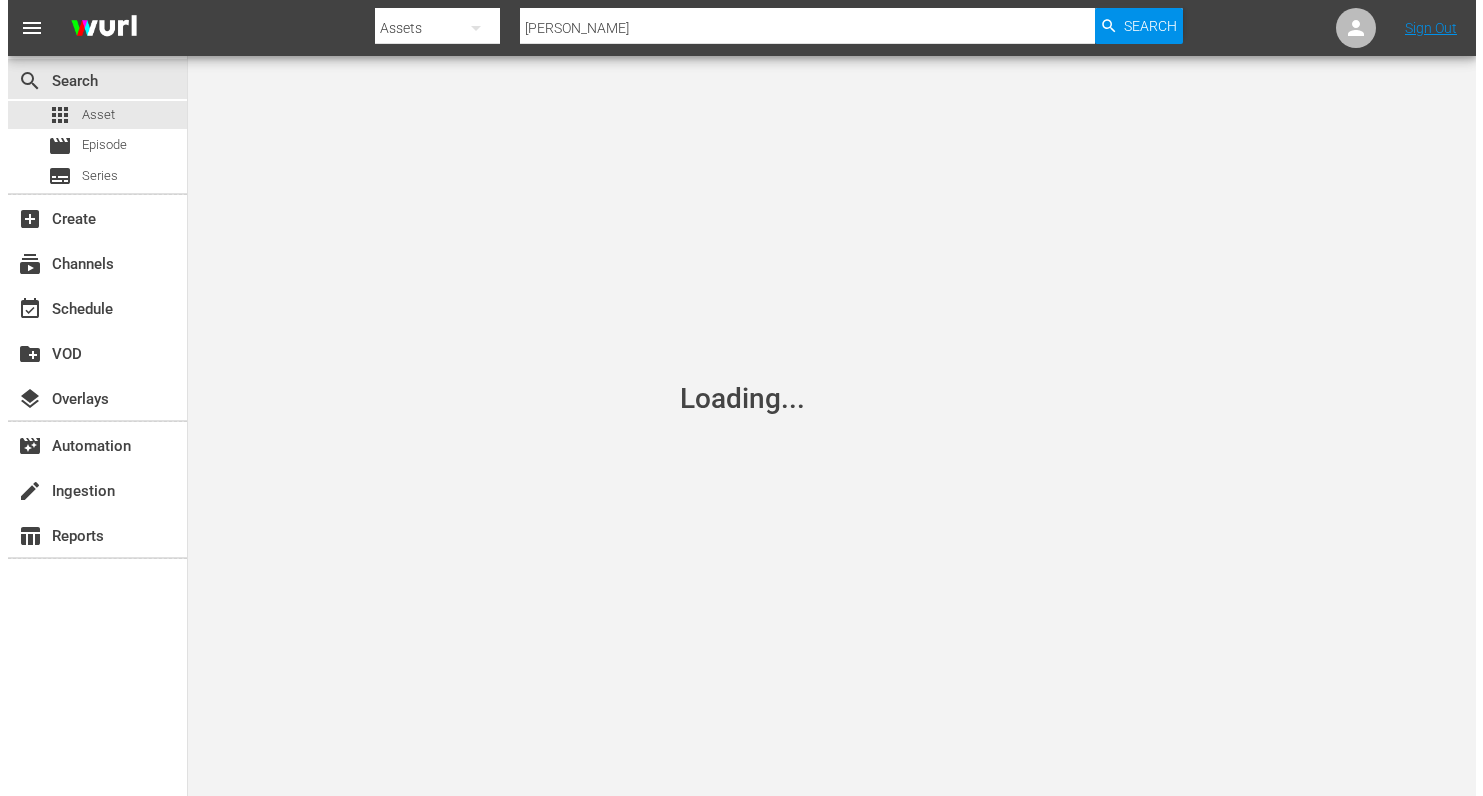 scroll, scrollTop: 0, scrollLeft: 0, axis: both 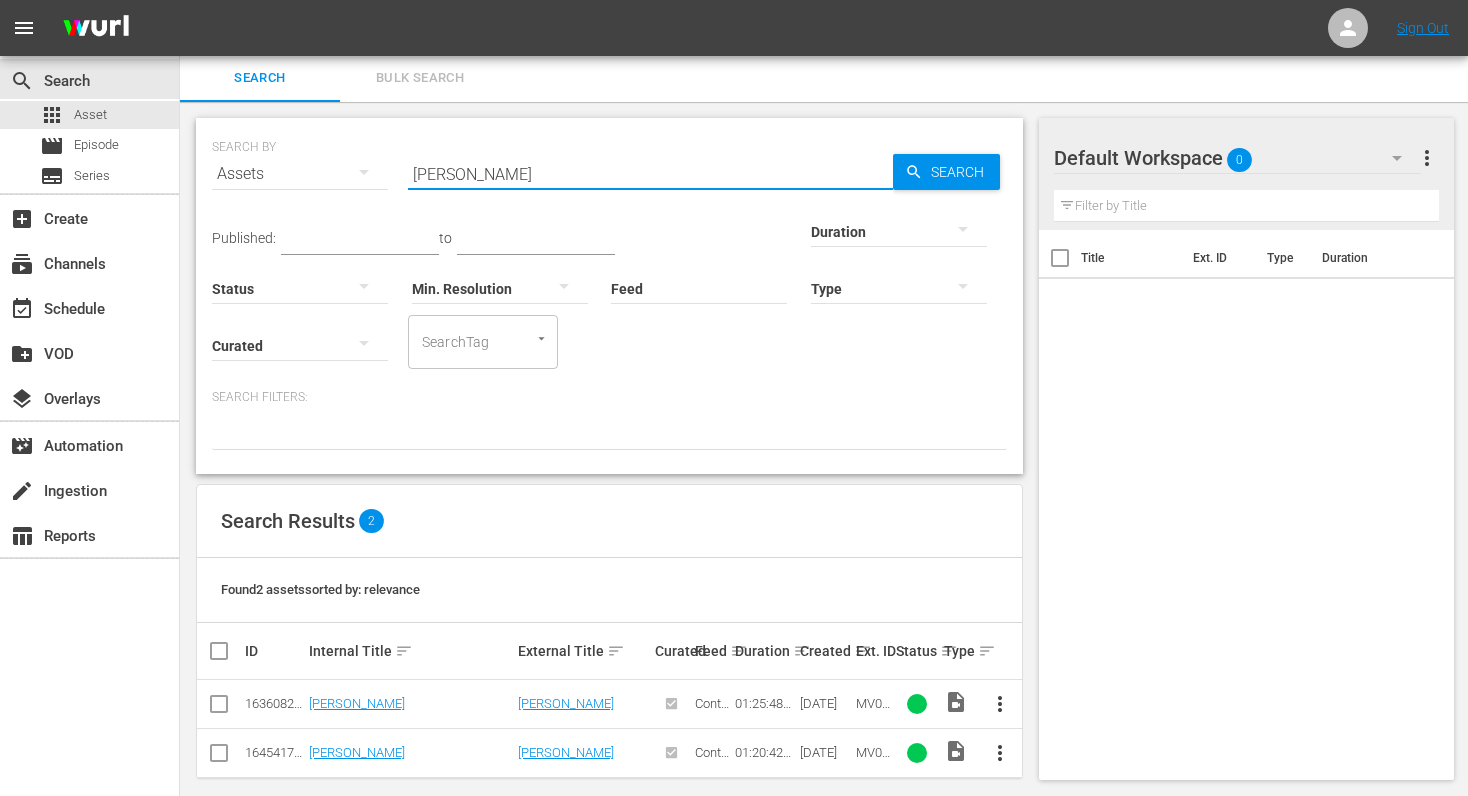 click on "[PERSON_NAME]" at bounding box center [650, 174] 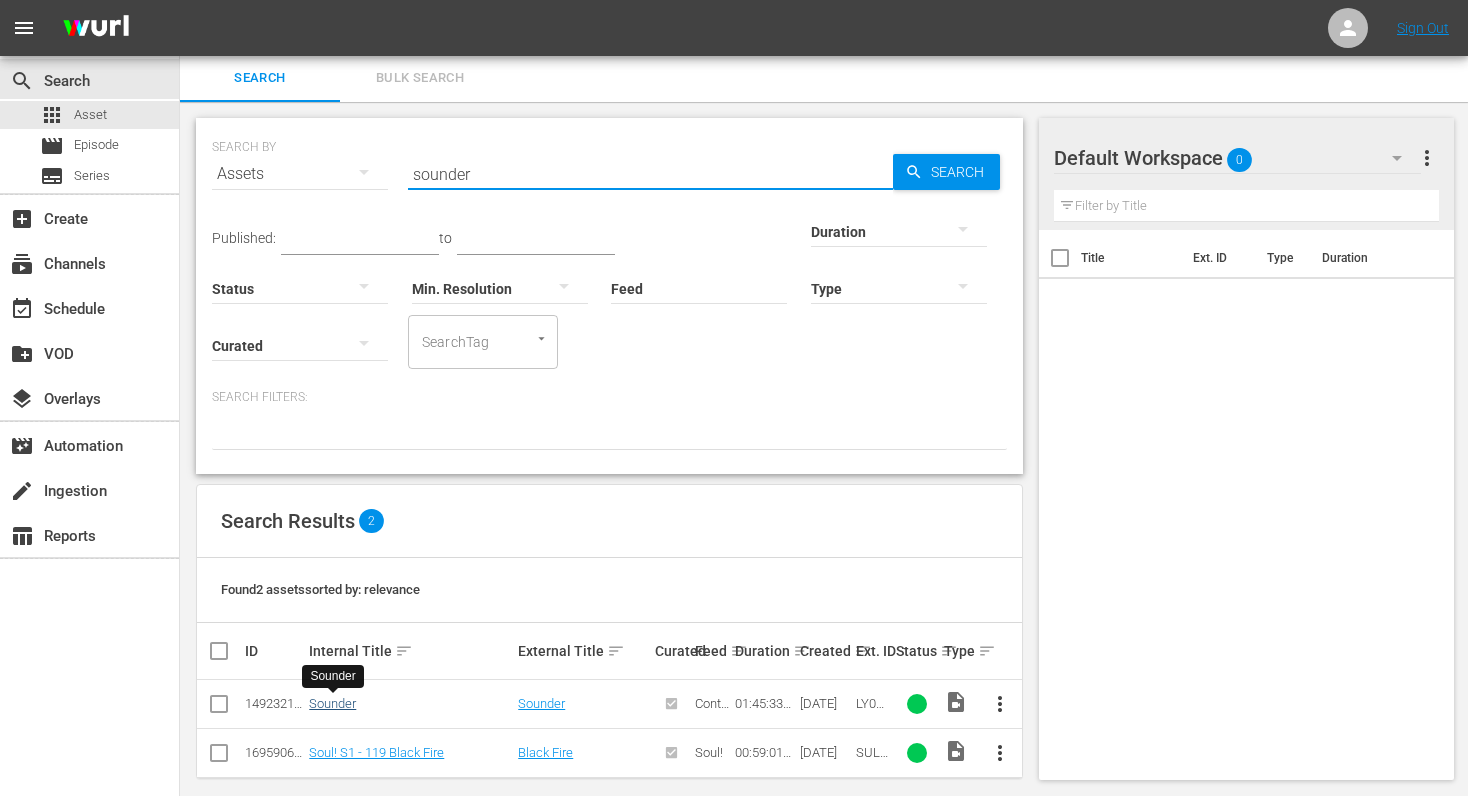 type on "sounder" 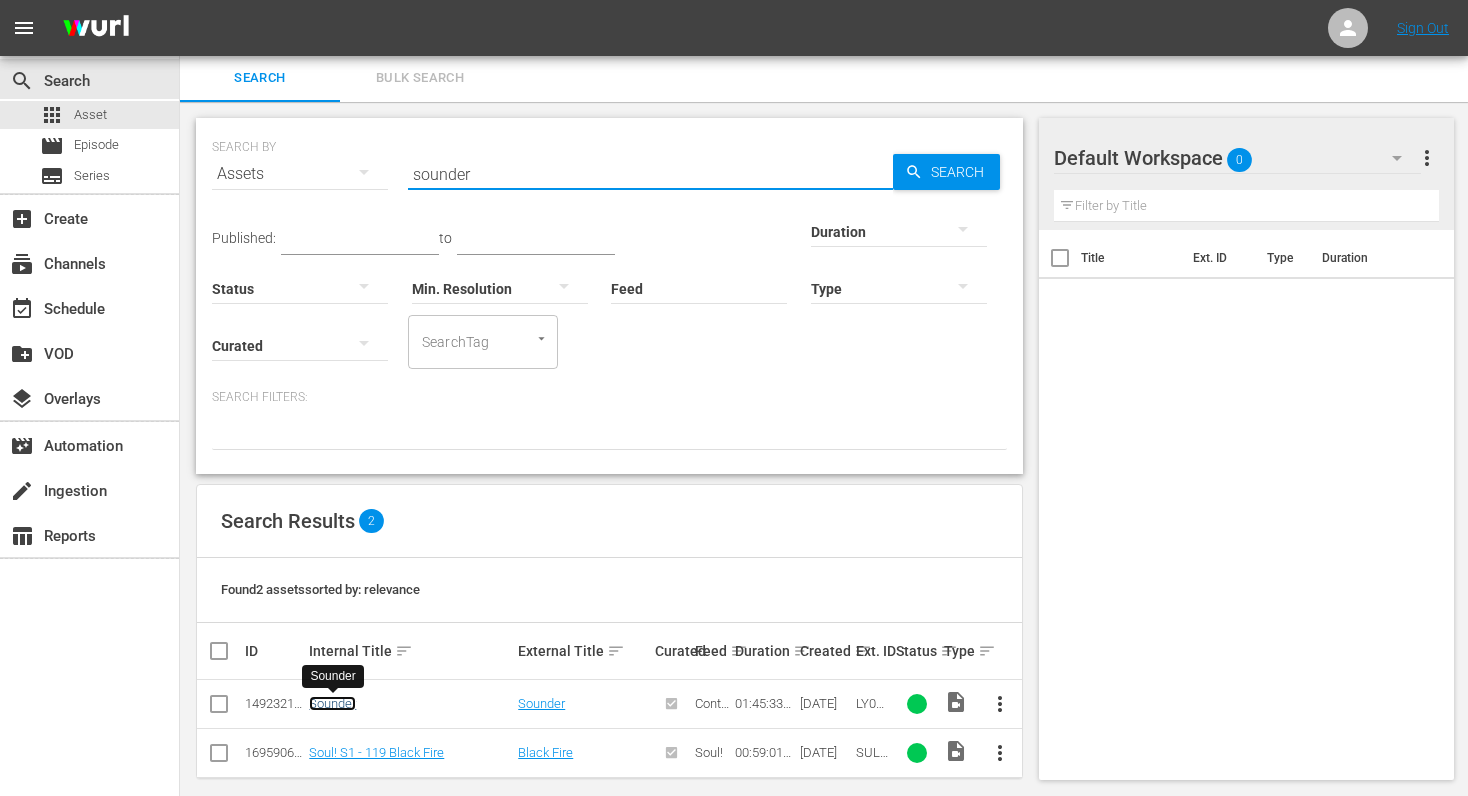click on "Sounder" at bounding box center (332, 703) 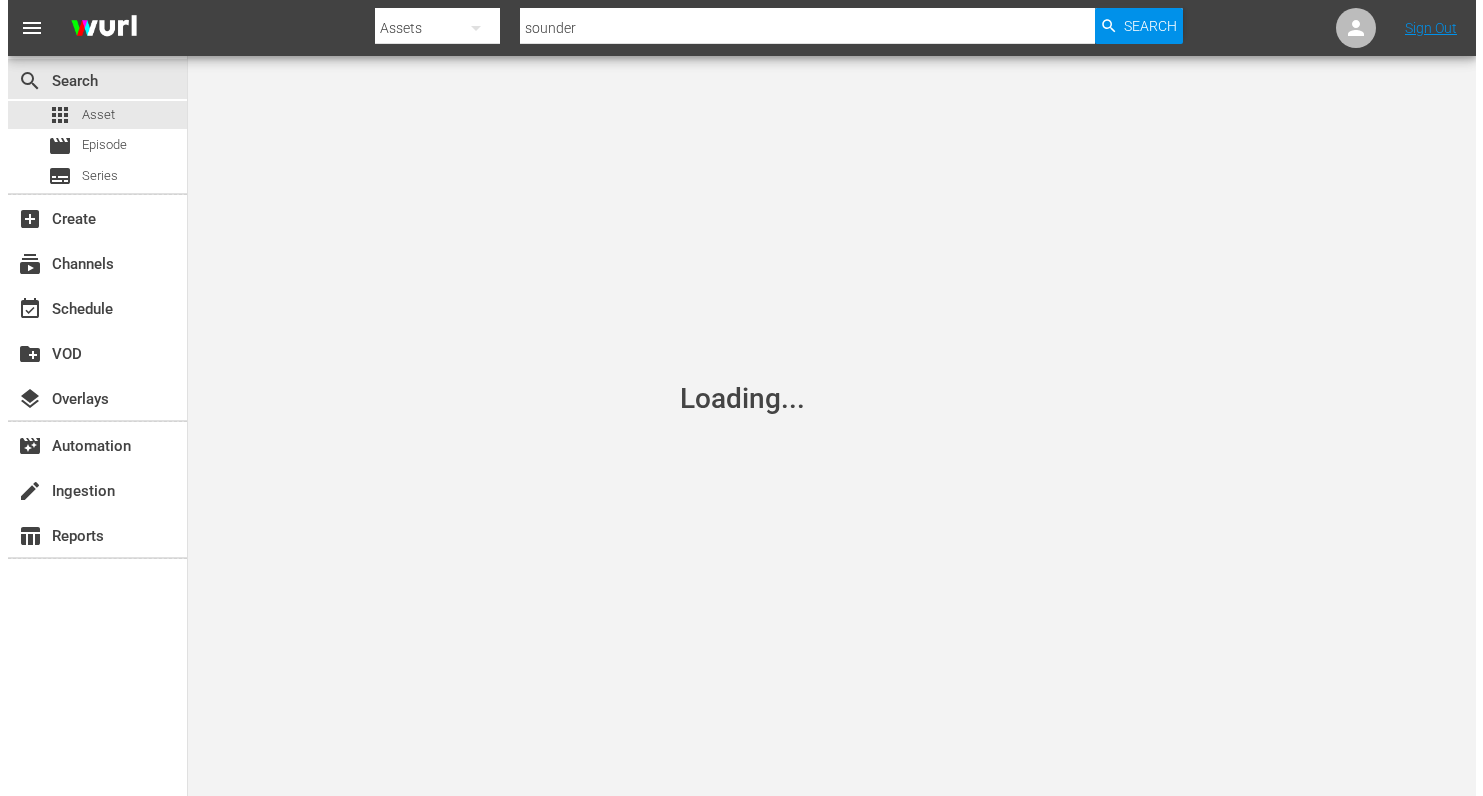 scroll, scrollTop: 0, scrollLeft: 0, axis: both 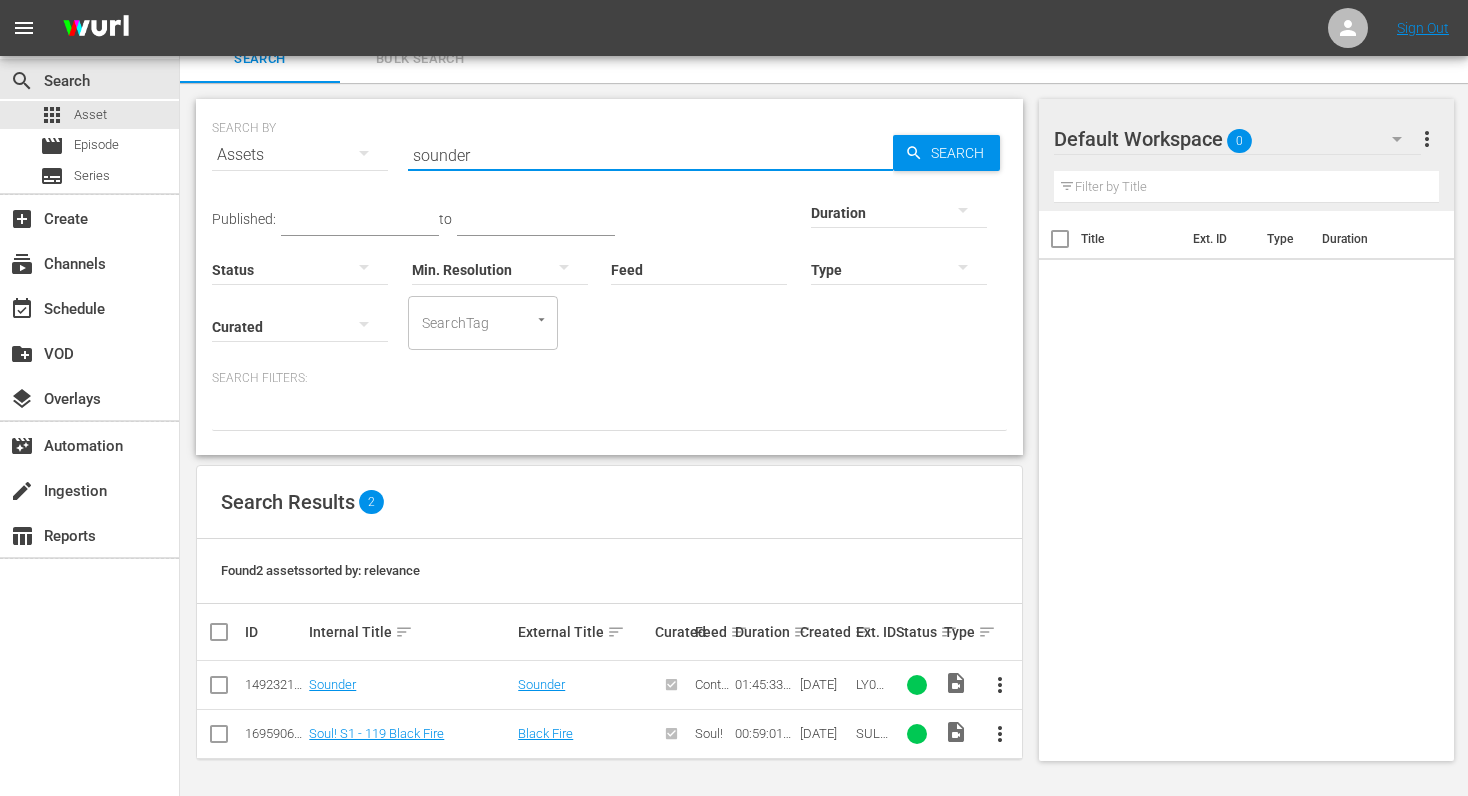click on "sounder" at bounding box center (650, 155) 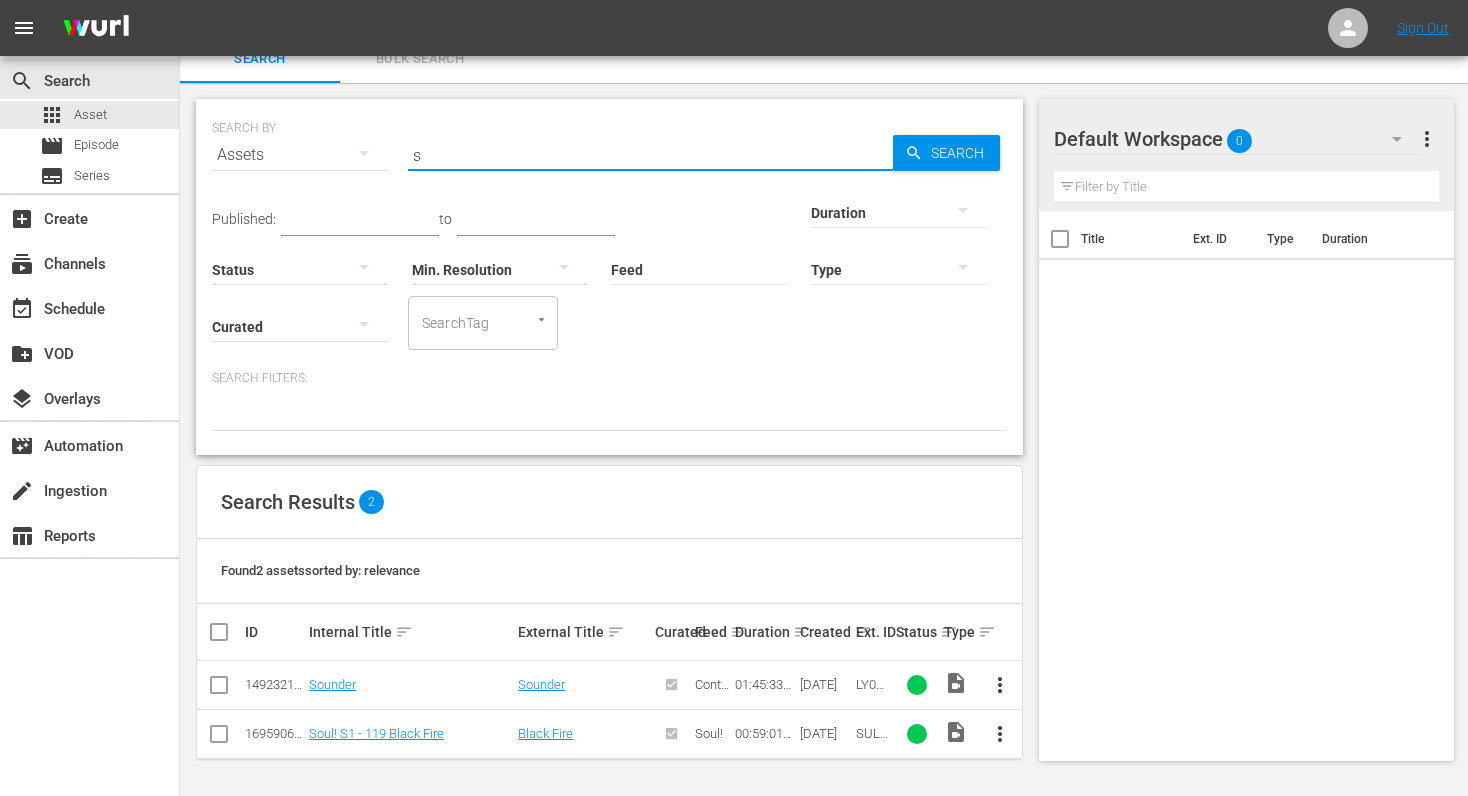 scroll, scrollTop: 2, scrollLeft: 0, axis: vertical 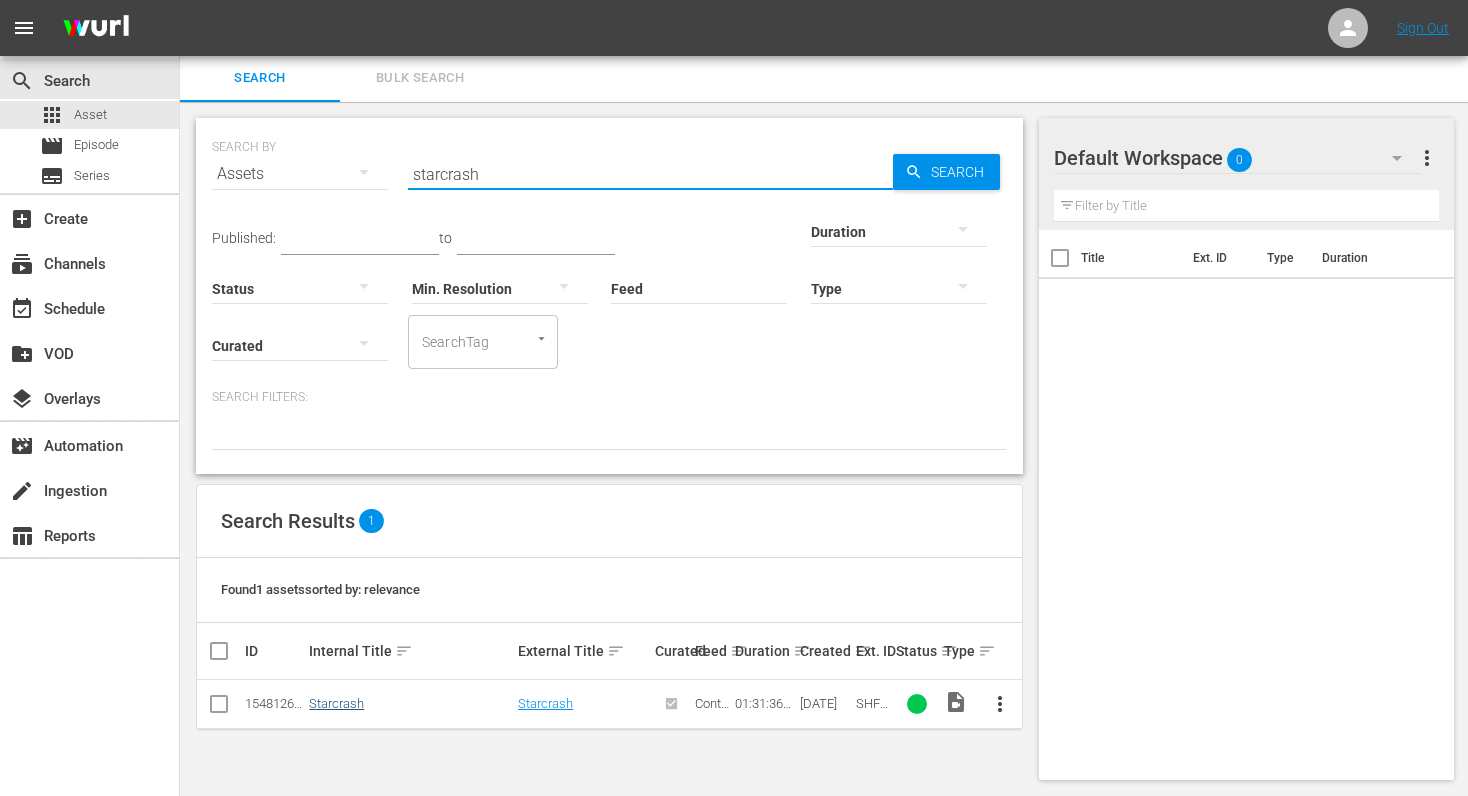type on "starcrash" 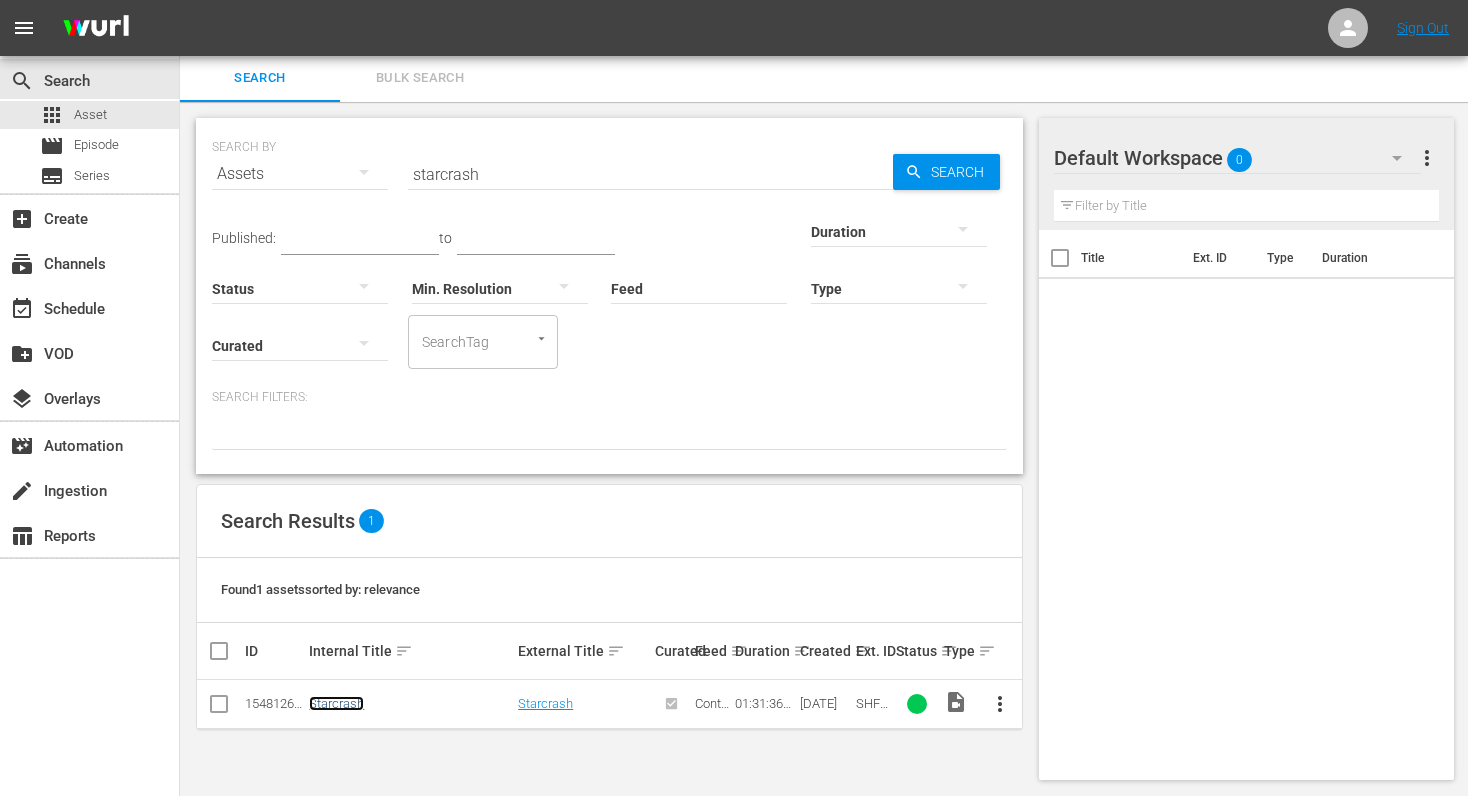 click on "Starcrash" at bounding box center [336, 703] 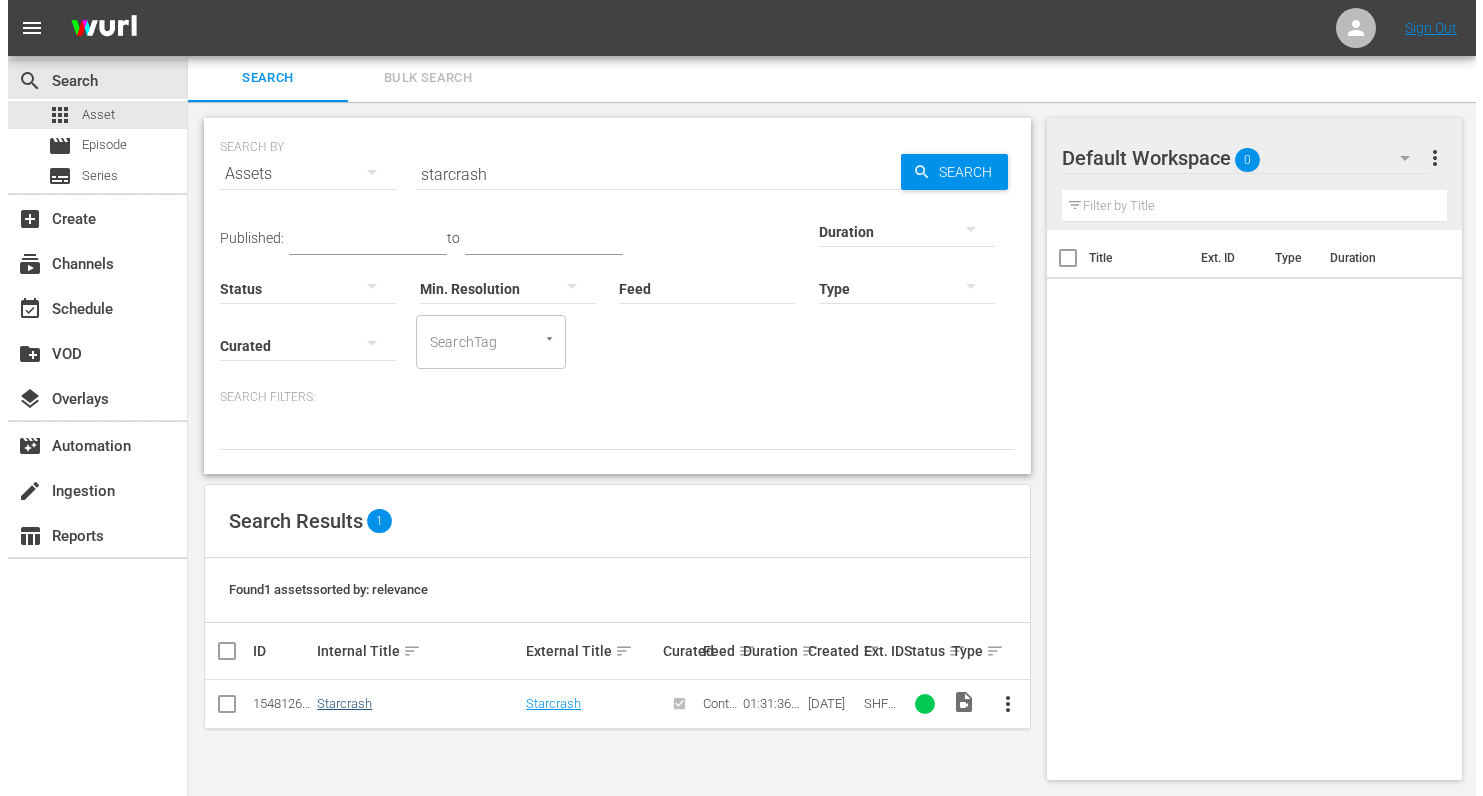 scroll, scrollTop: 0, scrollLeft: 0, axis: both 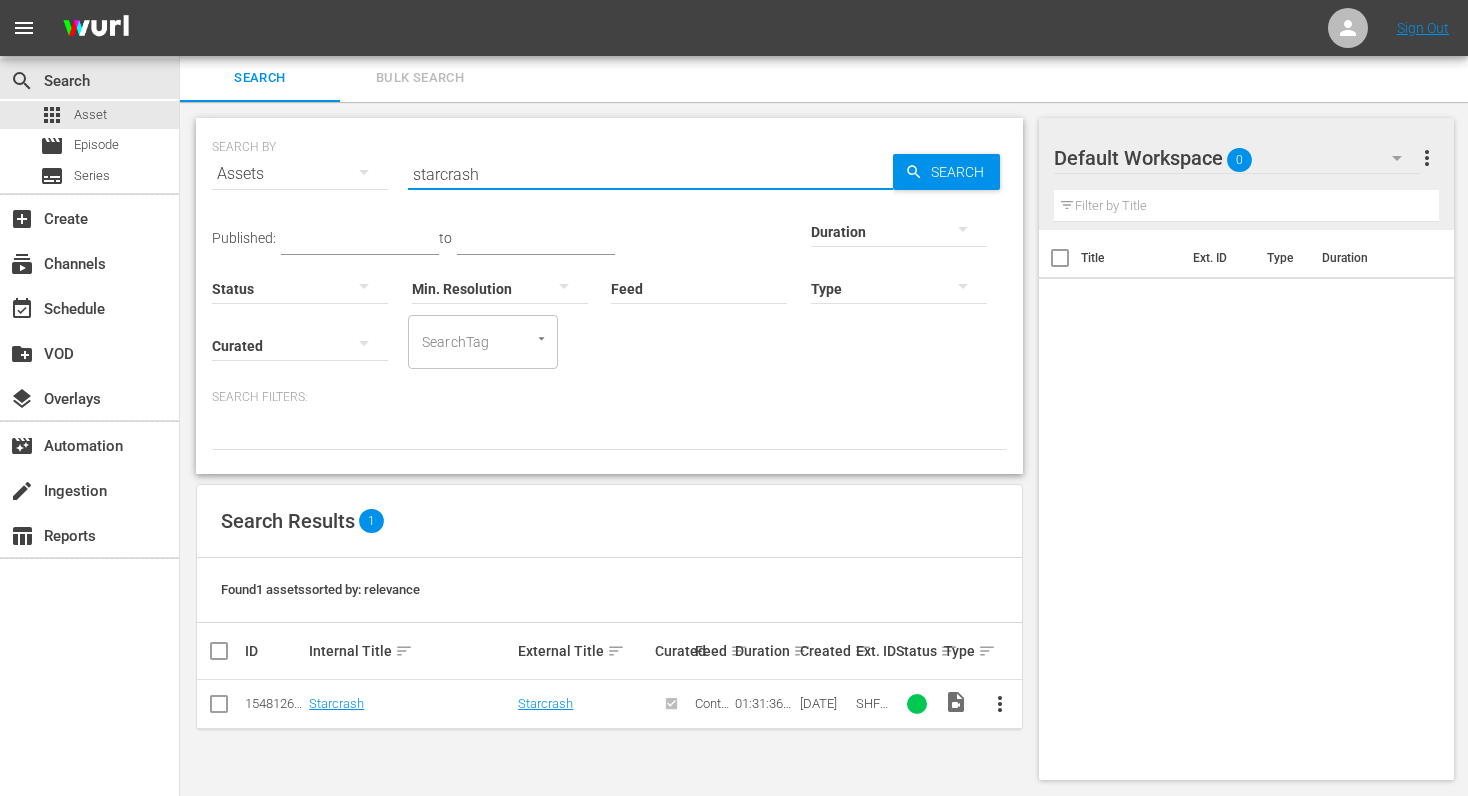 drag, startPoint x: 530, startPoint y: 174, endPoint x: 280, endPoint y: 169, distance: 250.04999 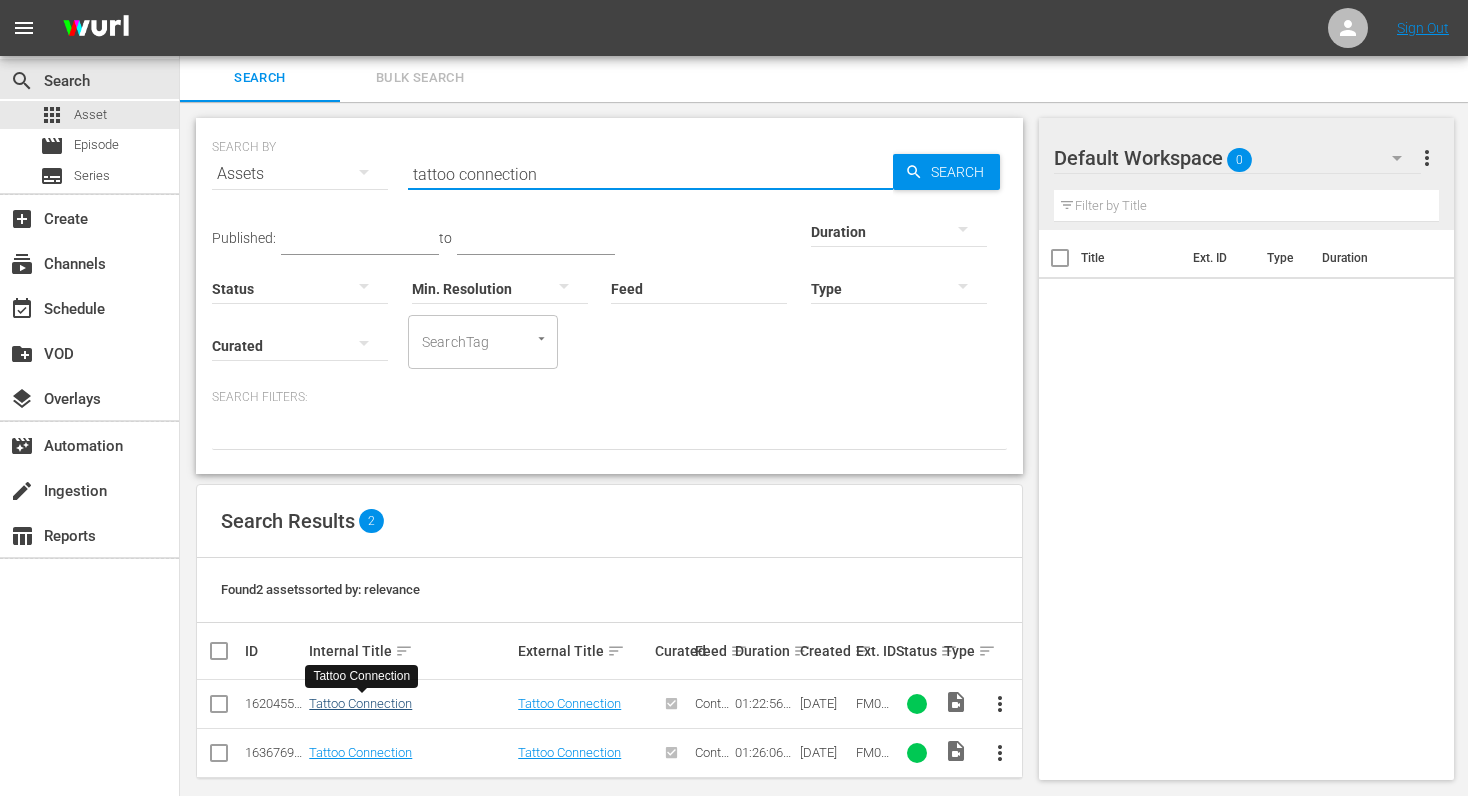 type on "tattoo connection" 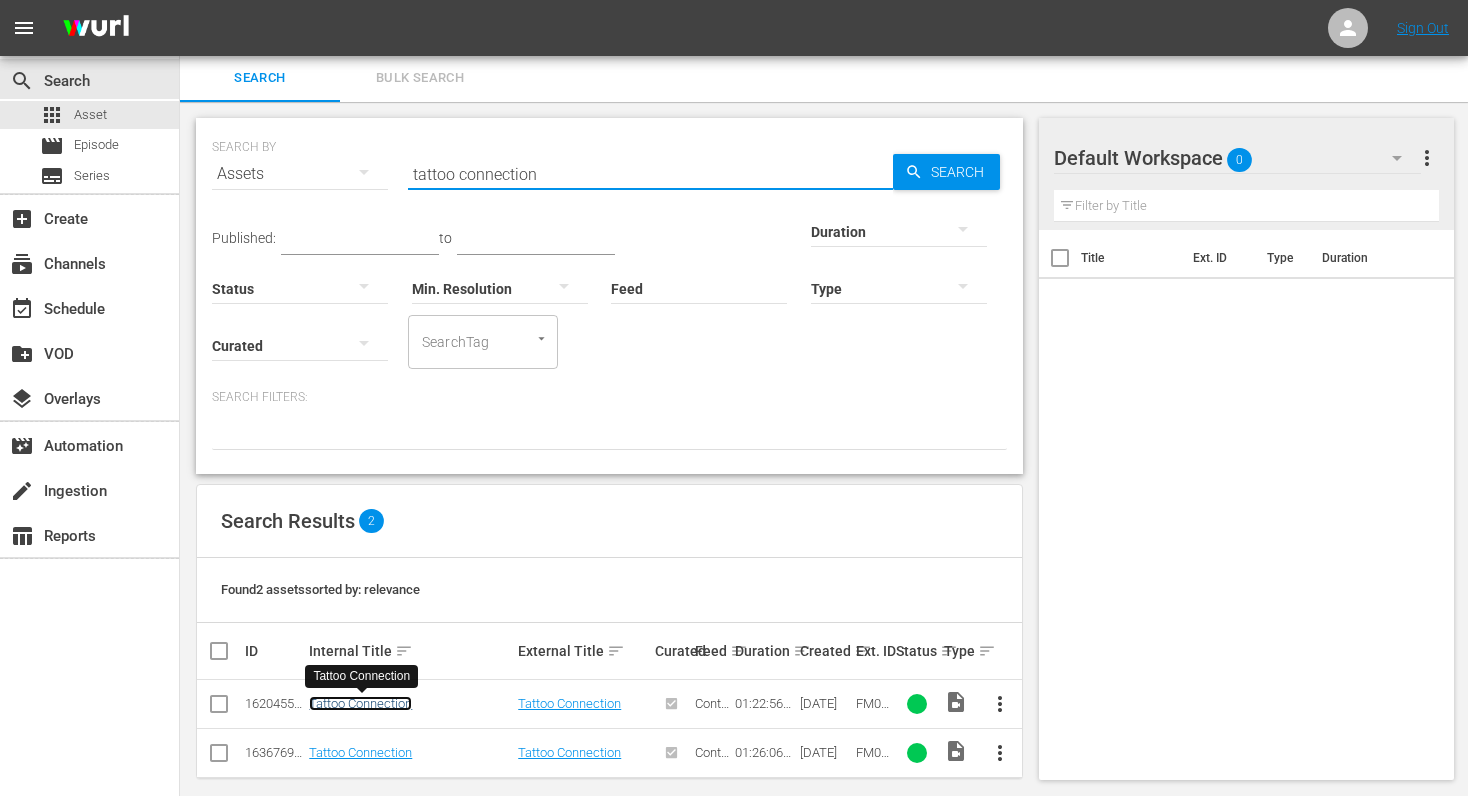 click on "Tattoo Connection" at bounding box center [360, 703] 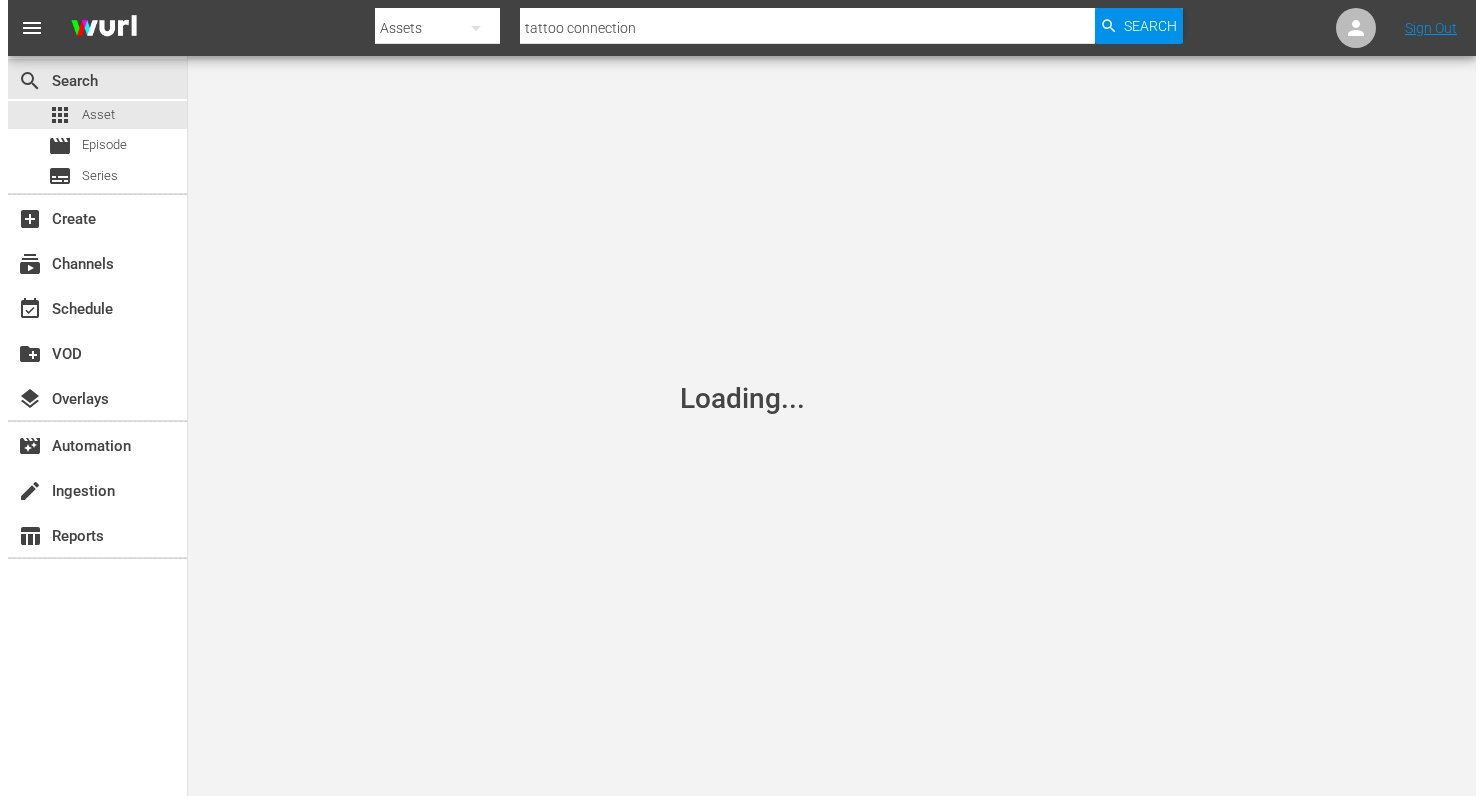 scroll, scrollTop: 0, scrollLeft: 0, axis: both 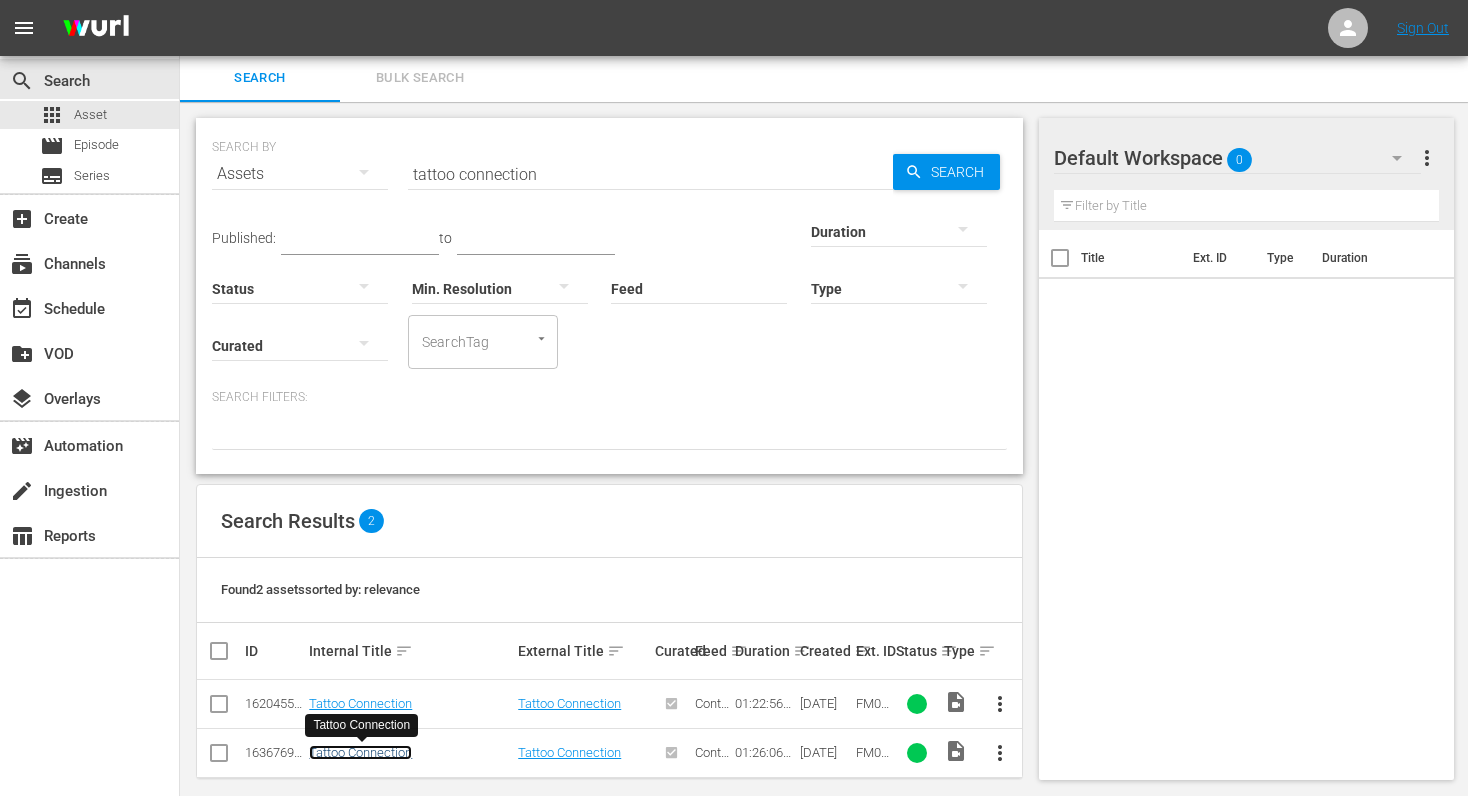 click on "Tattoo Connection" at bounding box center (360, 752) 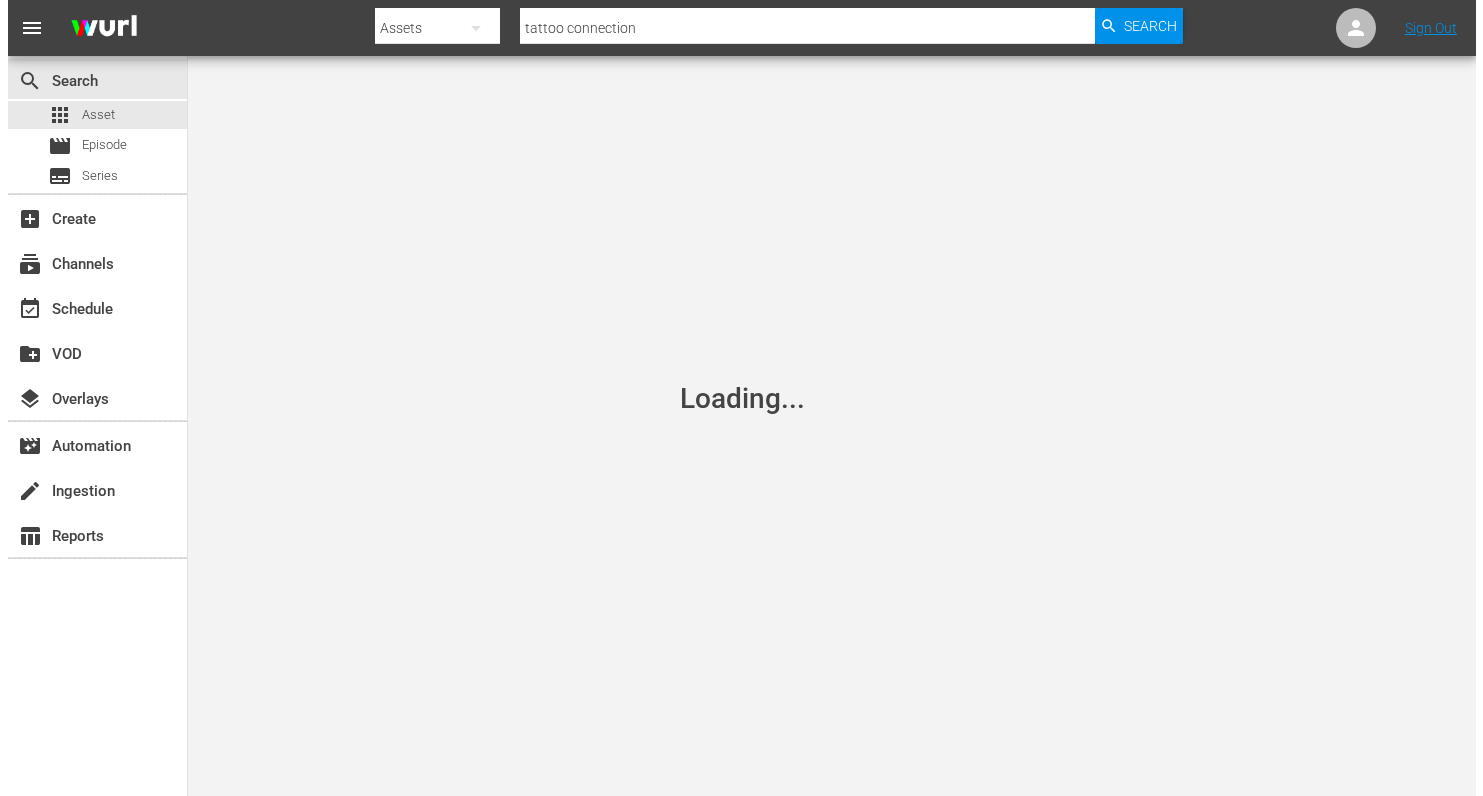 scroll, scrollTop: 0, scrollLeft: 0, axis: both 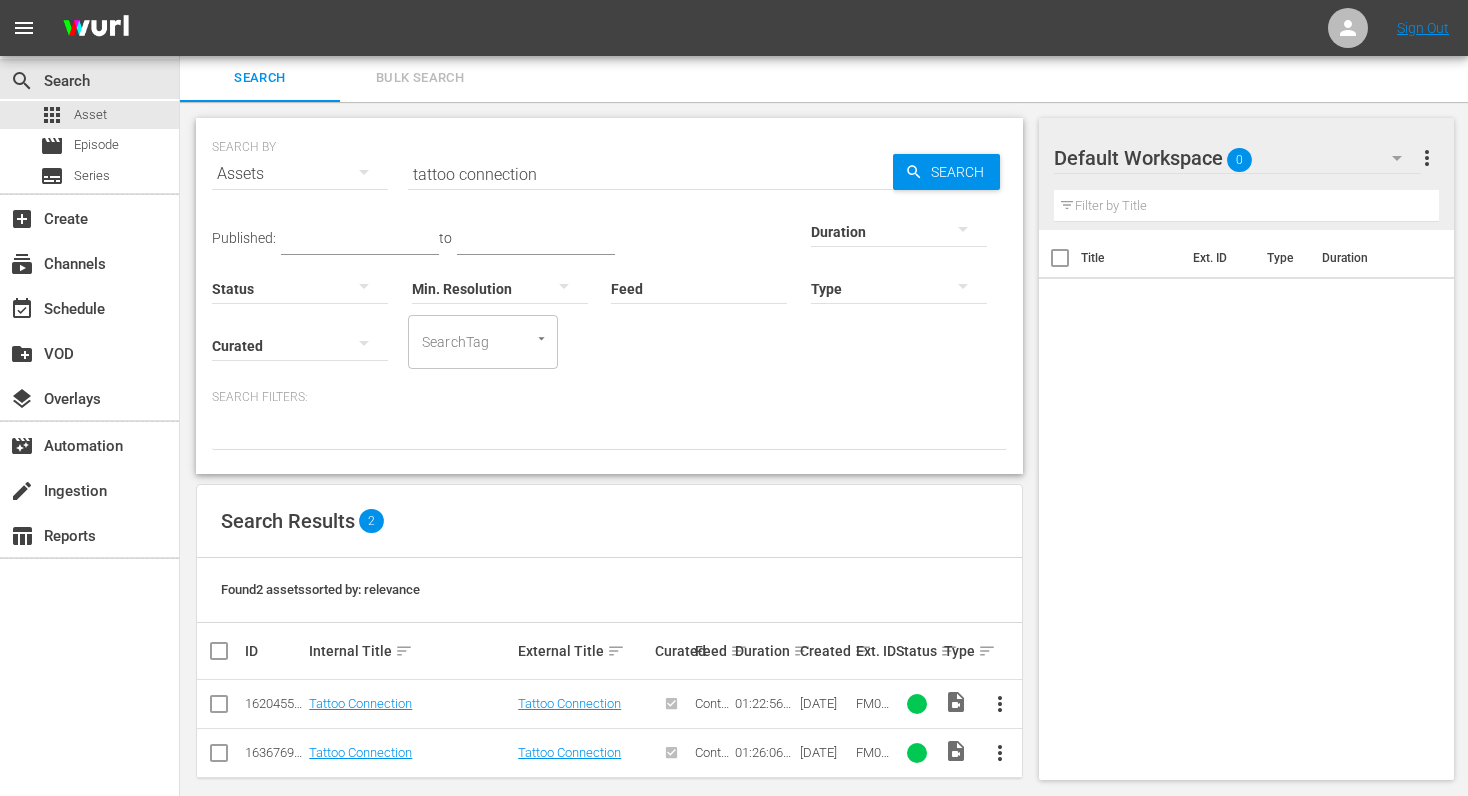 click on "tattoo connection" at bounding box center [650, 174] 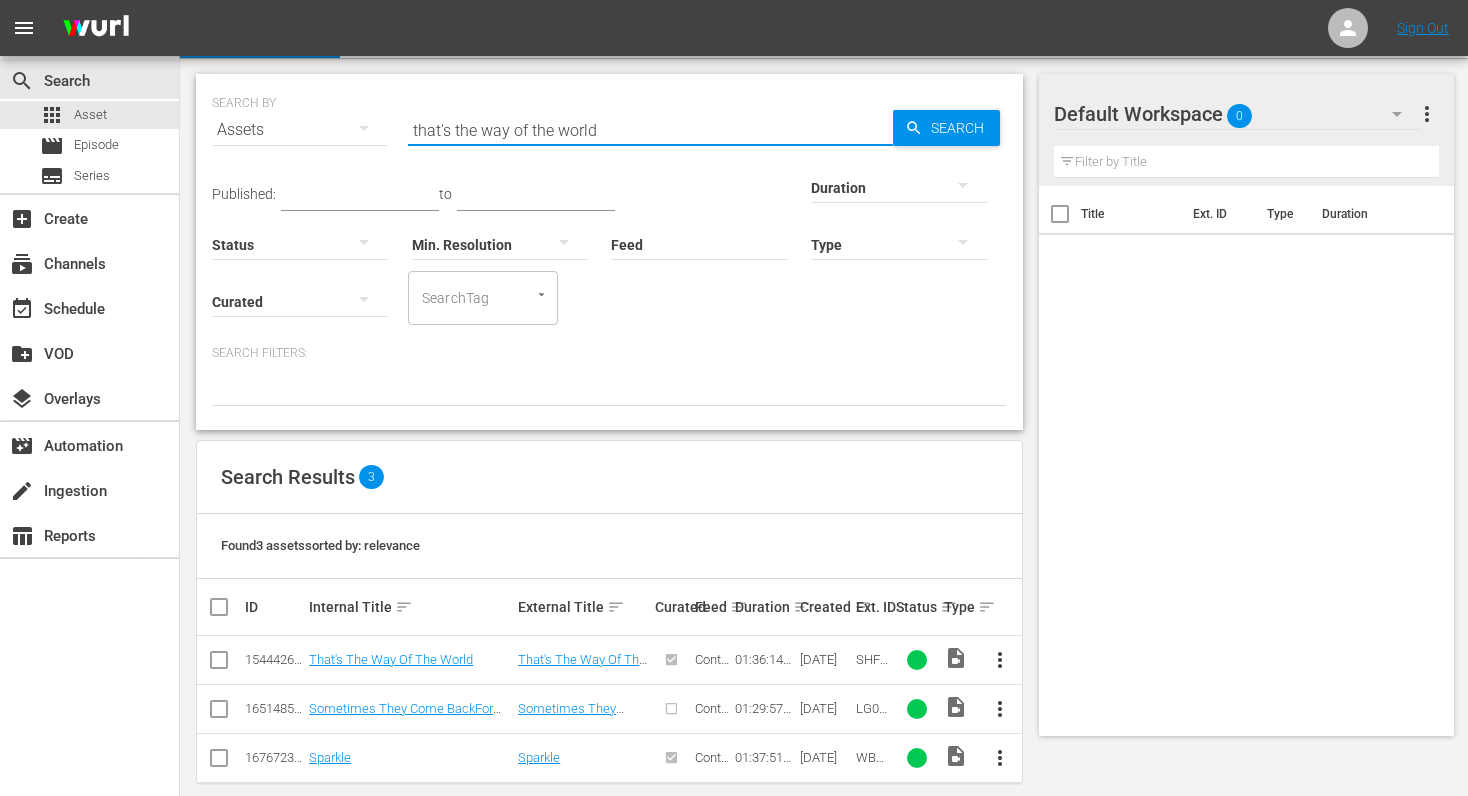 scroll, scrollTop: 70, scrollLeft: 0, axis: vertical 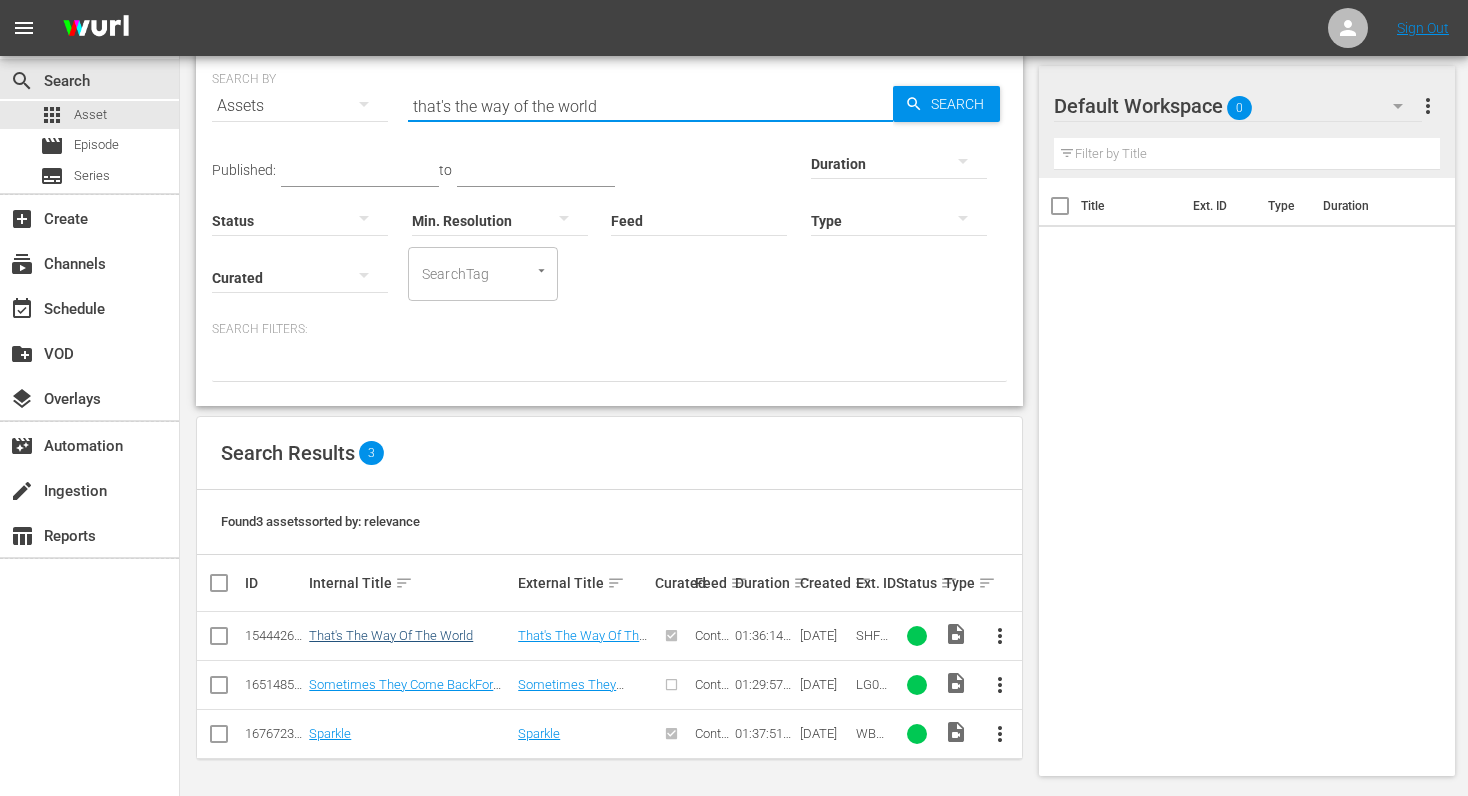type on "that's the way of the world" 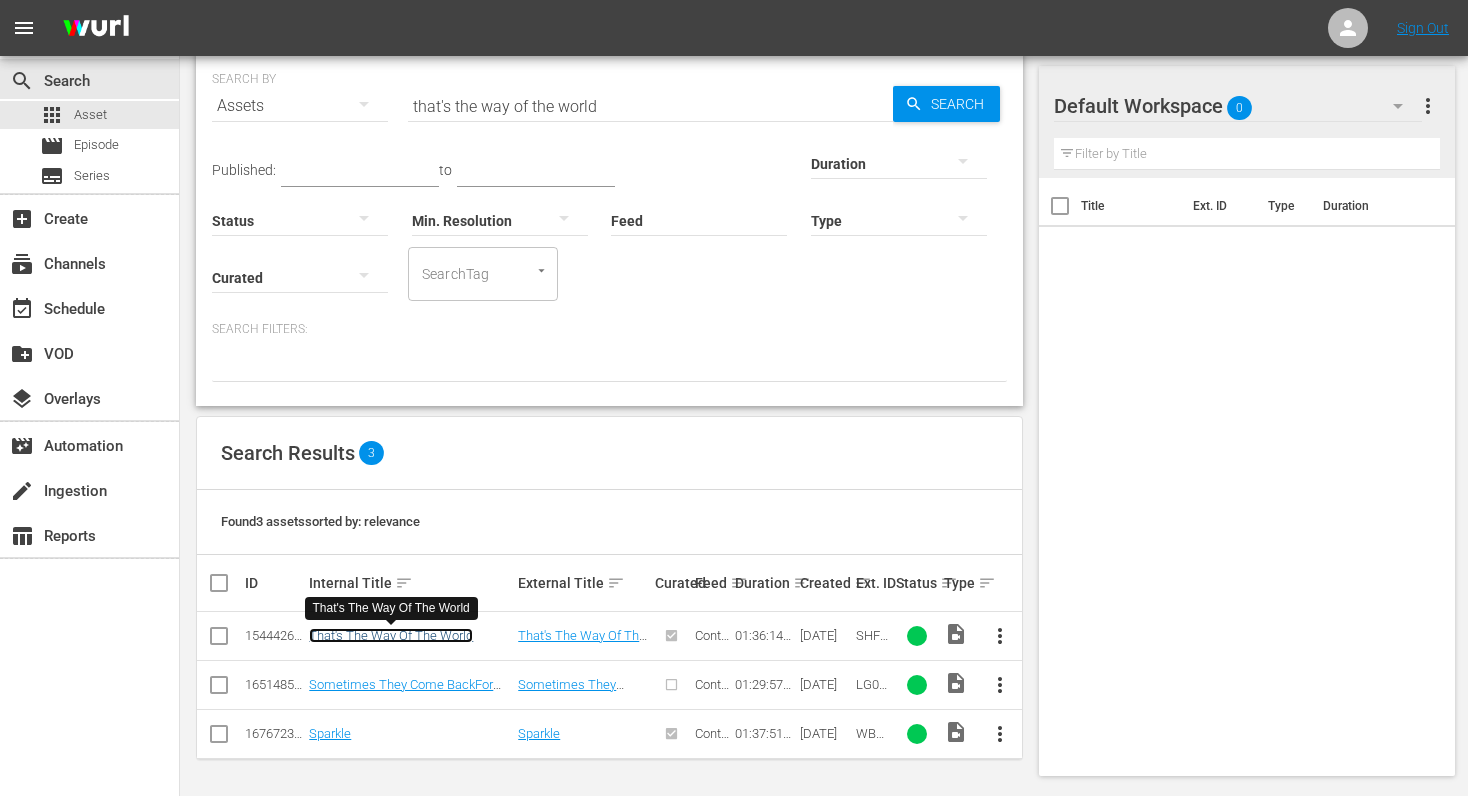 click on "That's The Way Of The World" at bounding box center [391, 635] 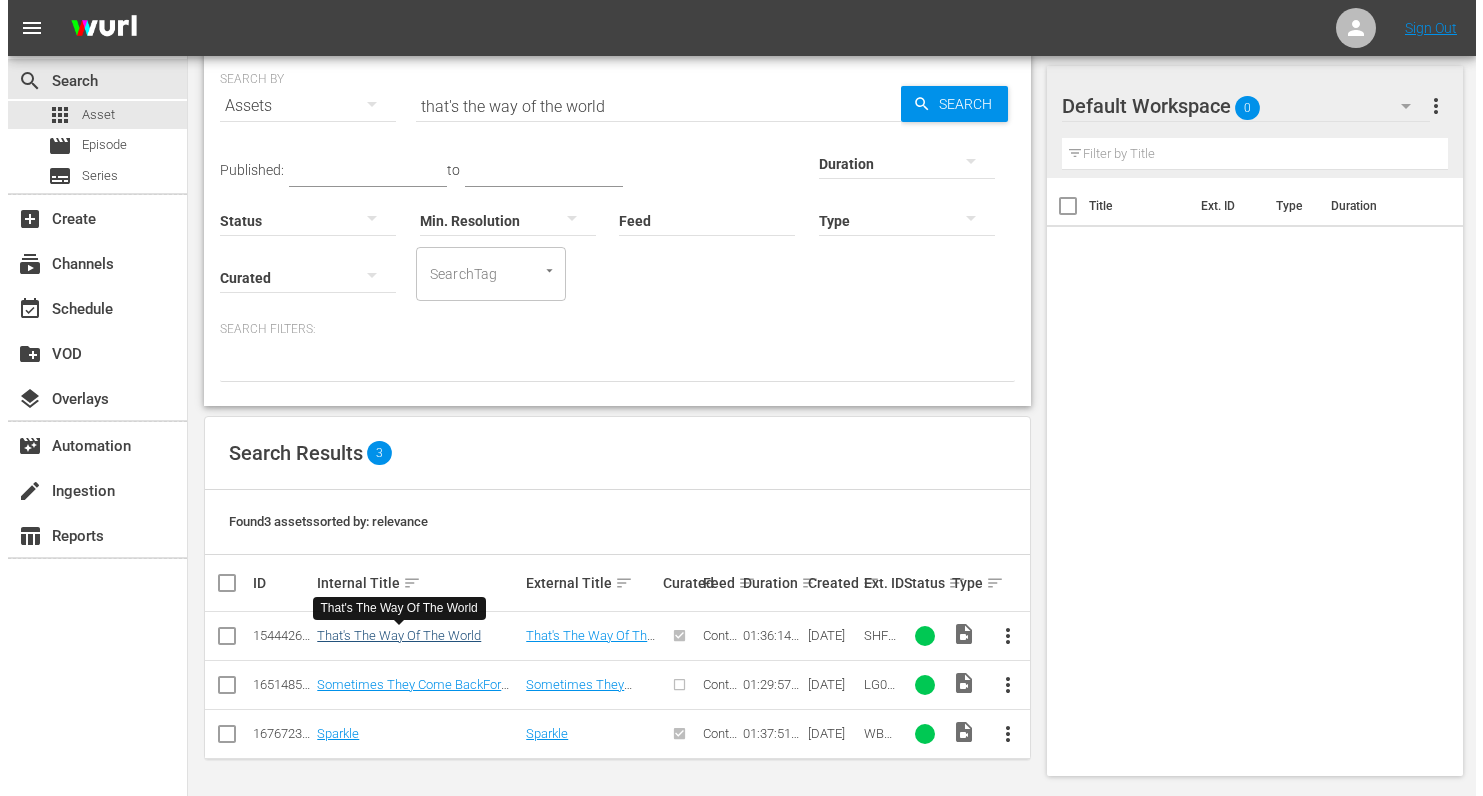 scroll, scrollTop: 0, scrollLeft: 0, axis: both 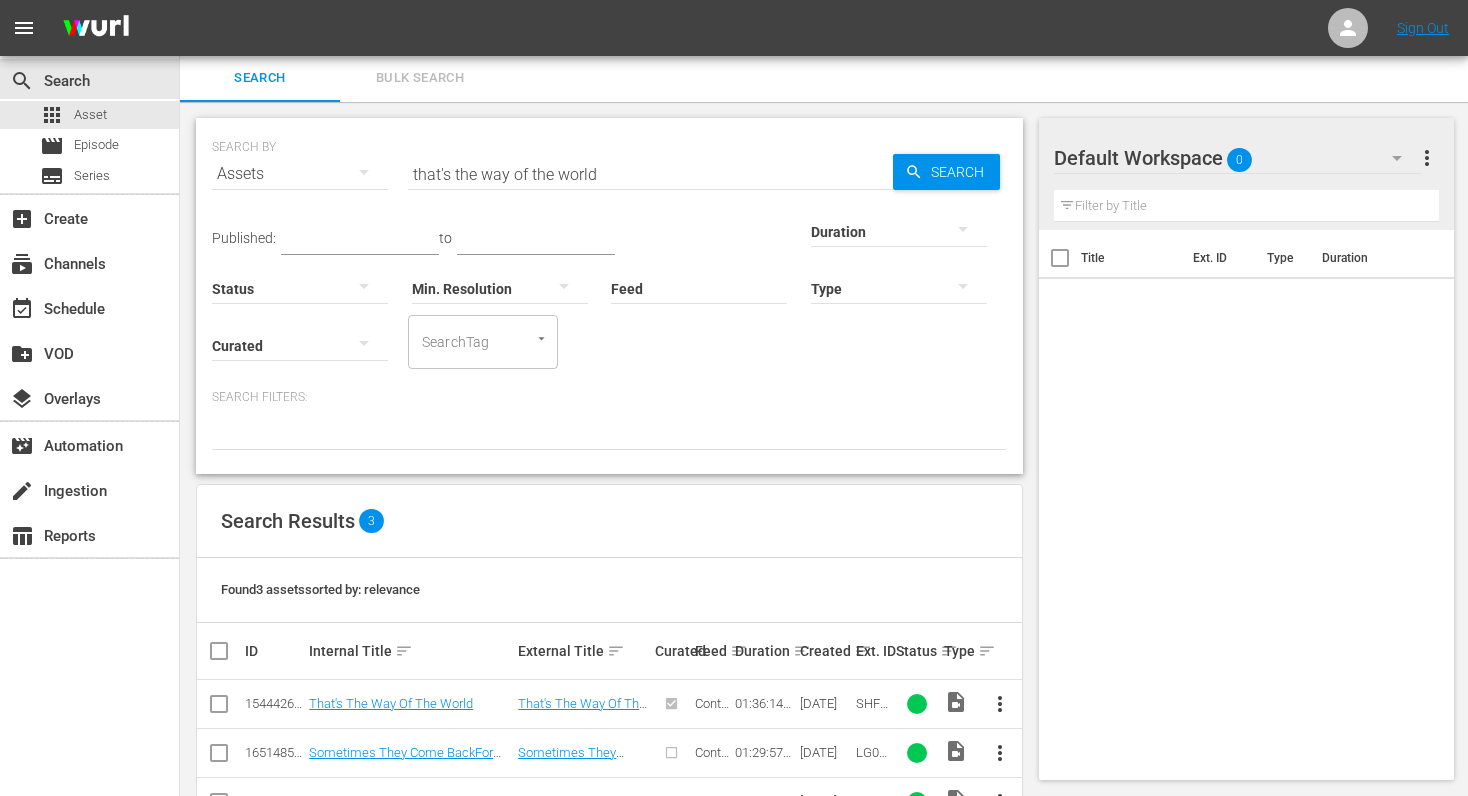 click on "that's the way of the world" at bounding box center [650, 174] 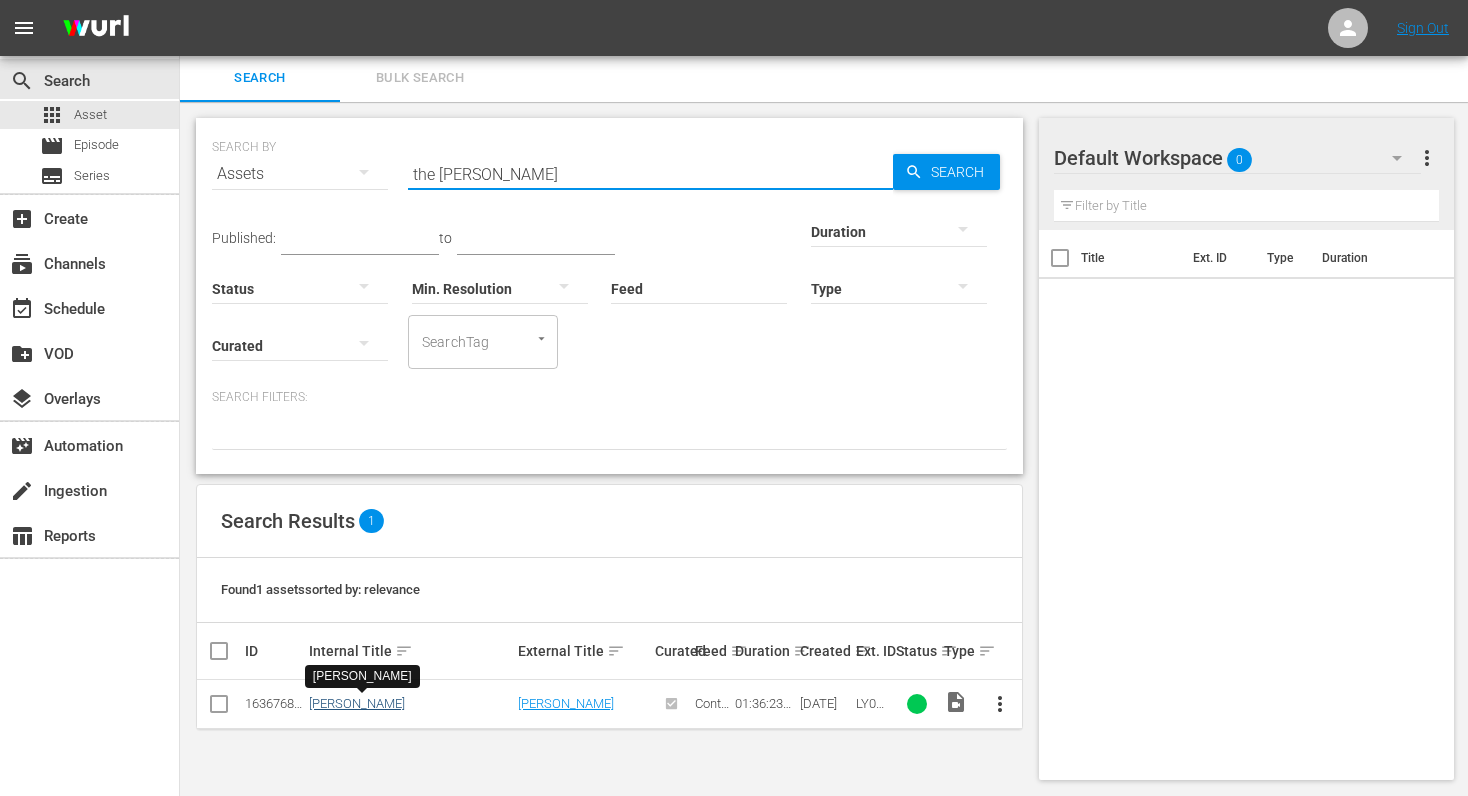 type on "the [PERSON_NAME]" 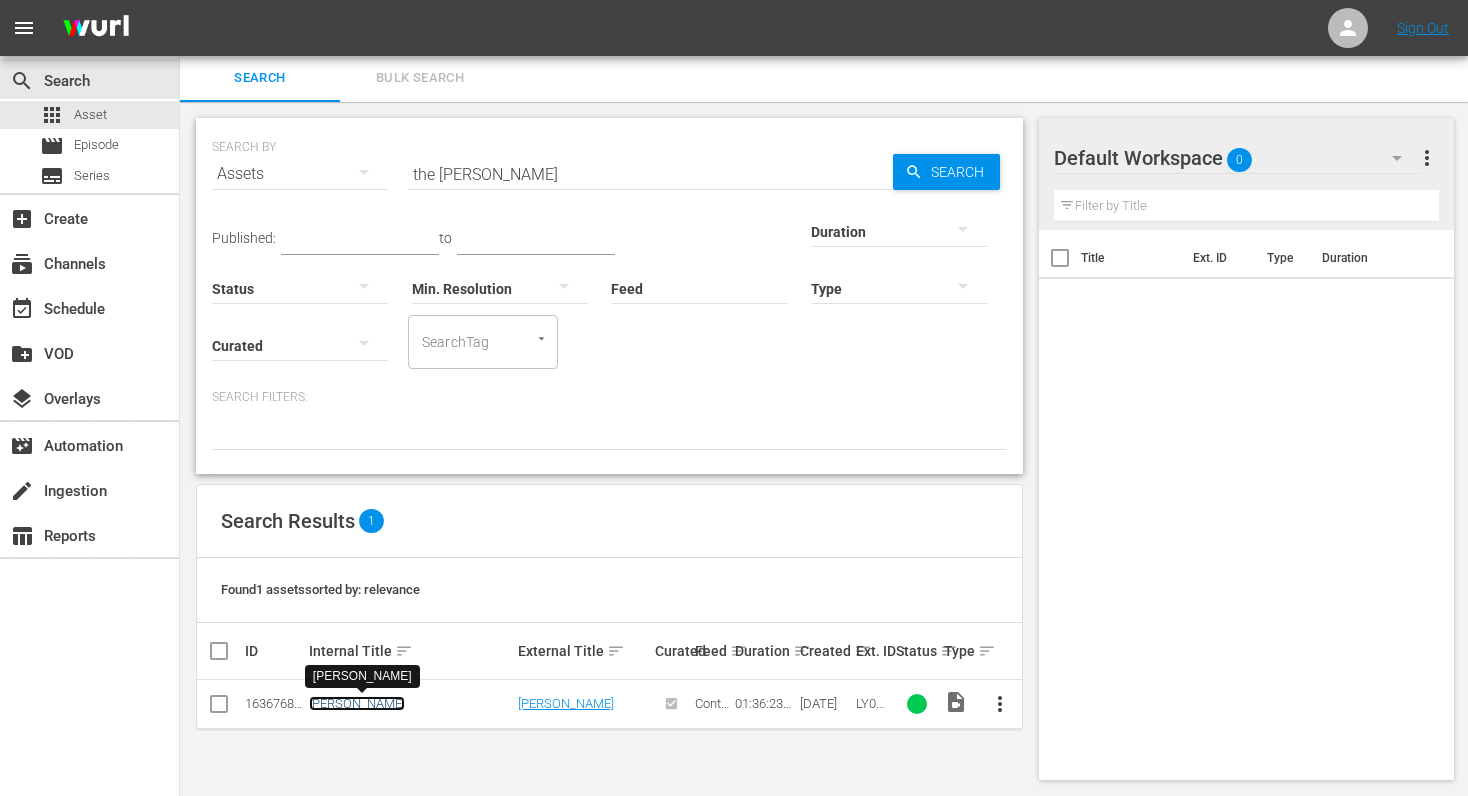 click on "[PERSON_NAME]" at bounding box center (357, 703) 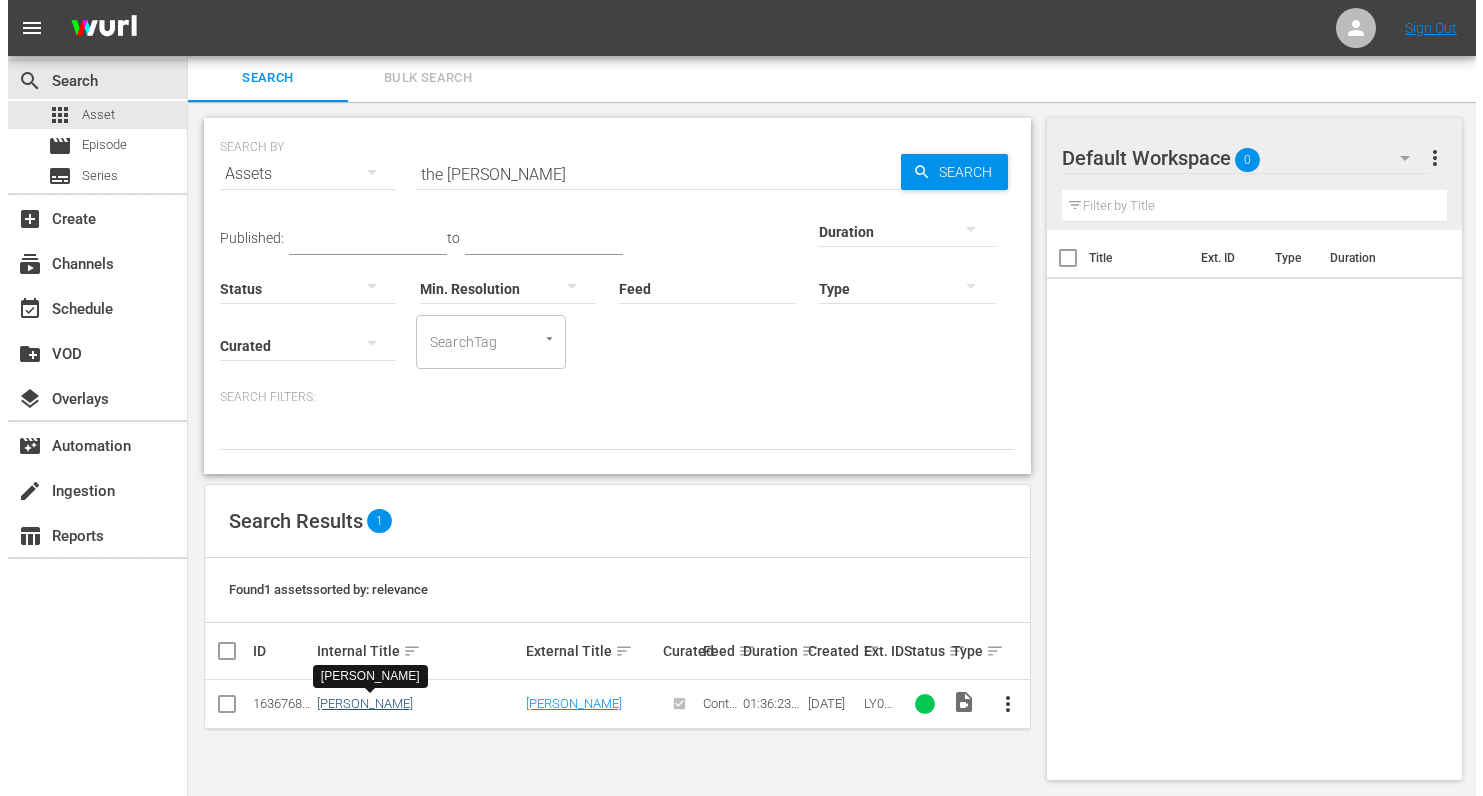 scroll, scrollTop: 0, scrollLeft: 0, axis: both 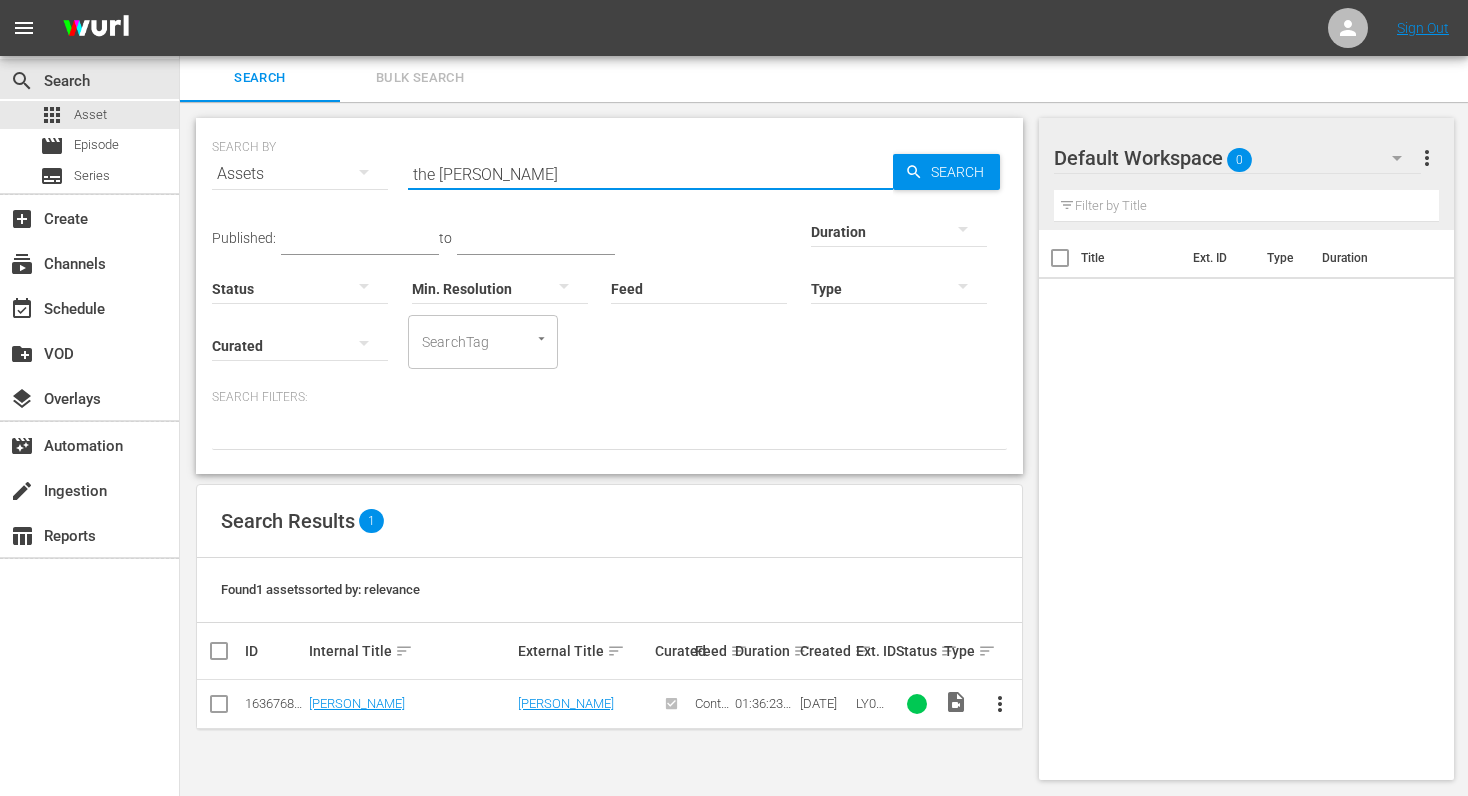 click on "the [PERSON_NAME]" at bounding box center [650, 174] 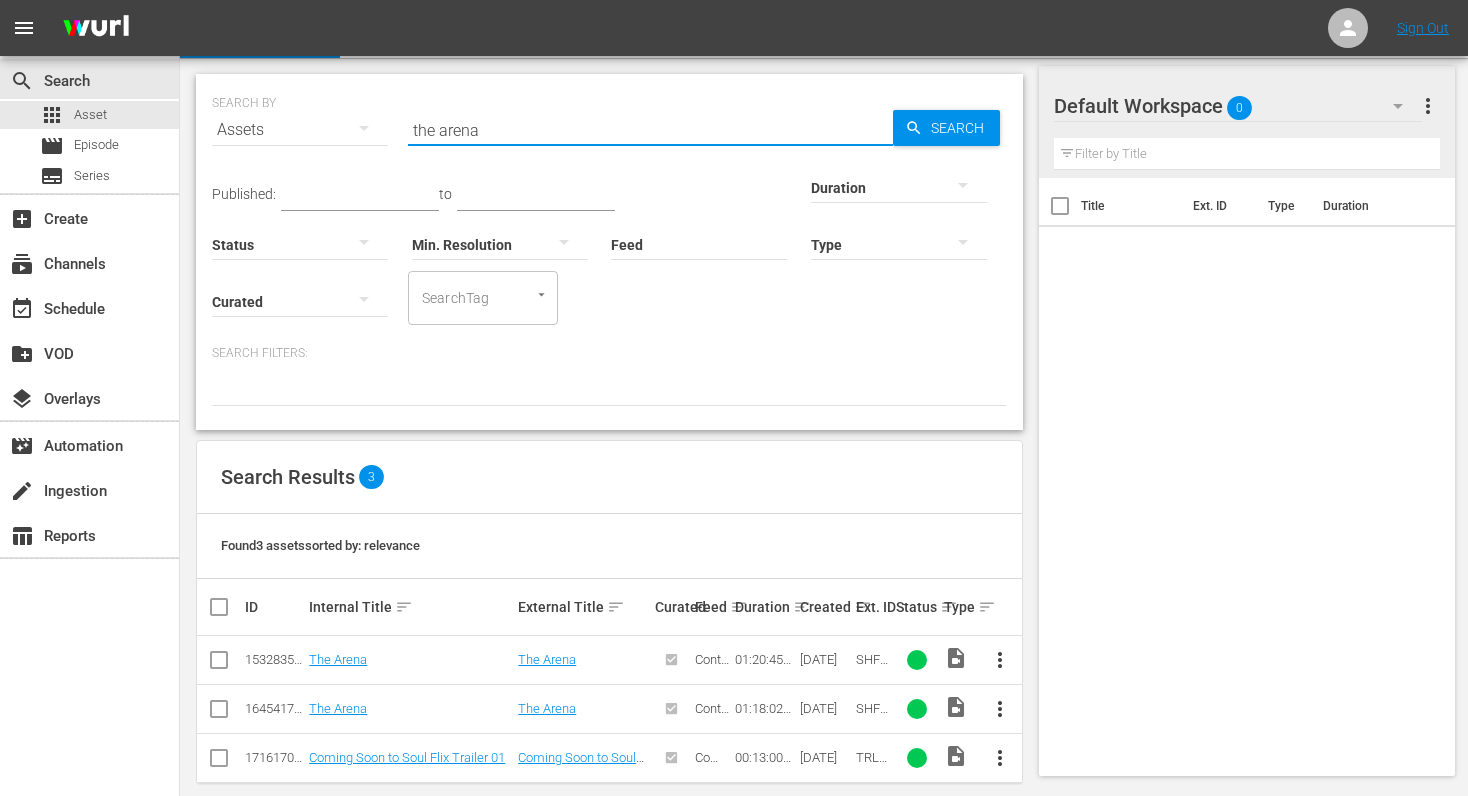 scroll, scrollTop: 70, scrollLeft: 0, axis: vertical 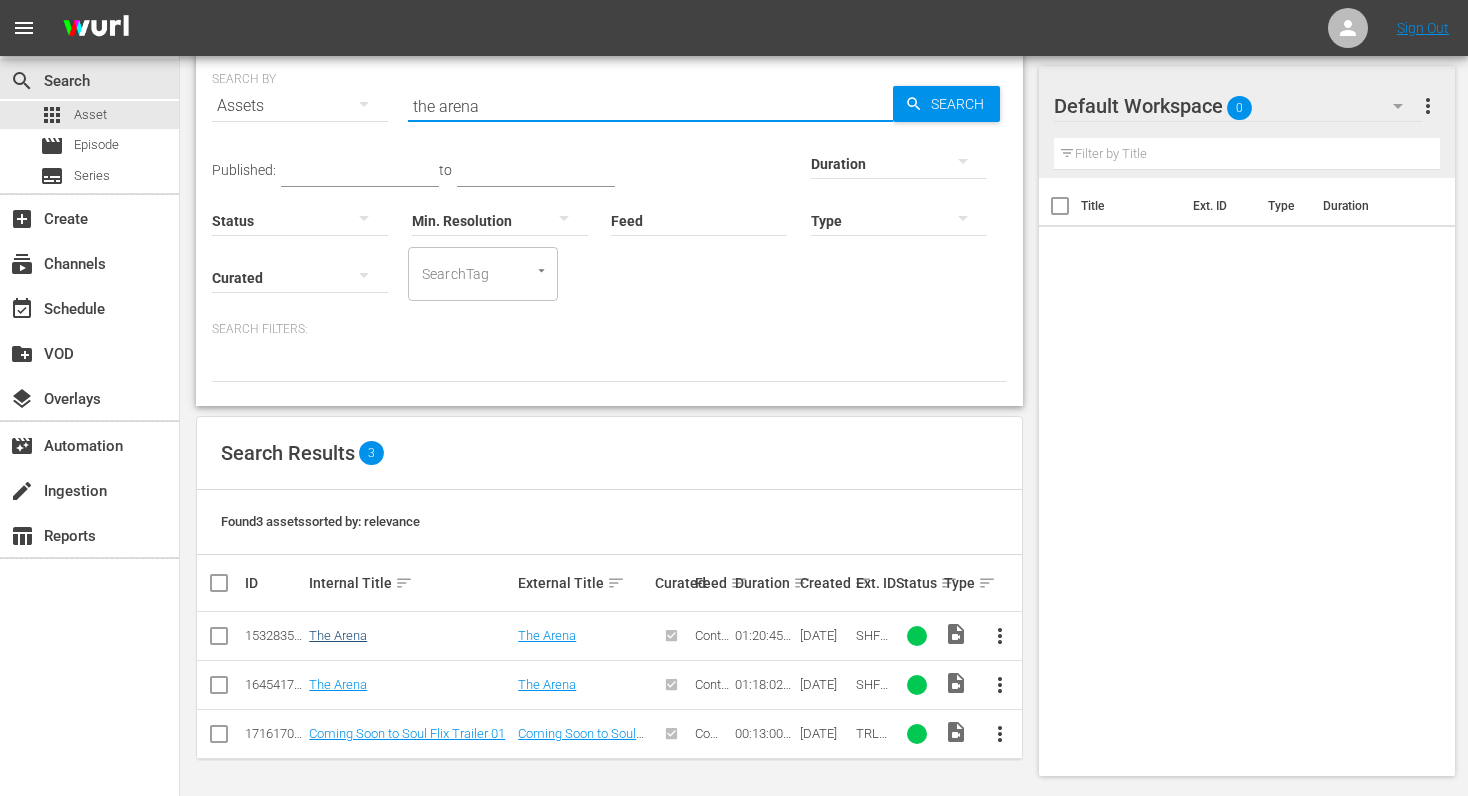 type on "the arena" 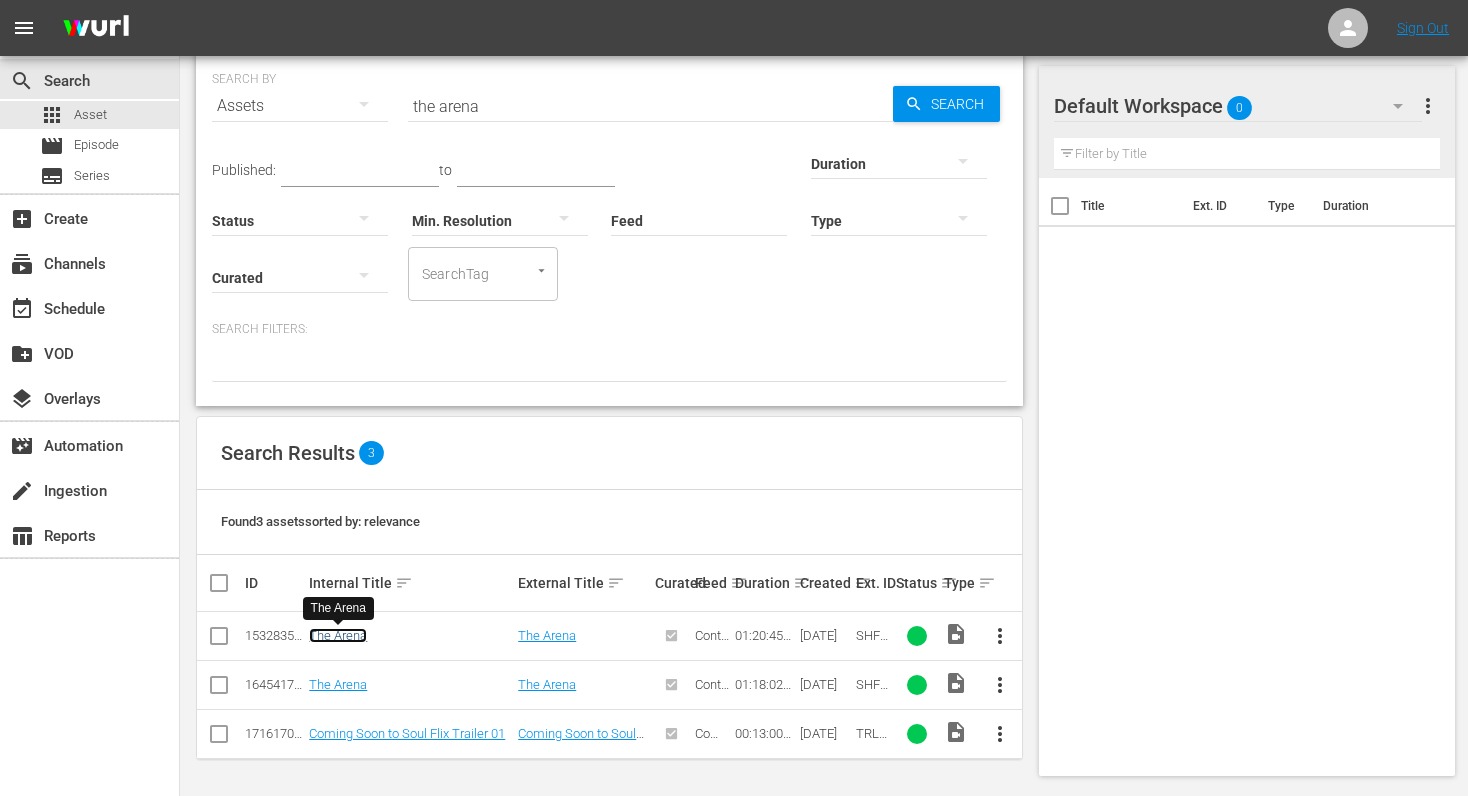 click on "The Arena" at bounding box center [338, 635] 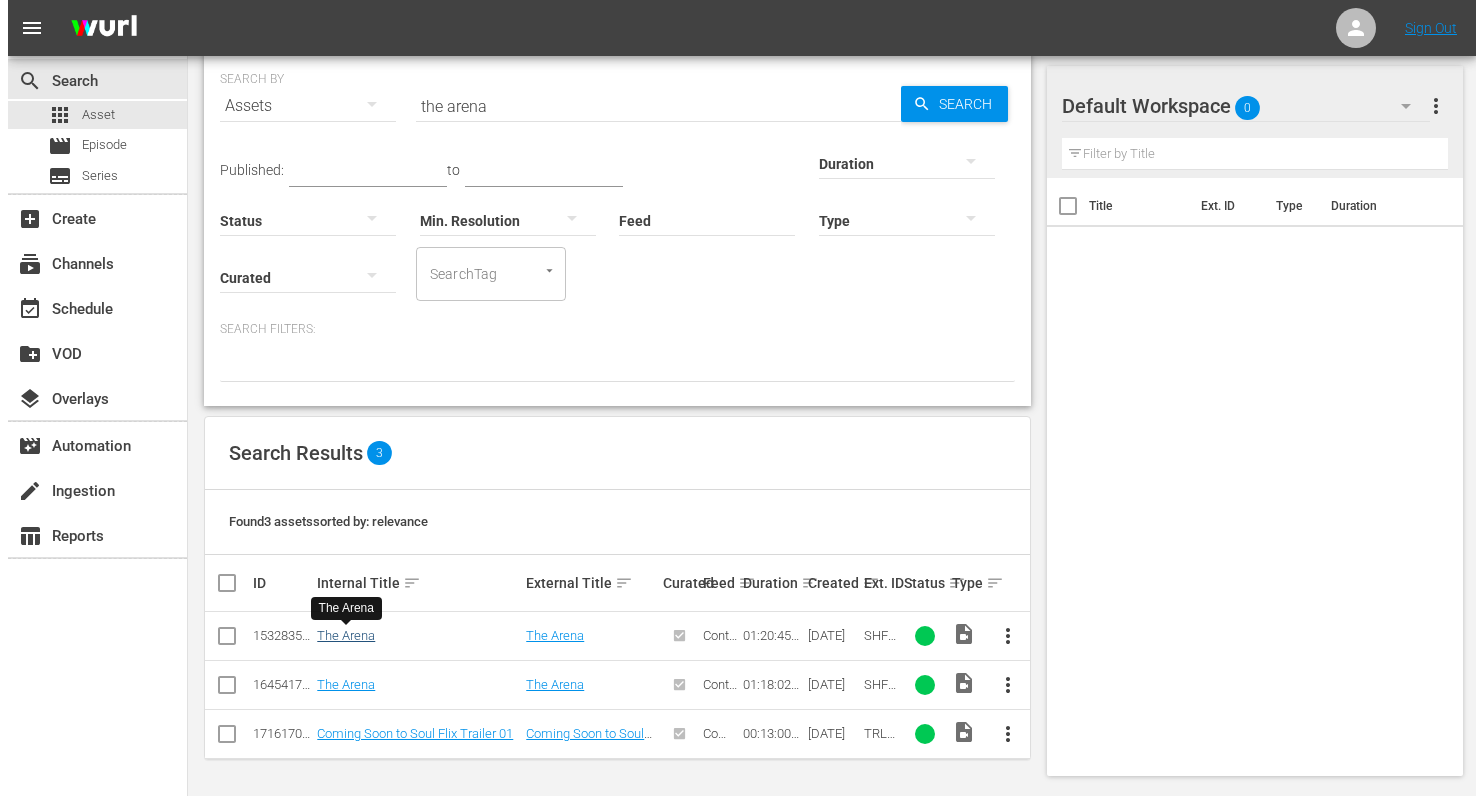 scroll, scrollTop: 0, scrollLeft: 0, axis: both 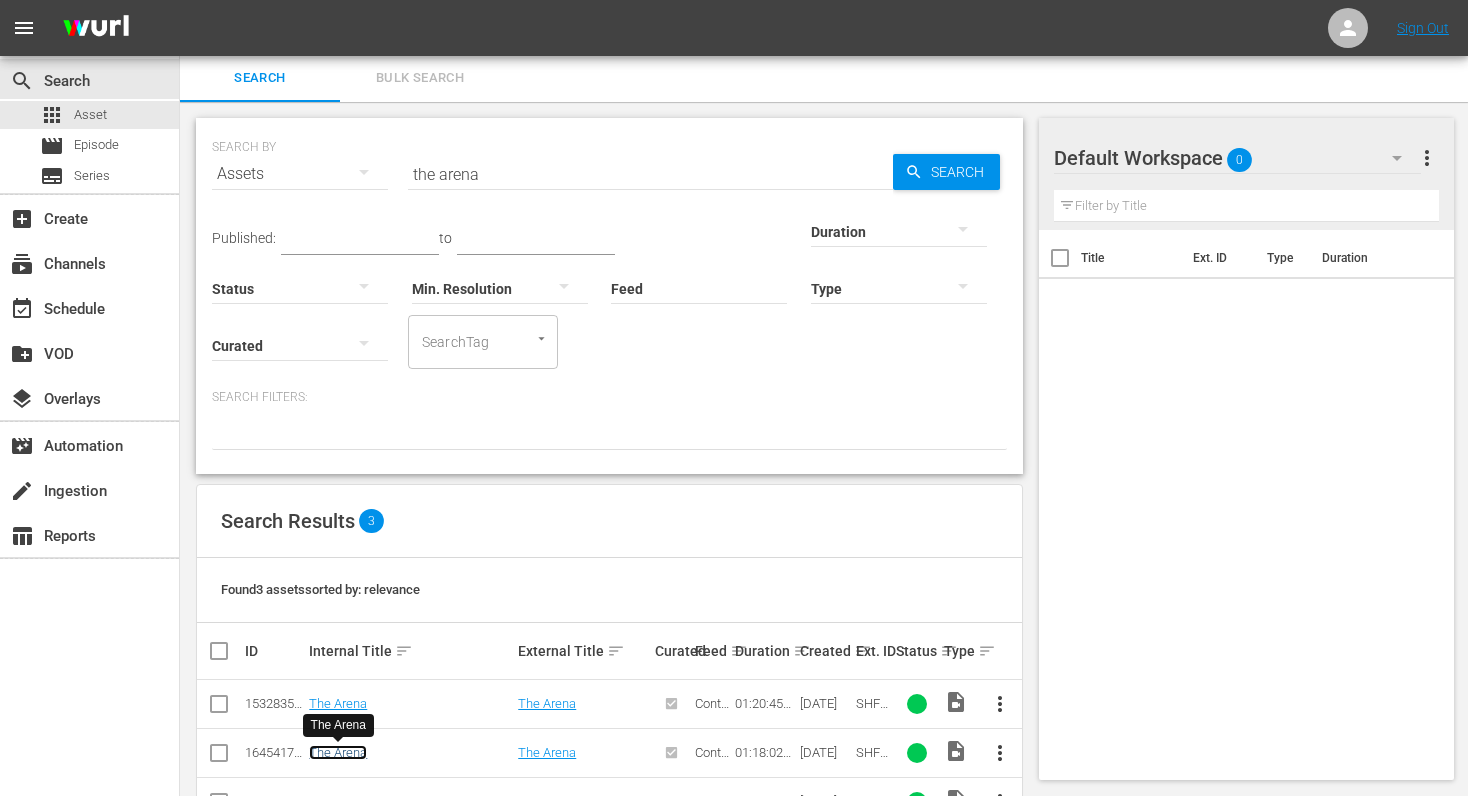 click on "The Arena" at bounding box center [338, 752] 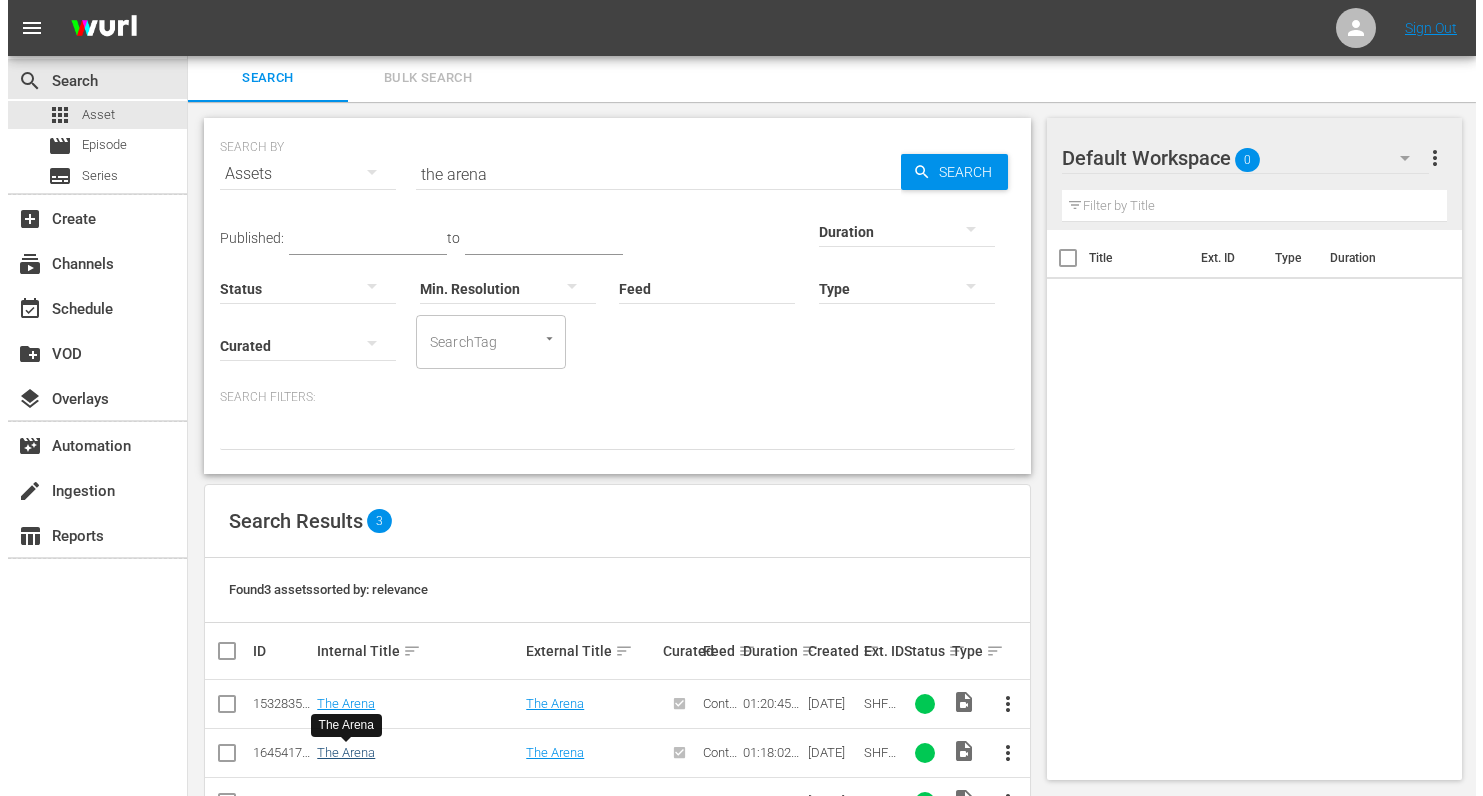 scroll, scrollTop: 0, scrollLeft: 0, axis: both 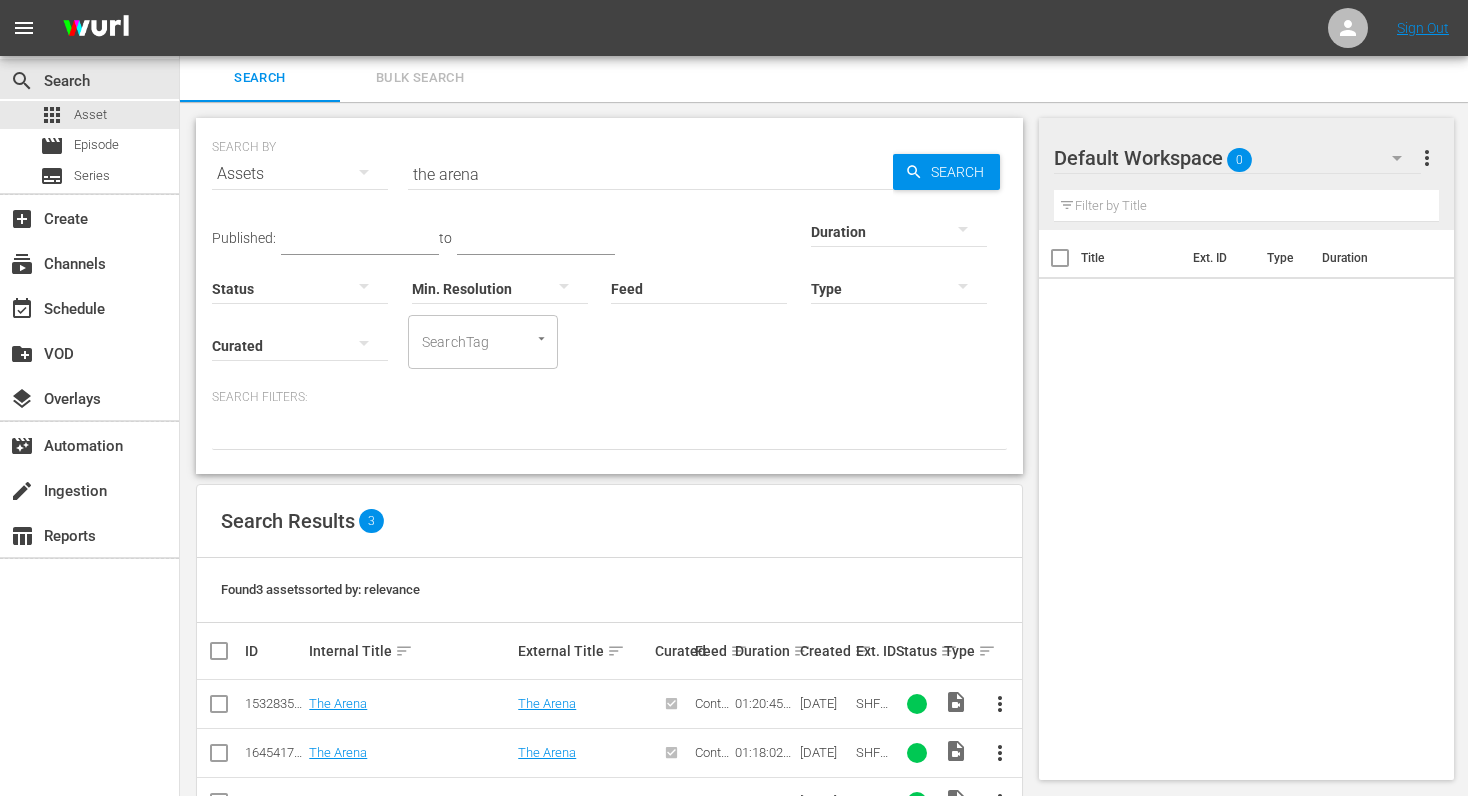 click on "the arena" at bounding box center [650, 174] 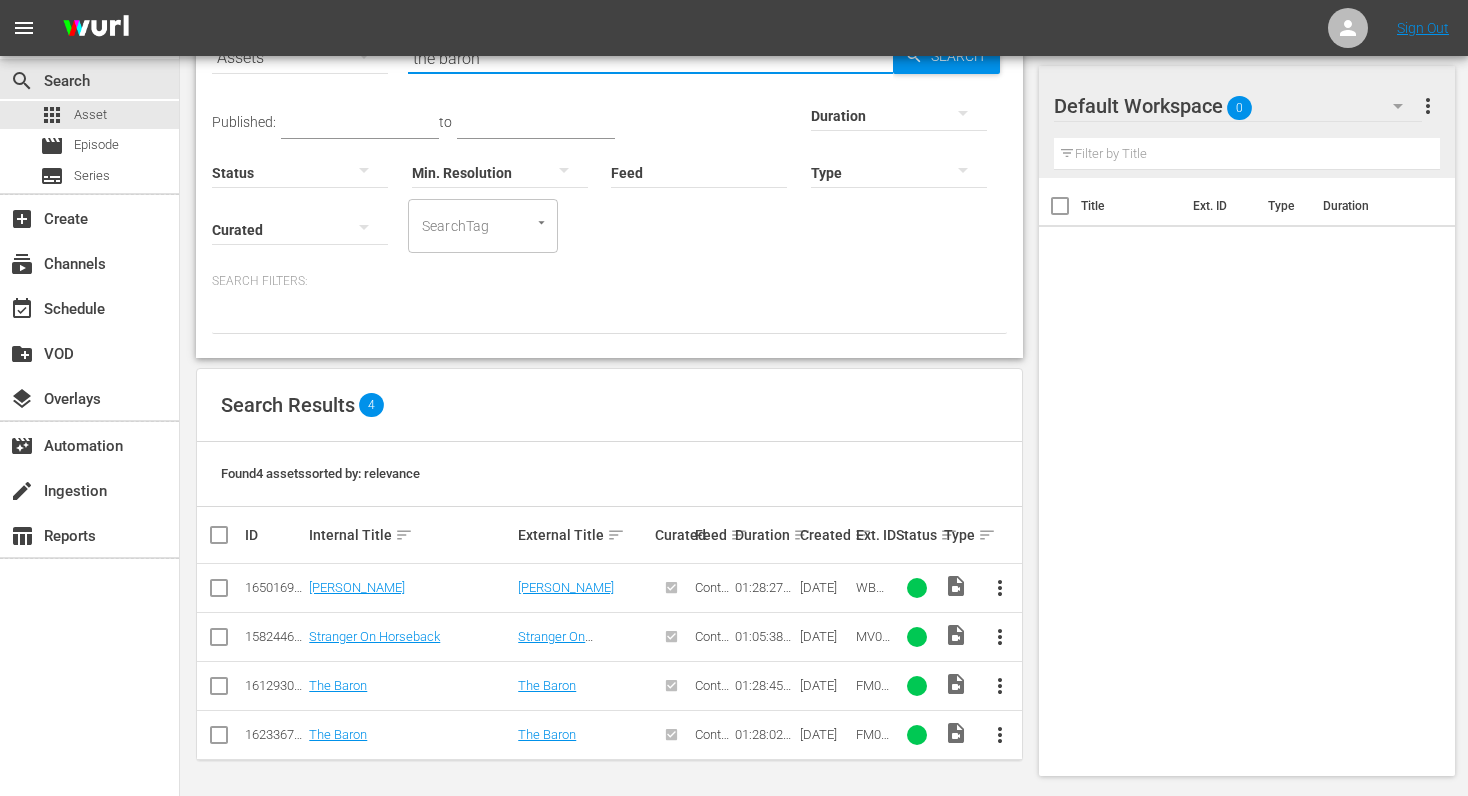 scroll, scrollTop: 119, scrollLeft: 0, axis: vertical 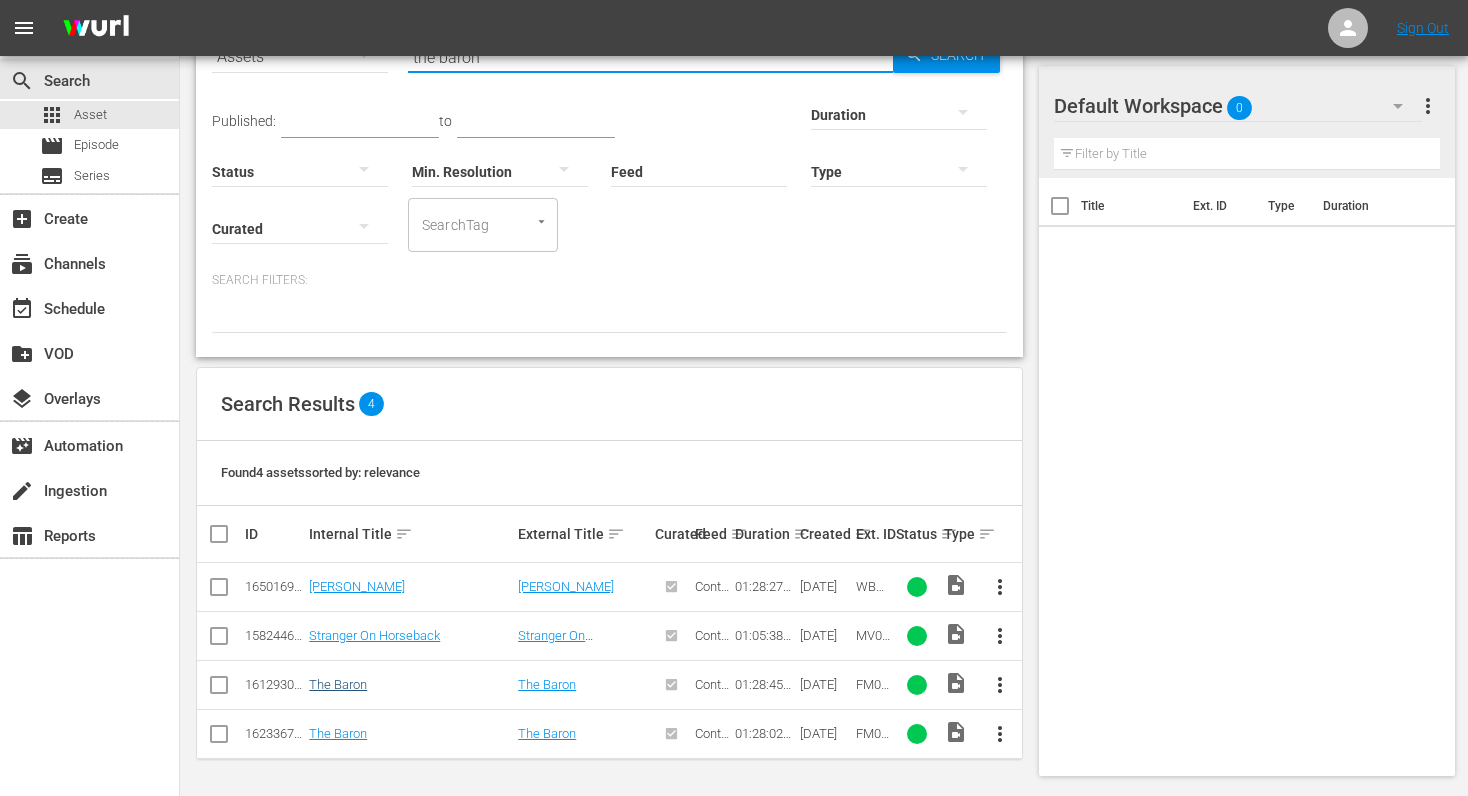 type on "the baron" 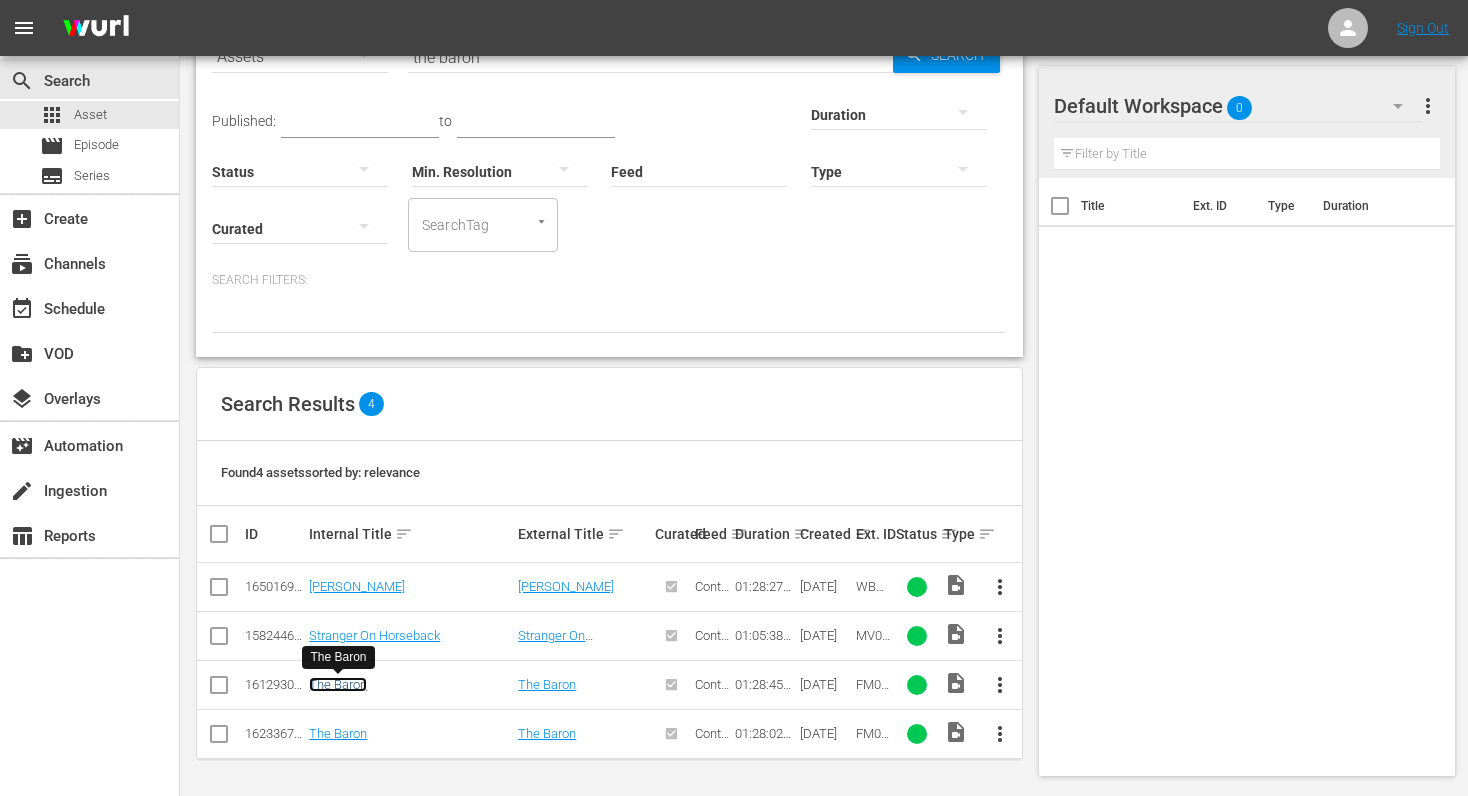 click on "The Baron" at bounding box center [338, 684] 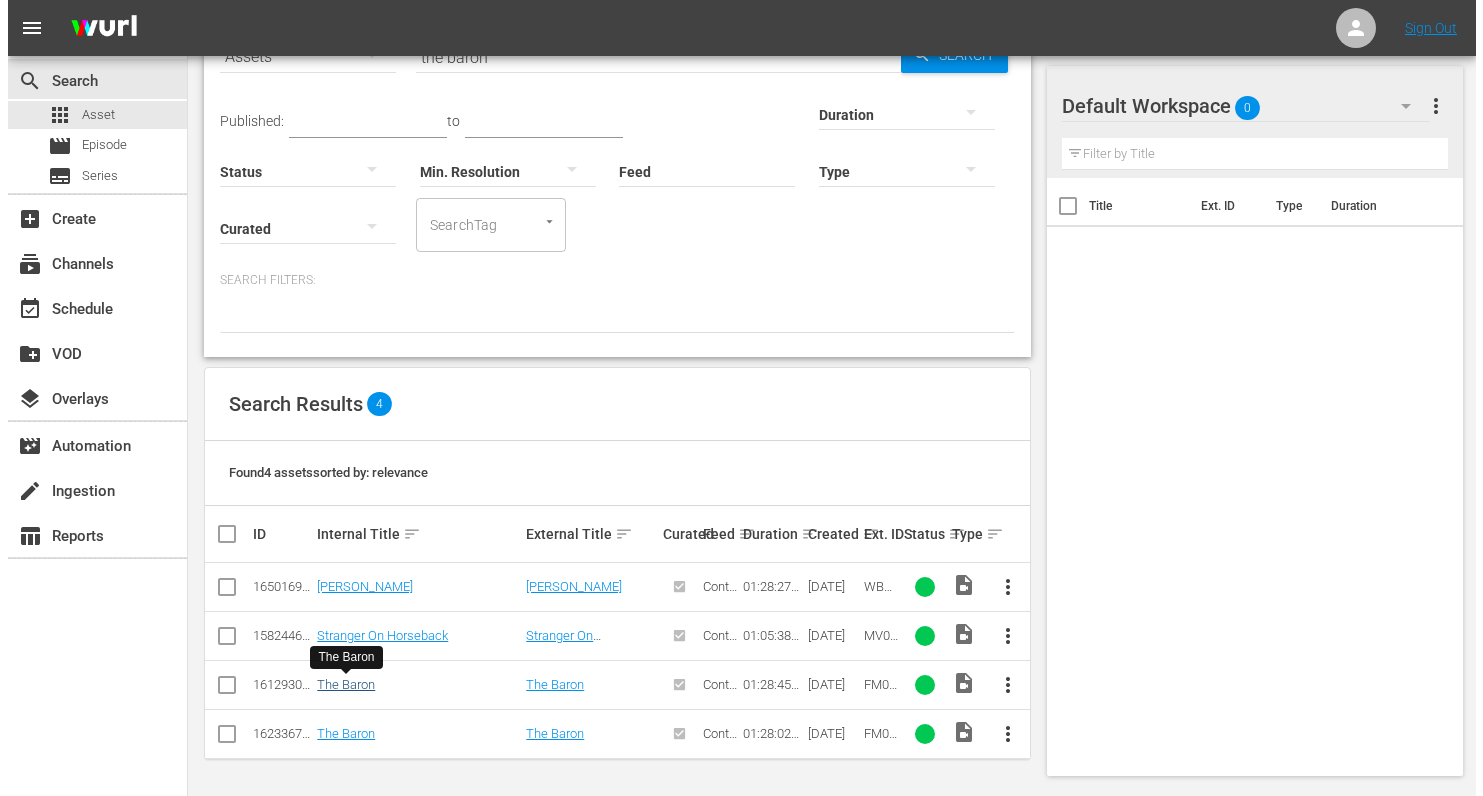scroll, scrollTop: 0, scrollLeft: 0, axis: both 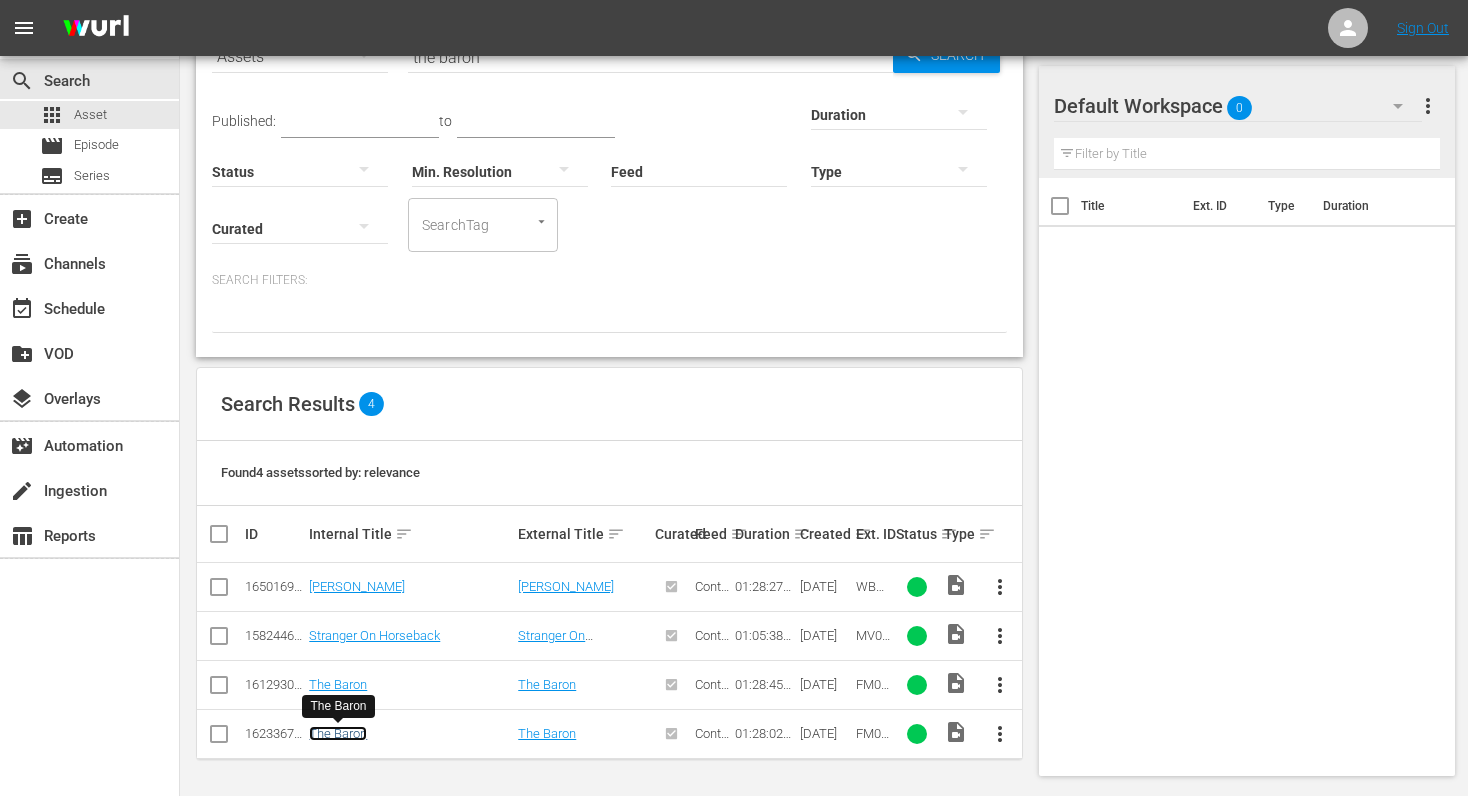 click on "The Baron" at bounding box center (338, 733) 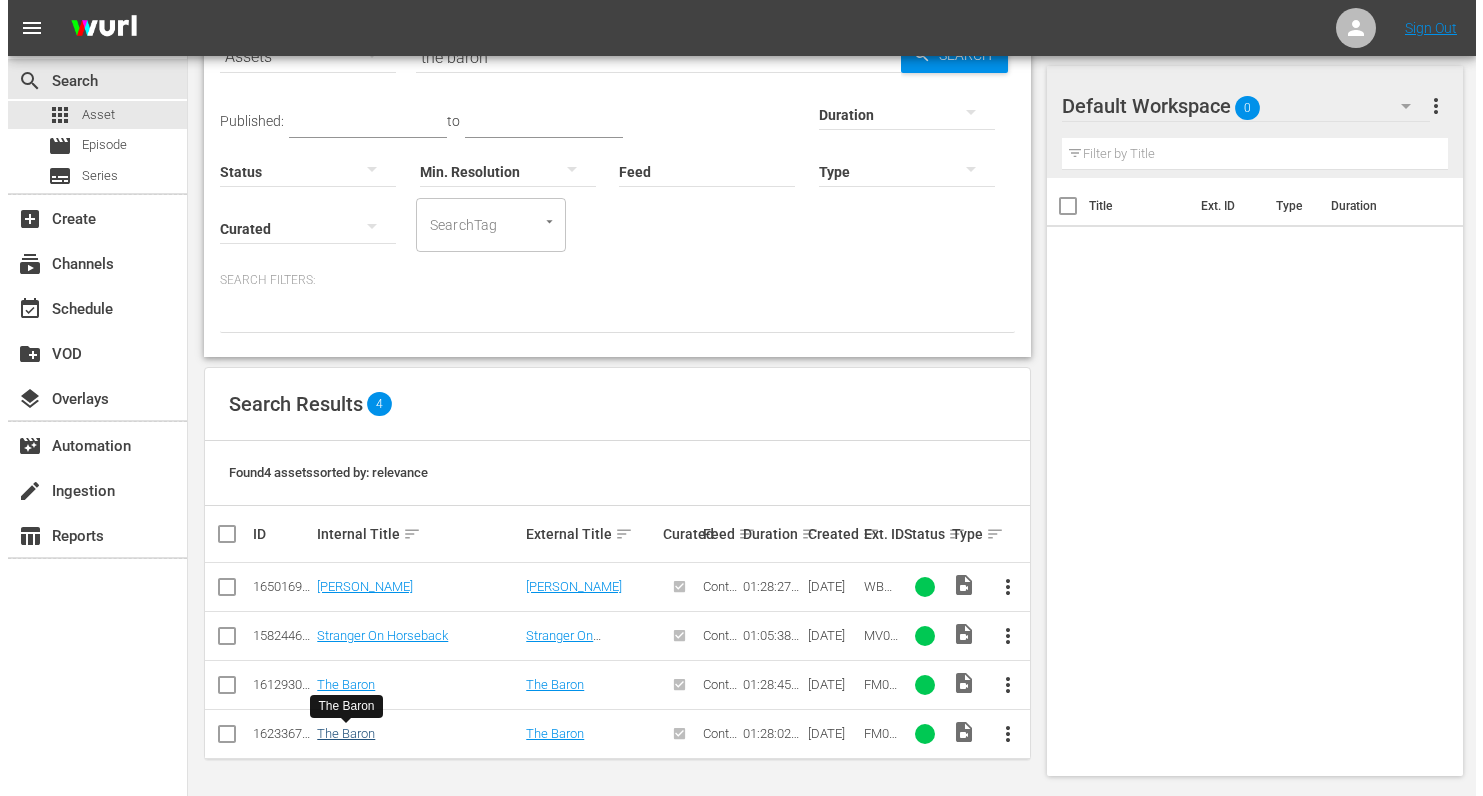 scroll, scrollTop: 0, scrollLeft: 0, axis: both 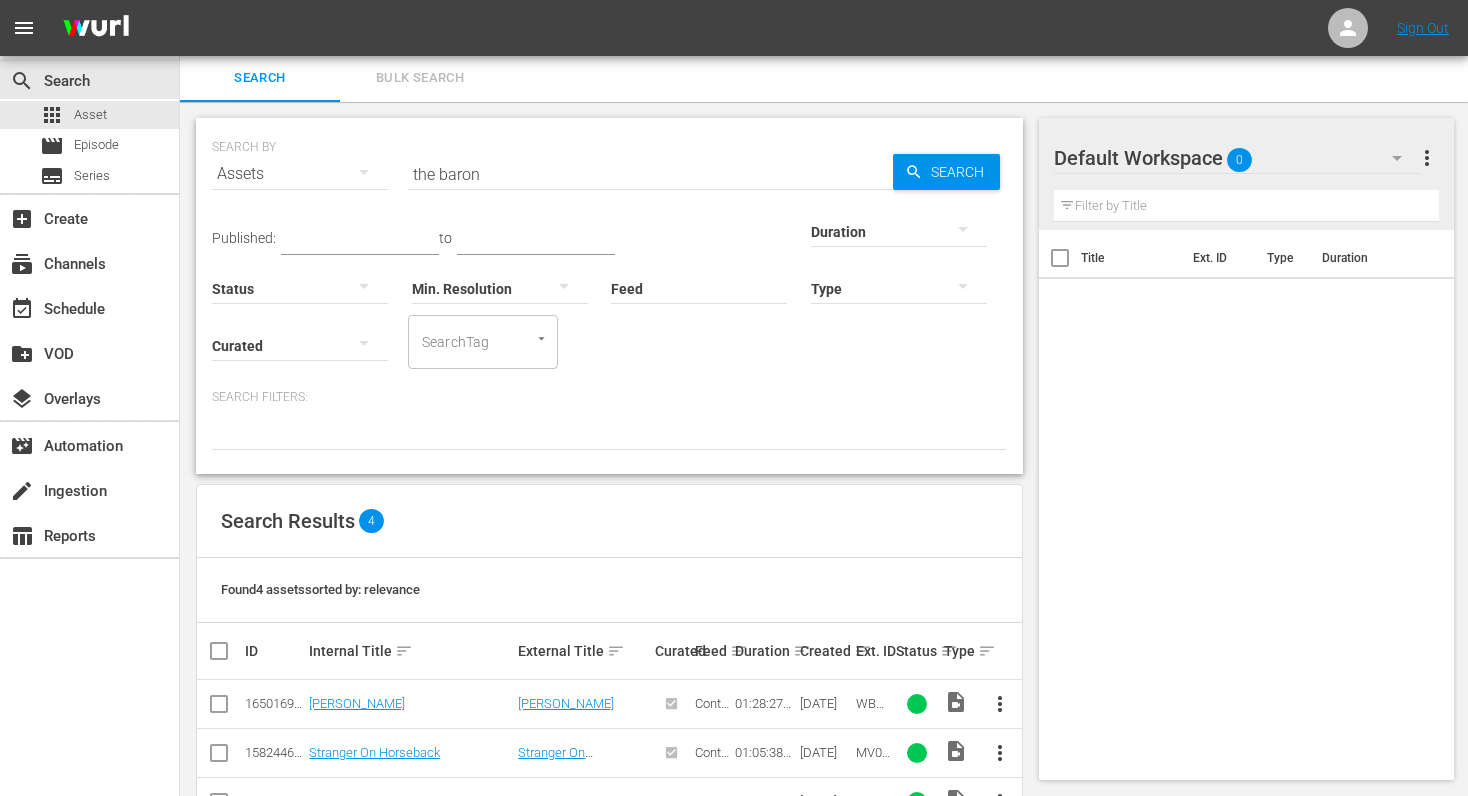 click on "the baron" at bounding box center (650, 174) 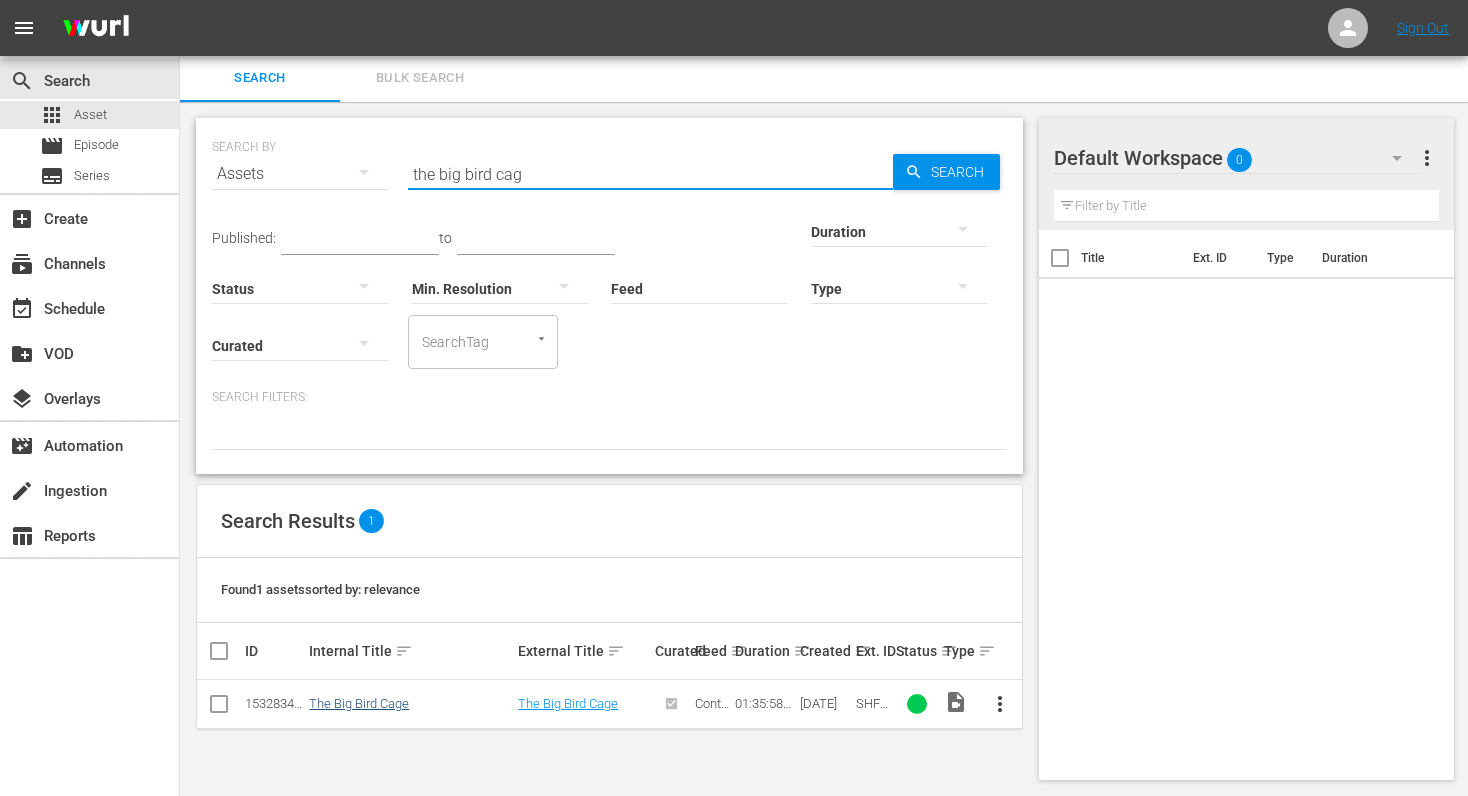 type on "the big bird cag" 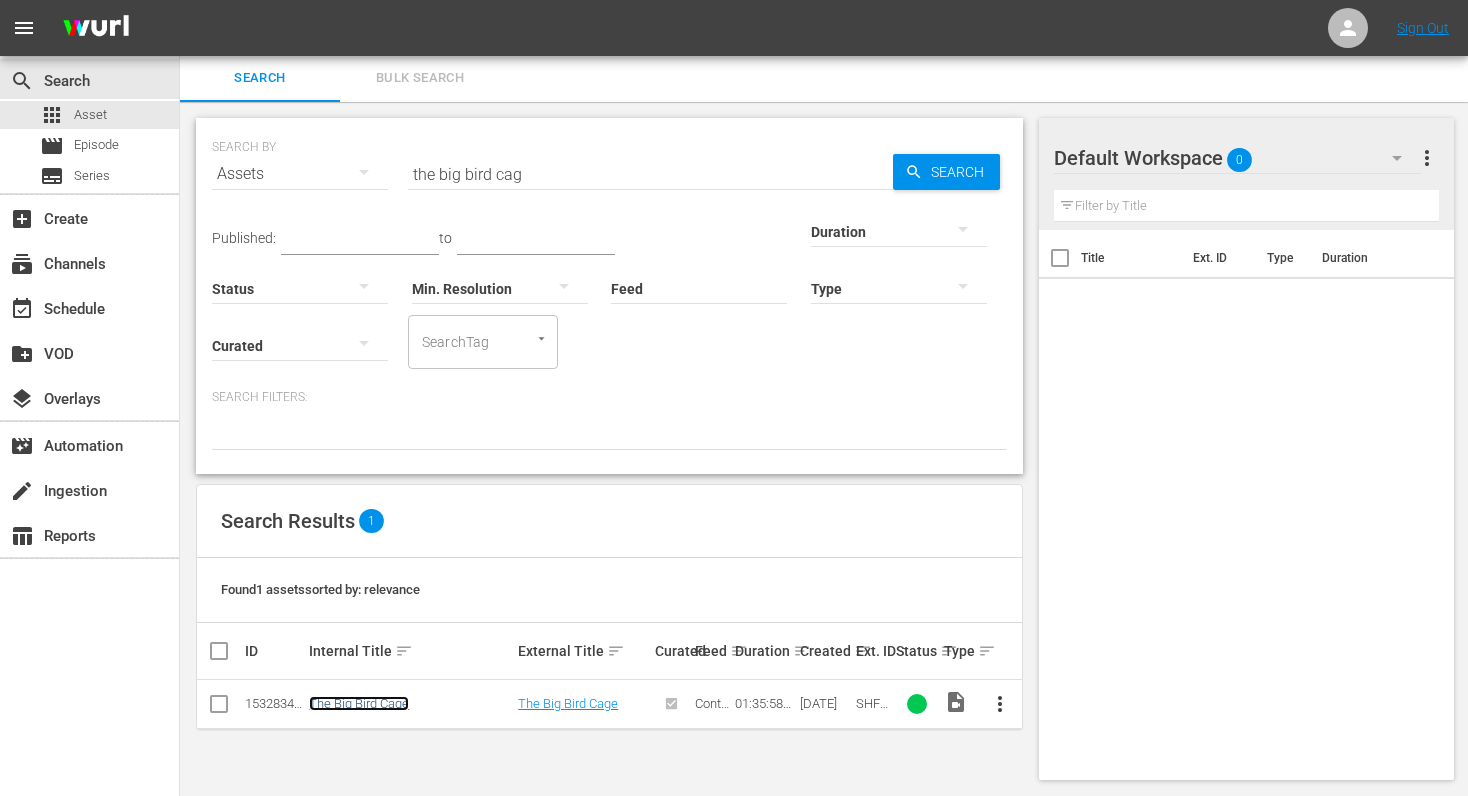 click on "The Big Bird Cage" at bounding box center [359, 703] 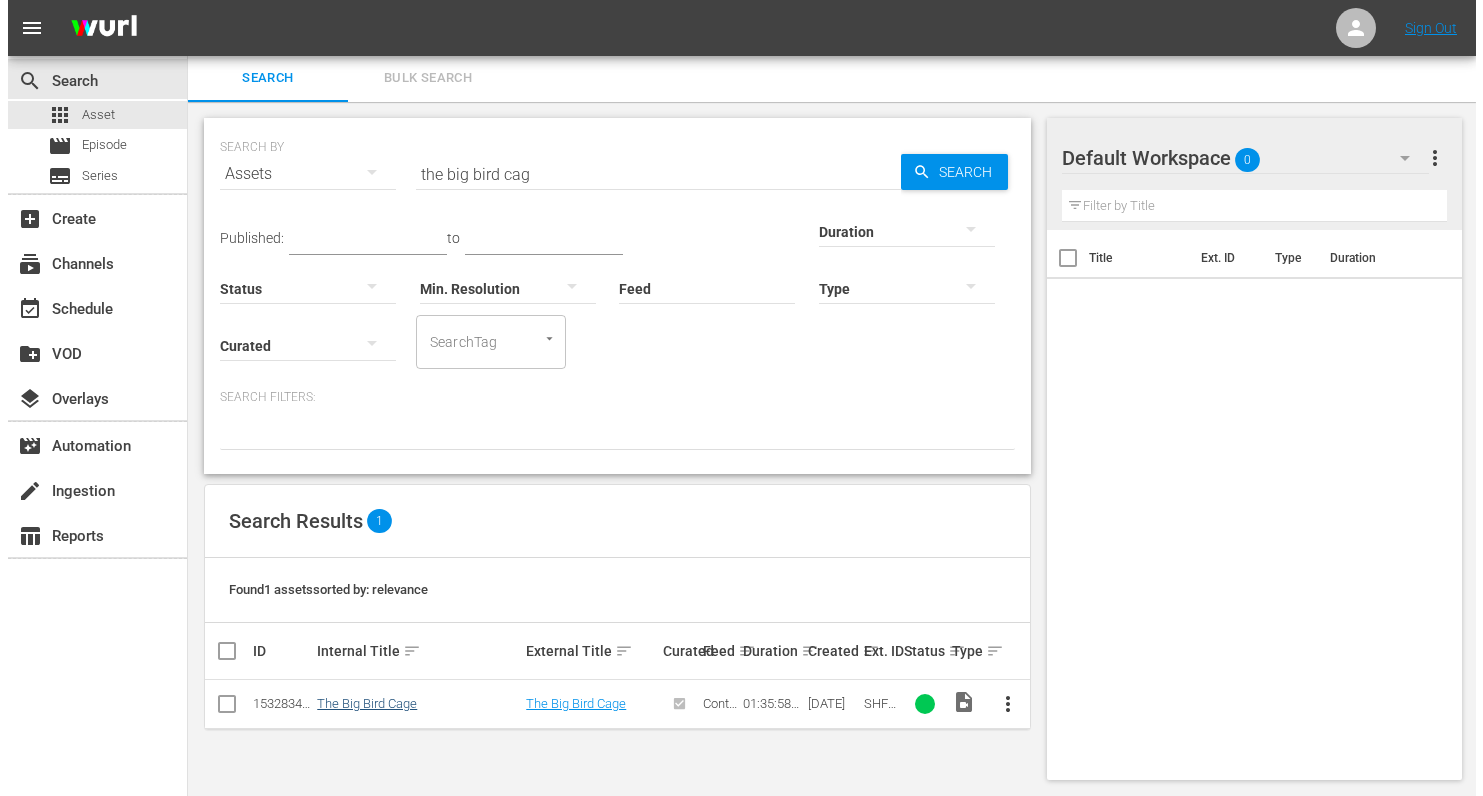 scroll, scrollTop: 0, scrollLeft: 0, axis: both 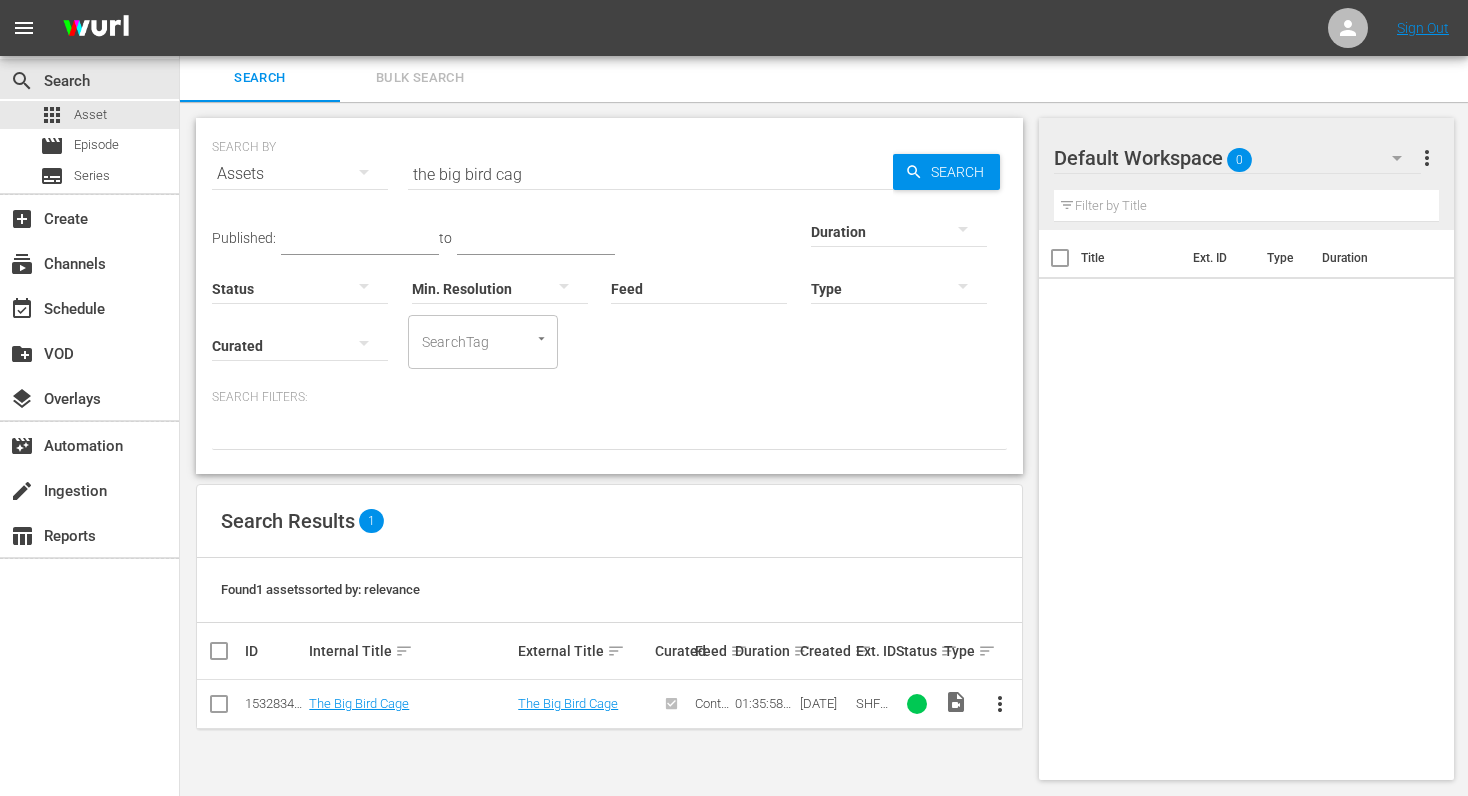 click on "the big bird cag" at bounding box center [650, 174] 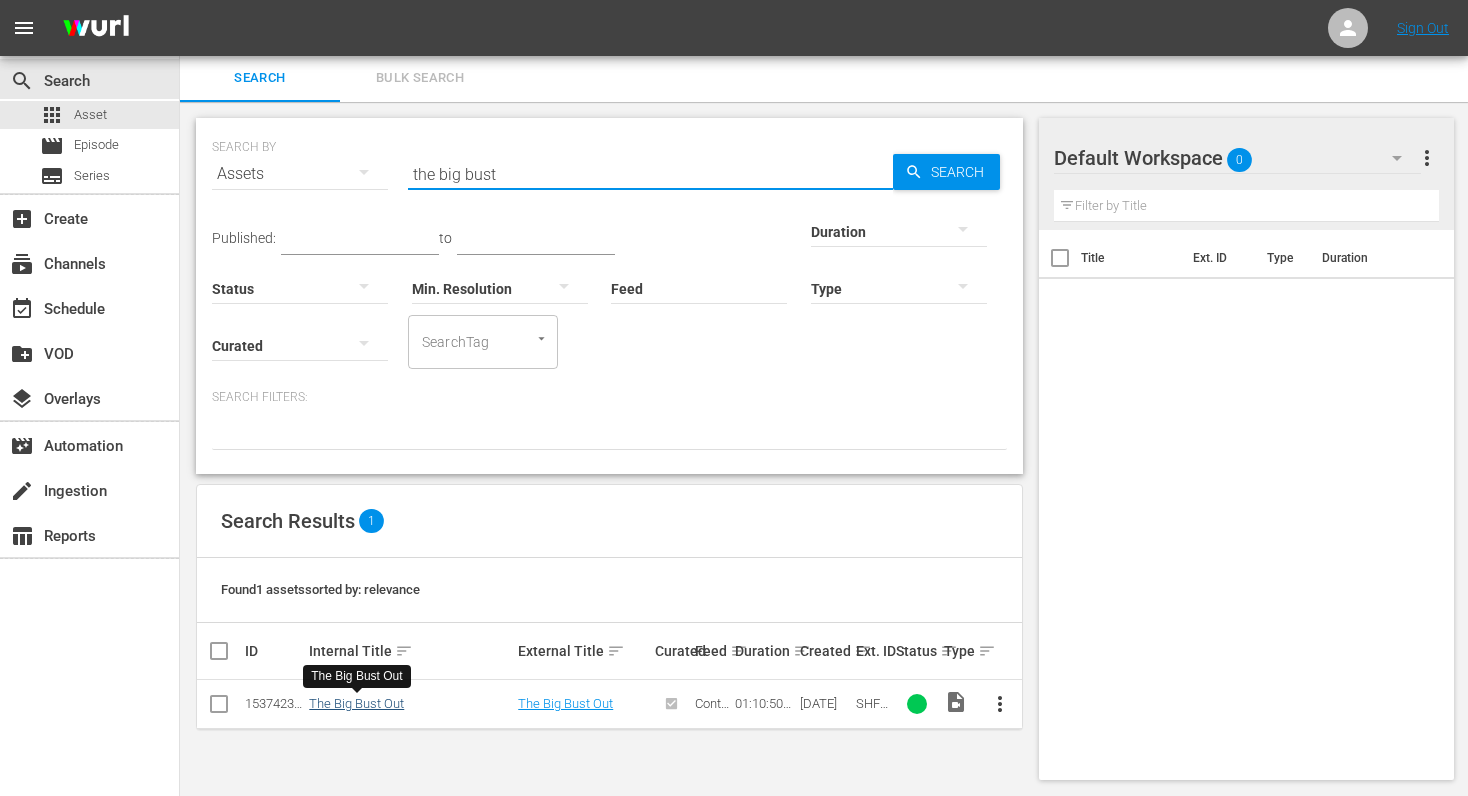 type on "the big bust" 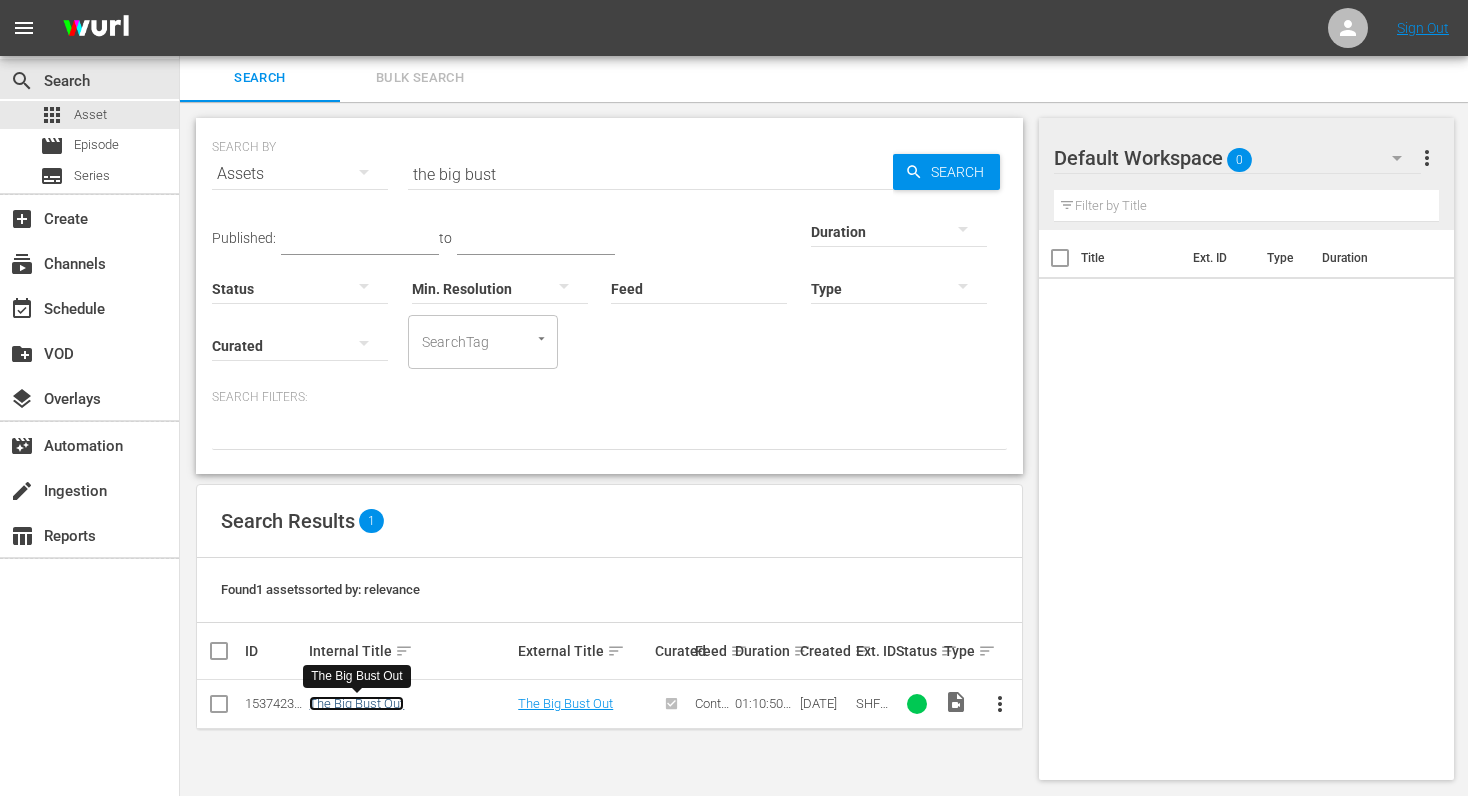 click on "The Big Bust Out" at bounding box center [356, 703] 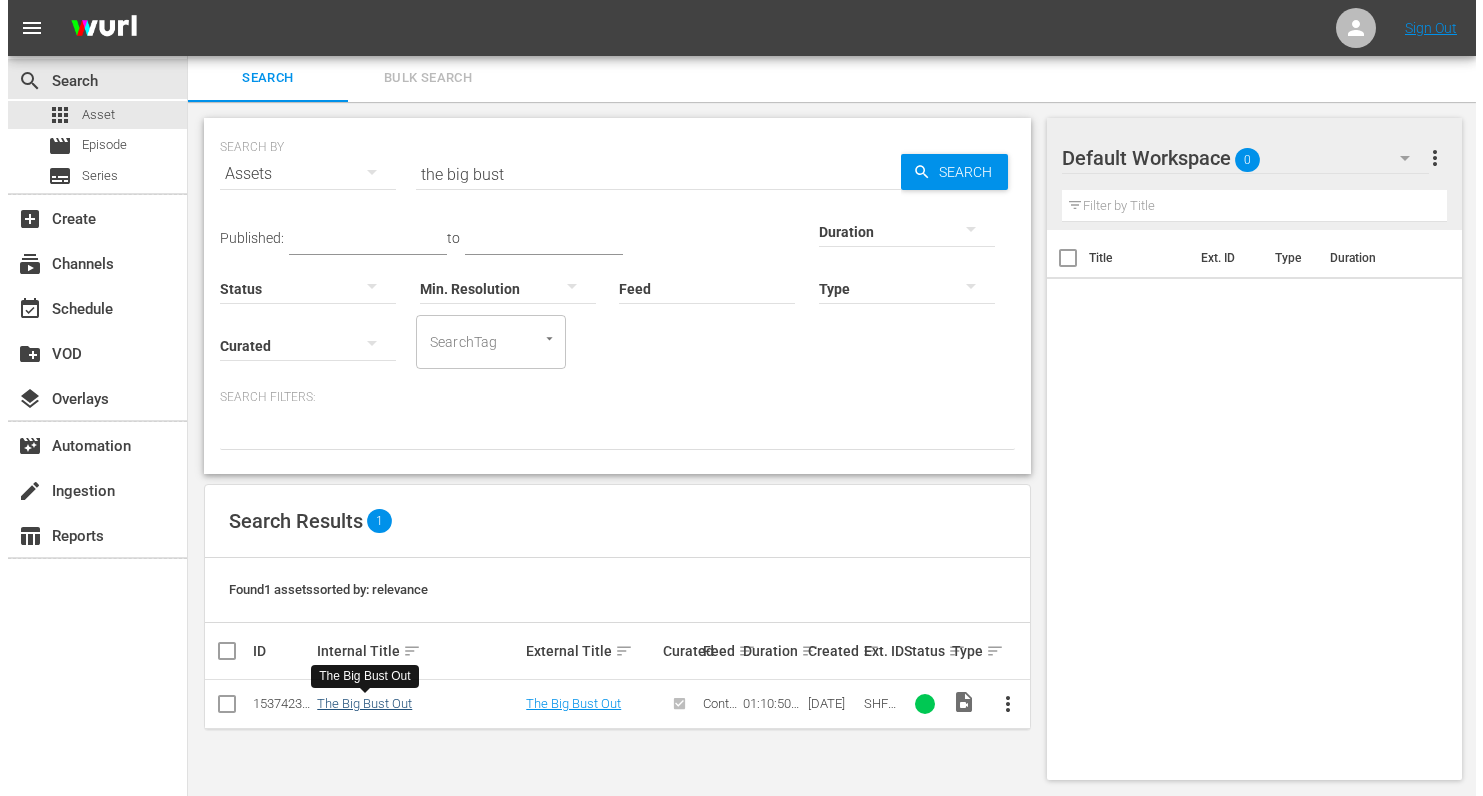 scroll, scrollTop: 0, scrollLeft: 0, axis: both 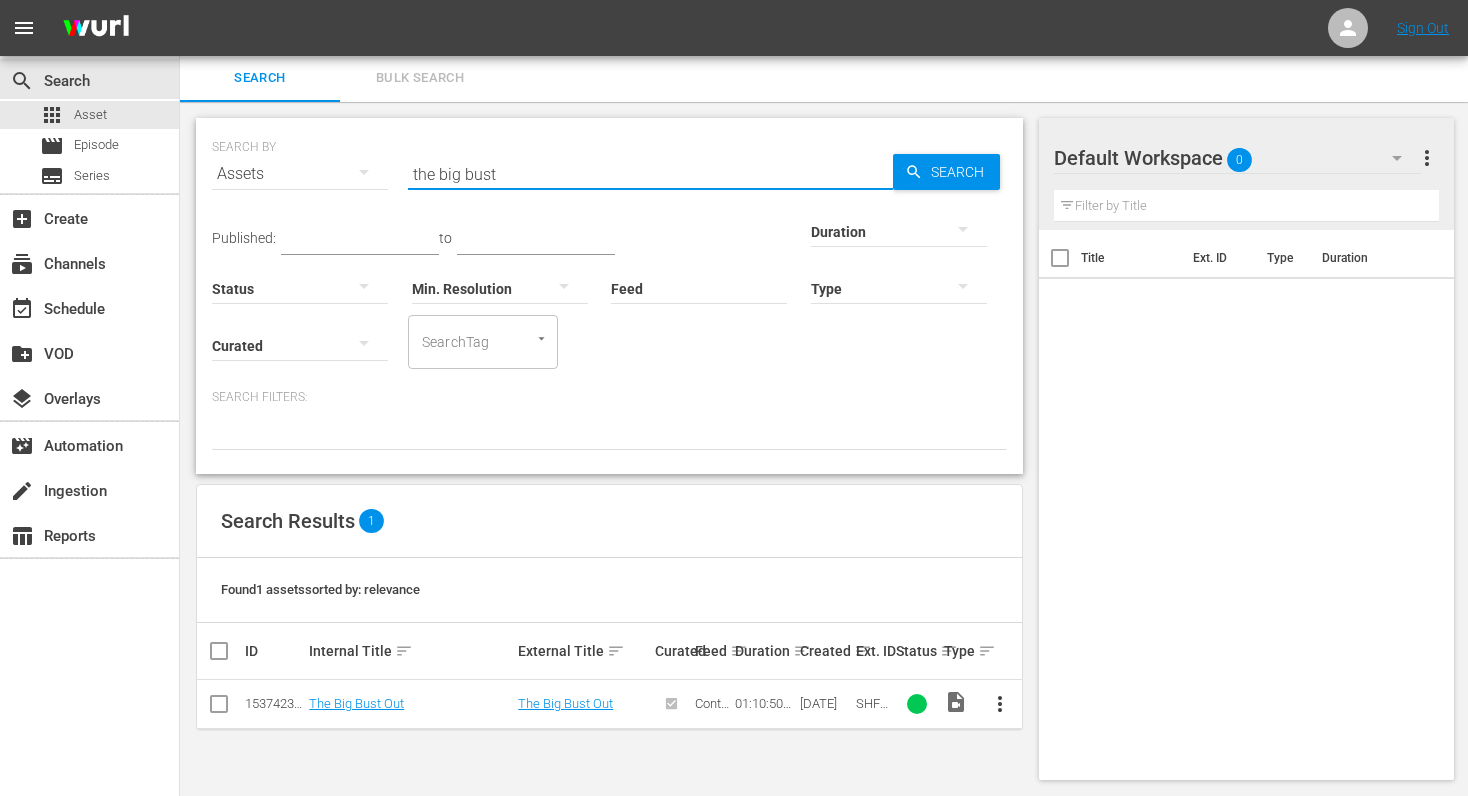 click on "the big bust" at bounding box center [650, 174] 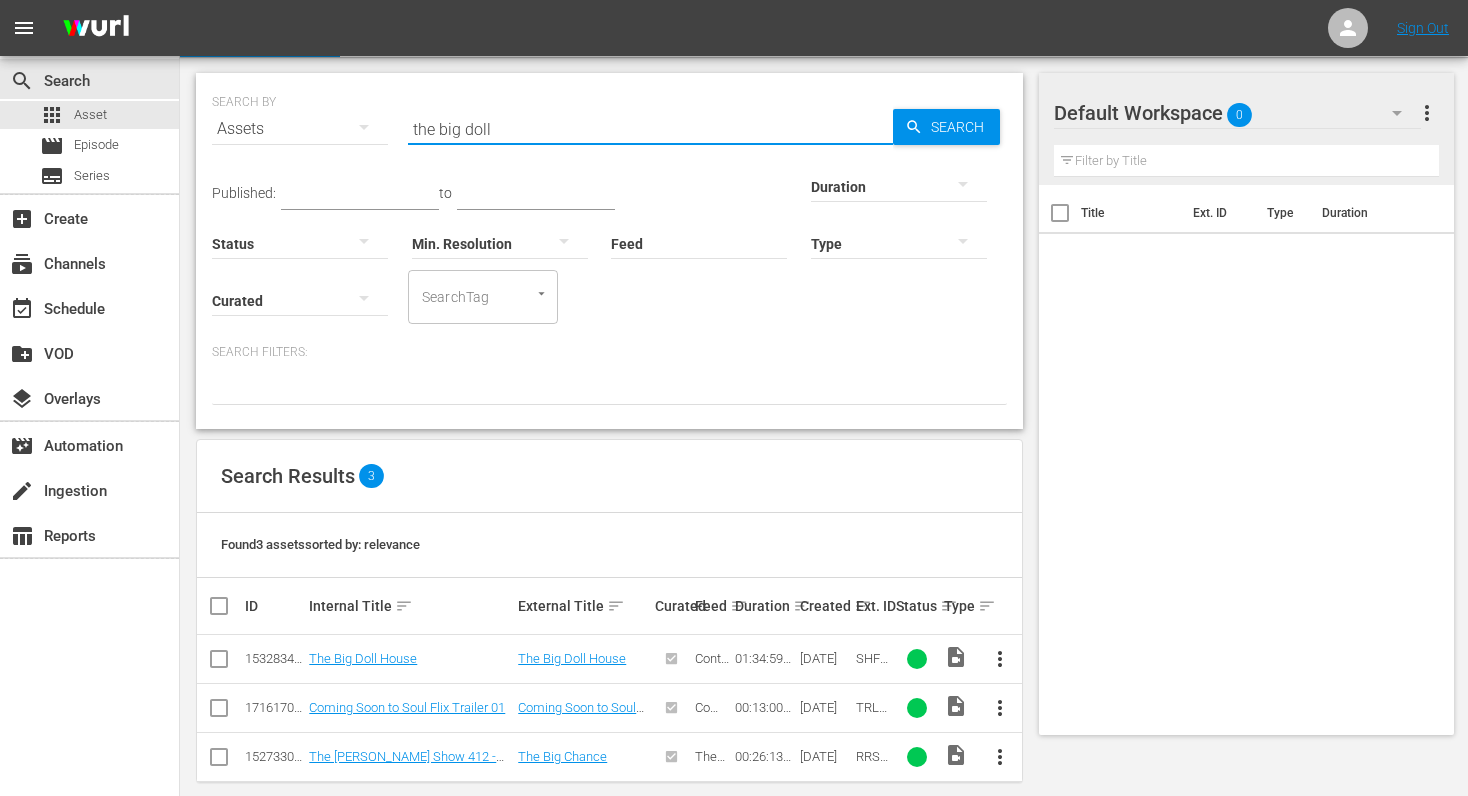 scroll, scrollTop: 70, scrollLeft: 0, axis: vertical 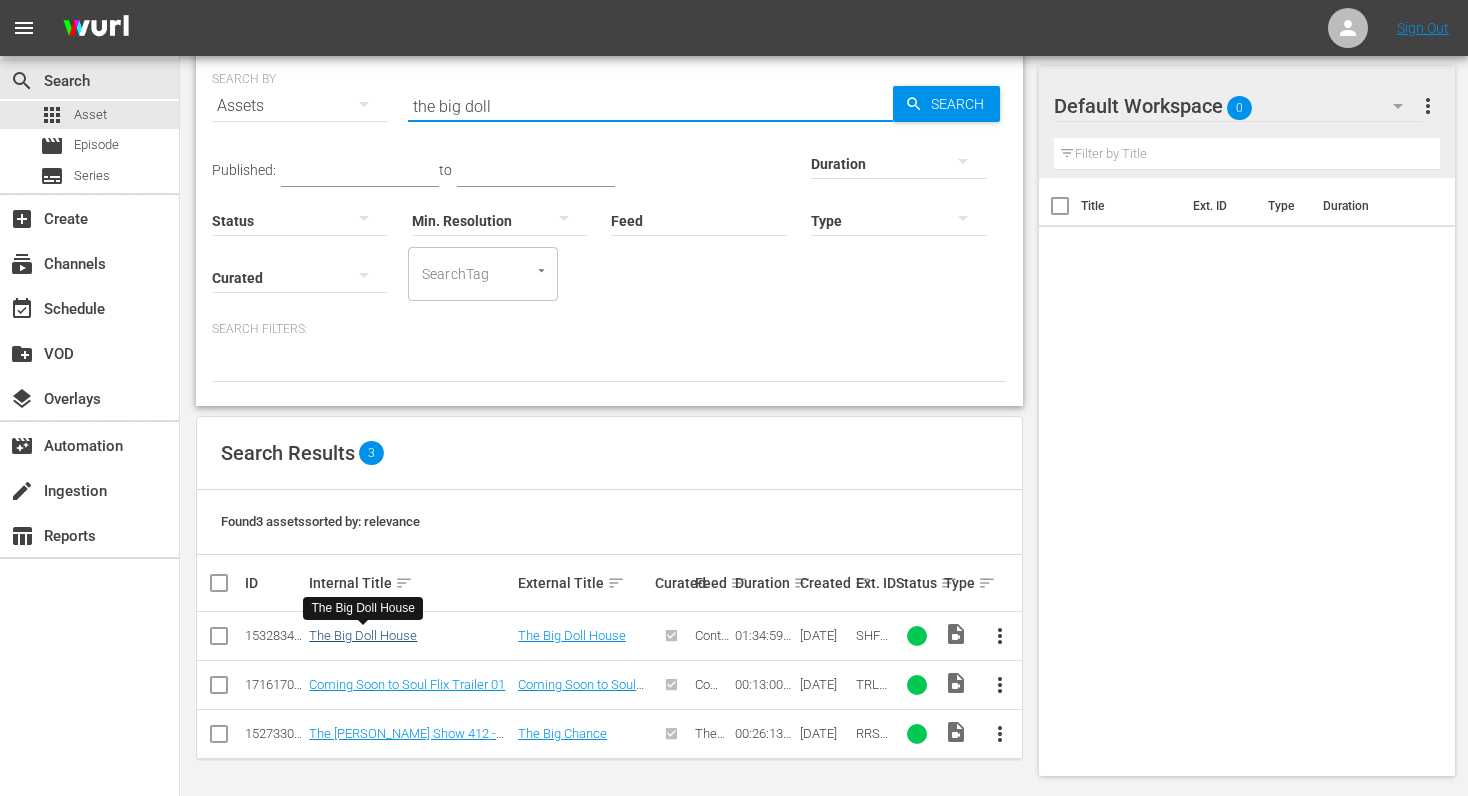 type on "the big doll" 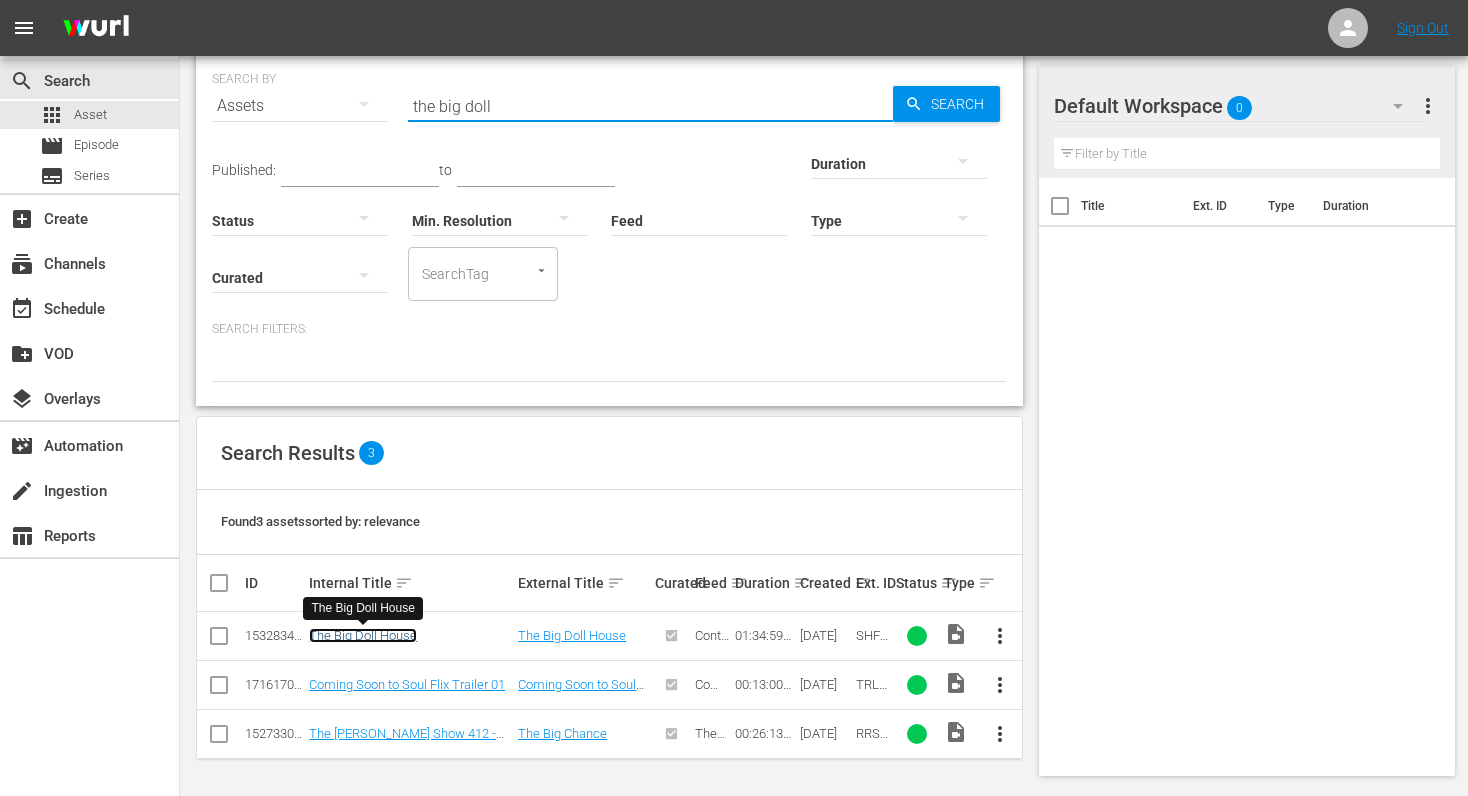 click on "The Big Doll House" at bounding box center [363, 635] 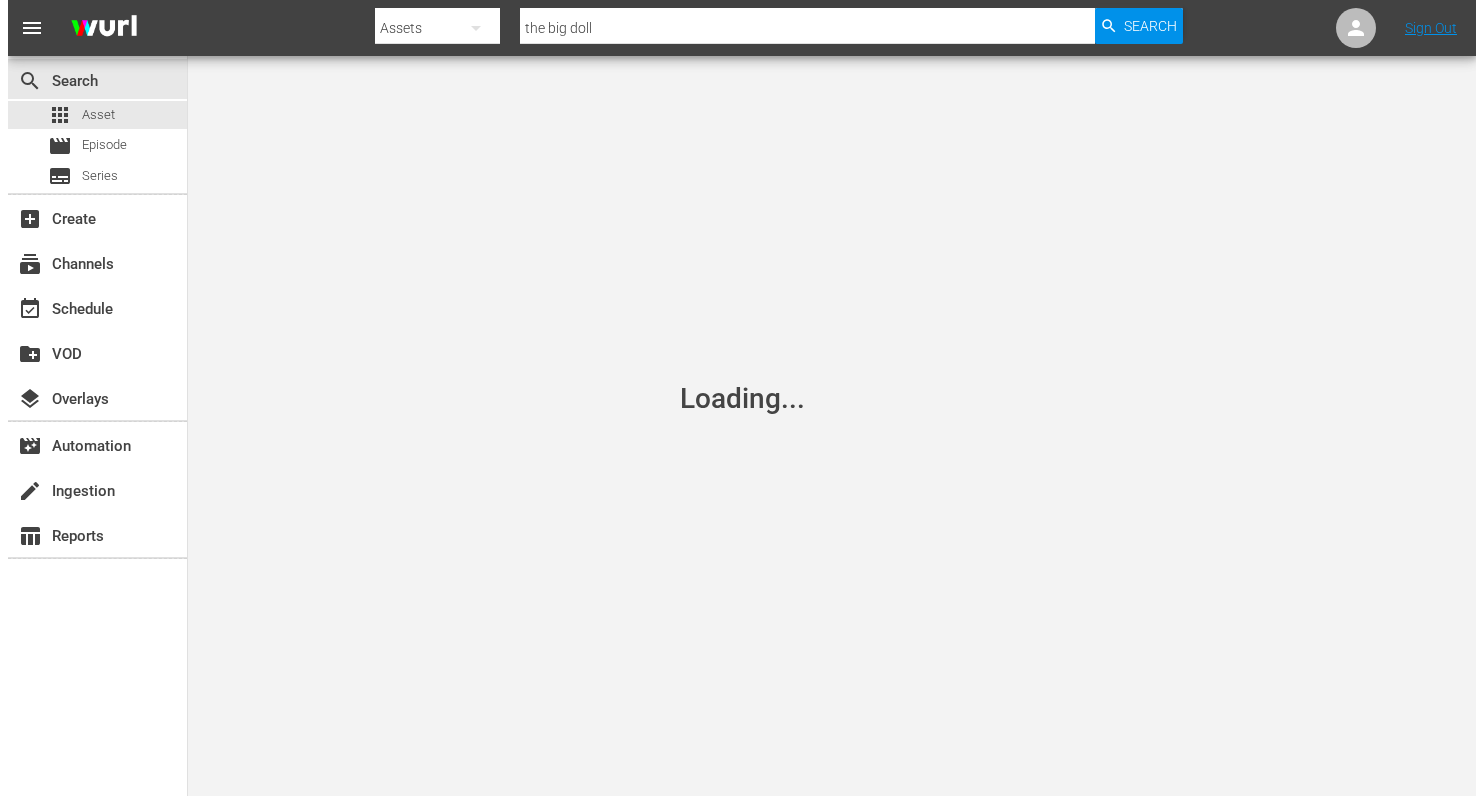 scroll, scrollTop: 0, scrollLeft: 0, axis: both 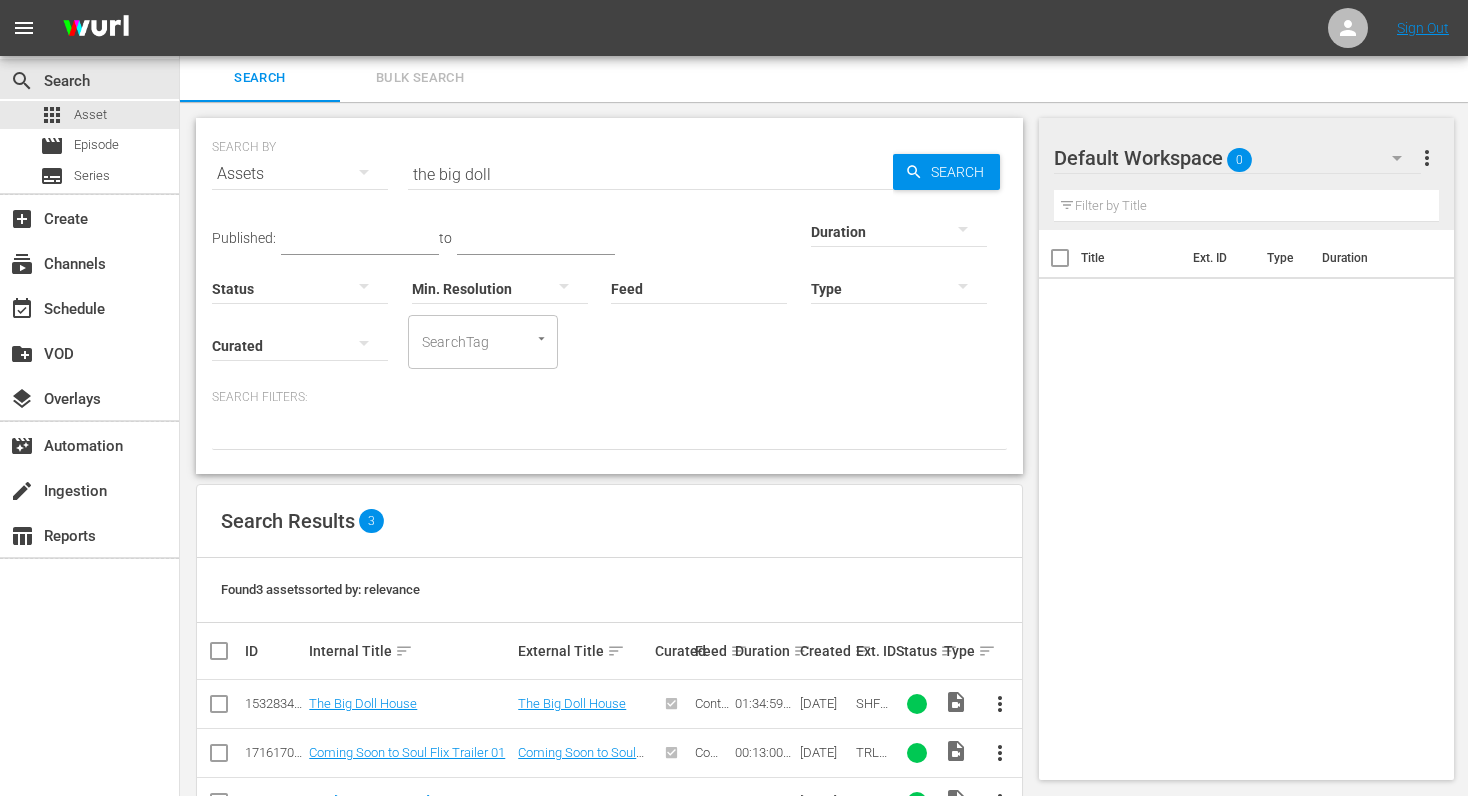click on "the big doll" at bounding box center [650, 174] 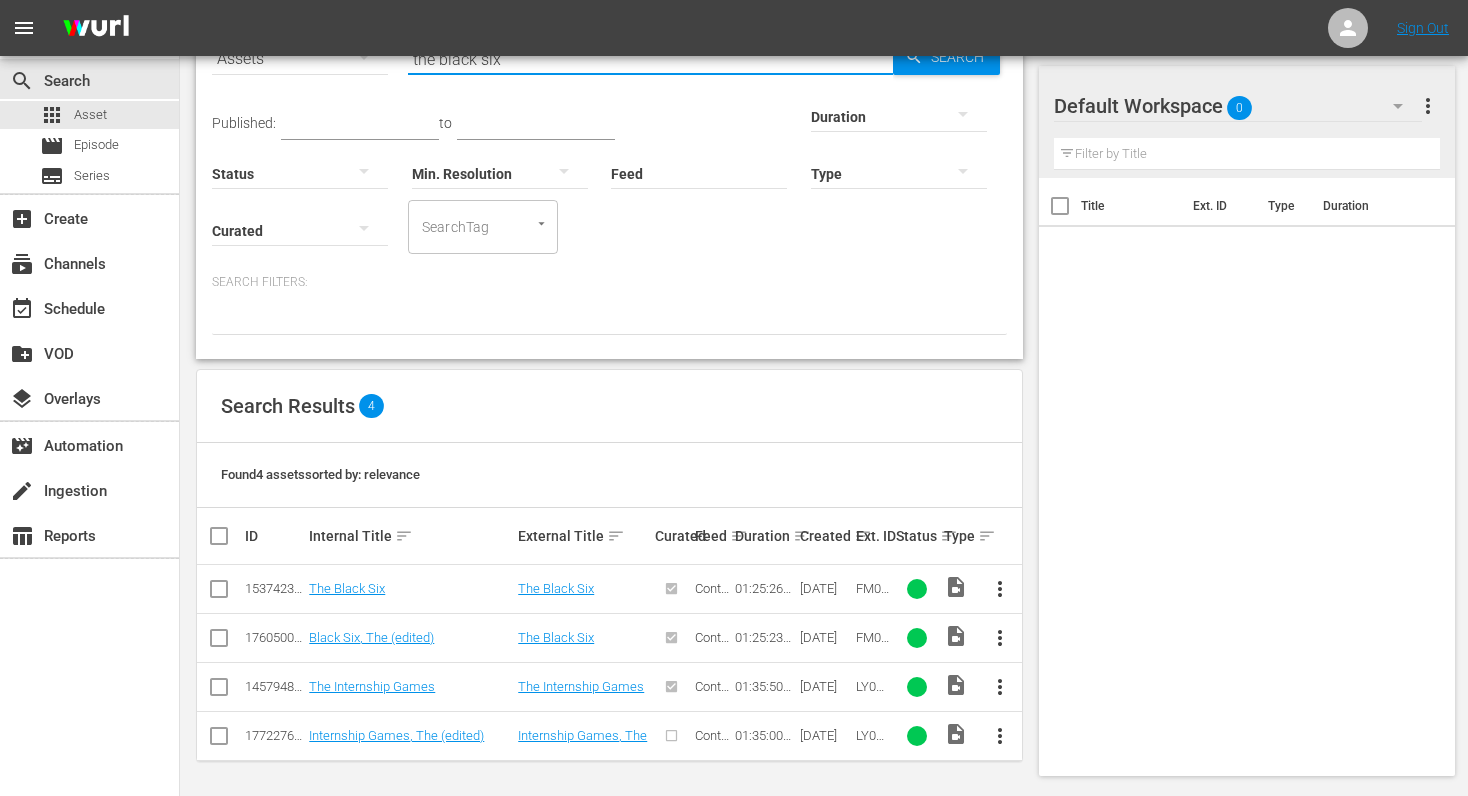 scroll, scrollTop: 119, scrollLeft: 0, axis: vertical 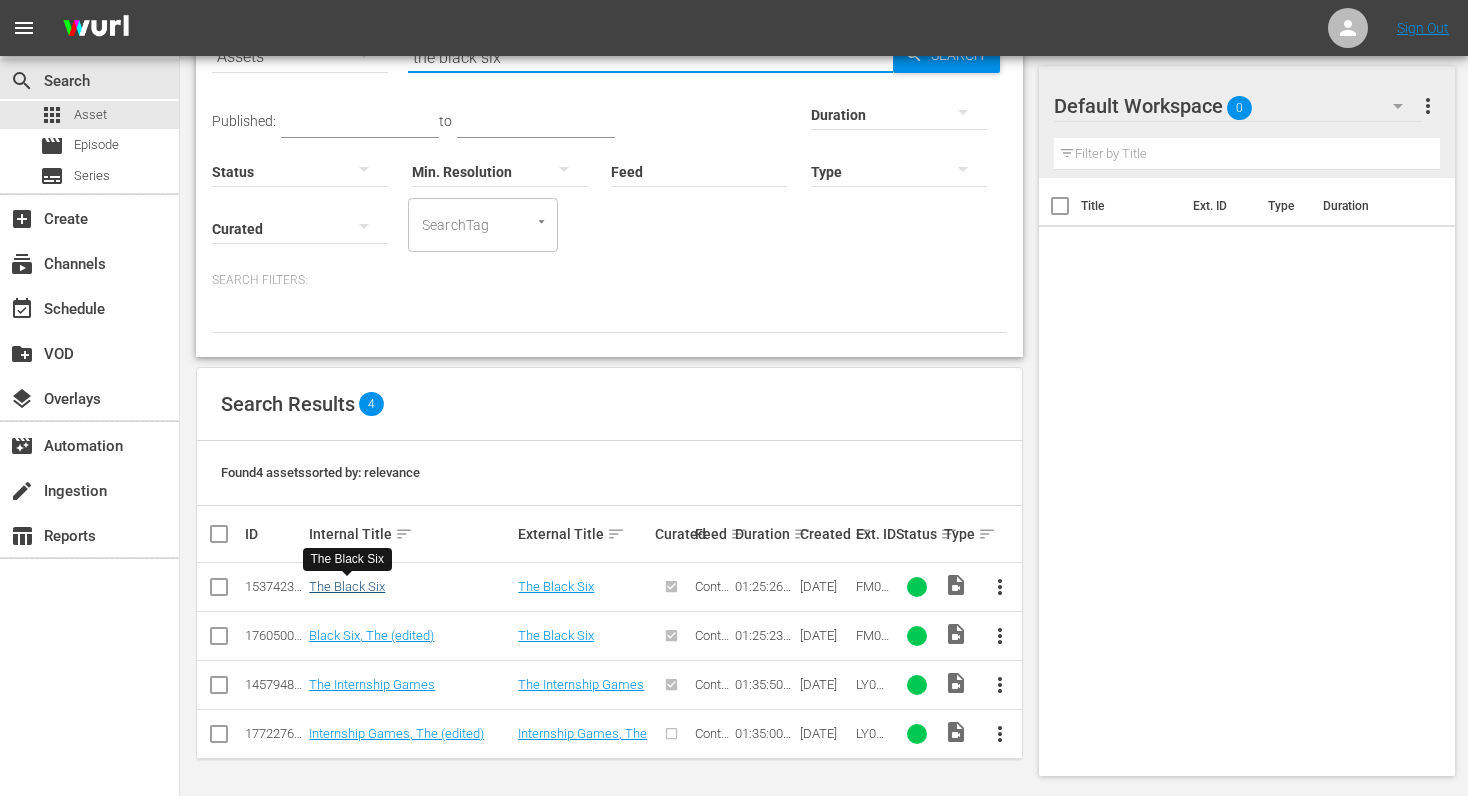 type on "the black six" 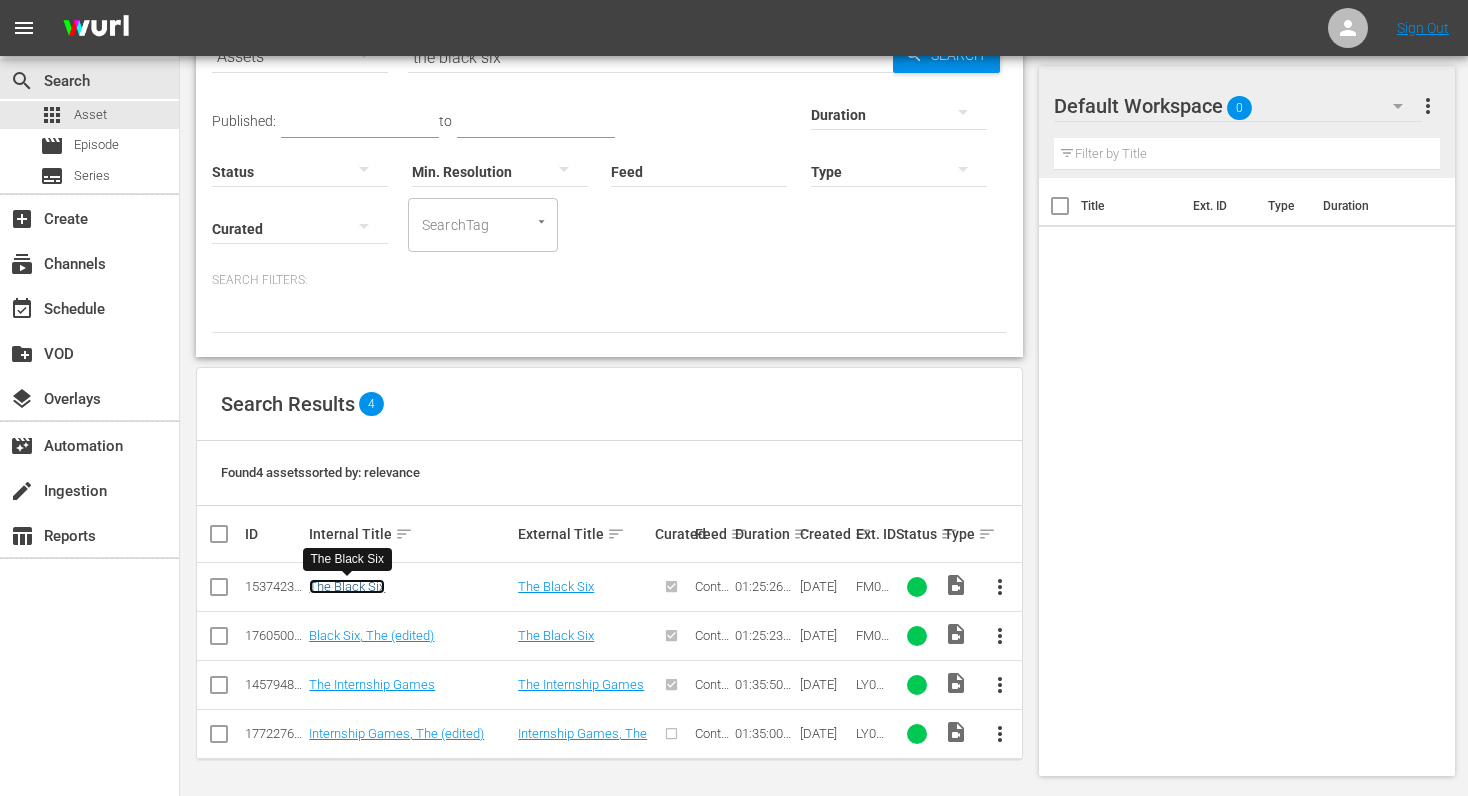 click on "The Black Six" at bounding box center [347, 586] 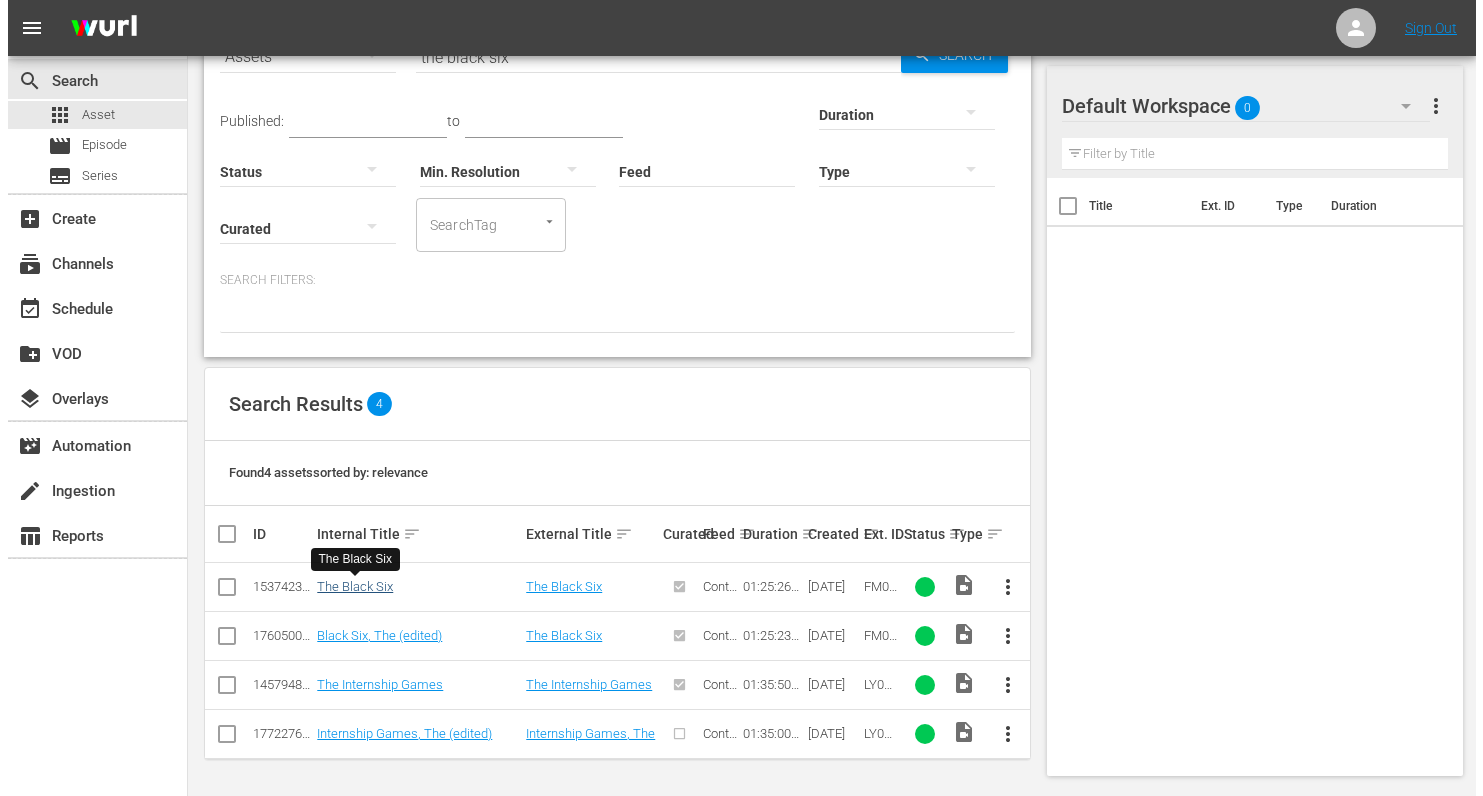 scroll, scrollTop: 0, scrollLeft: 0, axis: both 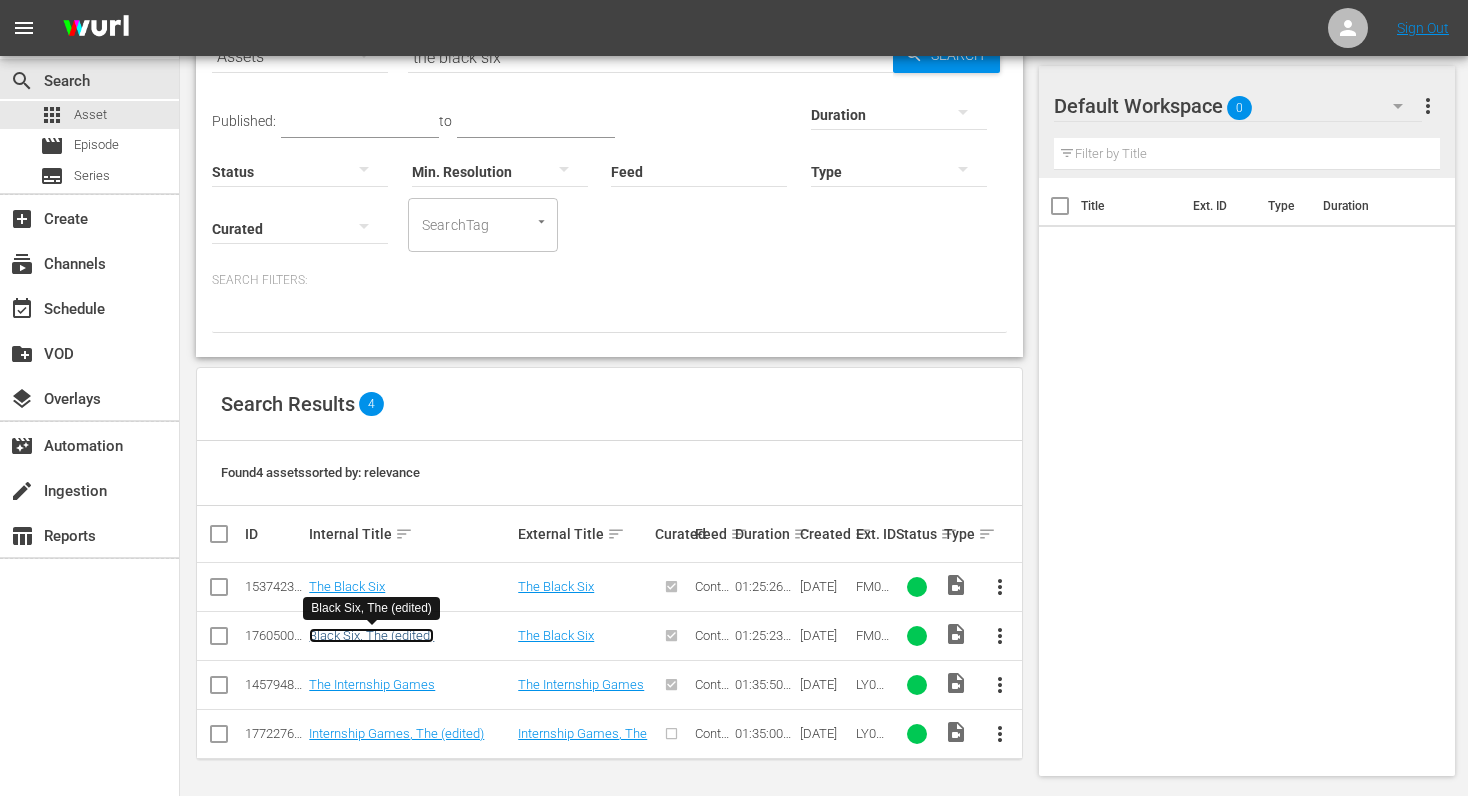 click on "Black Six, The (edited)" at bounding box center (371, 635) 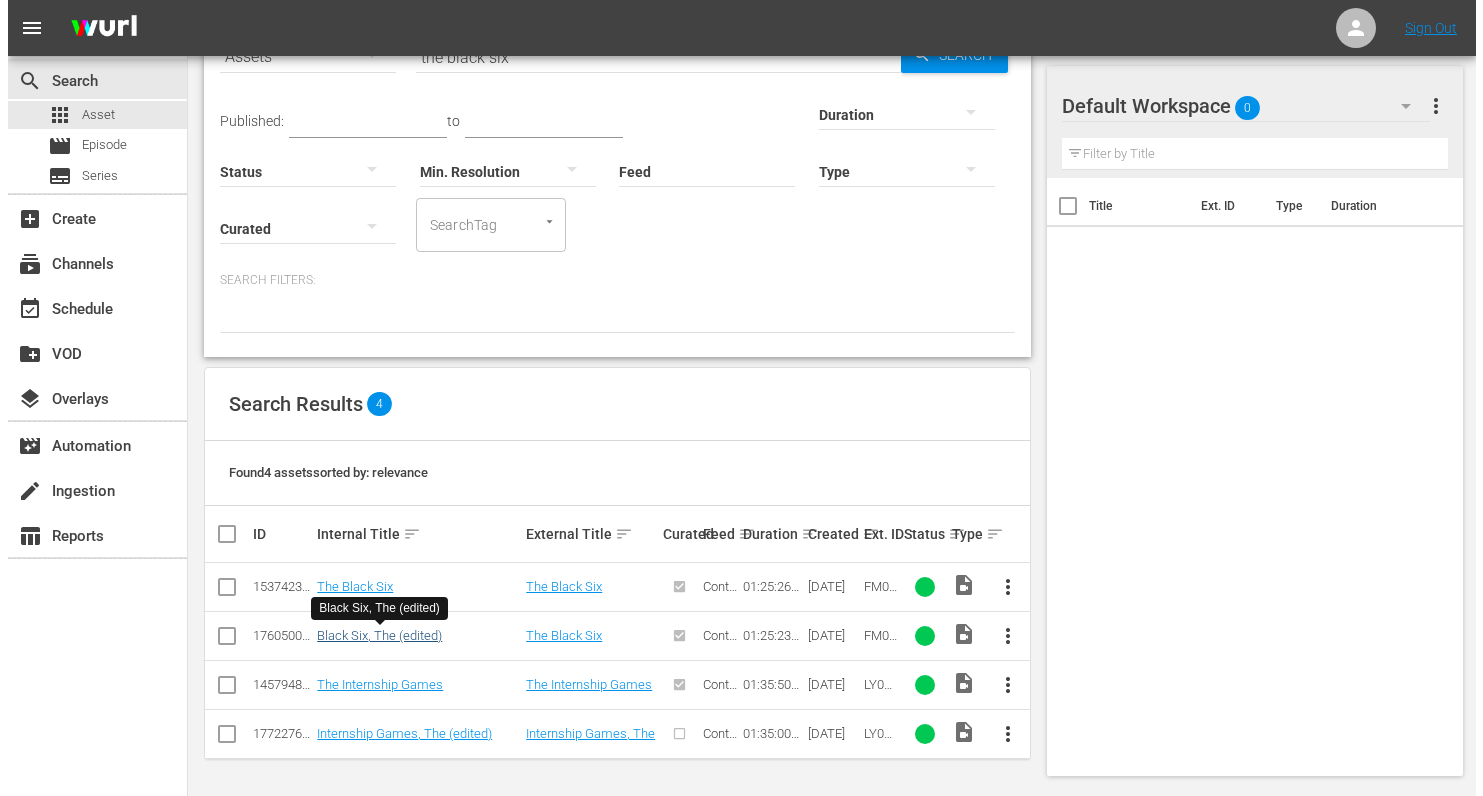 scroll, scrollTop: 0, scrollLeft: 0, axis: both 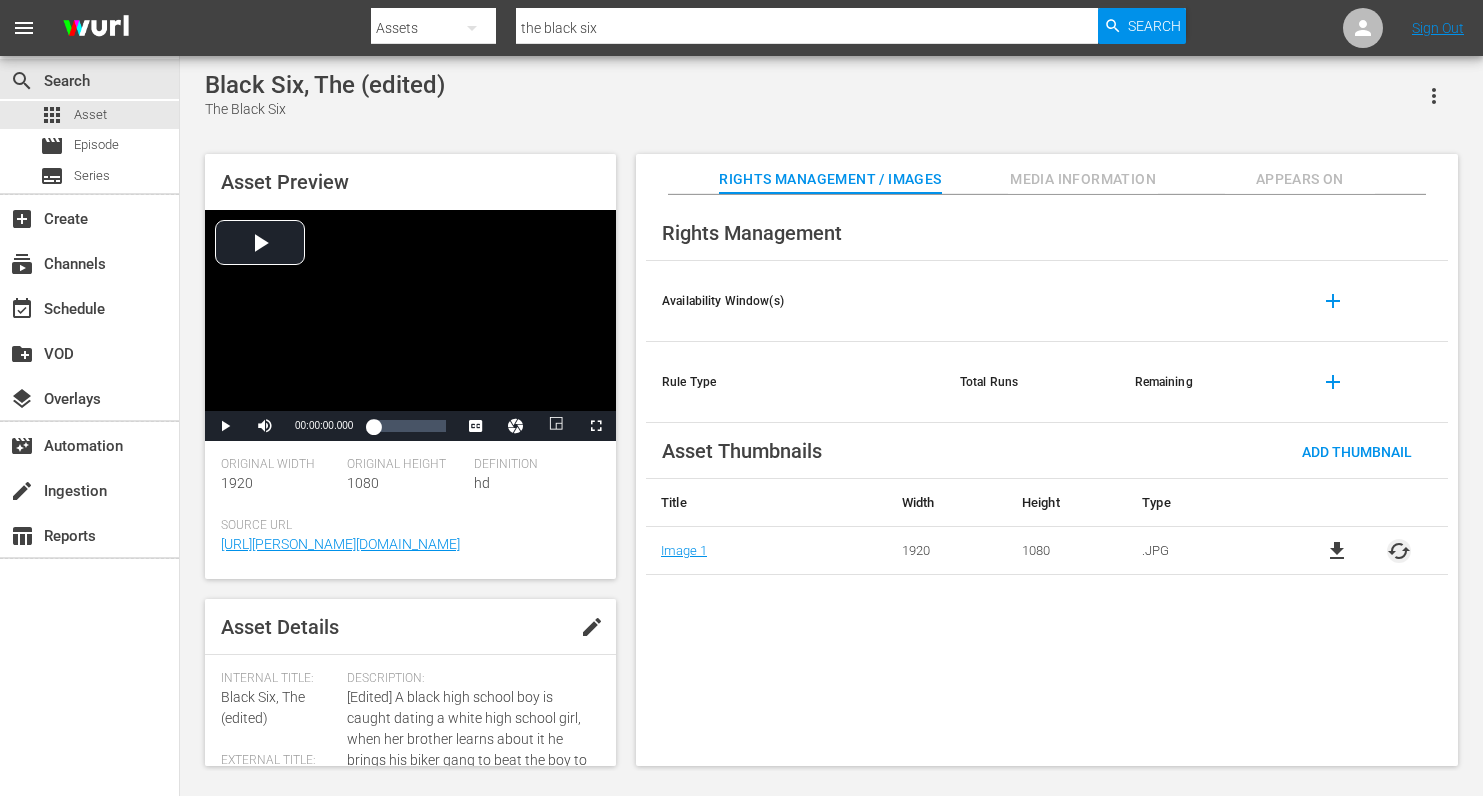 click on "cached" at bounding box center (1399, 551) 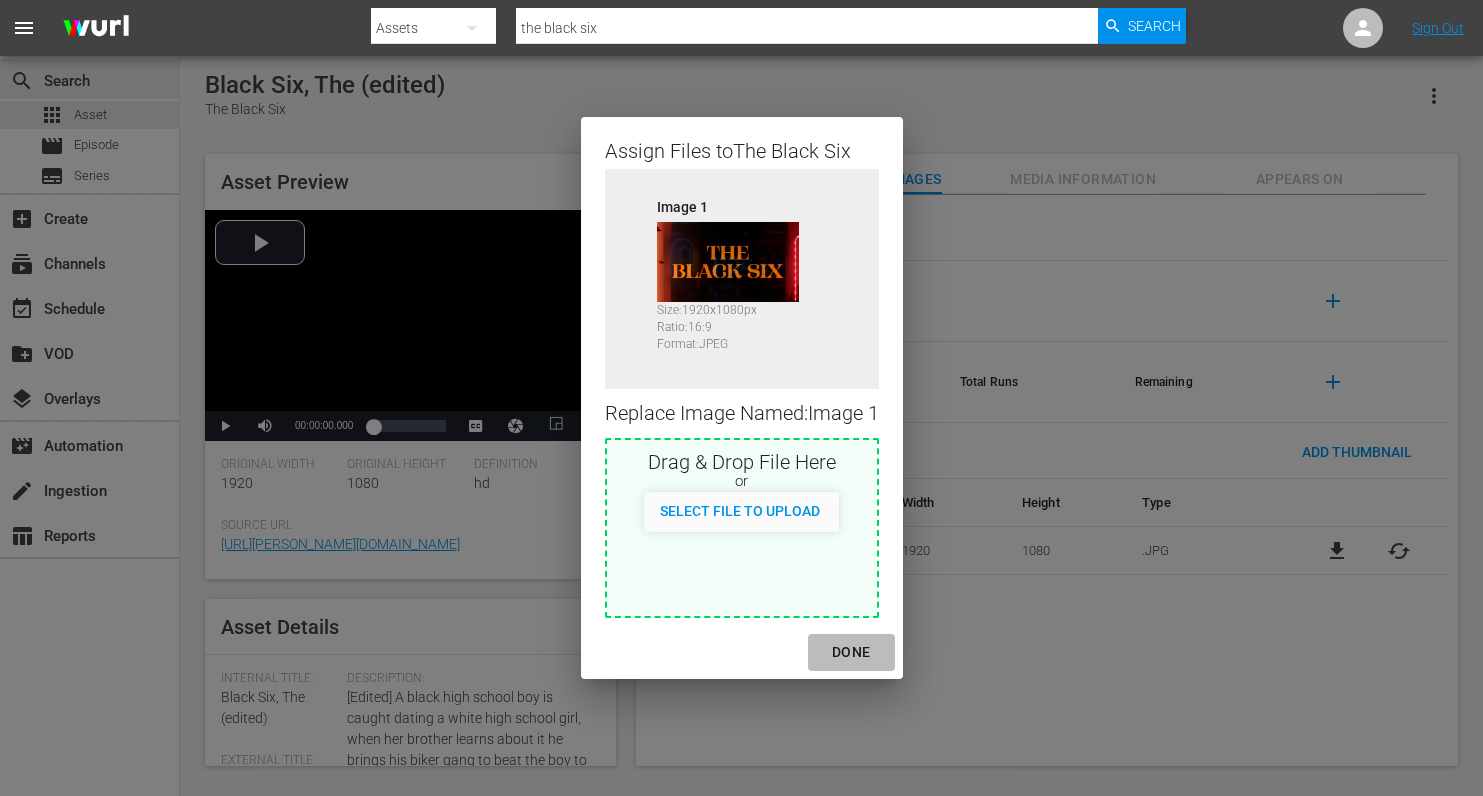 click on "DONE" at bounding box center [851, 652] 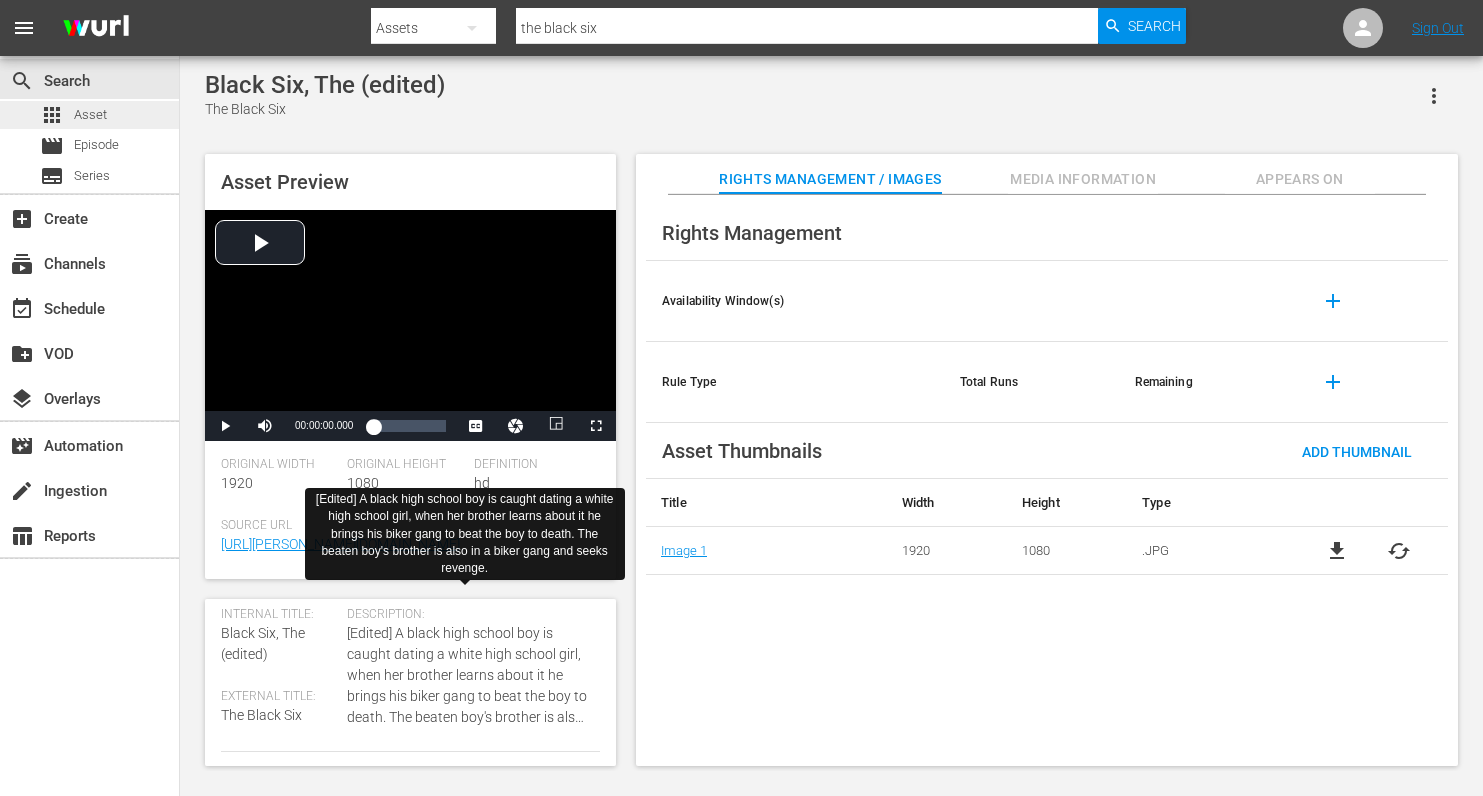 scroll, scrollTop: 0, scrollLeft: 0, axis: both 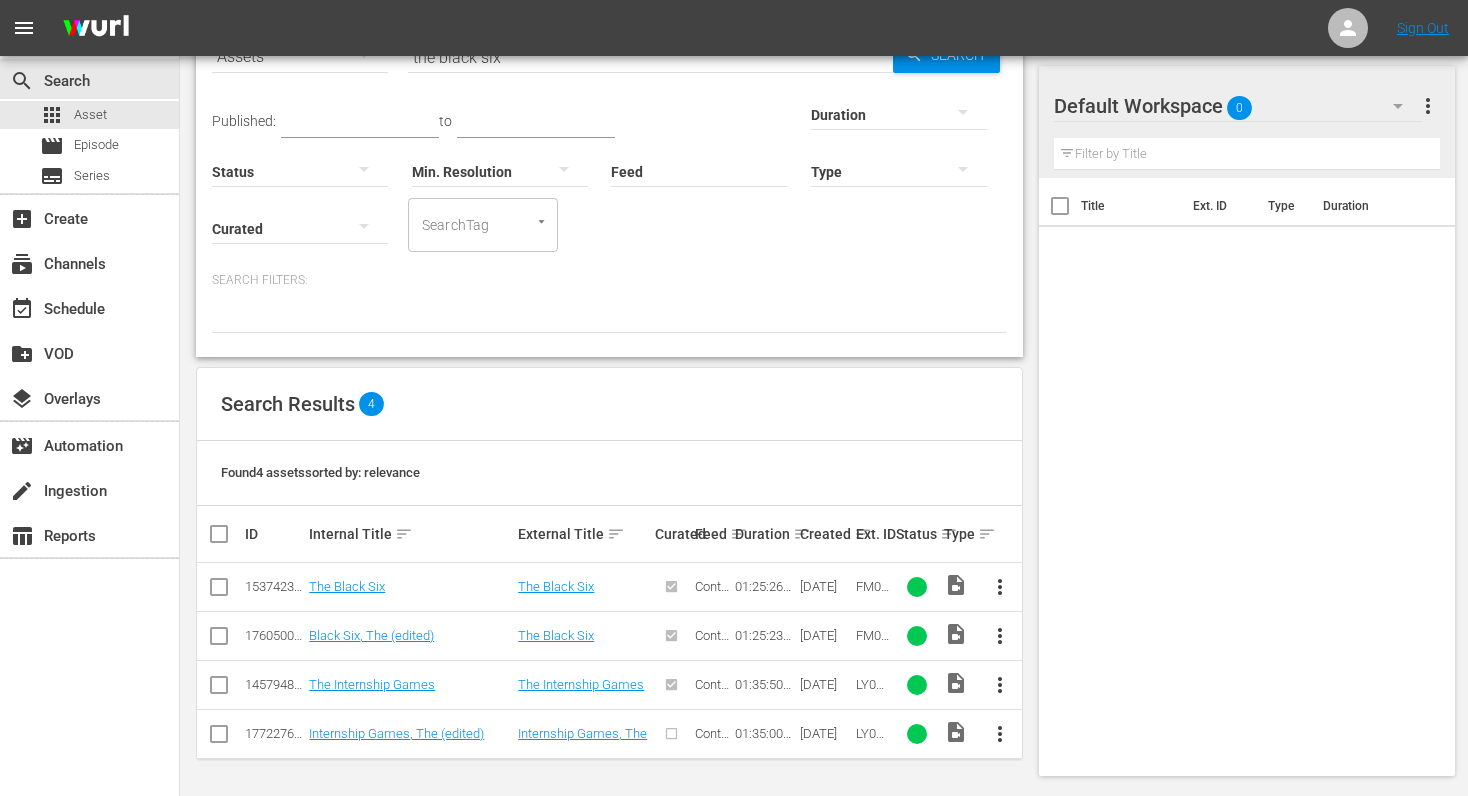 click on "The Black Six" at bounding box center [410, 587] 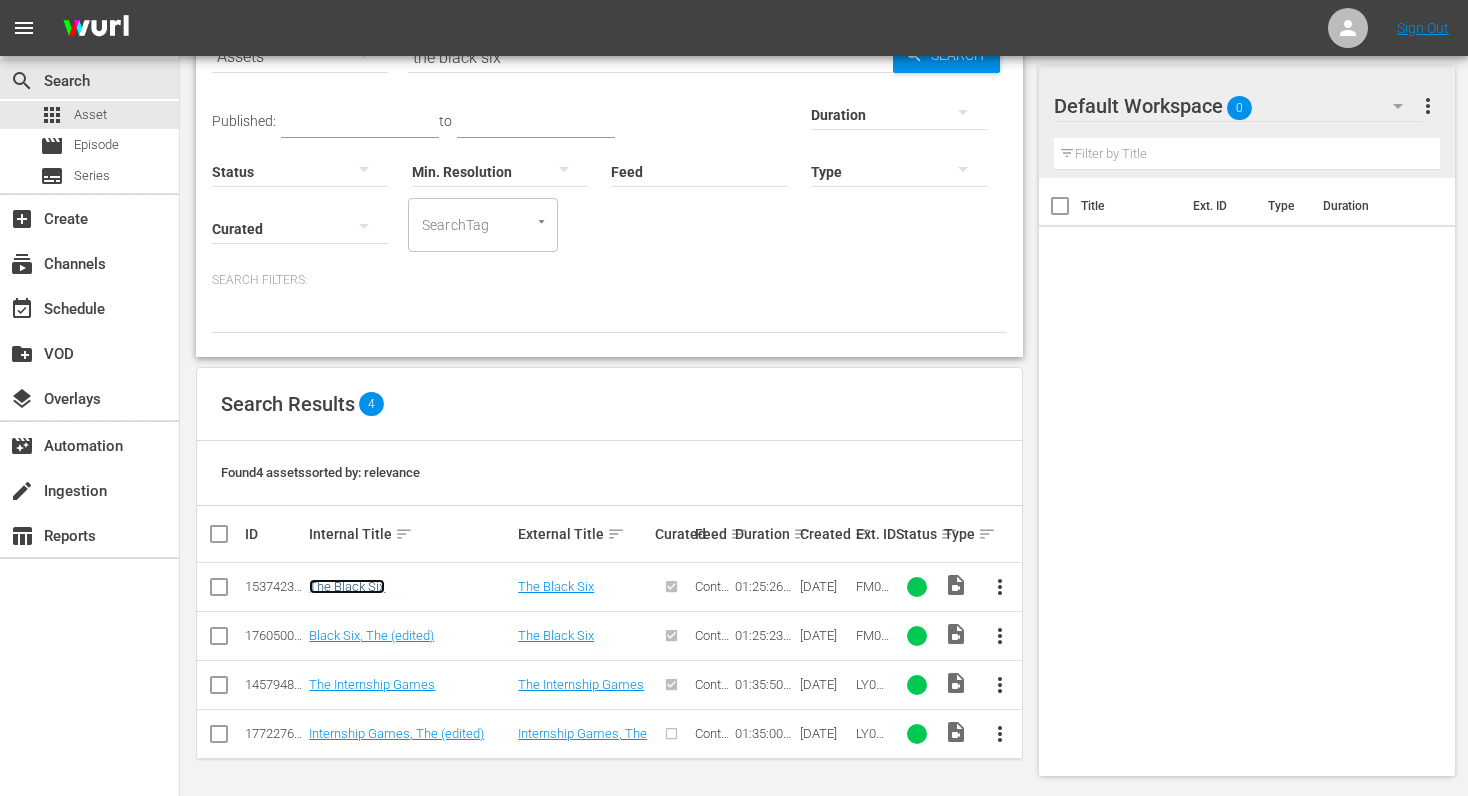 click on "The Black Six" at bounding box center (347, 586) 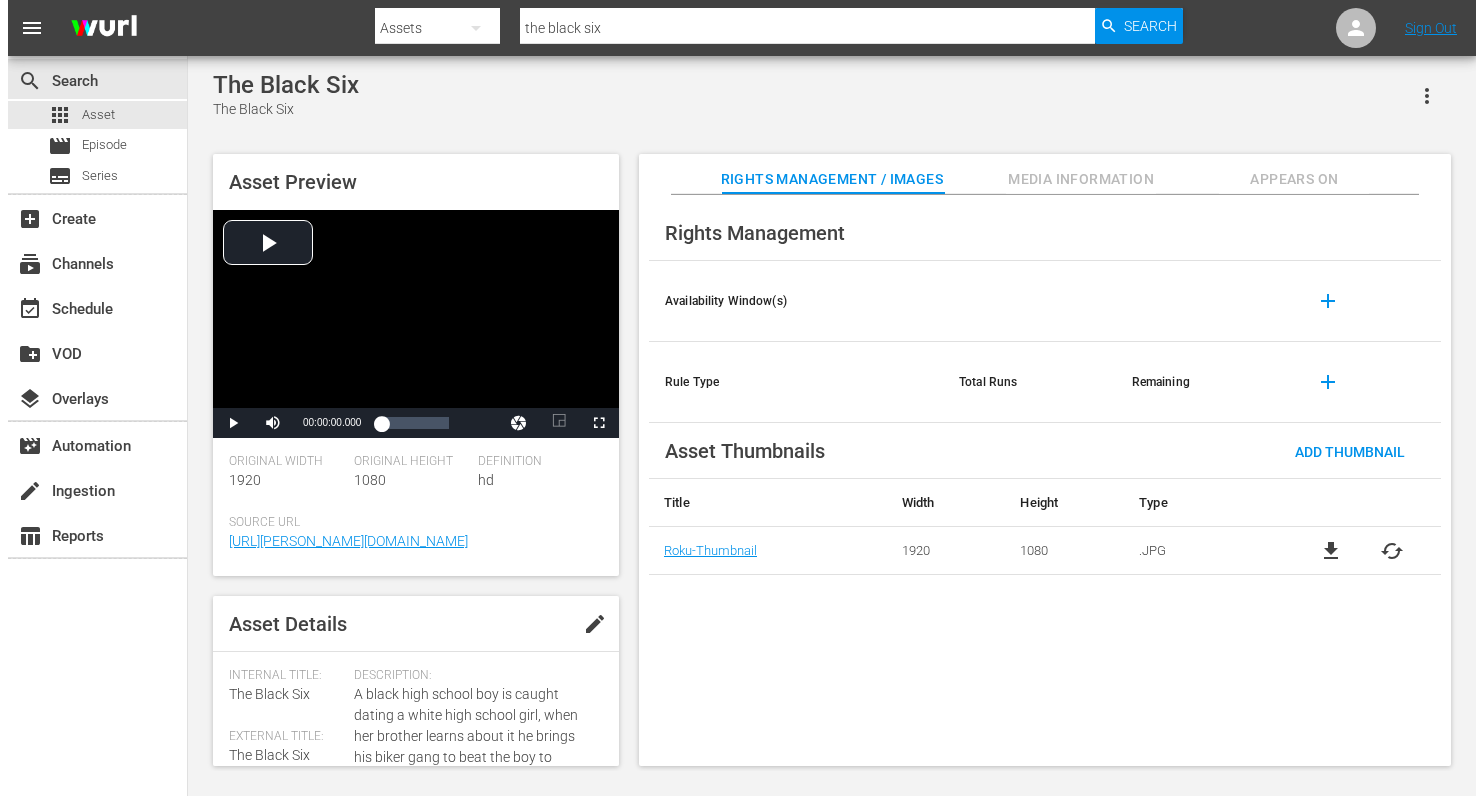 scroll, scrollTop: 0, scrollLeft: 0, axis: both 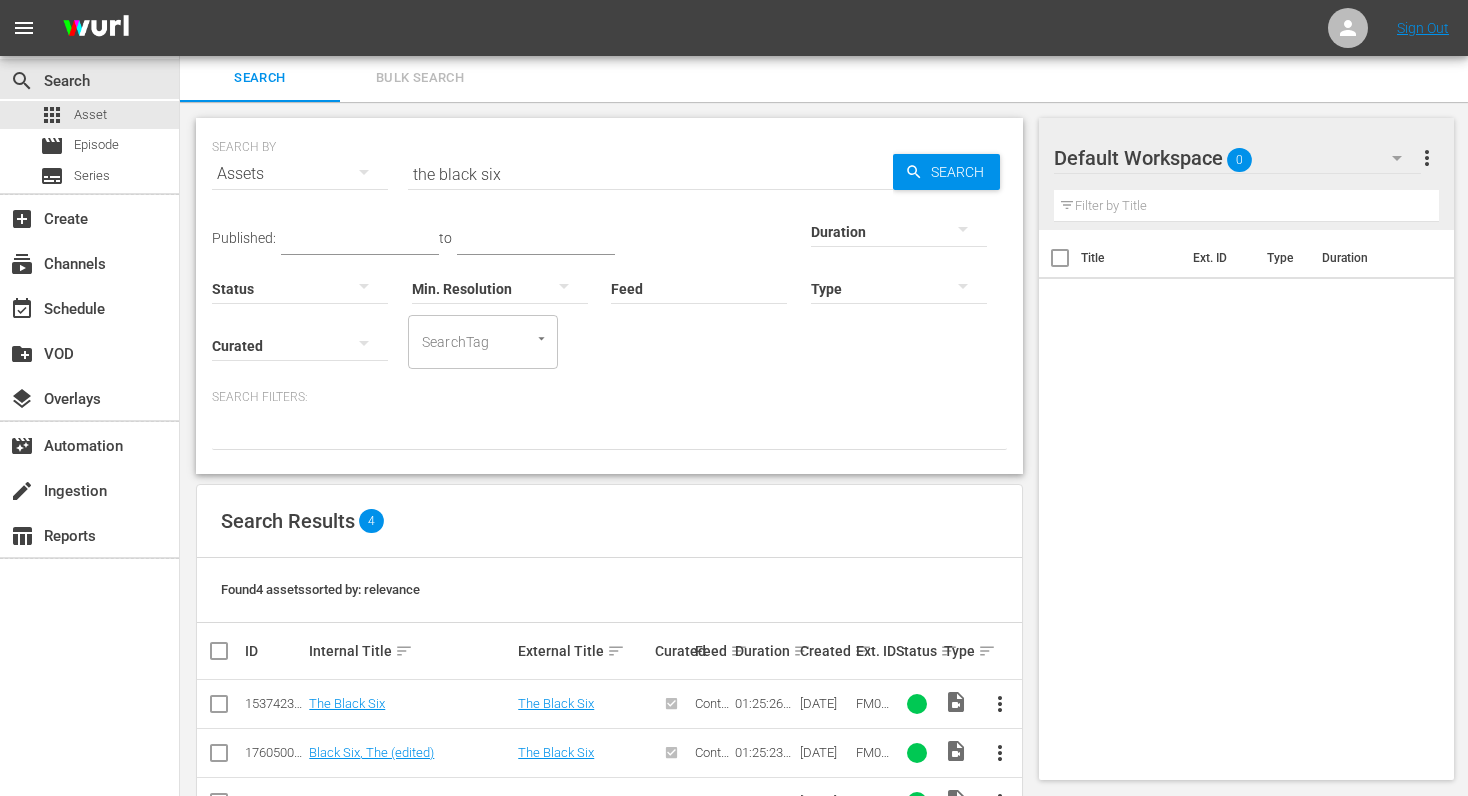 click on "the black six" at bounding box center (650, 174) 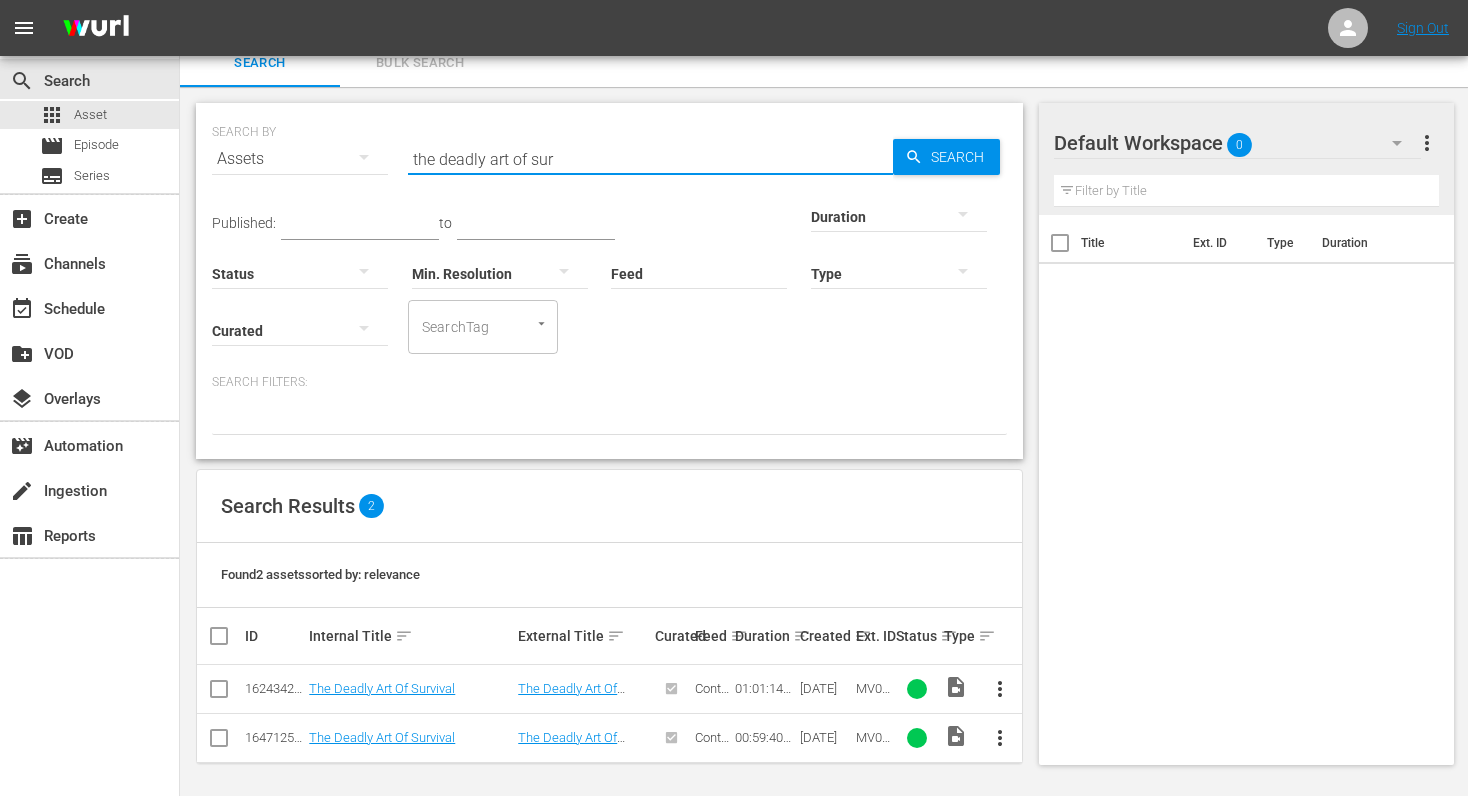 scroll, scrollTop: 21, scrollLeft: 0, axis: vertical 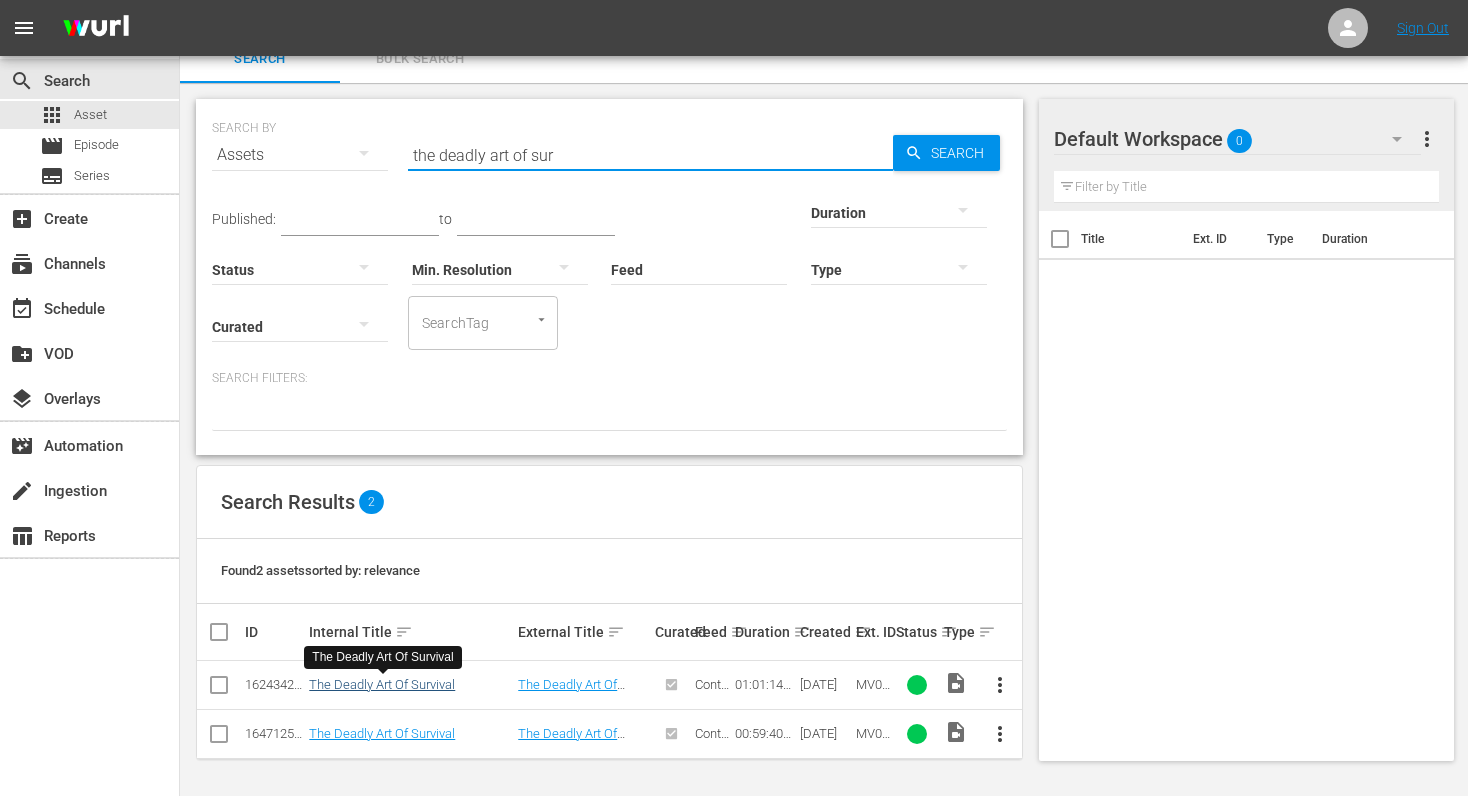 type on "the deadly art of sur" 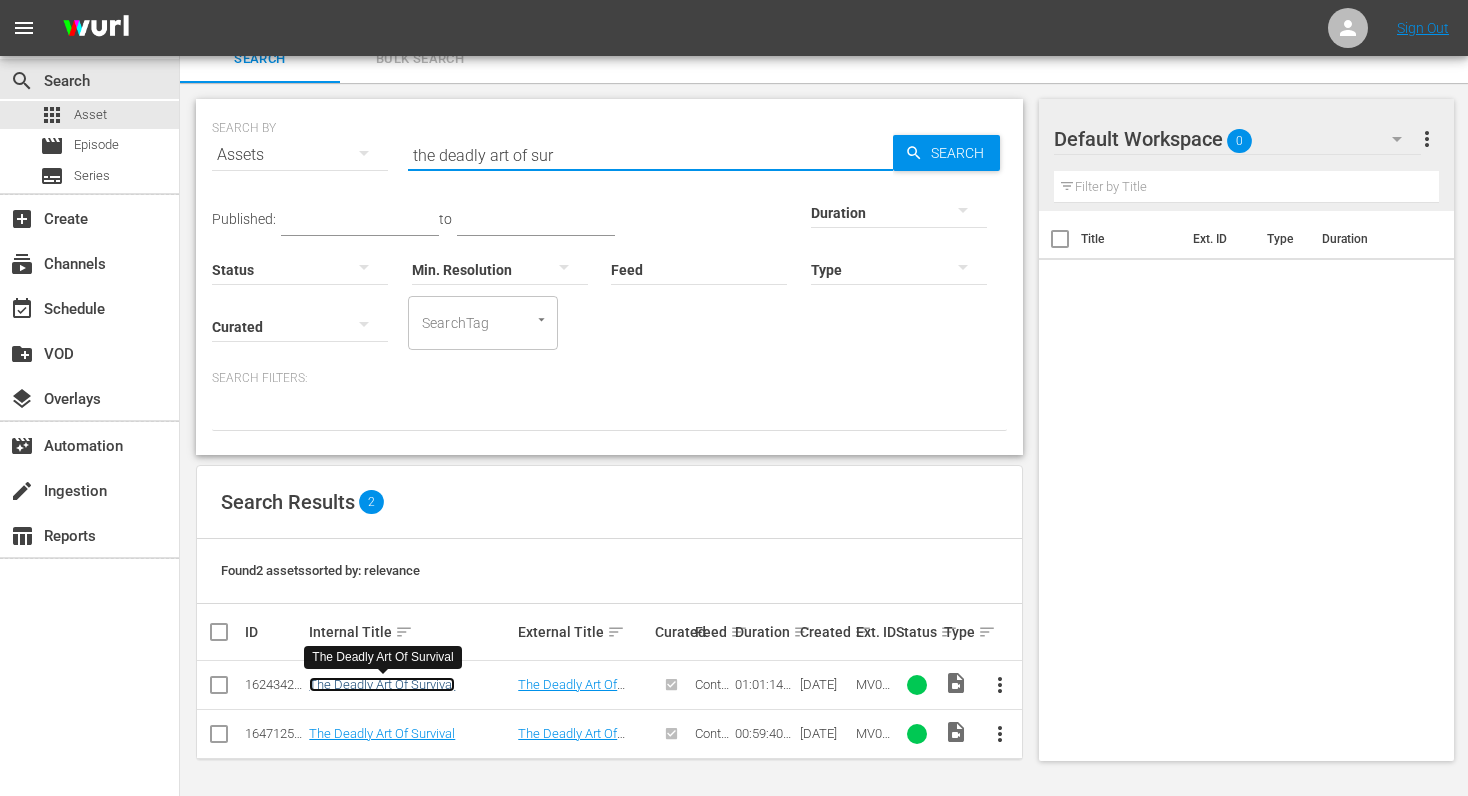 click on "The Deadly Art Of Survival" at bounding box center [382, 684] 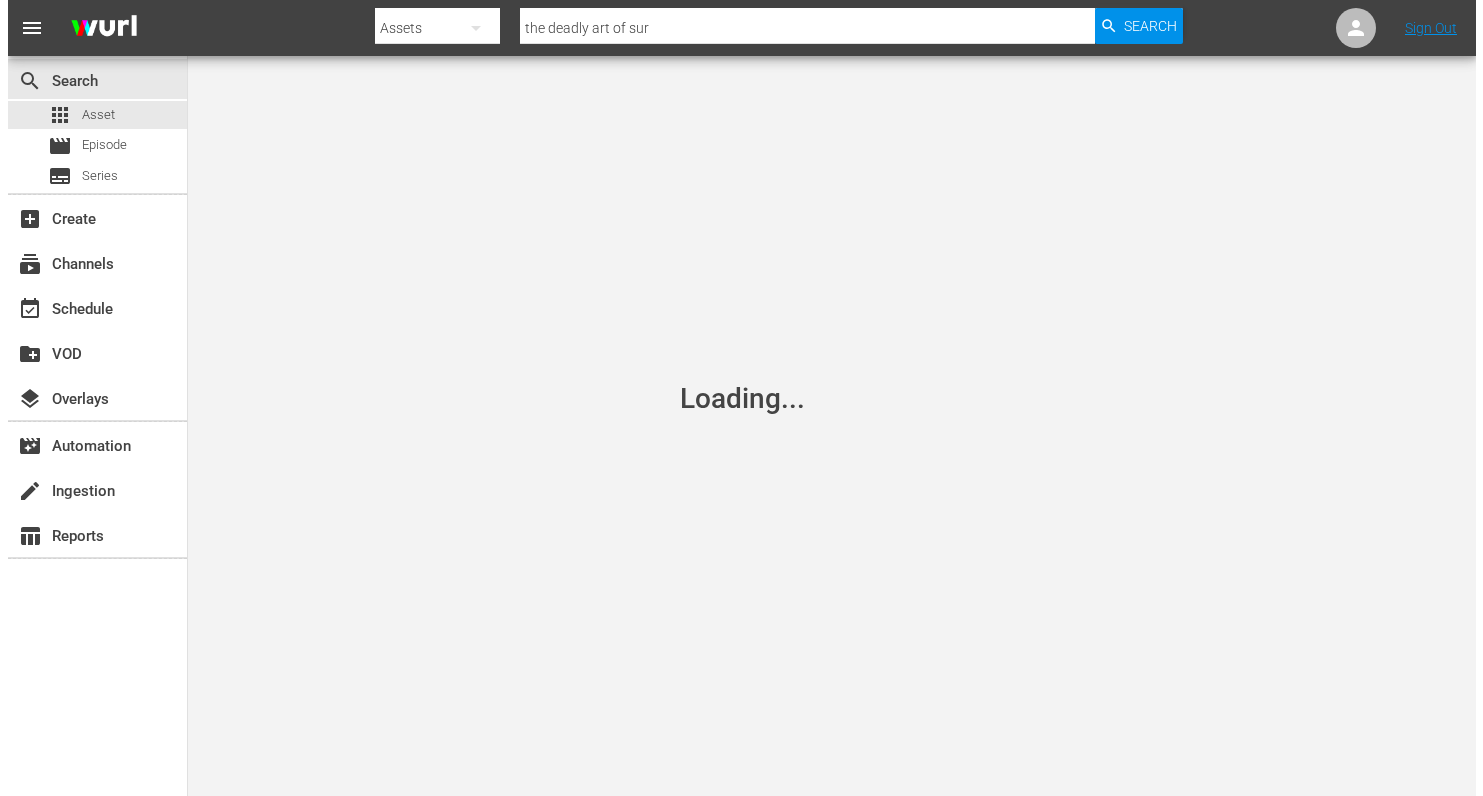 scroll, scrollTop: 0, scrollLeft: 0, axis: both 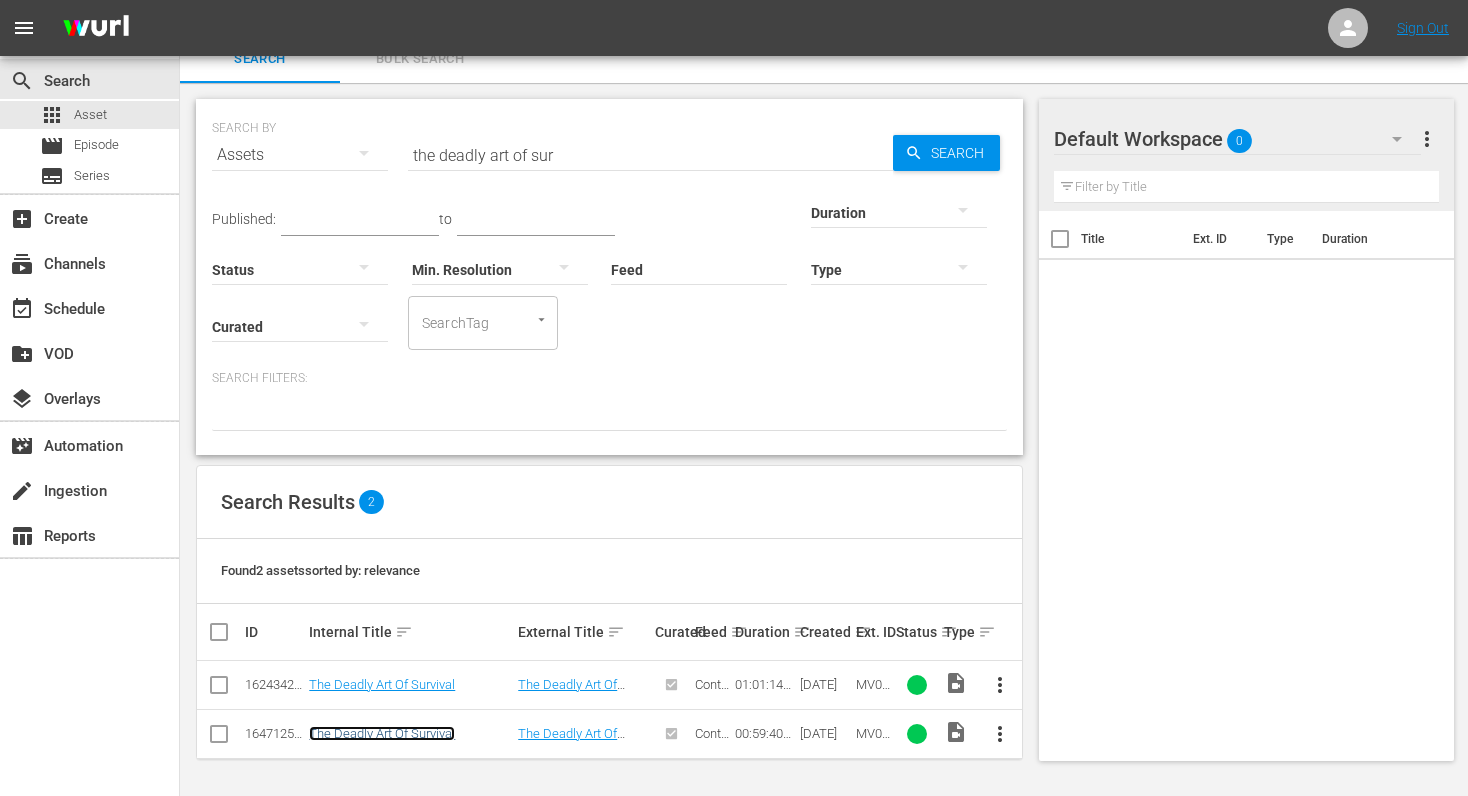 click on "The Deadly Art Of Survival" at bounding box center [382, 733] 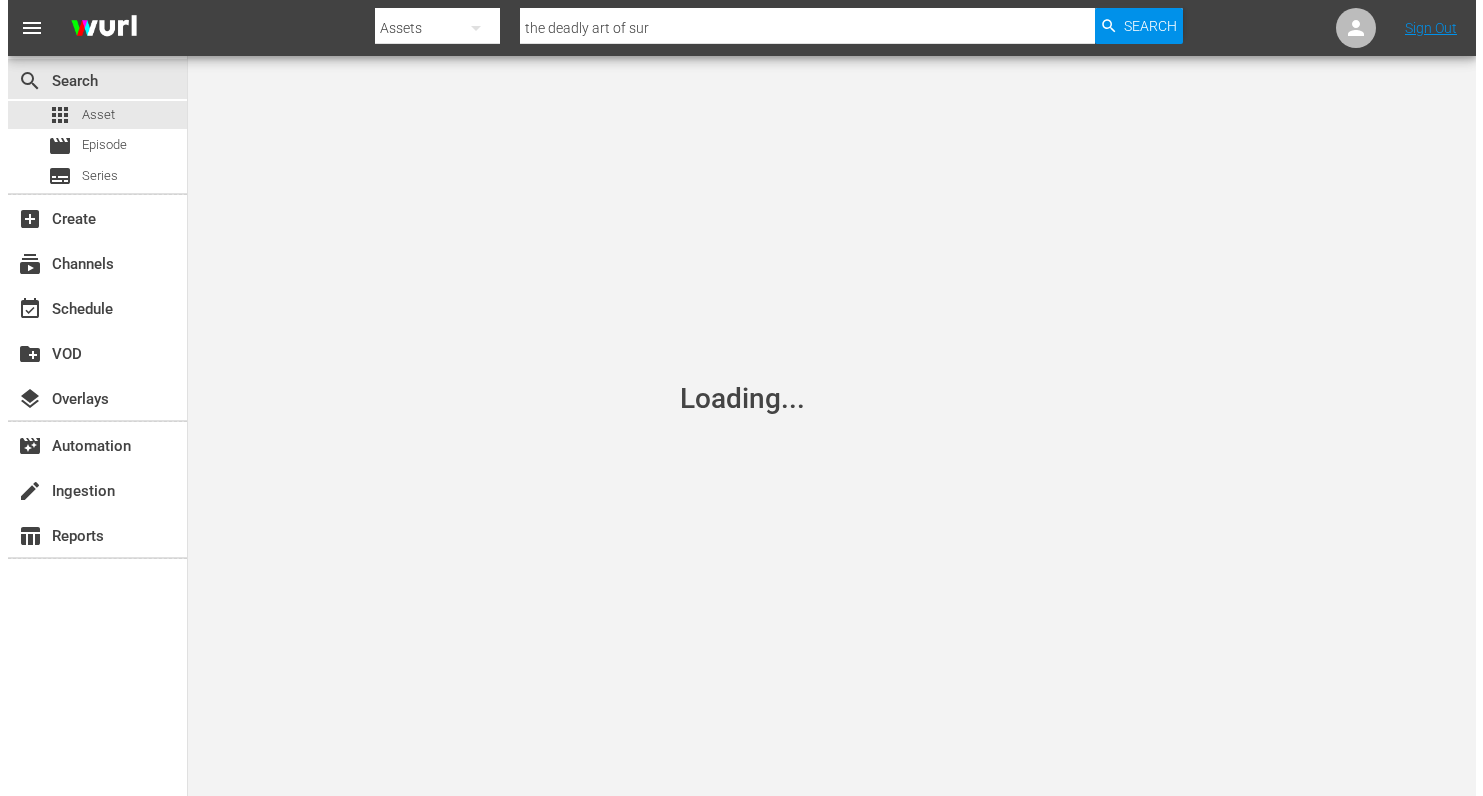 scroll, scrollTop: 0, scrollLeft: 0, axis: both 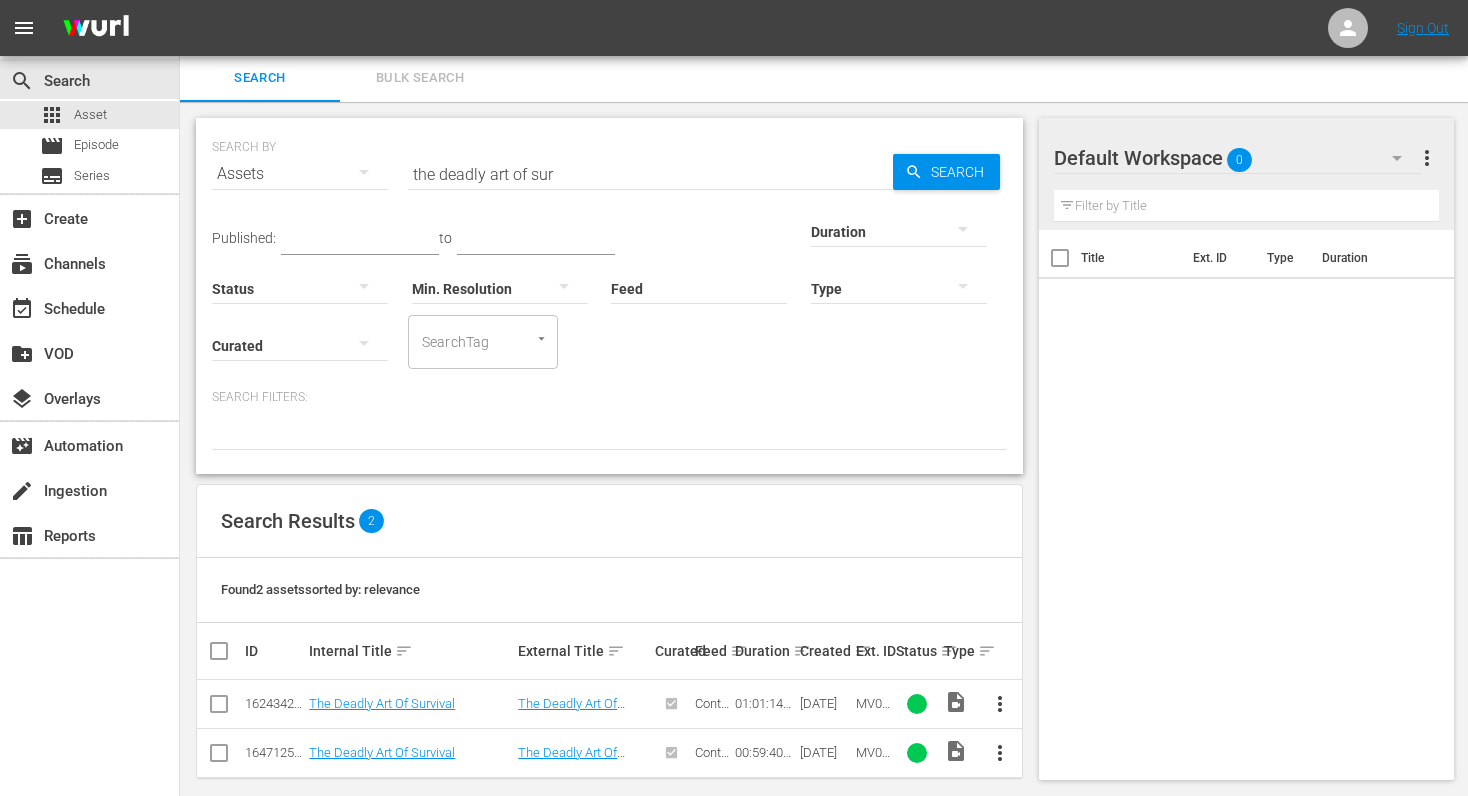 click on "the deadly art of sur" at bounding box center [650, 174] 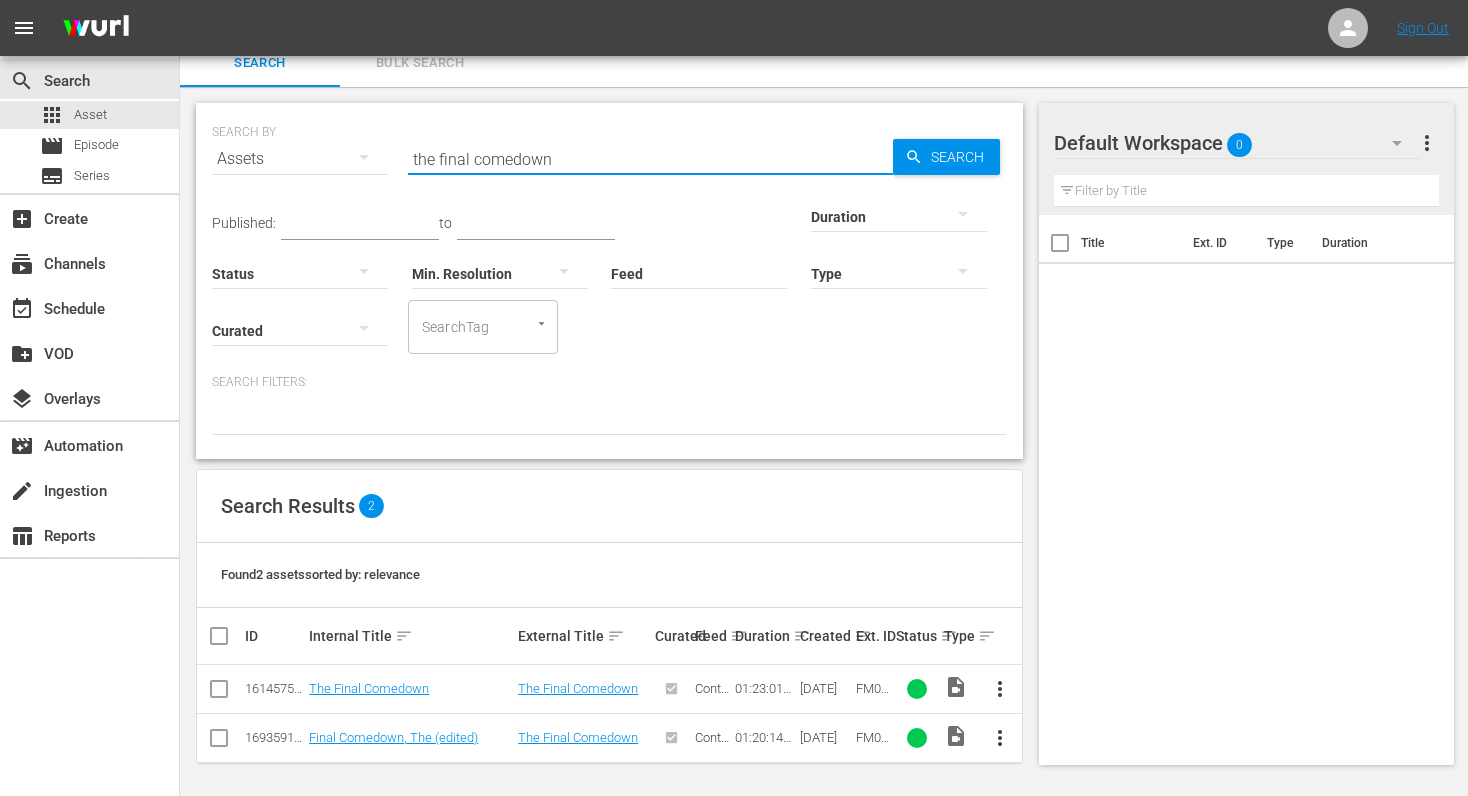 scroll, scrollTop: 21, scrollLeft: 0, axis: vertical 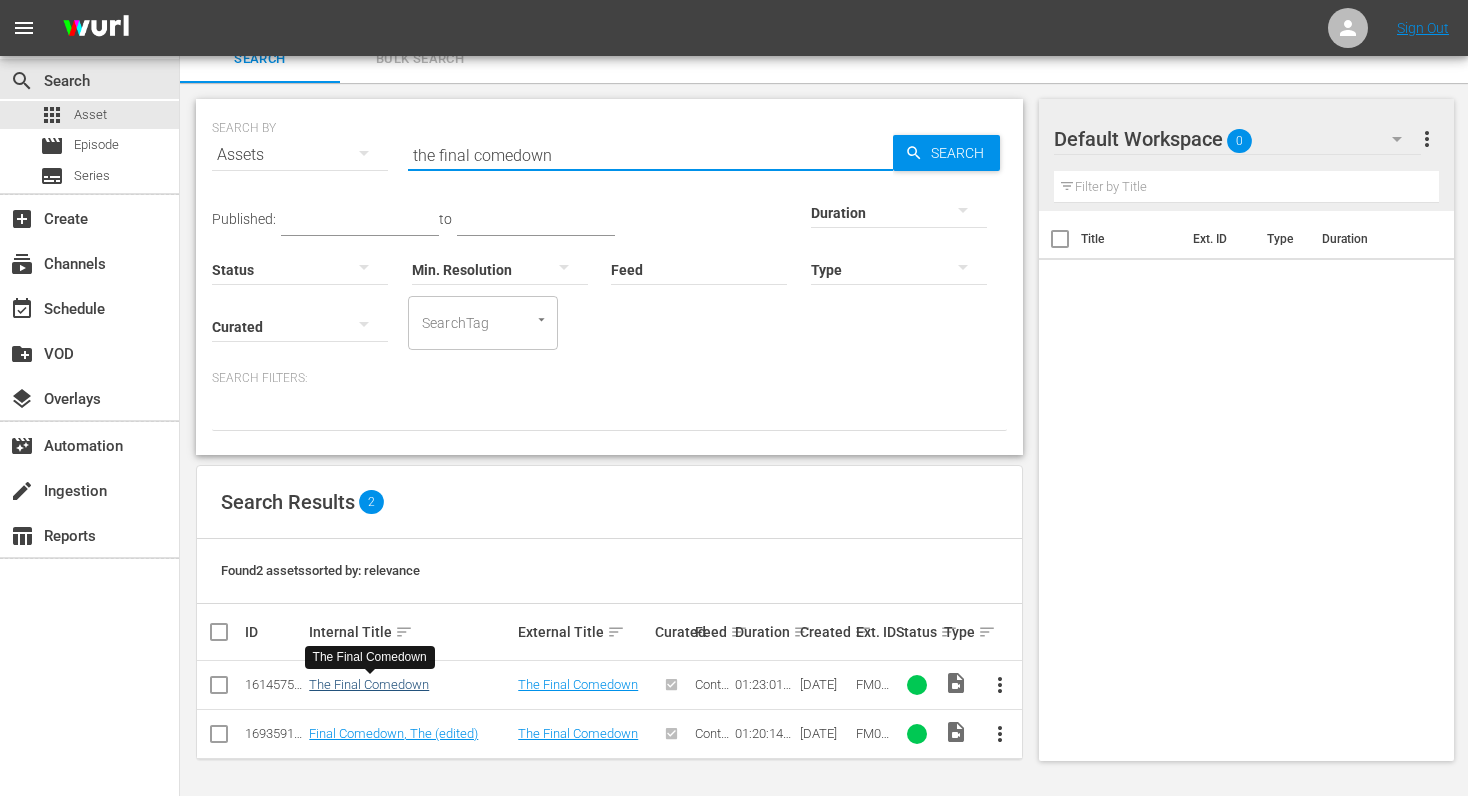 type on "the final comedown" 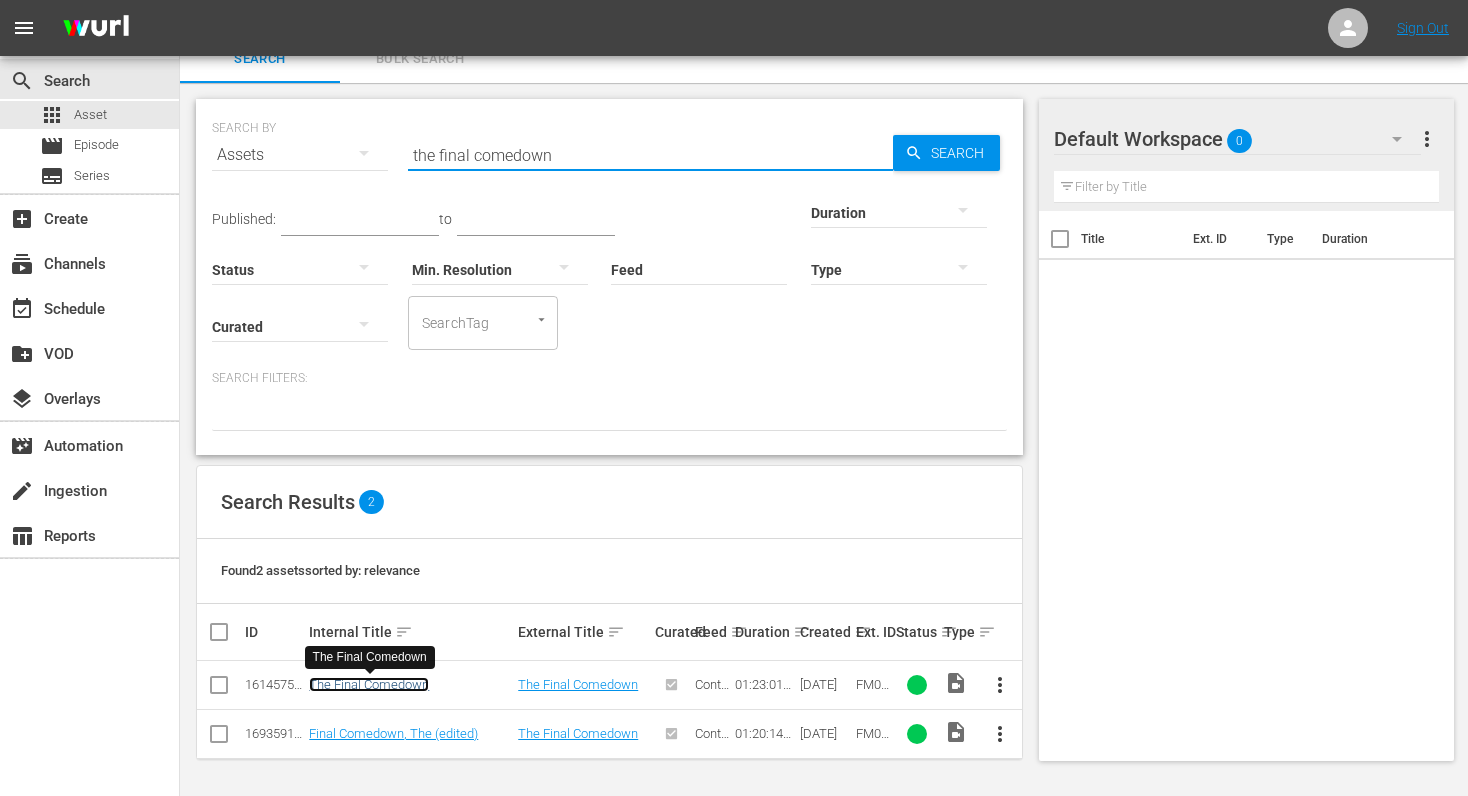 click on "The Final Comedown" at bounding box center [369, 684] 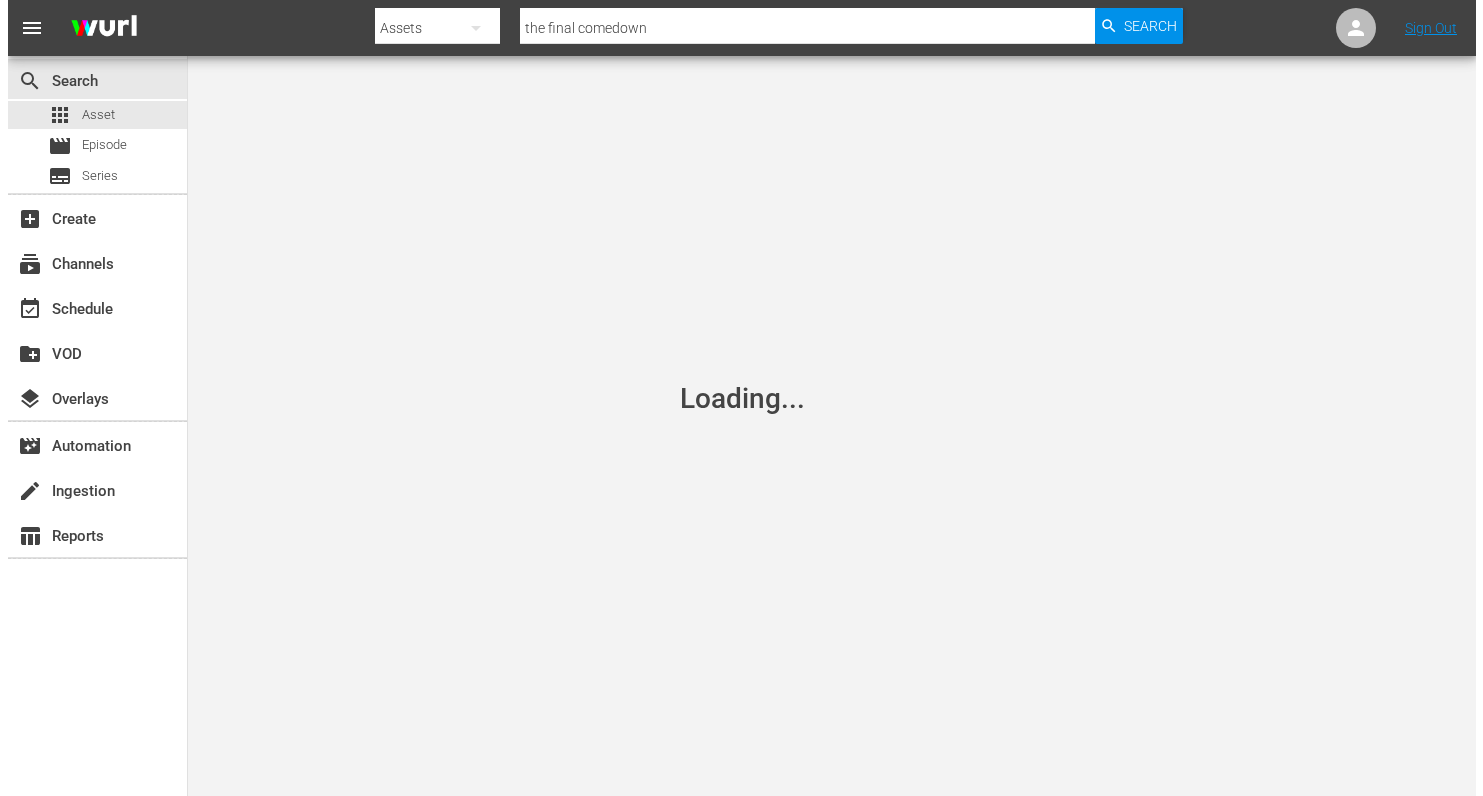 scroll, scrollTop: 0, scrollLeft: 0, axis: both 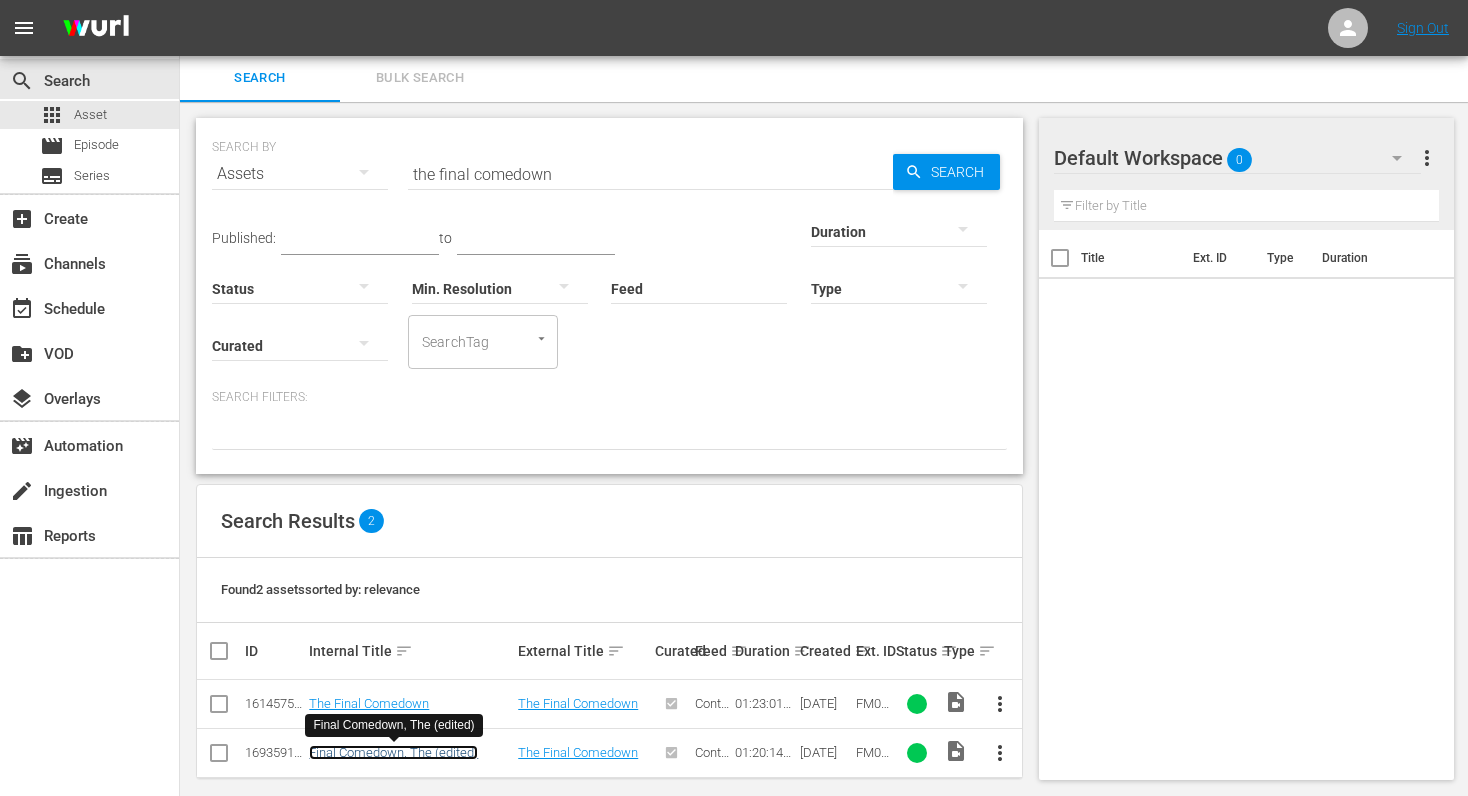 click on "Final Comedown, The (edited)" at bounding box center (393, 752) 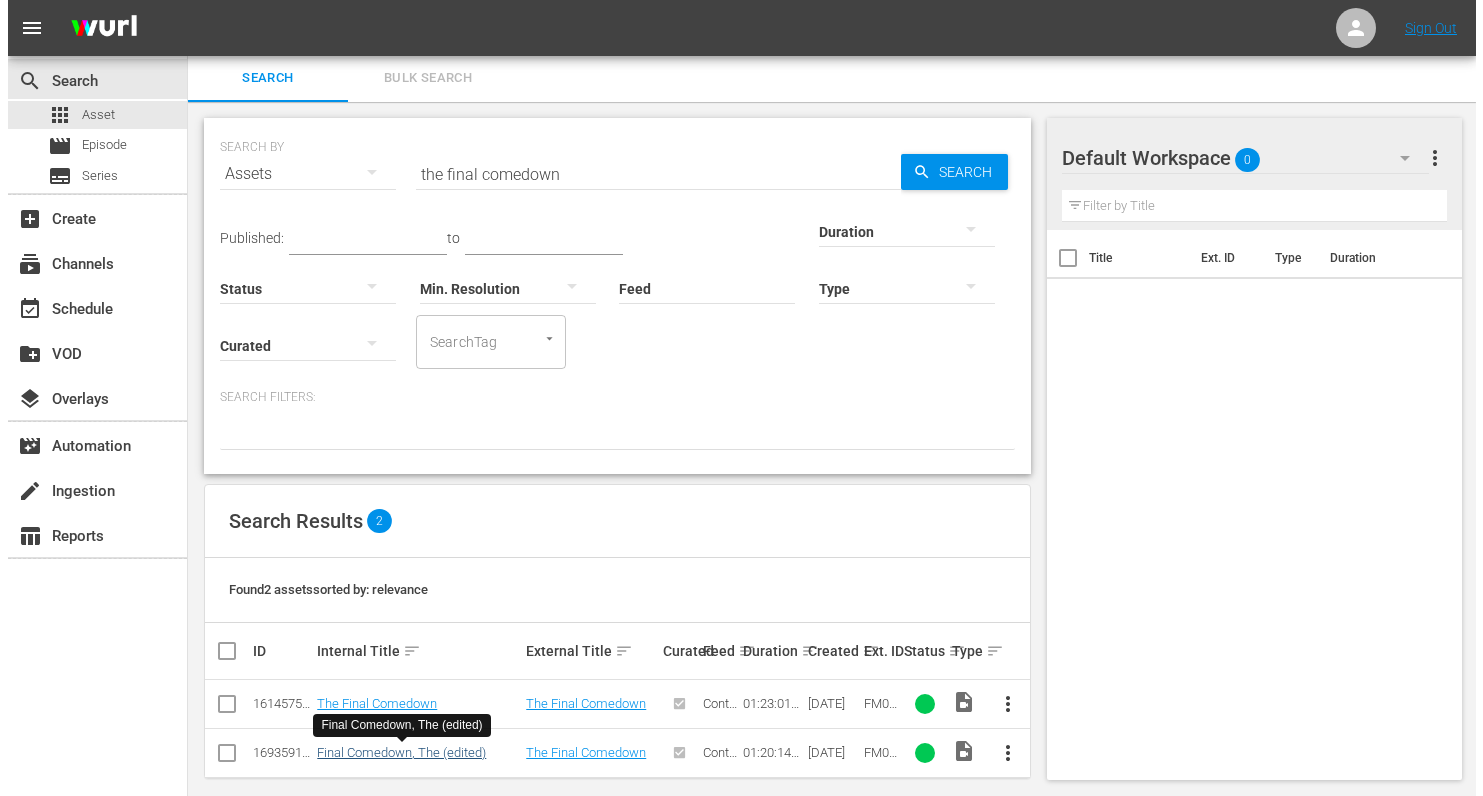 scroll, scrollTop: 0, scrollLeft: 0, axis: both 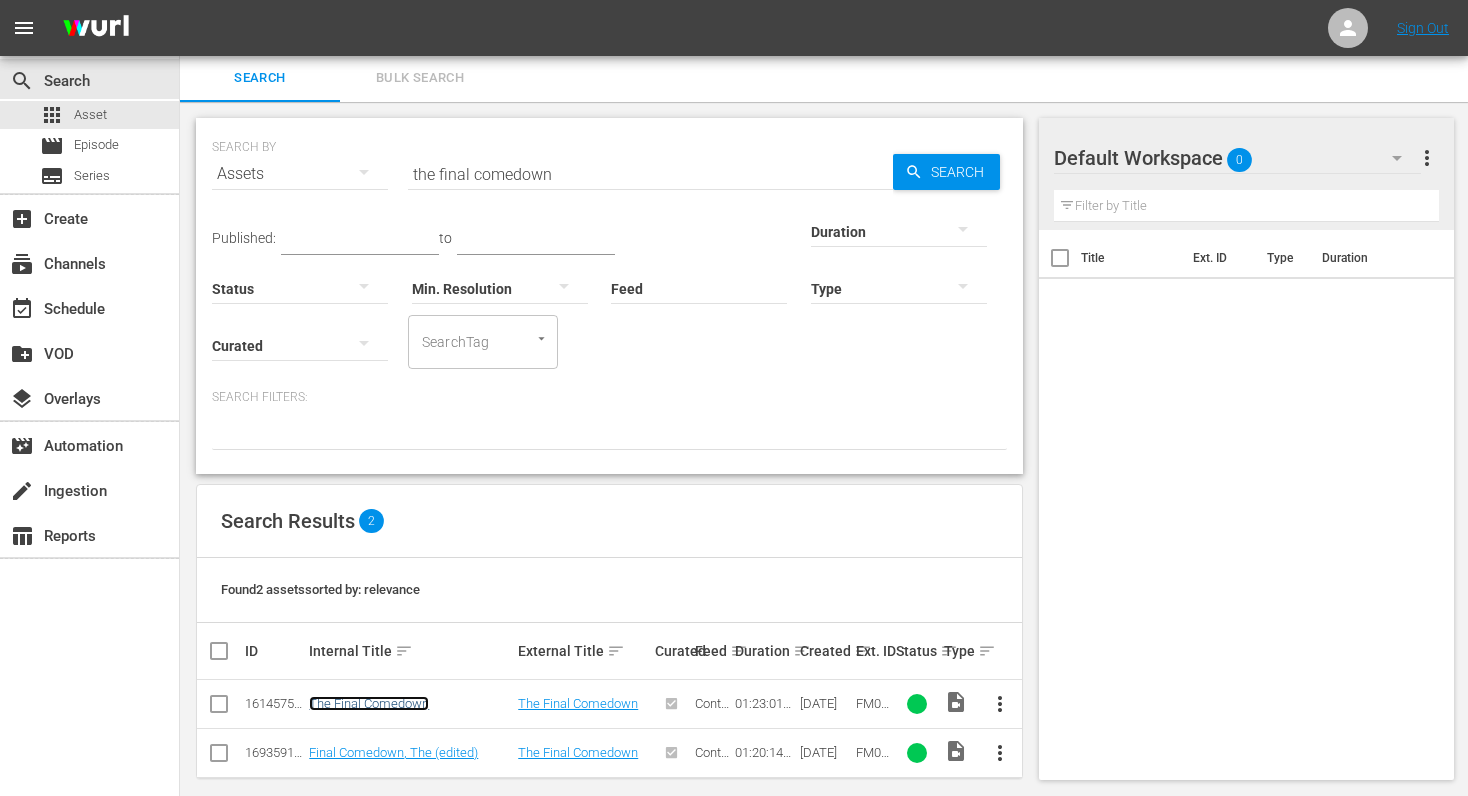 click on "The Final Comedown" at bounding box center (369, 703) 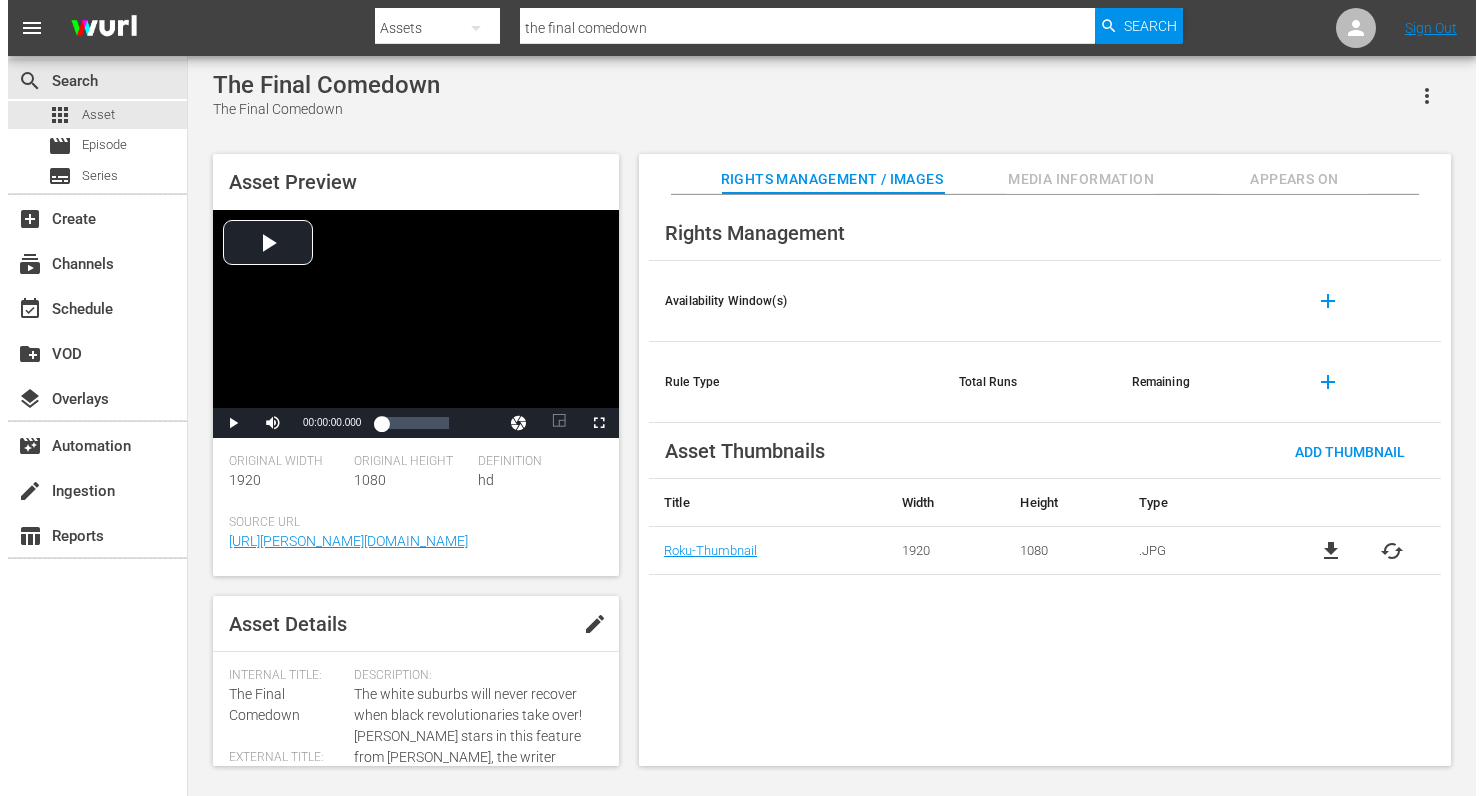 scroll, scrollTop: 0, scrollLeft: 0, axis: both 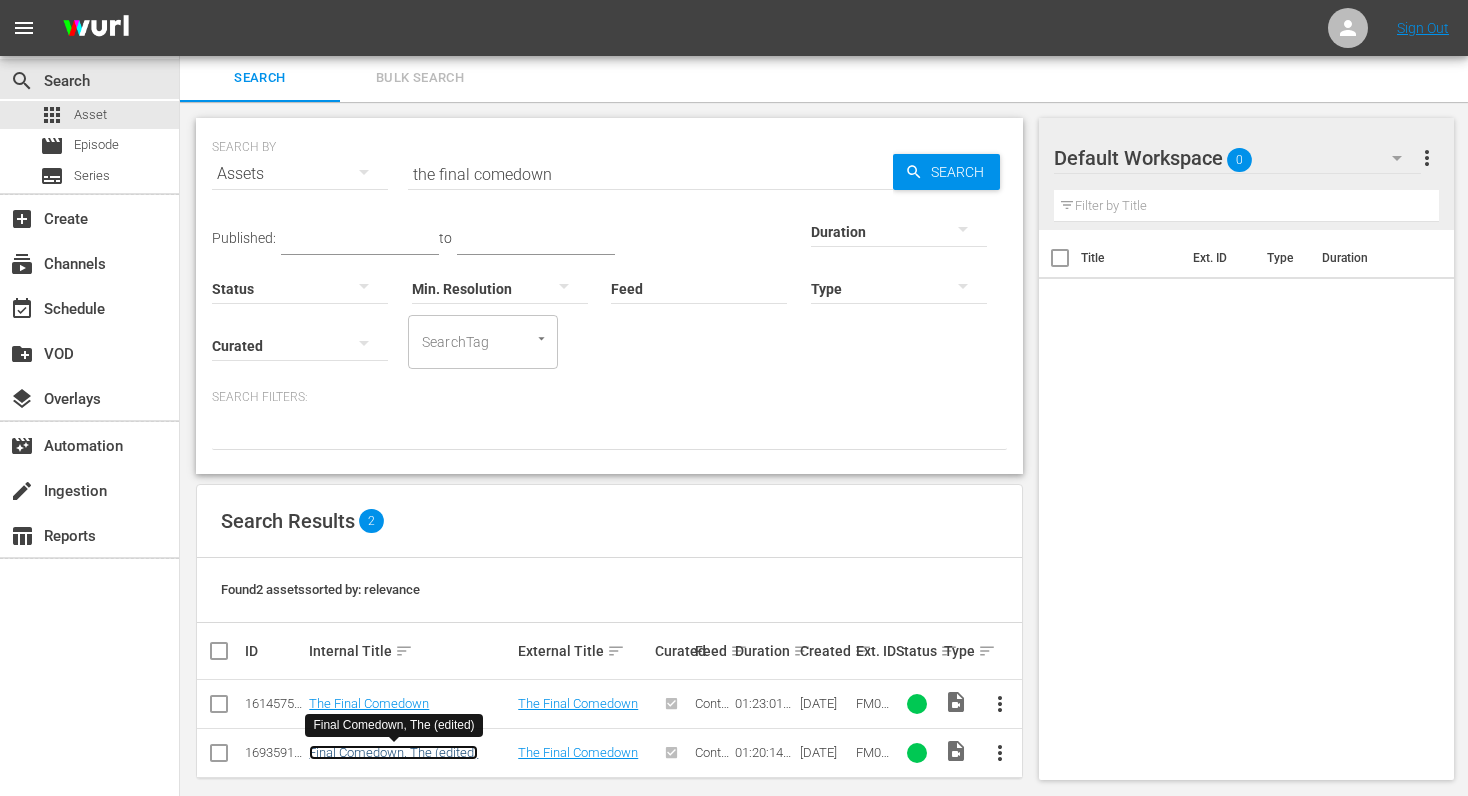 click on "Final Comedown, The (edited)" at bounding box center (393, 752) 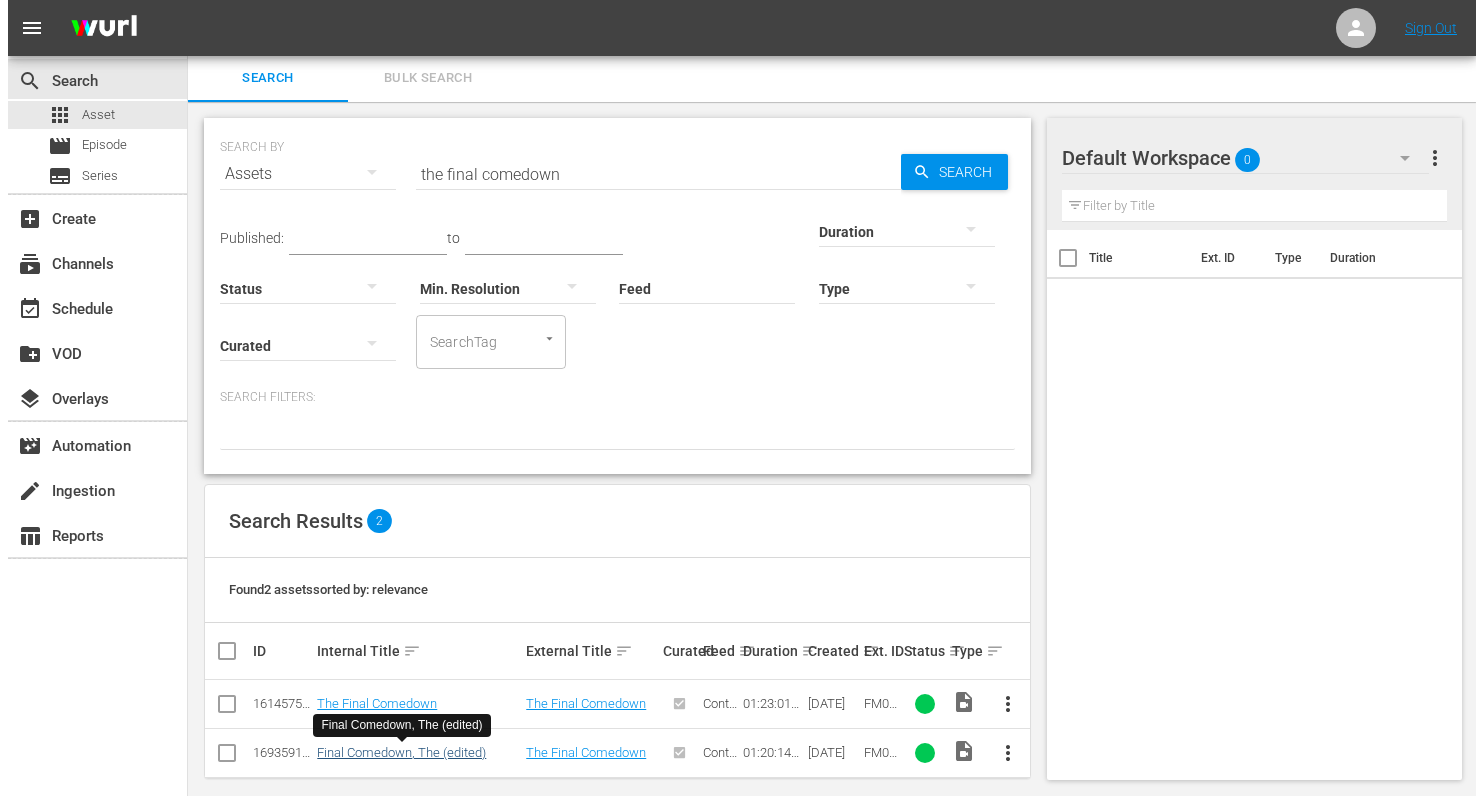 scroll, scrollTop: 0, scrollLeft: 0, axis: both 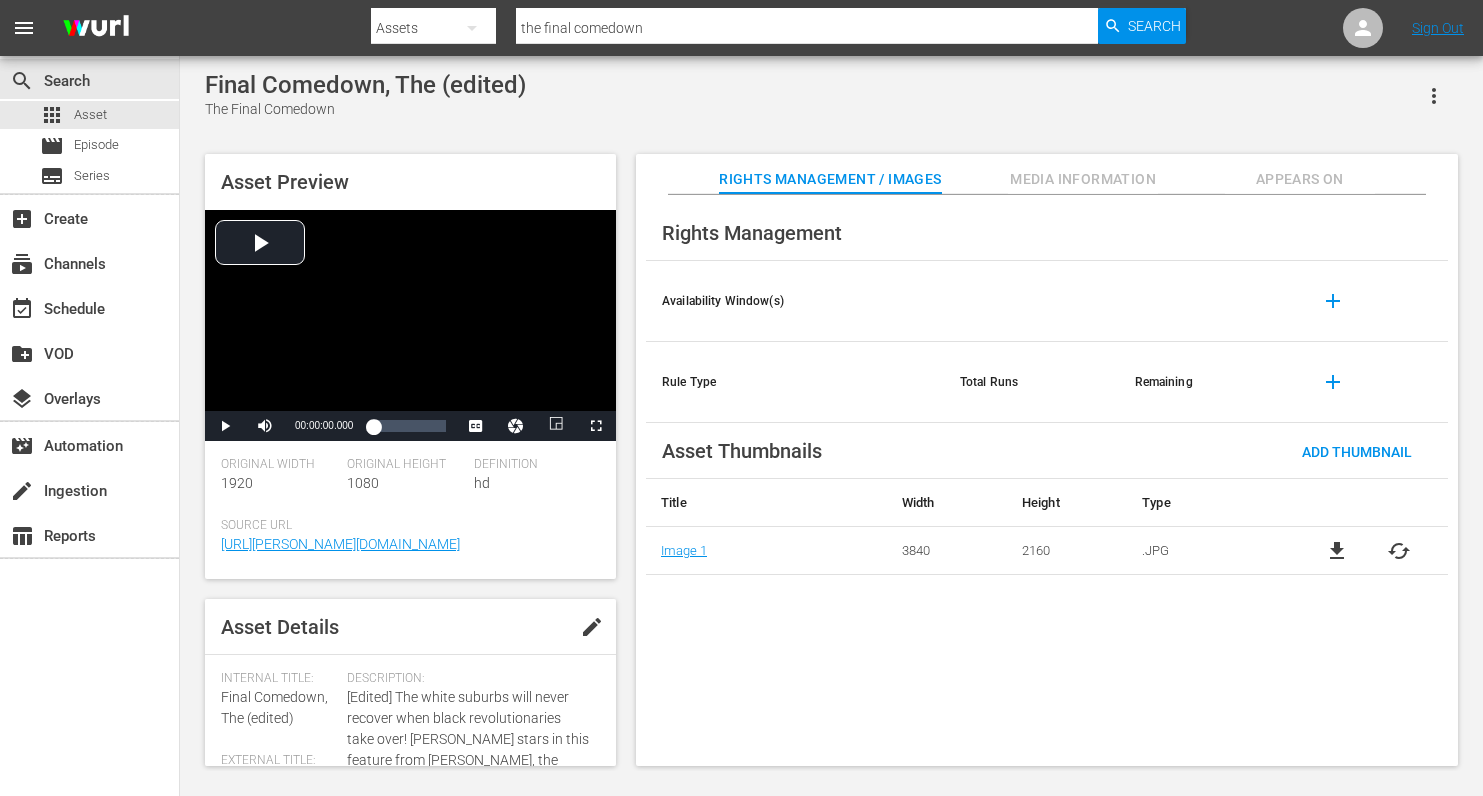 click on "cached" at bounding box center [1399, 551] 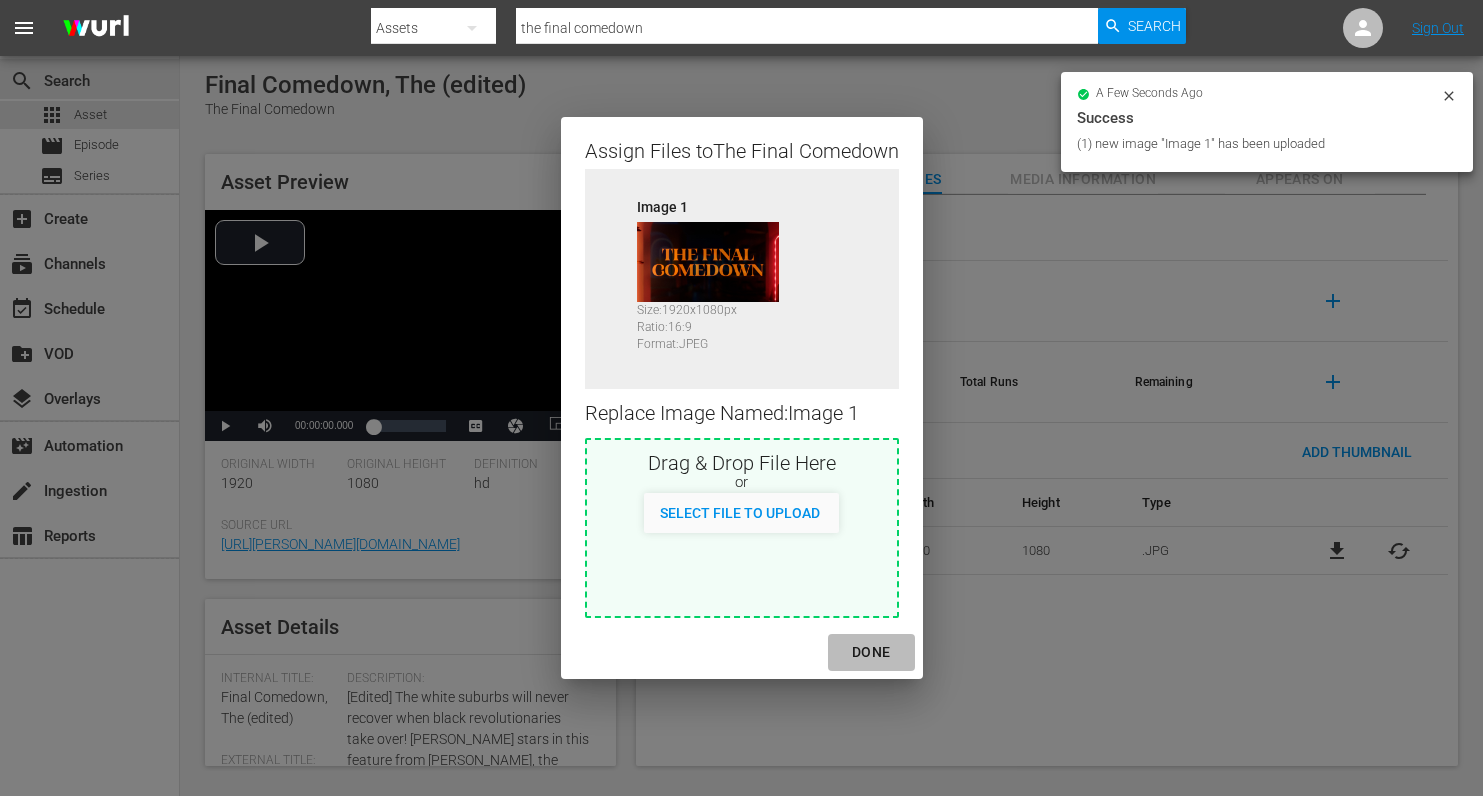 click on "DONE" at bounding box center [871, 652] 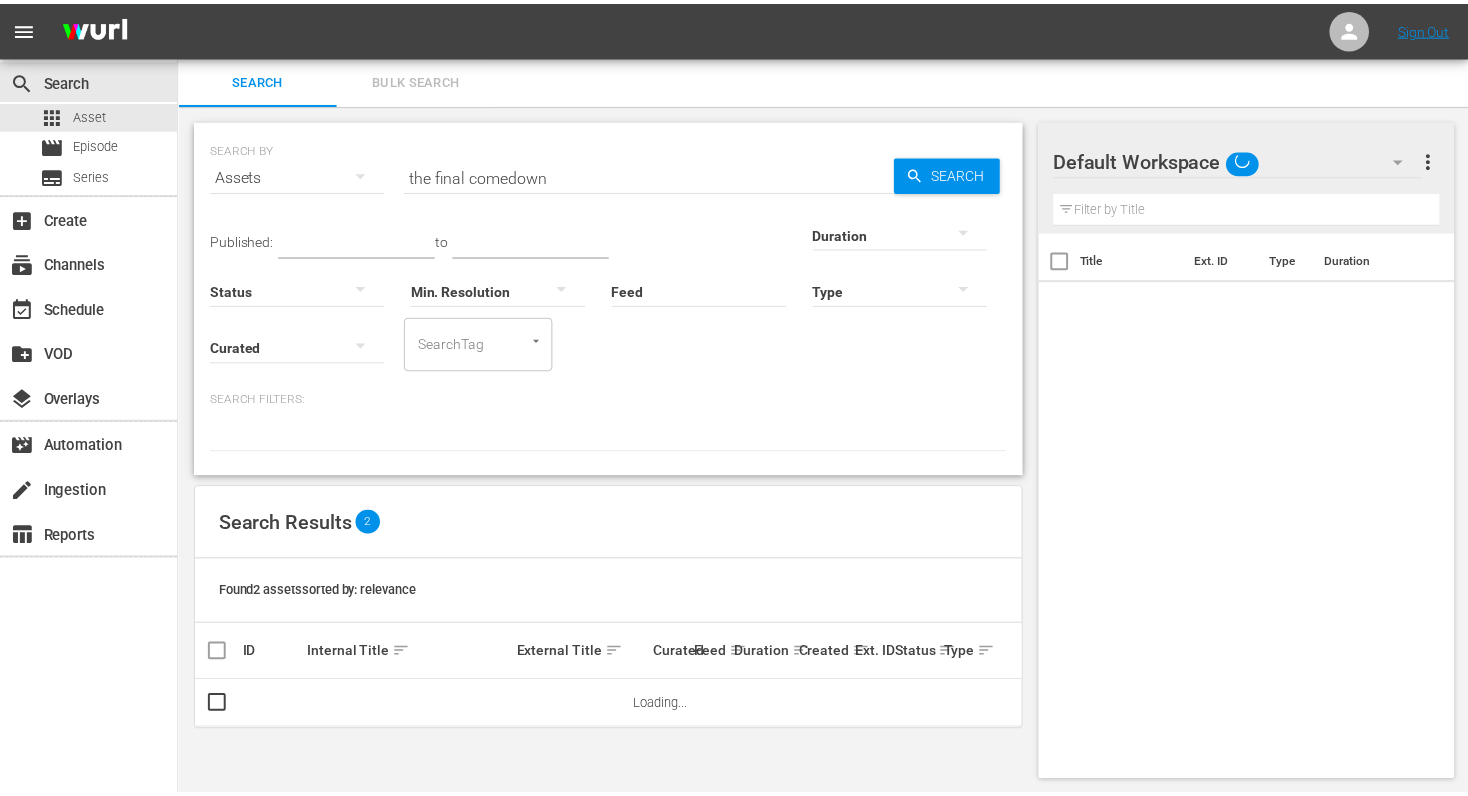 scroll, scrollTop: 2, scrollLeft: 0, axis: vertical 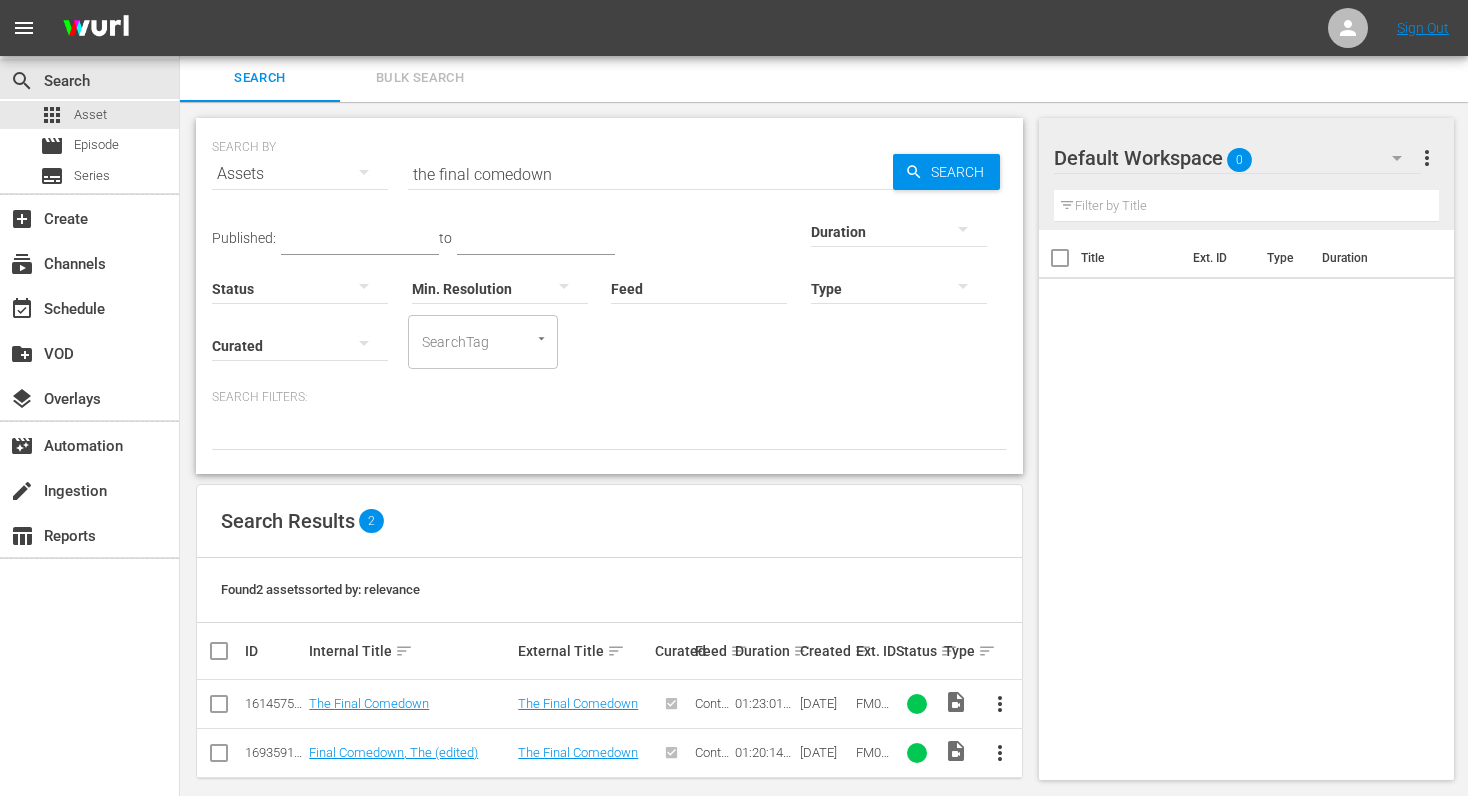 click on "the final comedown" at bounding box center [650, 174] 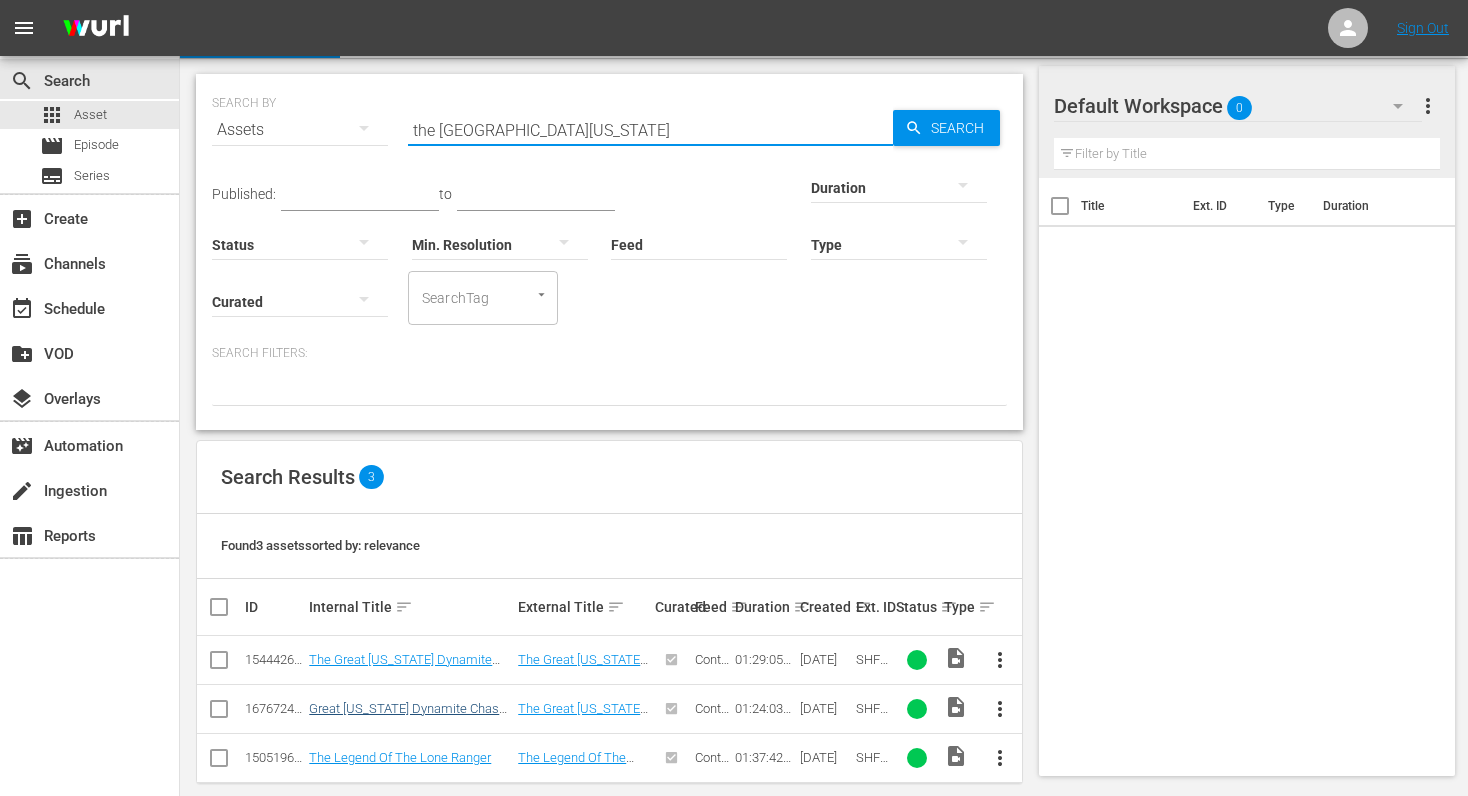 scroll, scrollTop: 70, scrollLeft: 0, axis: vertical 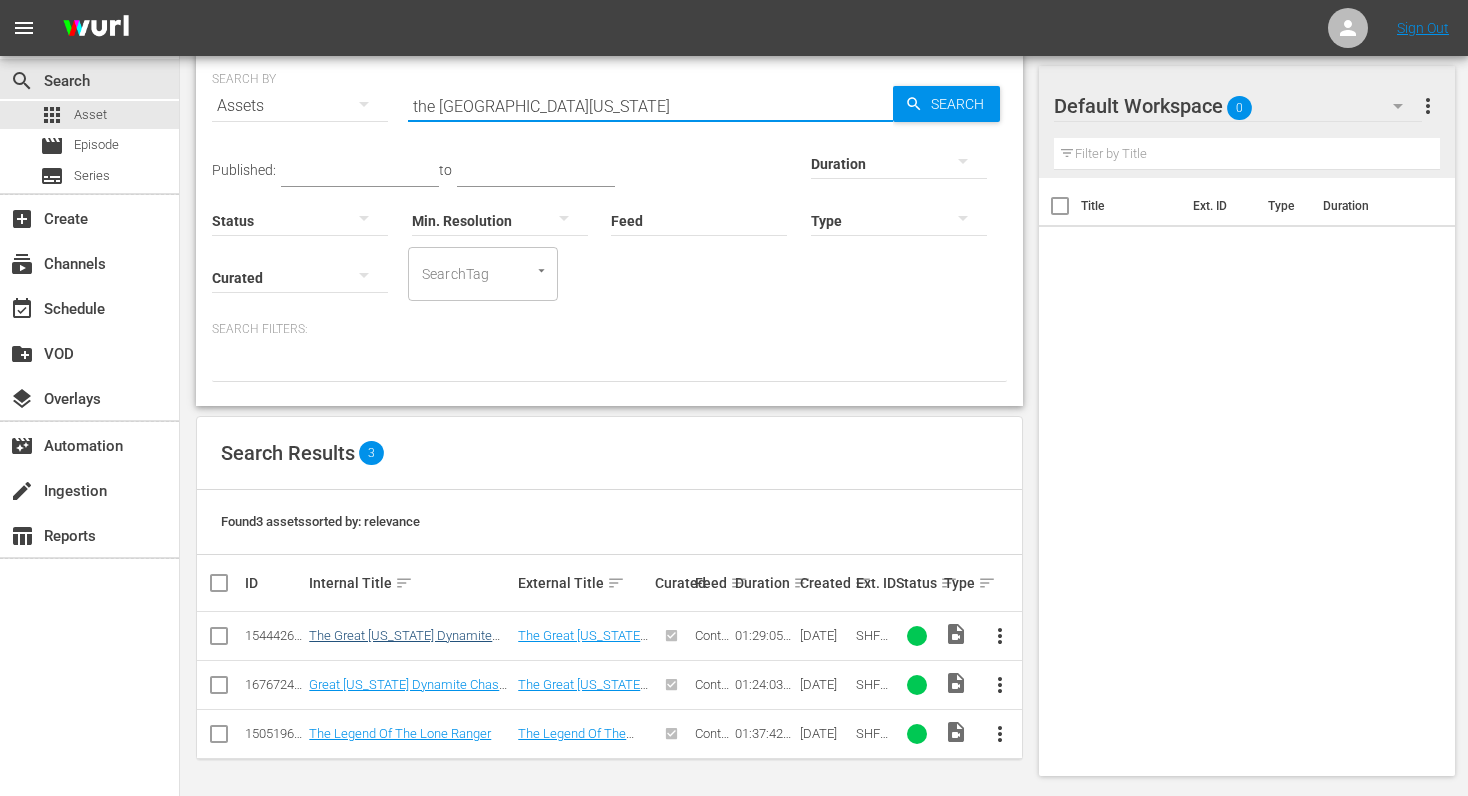 type on "the [GEOGRAPHIC_DATA][US_STATE]" 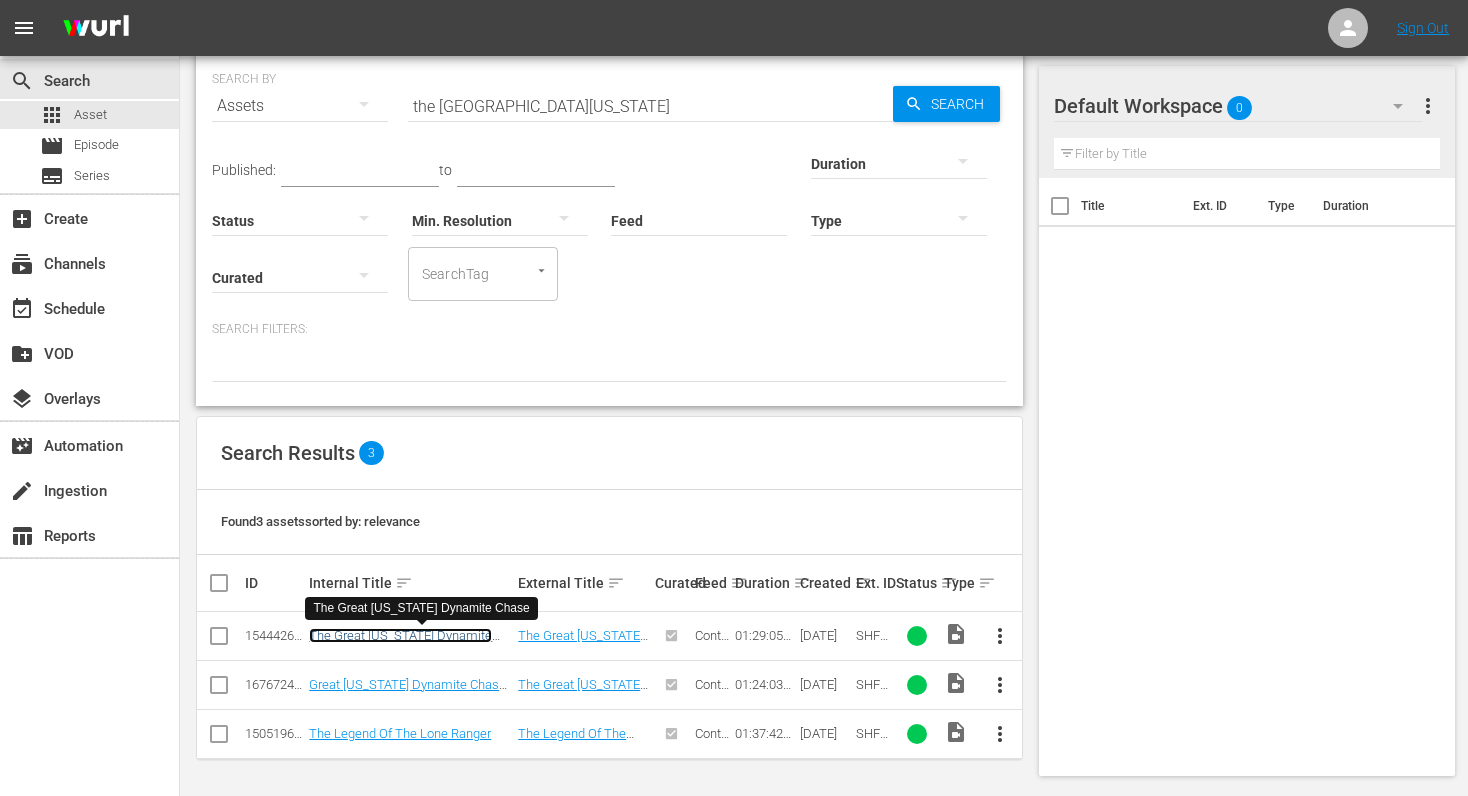 click on "The Great [US_STATE] Dynamite Chase" at bounding box center (400, 643) 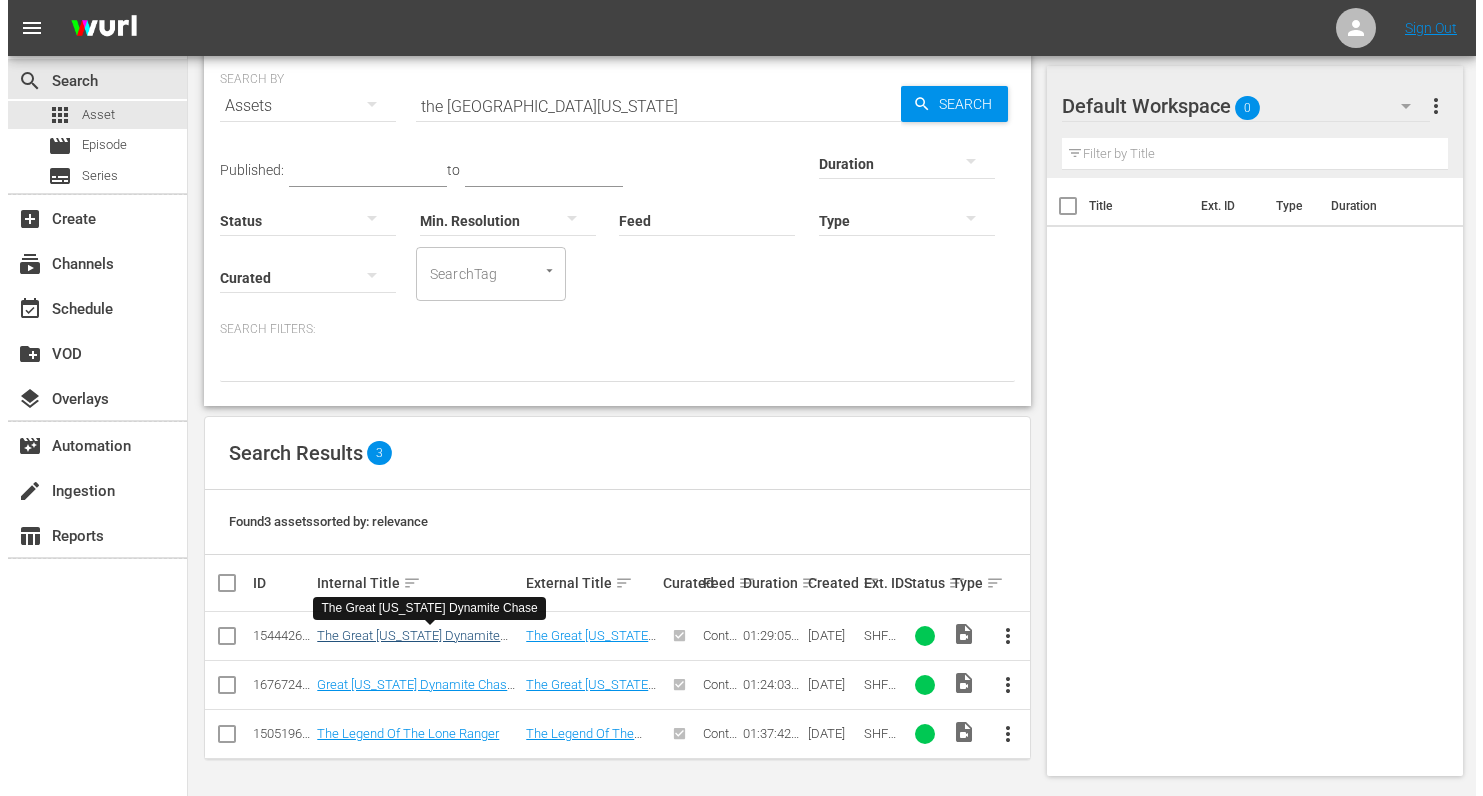 scroll, scrollTop: 0, scrollLeft: 0, axis: both 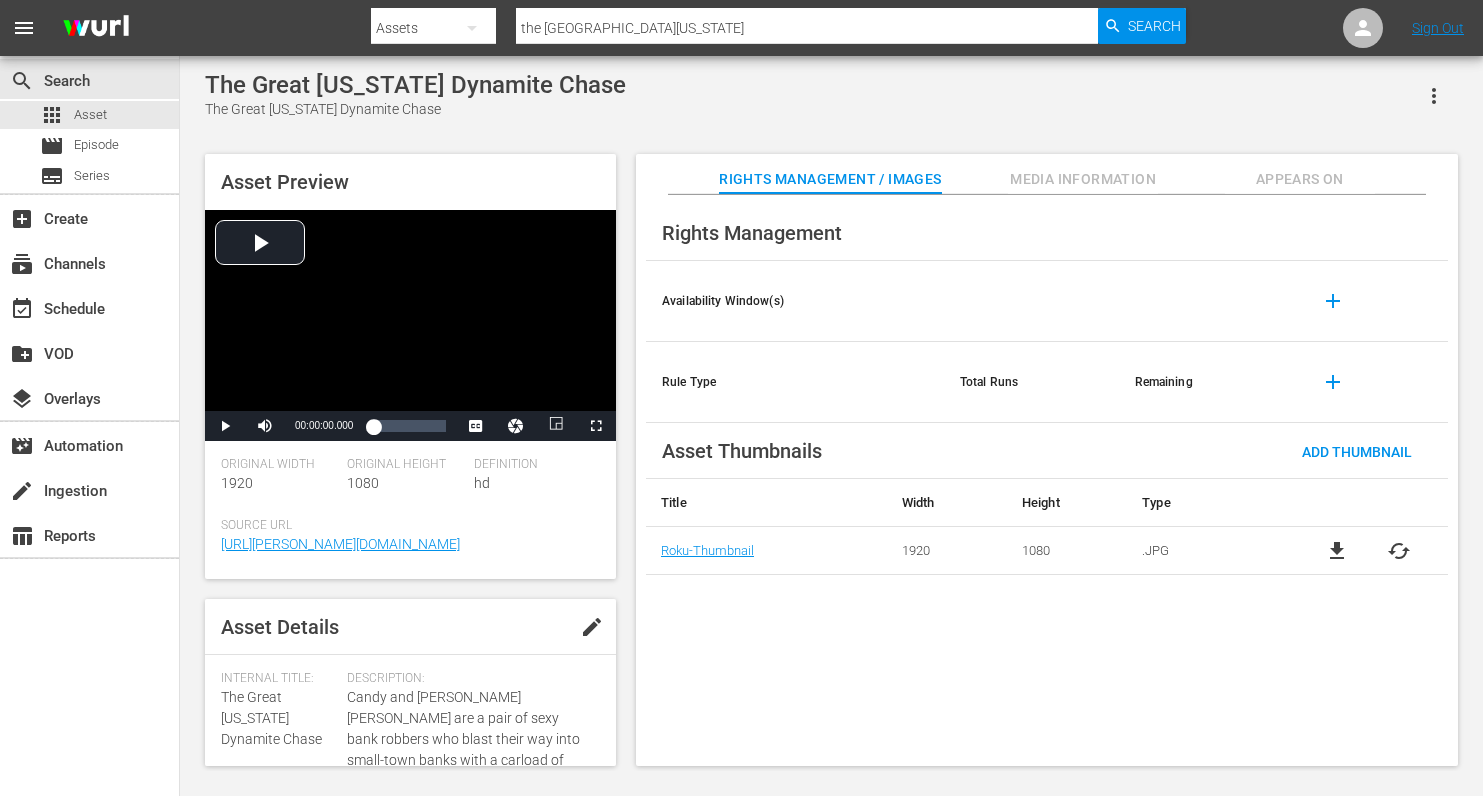 click on "cached" at bounding box center (1399, 551) 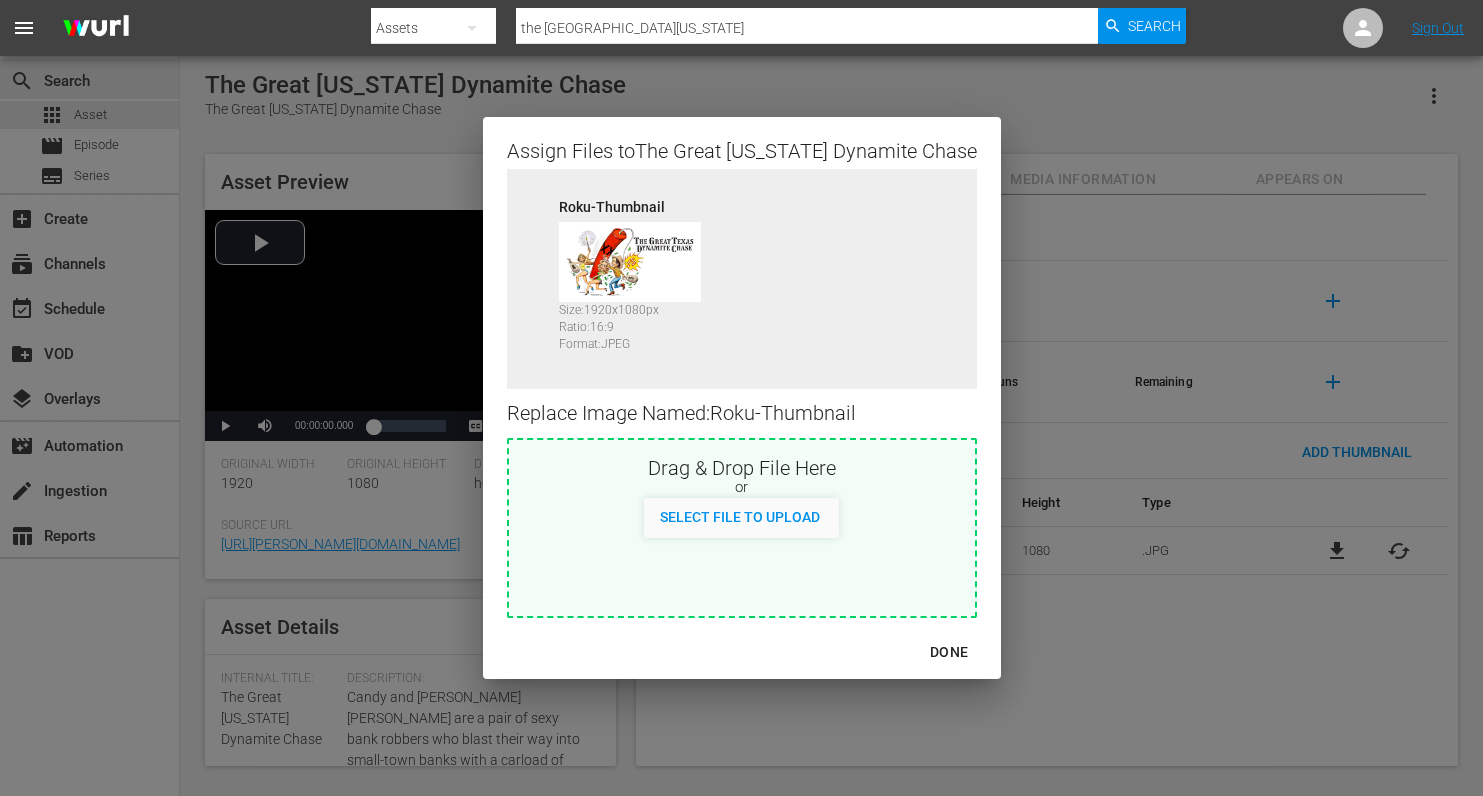 click on "DONE" at bounding box center (949, 652) 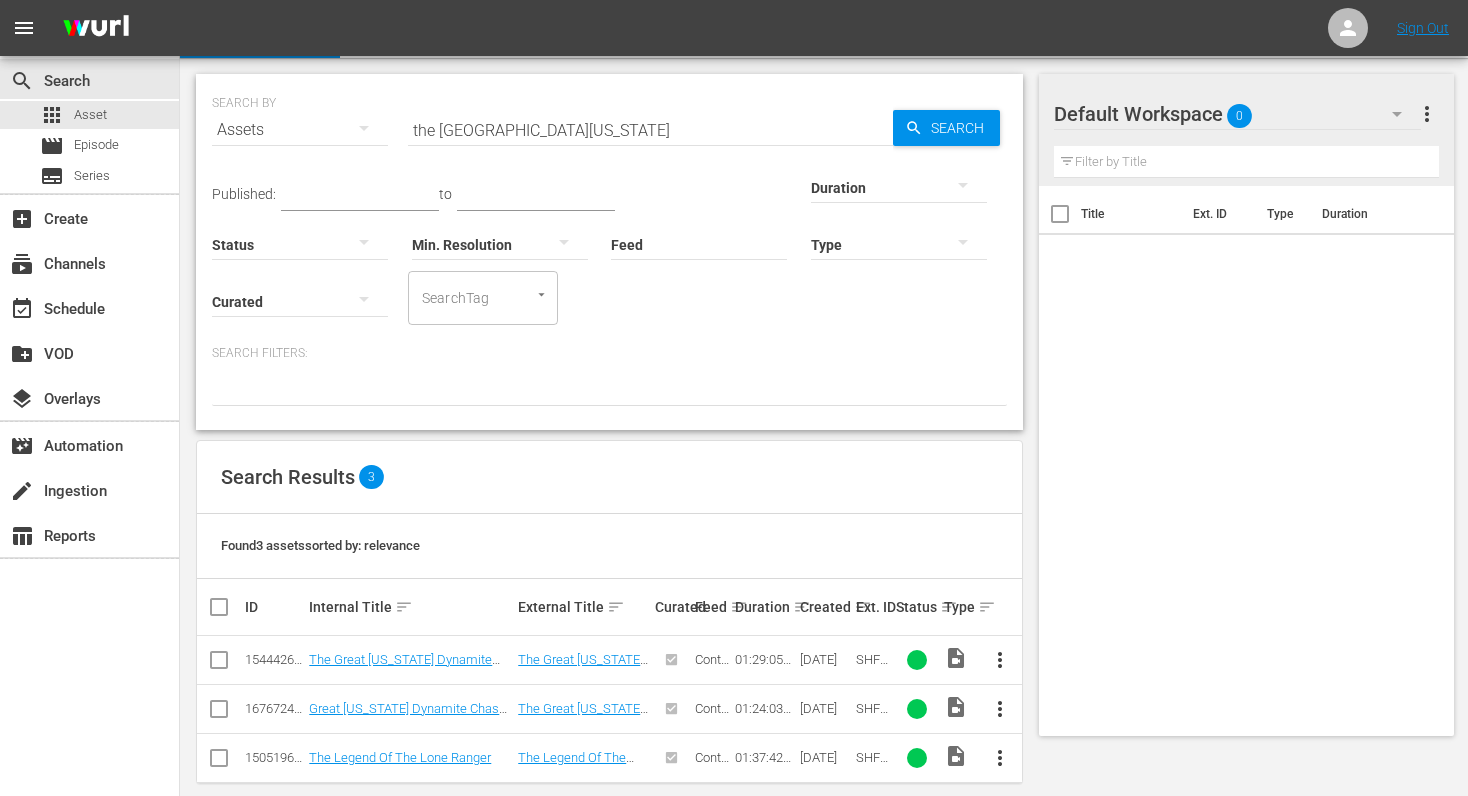 scroll, scrollTop: 70, scrollLeft: 0, axis: vertical 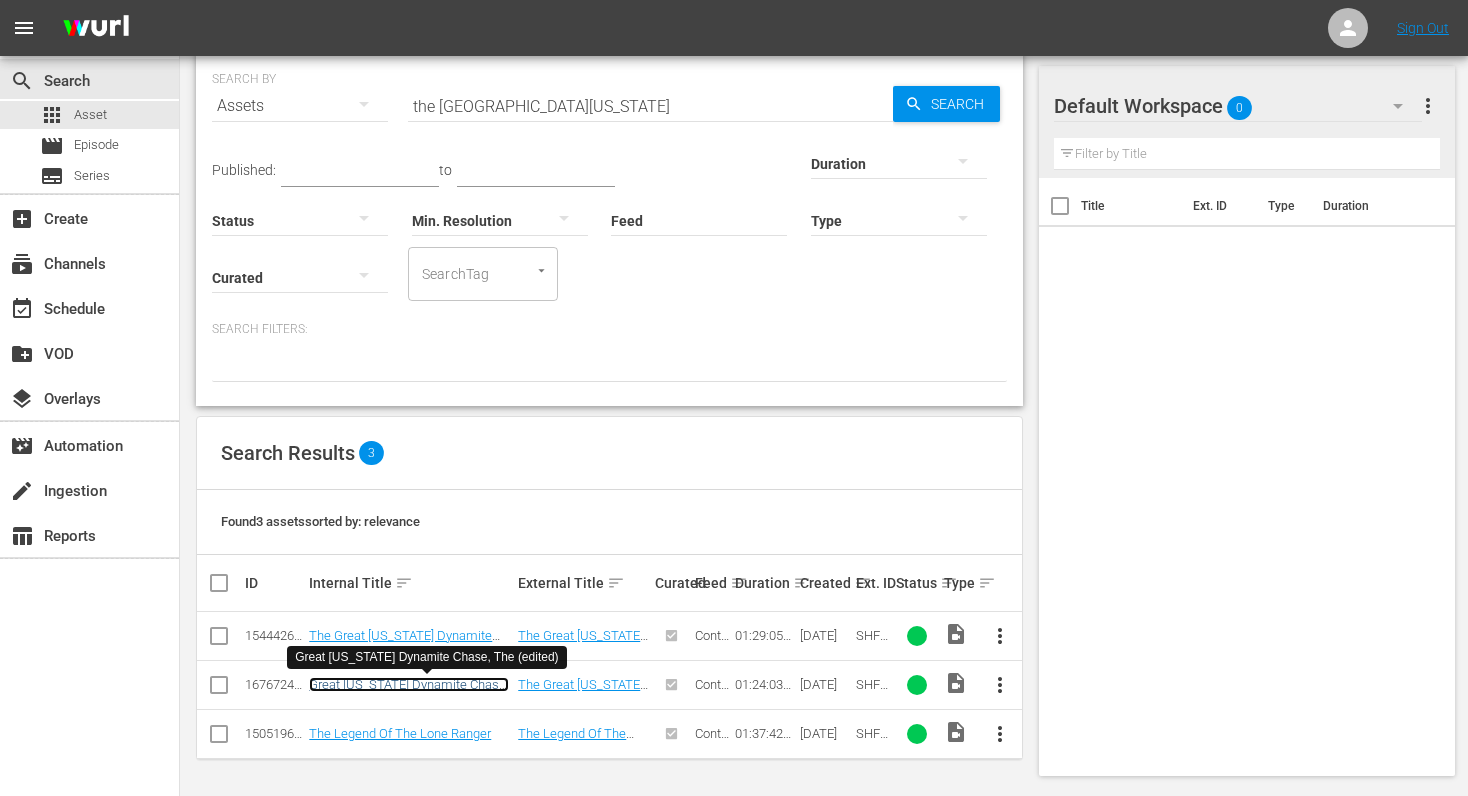 click on "Great [US_STATE] Dynamite Chase, The (edited)" at bounding box center [409, 692] 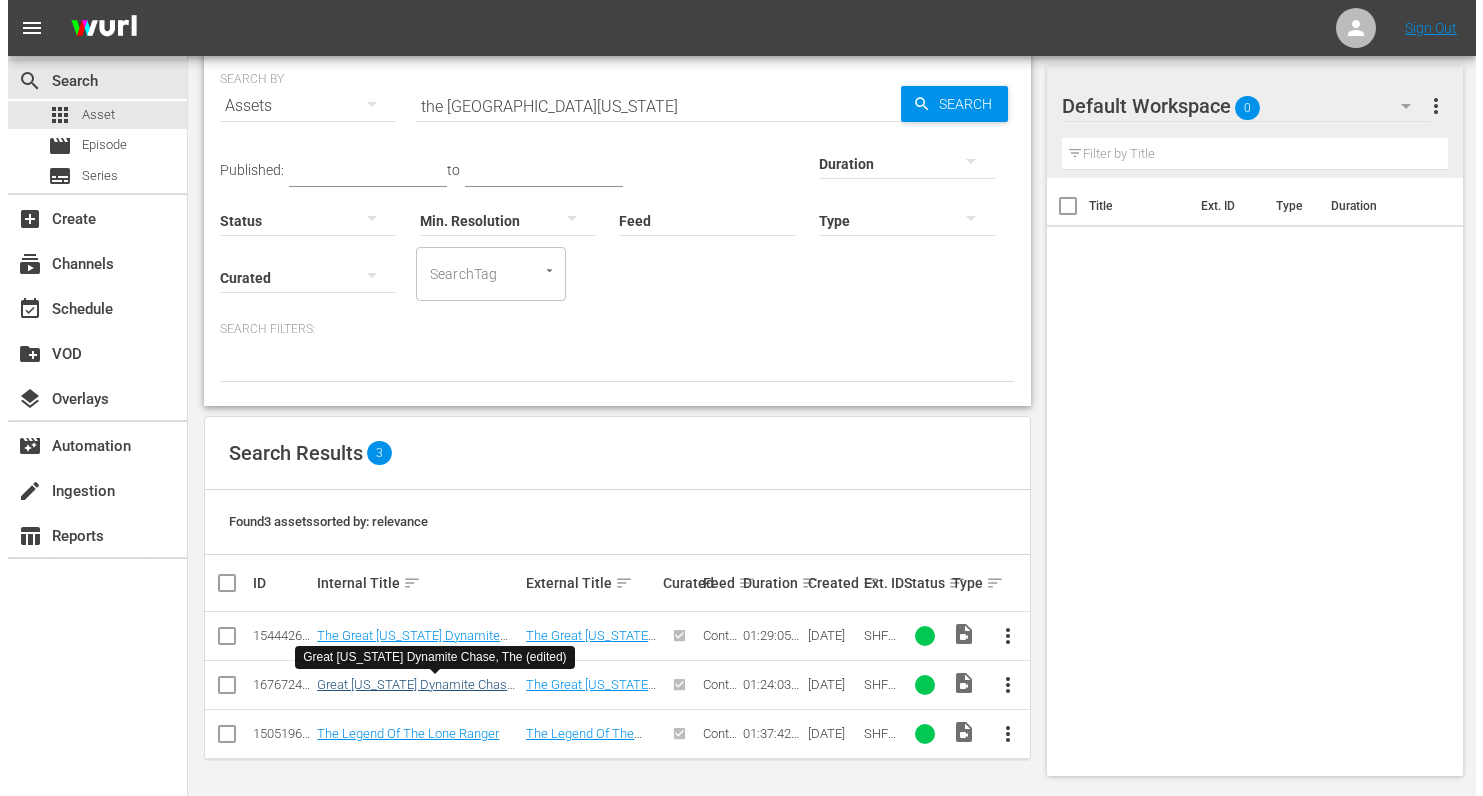 scroll, scrollTop: 0, scrollLeft: 0, axis: both 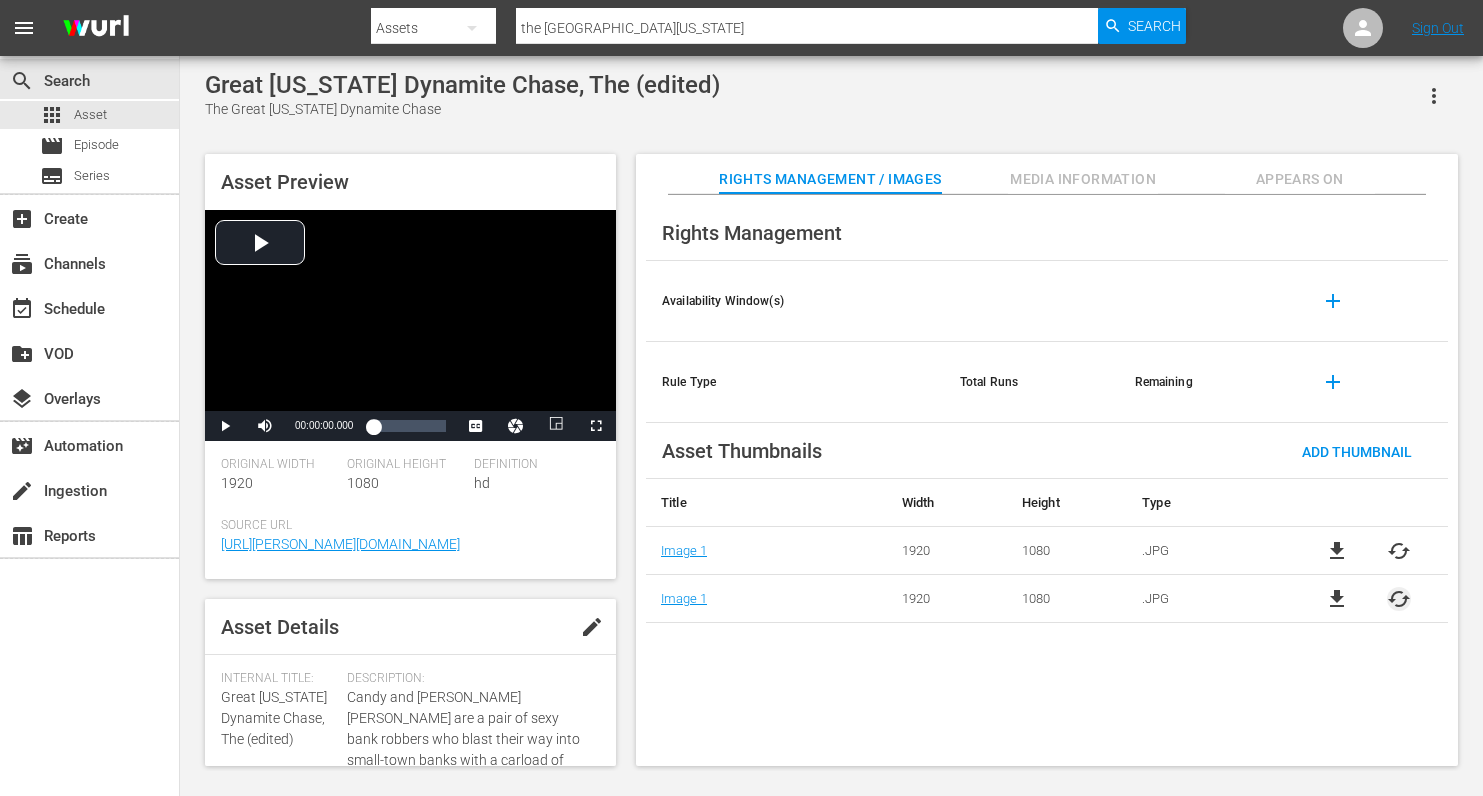 click on "cached" at bounding box center (1399, 599) 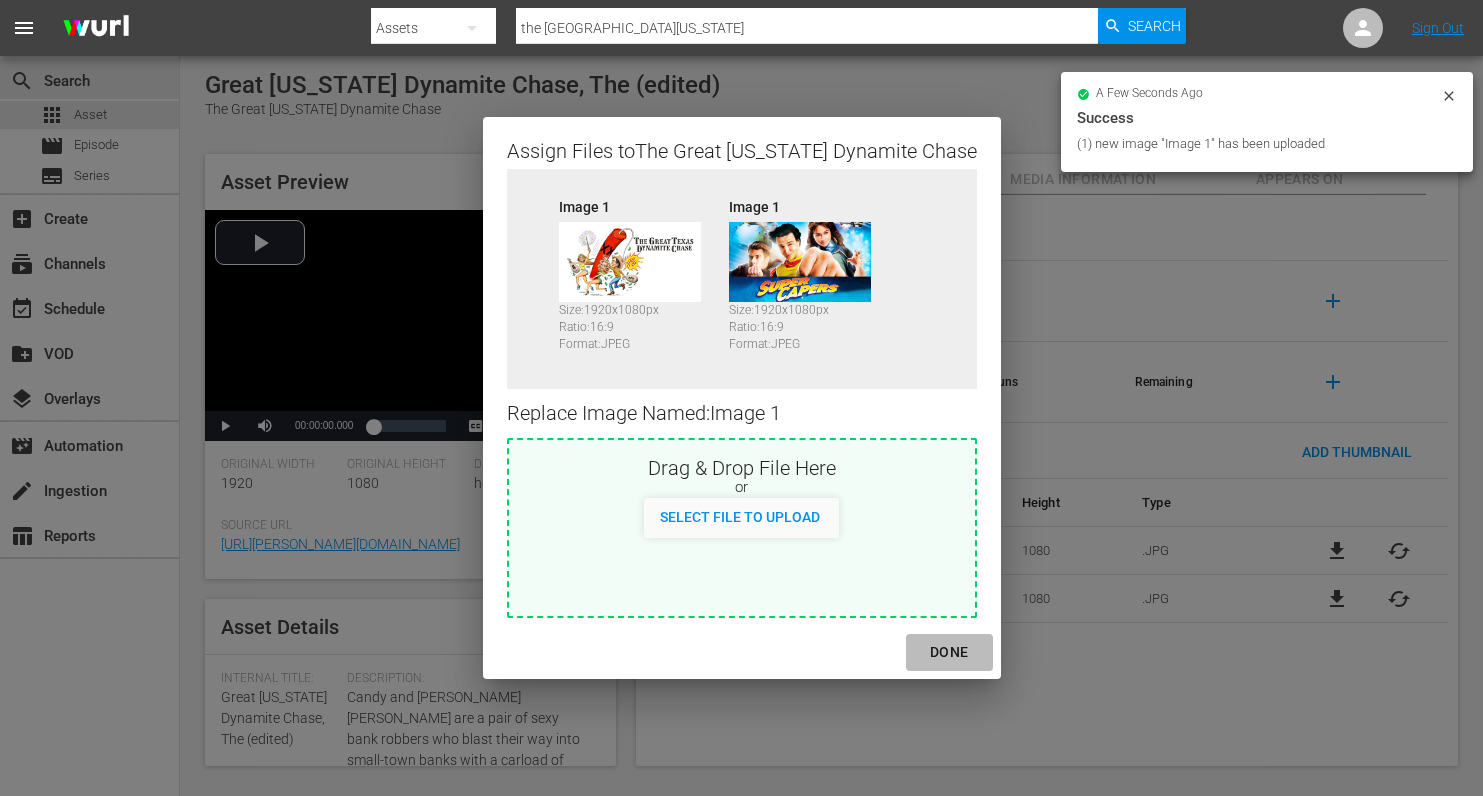click on "DONE" at bounding box center [949, 652] 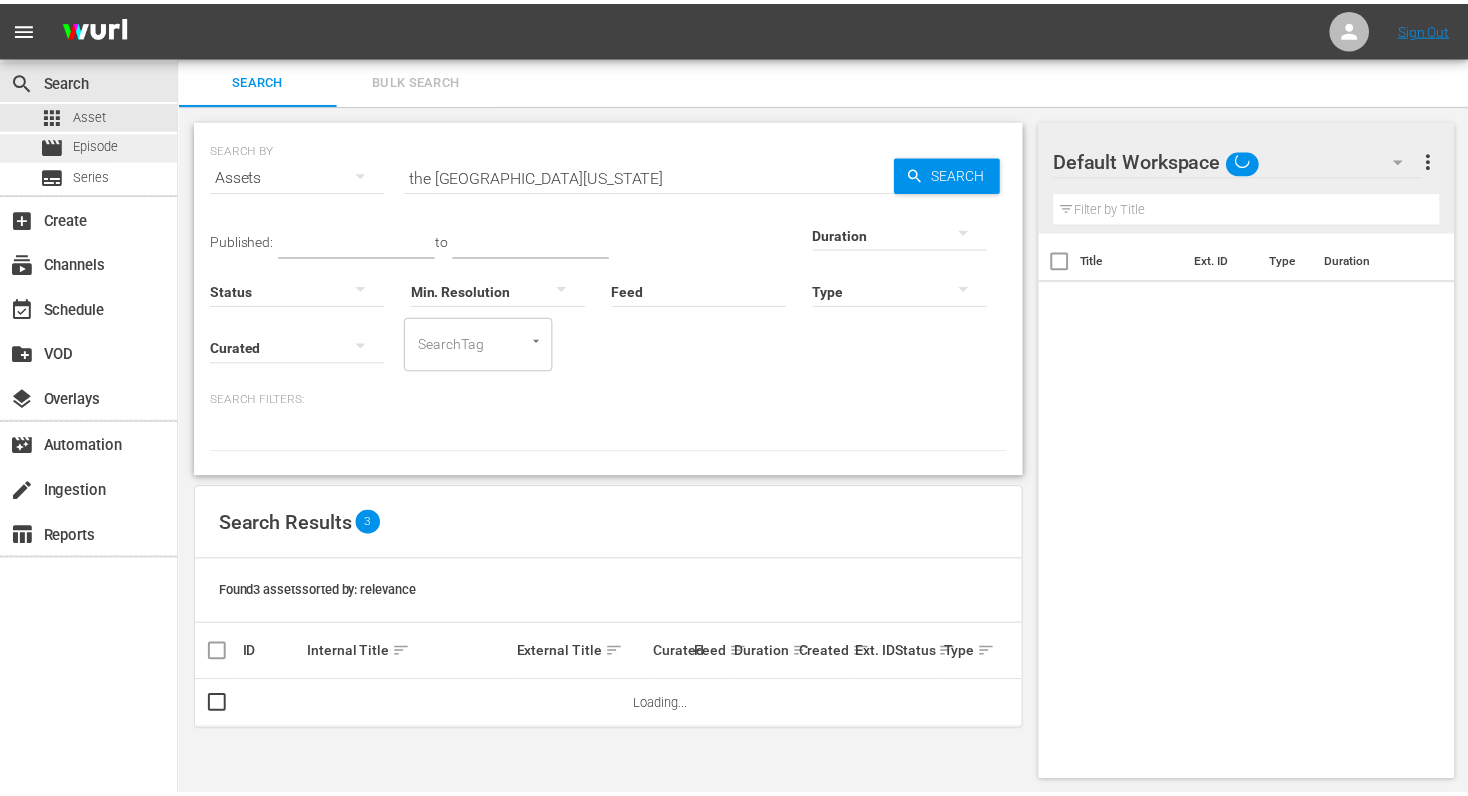 scroll, scrollTop: 2, scrollLeft: 0, axis: vertical 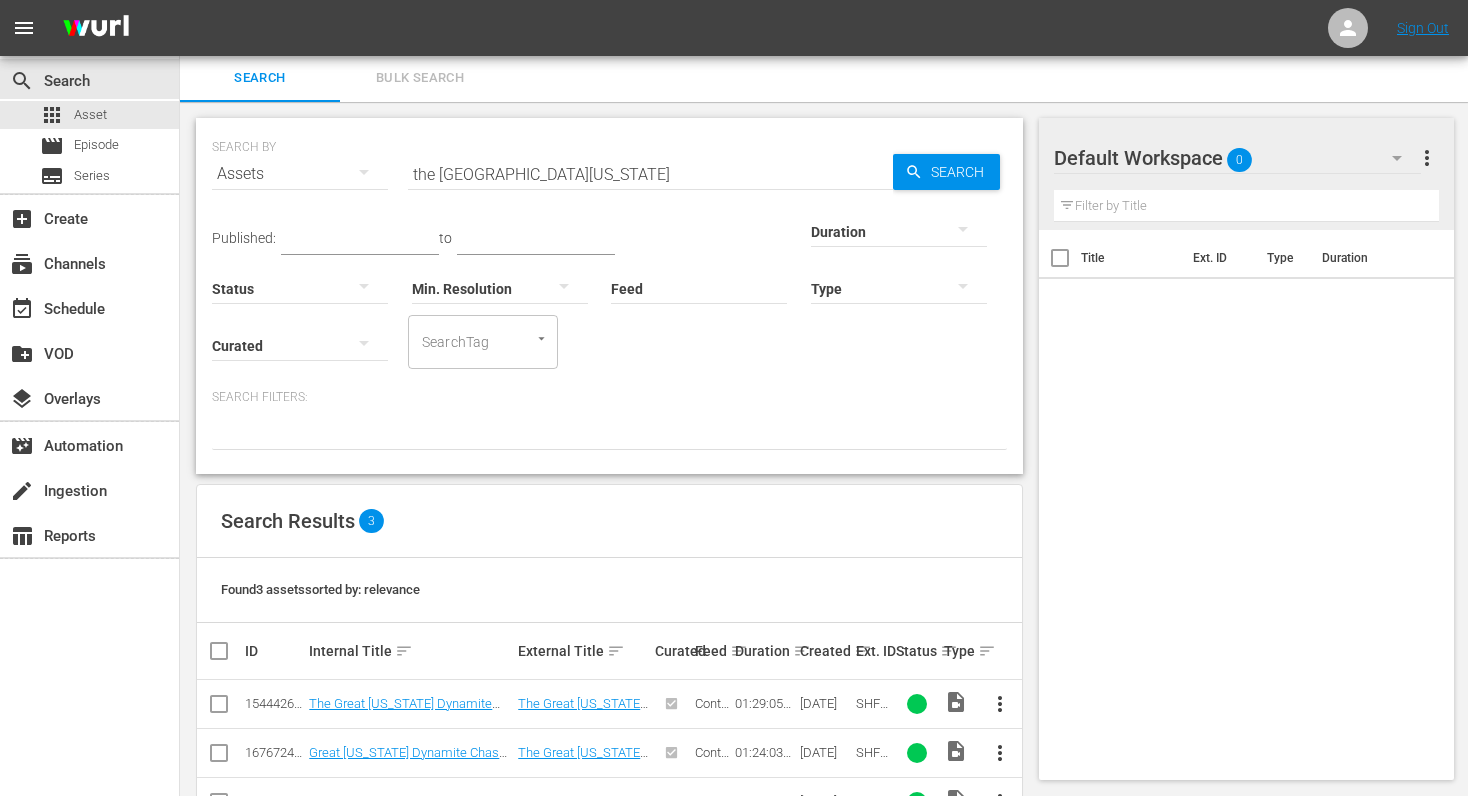 drag, startPoint x: 569, startPoint y: 175, endPoint x: 558, endPoint y: 176, distance: 11.045361 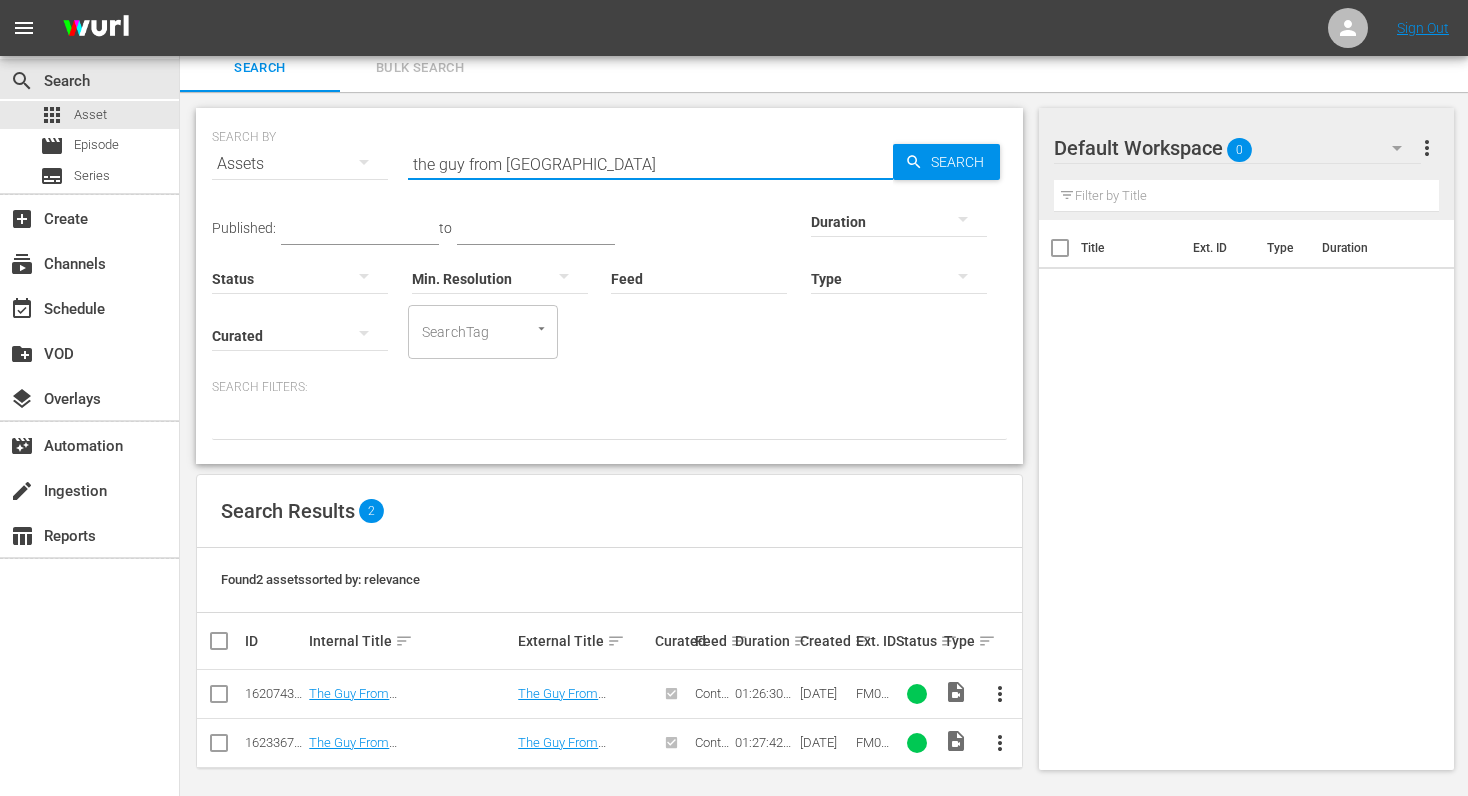 scroll, scrollTop: 21, scrollLeft: 0, axis: vertical 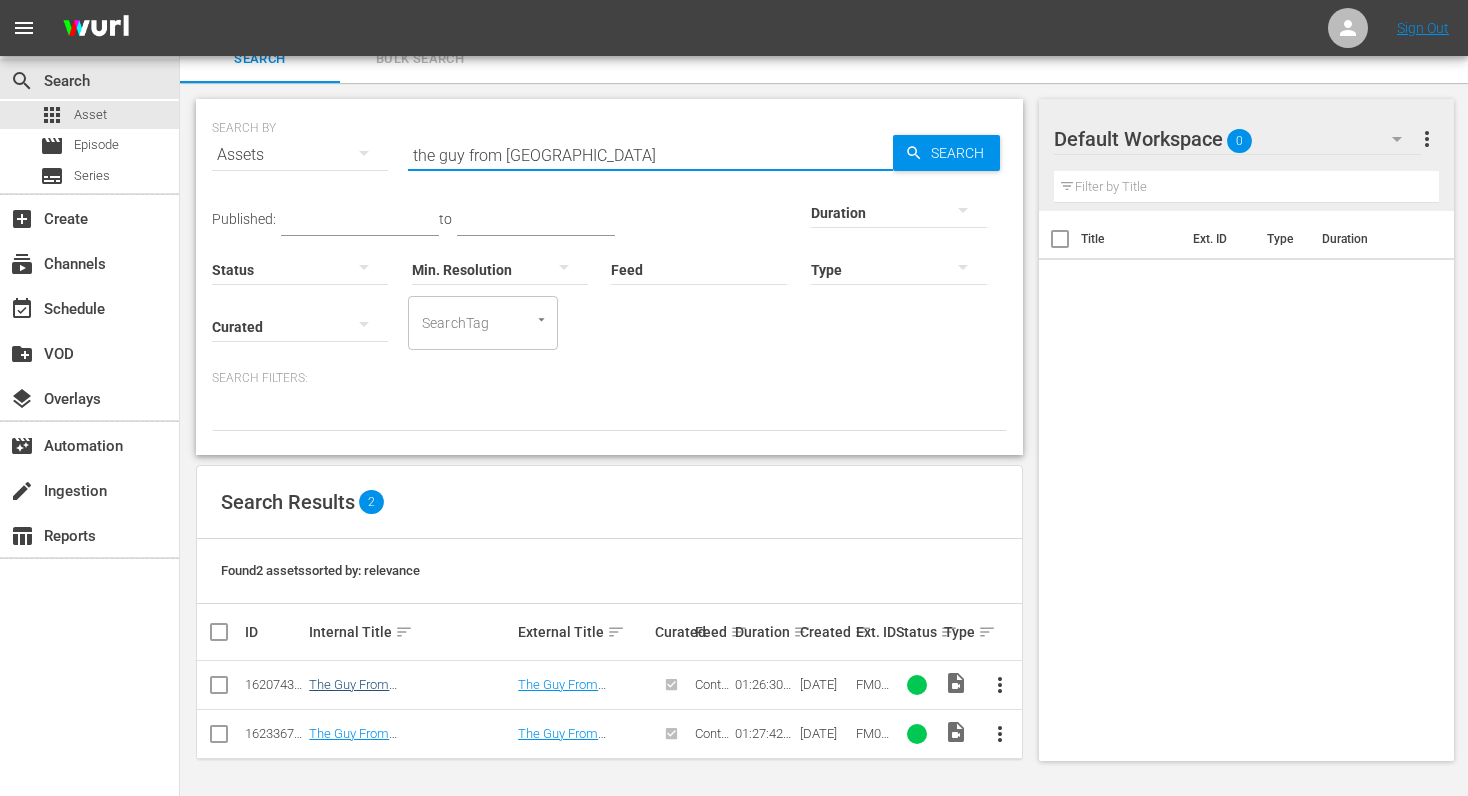 type on "the guy from [GEOGRAPHIC_DATA]" 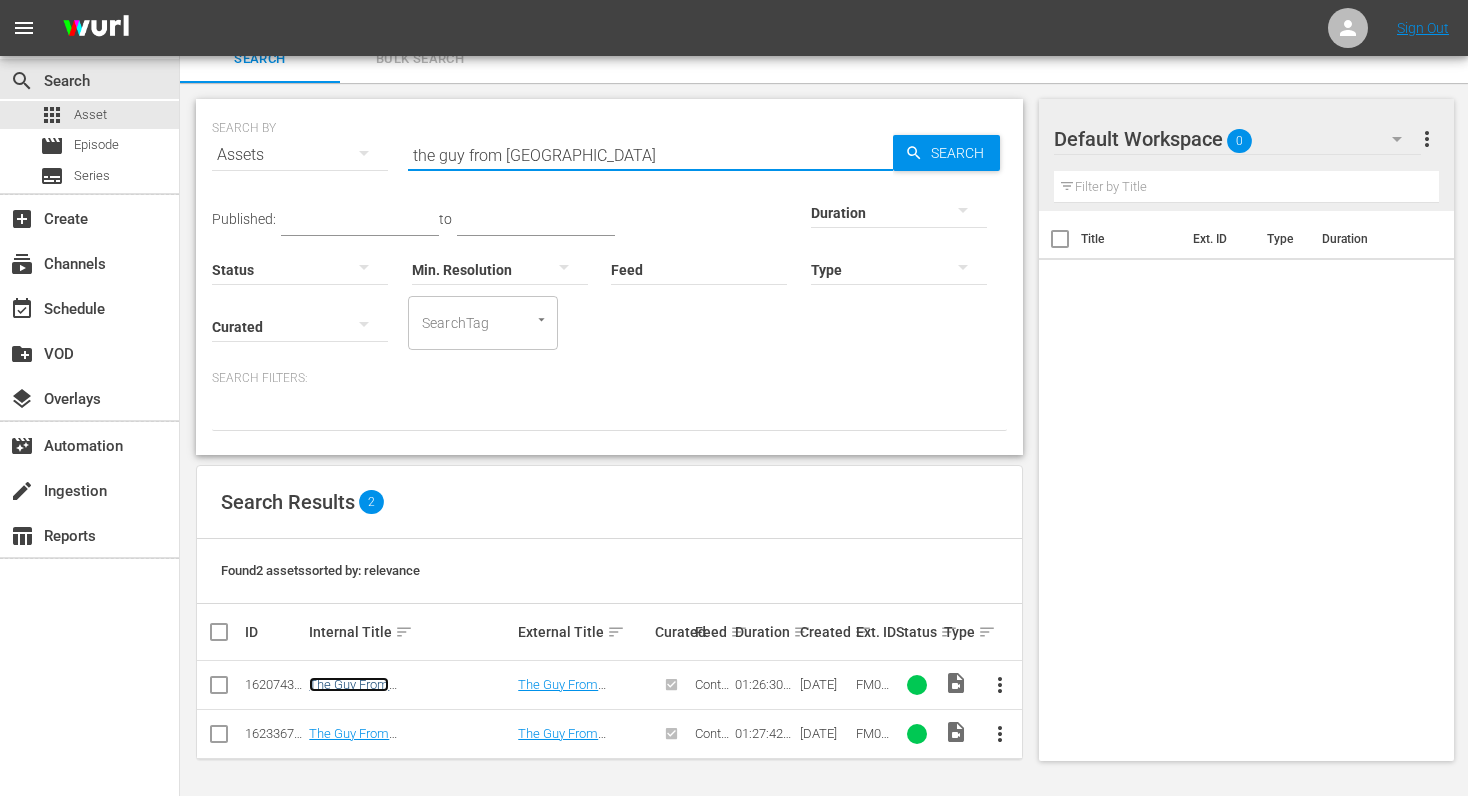 click on "The Guy From [GEOGRAPHIC_DATA]" at bounding box center [369, 692] 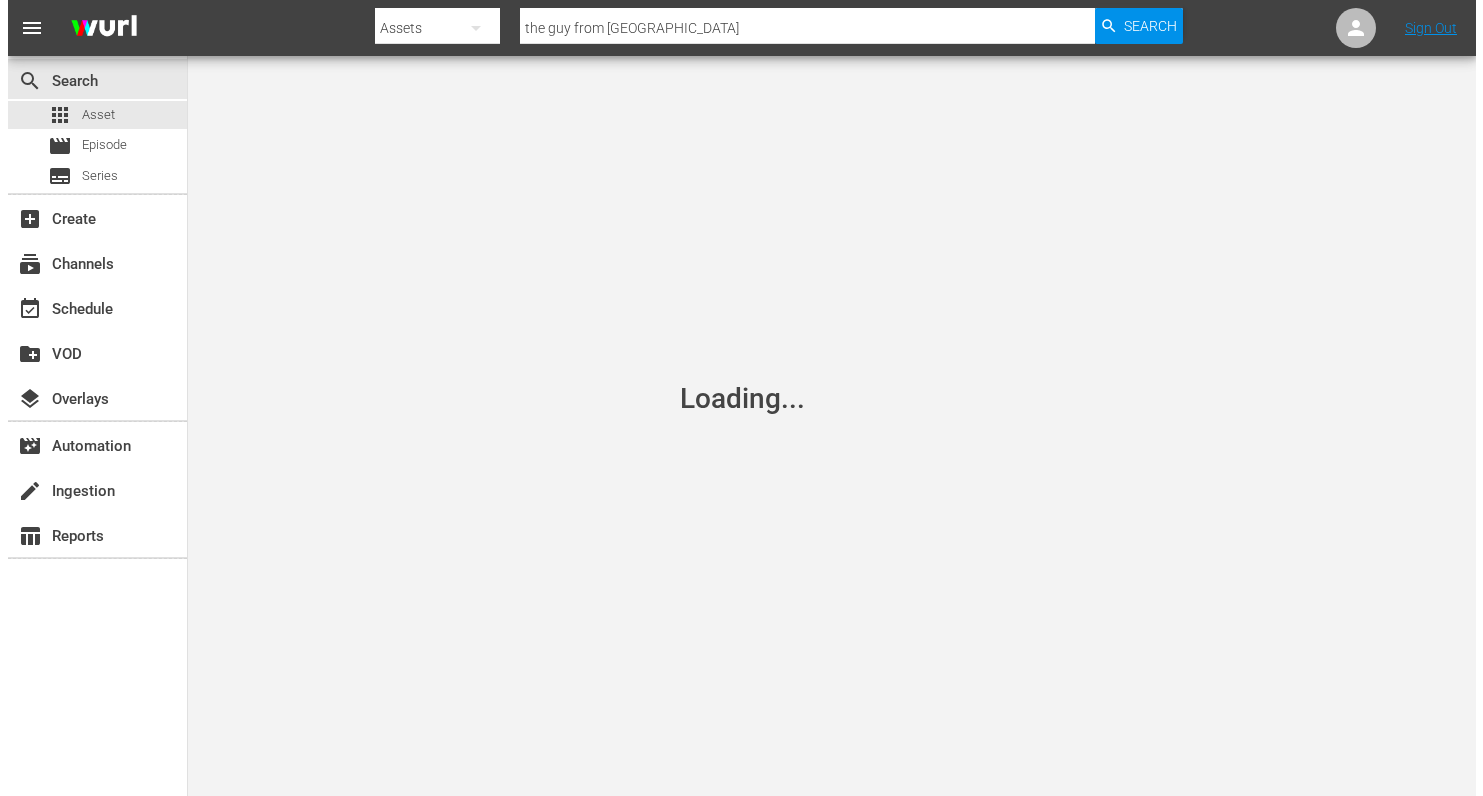 scroll, scrollTop: 0, scrollLeft: 0, axis: both 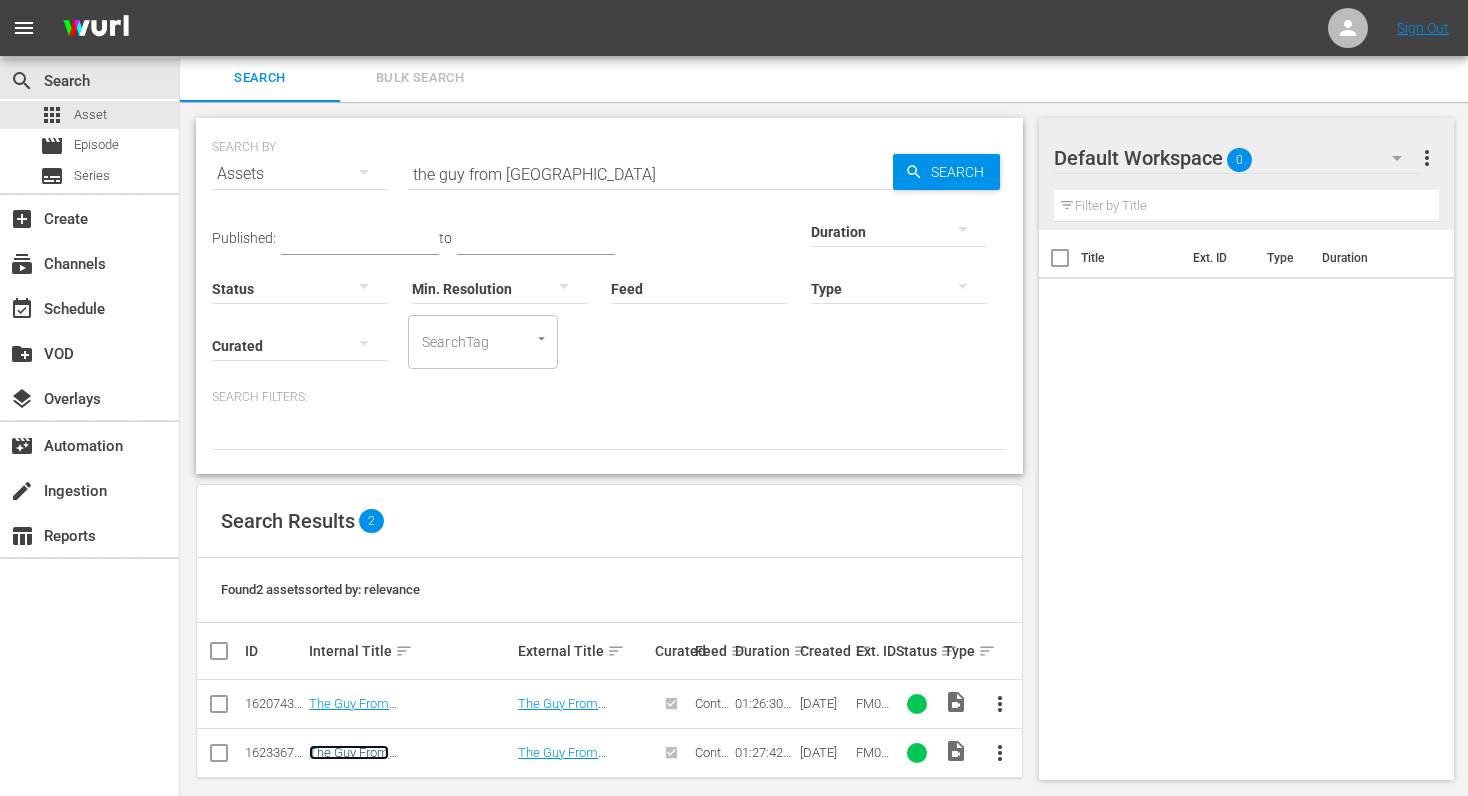 click on "The Guy From [GEOGRAPHIC_DATA]" at bounding box center [369, 760] 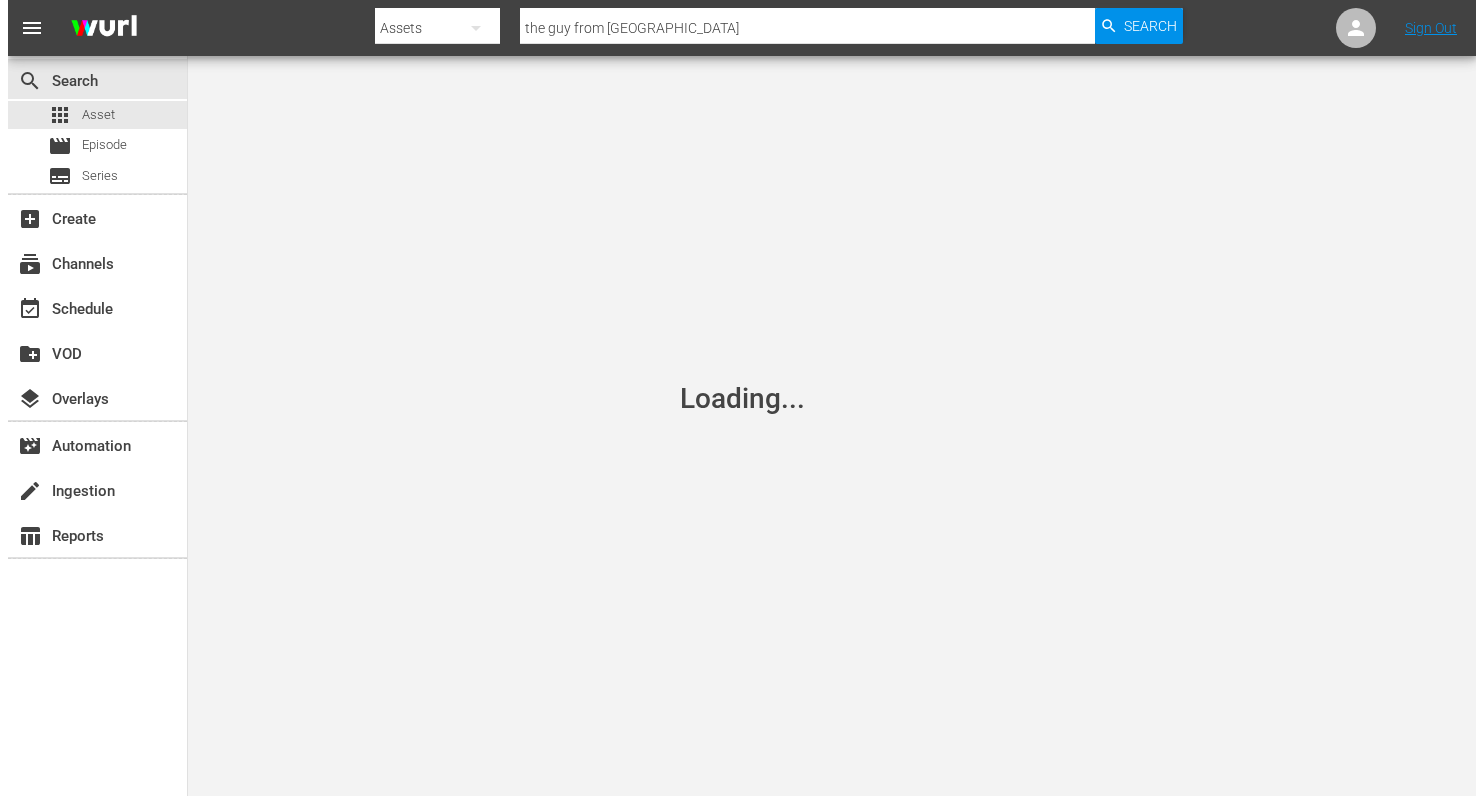 scroll, scrollTop: 0, scrollLeft: 0, axis: both 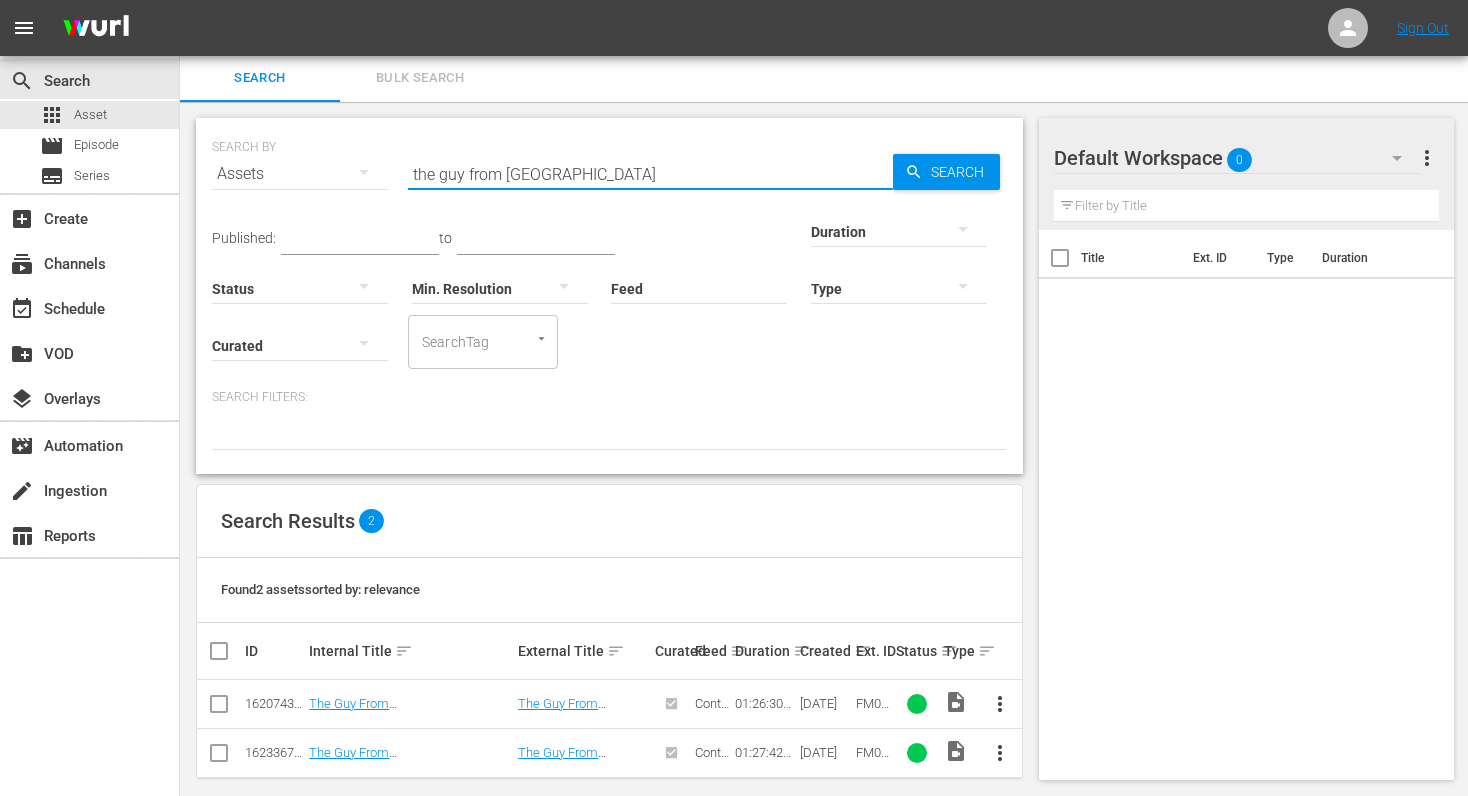 click on "the guy from [GEOGRAPHIC_DATA]" at bounding box center [650, 174] 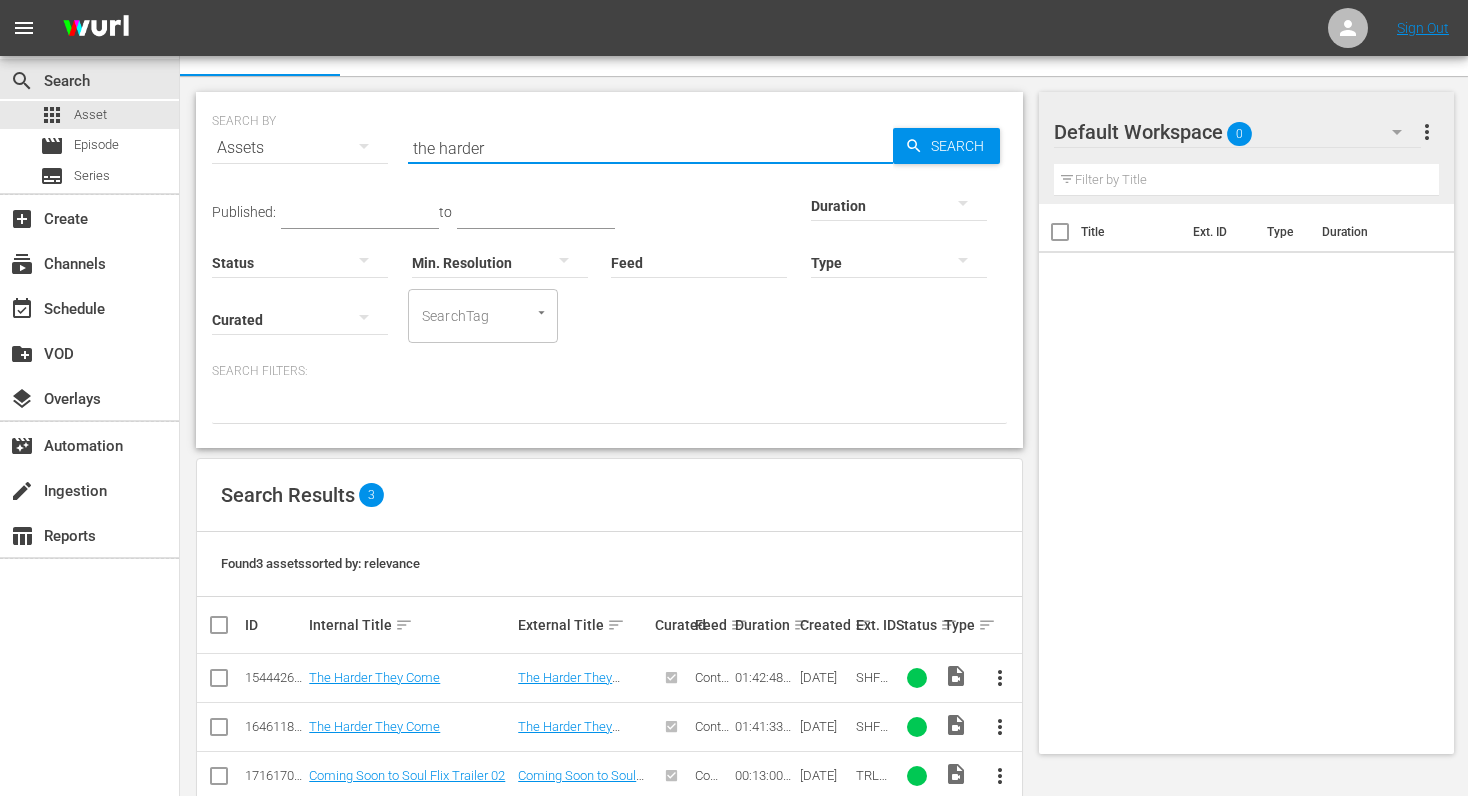 scroll, scrollTop: 70, scrollLeft: 0, axis: vertical 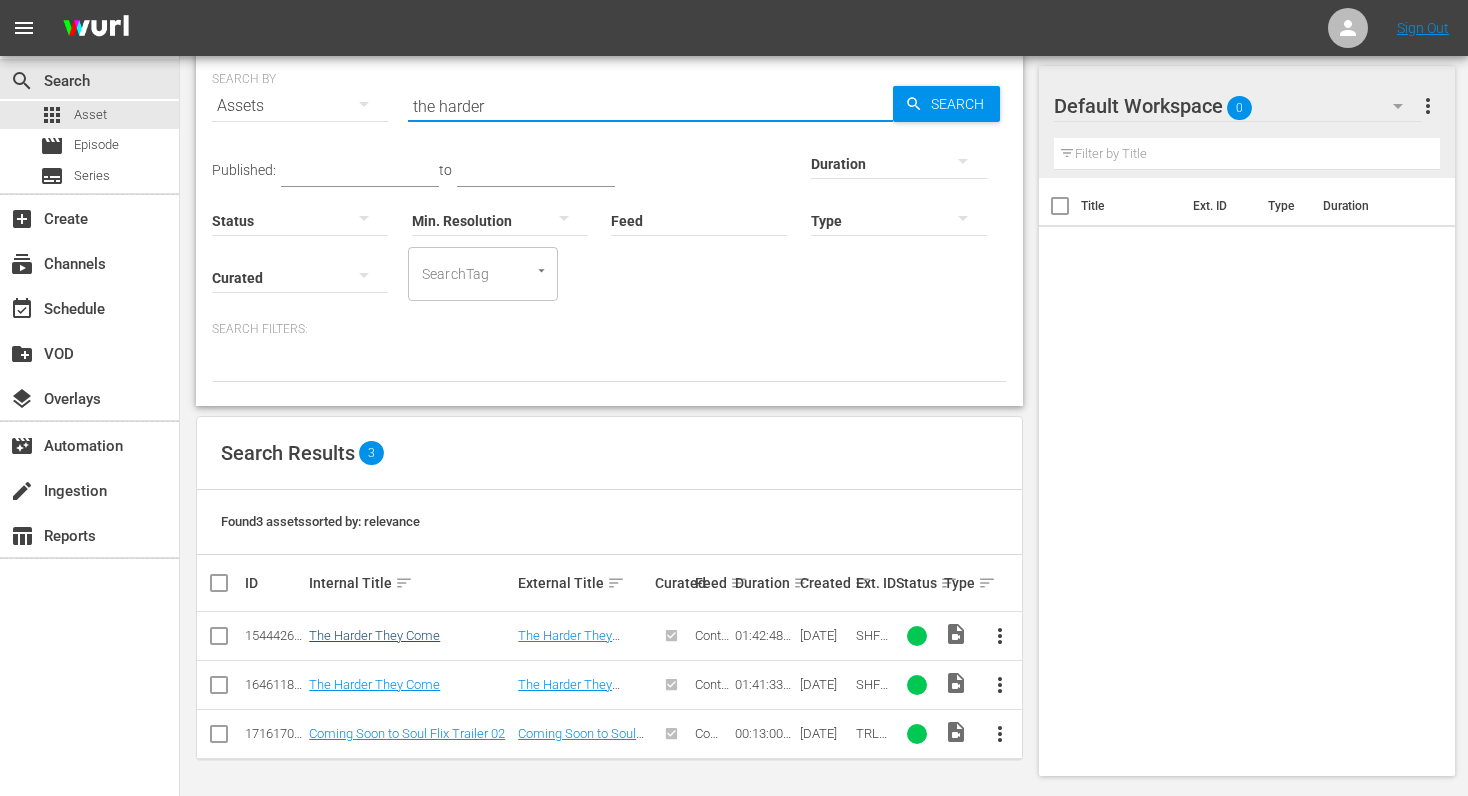 type on "the harder" 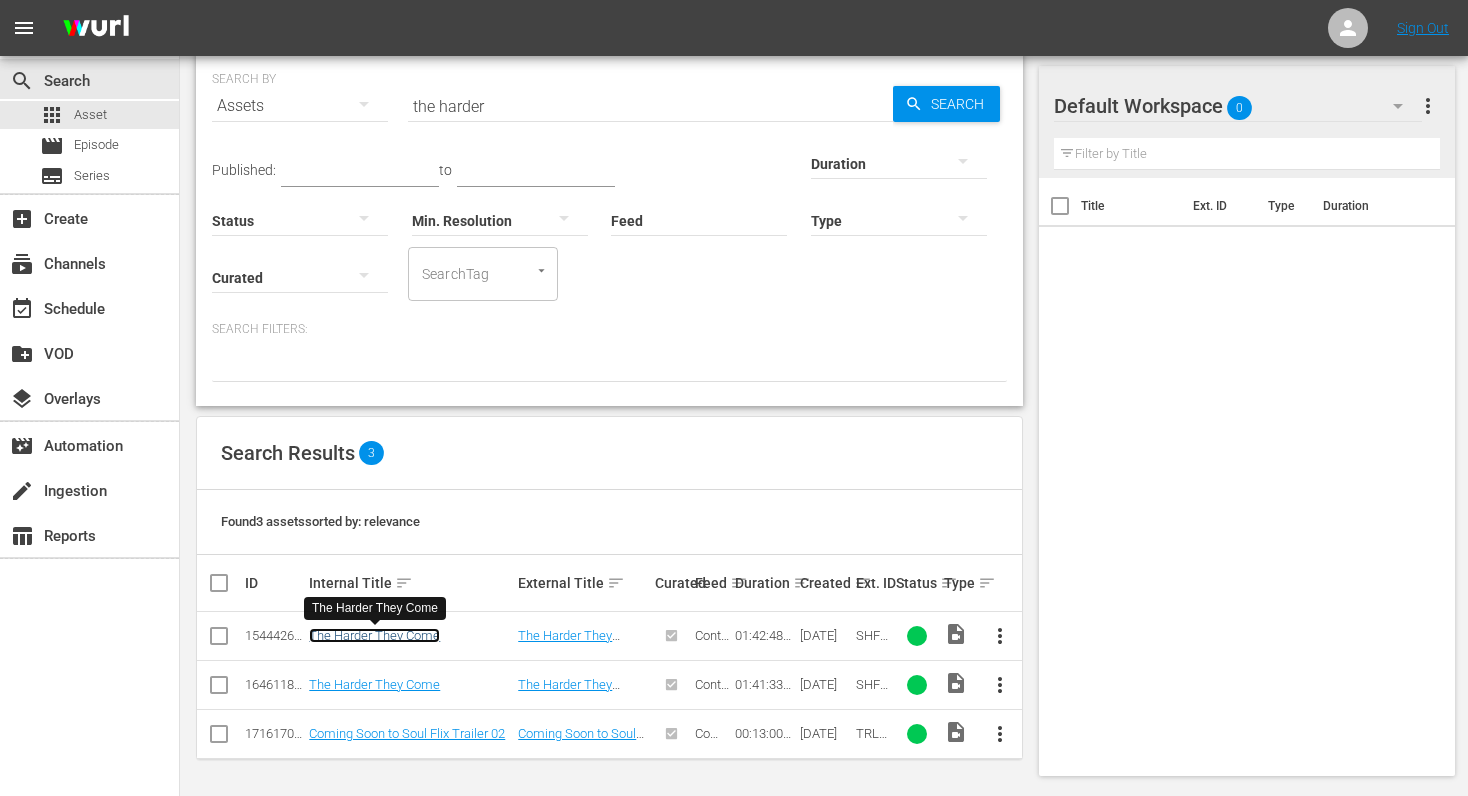 click on "The Harder They Come" at bounding box center (374, 635) 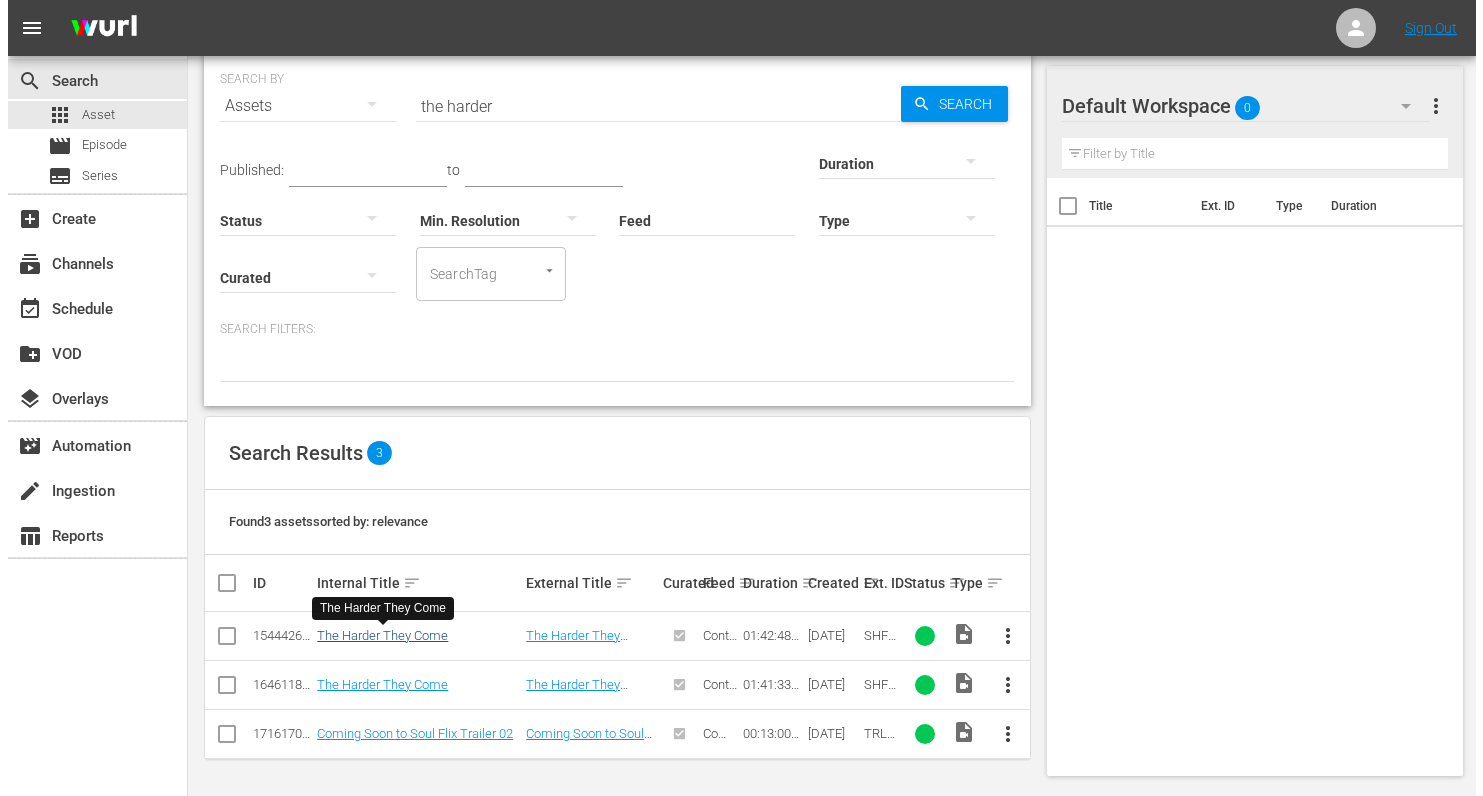 scroll, scrollTop: 0, scrollLeft: 0, axis: both 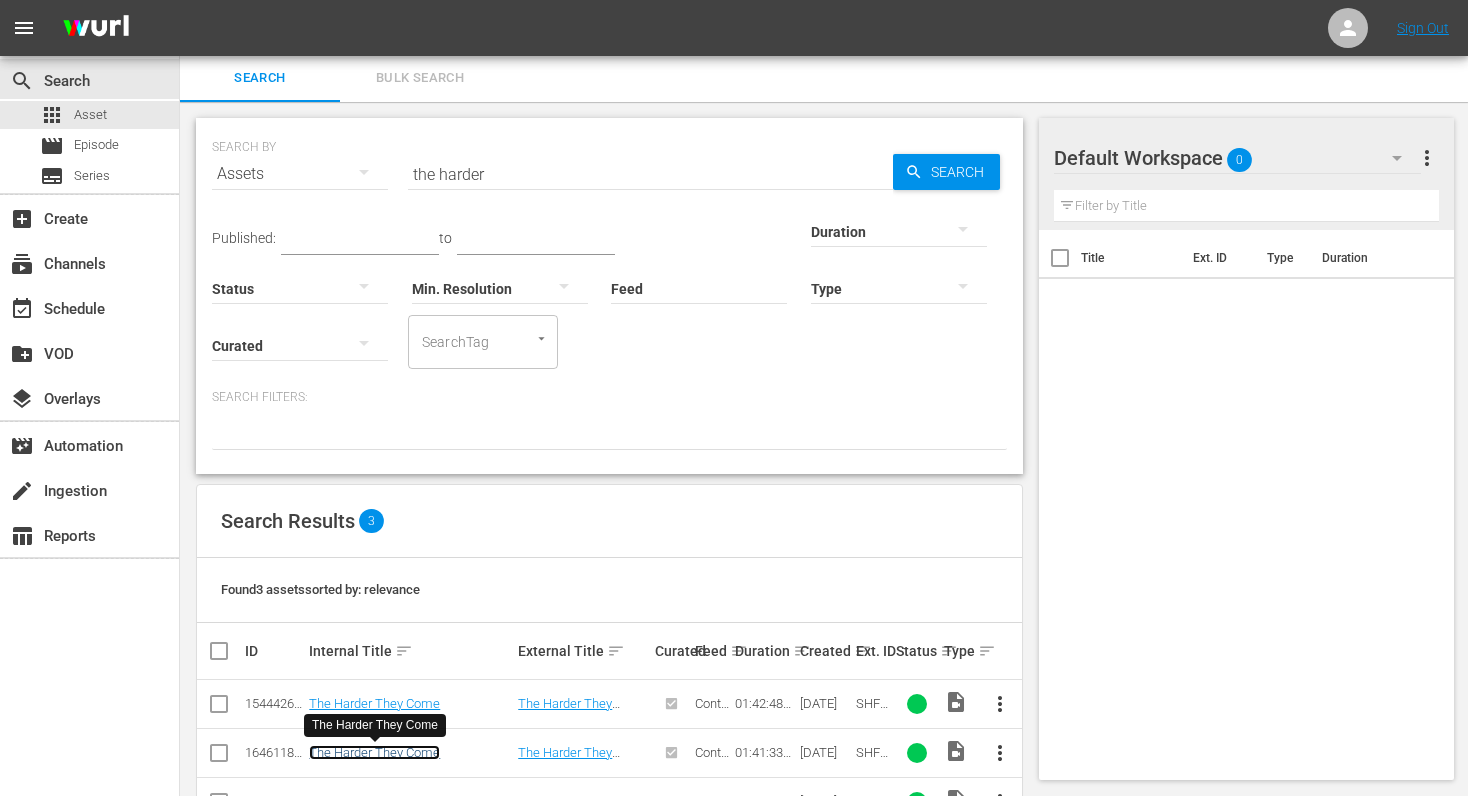 click on "The Harder They Come" at bounding box center [374, 752] 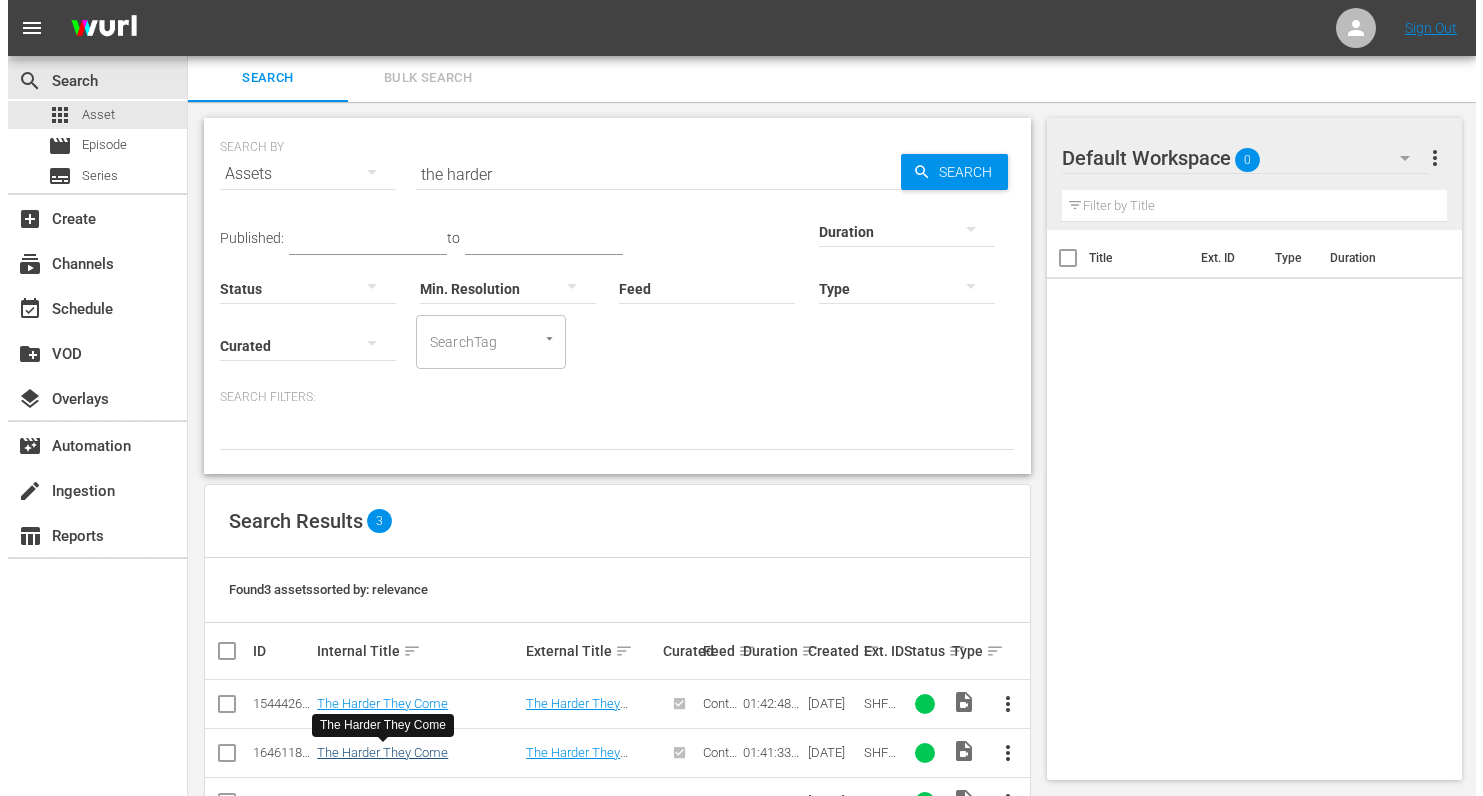 scroll, scrollTop: 0, scrollLeft: 0, axis: both 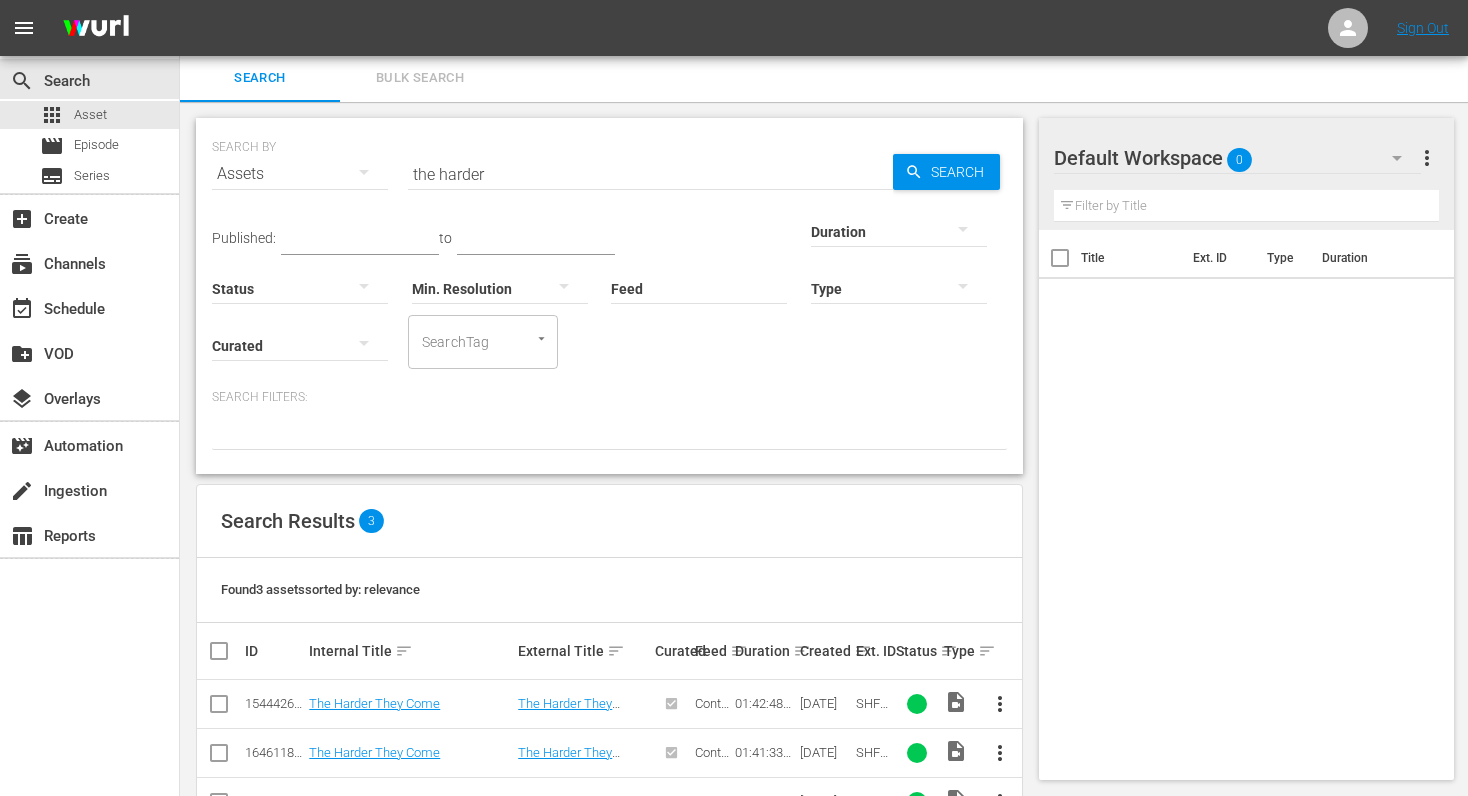 click on "the harder" at bounding box center (650, 174) 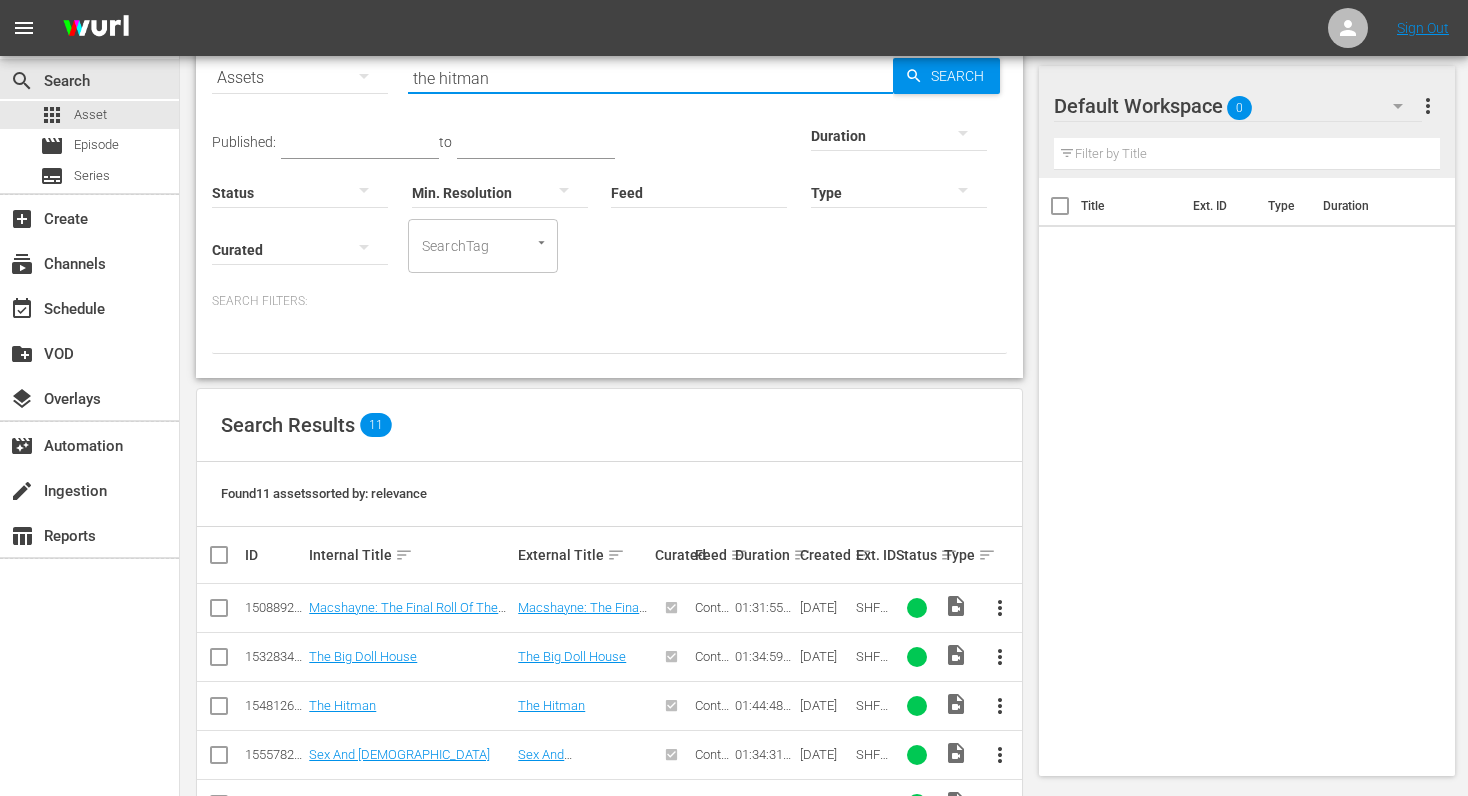 scroll, scrollTop: 302, scrollLeft: 0, axis: vertical 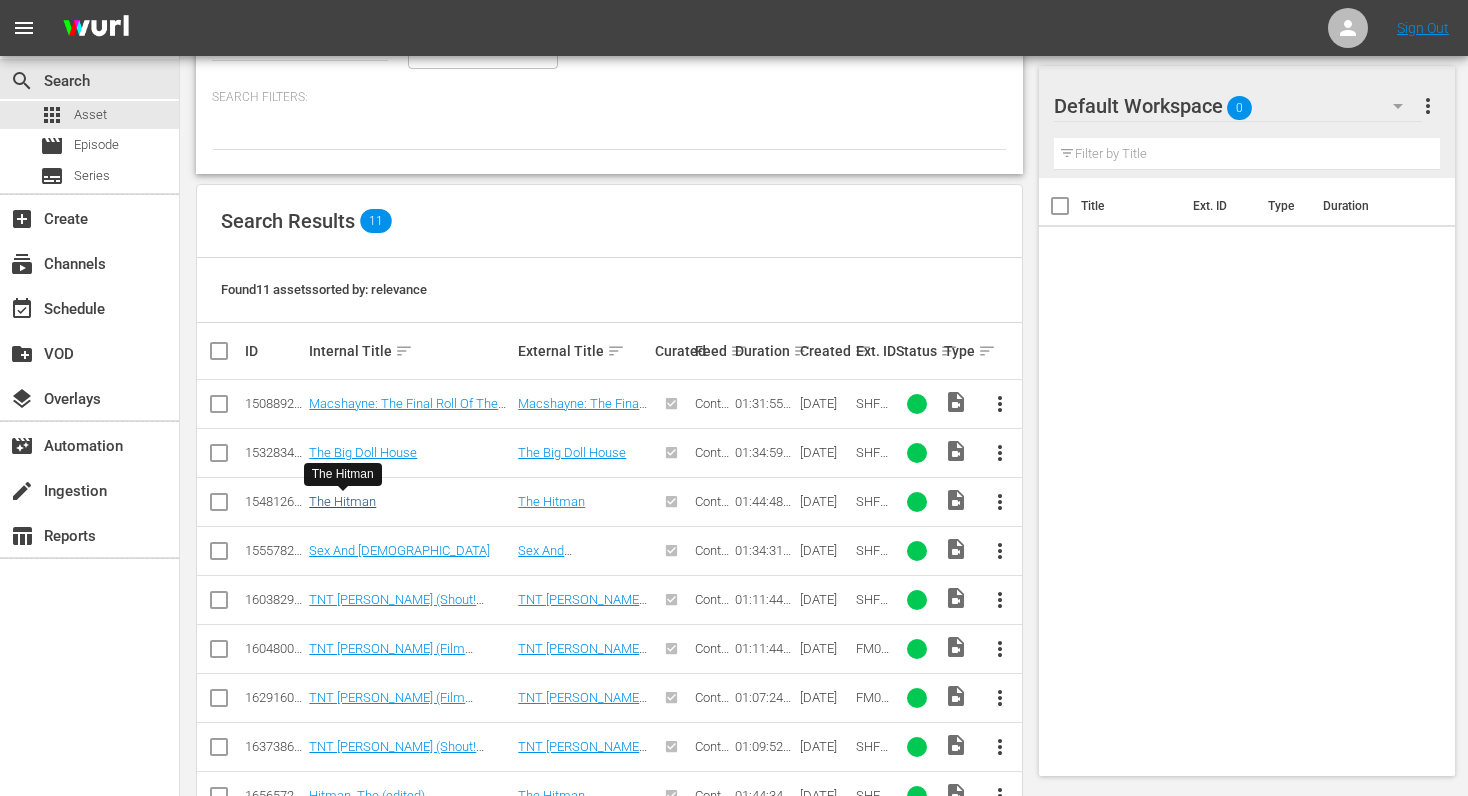 type on "the hitman" 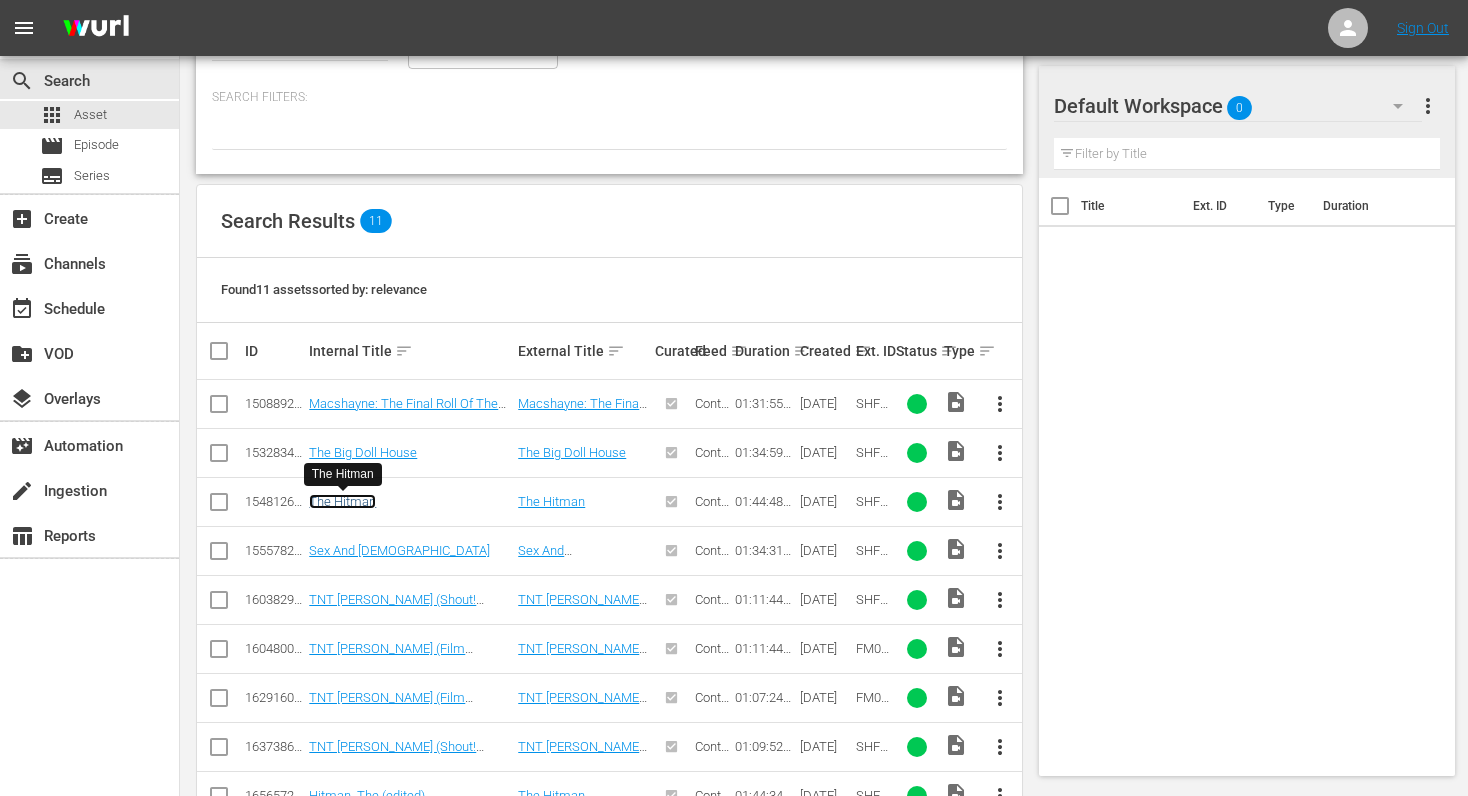 click on "The Hitman" at bounding box center [342, 501] 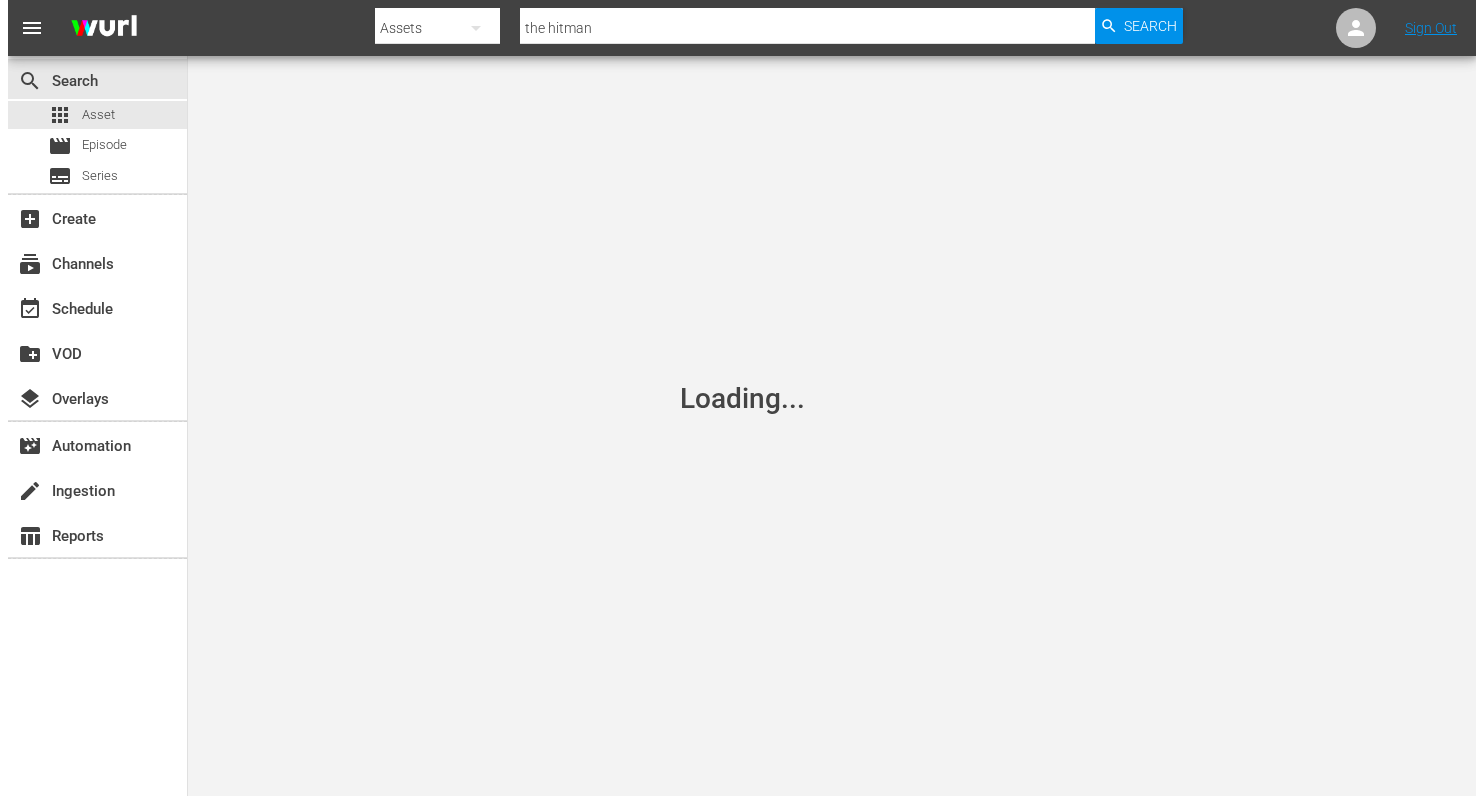 scroll, scrollTop: 0, scrollLeft: 0, axis: both 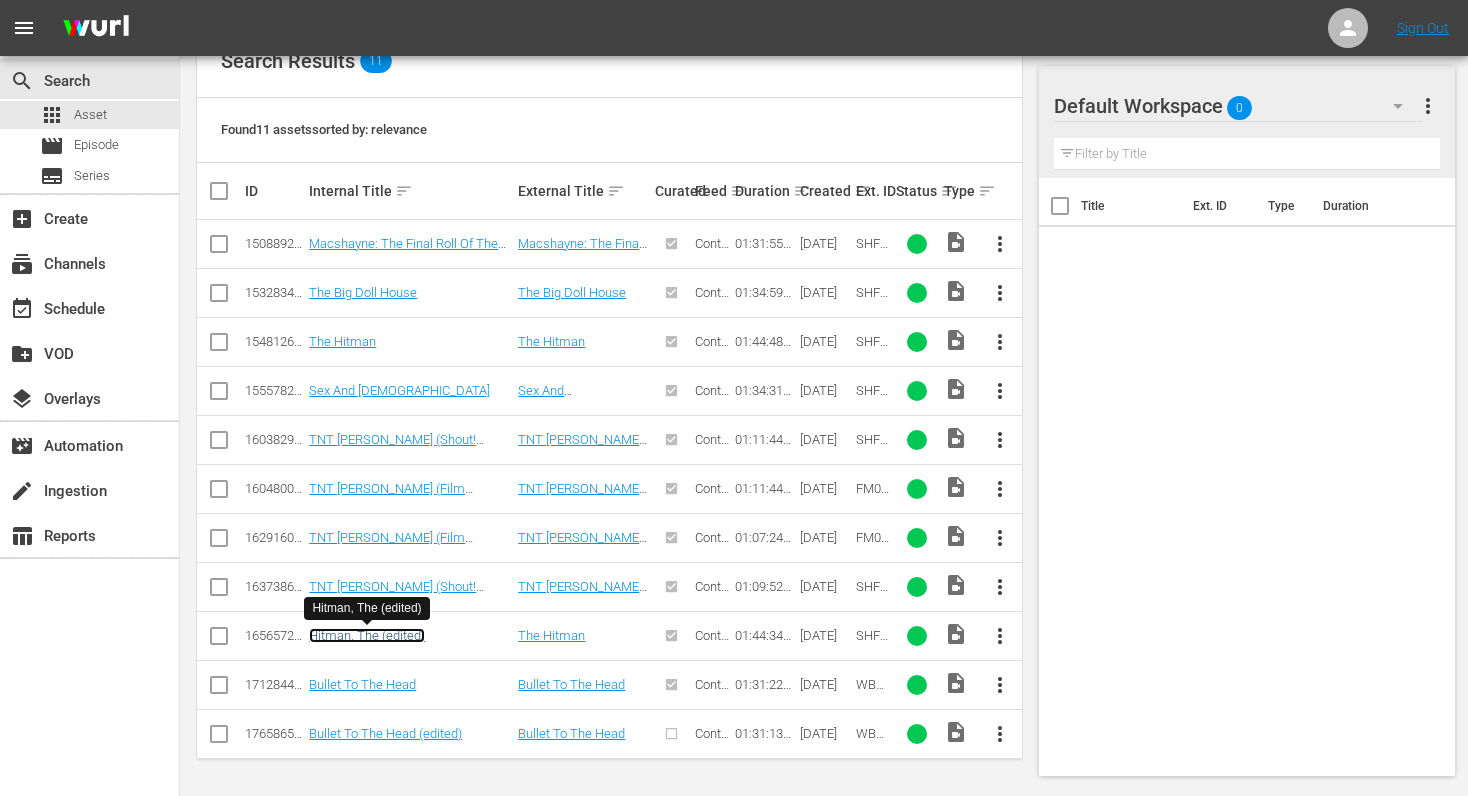 click on "Hitman, The (edited)" at bounding box center [367, 635] 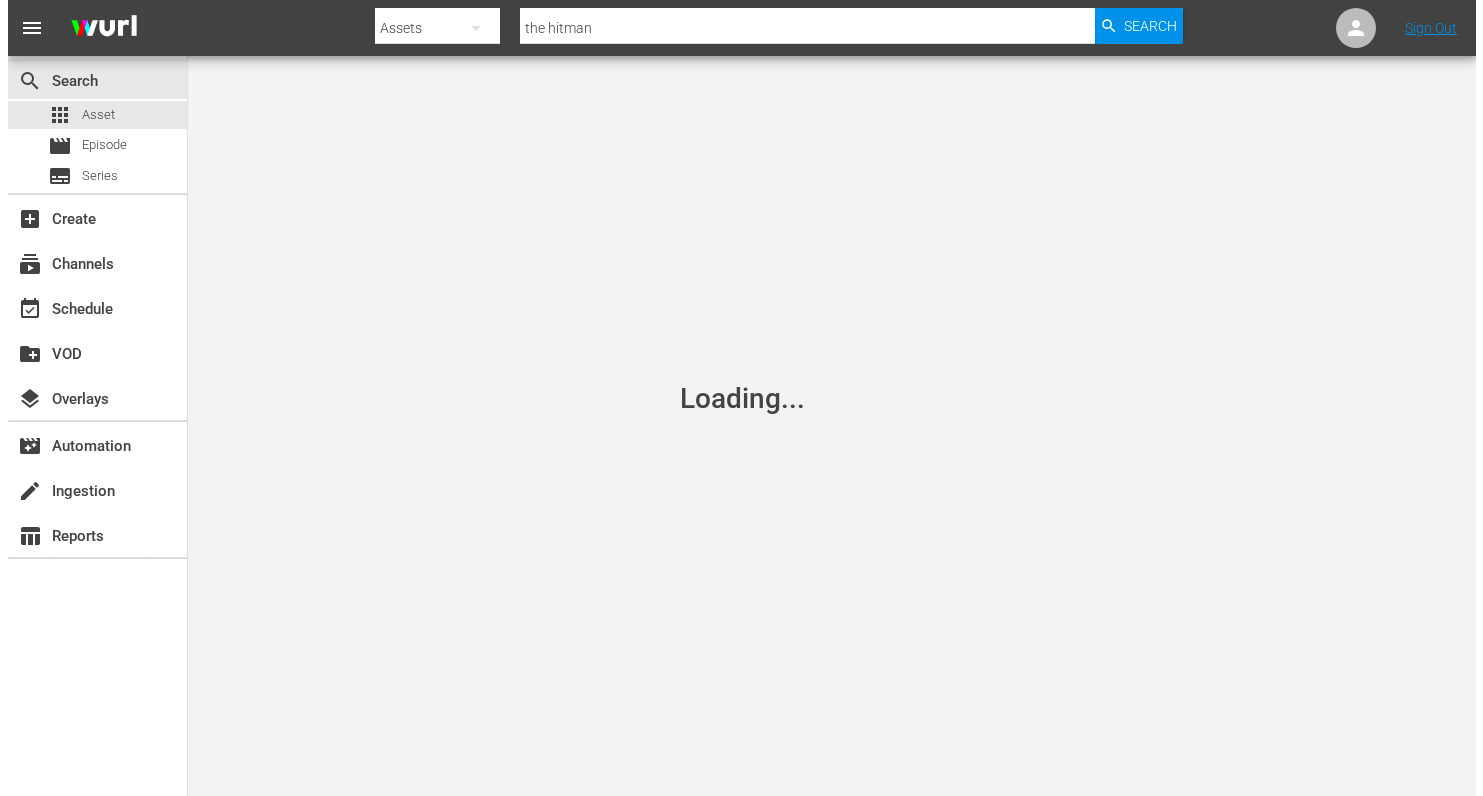 scroll, scrollTop: 0, scrollLeft: 0, axis: both 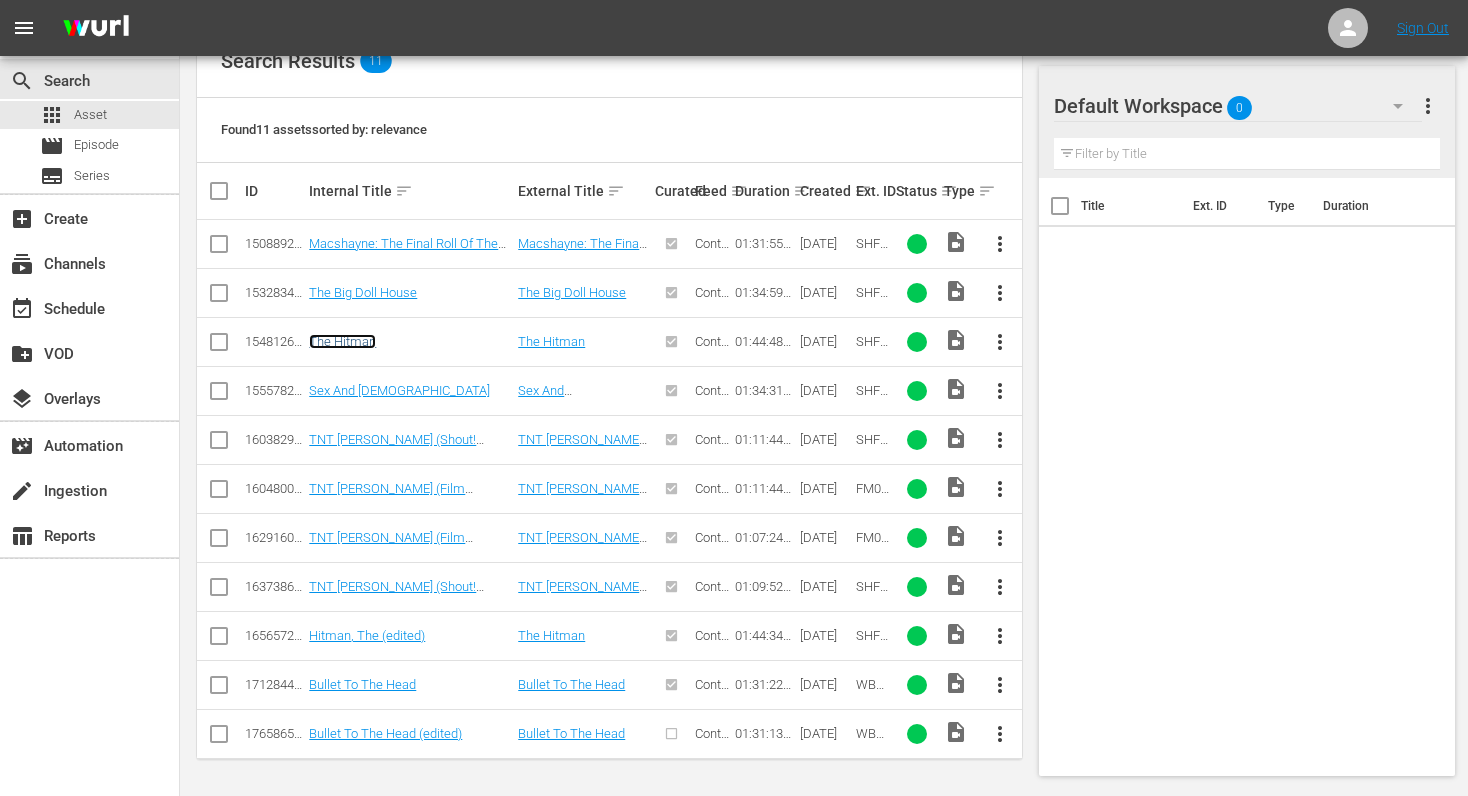 click on "The Hitman" at bounding box center [342, 341] 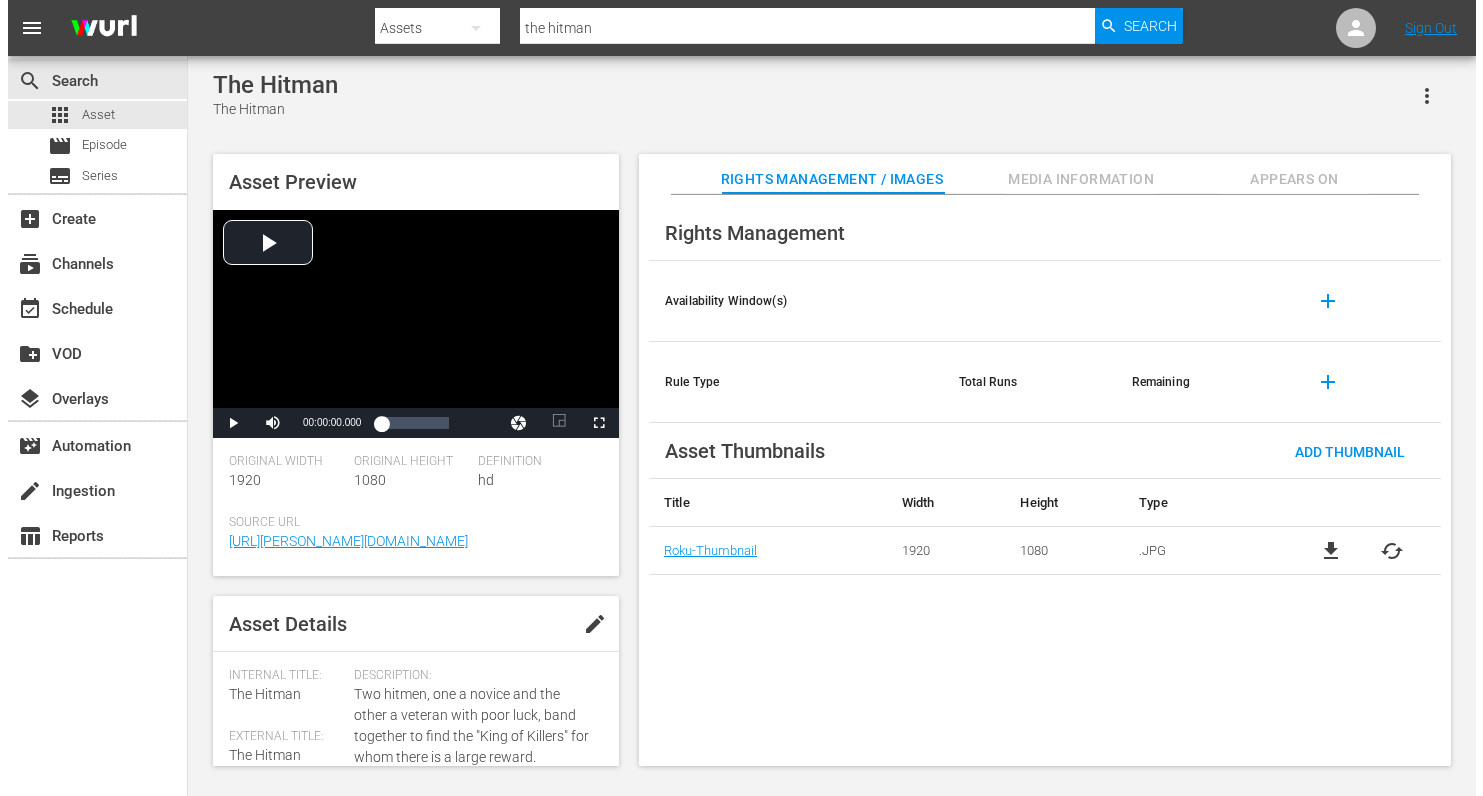 scroll, scrollTop: 0, scrollLeft: 0, axis: both 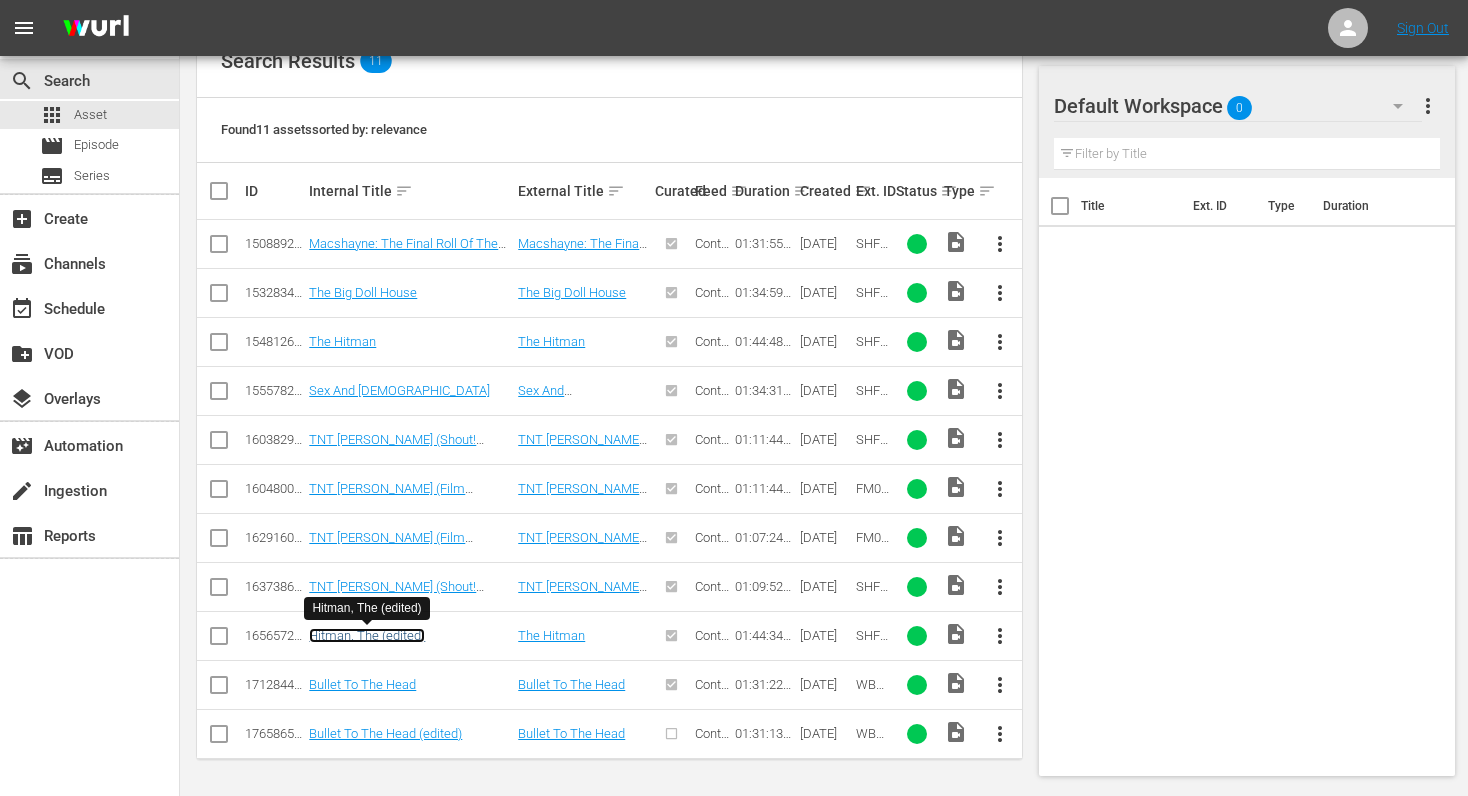 click on "Hitman, The (edited)" at bounding box center (367, 635) 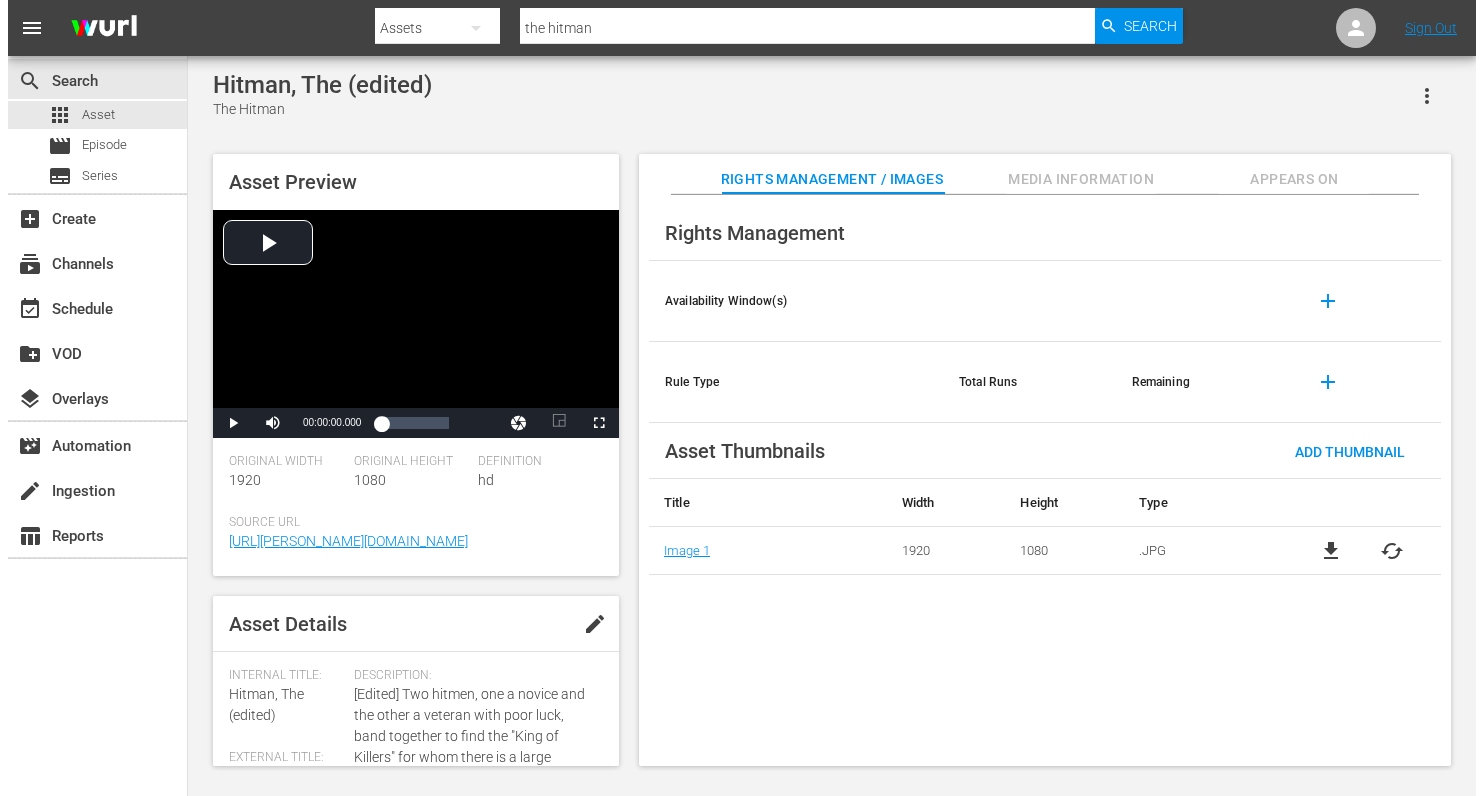 scroll, scrollTop: 0, scrollLeft: 0, axis: both 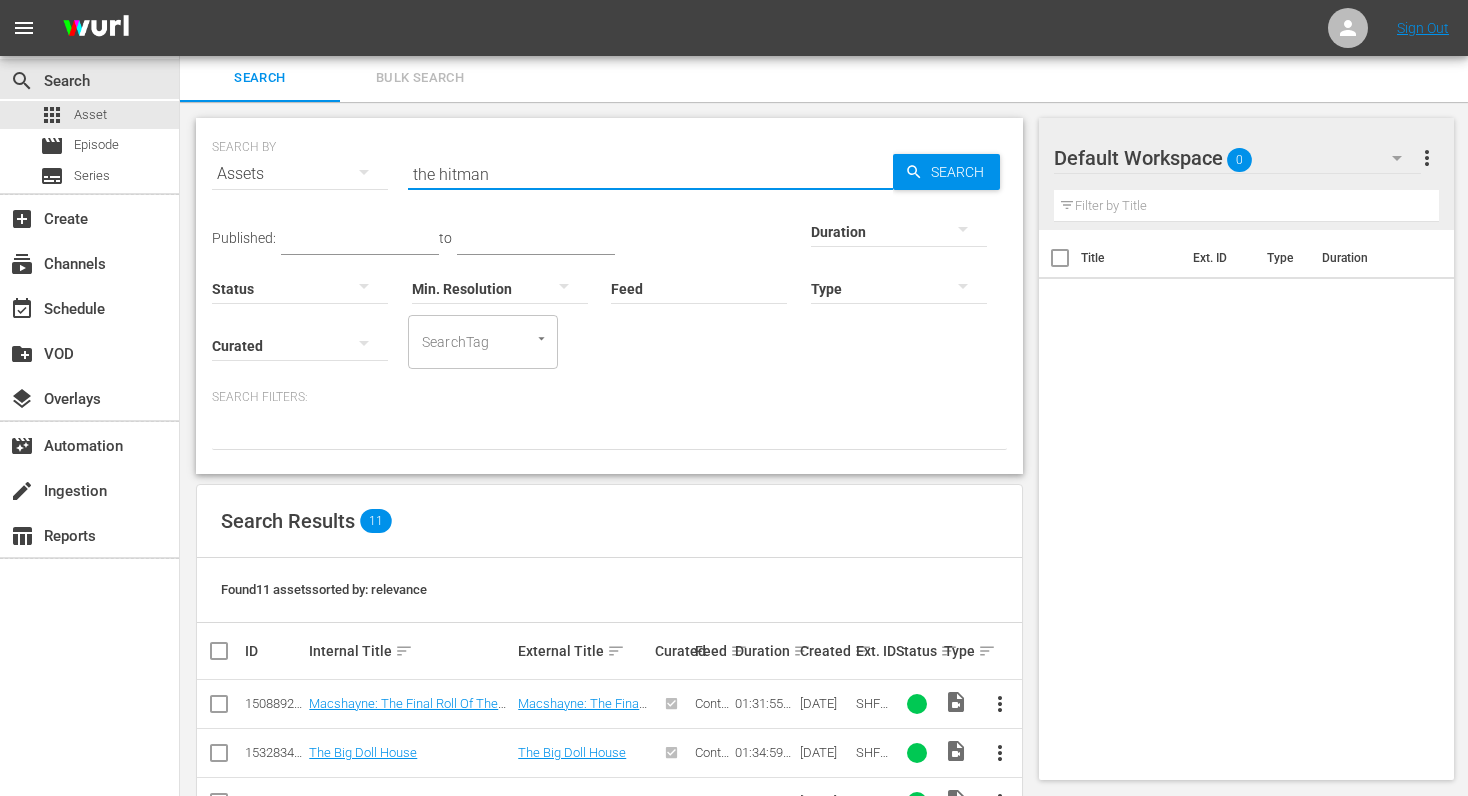 click on "the hitman" at bounding box center (650, 174) 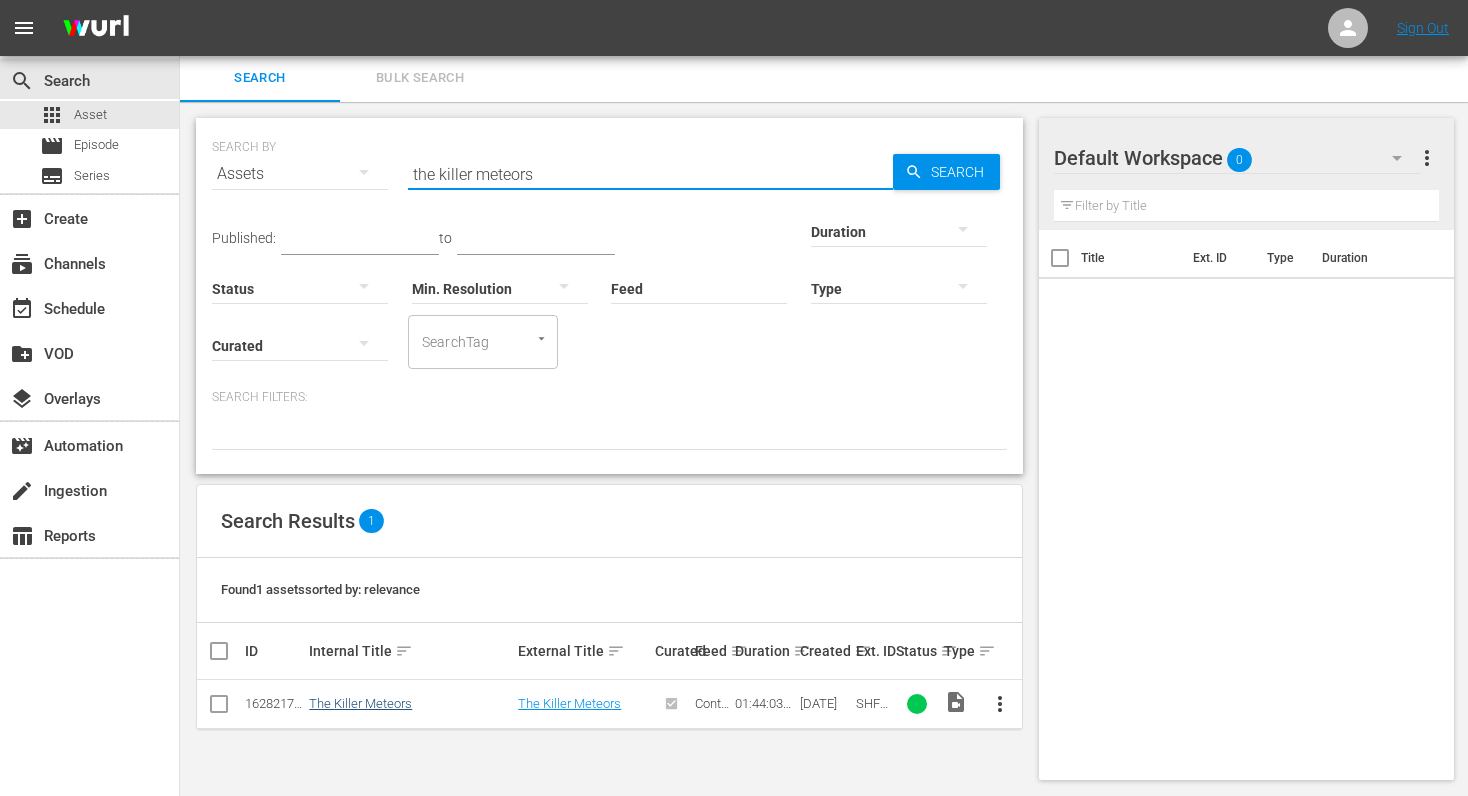 type on "the killer meteors" 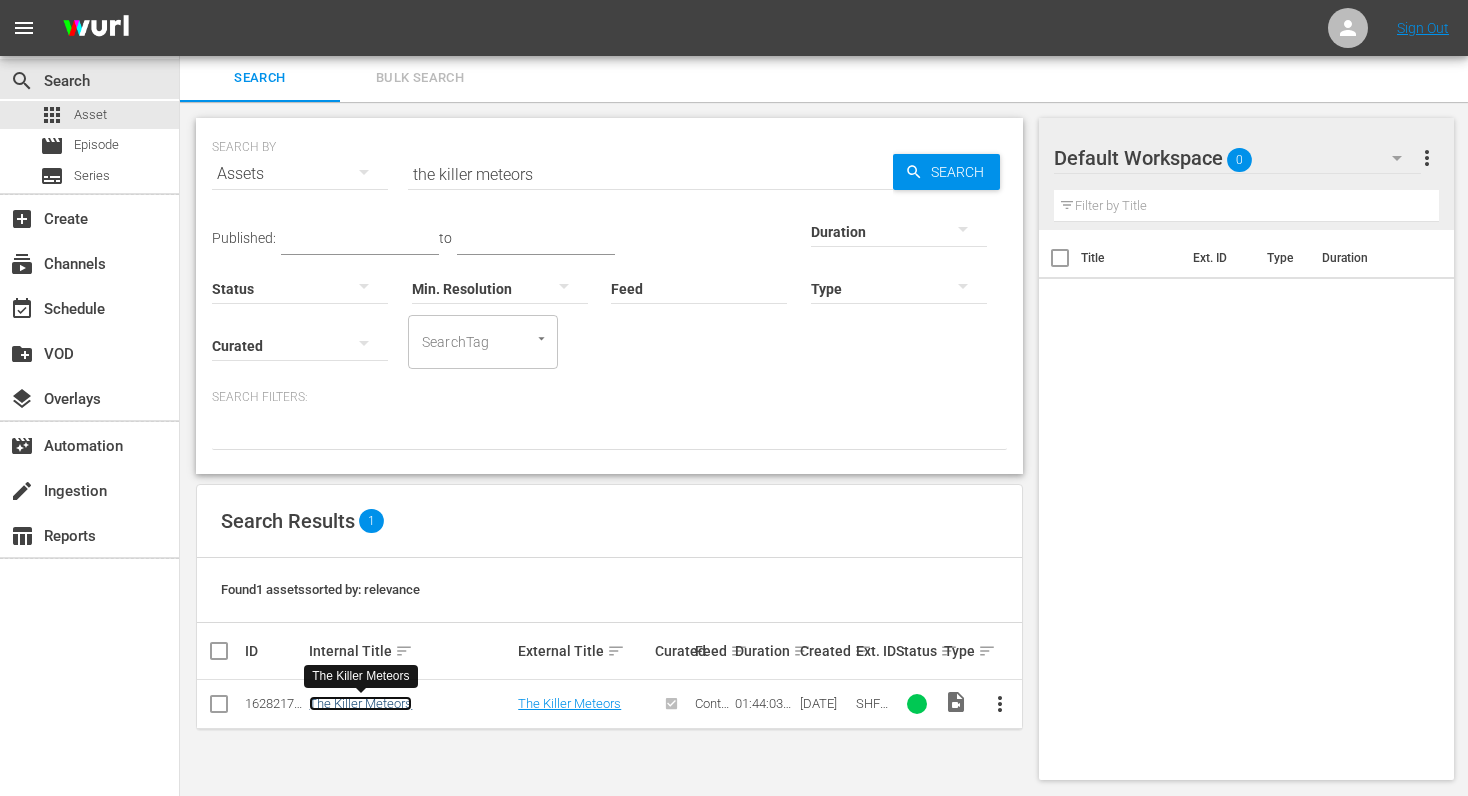 click on "The Killer Meteors" at bounding box center [360, 703] 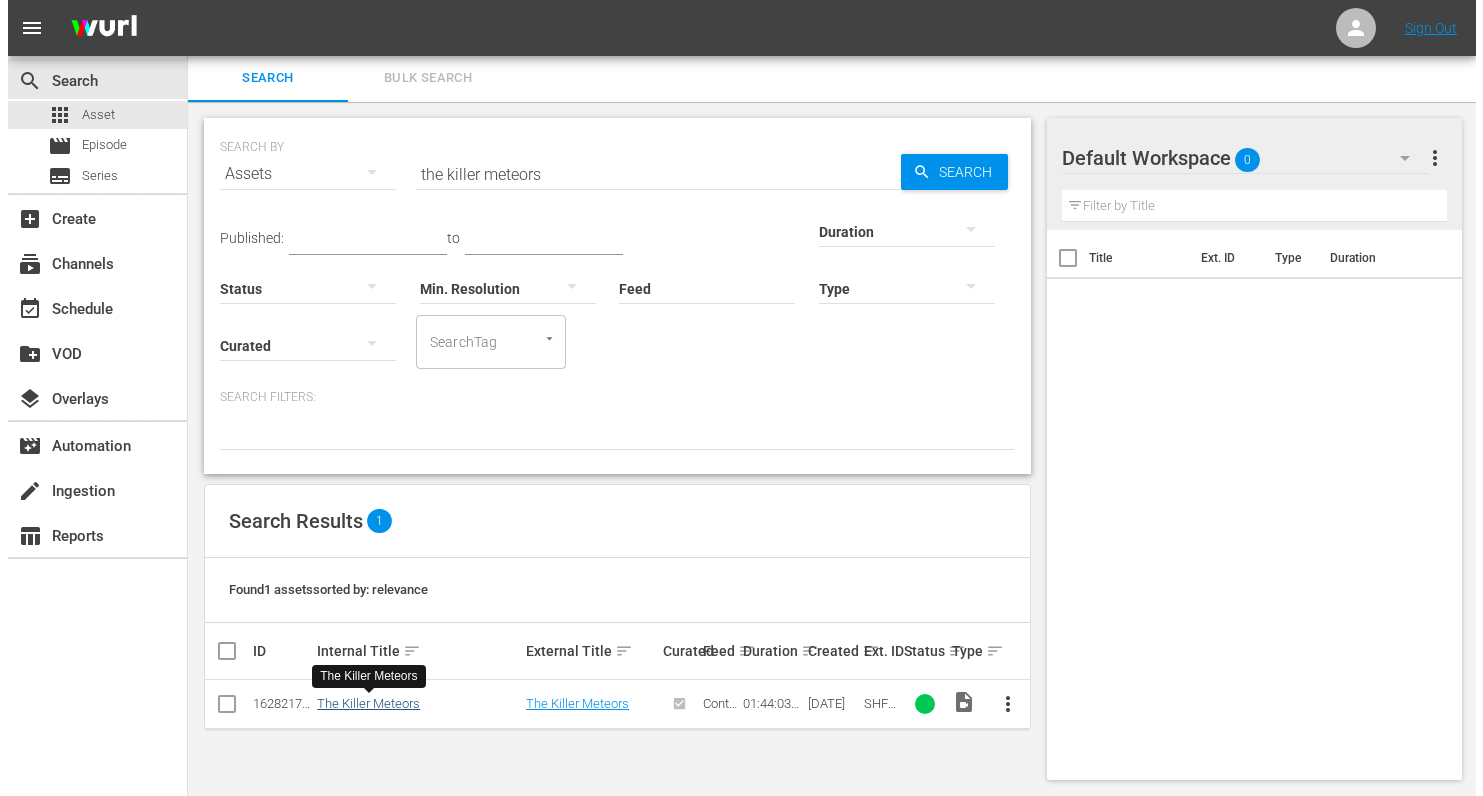 scroll, scrollTop: 0, scrollLeft: 0, axis: both 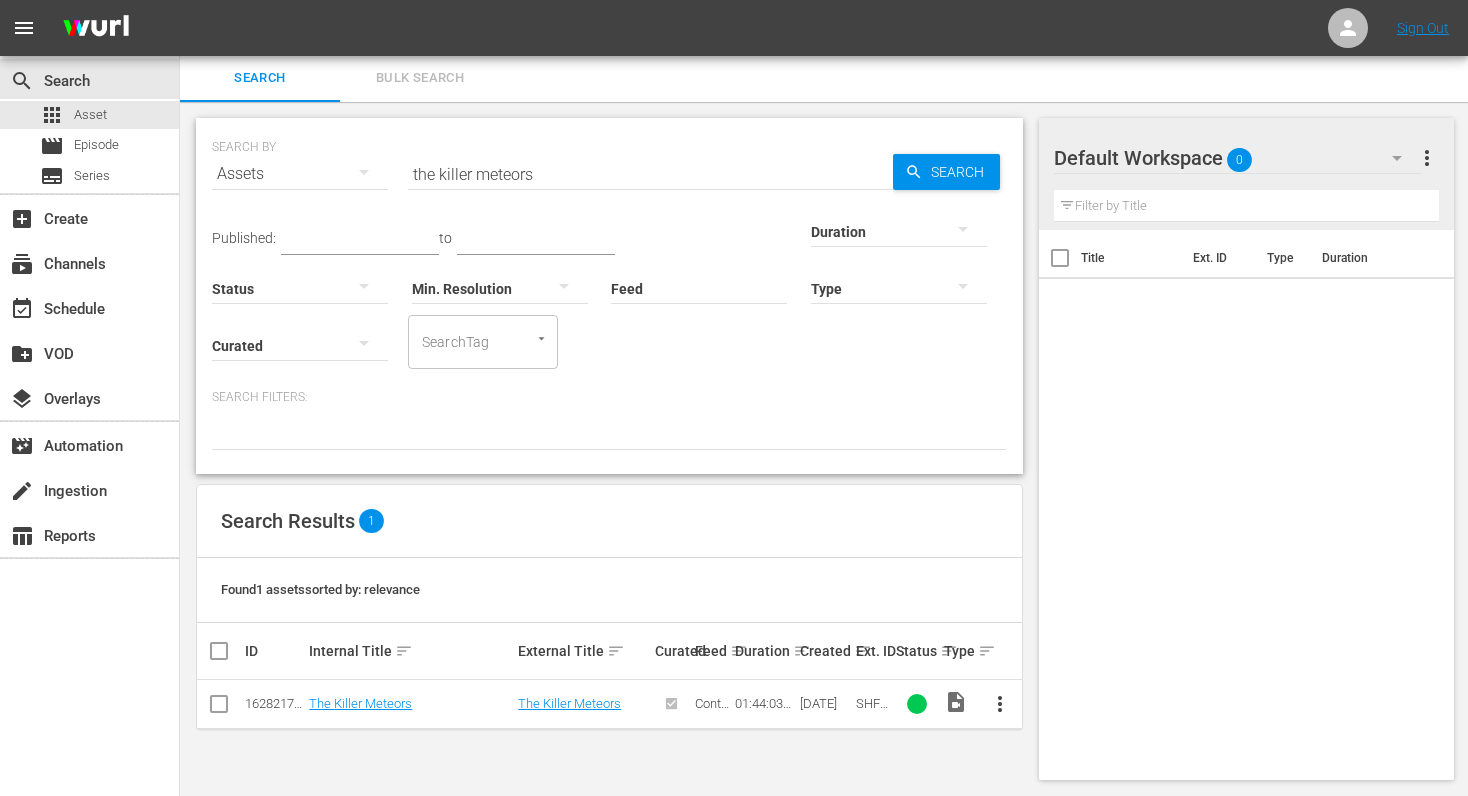 click on "the killer meteors" at bounding box center (650, 174) 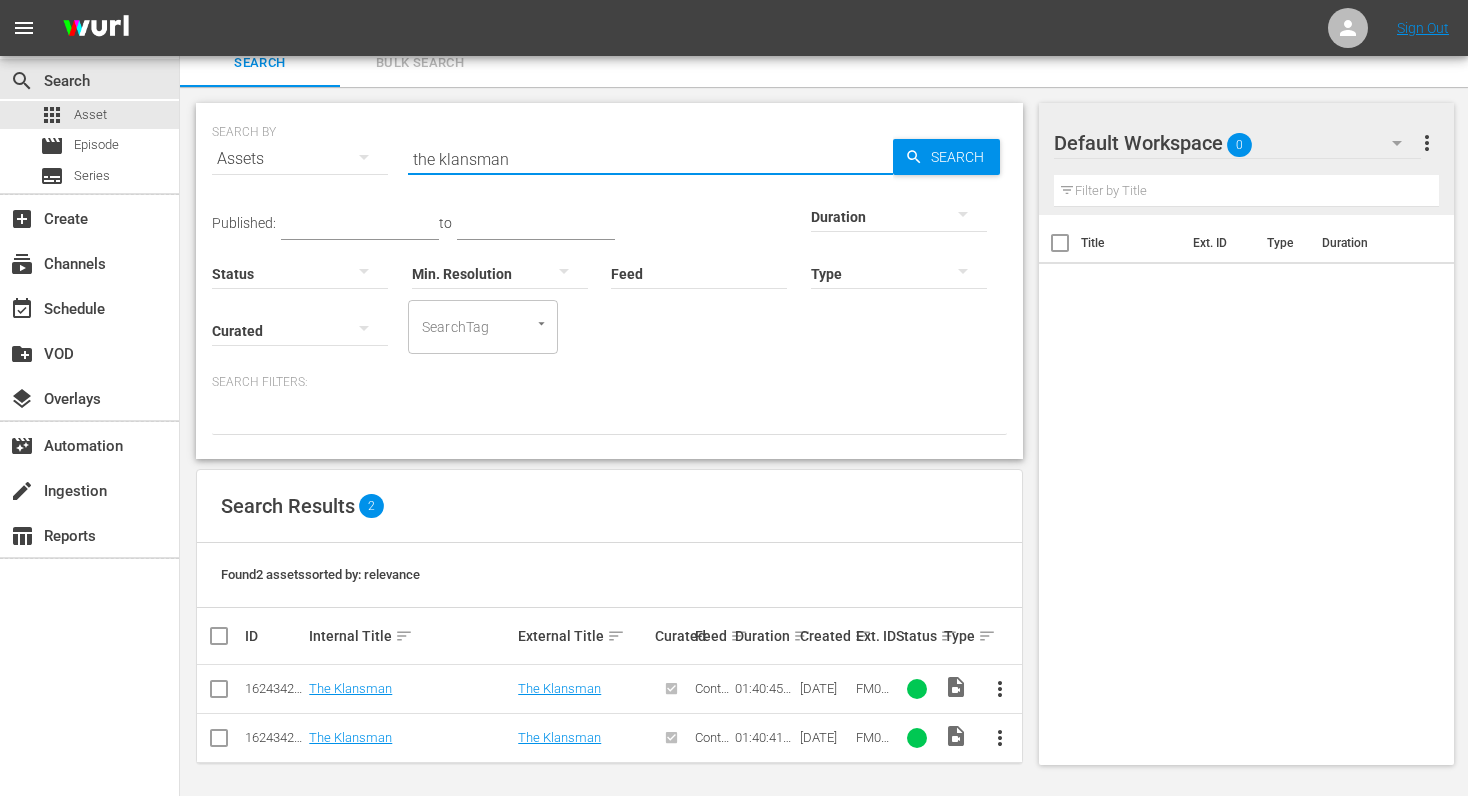 scroll, scrollTop: 21, scrollLeft: 0, axis: vertical 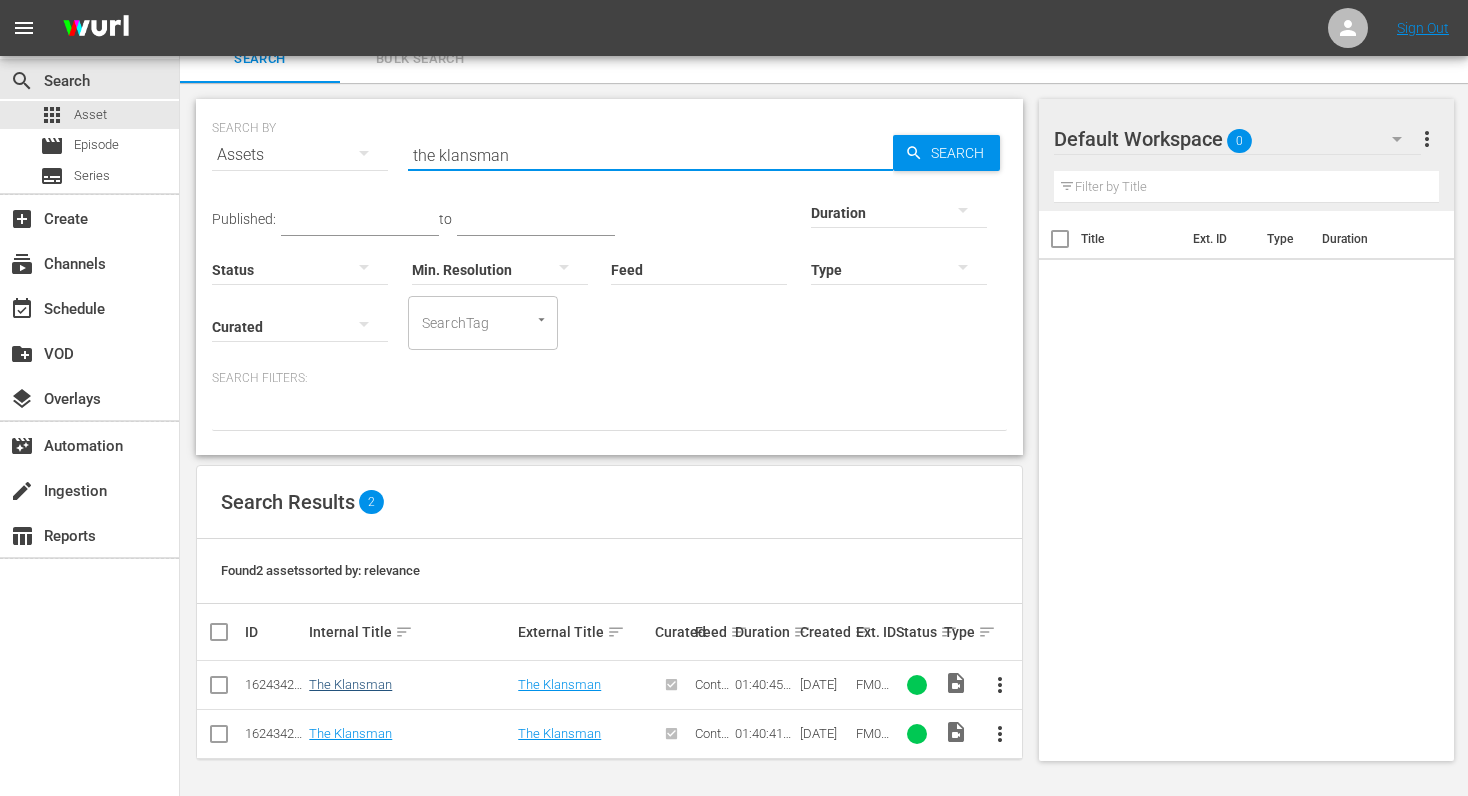 type on "the klansman" 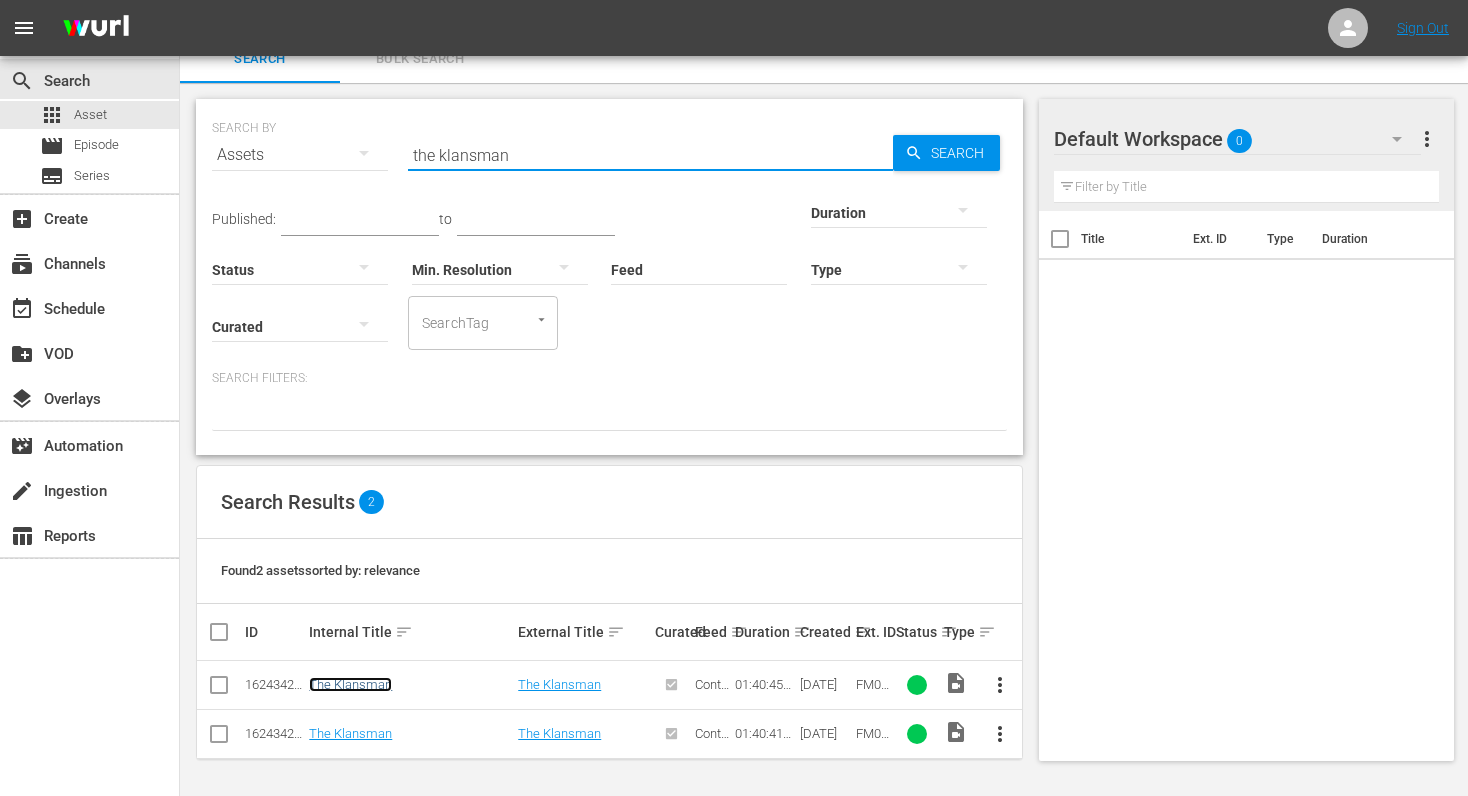 click on "The Klansman" at bounding box center [350, 684] 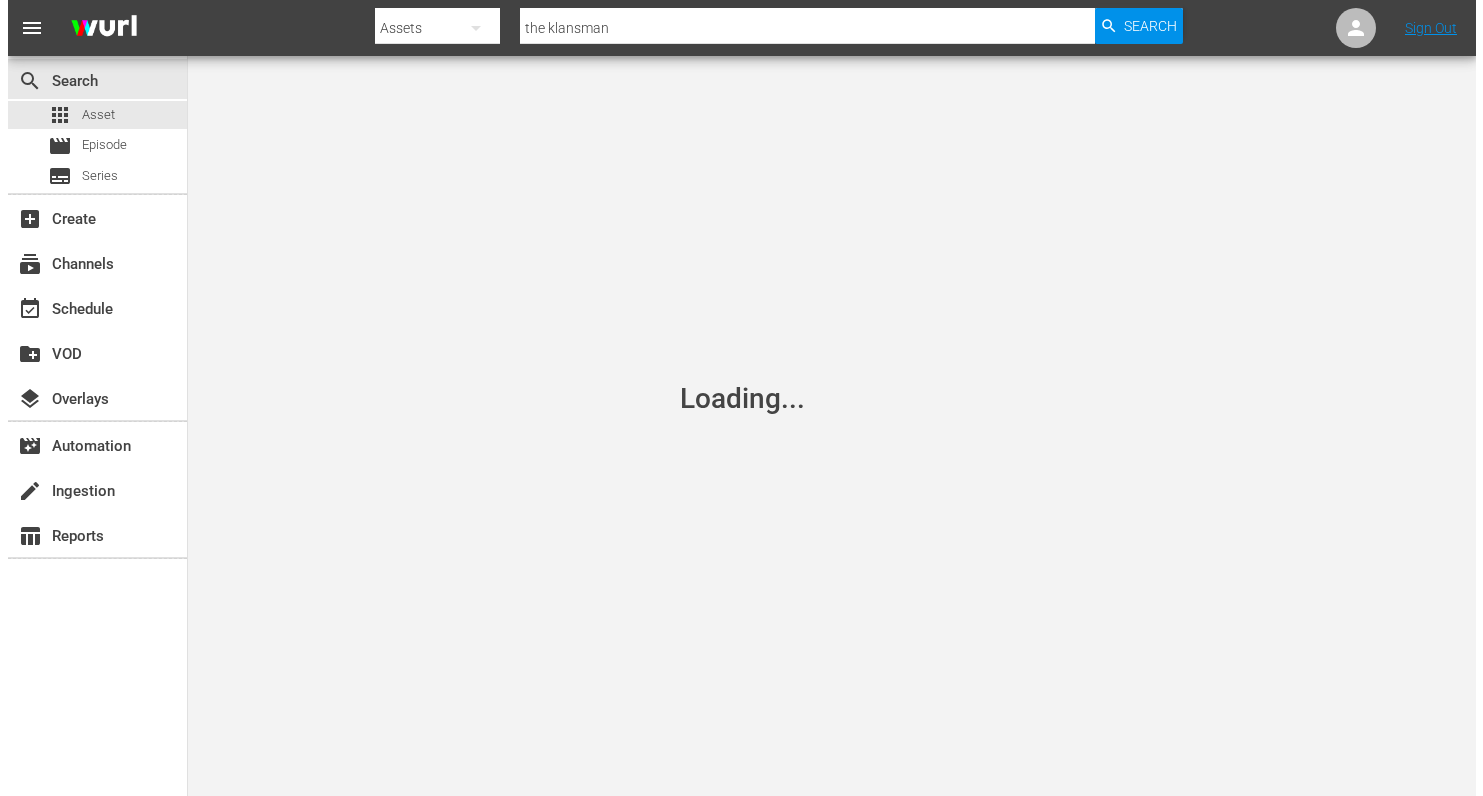 scroll, scrollTop: 0, scrollLeft: 0, axis: both 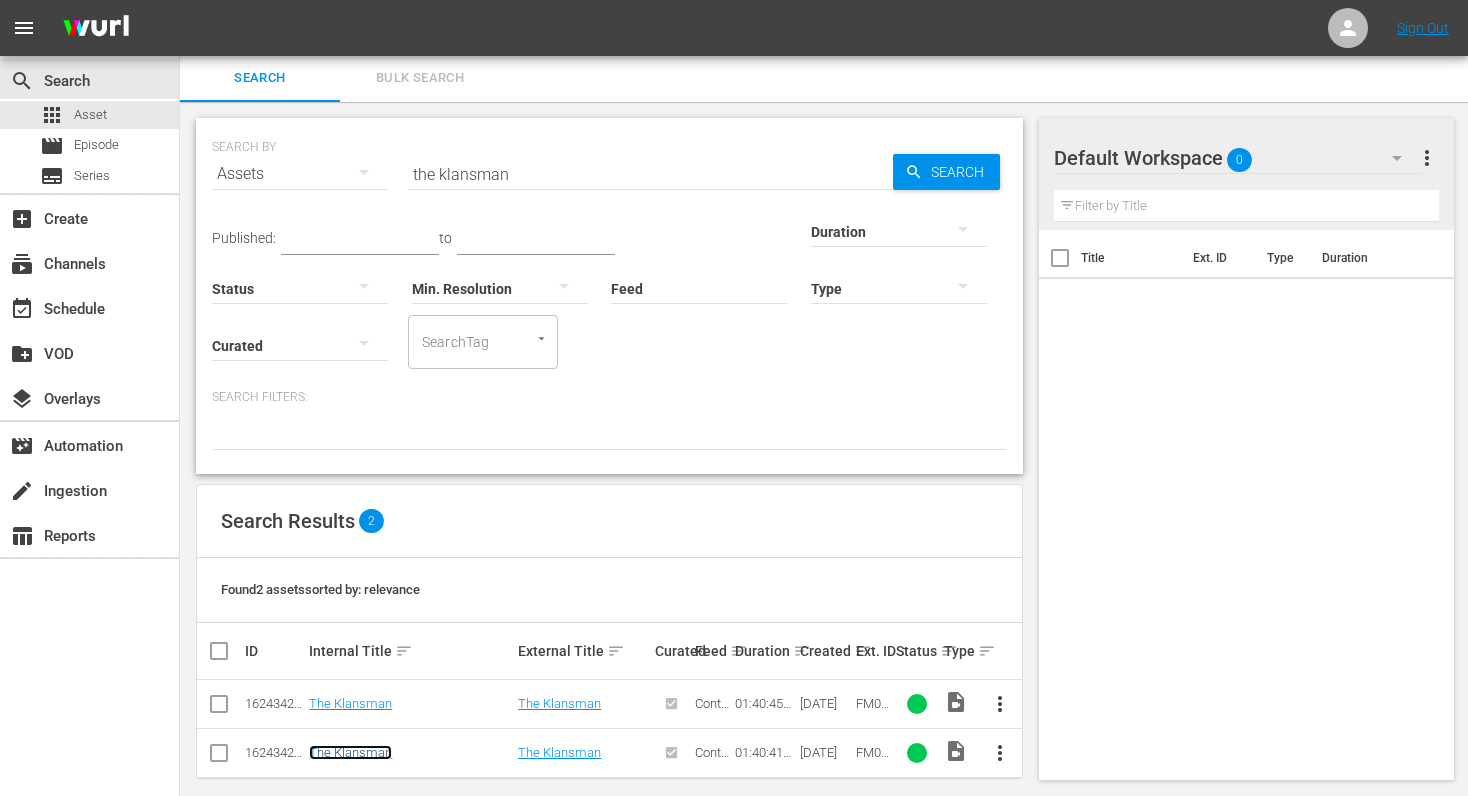 click on "The Klansman" at bounding box center (350, 752) 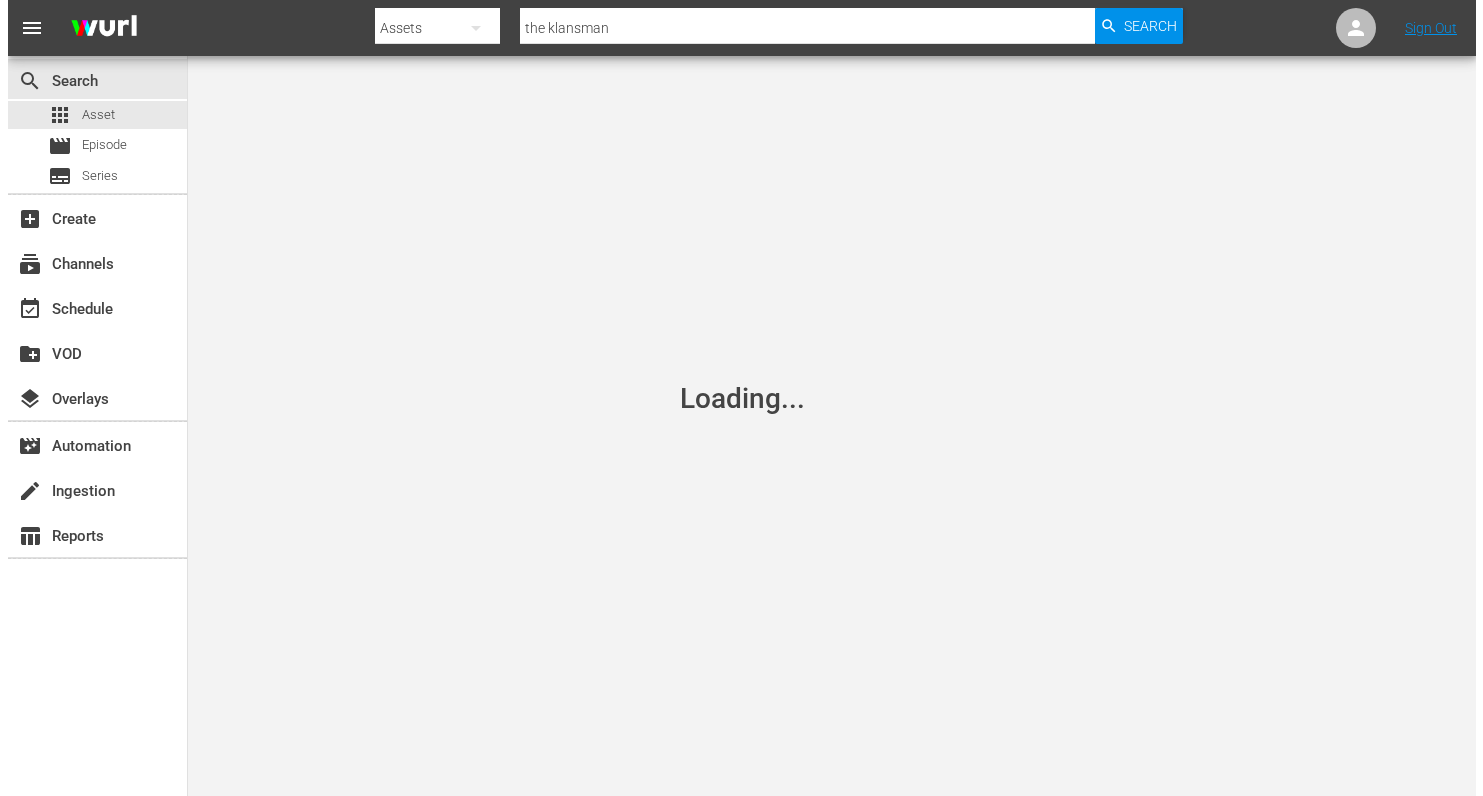 scroll, scrollTop: 0, scrollLeft: 0, axis: both 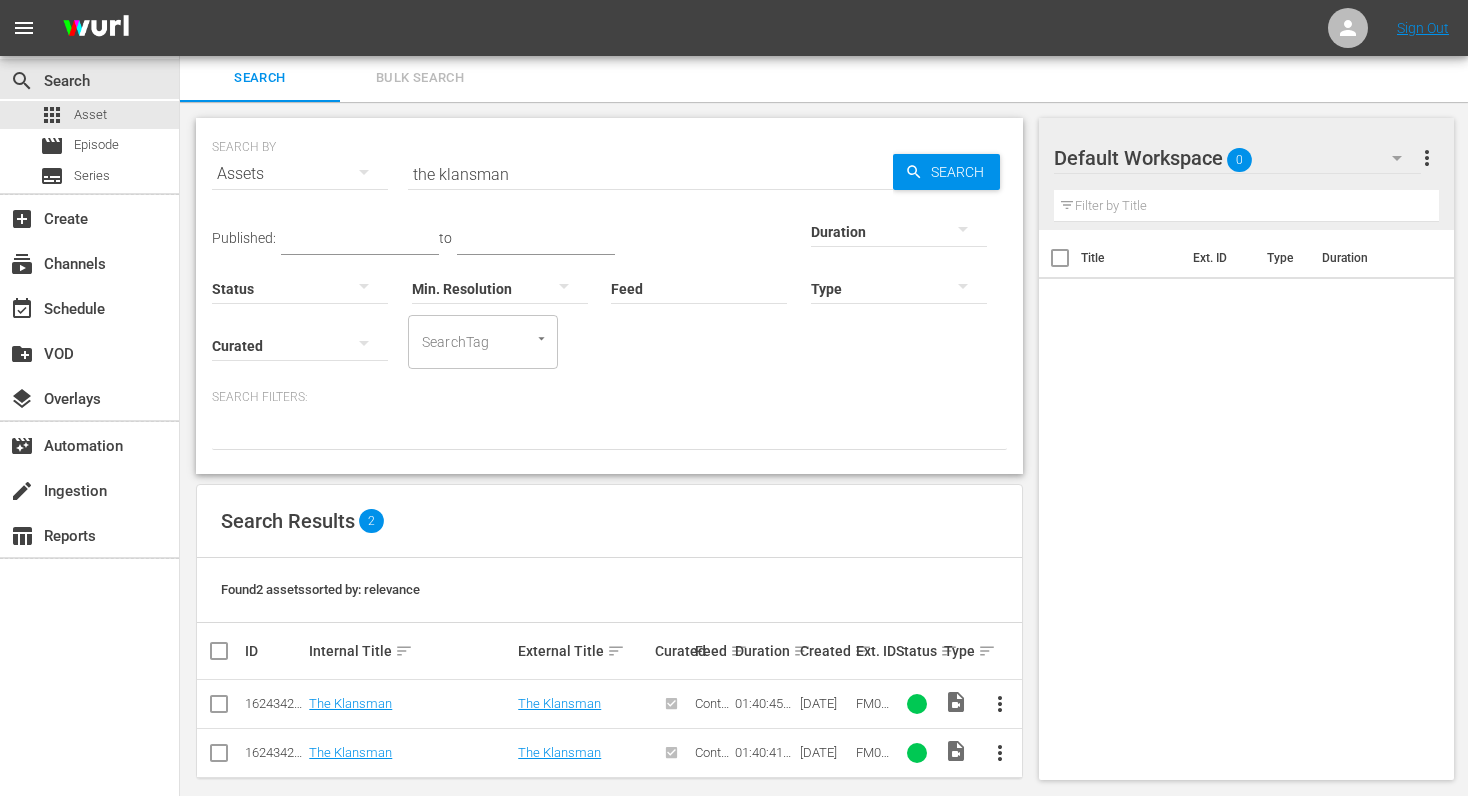 click on "the klansman" at bounding box center (650, 174) 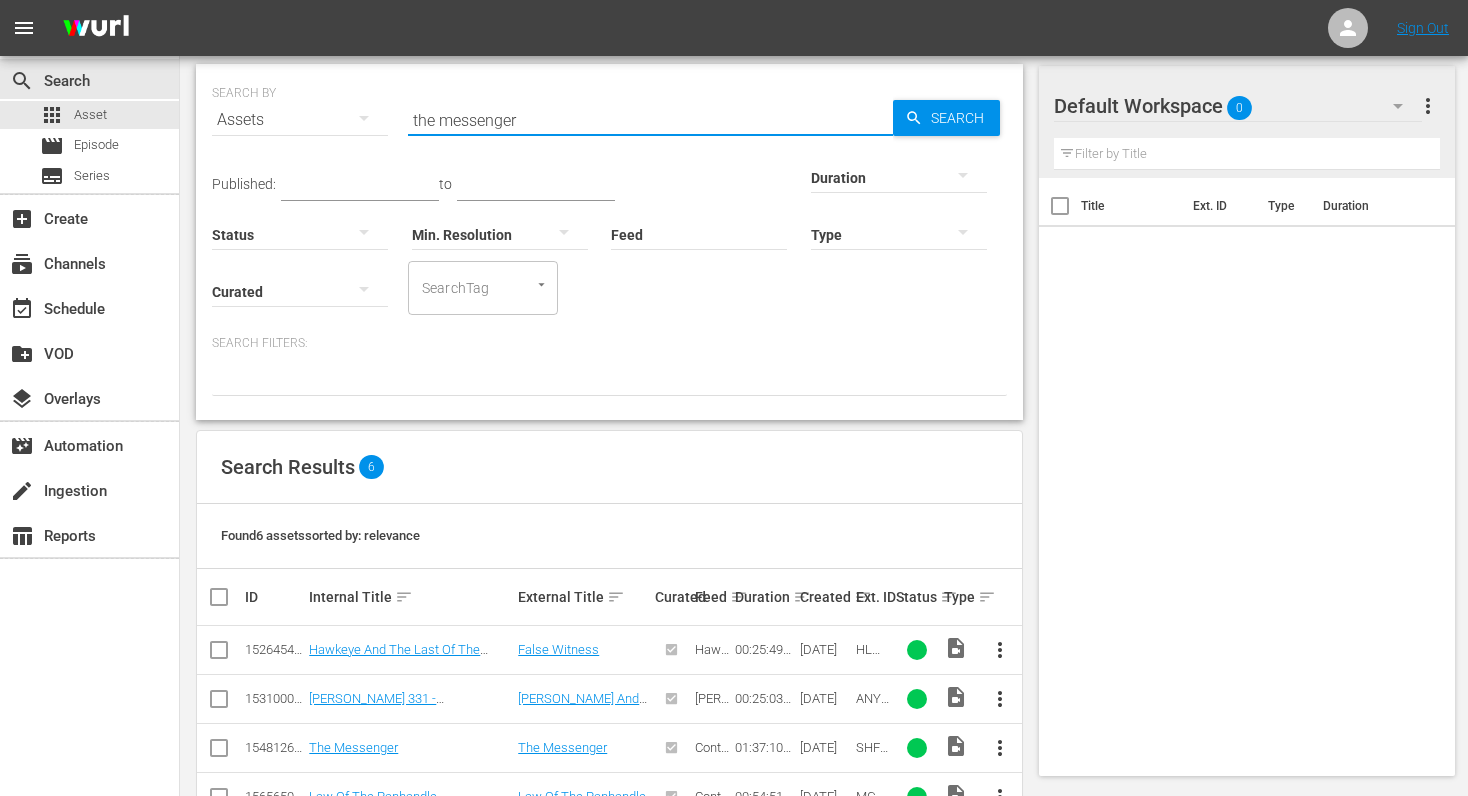 scroll, scrollTop: 102, scrollLeft: 0, axis: vertical 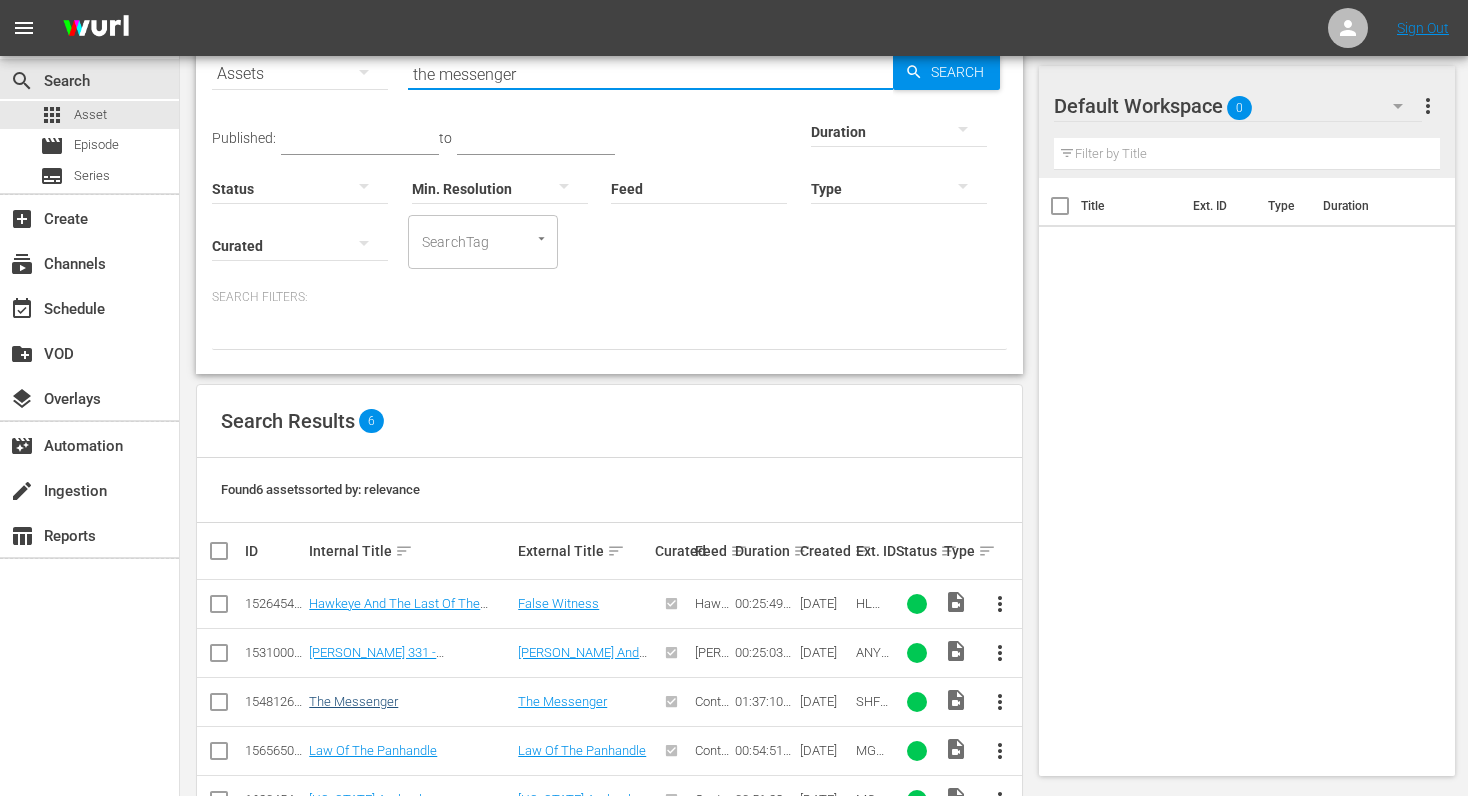 type on "the messenger" 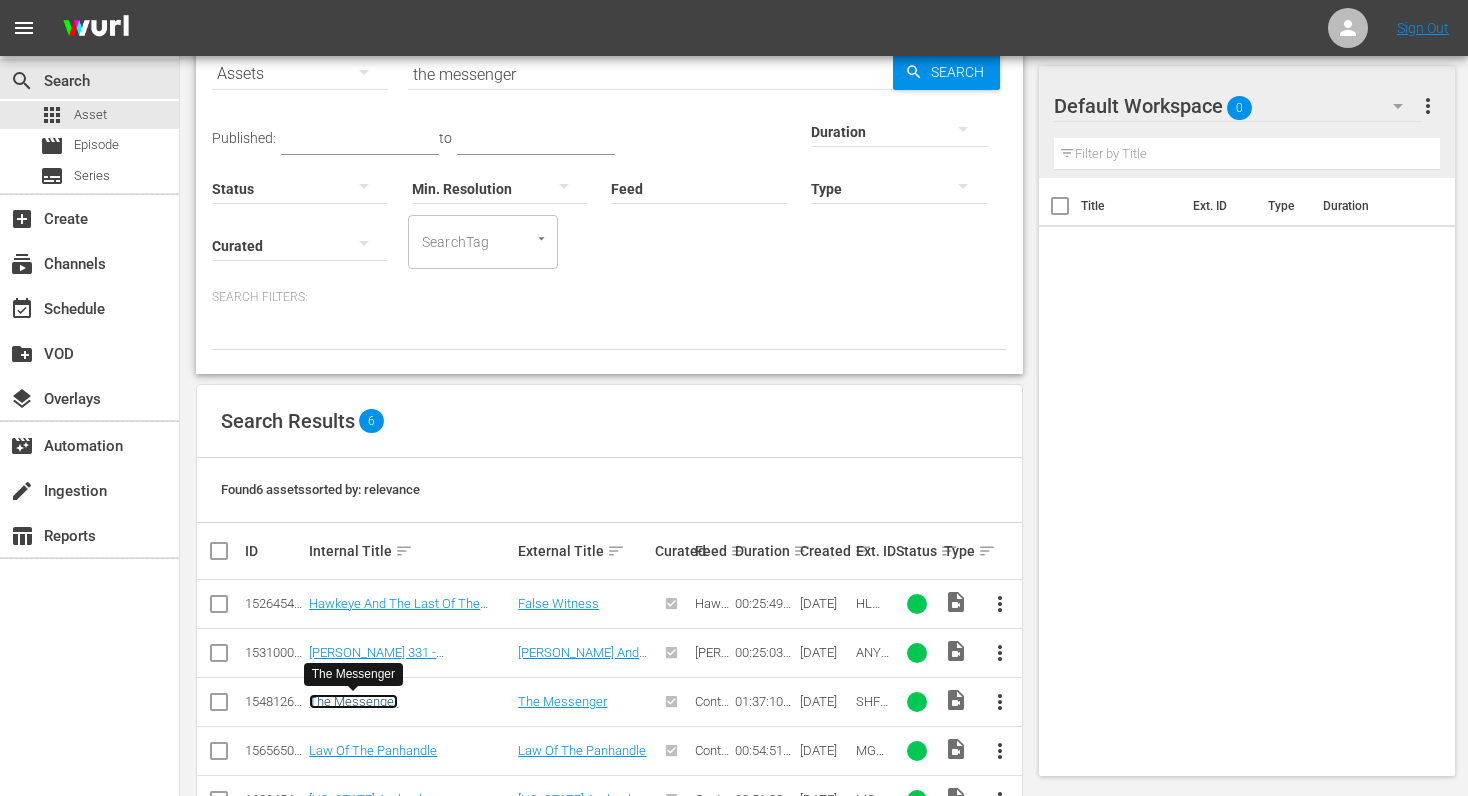 click on "The Messenger" at bounding box center [353, 701] 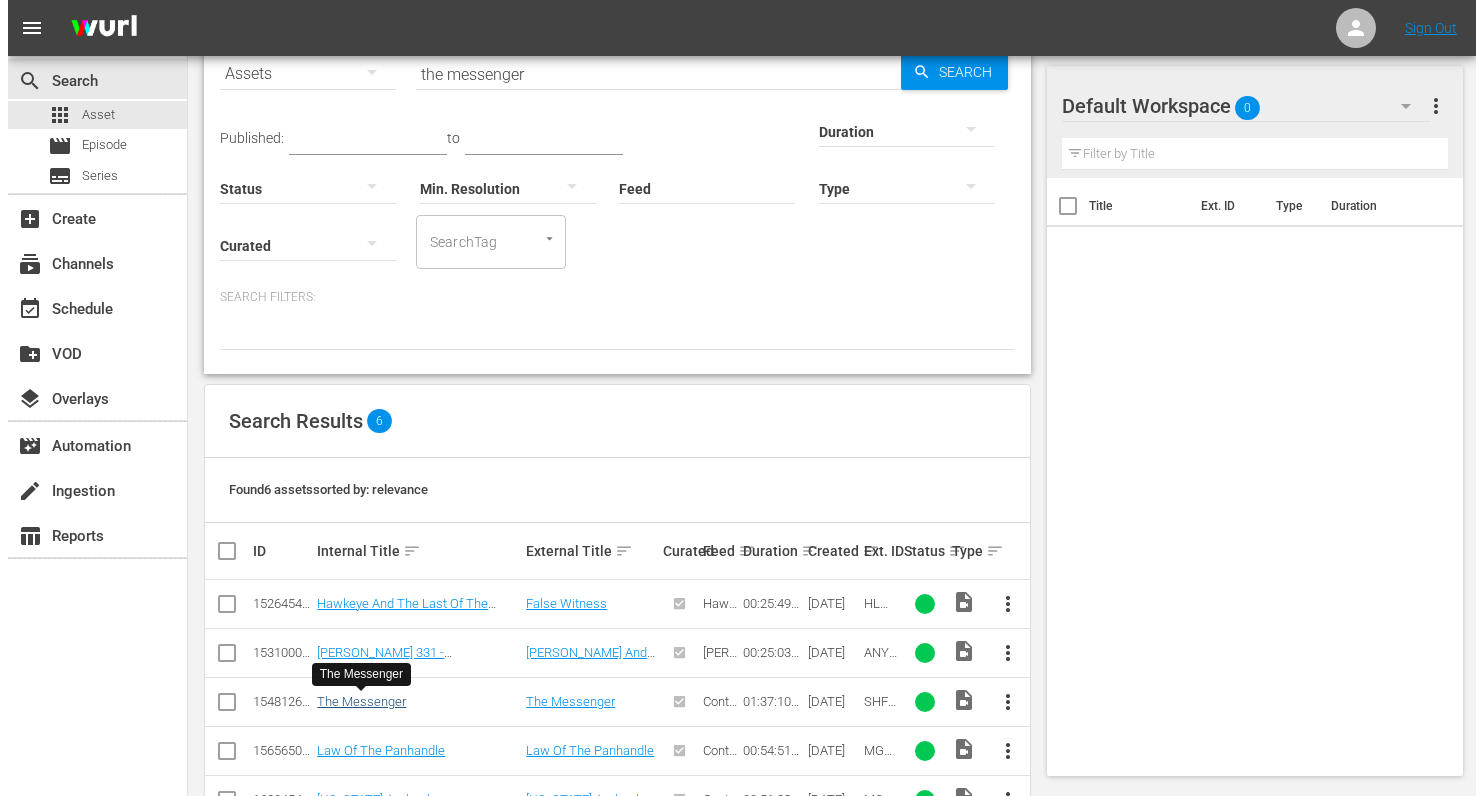 scroll, scrollTop: 0, scrollLeft: 0, axis: both 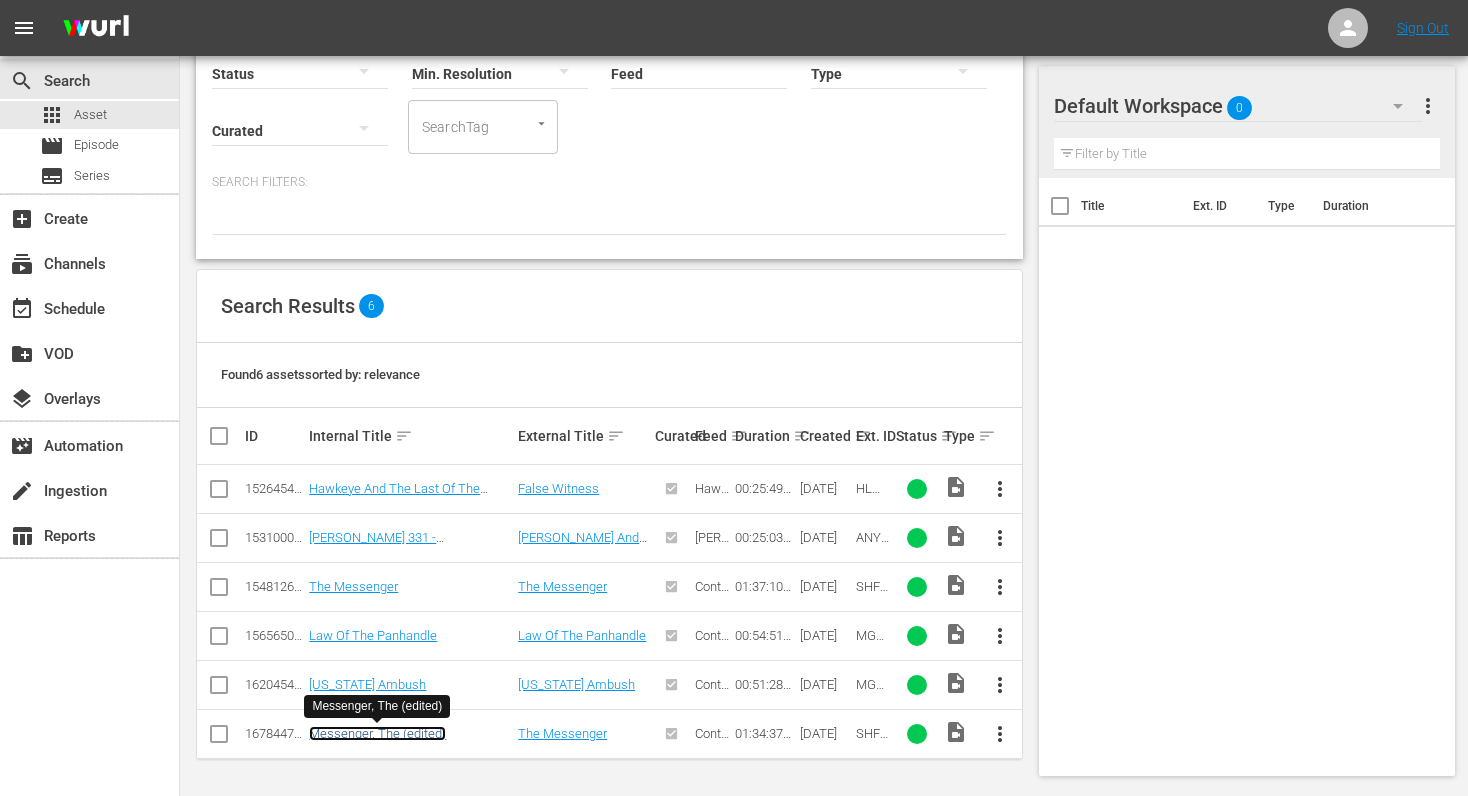 click on "Messenger, The (edited)" at bounding box center [377, 733] 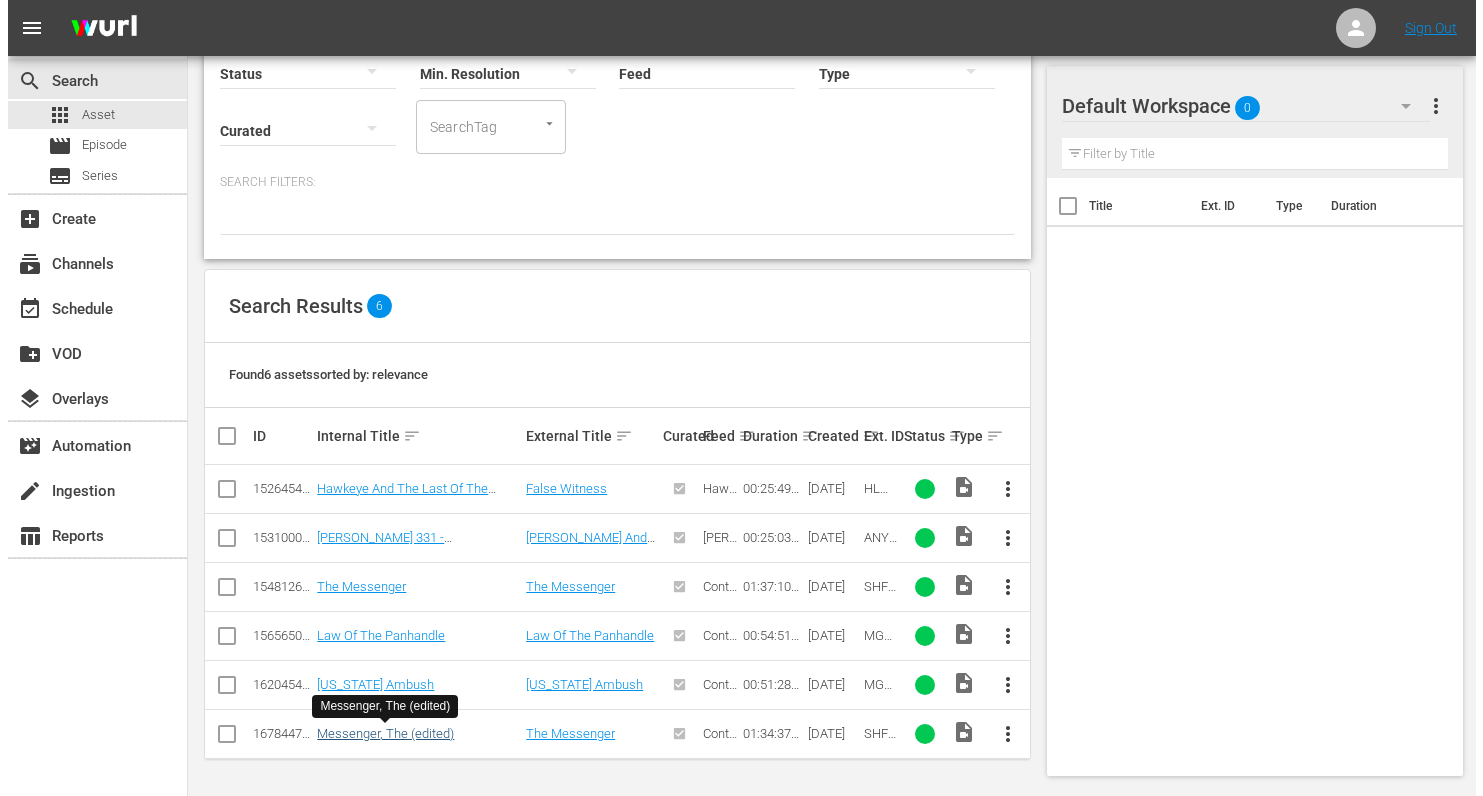 scroll, scrollTop: 0, scrollLeft: 0, axis: both 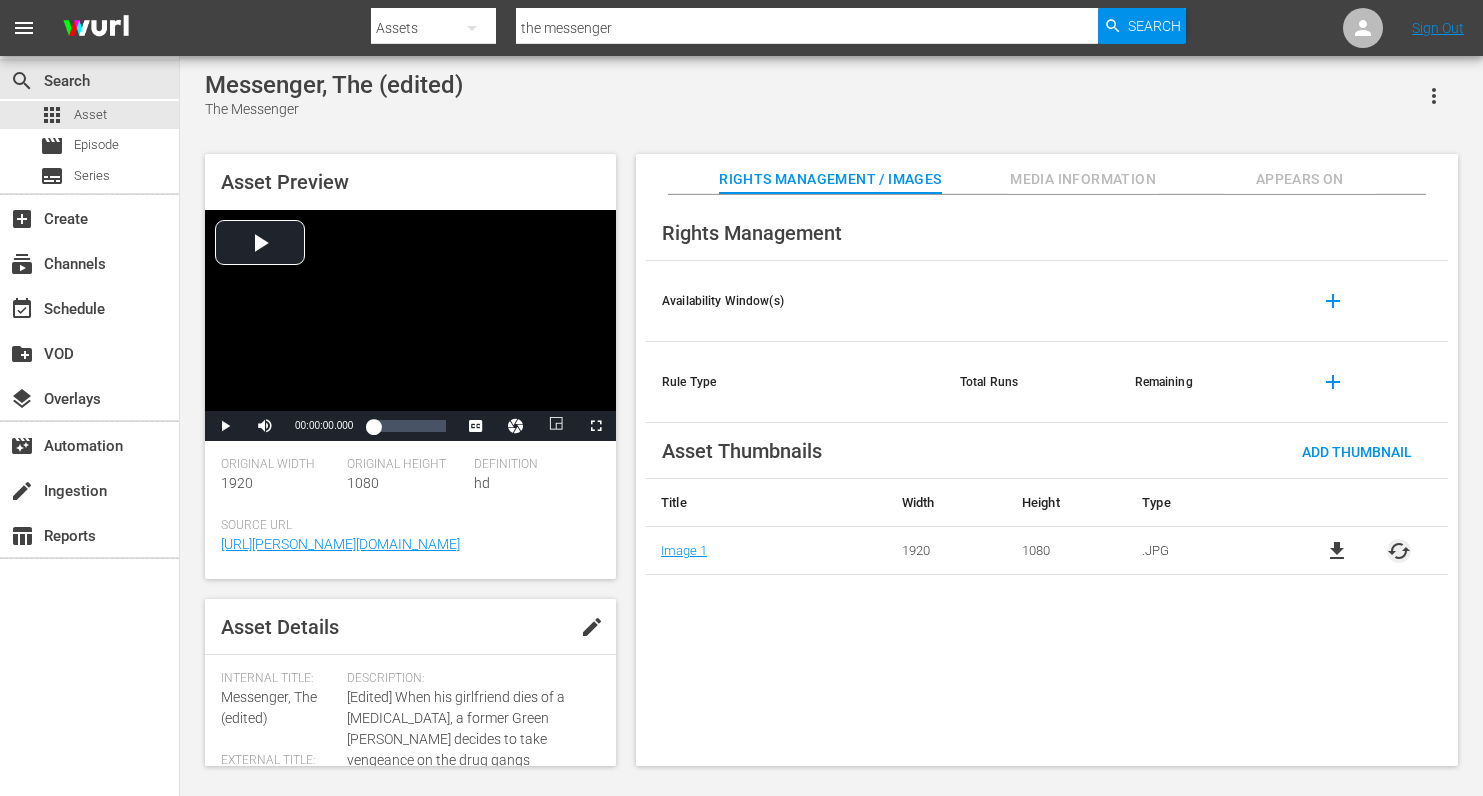 click on "cached" at bounding box center [1399, 551] 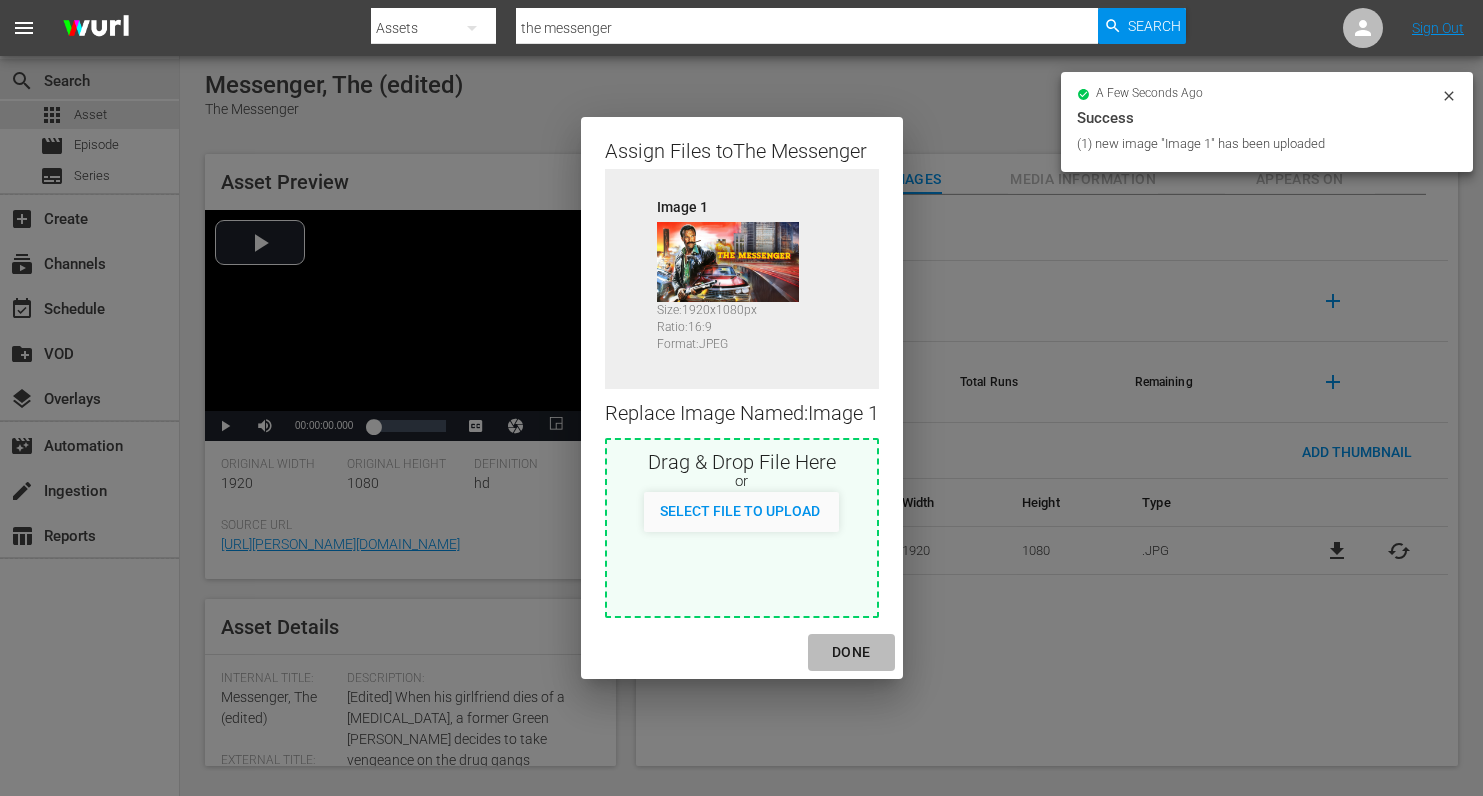 click on "DONE" at bounding box center (851, 652) 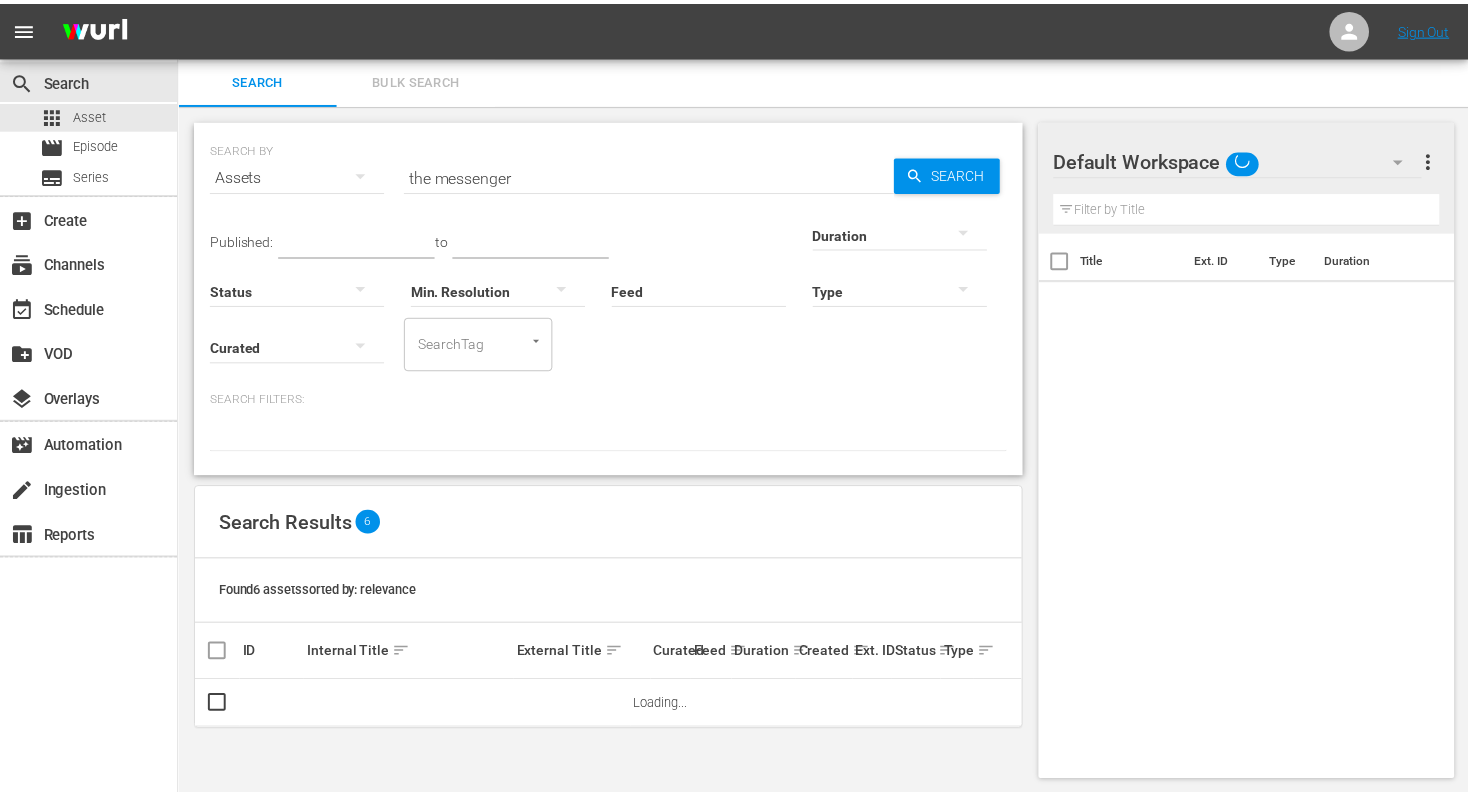 scroll, scrollTop: 2, scrollLeft: 0, axis: vertical 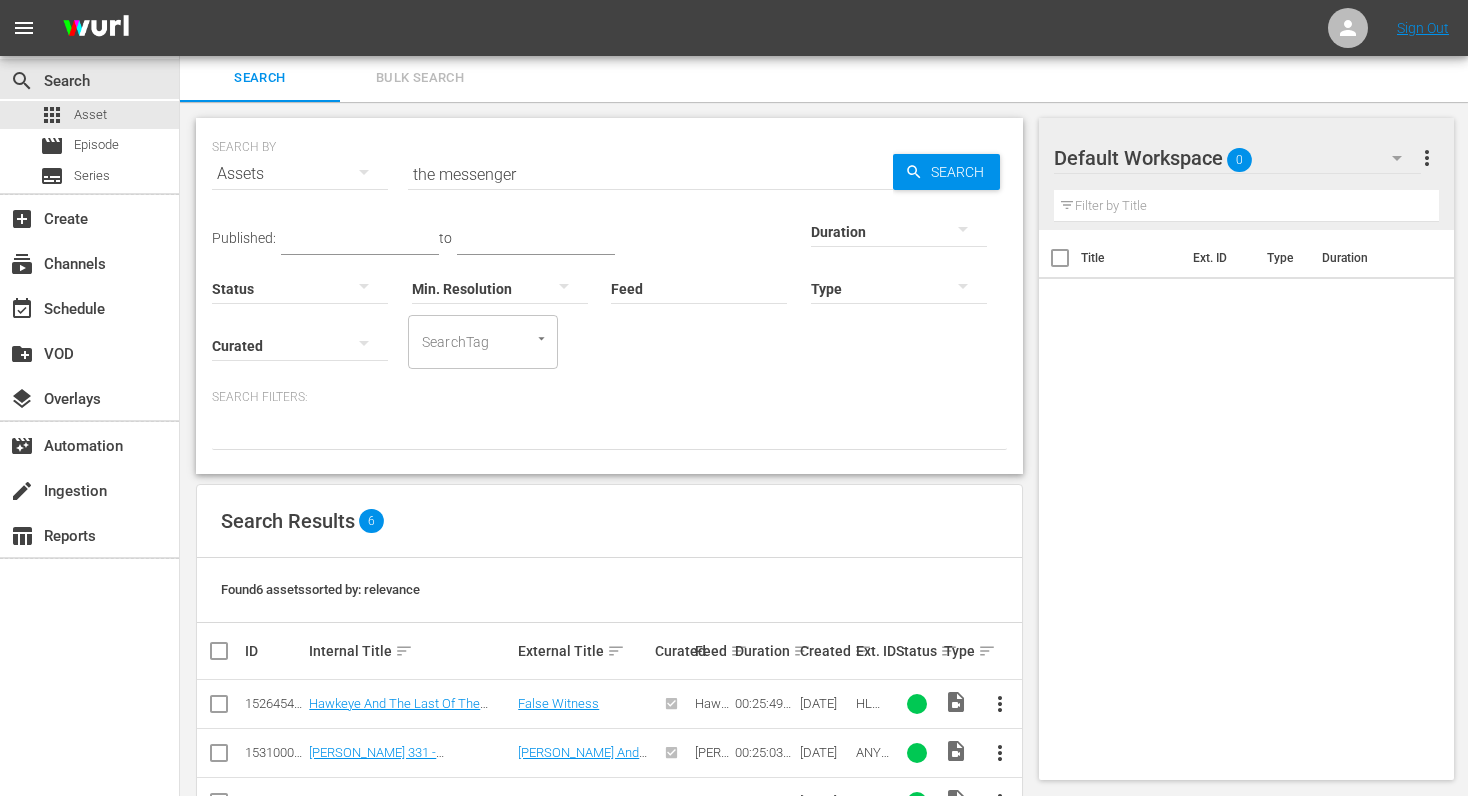 click on "the messenger" at bounding box center (650, 174) 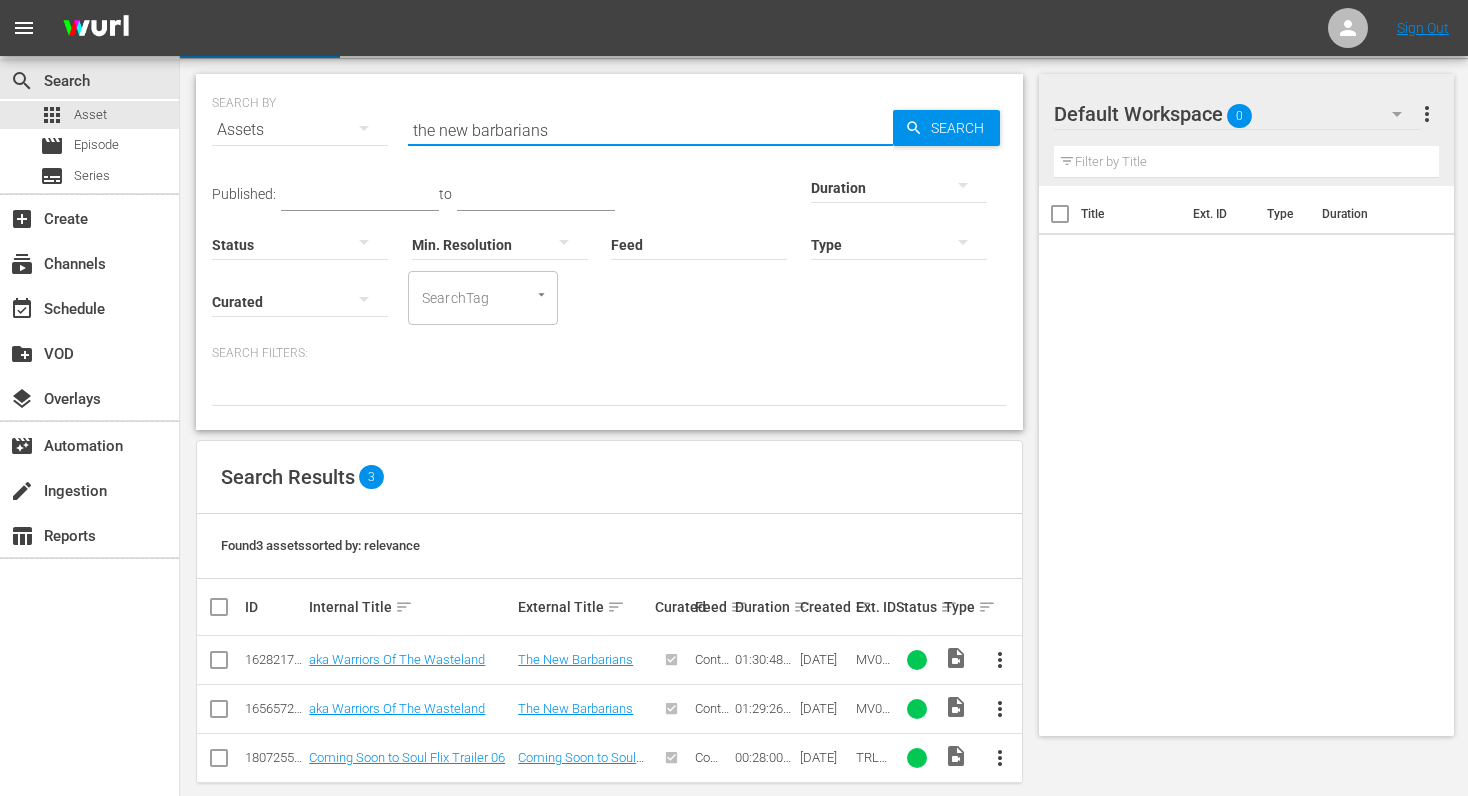 scroll, scrollTop: 70, scrollLeft: 0, axis: vertical 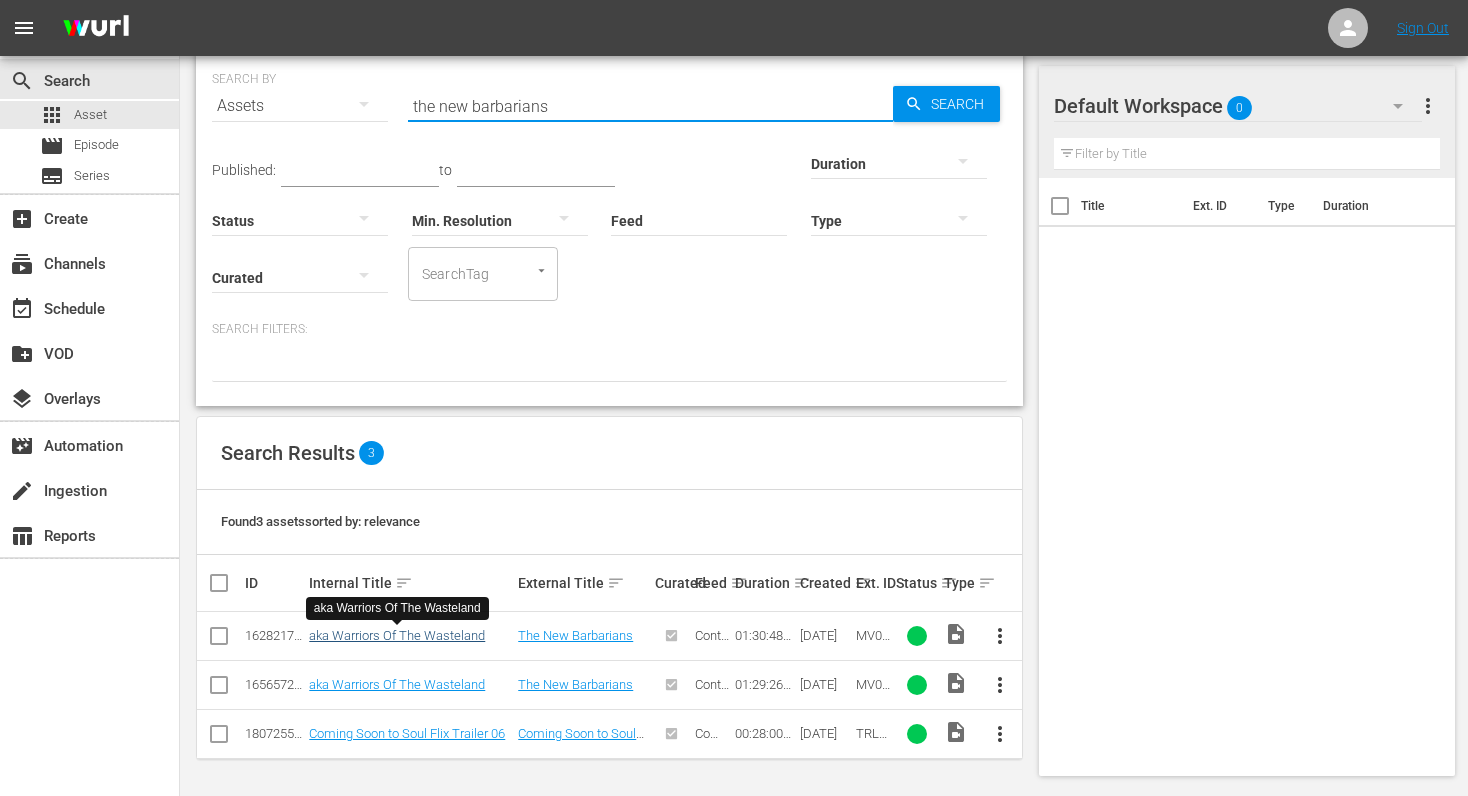 type on "the new barbarians" 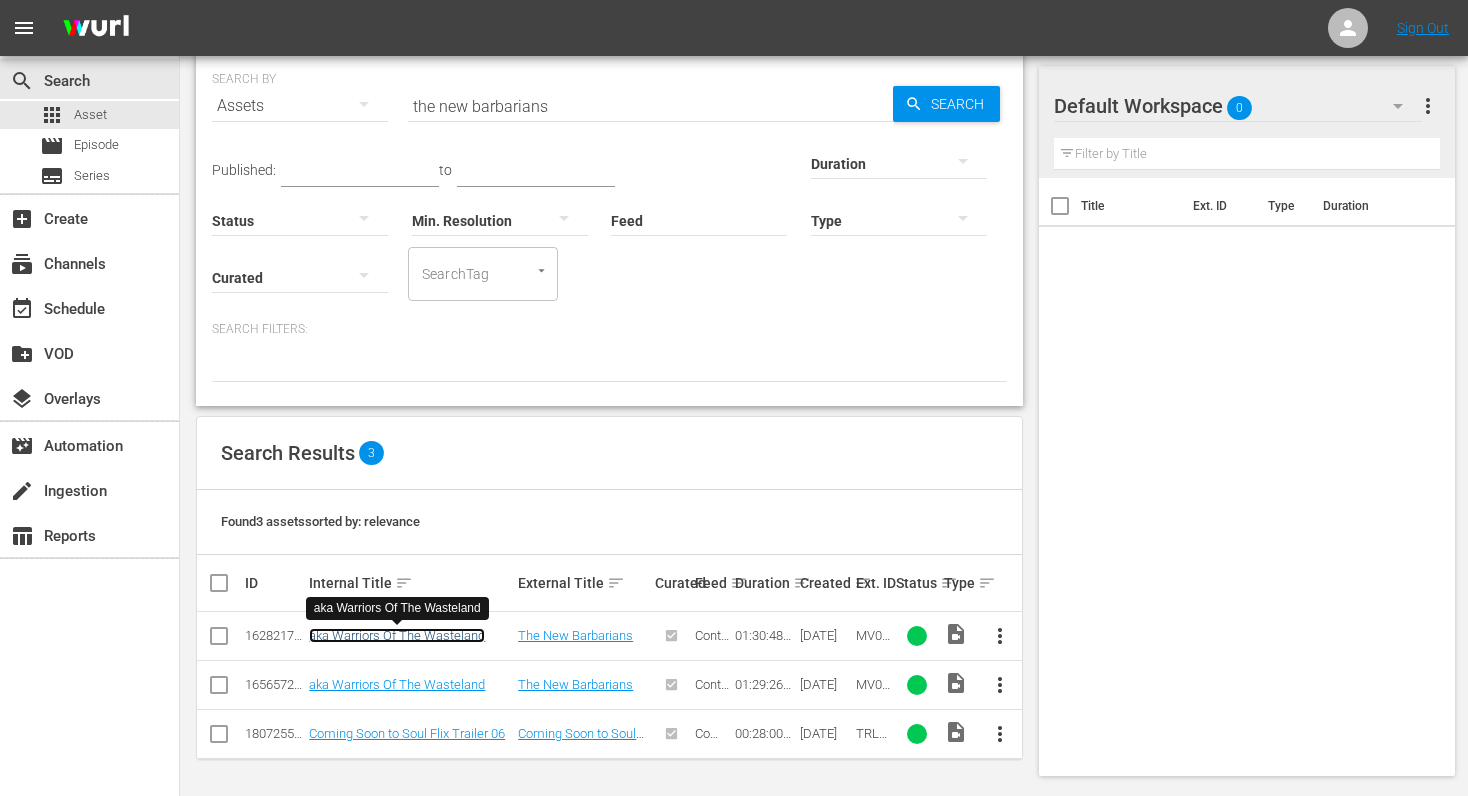 click on "aka Warriors Of The Wasteland" at bounding box center (397, 635) 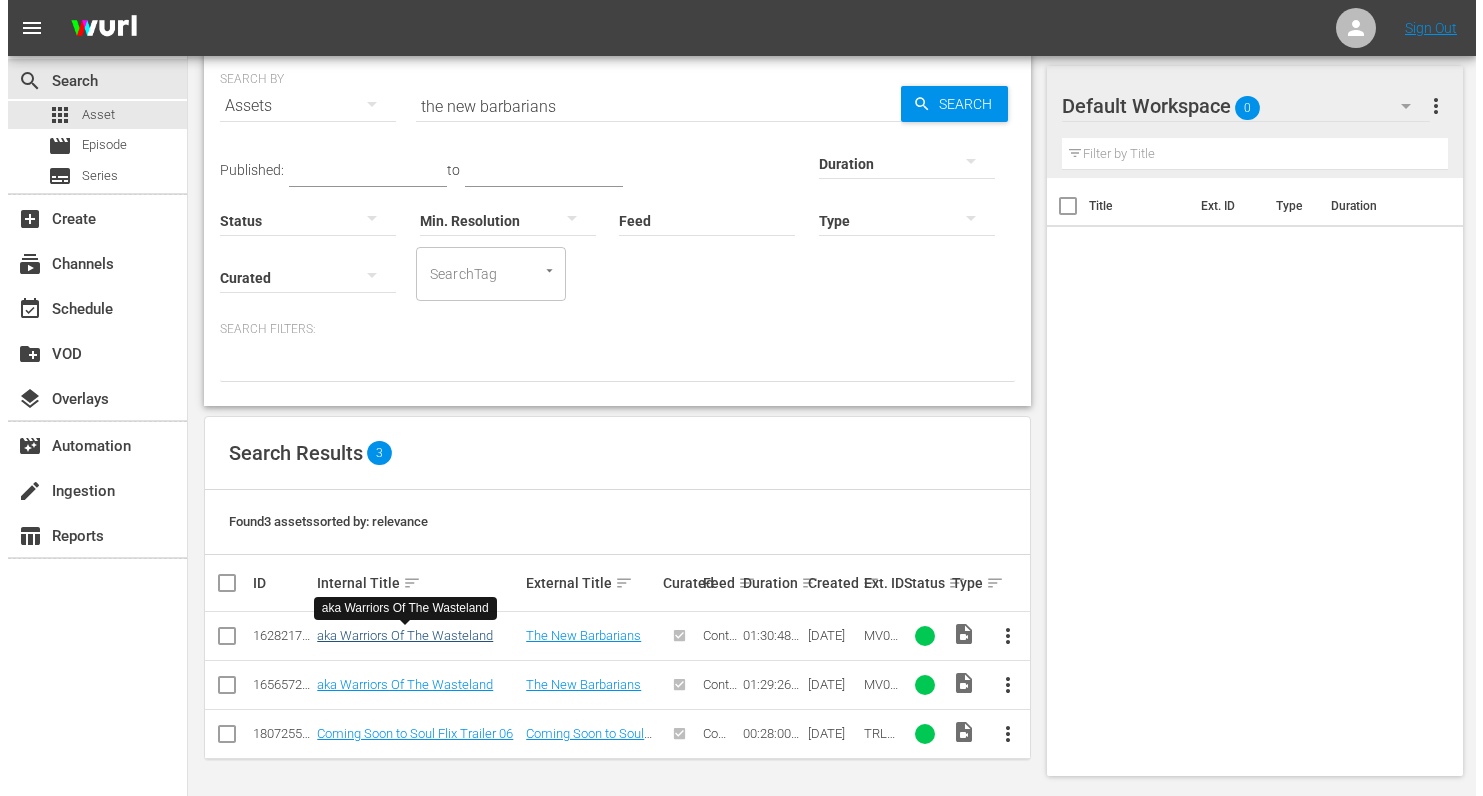 scroll, scrollTop: 0, scrollLeft: 0, axis: both 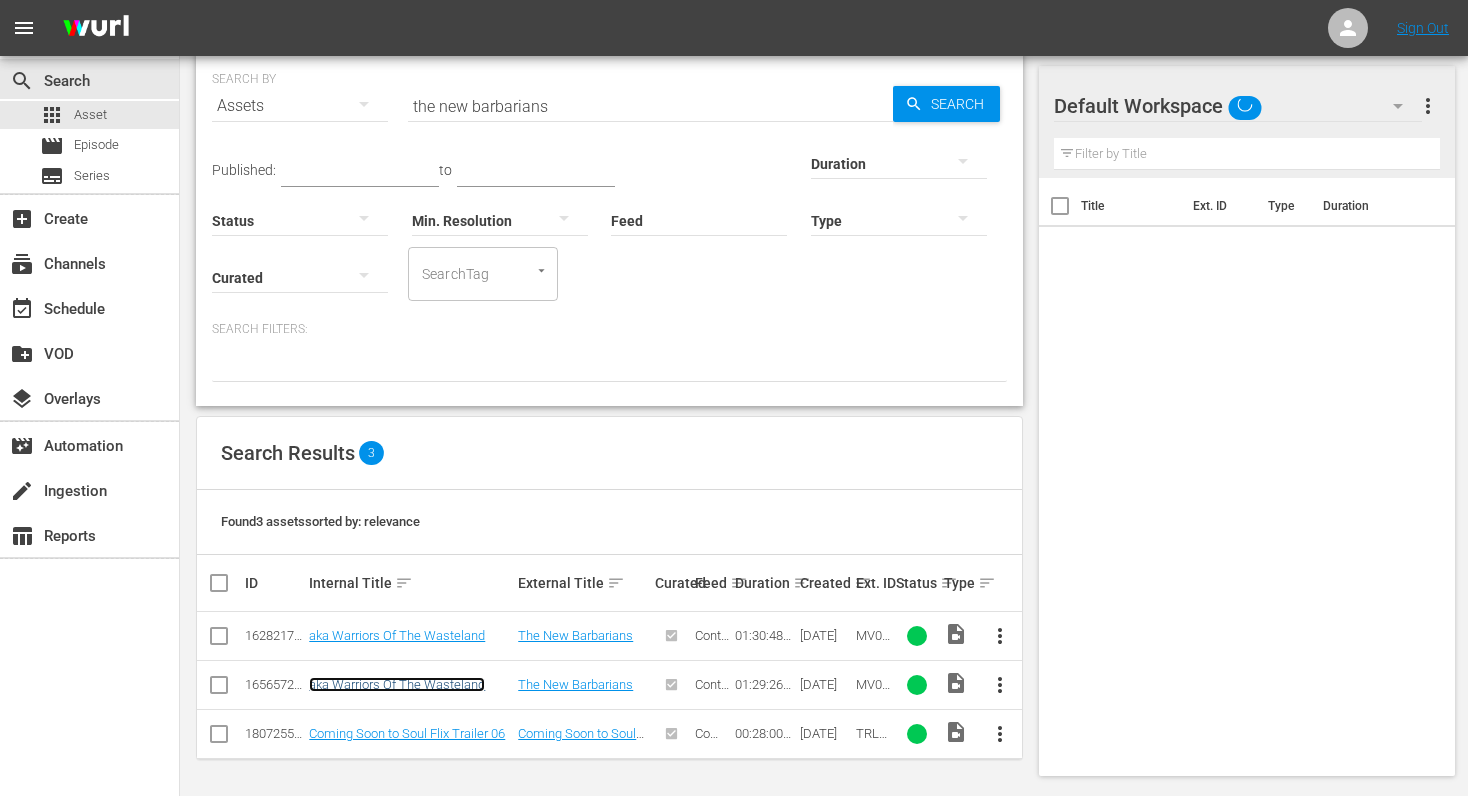 click on "aka Warriors Of The Wasteland" at bounding box center (397, 684) 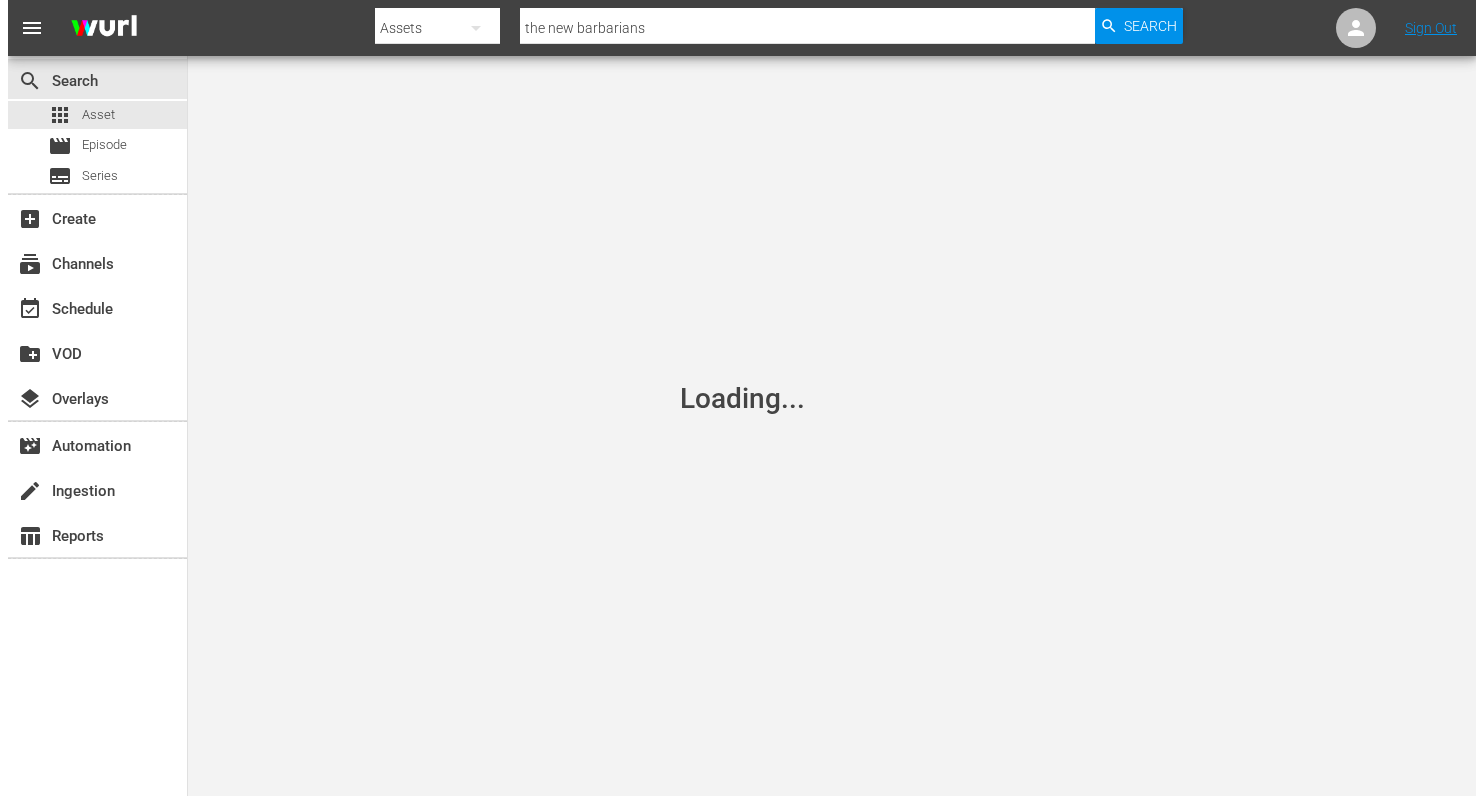 scroll, scrollTop: 0, scrollLeft: 0, axis: both 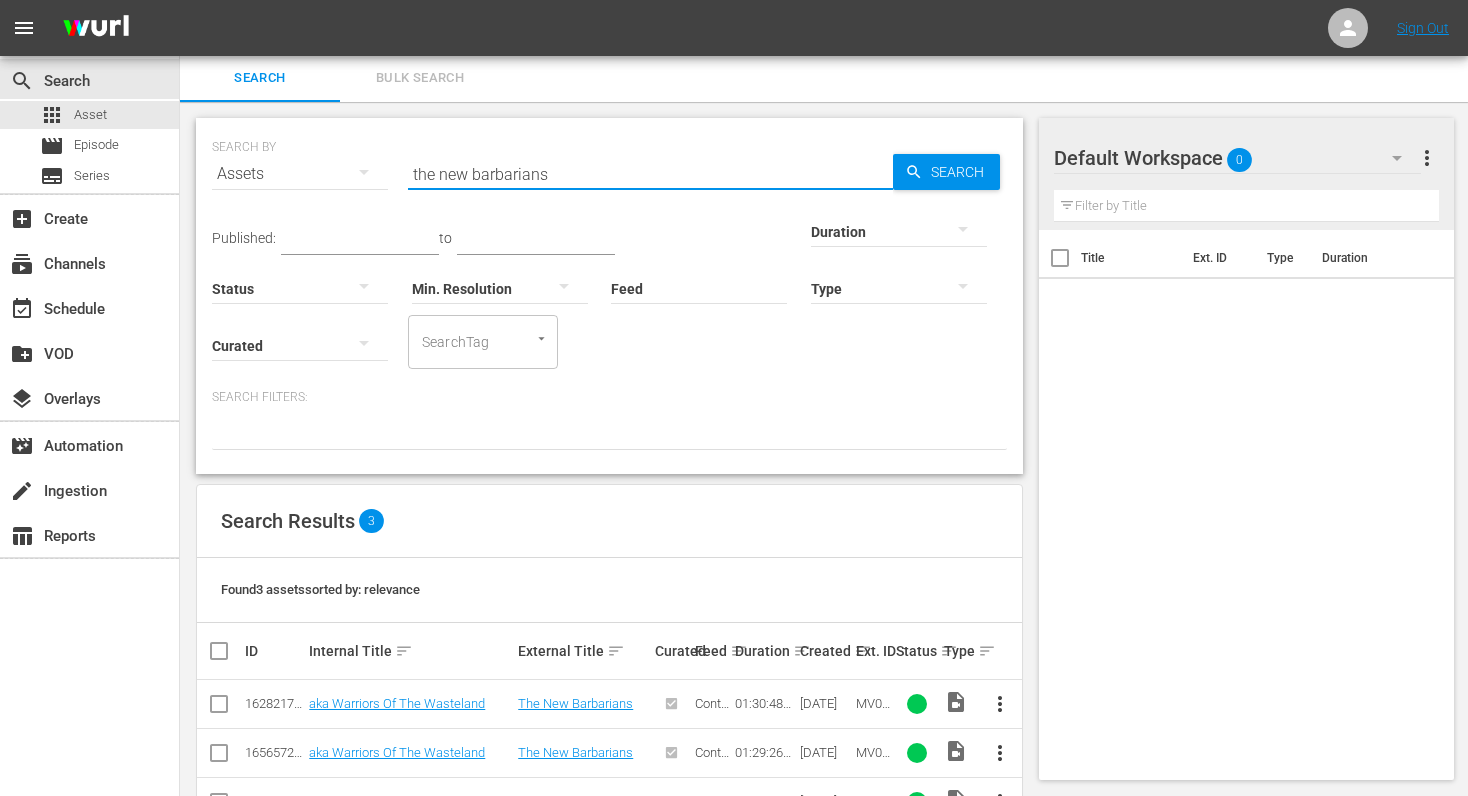 click on "the new barbarians" at bounding box center [650, 174] 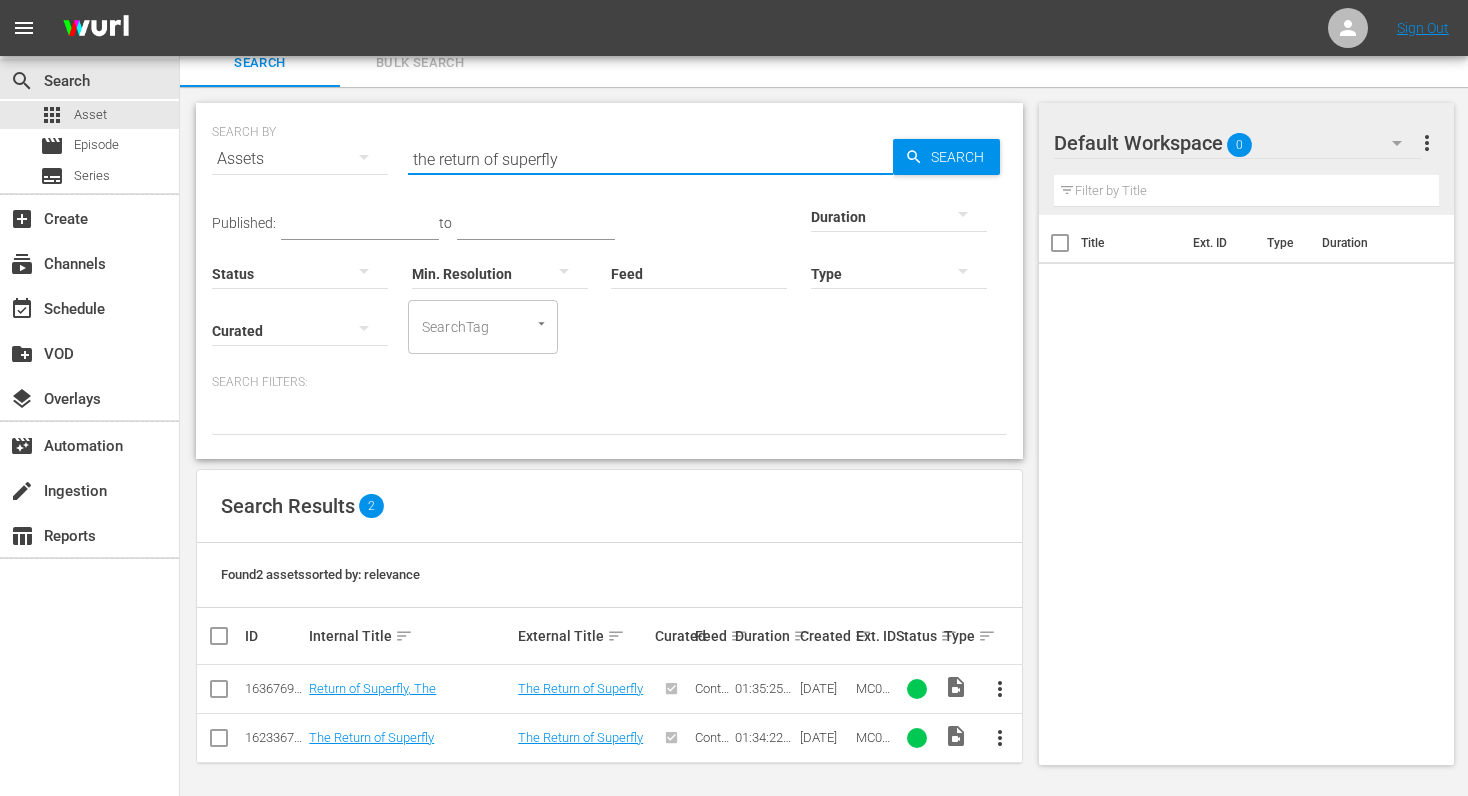 scroll, scrollTop: 21, scrollLeft: 0, axis: vertical 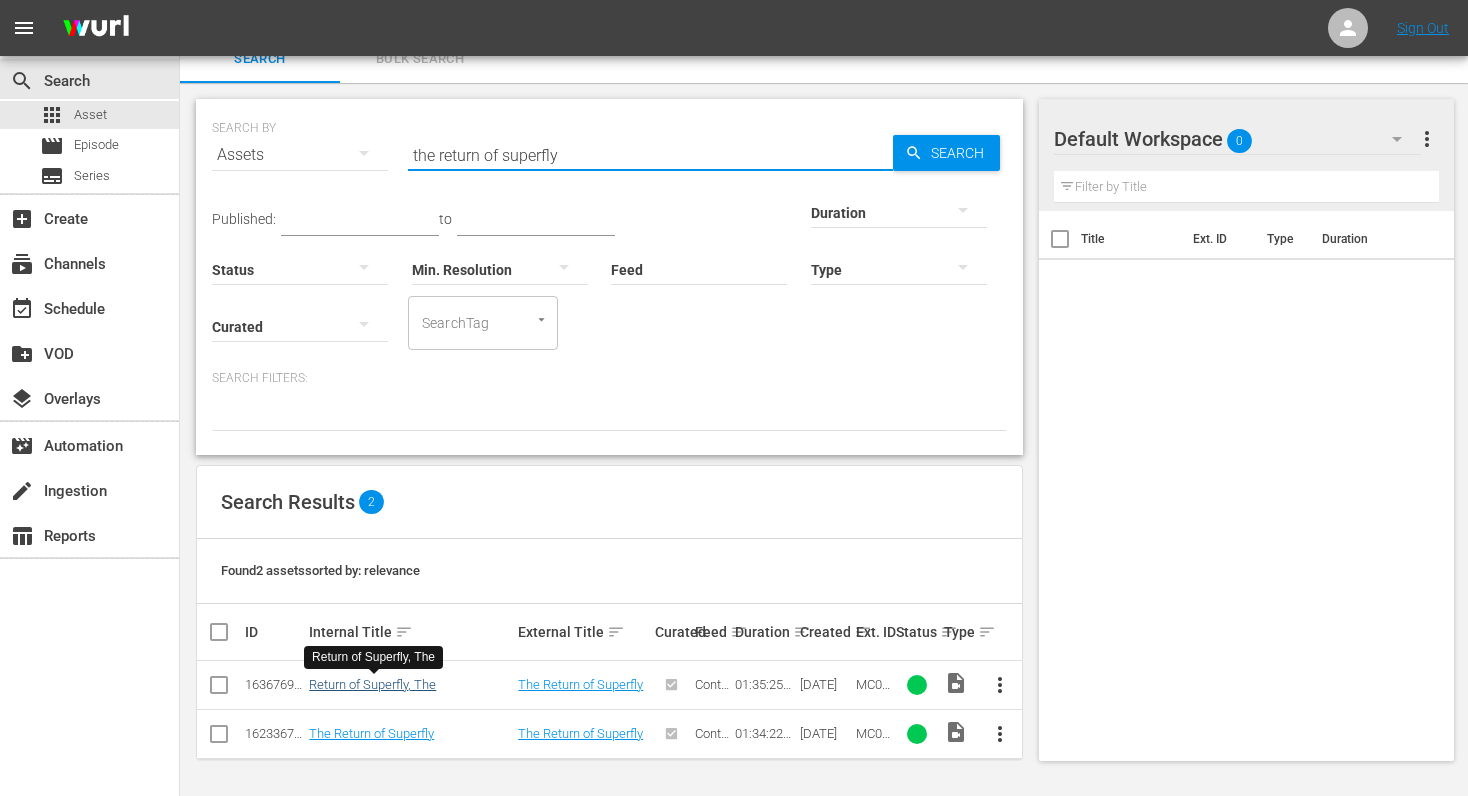 type on "the return of superfly" 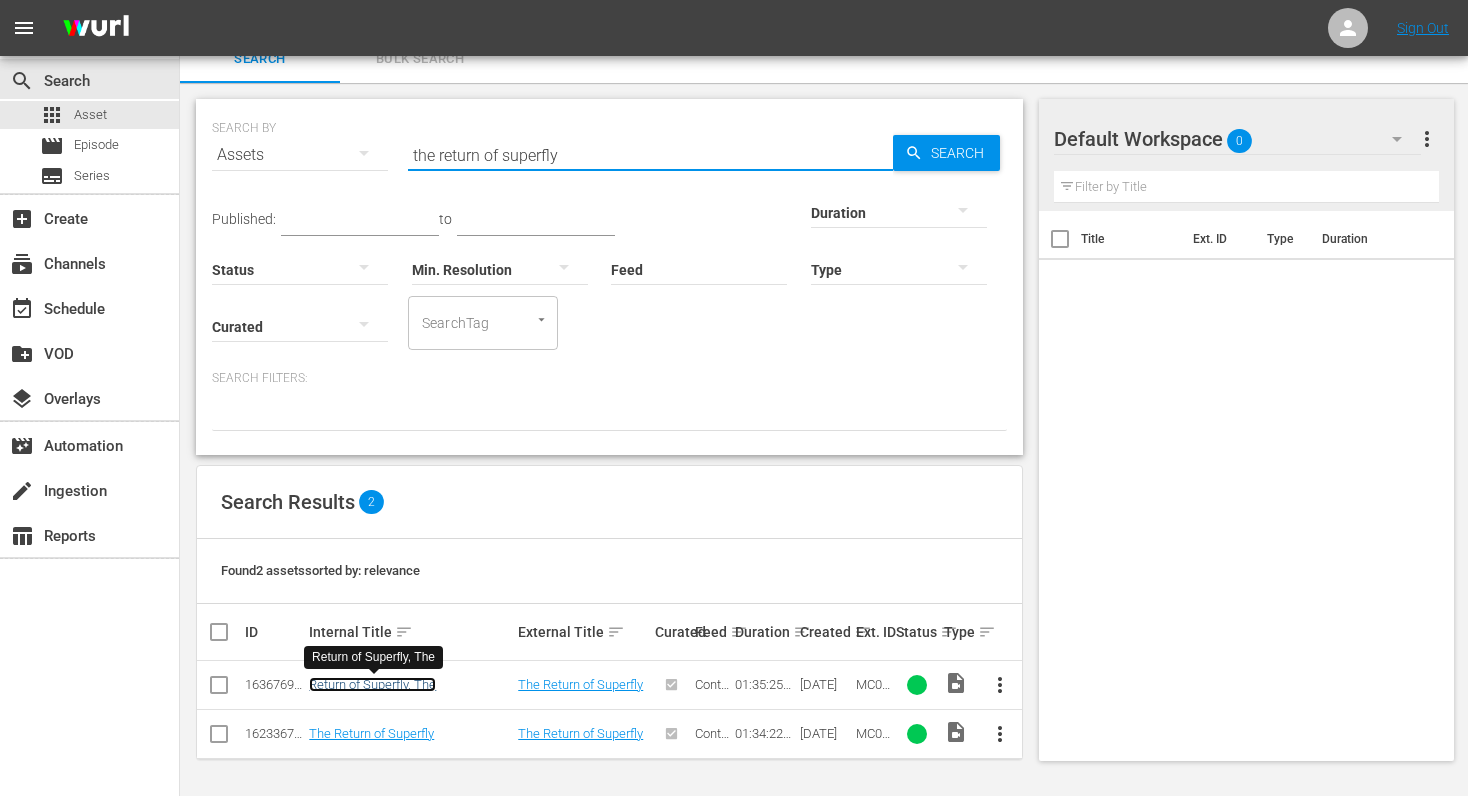 click on "Return of Superfly, The" at bounding box center (372, 684) 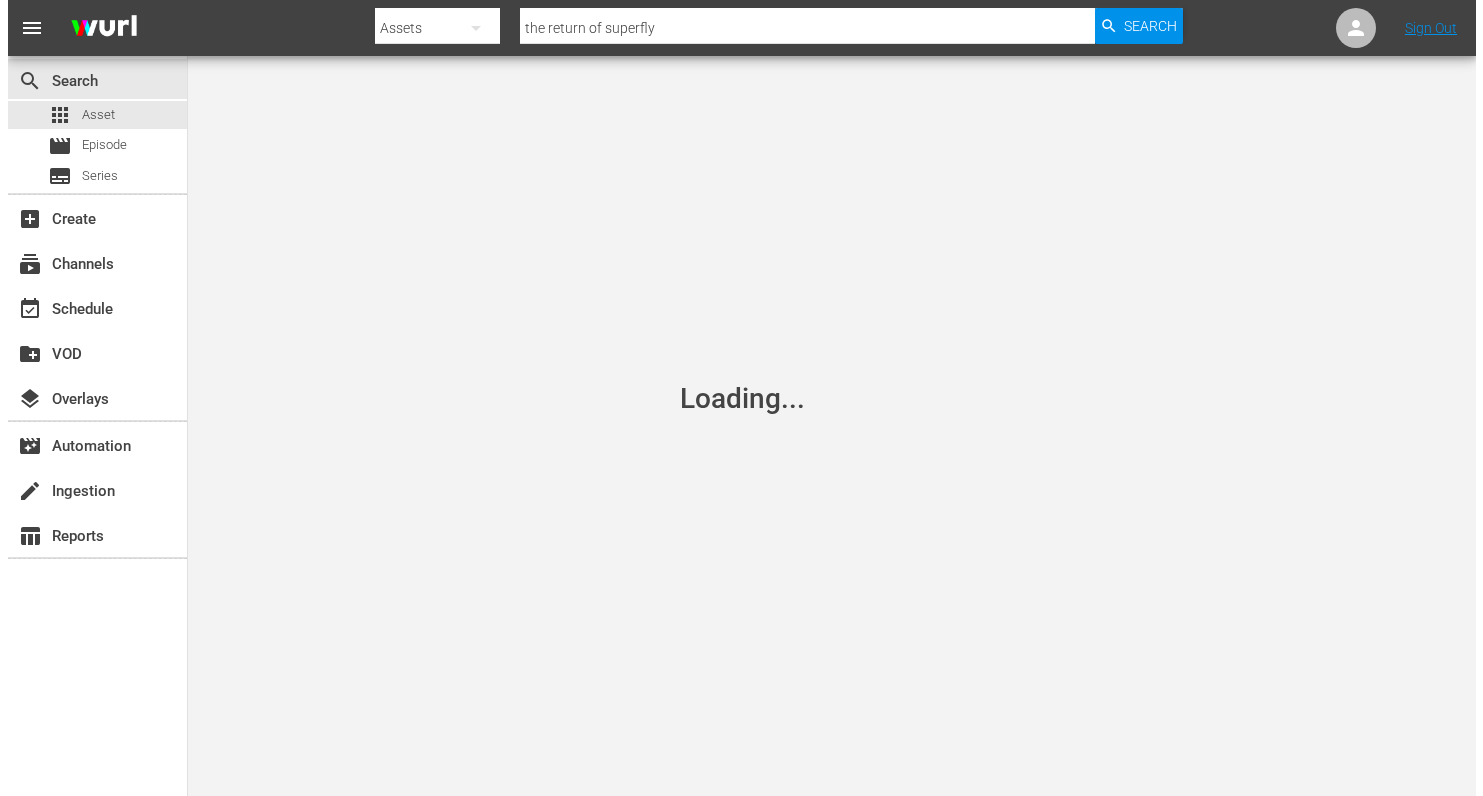 scroll, scrollTop: 0, scrollLeft: 0, axis: both 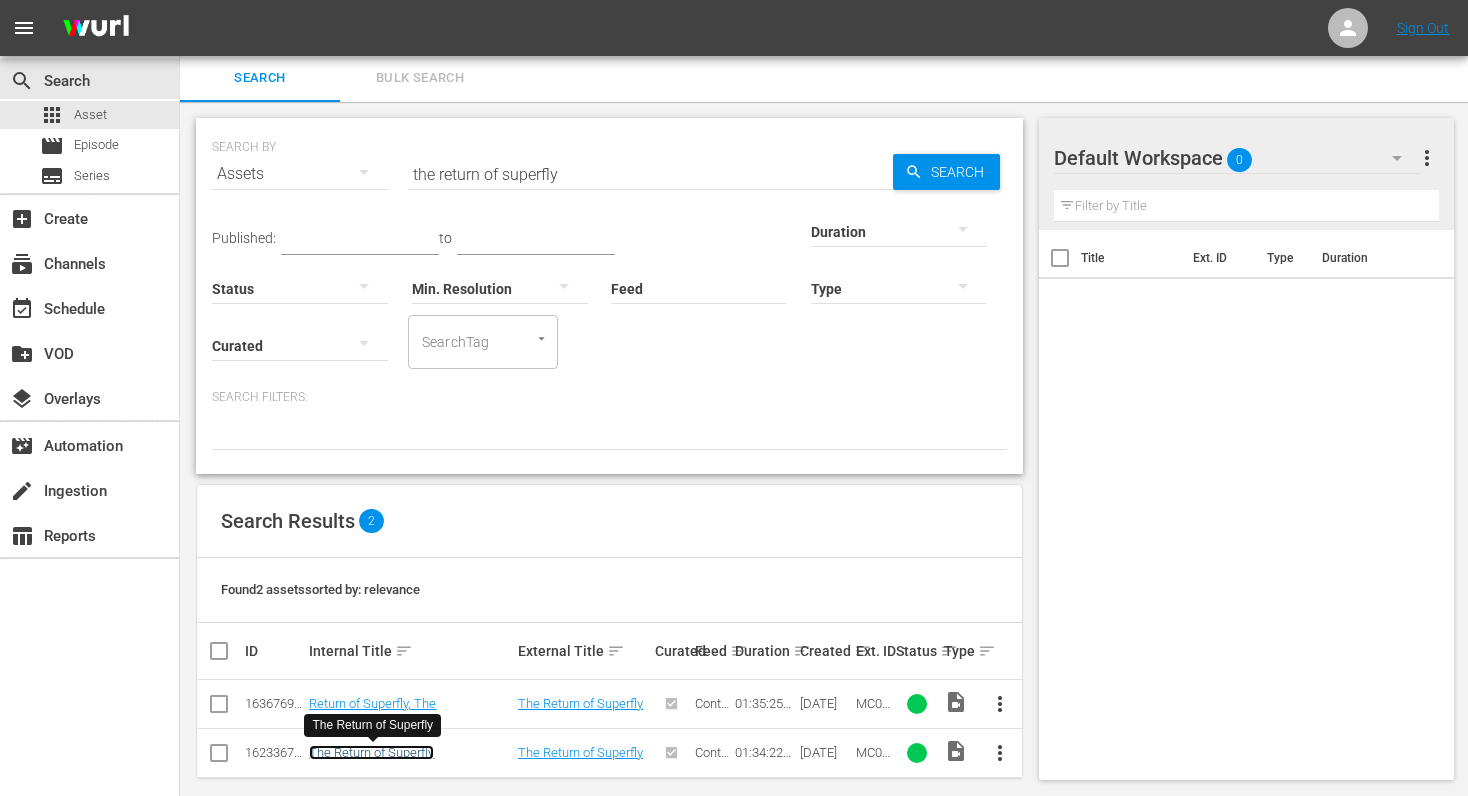 click on "The Return of Superfly" at bounding box center (371, 752) 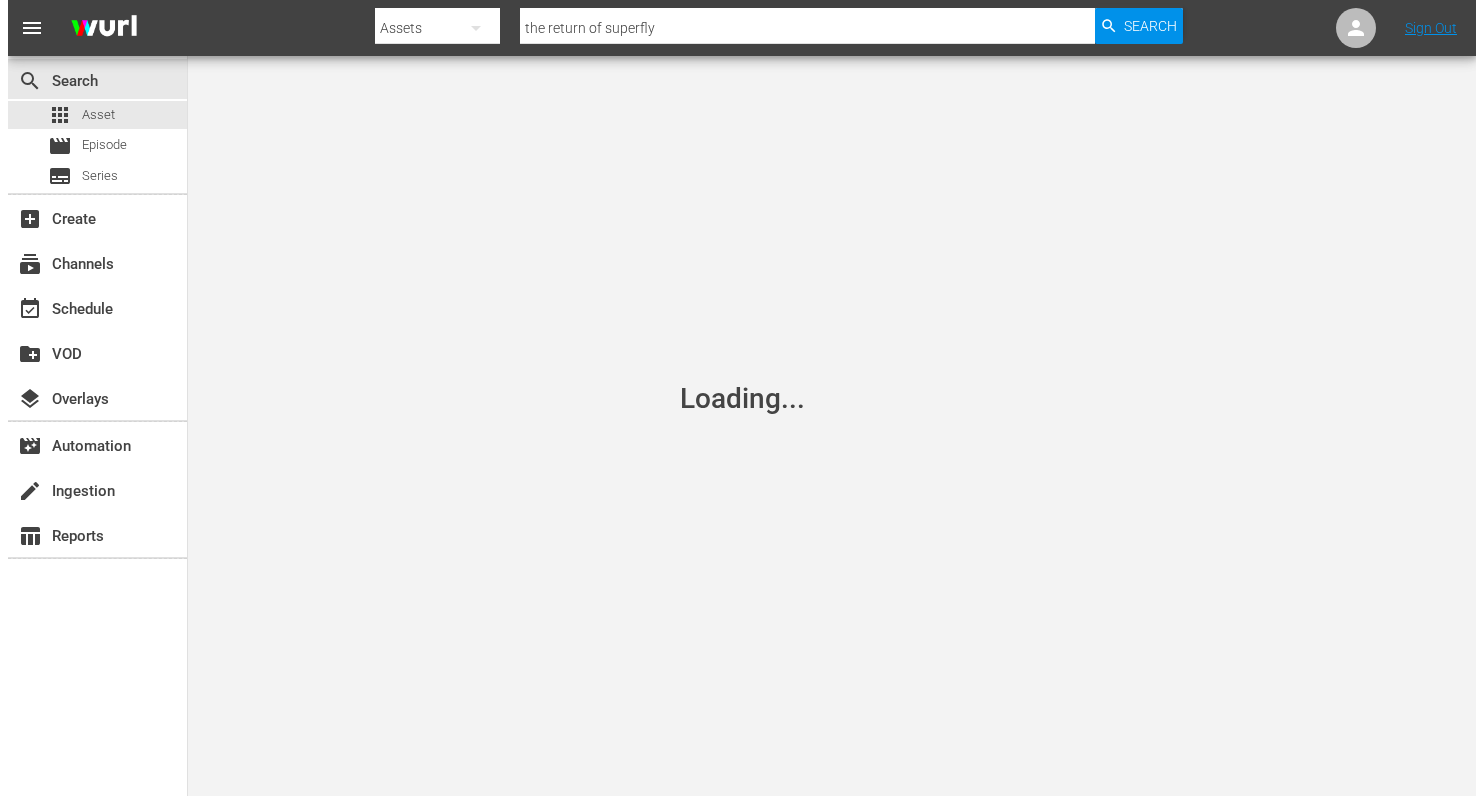 scroll, scrollTop: 0, scrollLeft: 0, axis: both 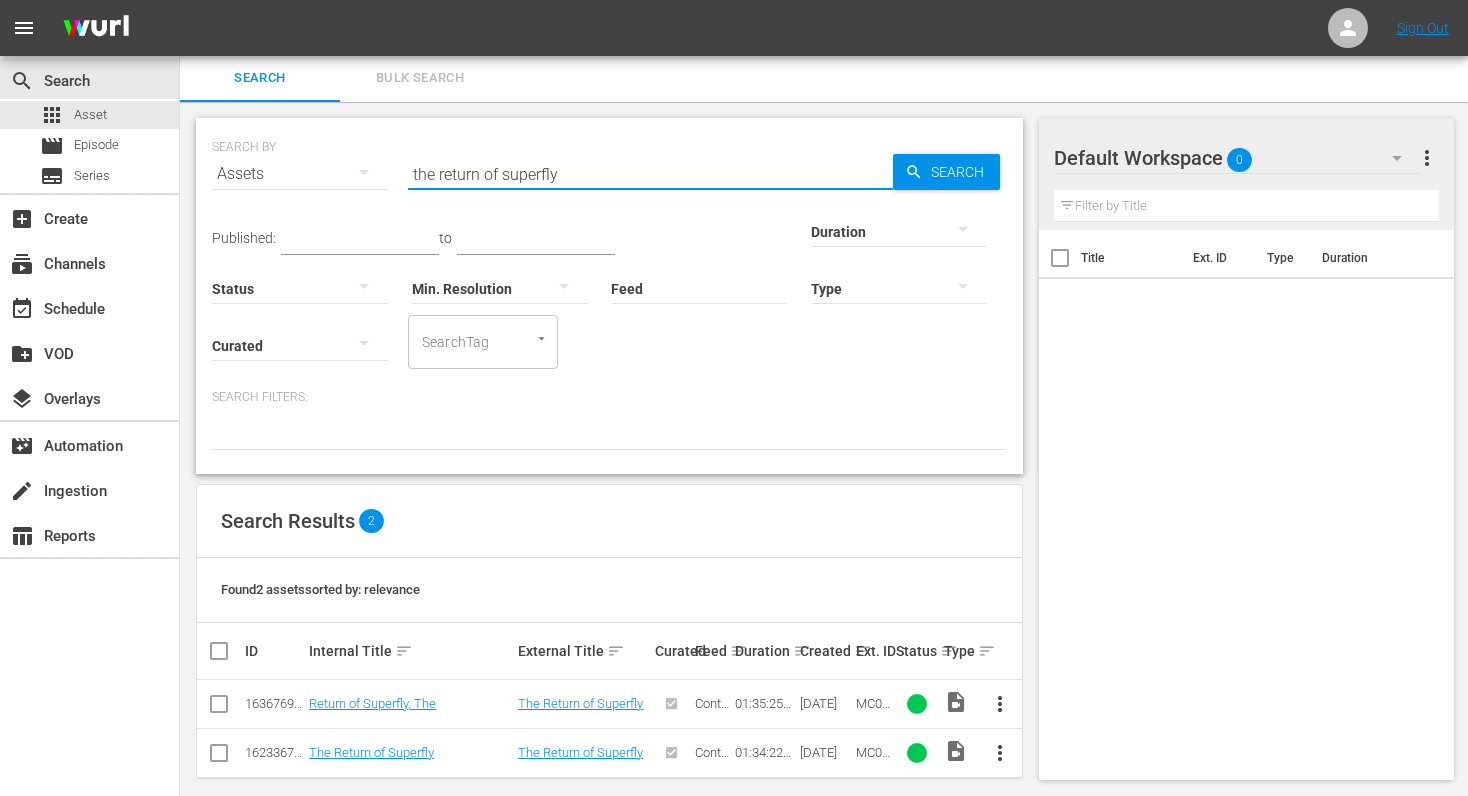 click on "the return of superfly" at bounding box center (650, 174) 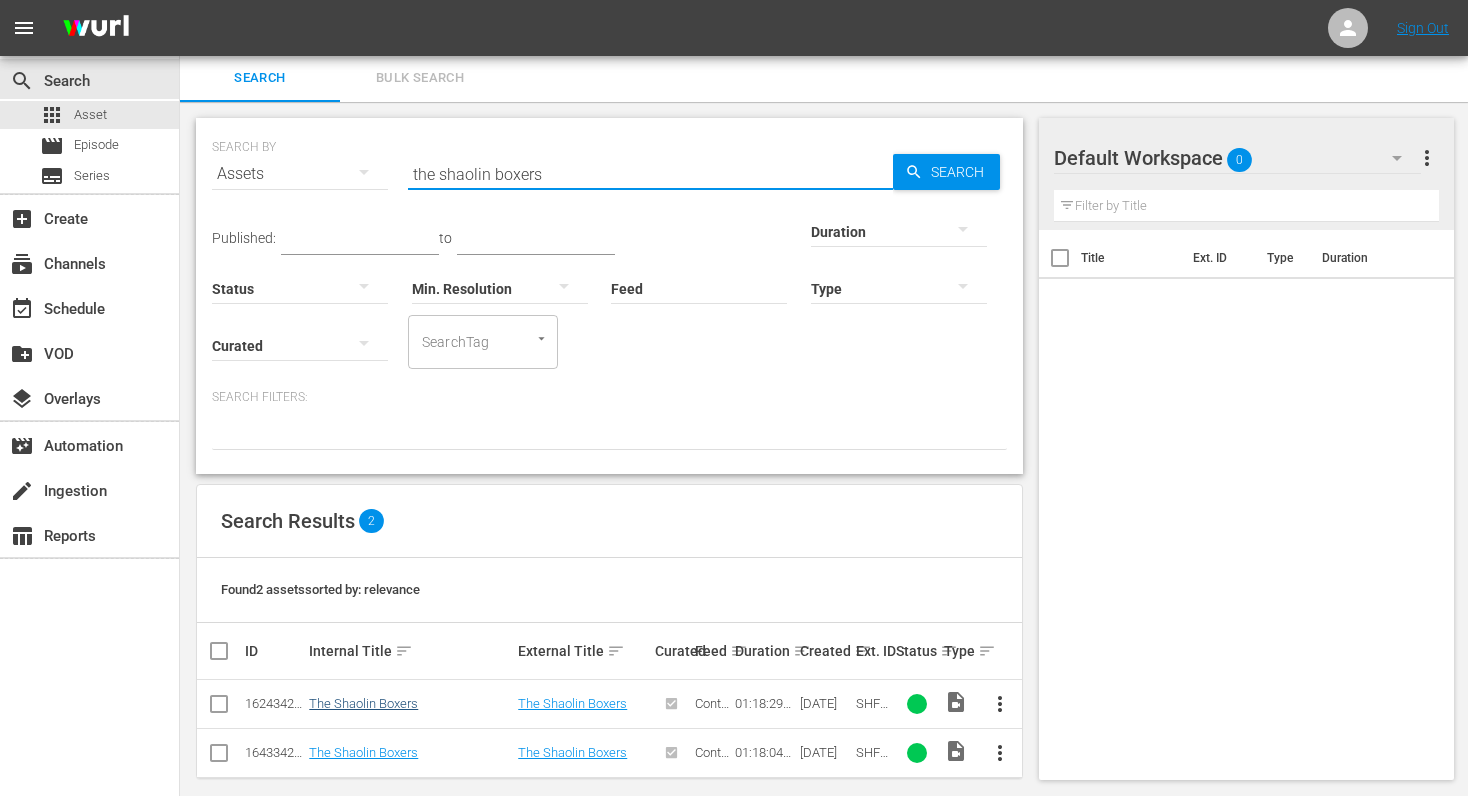 type on "the shaolin boxers" 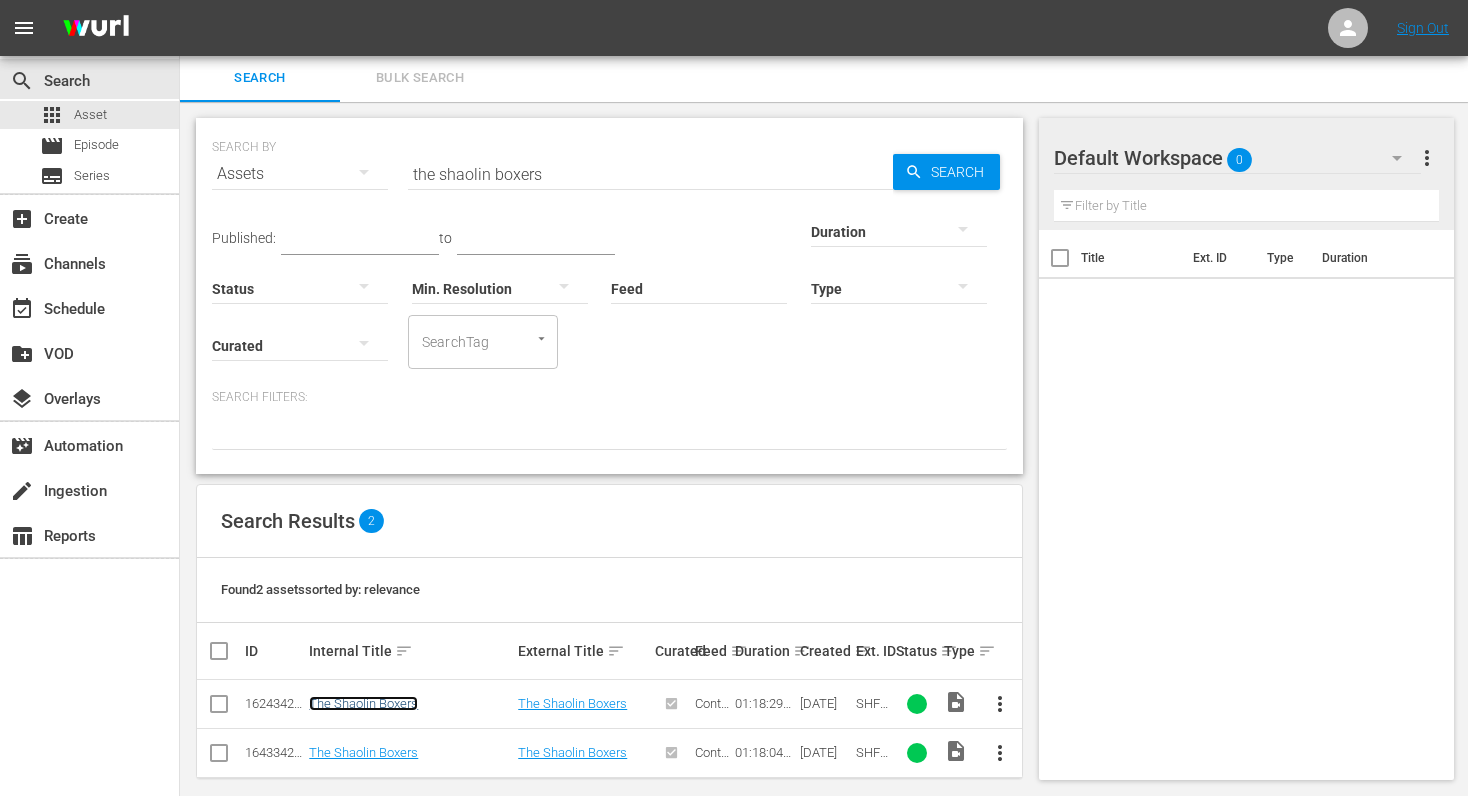 click on "The Shaolin Boxers" at bounding box center (363, 703) 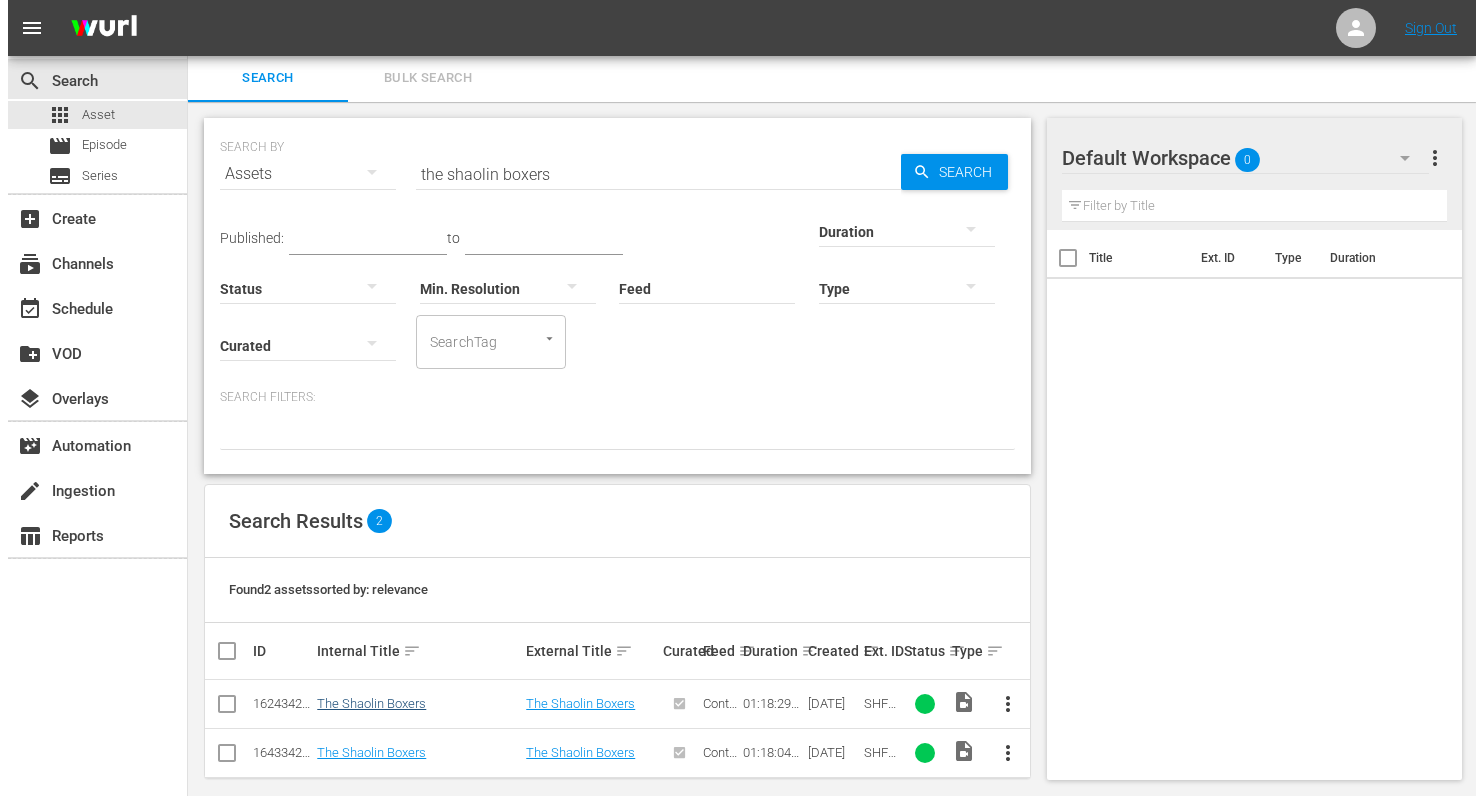 scroll, scrollTop: 0, scrollLeft: 0, axis: both 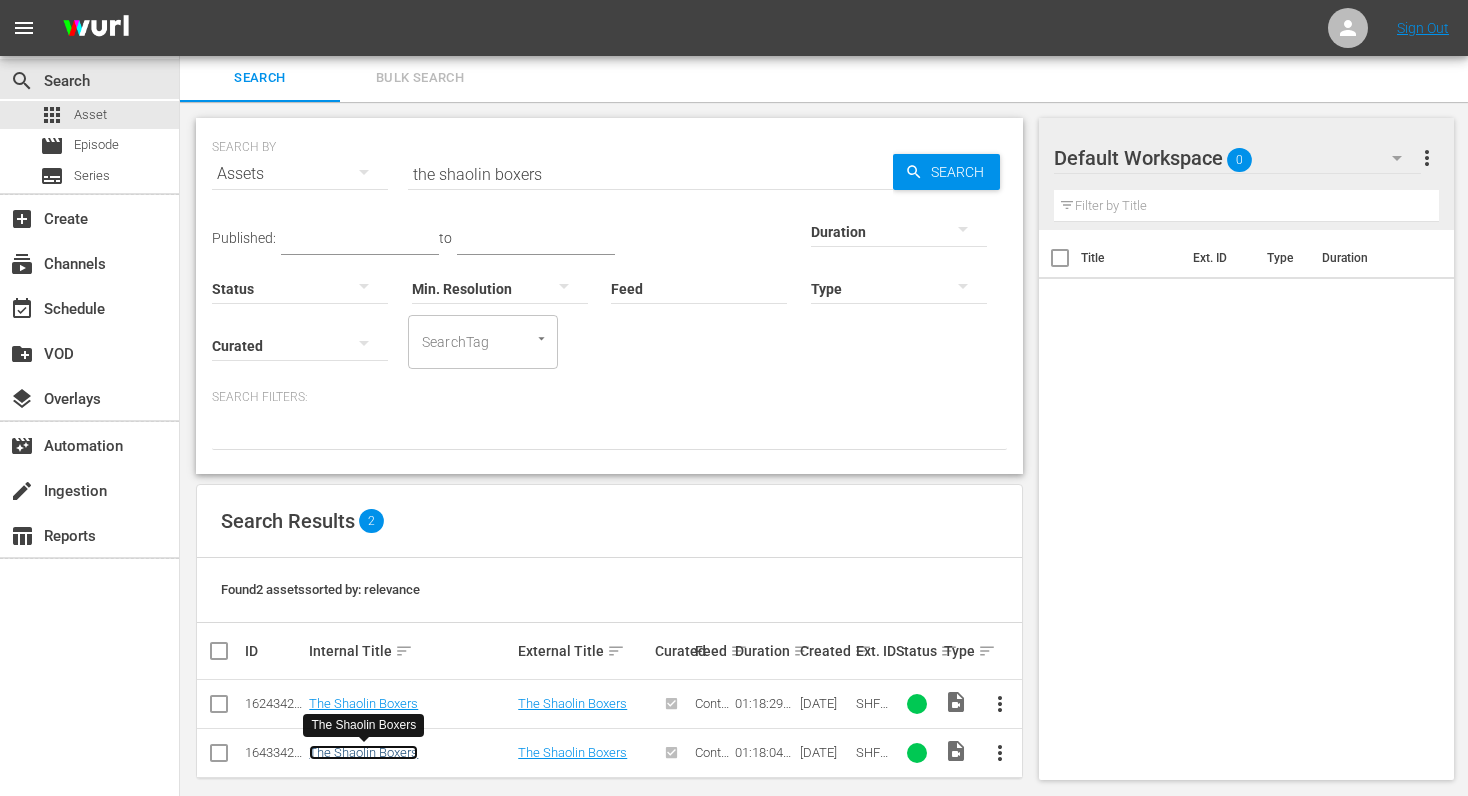 click on "The Shaolin Boxers" at bounding box center [363, 752] 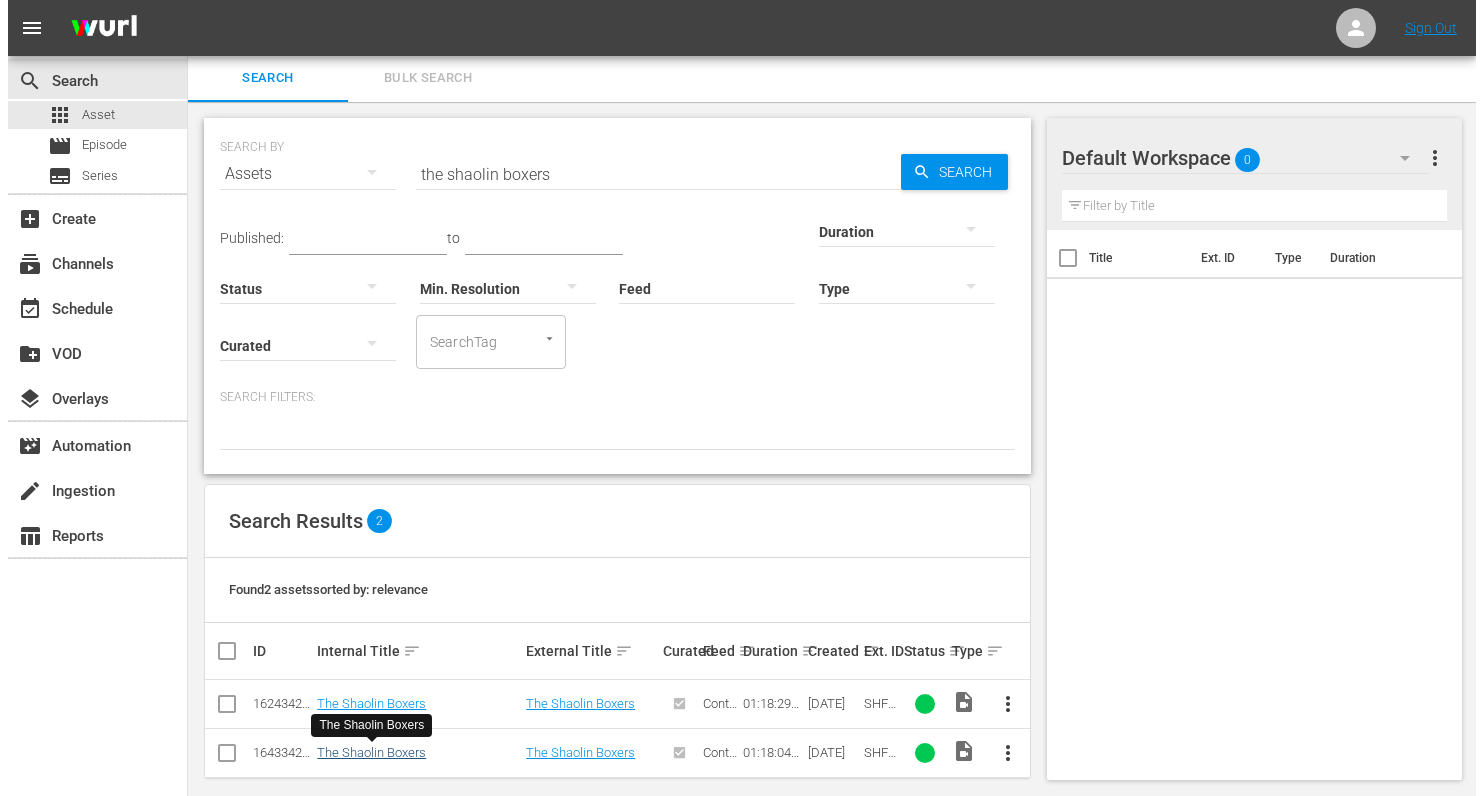 scroll, scrollTop: 0, scrollLeft: 0, axis: both 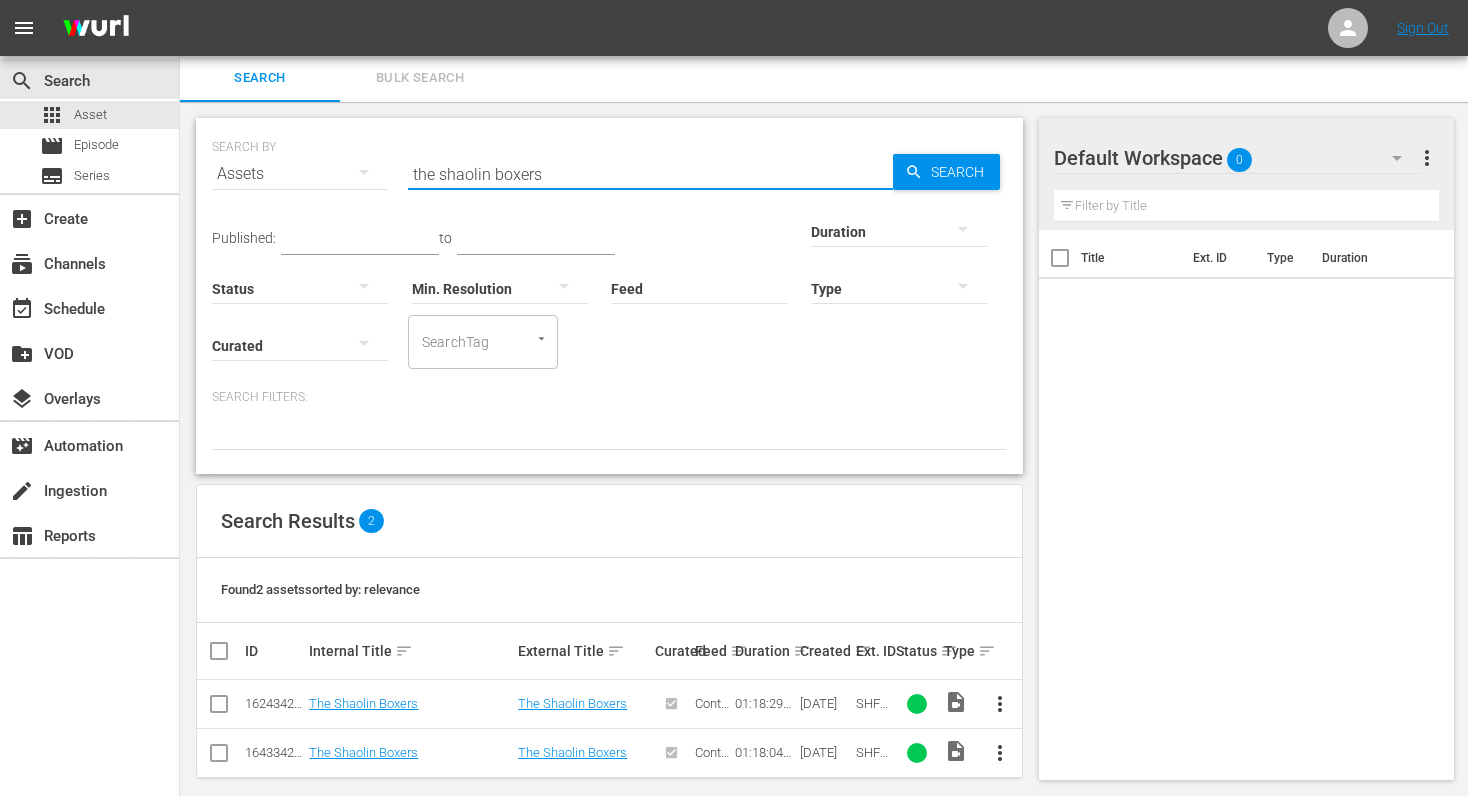 click on "the shaolin boxers" at bounding box center (650, 174) 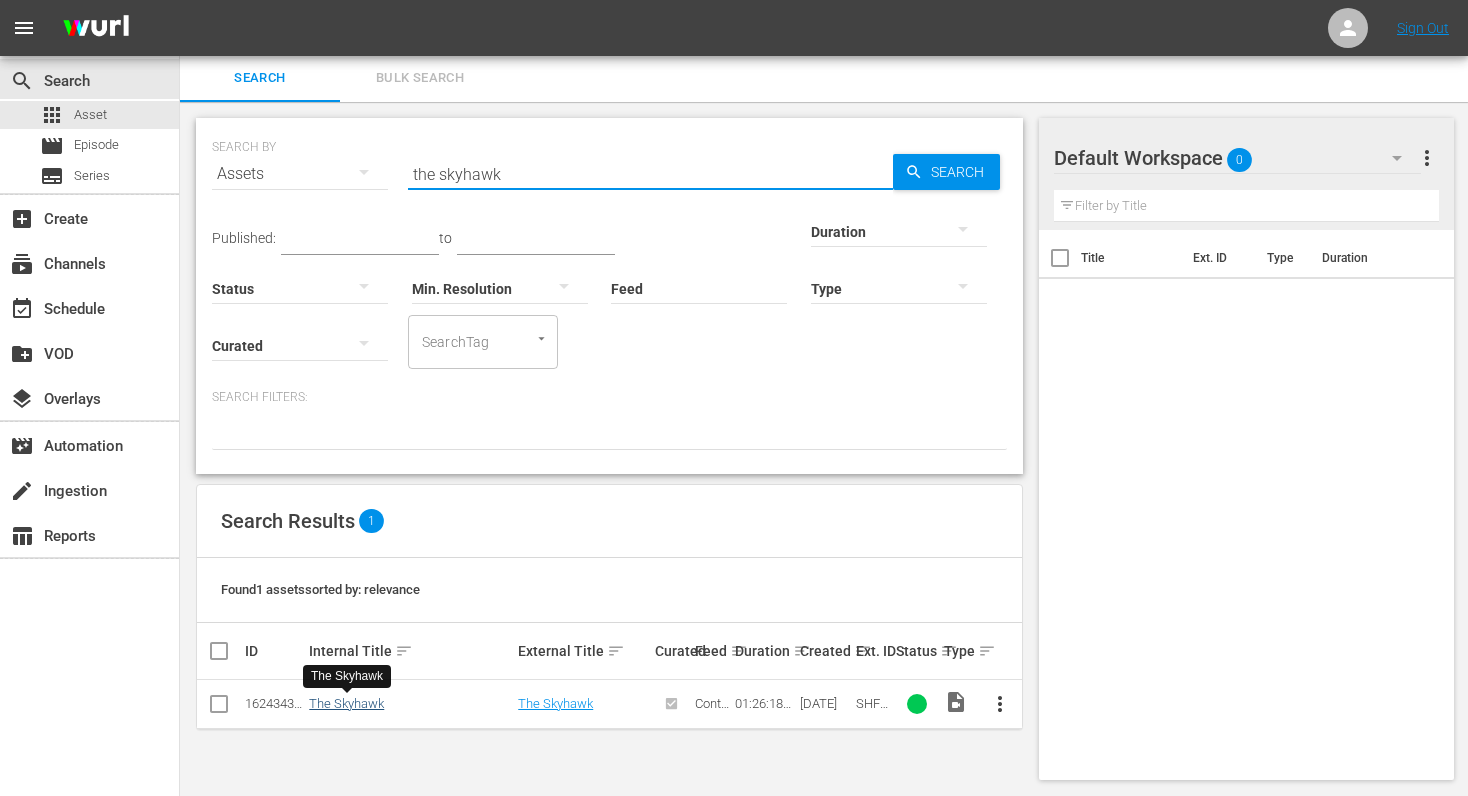 type on "the skyhawk" 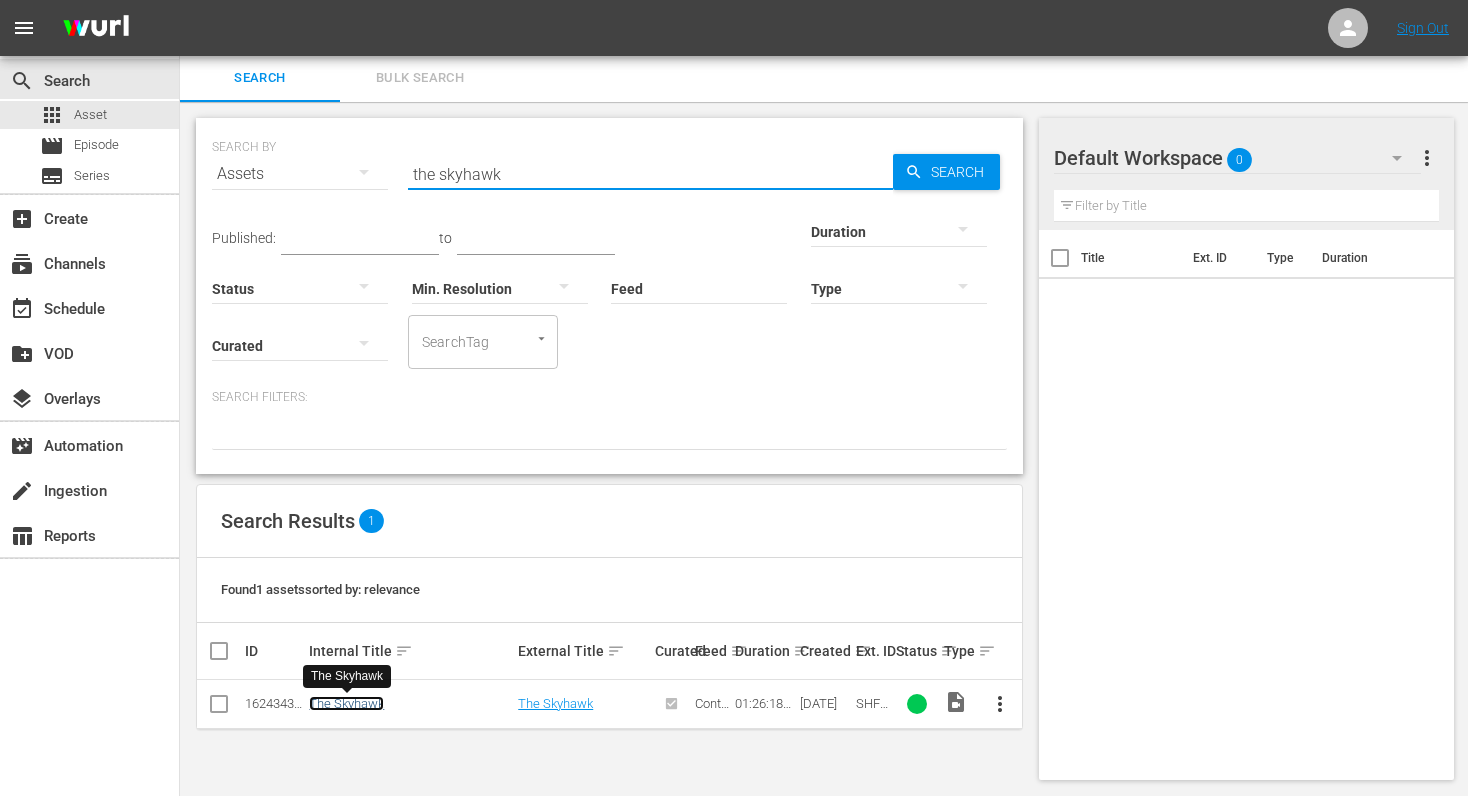 click on "The Skyhawk" at bounding box center [346, 703] 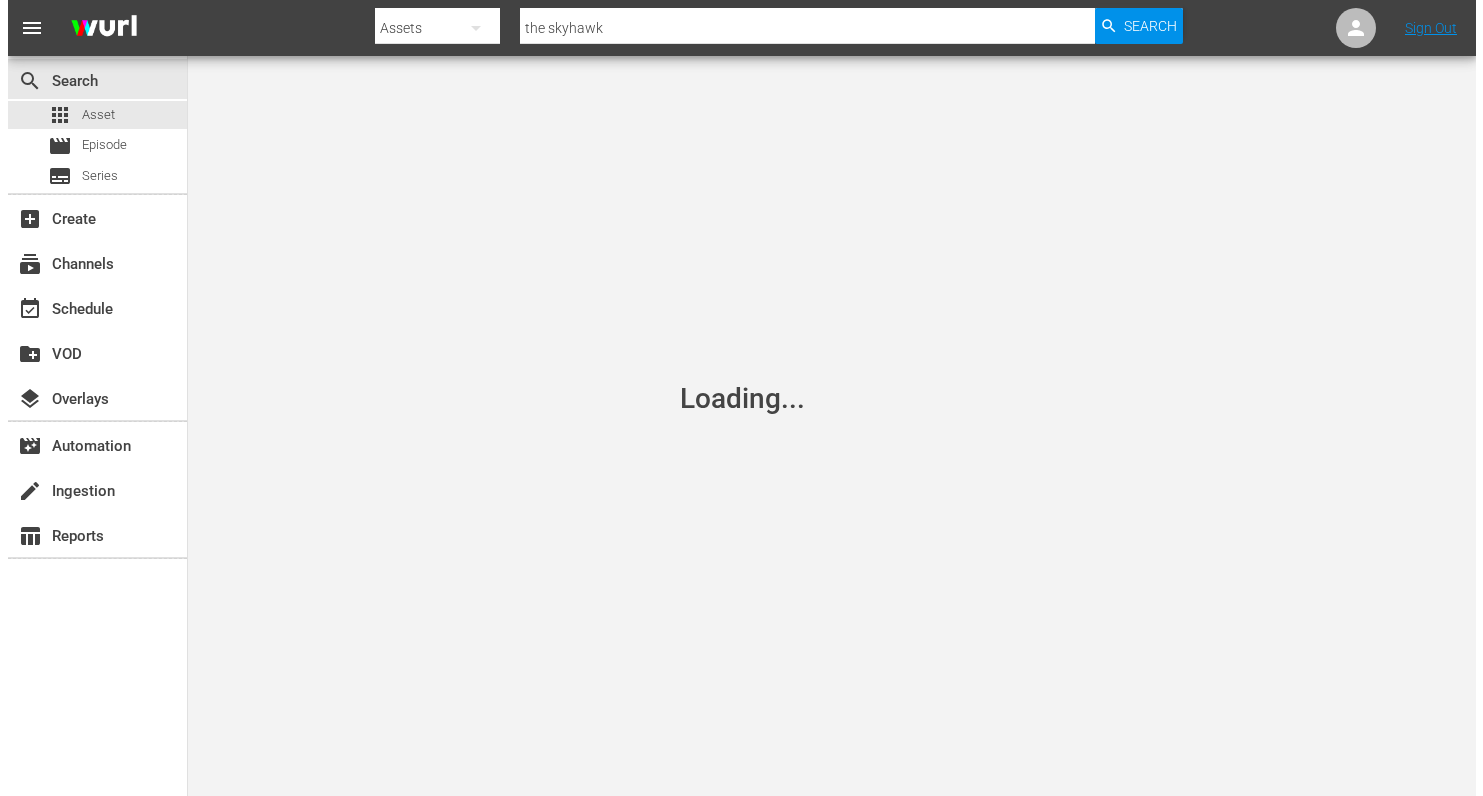 scroll, scrollTop: 0, scrollLeft: 0, axis: both 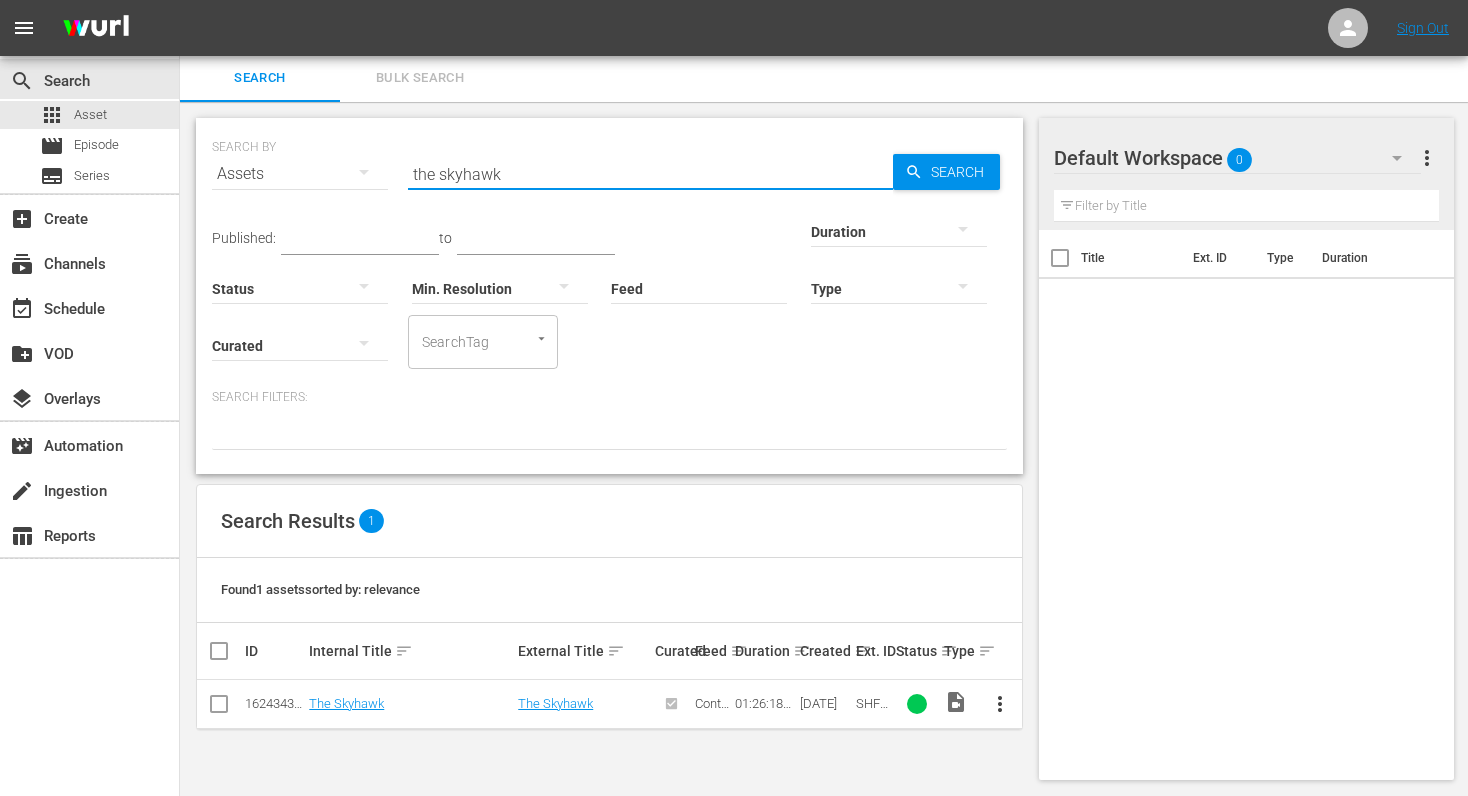 click on "the skyhawk" at bounding box center (650, 174) 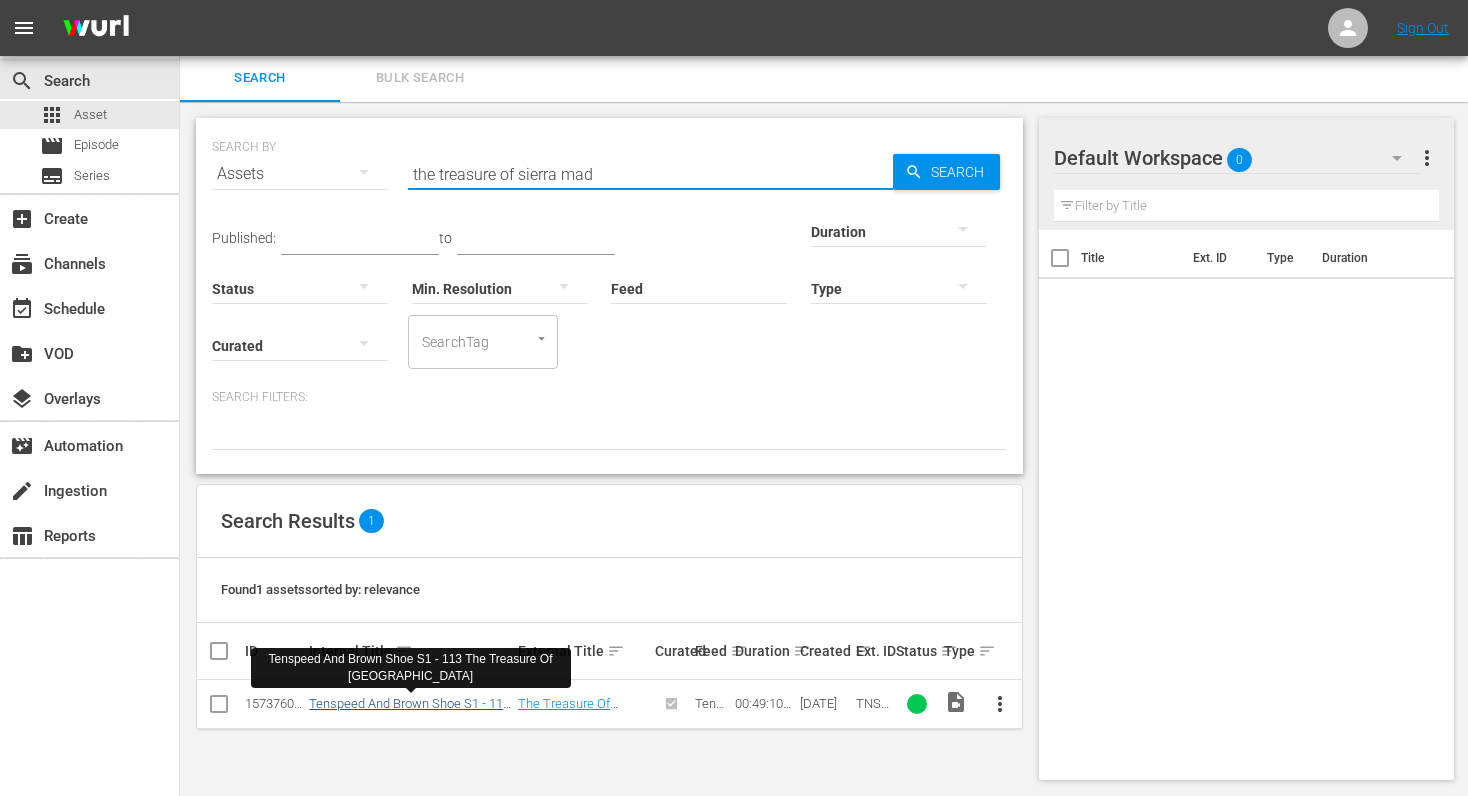 type on "the treasure of sierra mad" 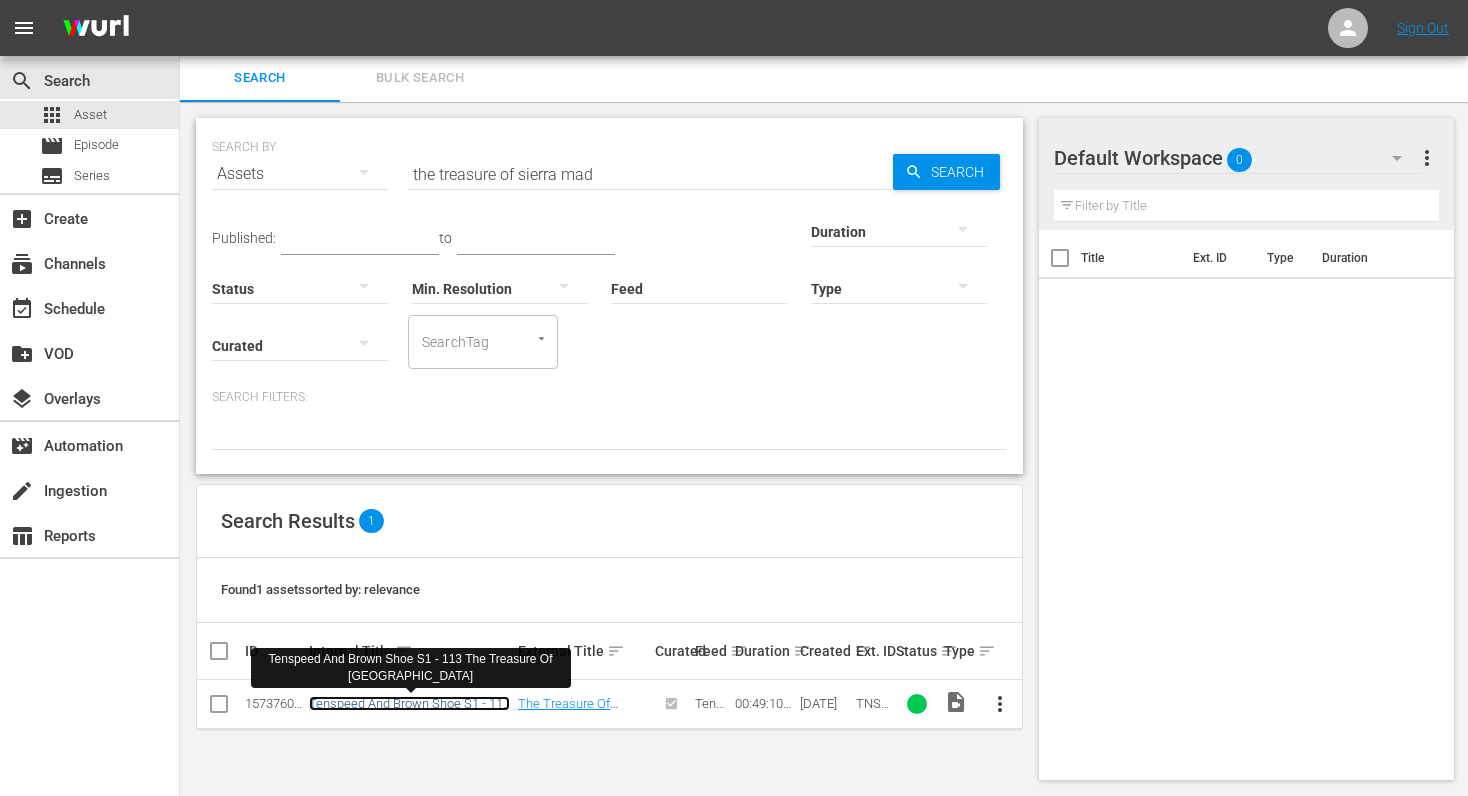 click on "Tenspeed And Brown Shoe S1 - 113 The Treasure Of [GEOGRAPHIC_DATA]" at bounding box center [409, 718] 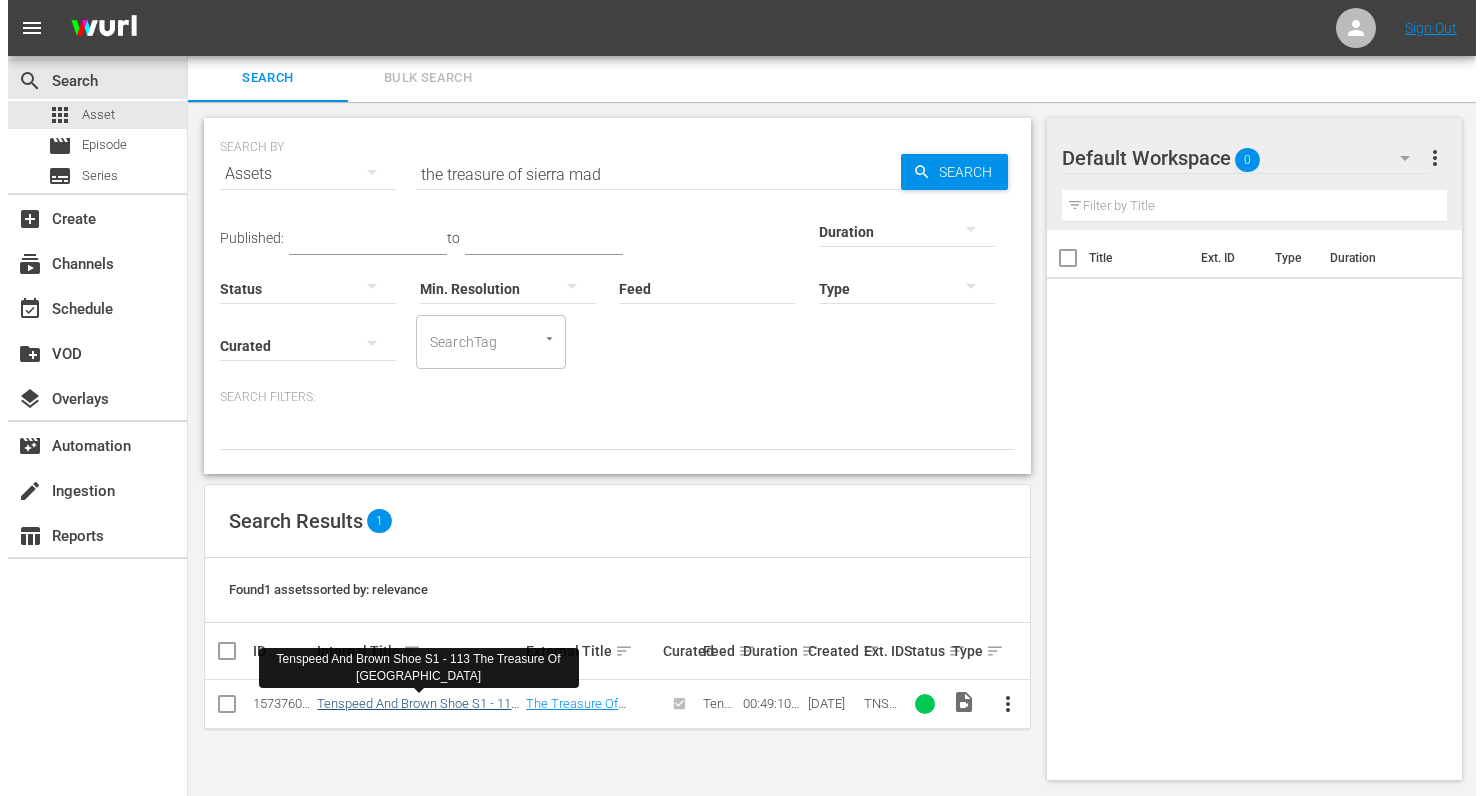 scroll, scrollTop: 0, scrollLeft: 0, axis: both 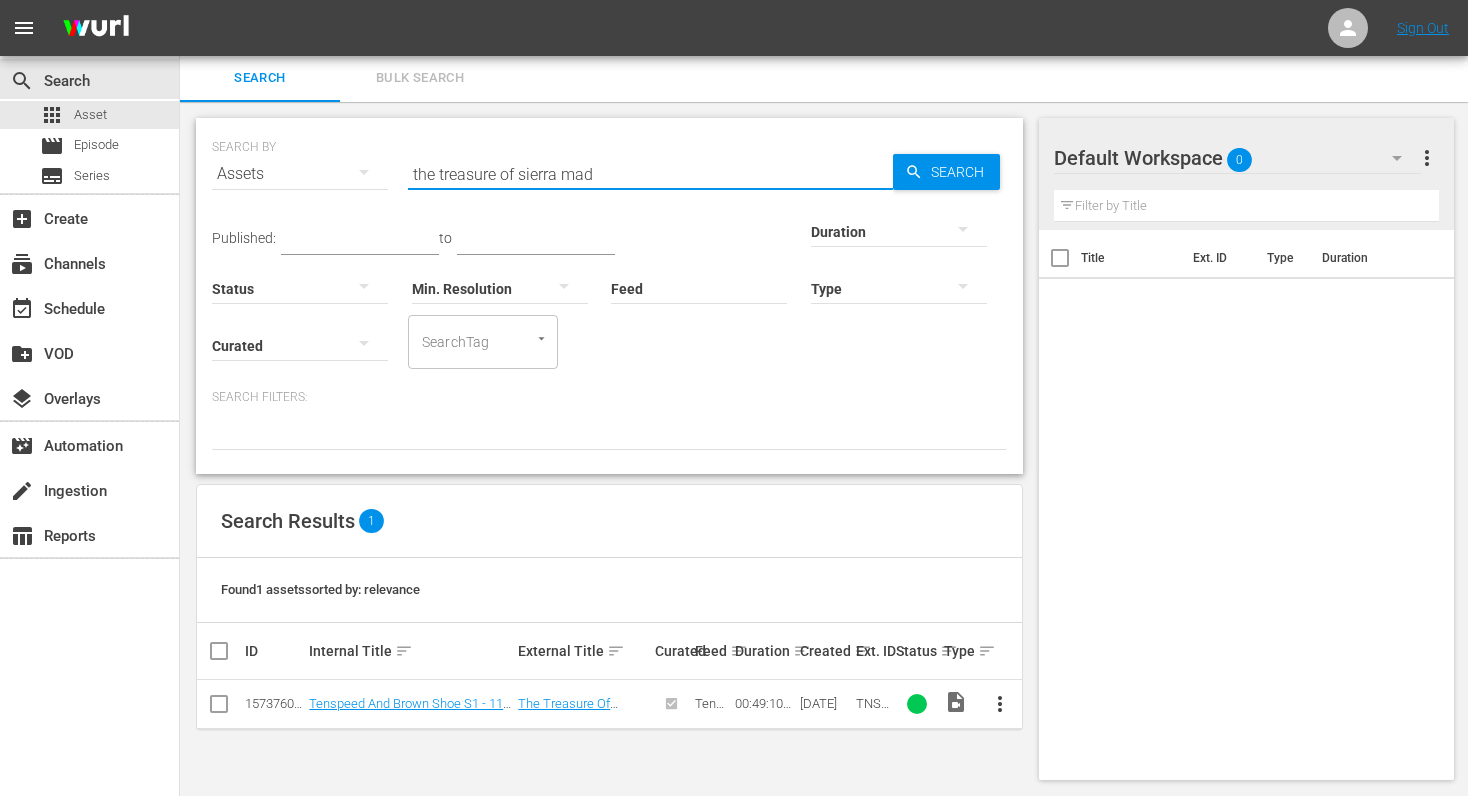 click on "the treasure of sierra mad" at bounding box center (650, 174) 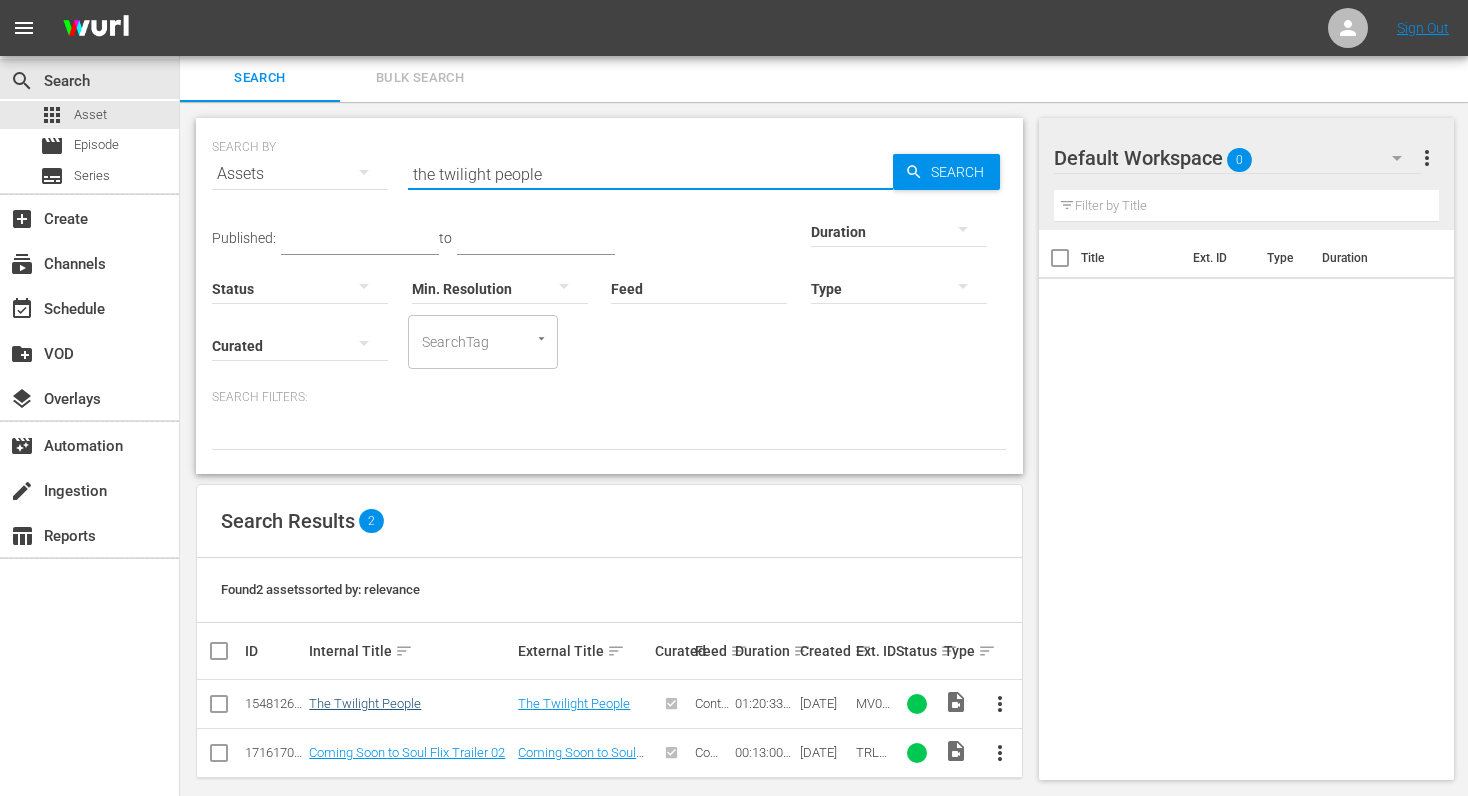 type on "the twilight people" 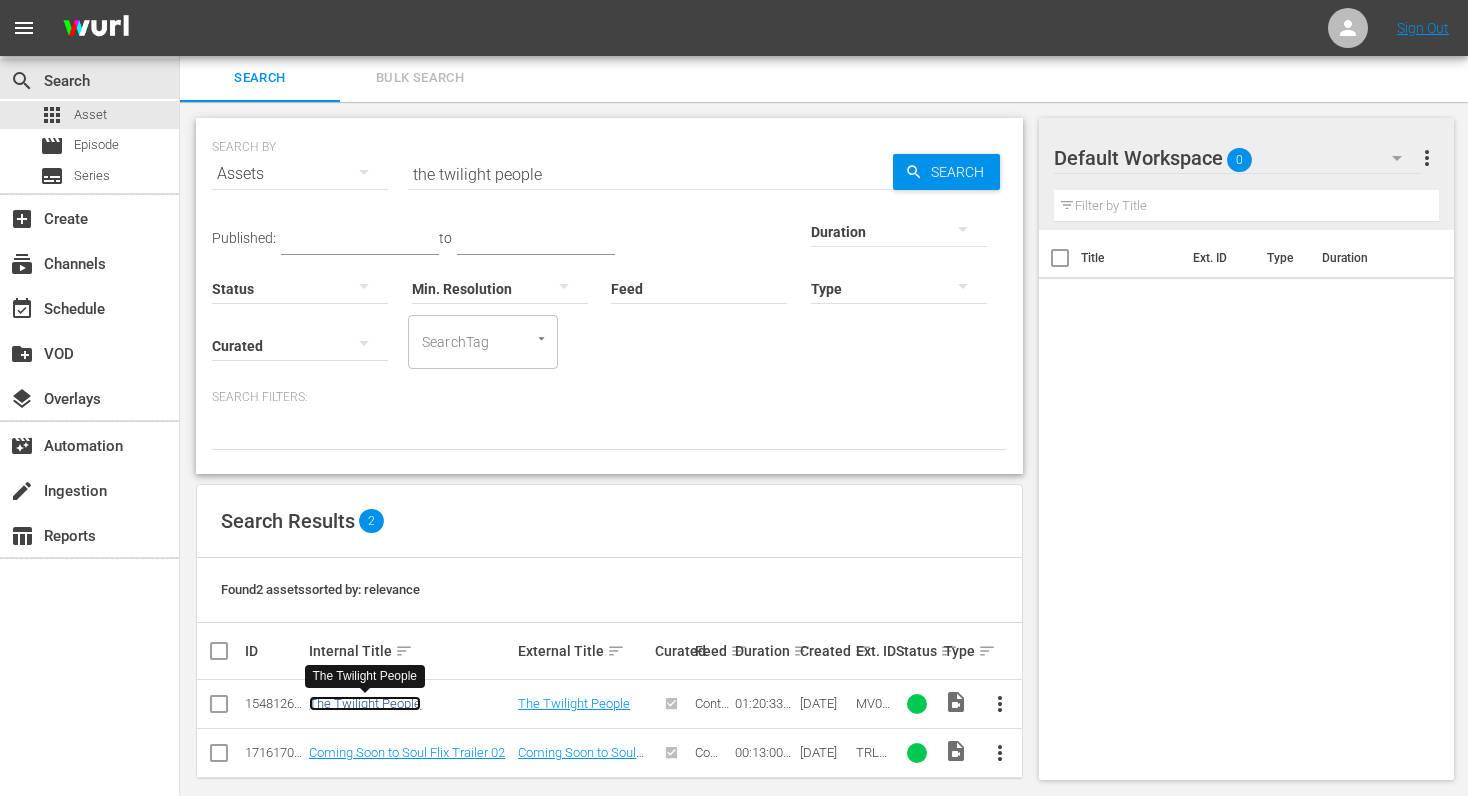 click on "The Twilight People" at bounding box center [365, 703] 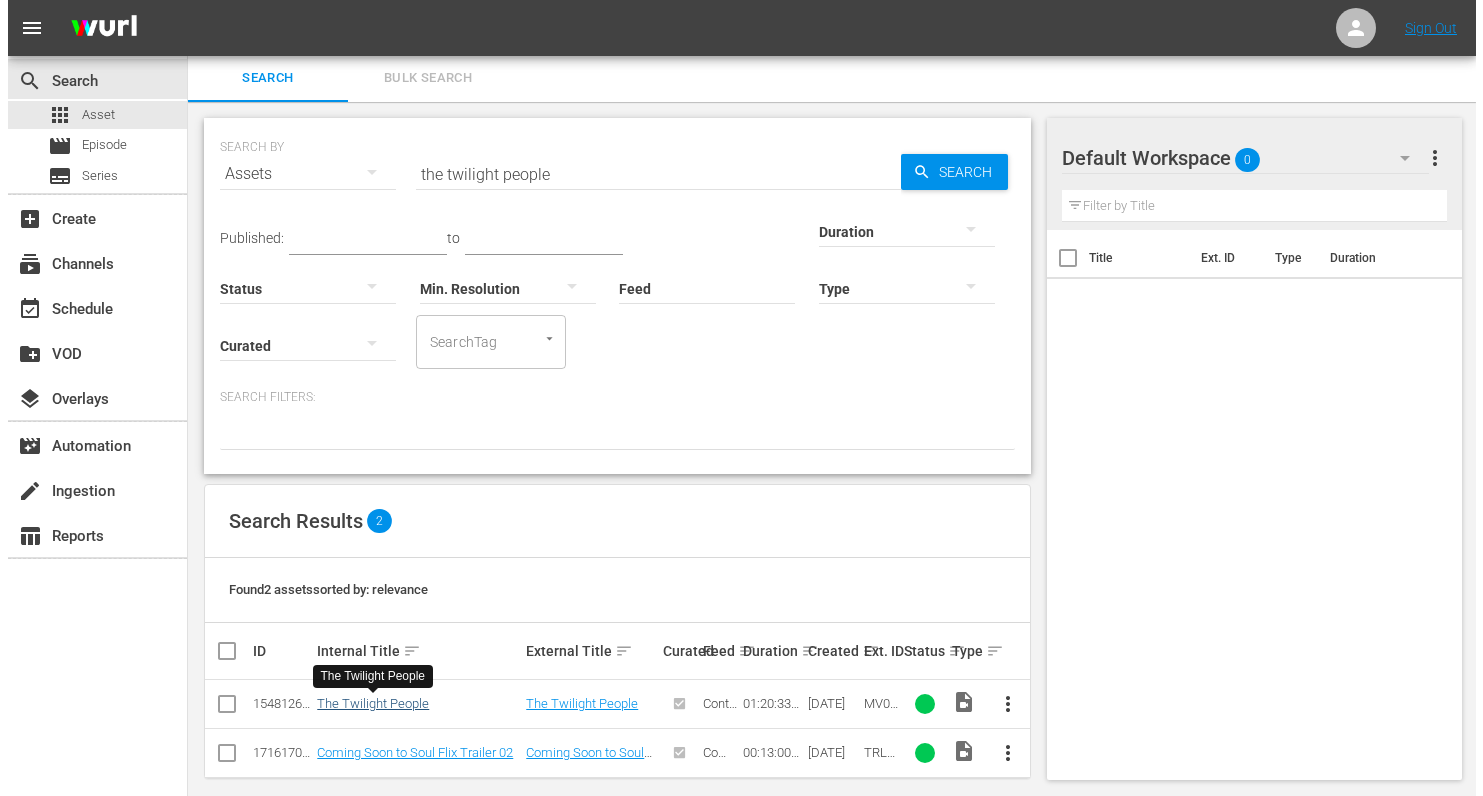 scroll, scrollTop: 0, scrollLeft: 0, axis: both 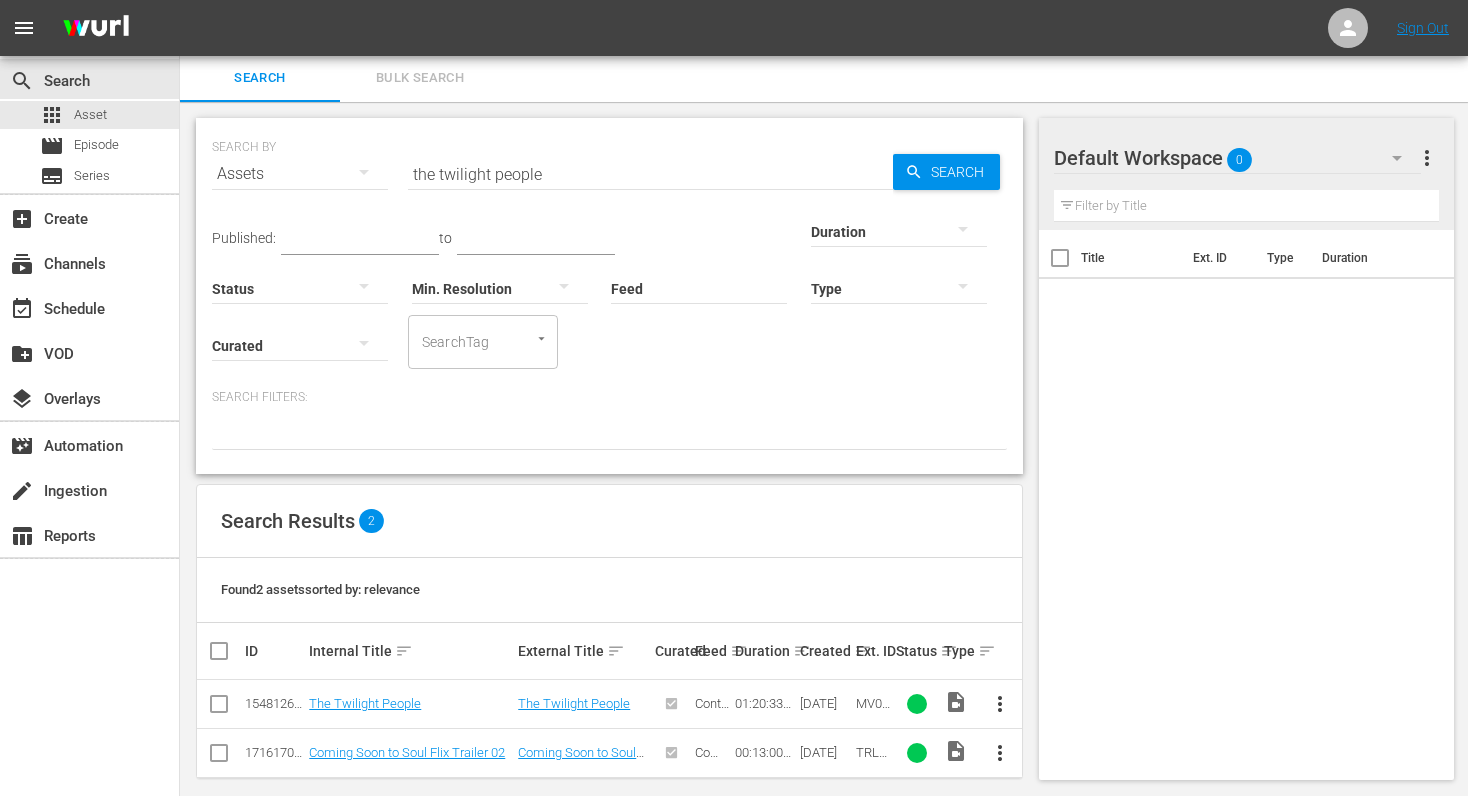 click on "the twilight people" at bounding box center (650, 174) 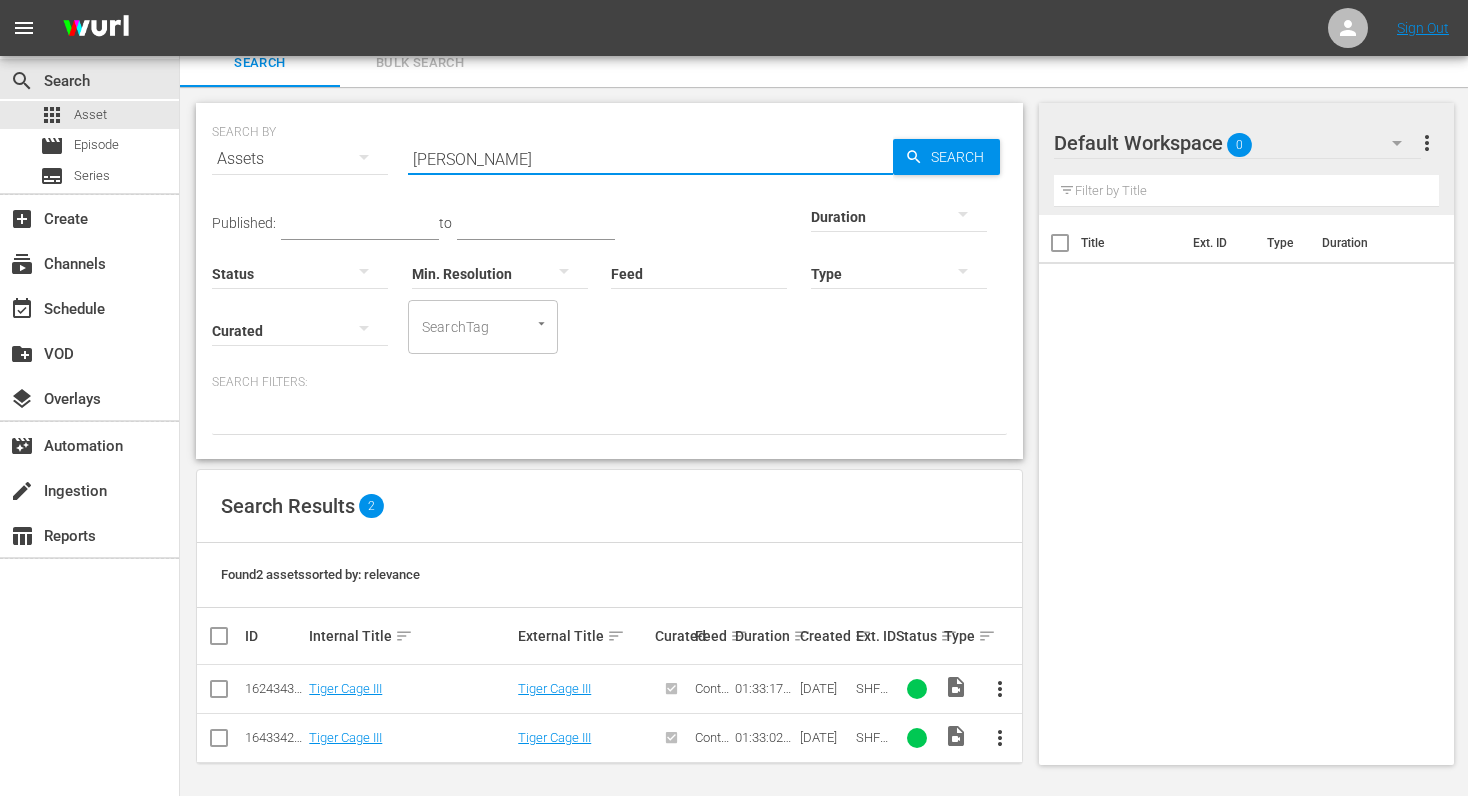 scroll, scrollTop: 21, scrollLeft: 0, axis: vertical 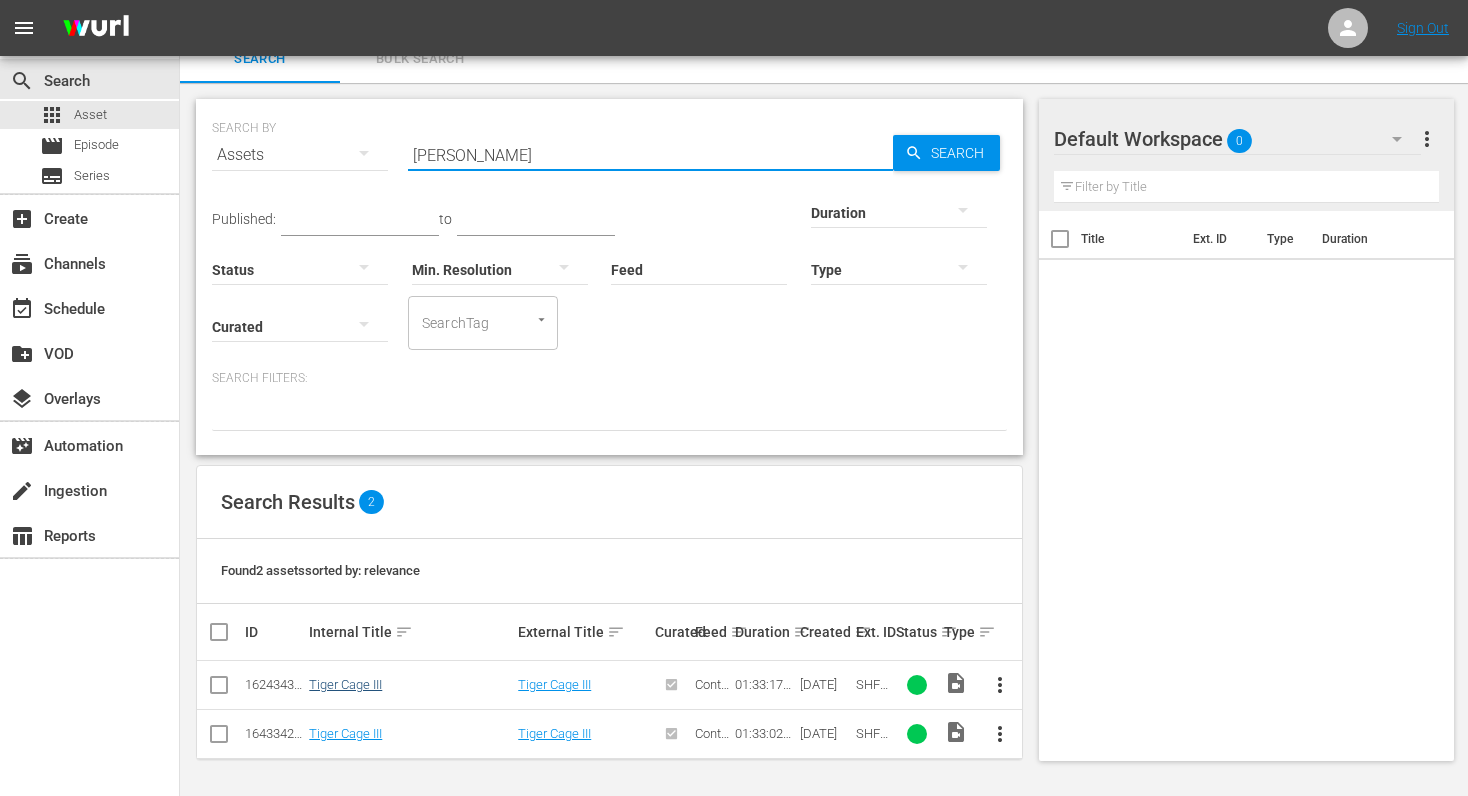 type on "[PERSON_NAME]" 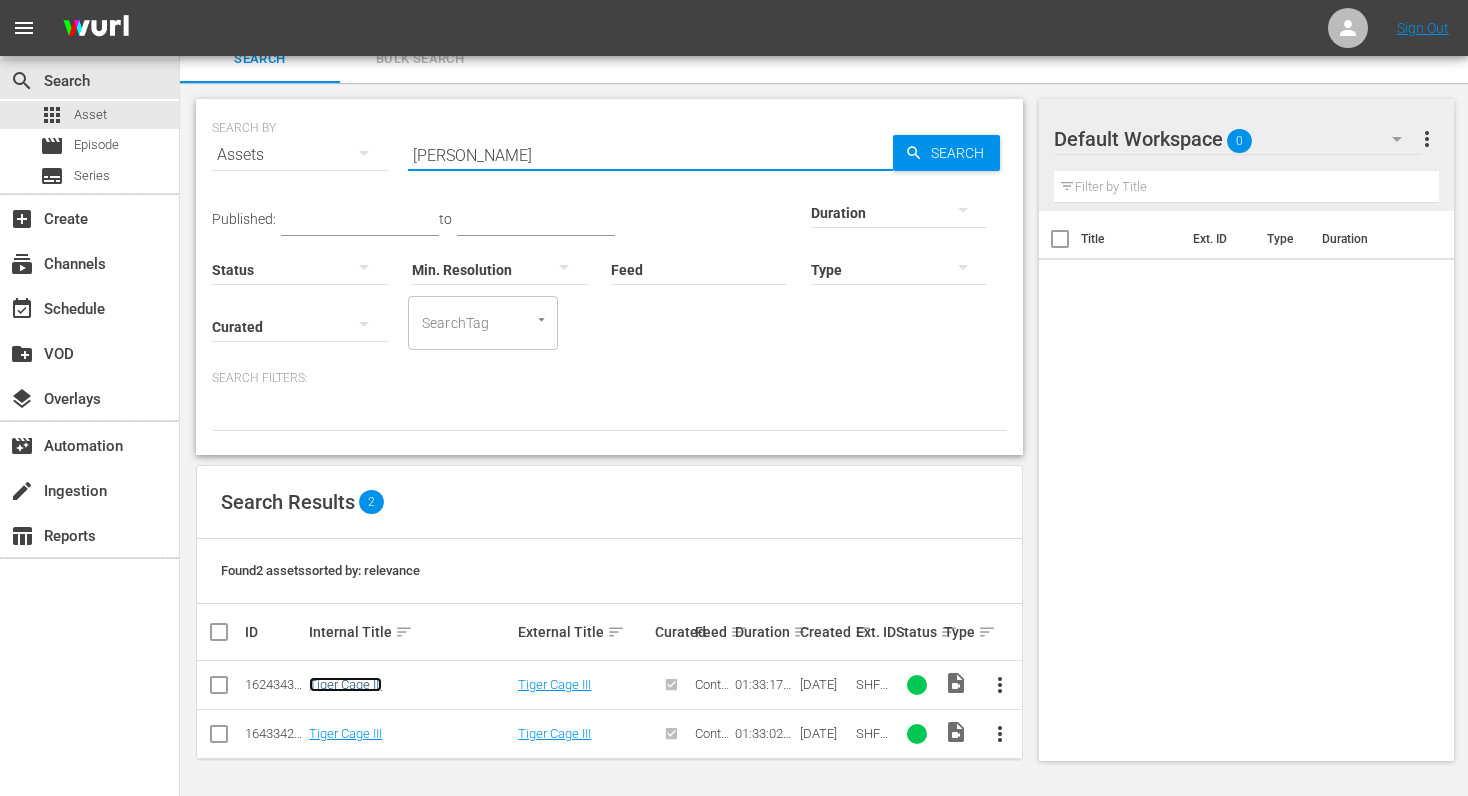 click on "Tiger Cage III" at bounding box center (345, 684) 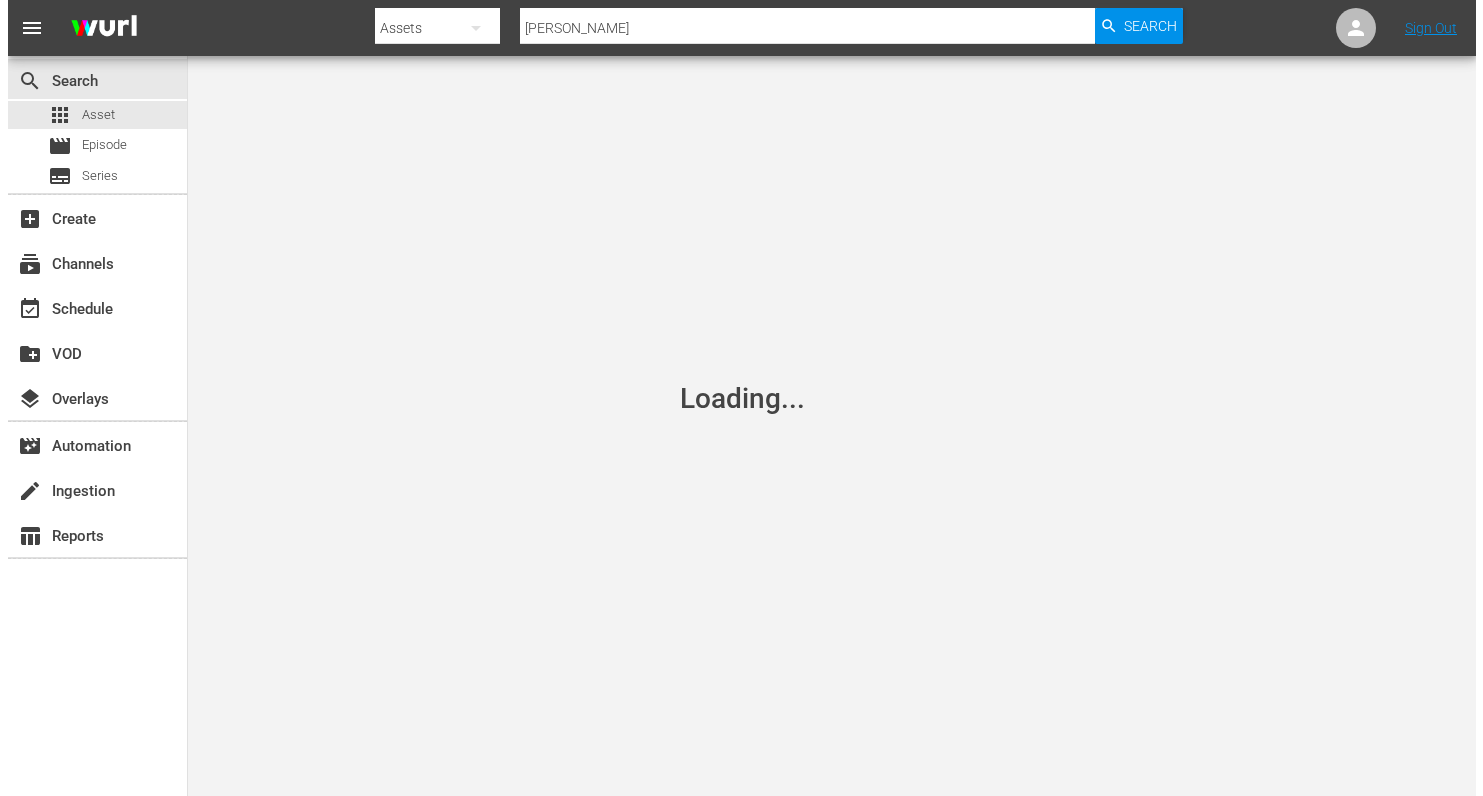 scroll, scrollTop: 0, scrollLeft: 0, axis: both 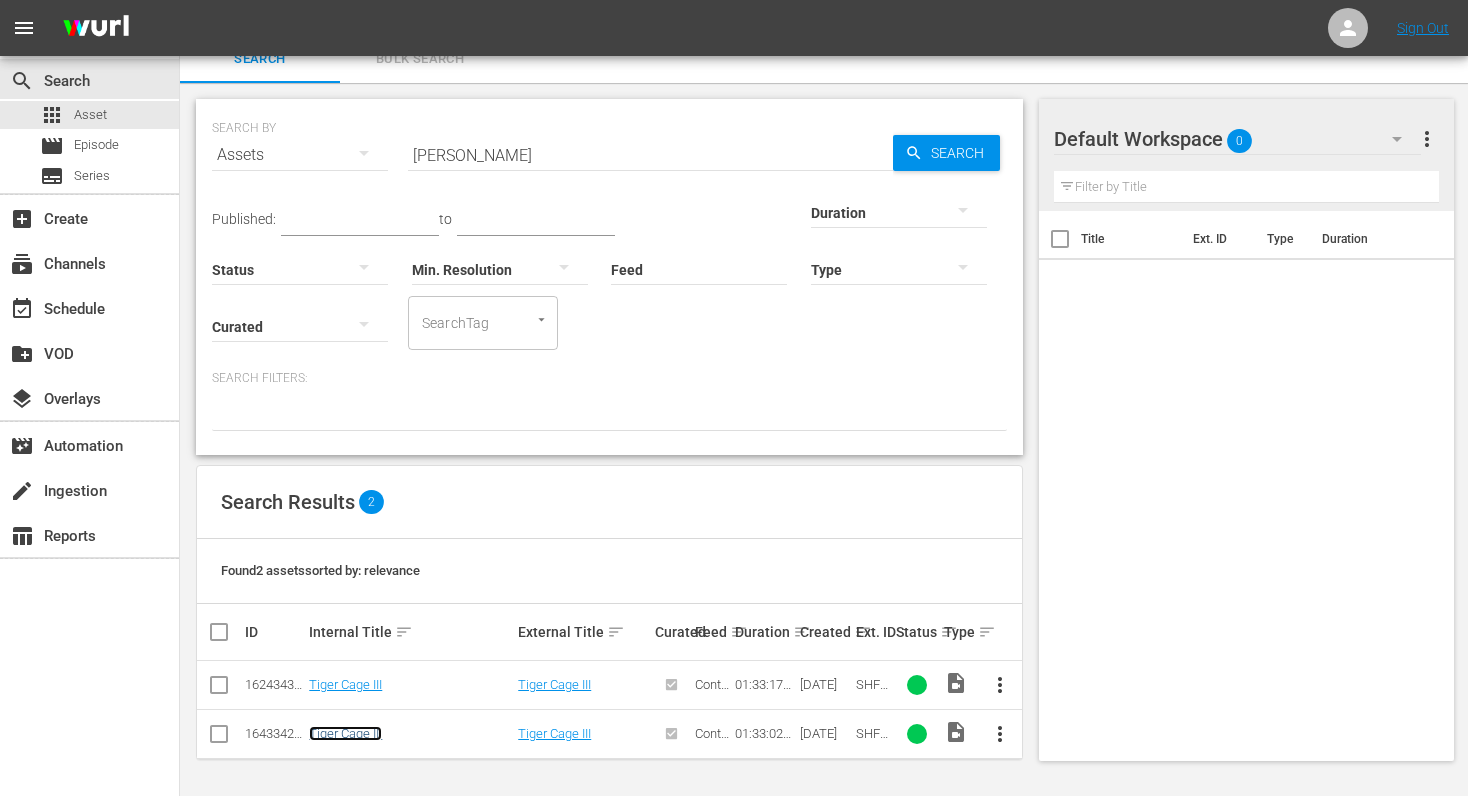 click on "Tiger Cage III" at bounding box center (345, 733) 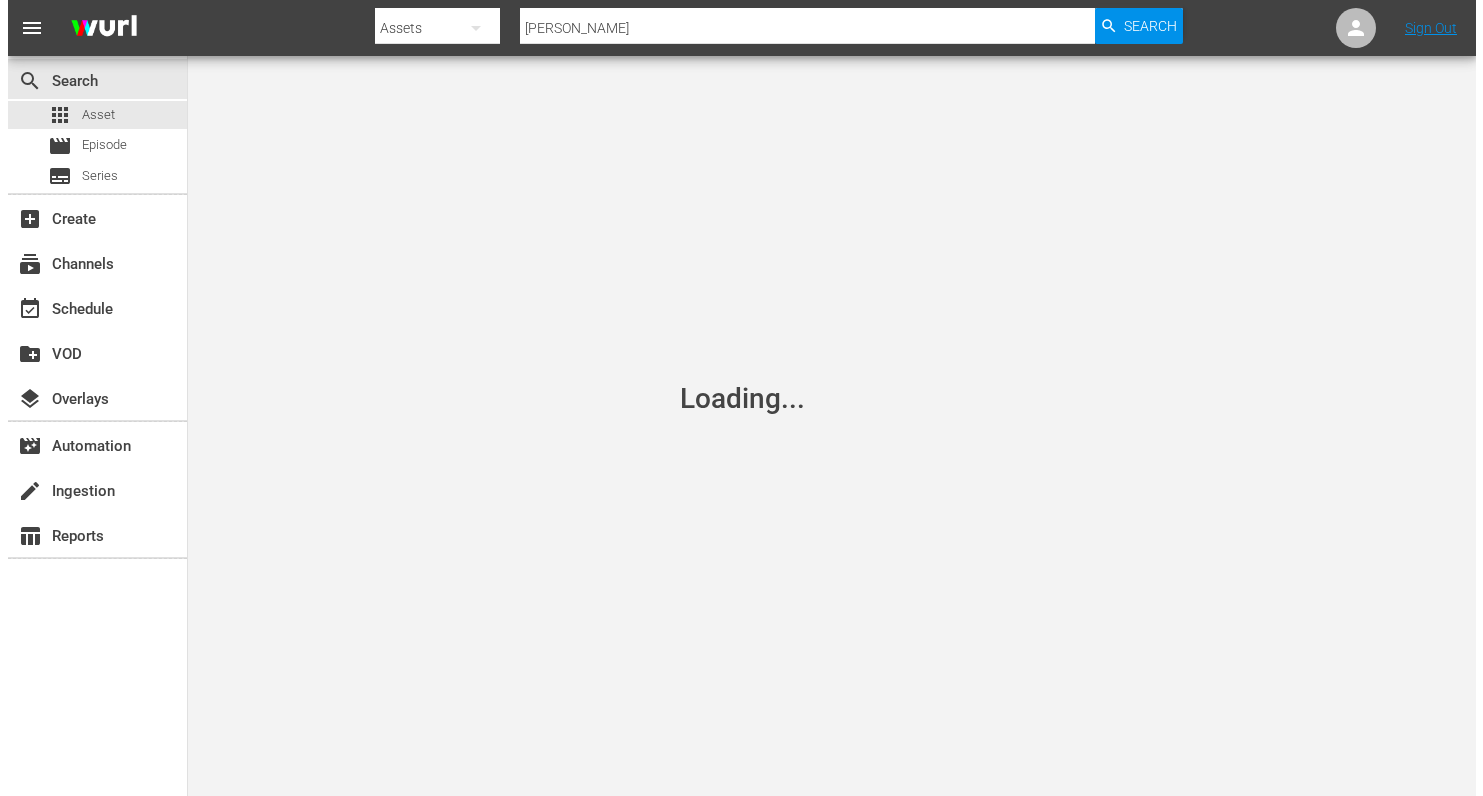 scroll, scrollTop: 0, scrollLeft: 0, axis: both 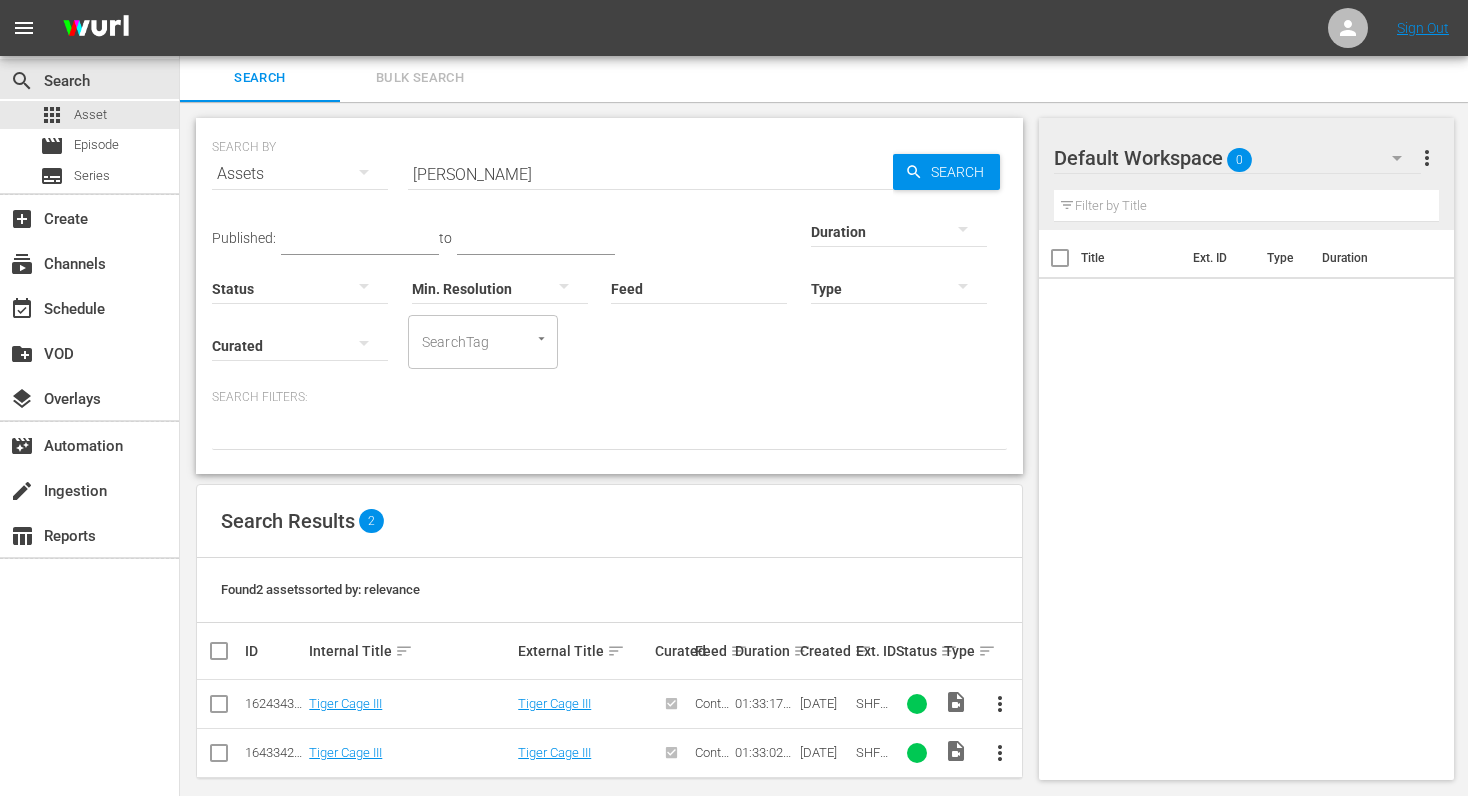 click on "[PERSON_NAME]" at bounding box center (650, 174) 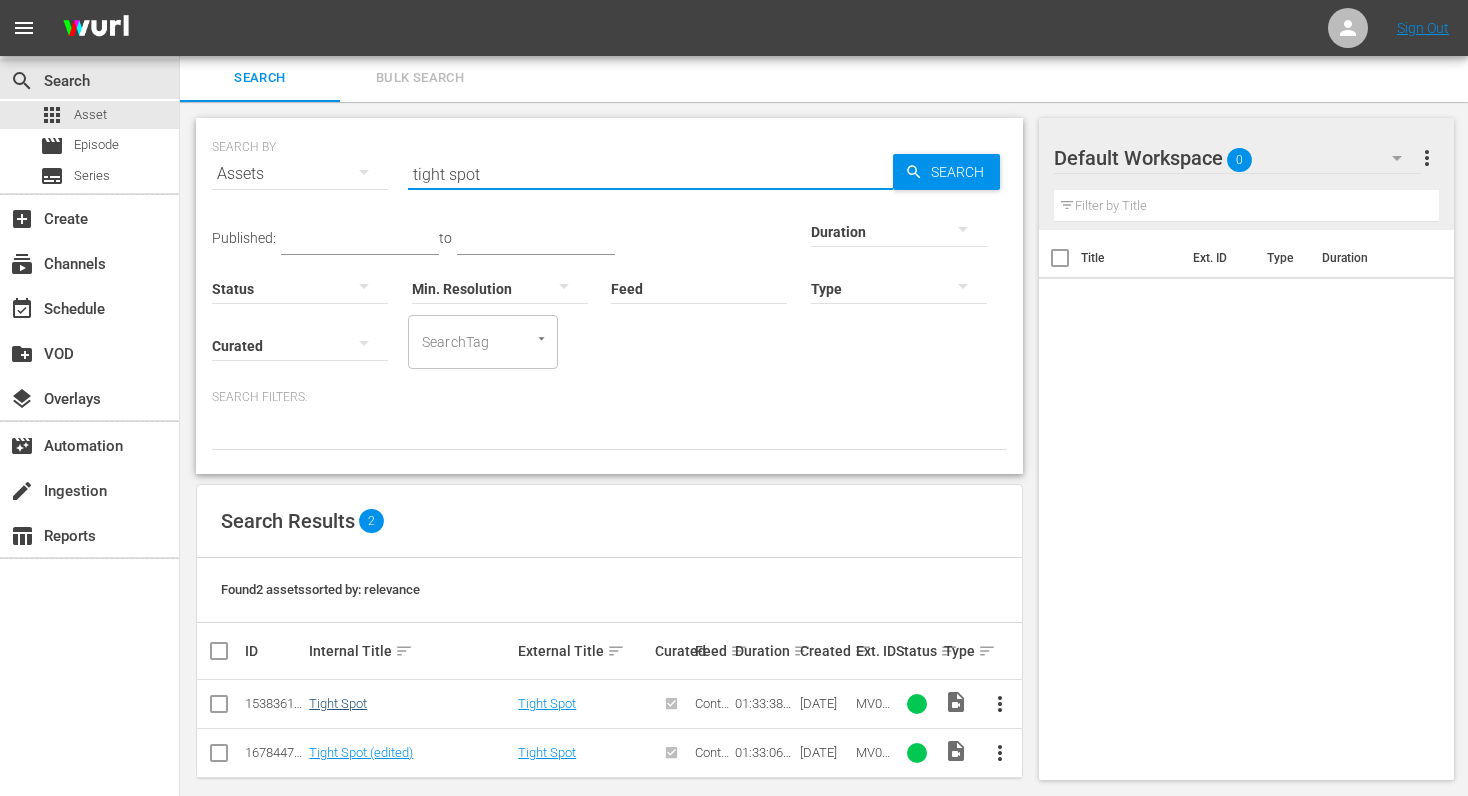 type on "tight spot" 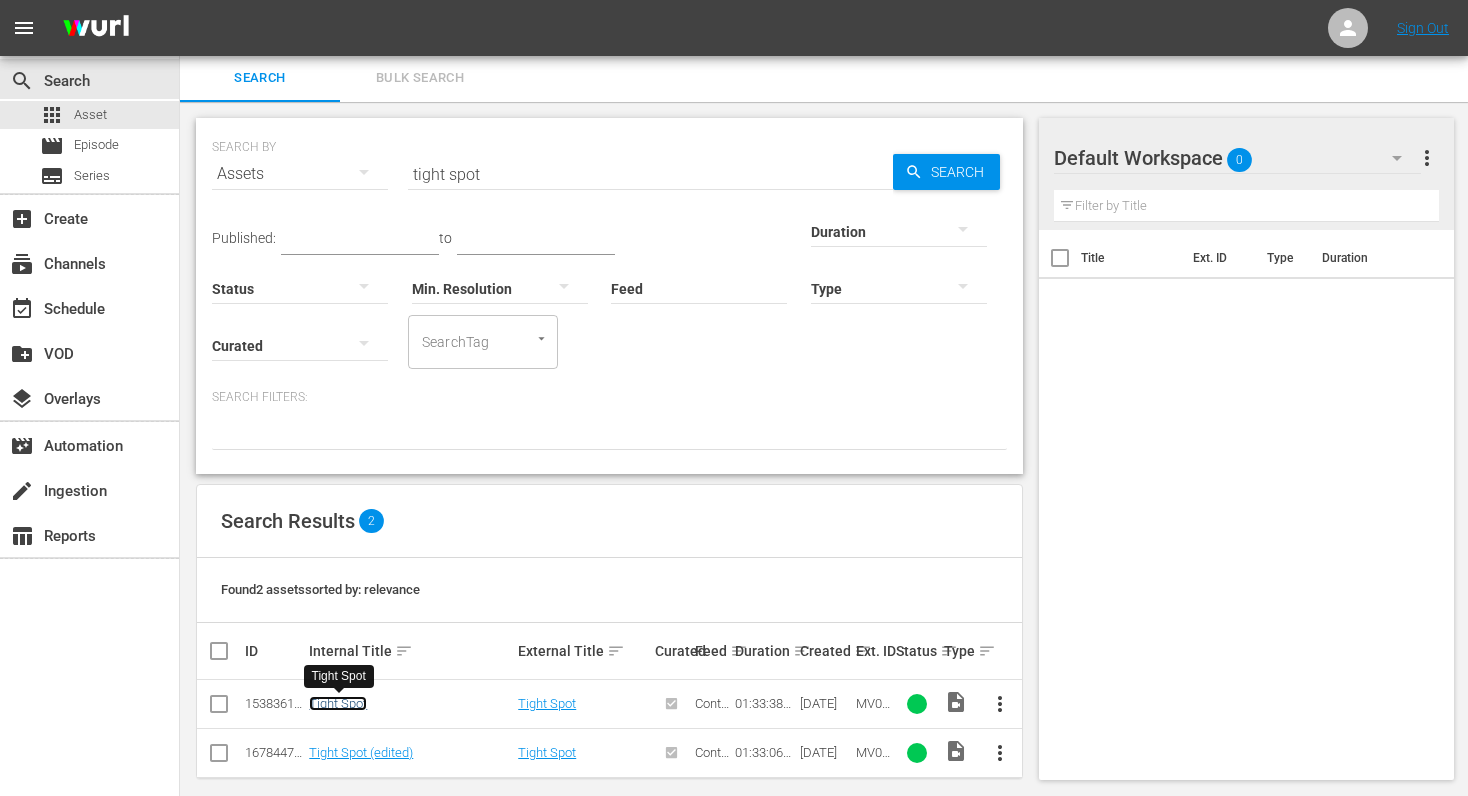 click on "Tight Spot" at bounding box center [338, 703] 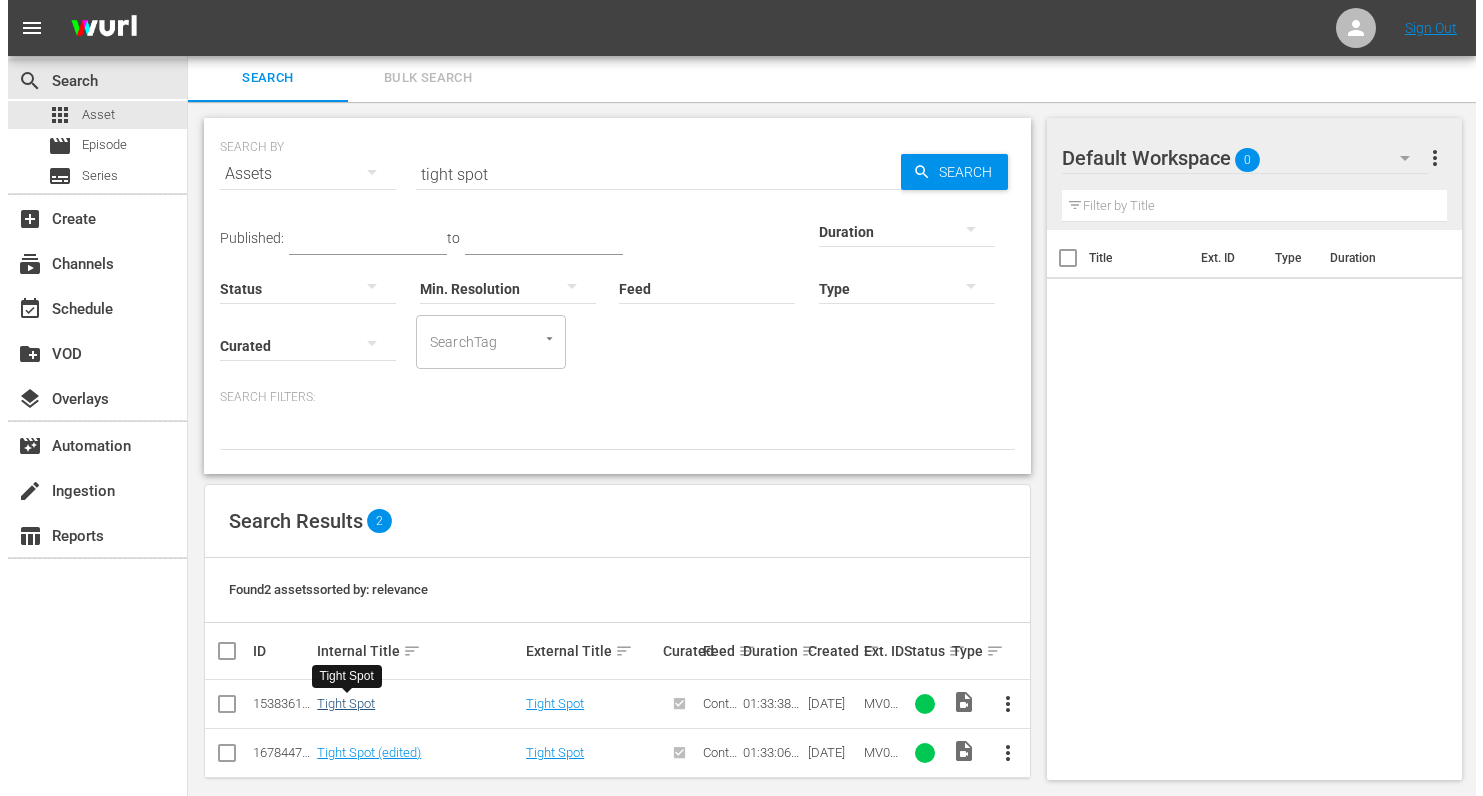 scroll, scrollTop: 0, scrollLeft: 0, axis: both 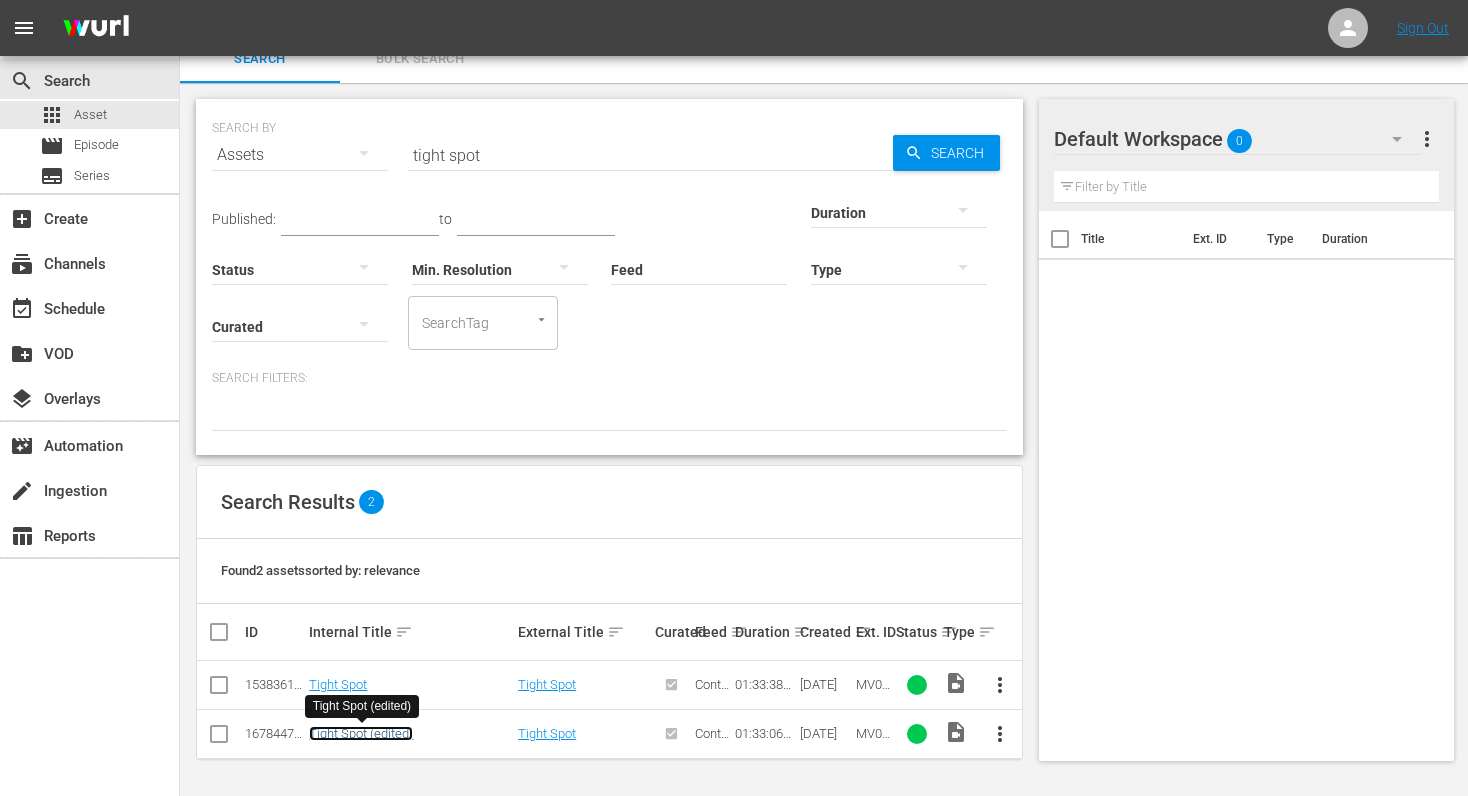 click on "Tight Spot (edited)" at bounding box center [361, 733] 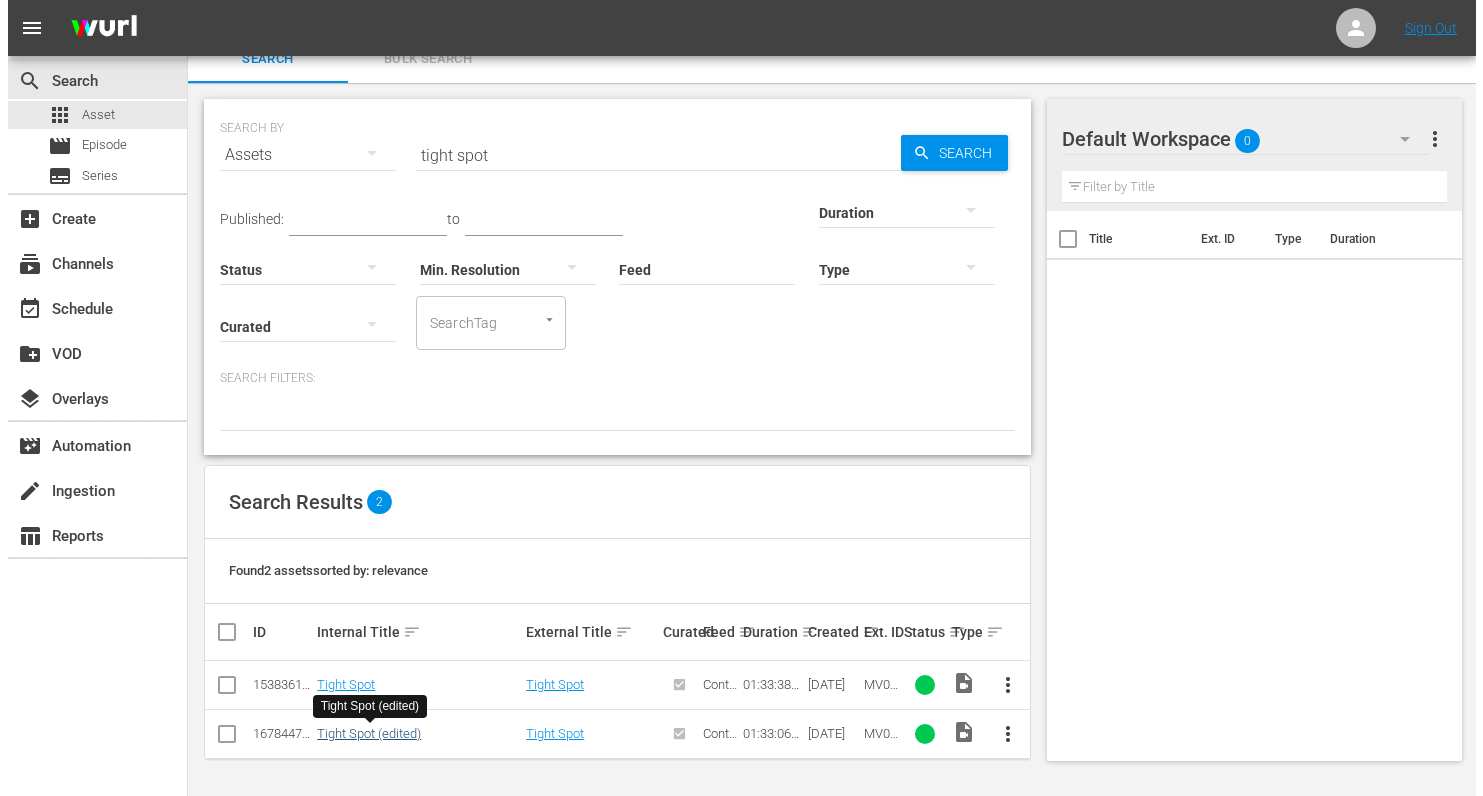 scroll, scrollTop: 0, scrollLeft: 0, axis: both 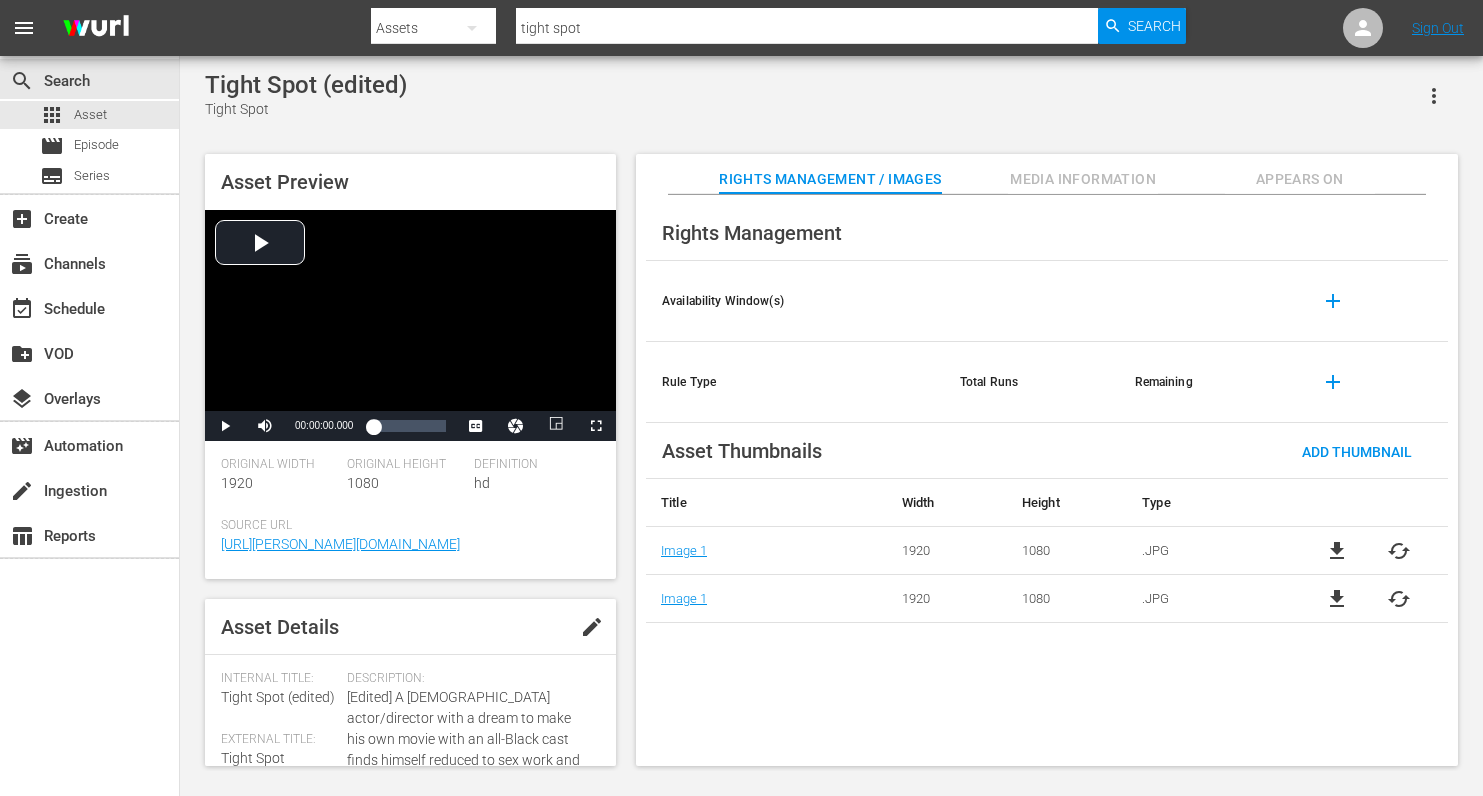 click on "file_download cached" at bounding box center [1368, 599] 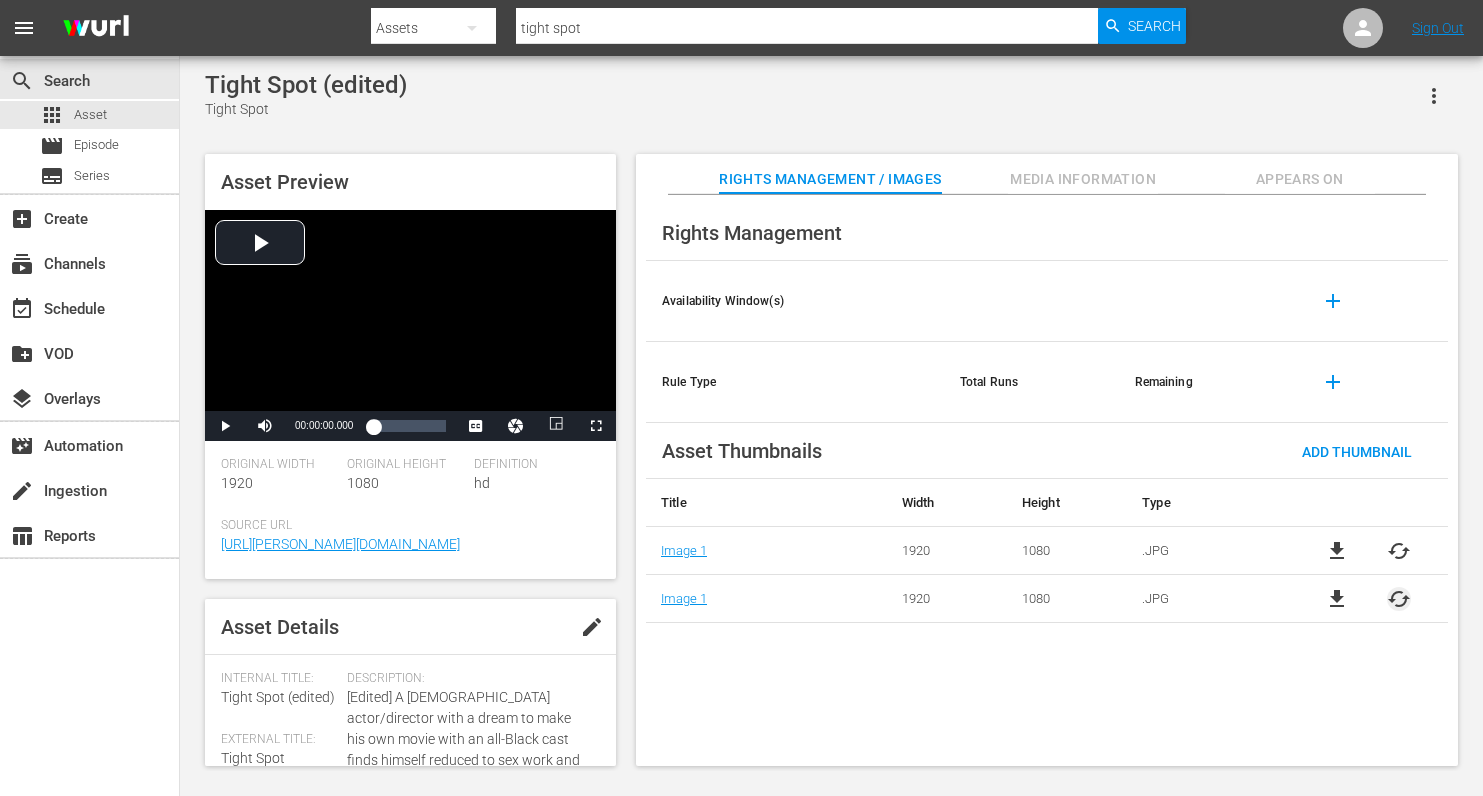 click on "cached" at bounding box center (1399, 599) 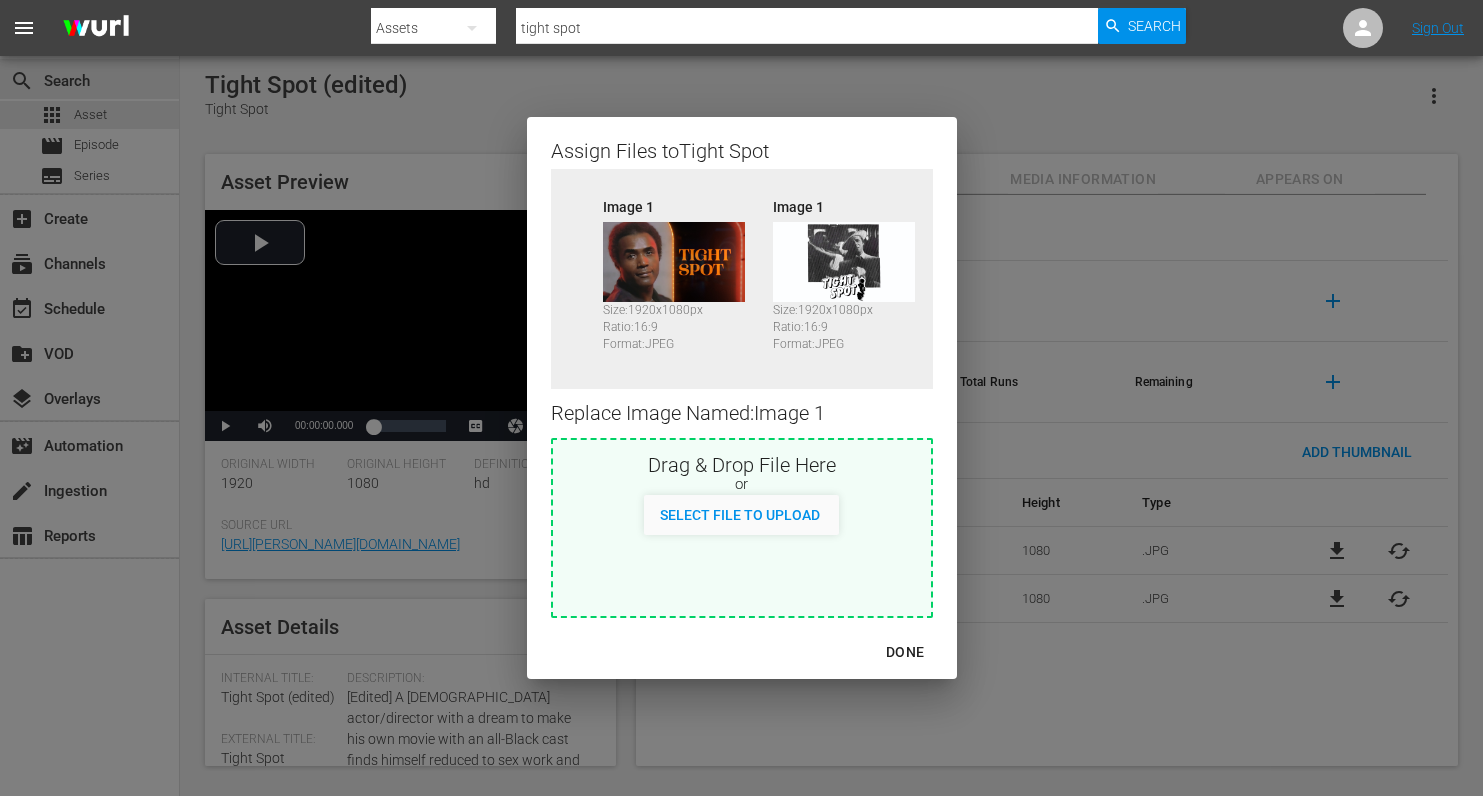 click on "DONE" at bounding box center (905, 652) 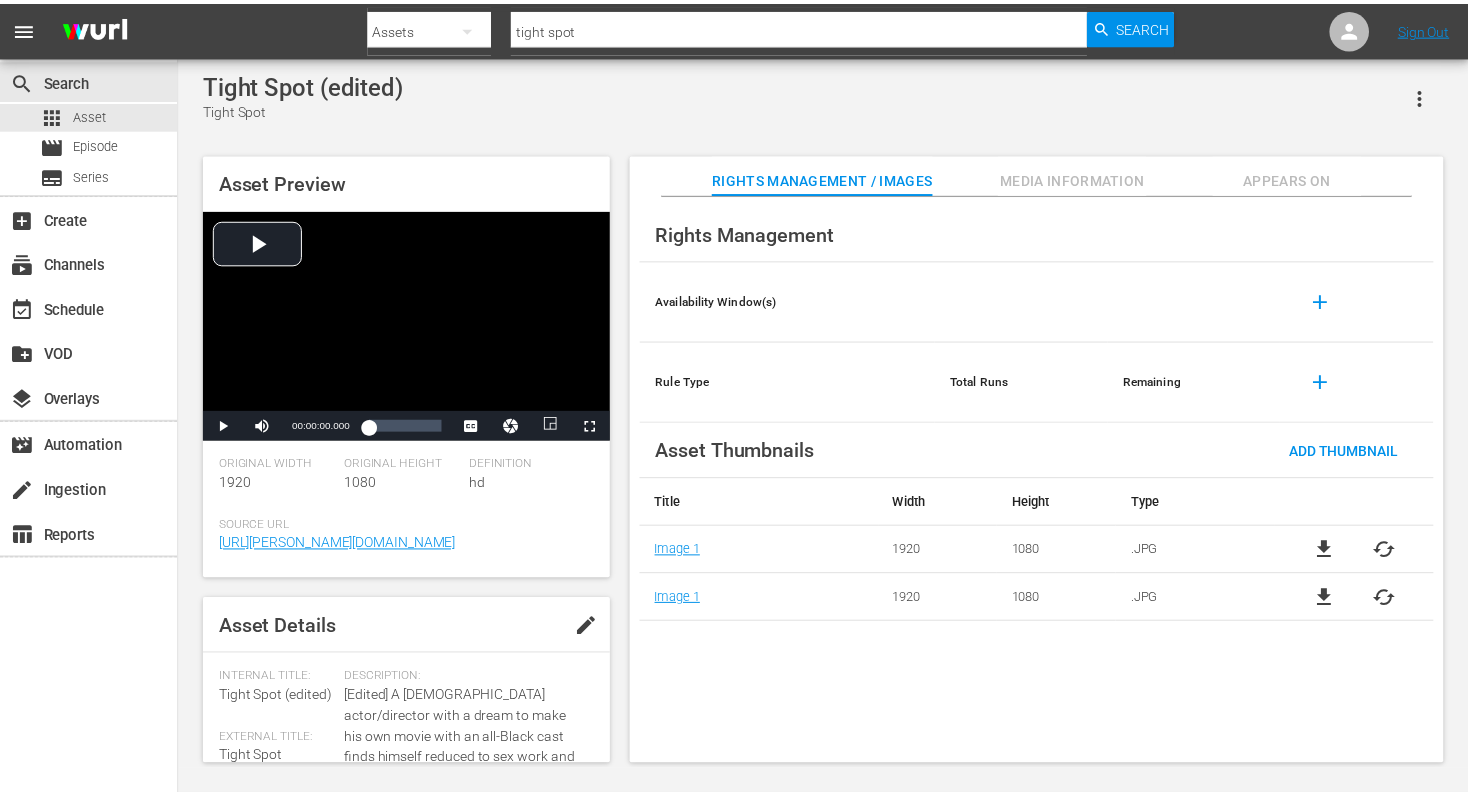 scroll, scrollTop: 2, scrollLeft: 0, axis: vertical 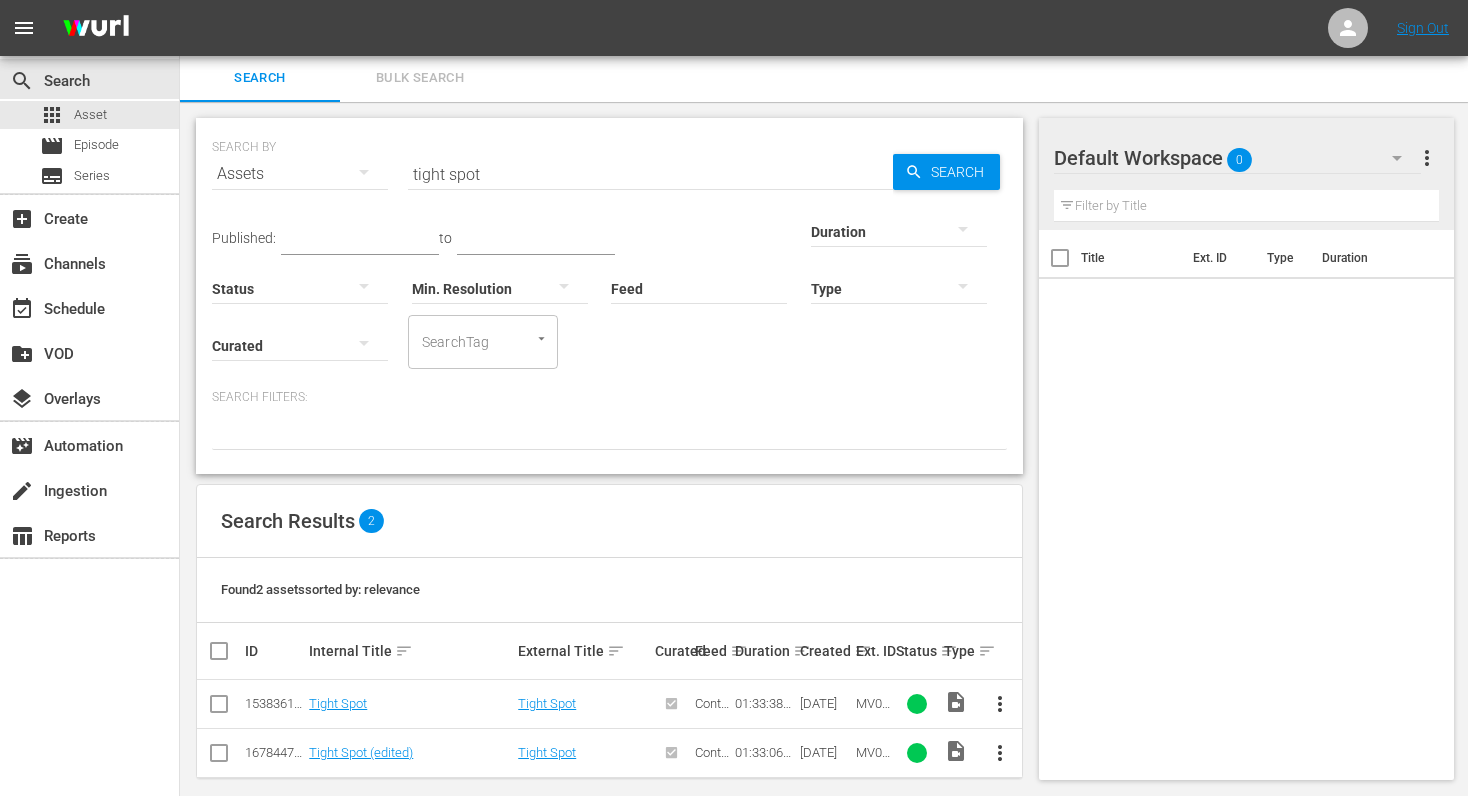 click on "tight spot" at bounding box center [650, 174] 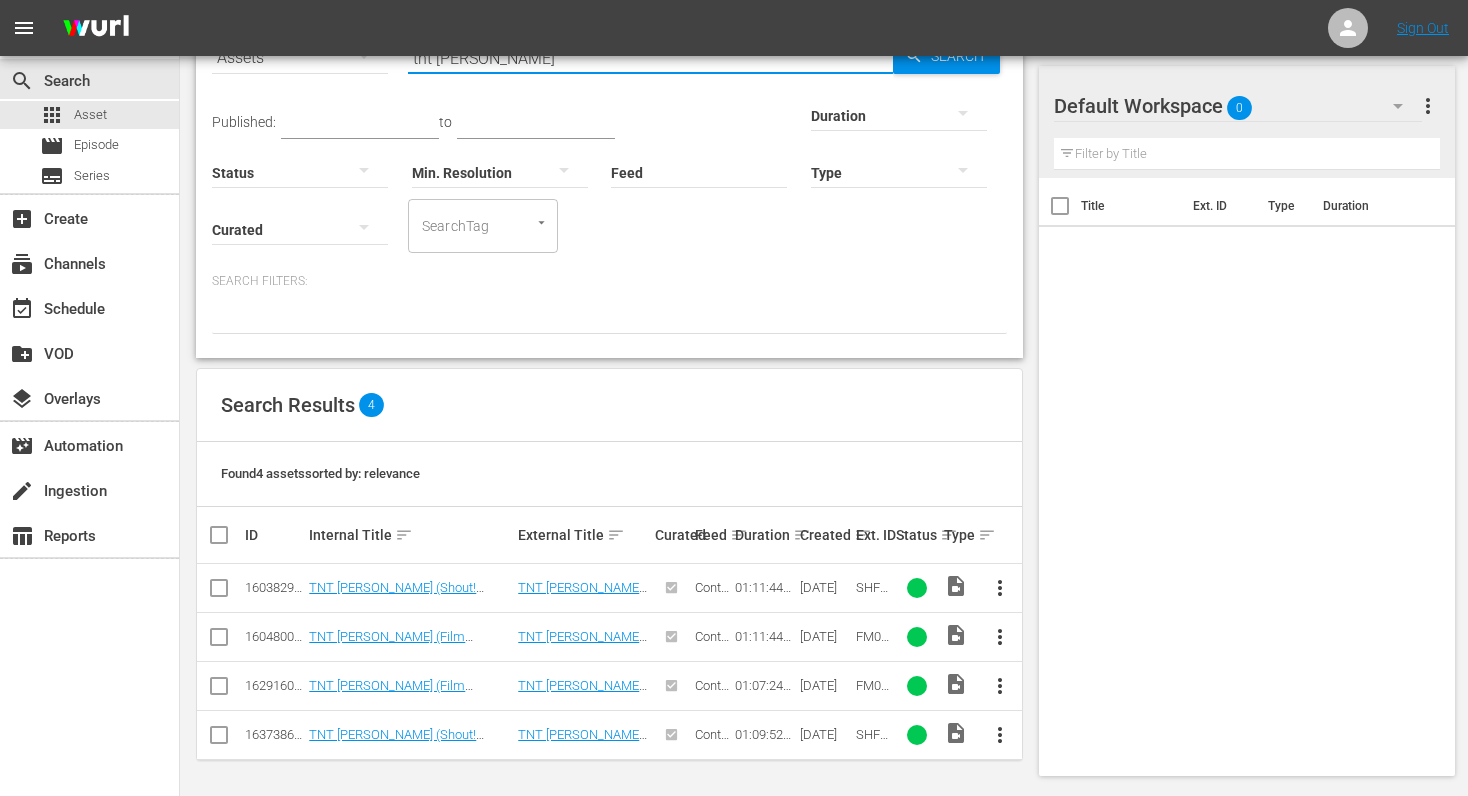 scroll, scrollTop: 119, scrollLeft: 0, axis: vertical 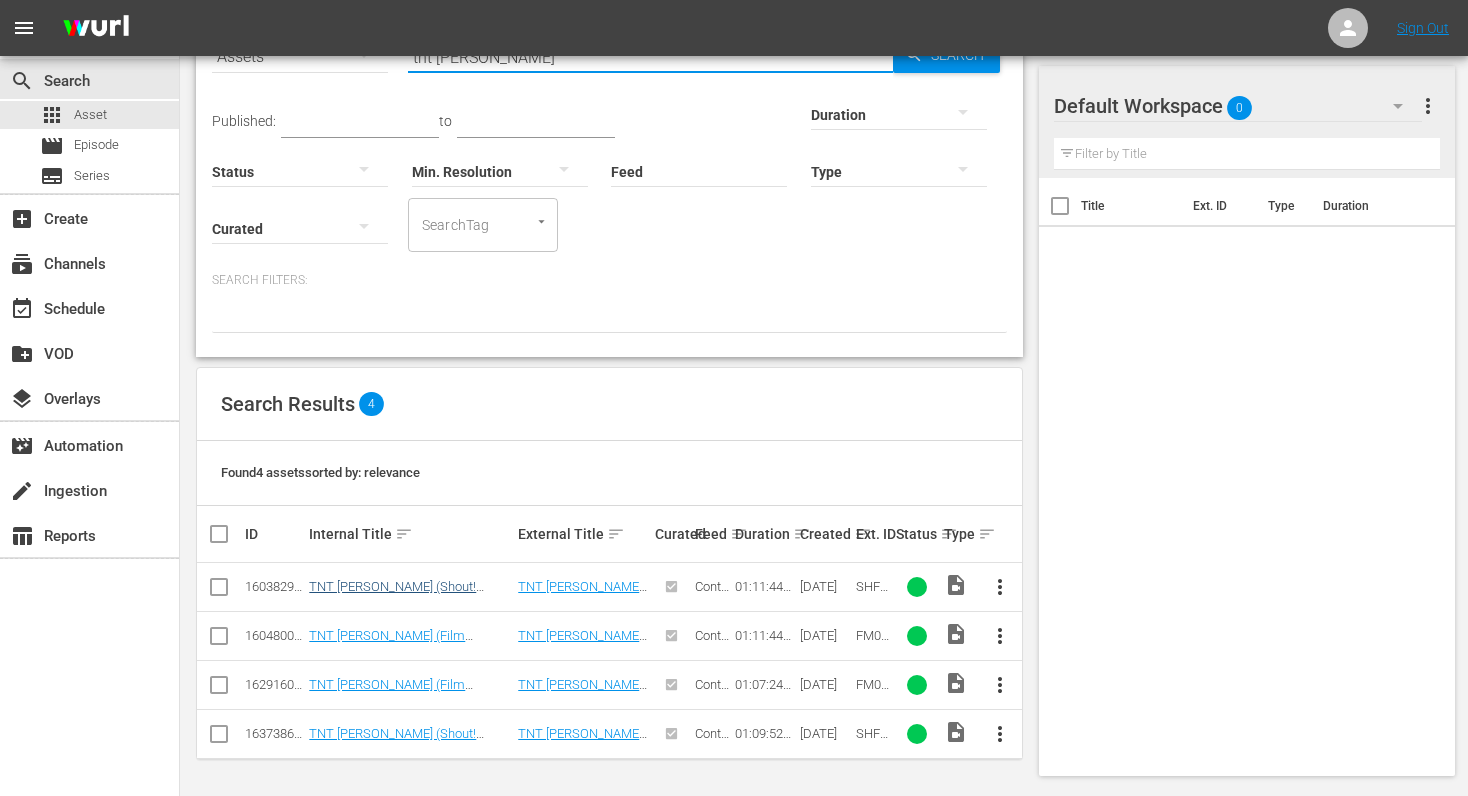 type on "tnt [PERSON_NAME]" 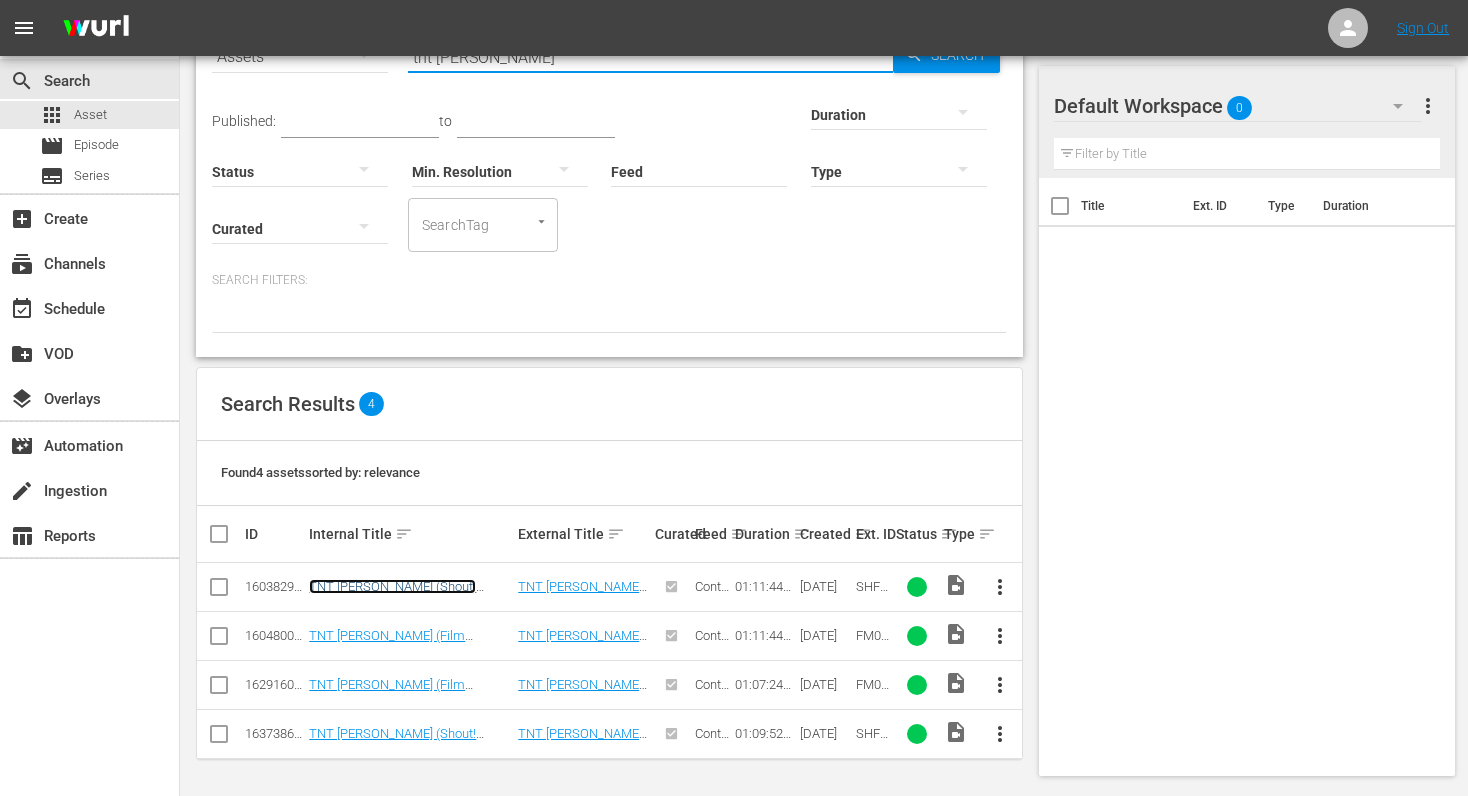 click on "TNT [PERSON_NAME] (Shout! Factory)" at bounding box center (392, 594) 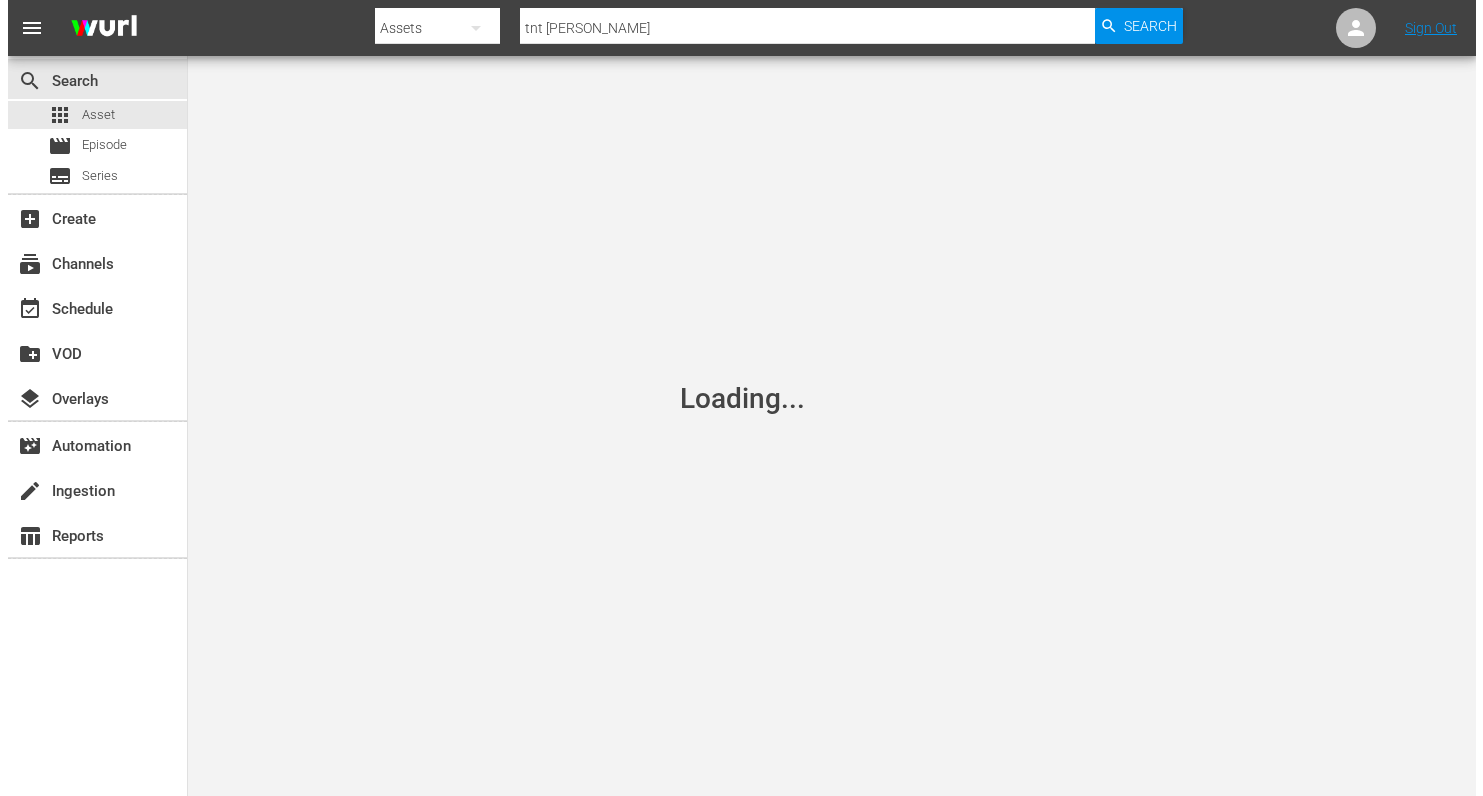 scroll, scrollTop: 0, scrollLeft: 0, axis: both 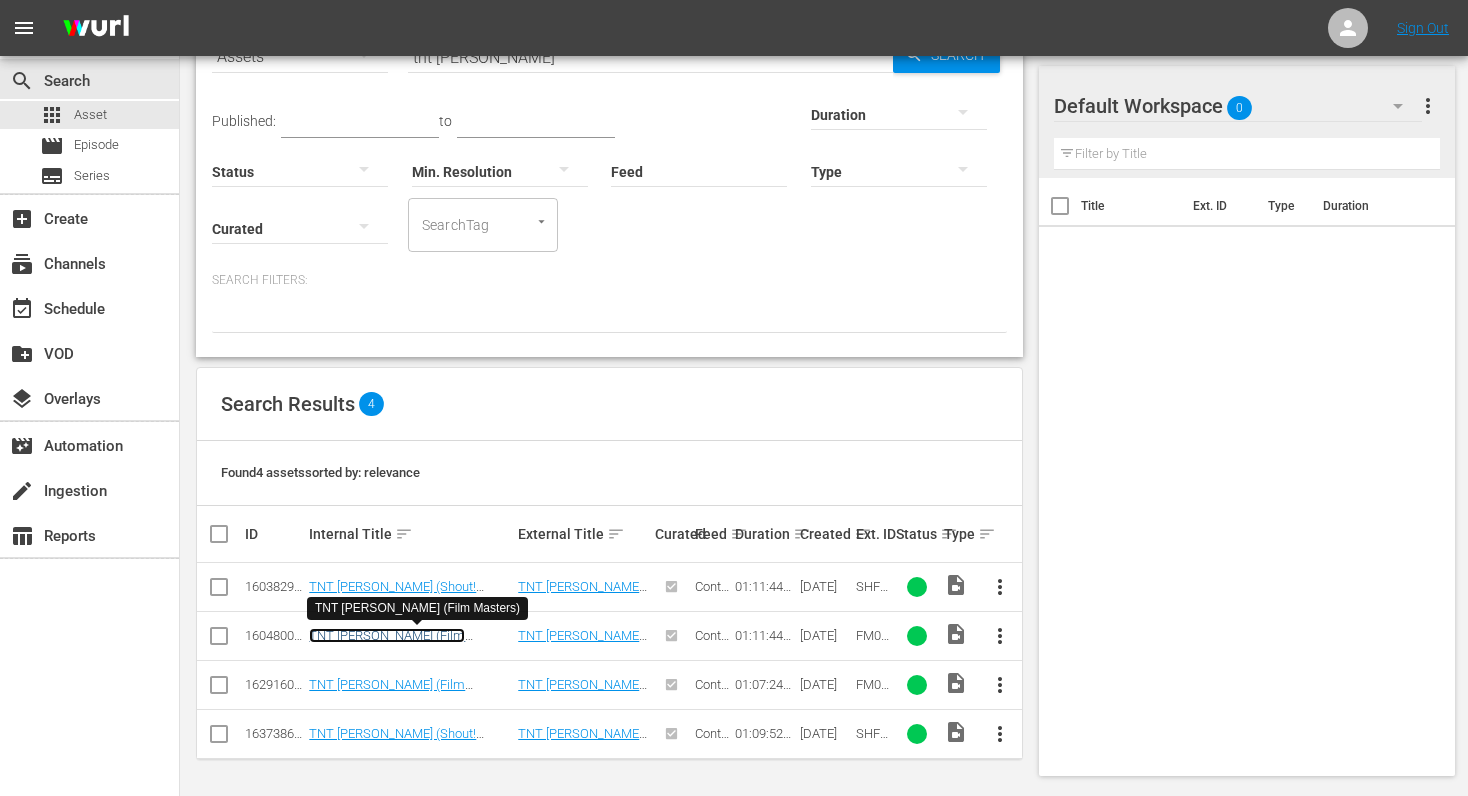 click on "TNT [PERSON_NAME] (Film Masters)" at bounding box center [387, 643] 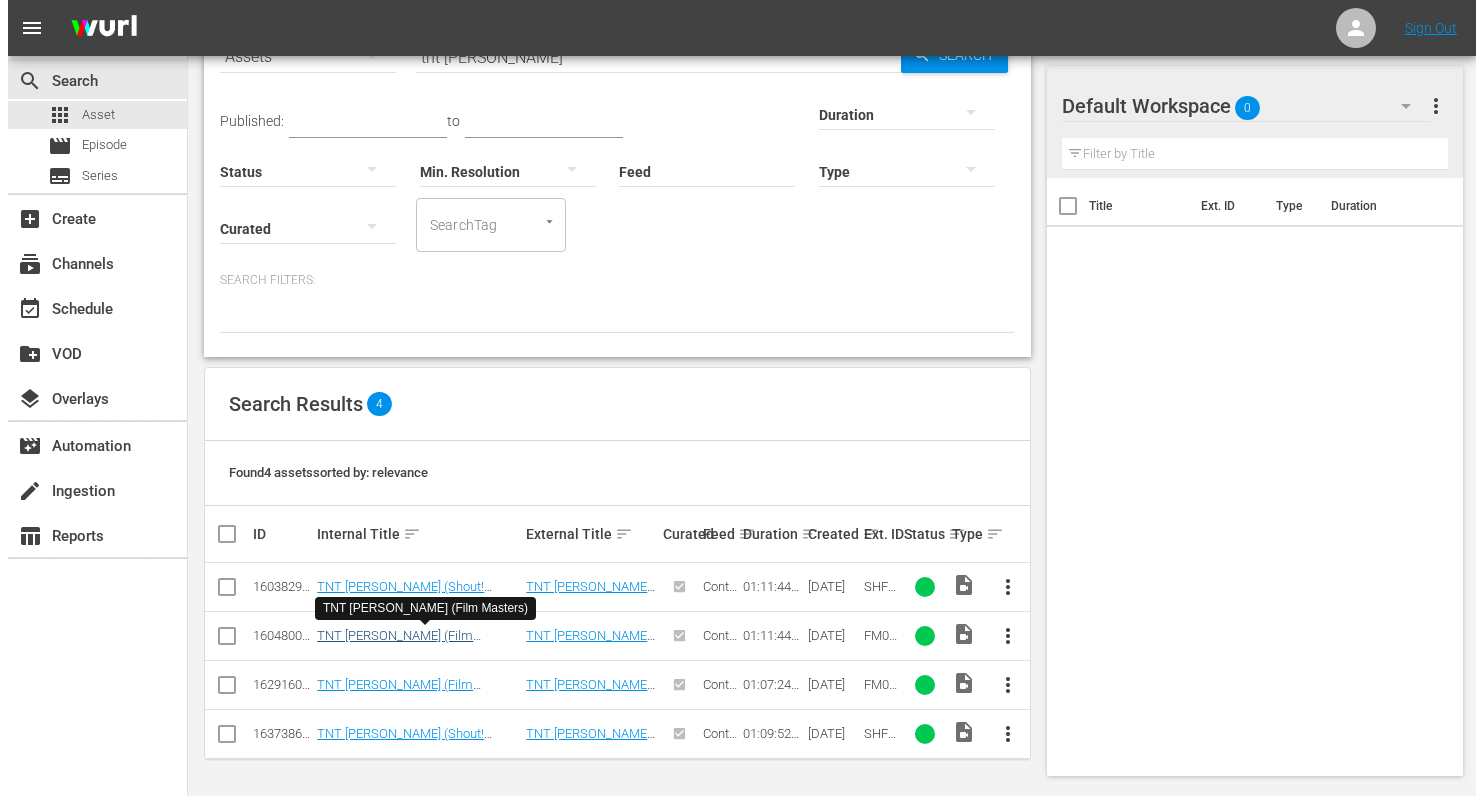 scroll, scrollTop: 0, scrollLeft: 0, axis: both 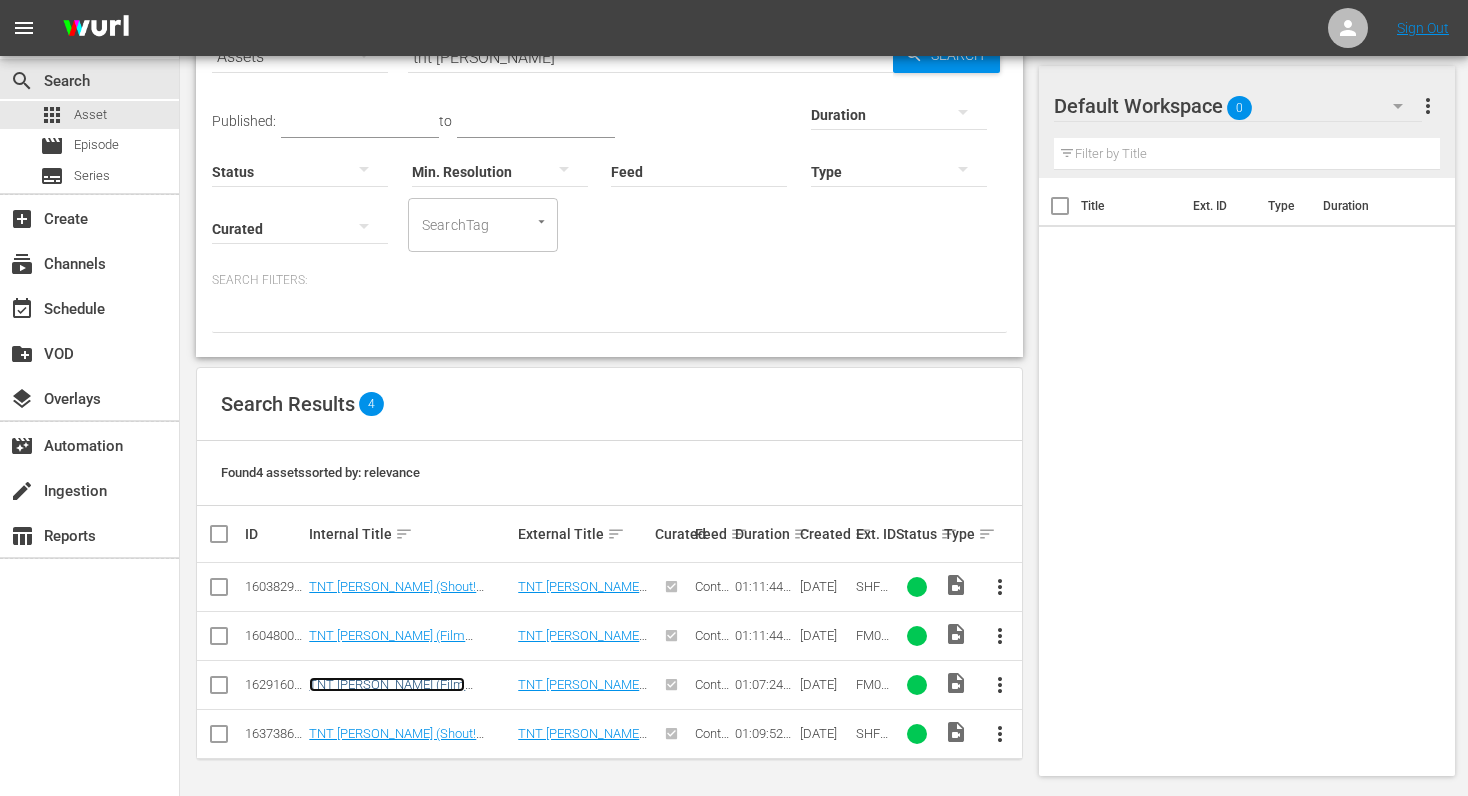 click on "TNT [PERSON_NAME] (Film Masters)" at bounding box center [387, 692] 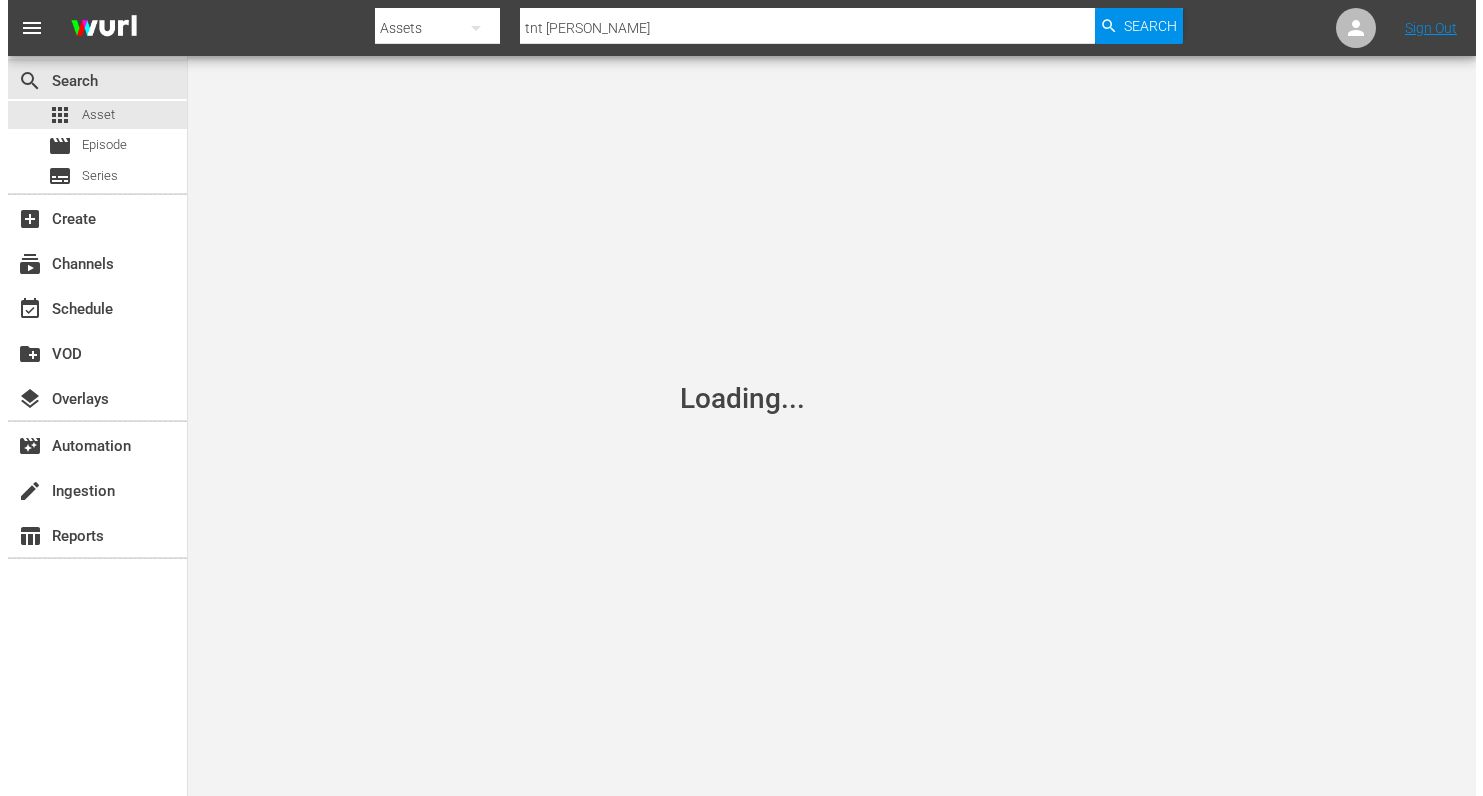 scroll, scrollTop: 0, scrollLeft: 0, axis: both 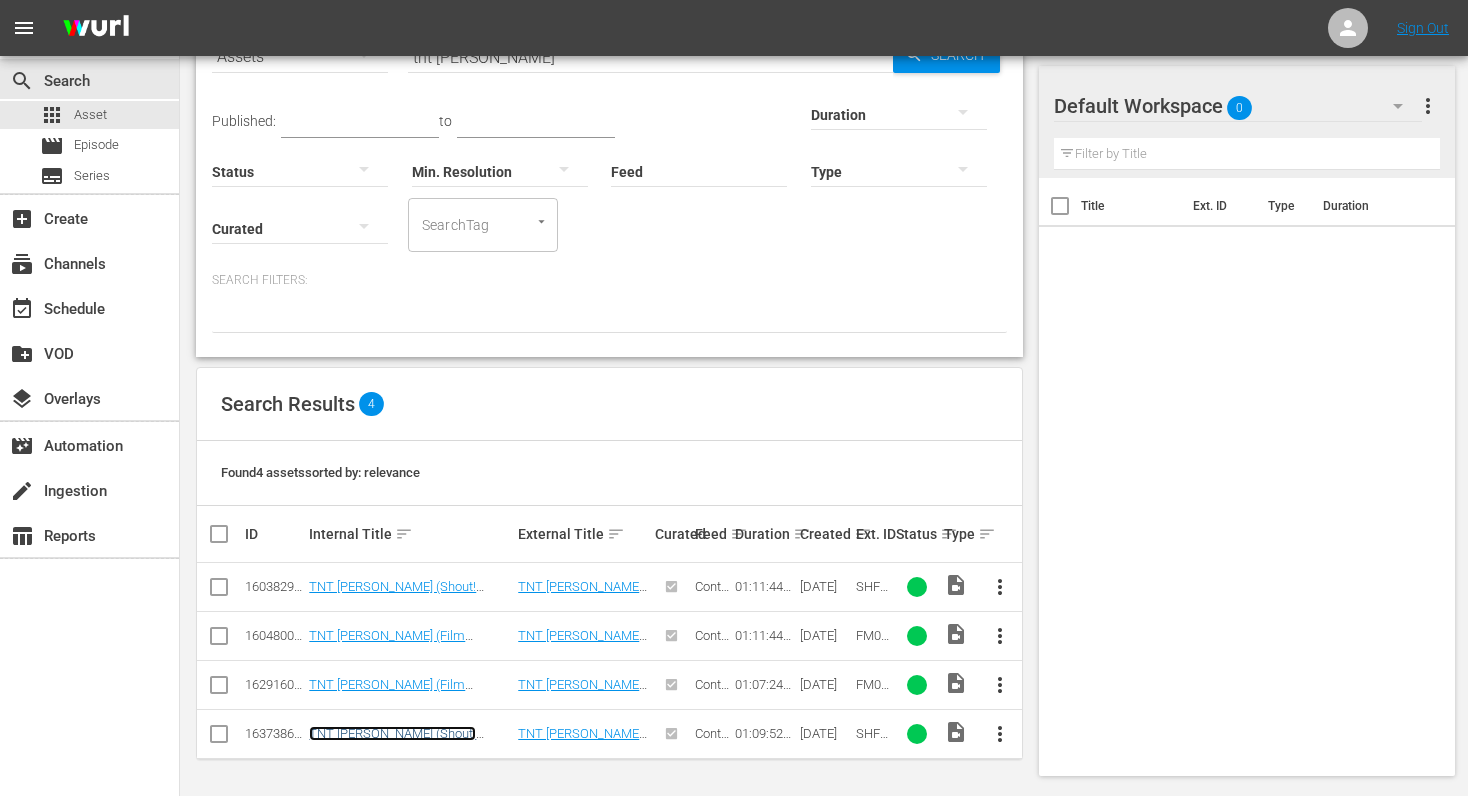 click on "TNT [PERSON_NAME] (Shout! Factory)" at bounding box center [392, 741] 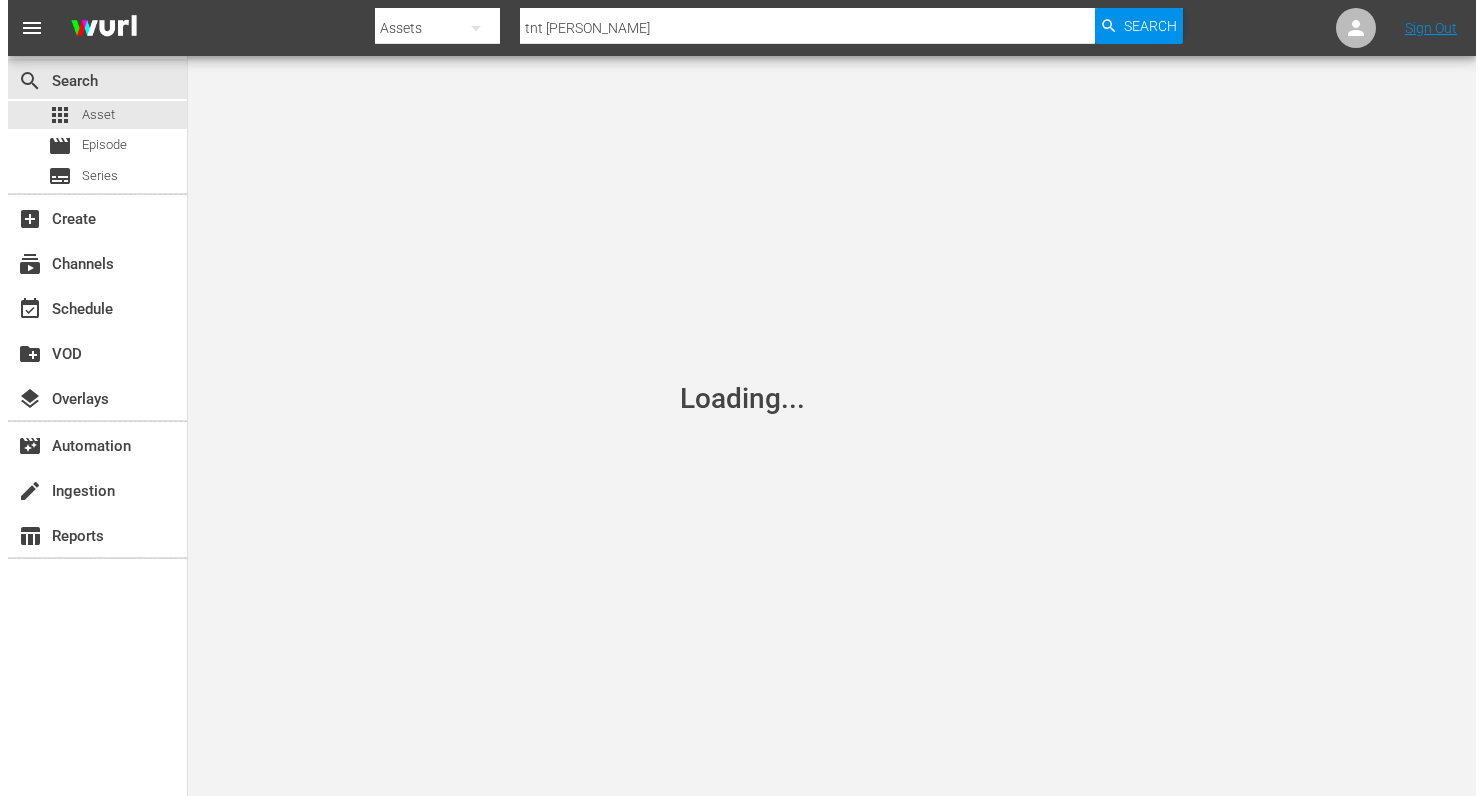 scroll, scrollTop: 0, scrollLeft: 0, axis: both 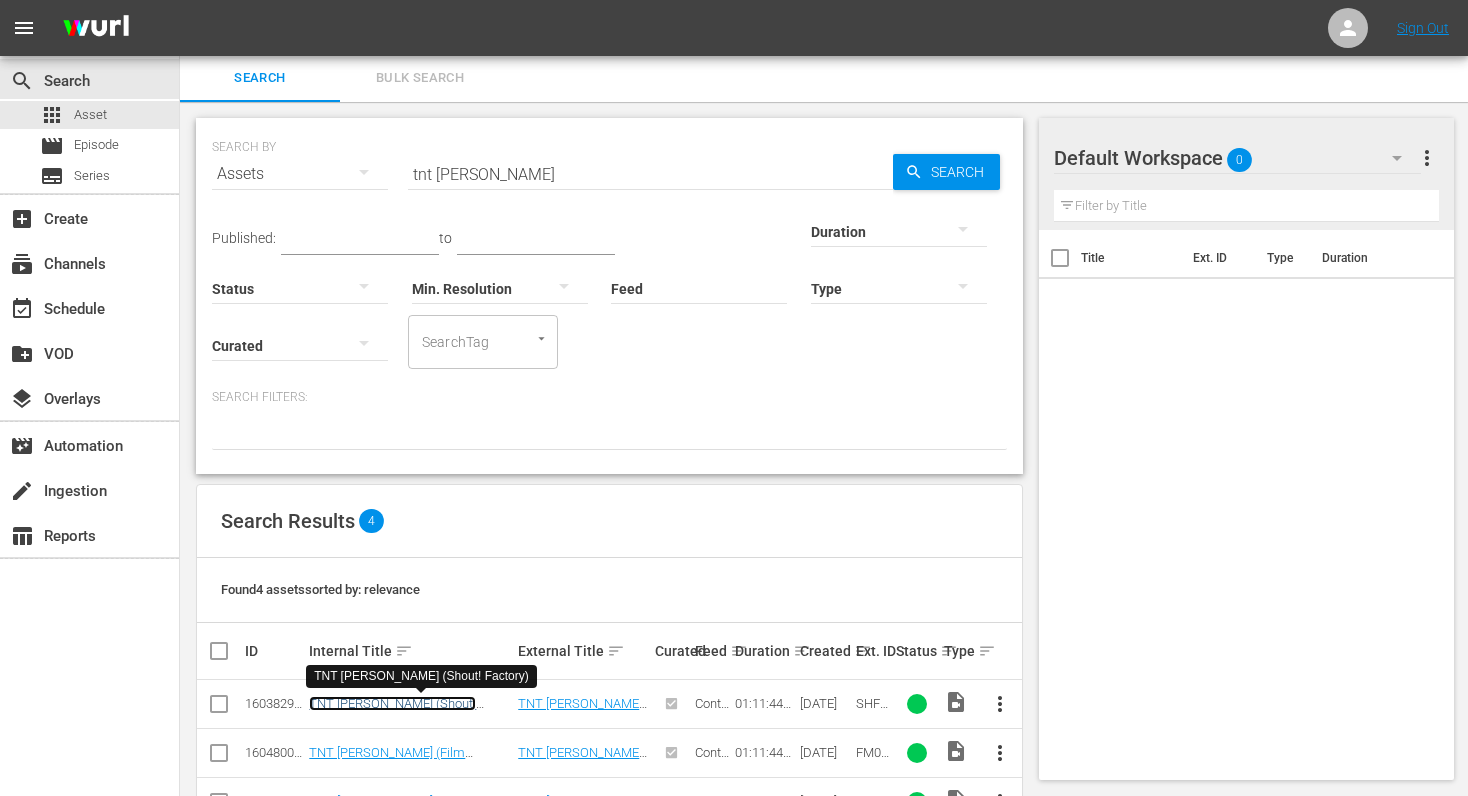 click on "TNT [PERSON_NAME] (Shout! Factory)" at bounding box center [392, 711] 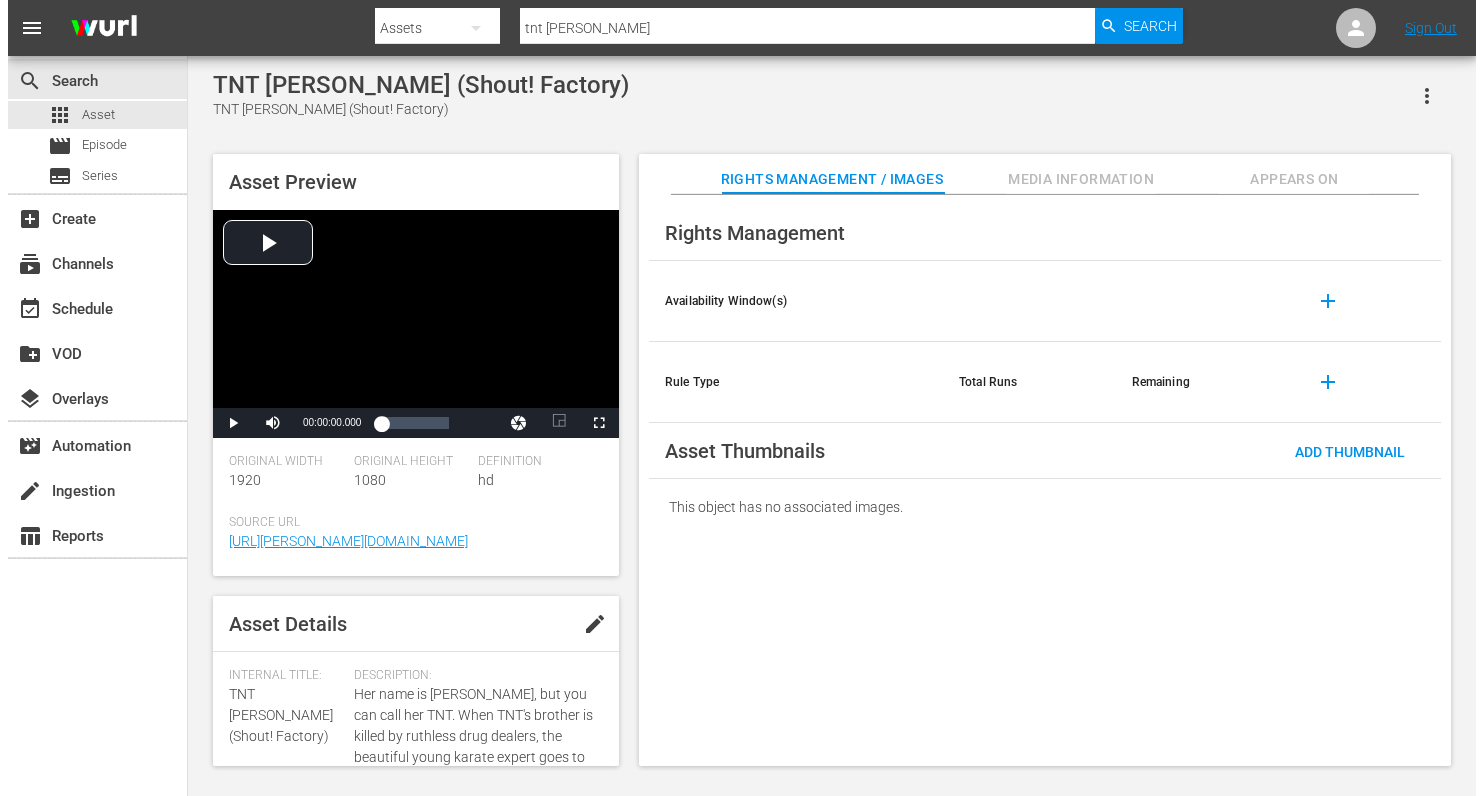 scroll, scrollTop: 0, scrollLeft: 0, axis: both 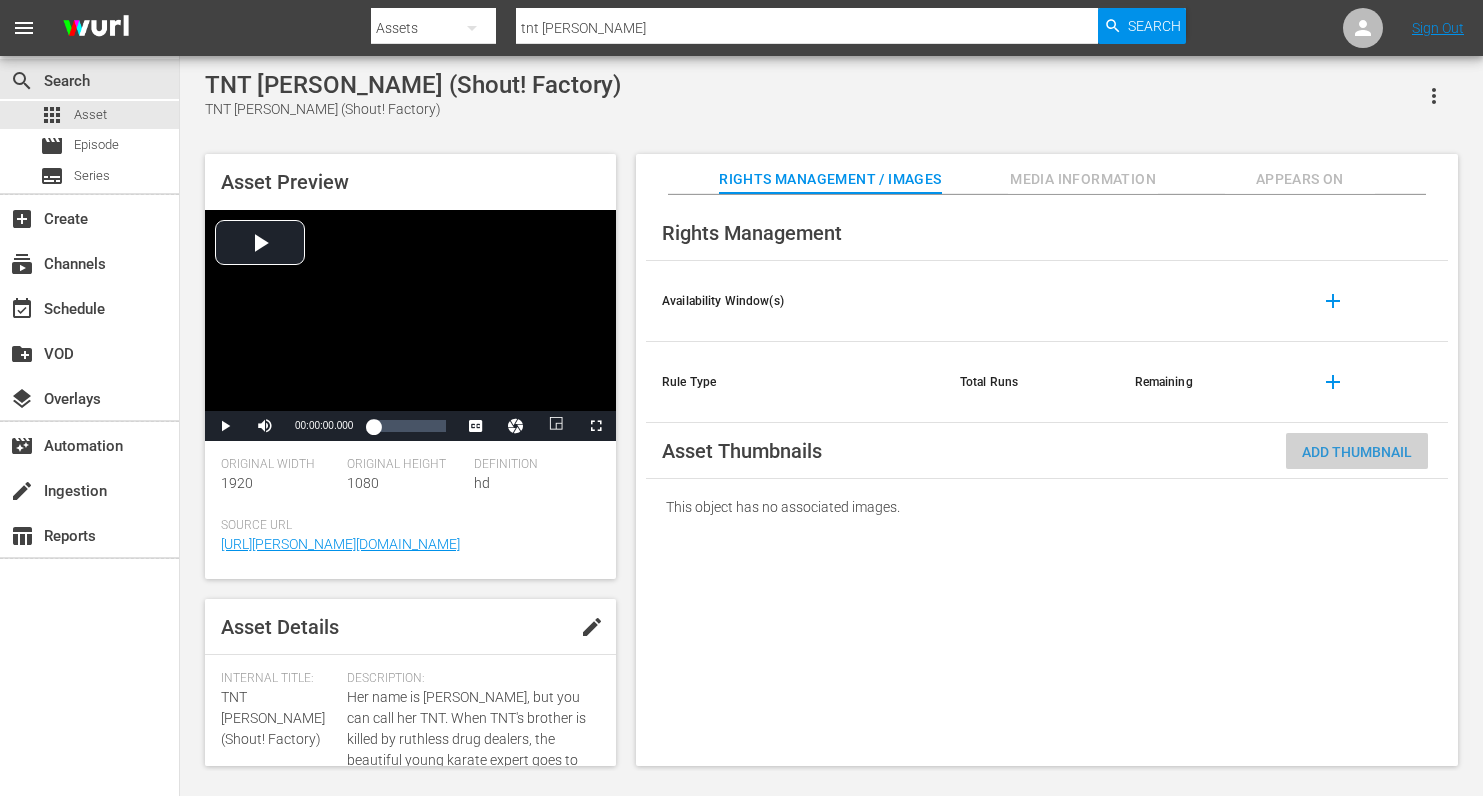 click on "Add Thumbnail" at bounding box center (1357, 452) 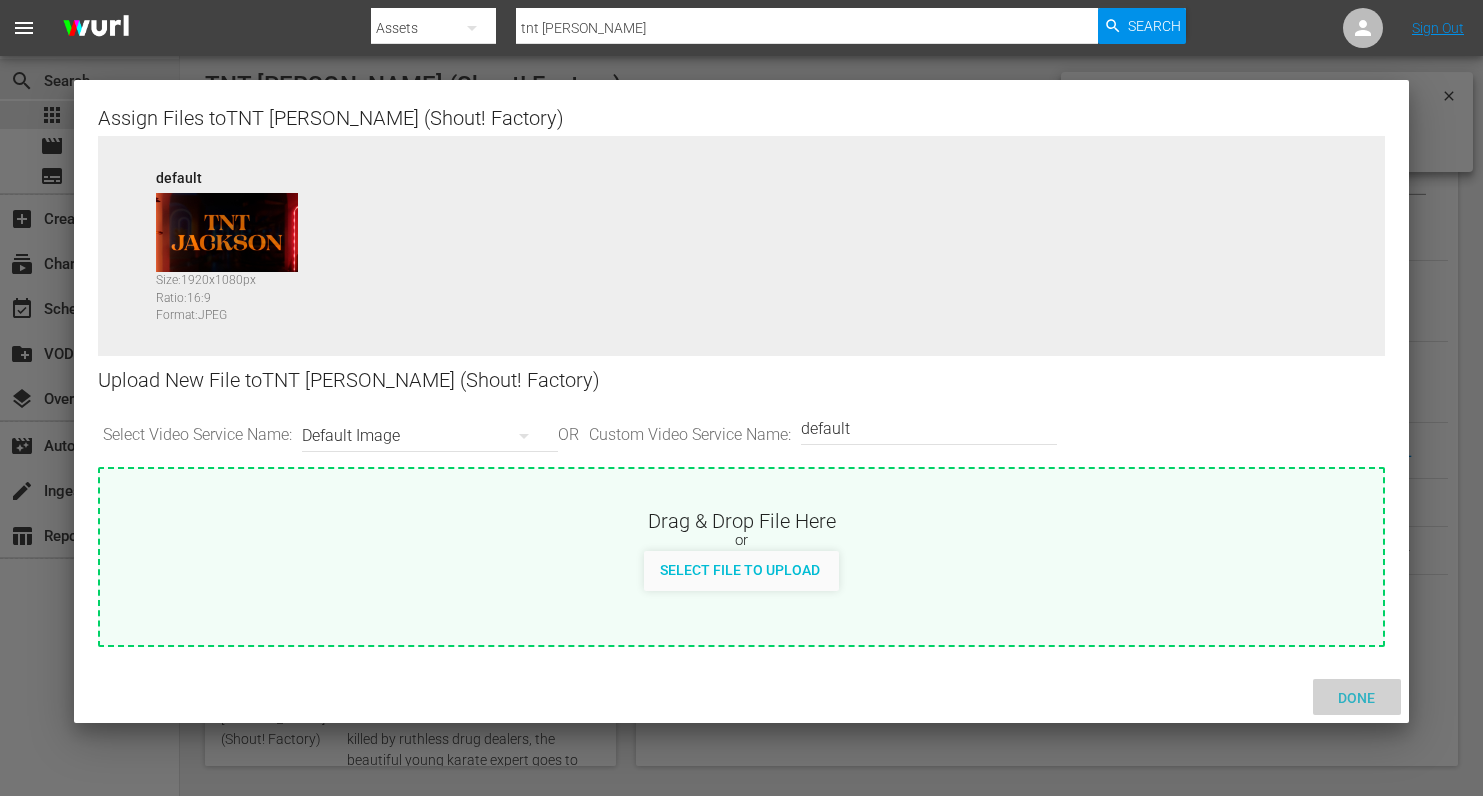 click on "Done" at bounding box center (1356, 698) 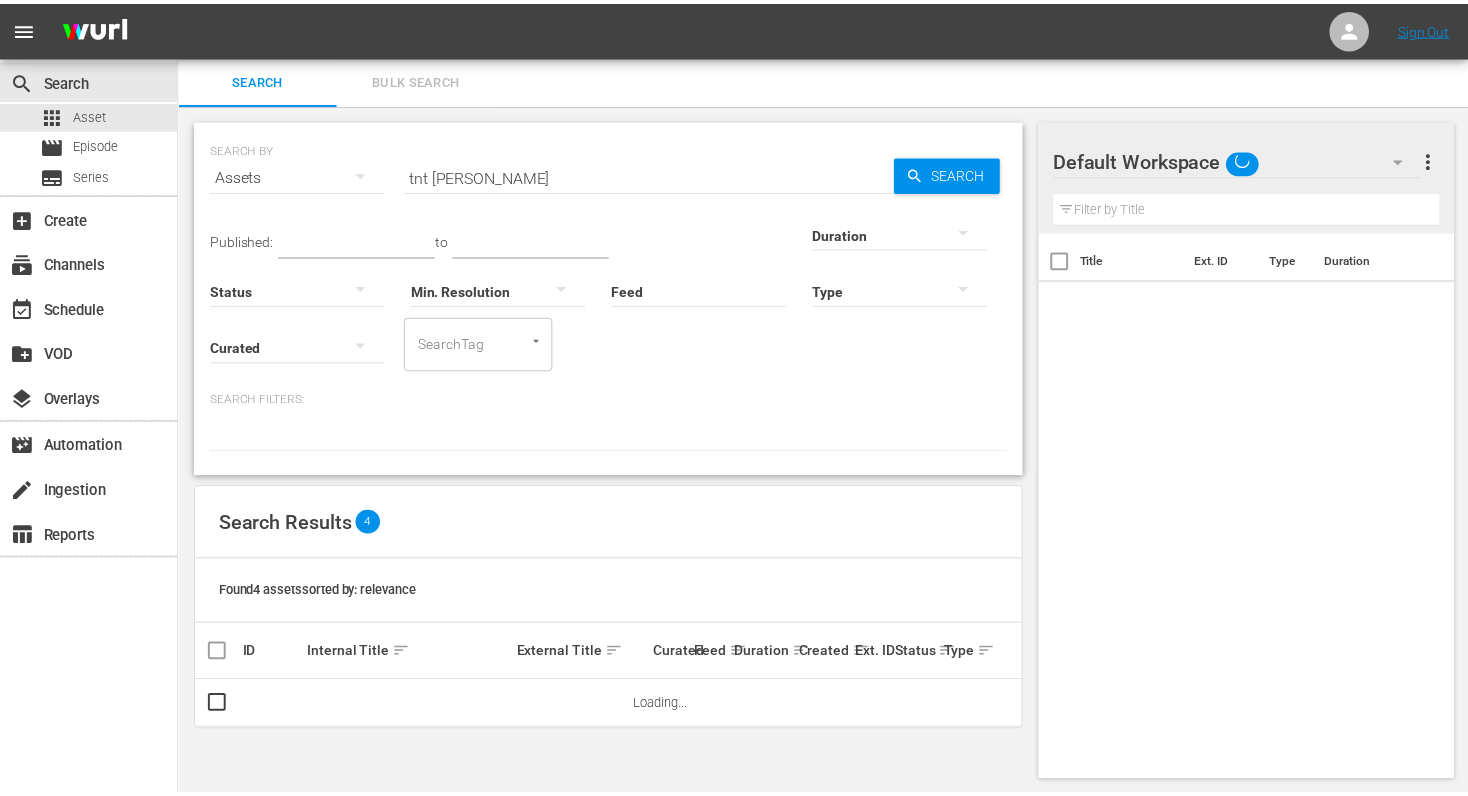 scroll, scrollTop: 2, scrollLeft: 0, axis: vertical 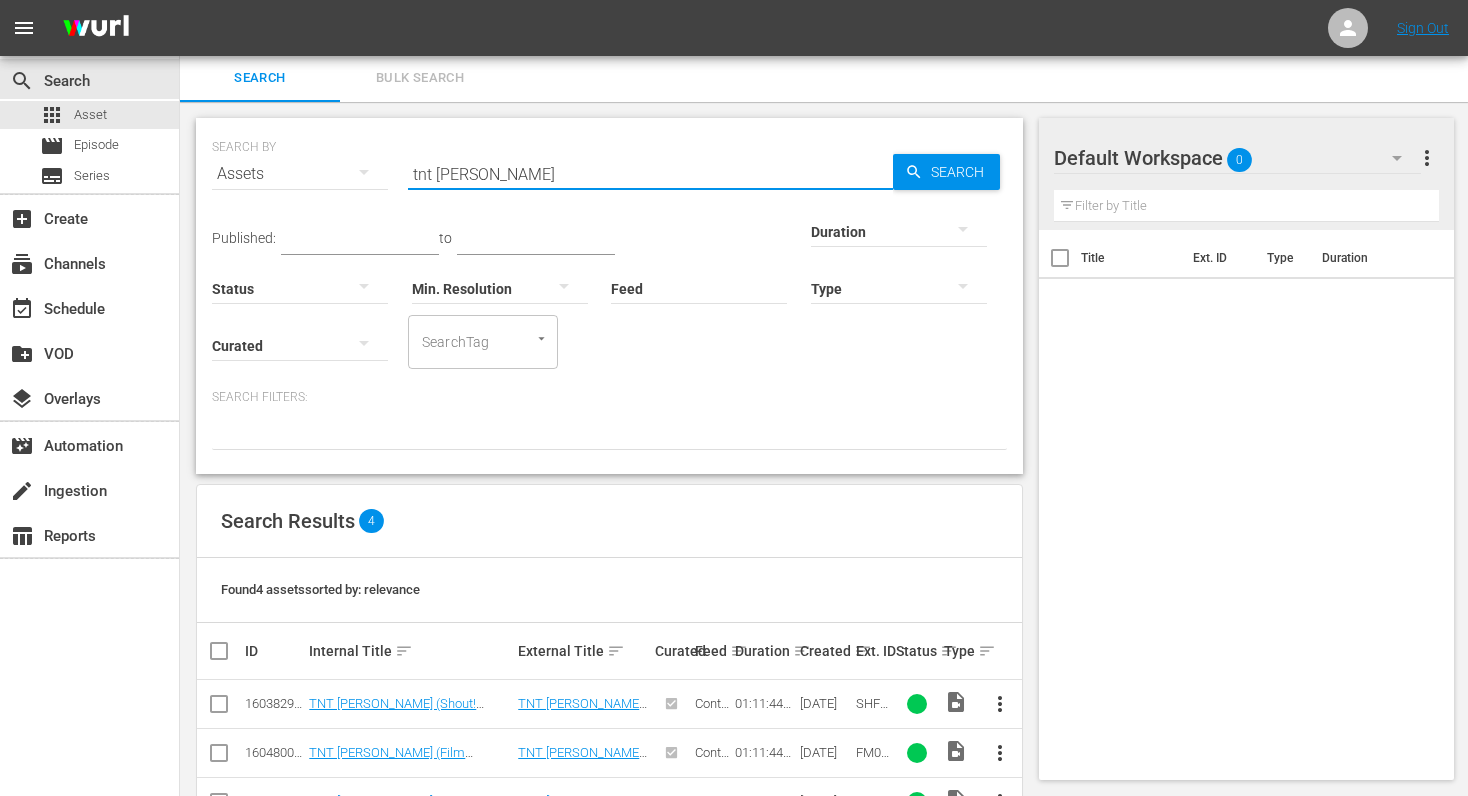 click on "tnt [PERSON_NAME]" at bounding box center [650, 174] 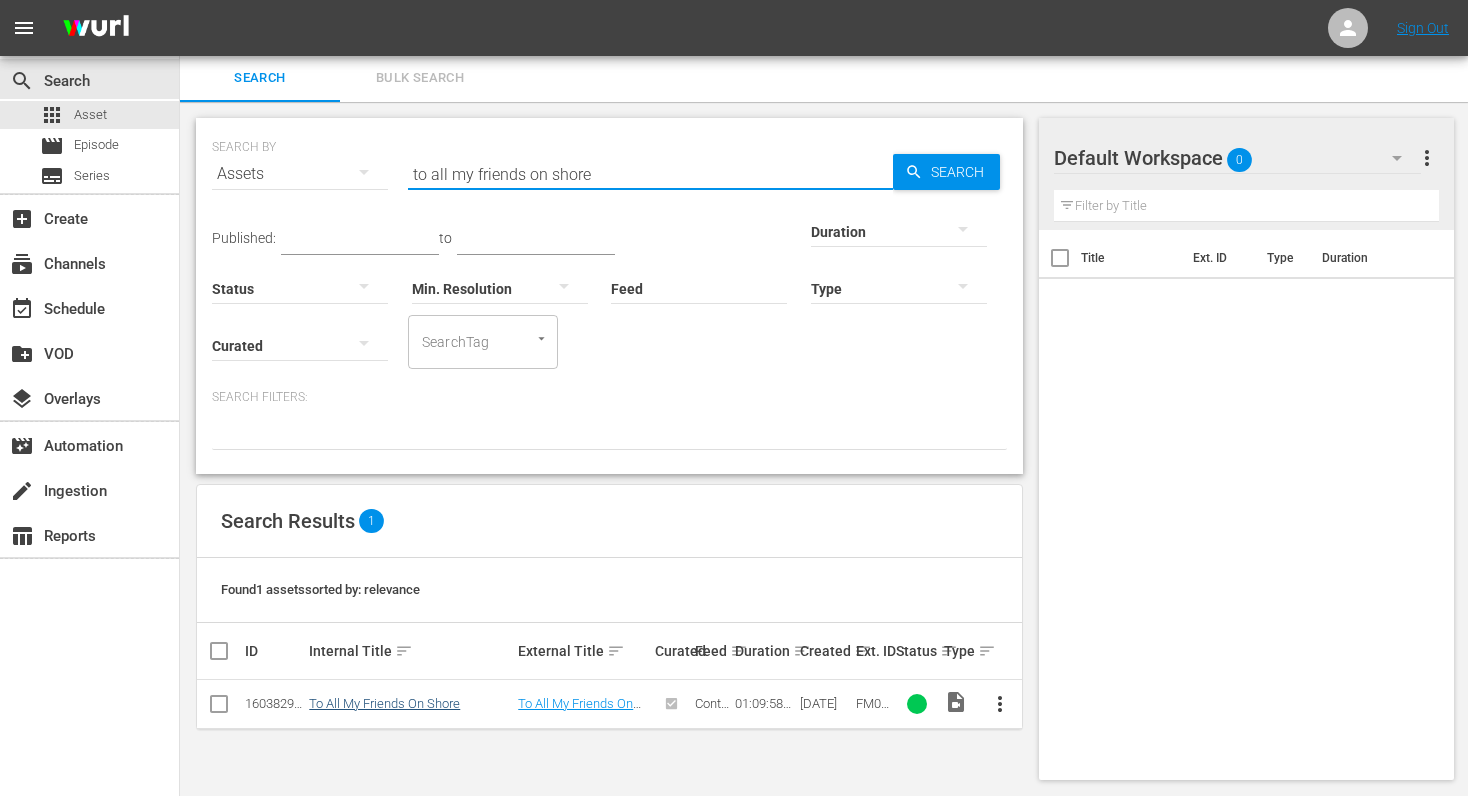 type on "to all my friends on shore" 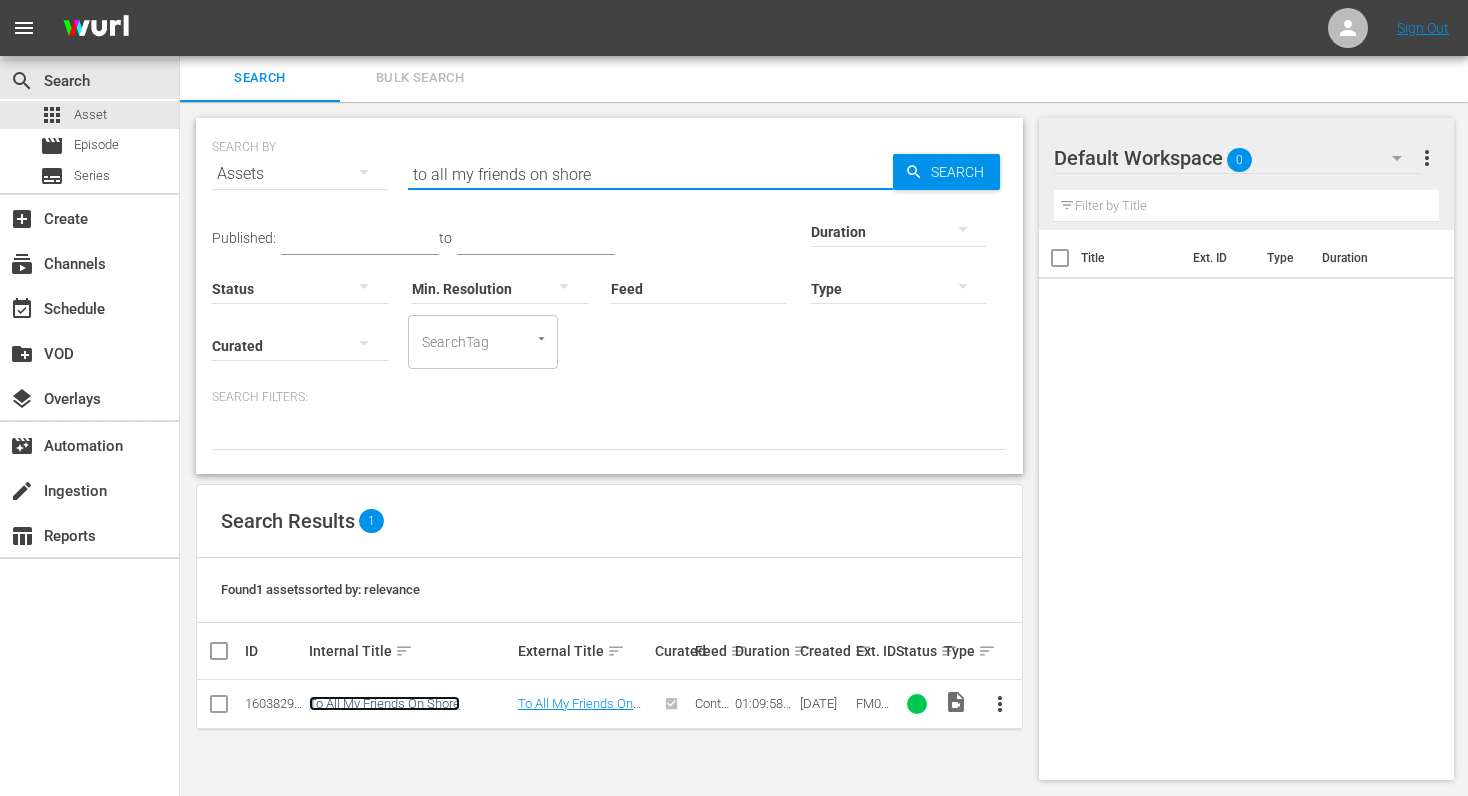 click on "To All My Friends On Shore" at bounding box center [384, 703] 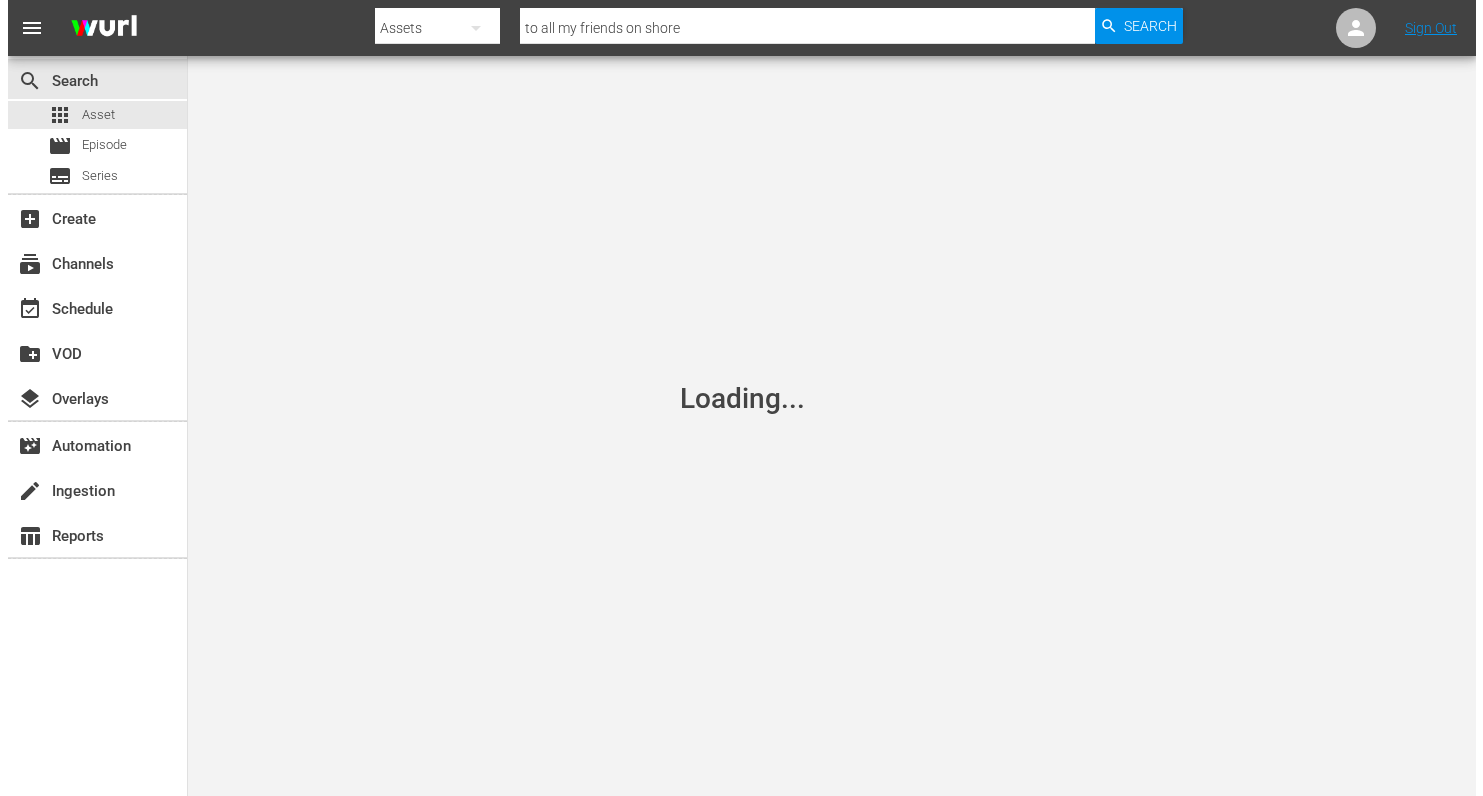 scroll, scrollTop: 0, scrollLeft: 0, axis: both 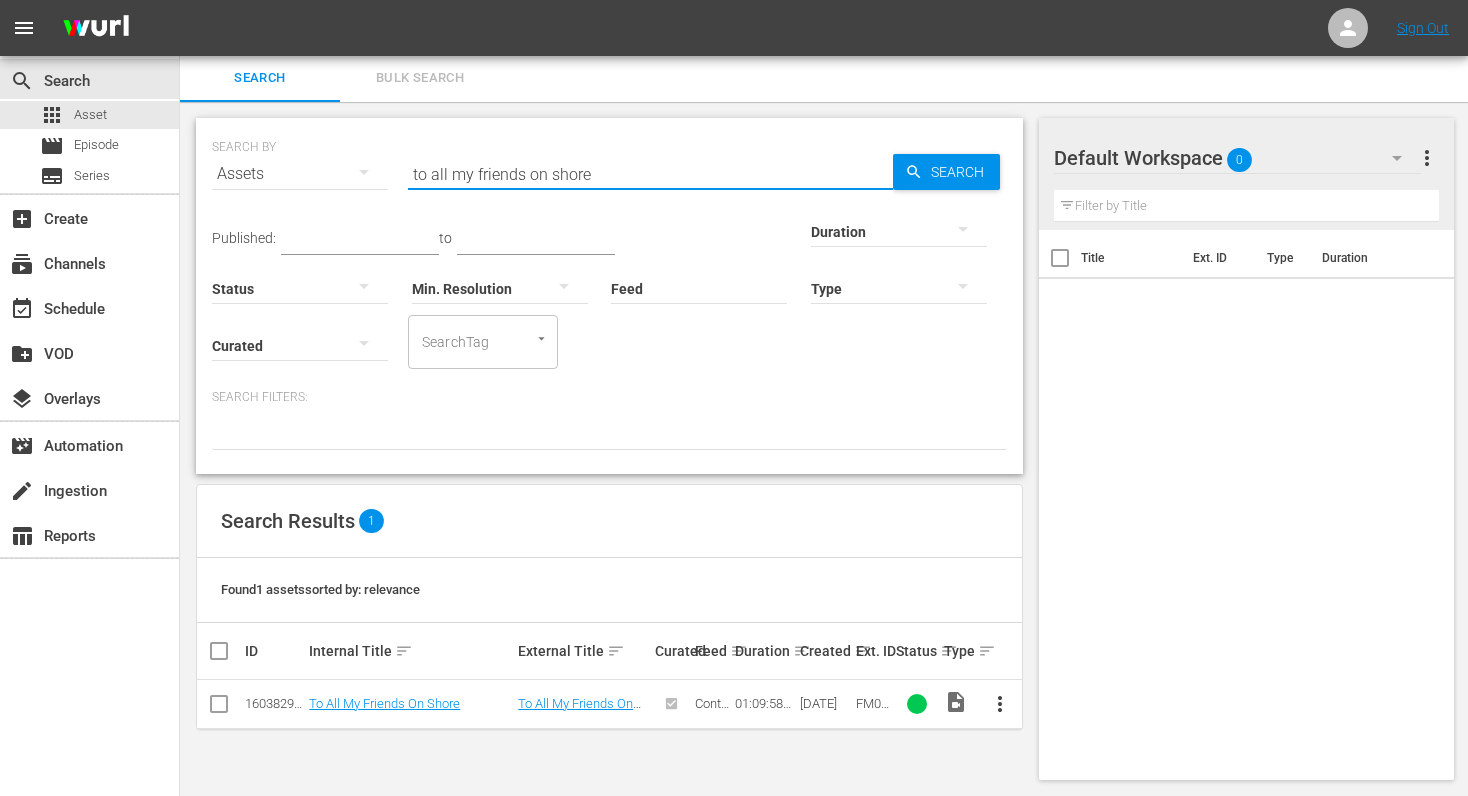 click on "to all my friends on shore" at bounding box center [650, 174] 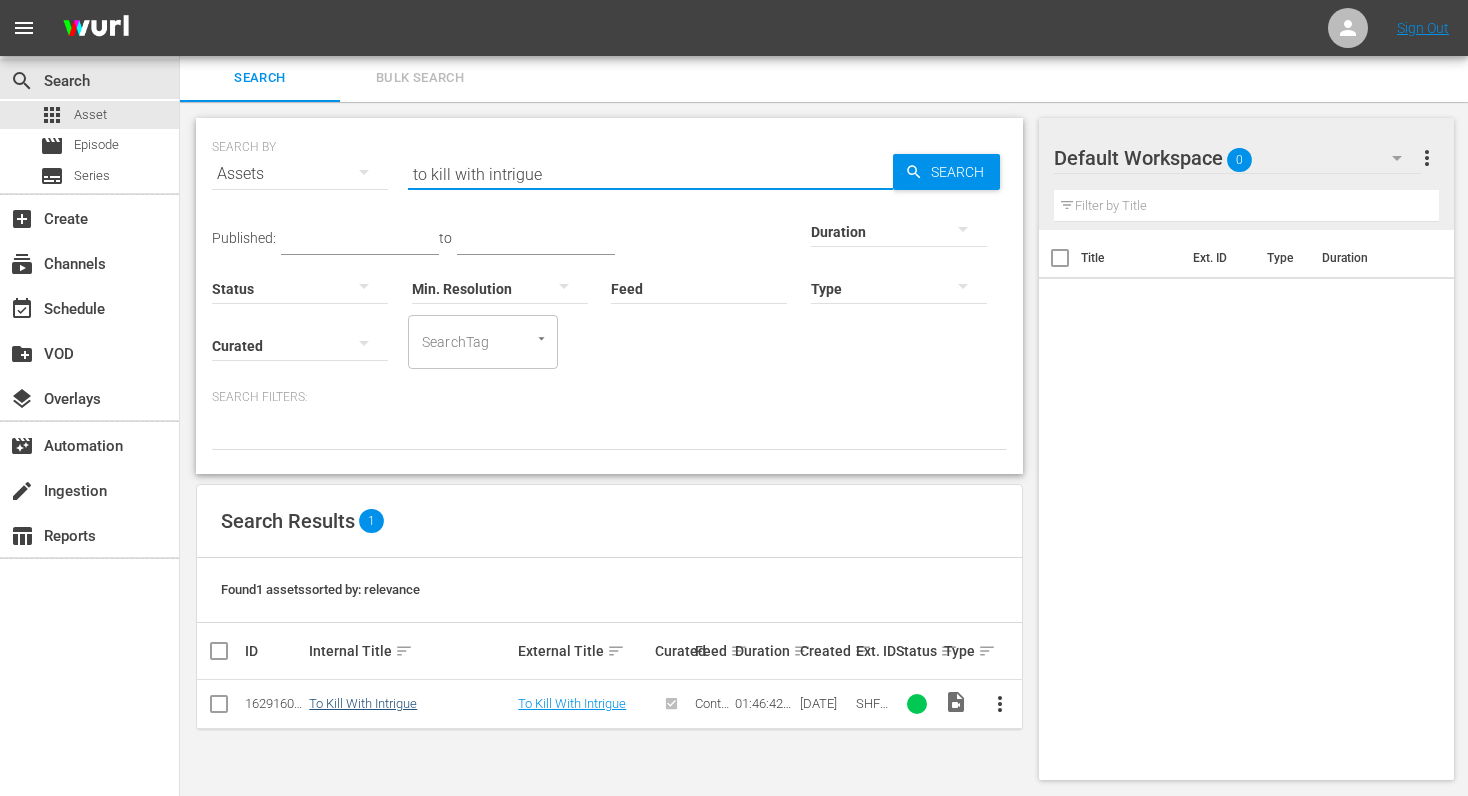 type on "to kill with intrigue" 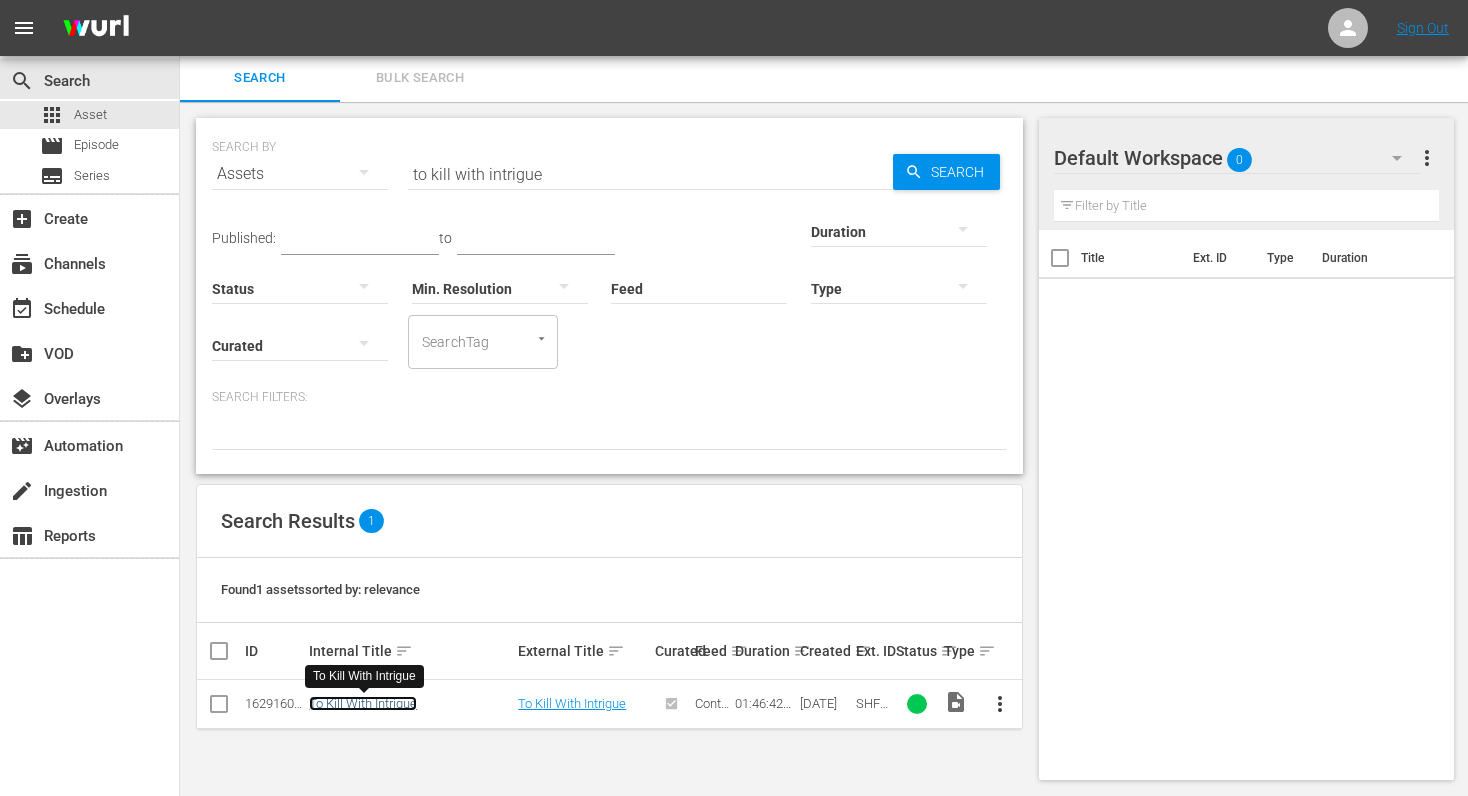 click on "To Kill With Intrigue" at bounding box center [363, 703] 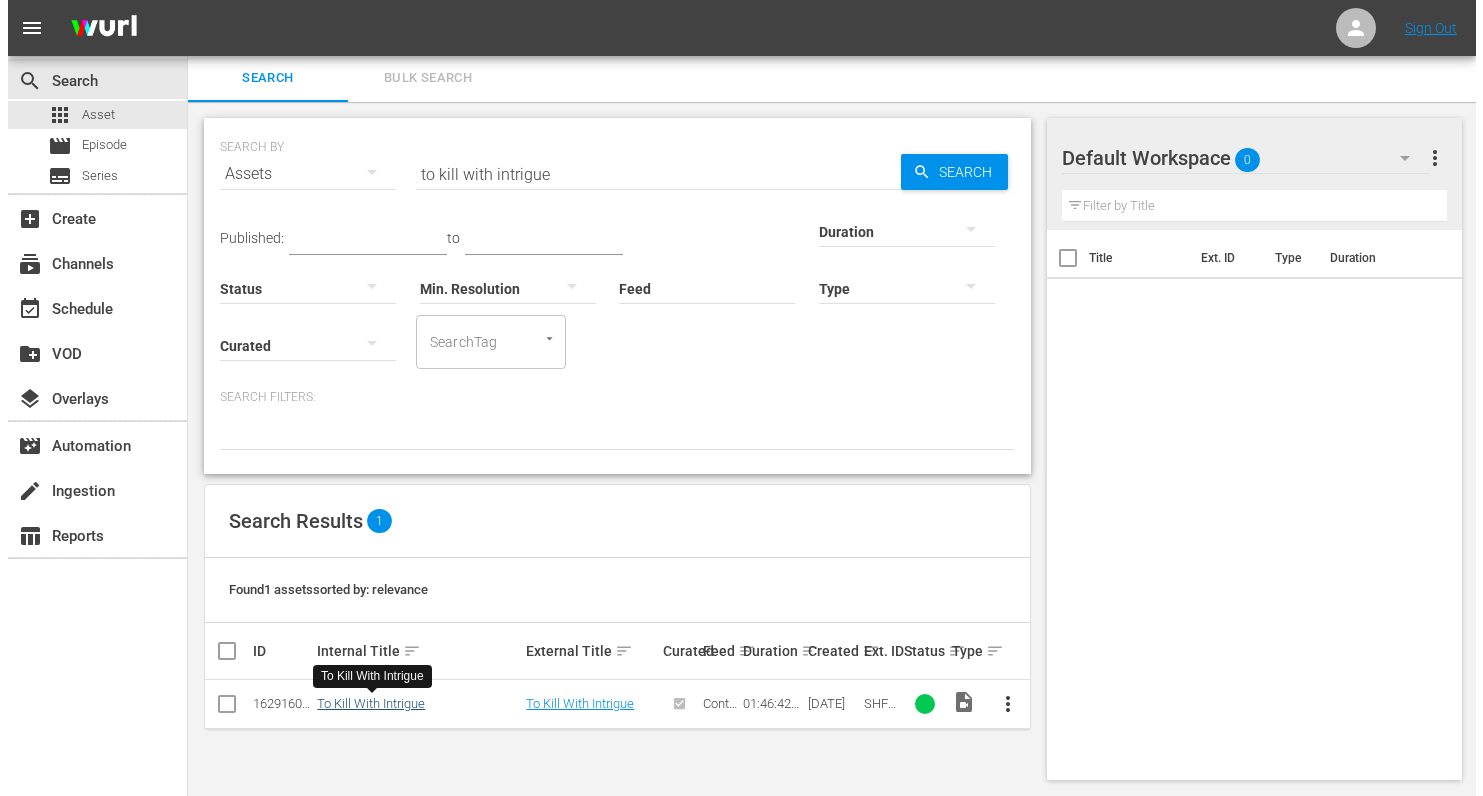 scroll, scrollTop: 0, scrollLeft: 0, axis: both 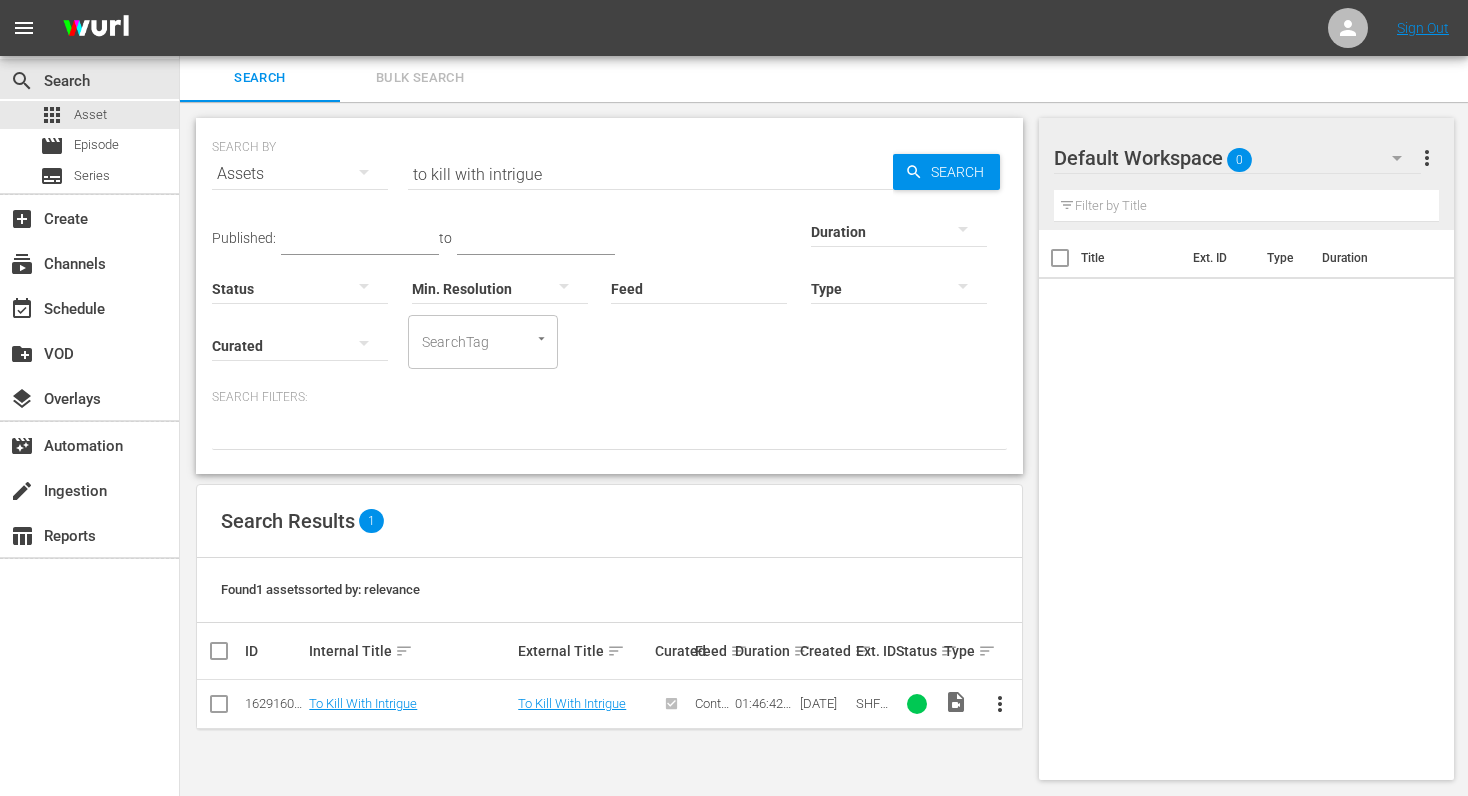 click on "to kill with intrigue" at bounding box center (650, 174) 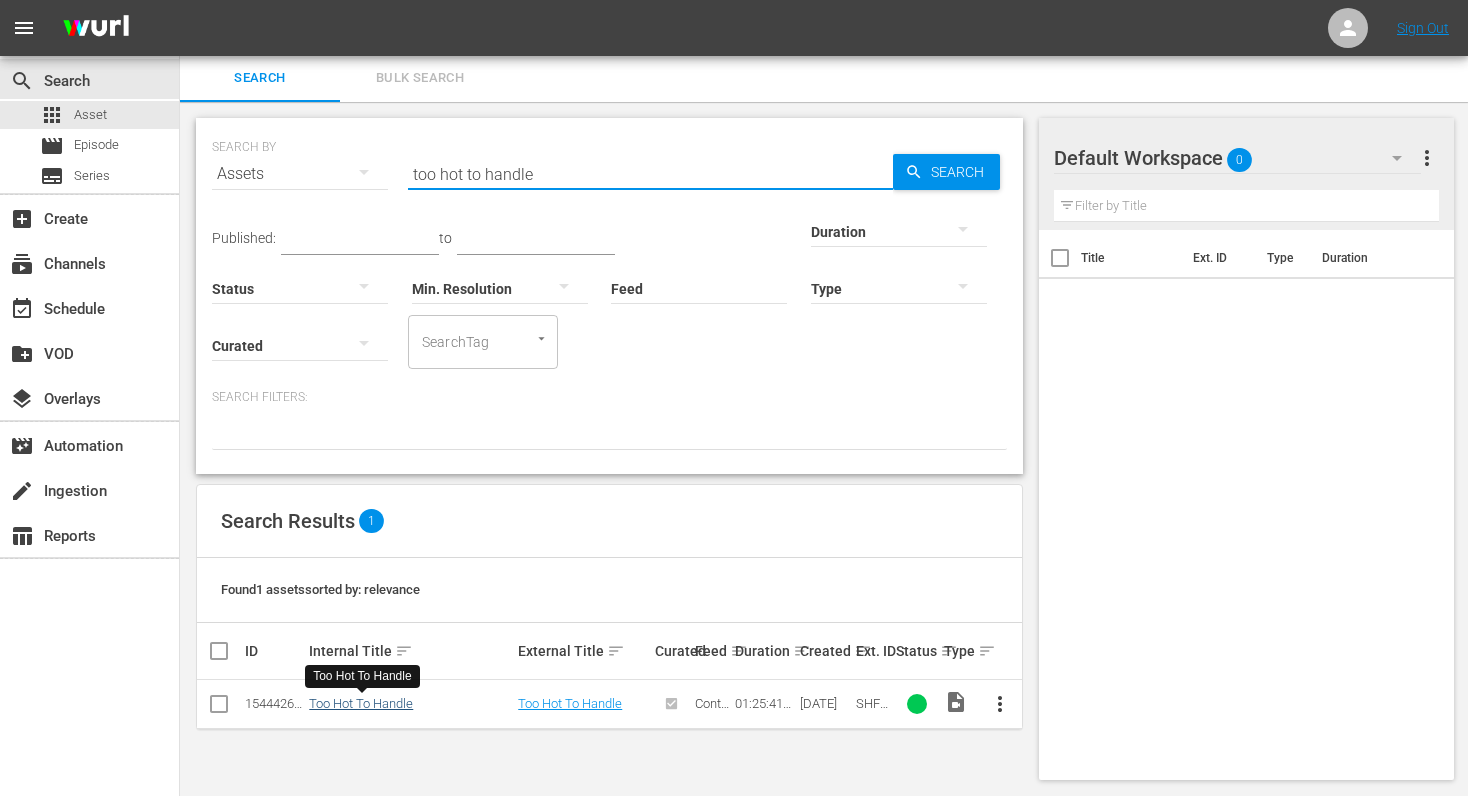 type on "too hot to handle" 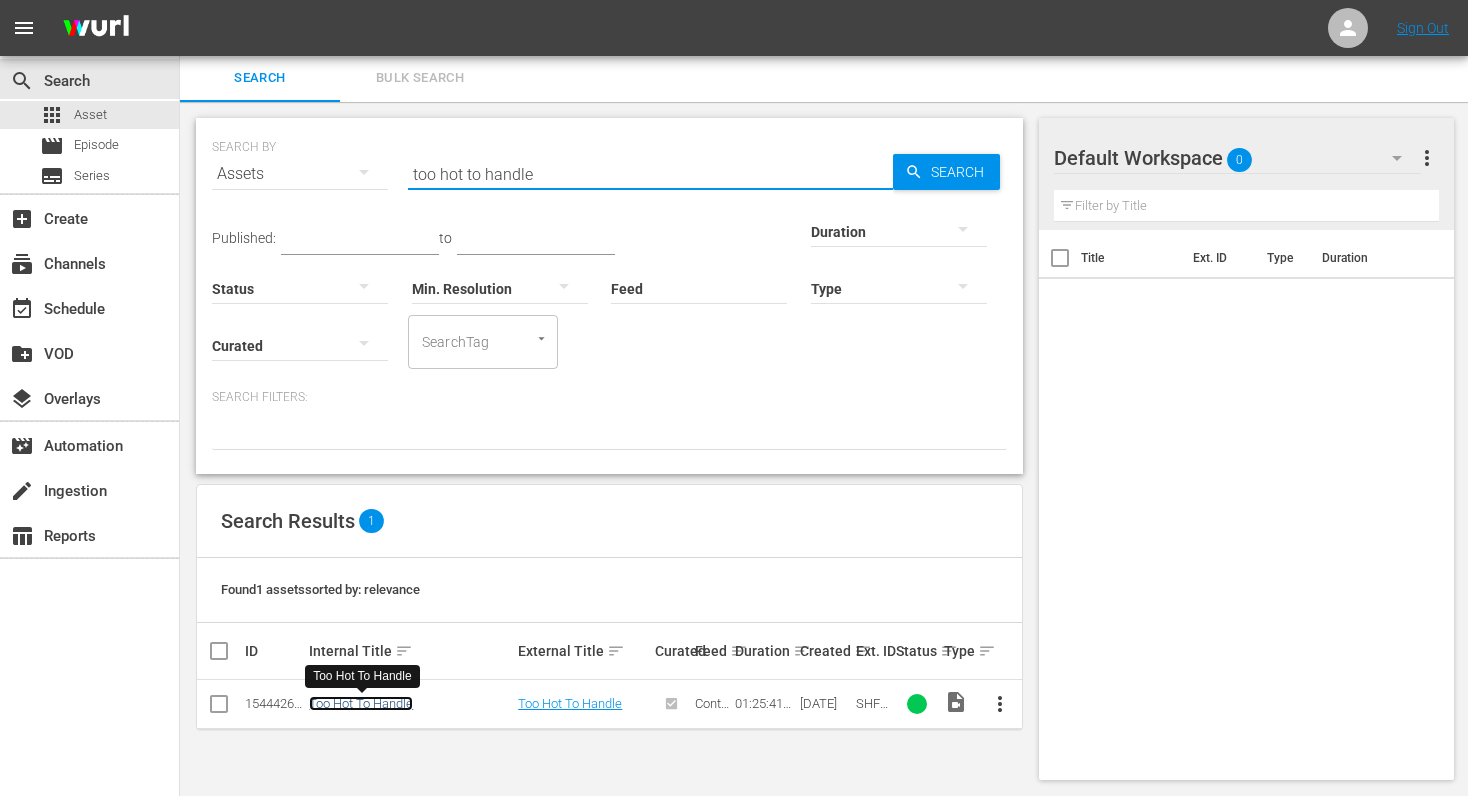 click on "Too Hot To Handle" at bounding box center [361, 703] 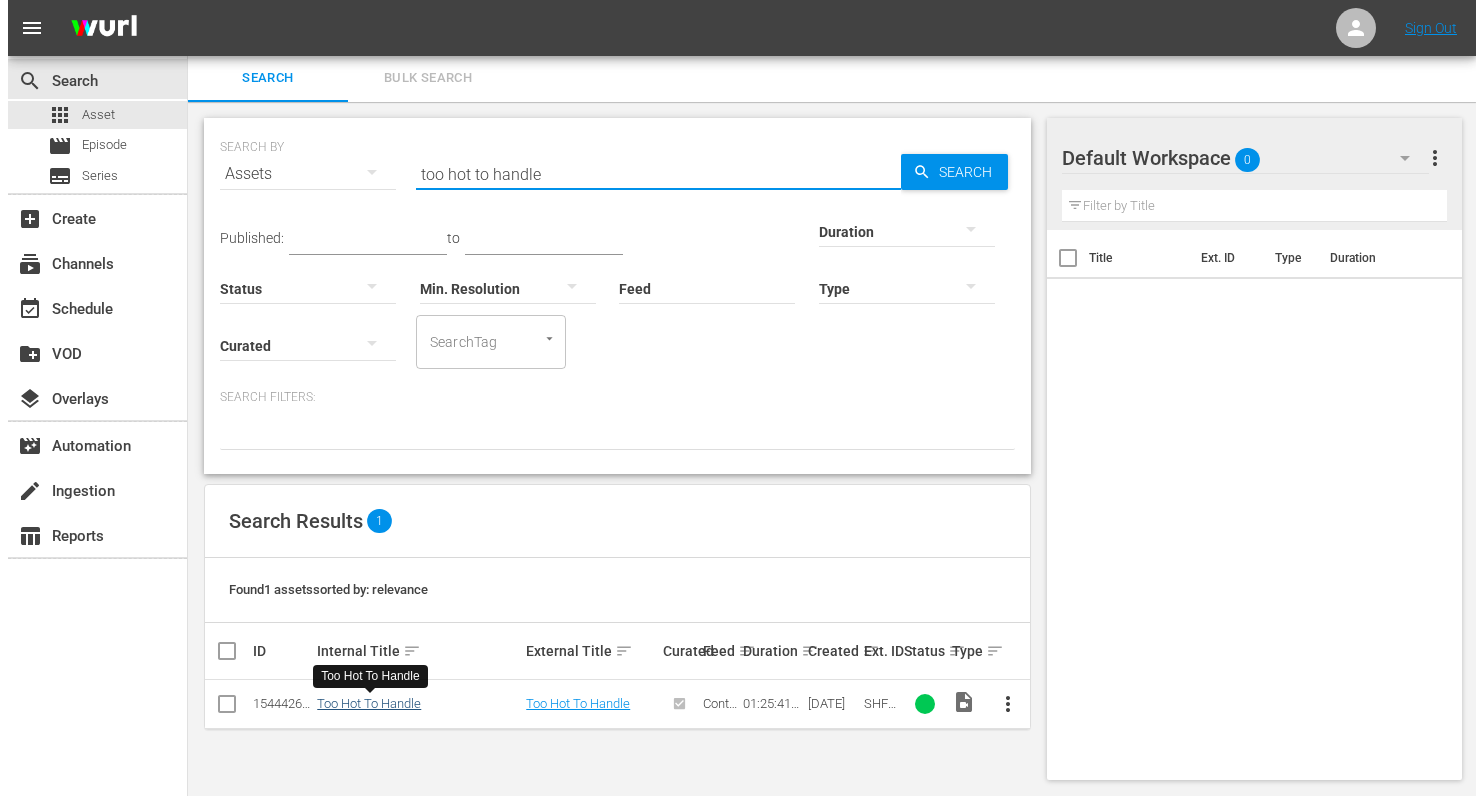 scroll, scrollTop: 0, scrollLeft: 0, axis: both 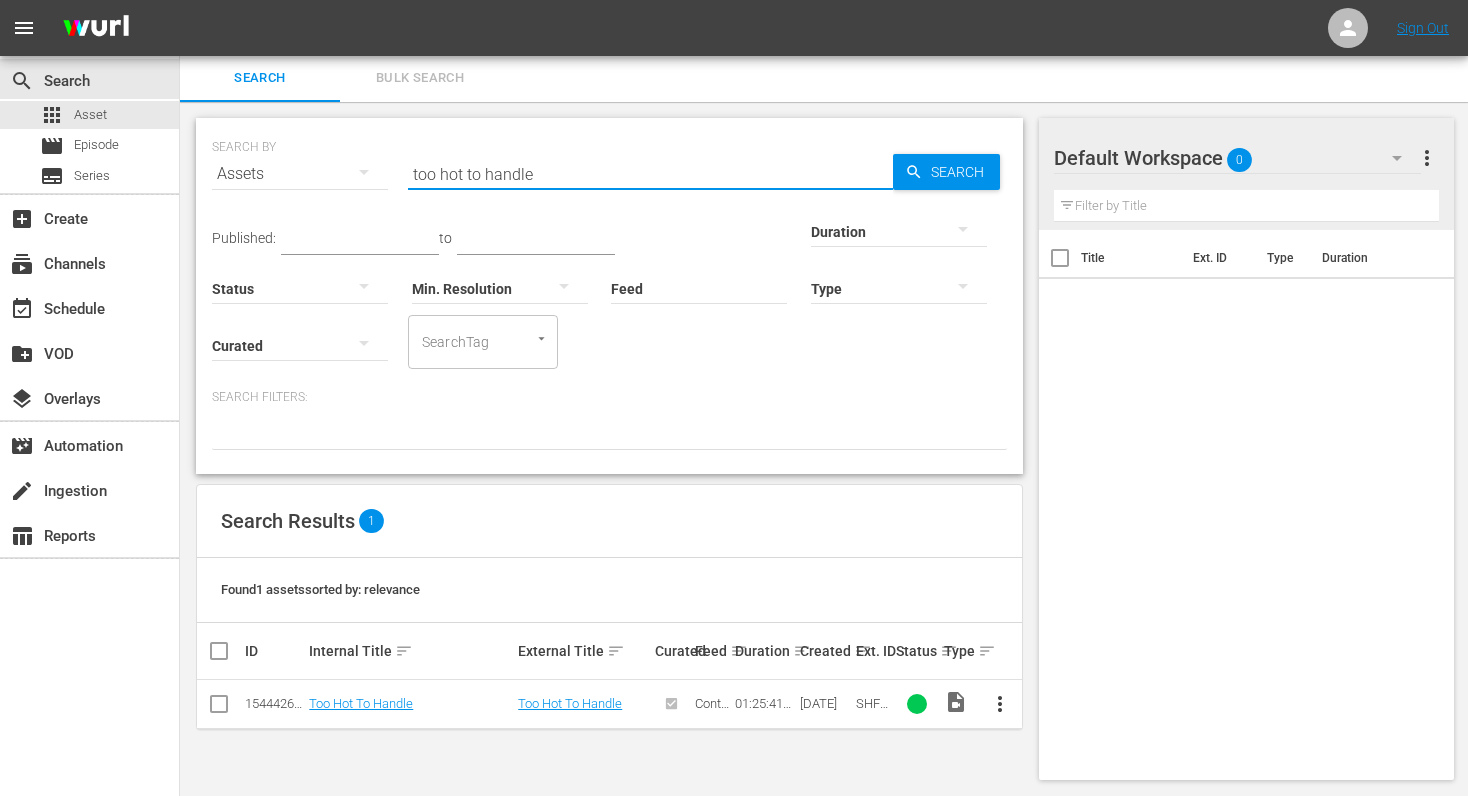 drag, startPoint x: 556, startPoint y: 176, endPoint x: 380, endPoint y: 169, distance: 176.13914 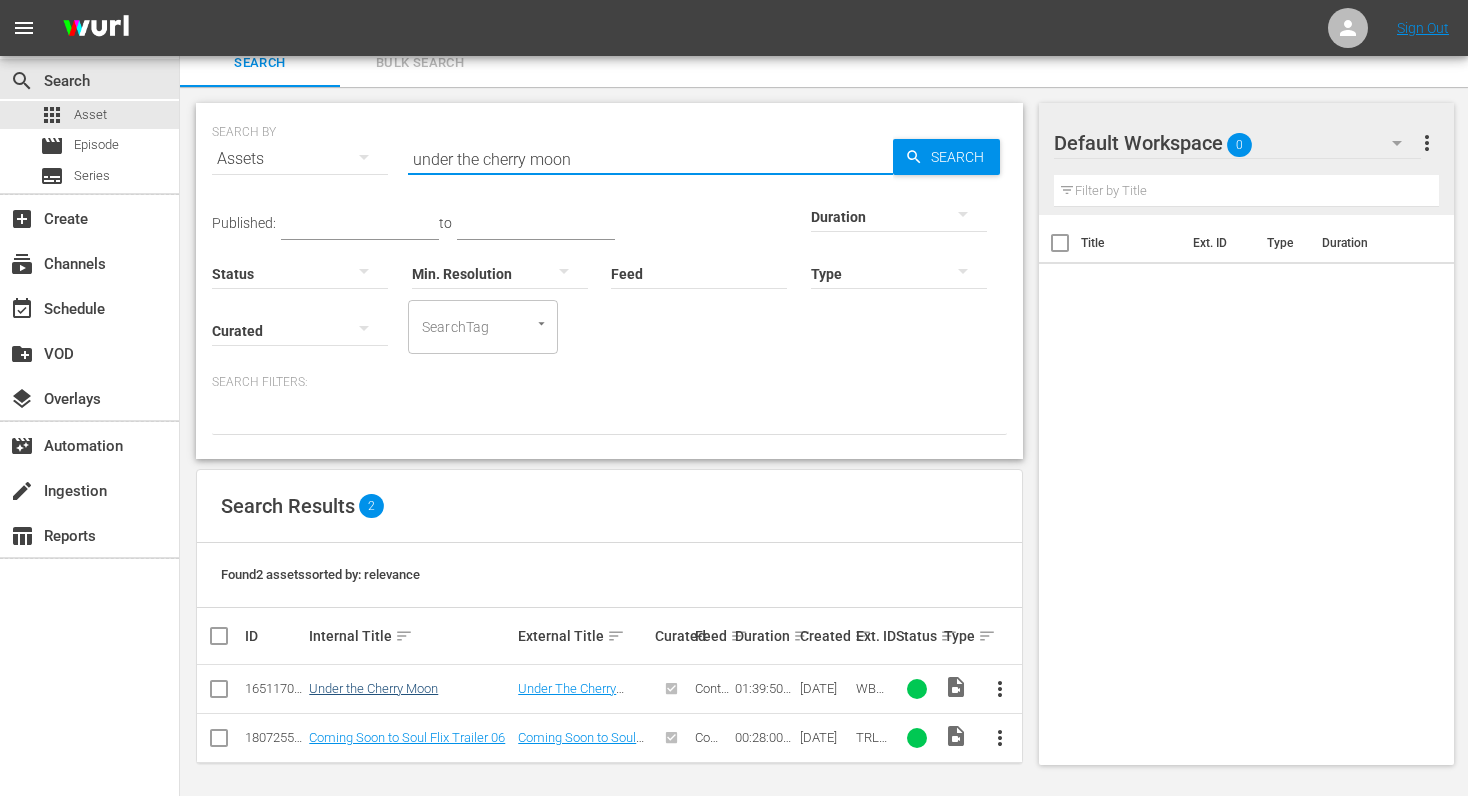scroll, scrollTop: 21, scrollLeft: 0, axis: vertical 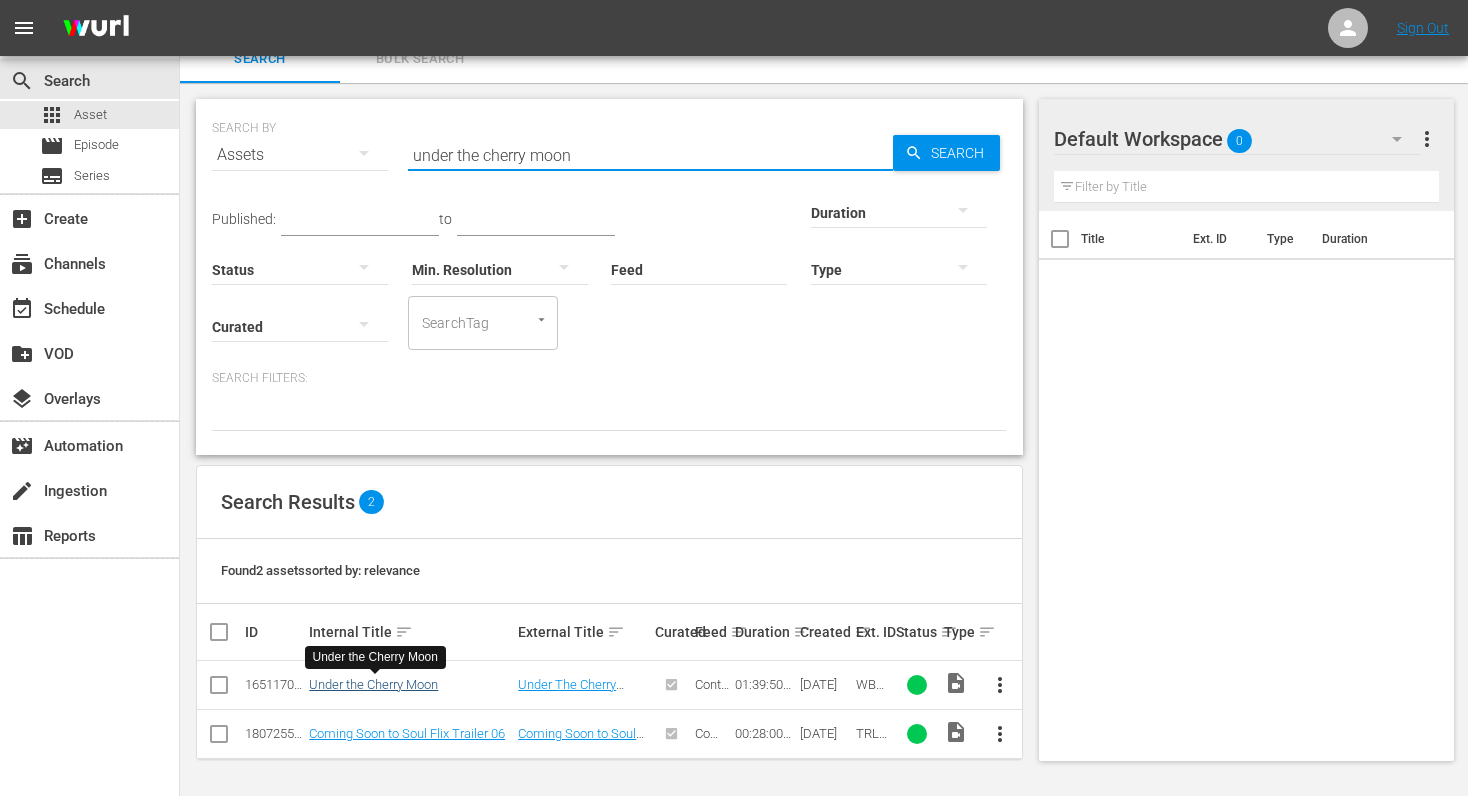 type on "under the cherry moon" 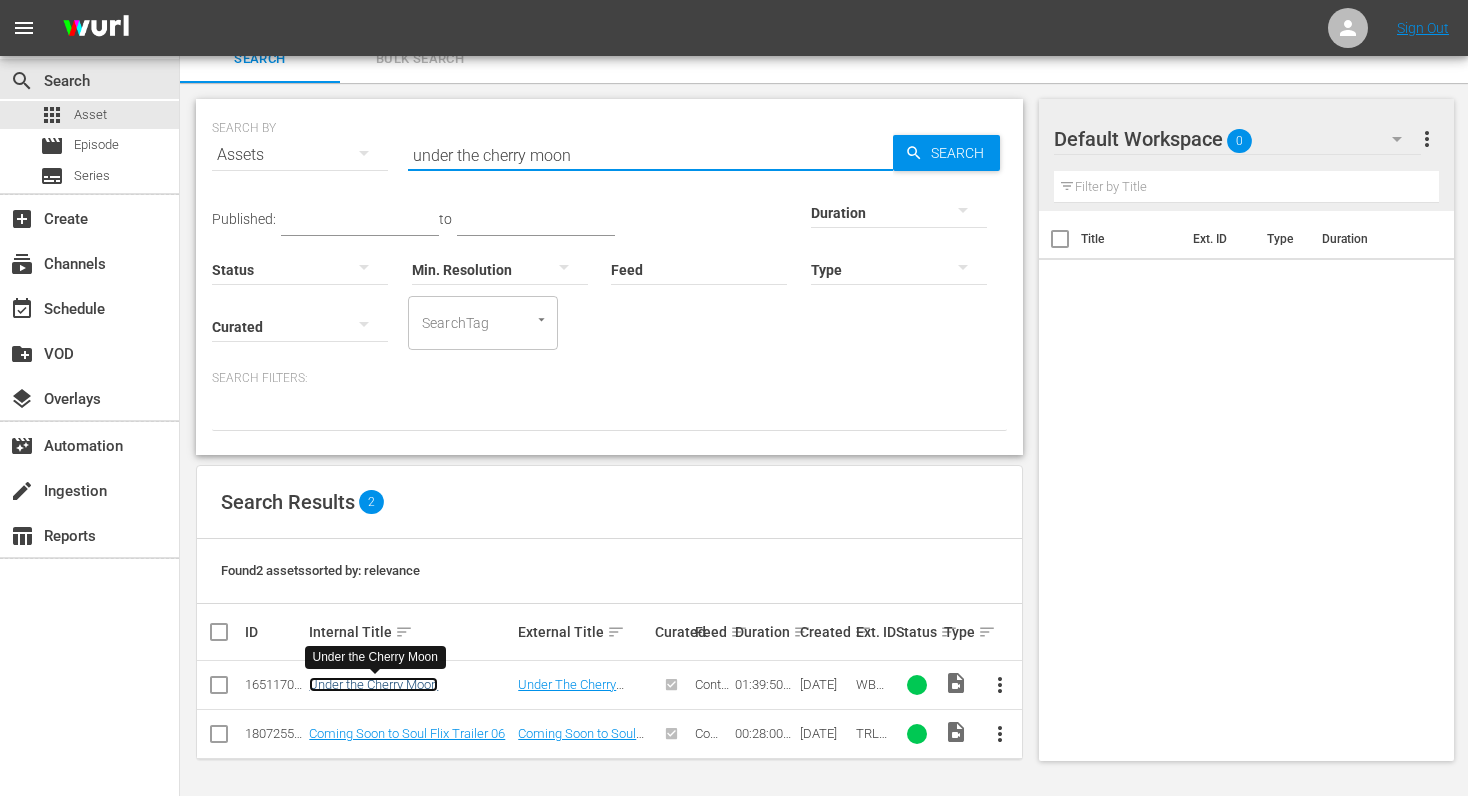 click on "Under the Cherry Moon" at bounding box center [373, 684] 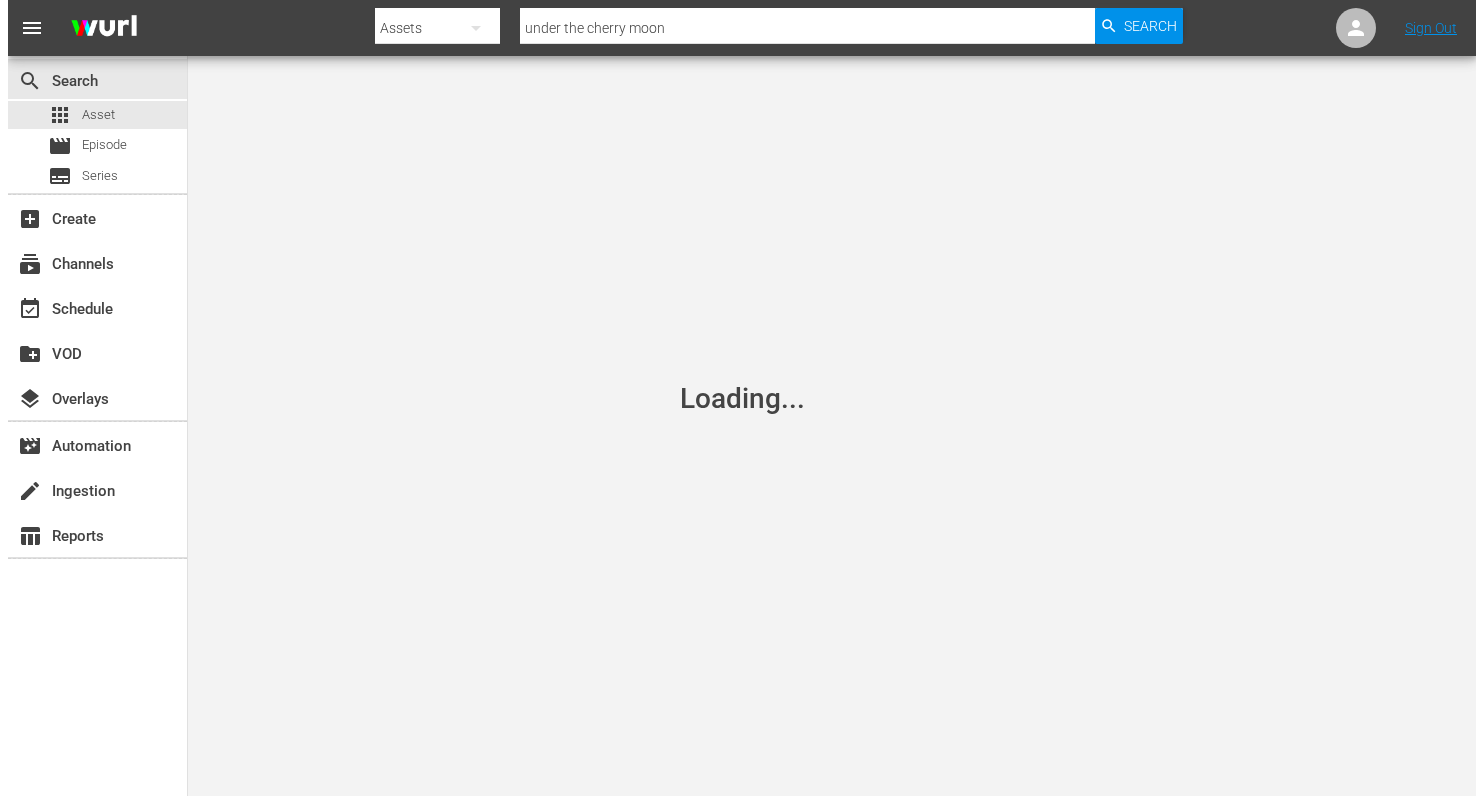 scroll, scrollTop: 0, scrollLeft: 0, axis: both 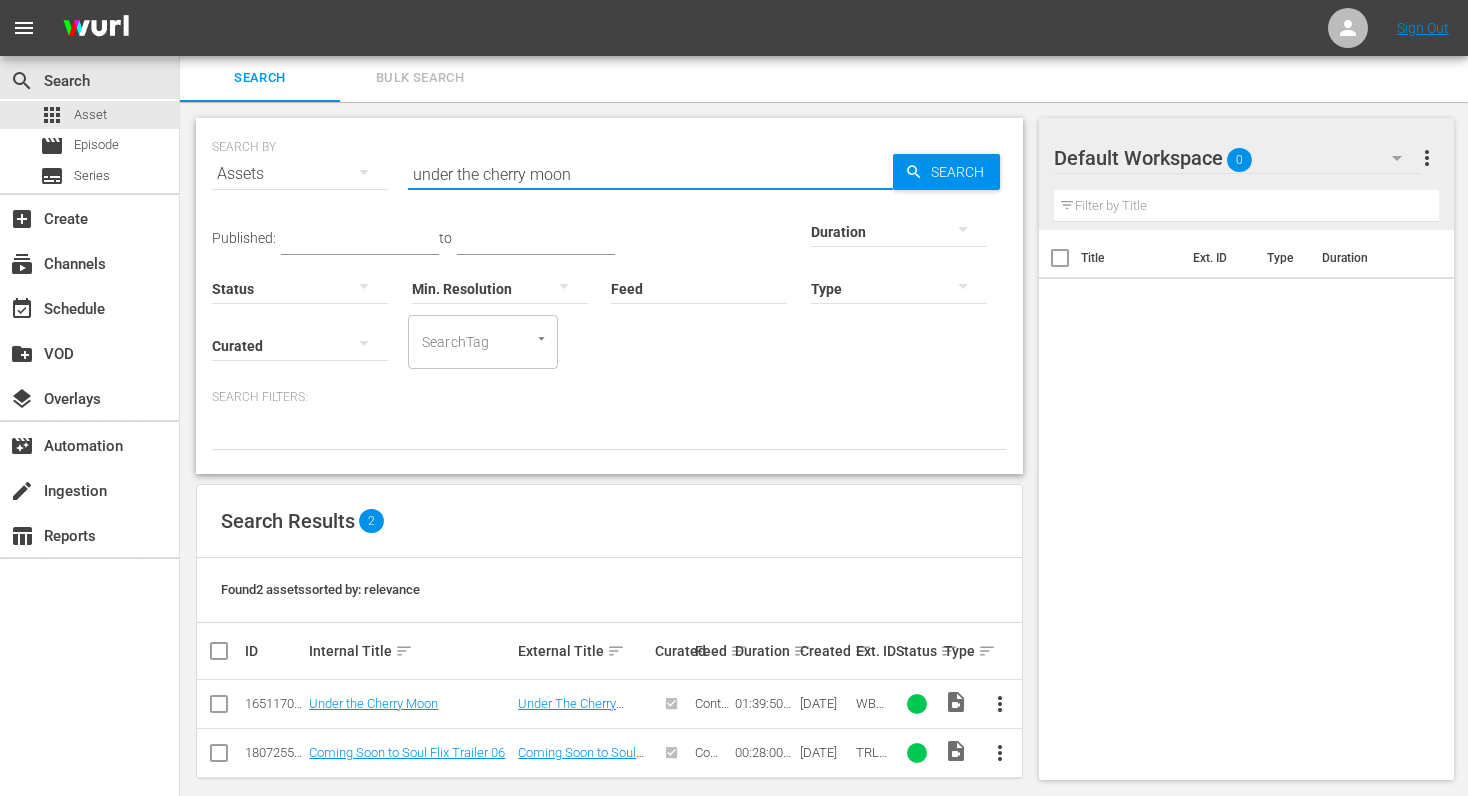 drag, startPoint x: 601, startPoint y: 170, endPoint x: 225, endPoint y: 169, distance: 376.00134 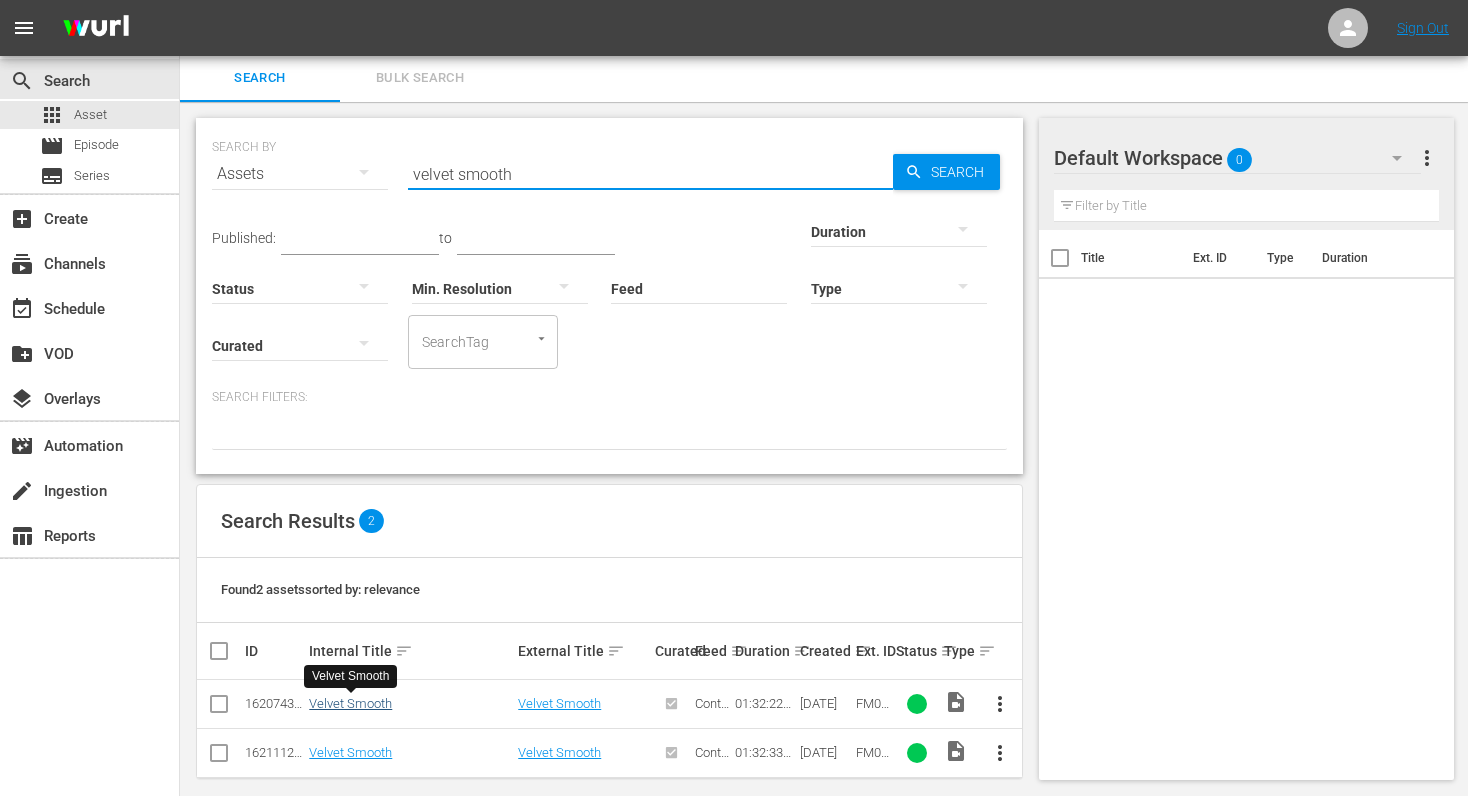 type on "velvet smooth" 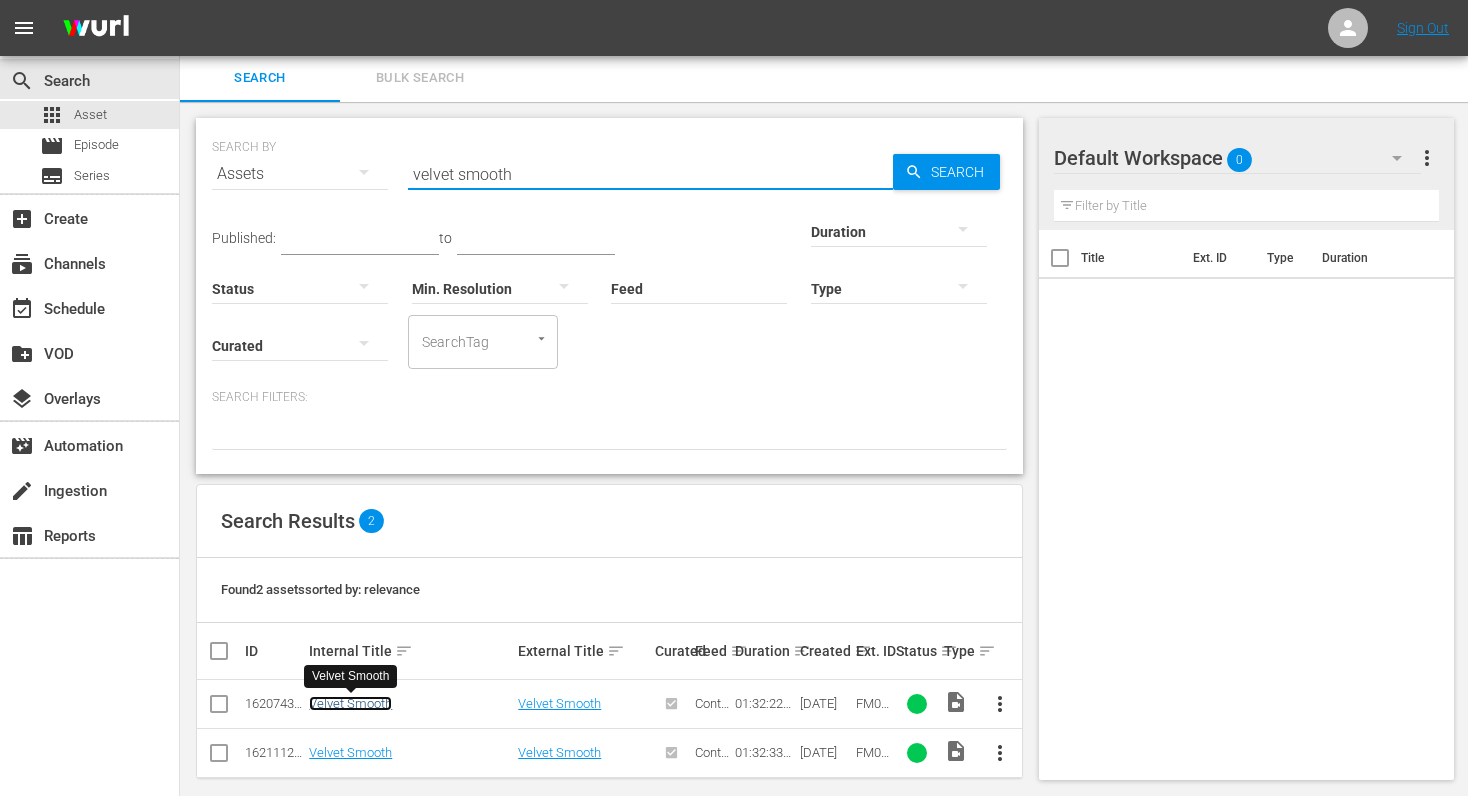 click on "Velvet Smooth" at bounding box center [350, 703] 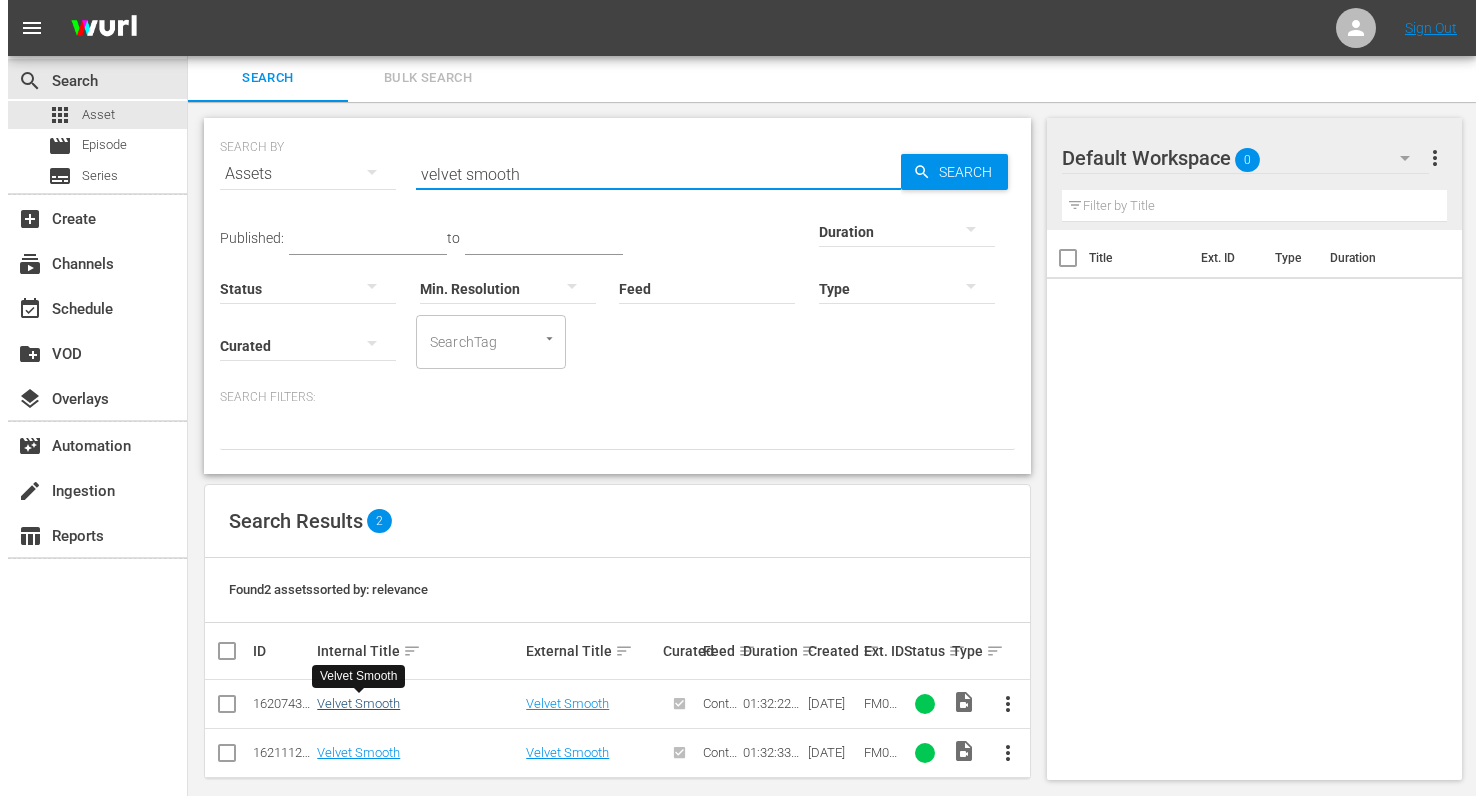 scroll, scrollTop: 0, scrollLeft: 0, axis: both 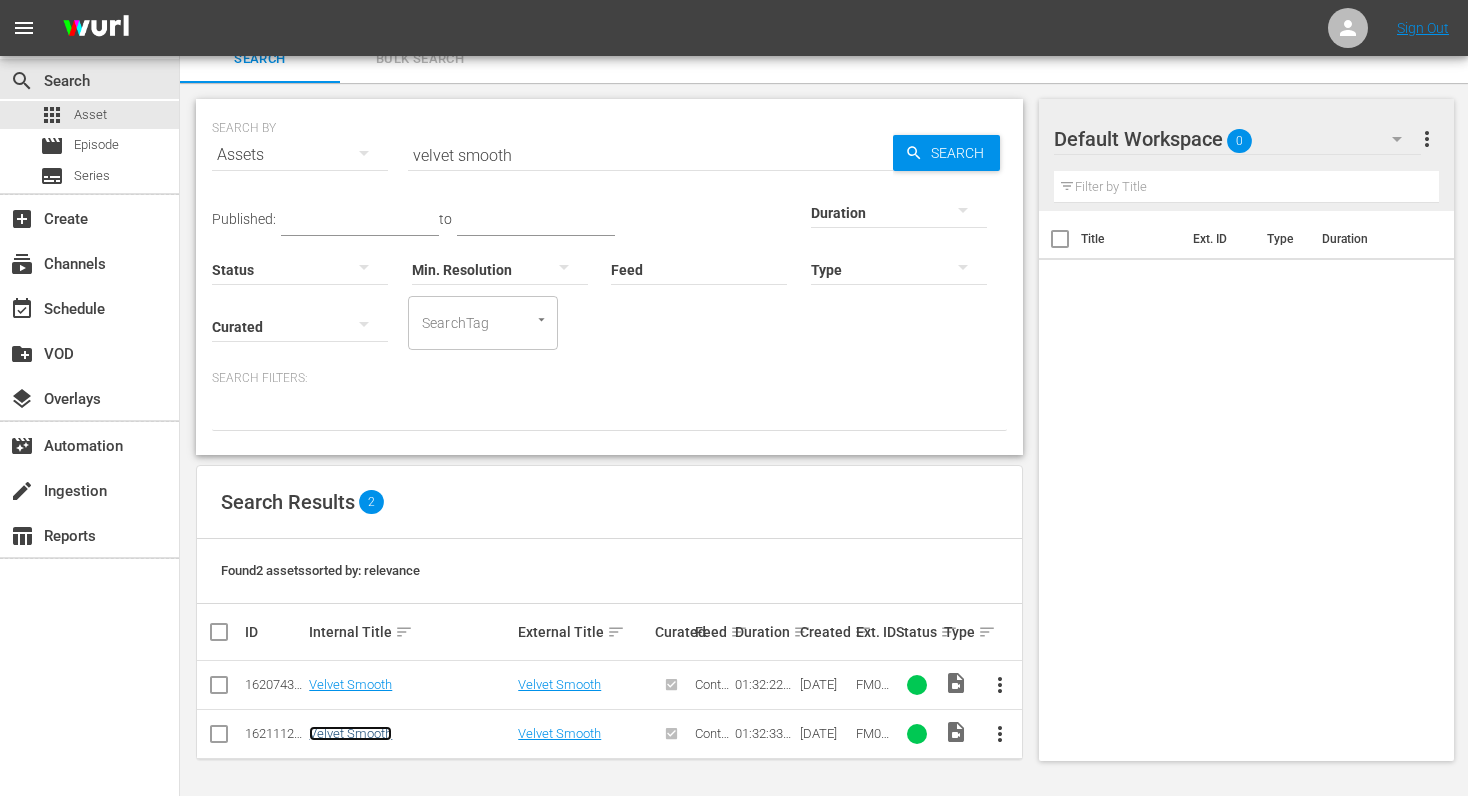 click on "Velvet Smooth" at bounding box center (350, 733) 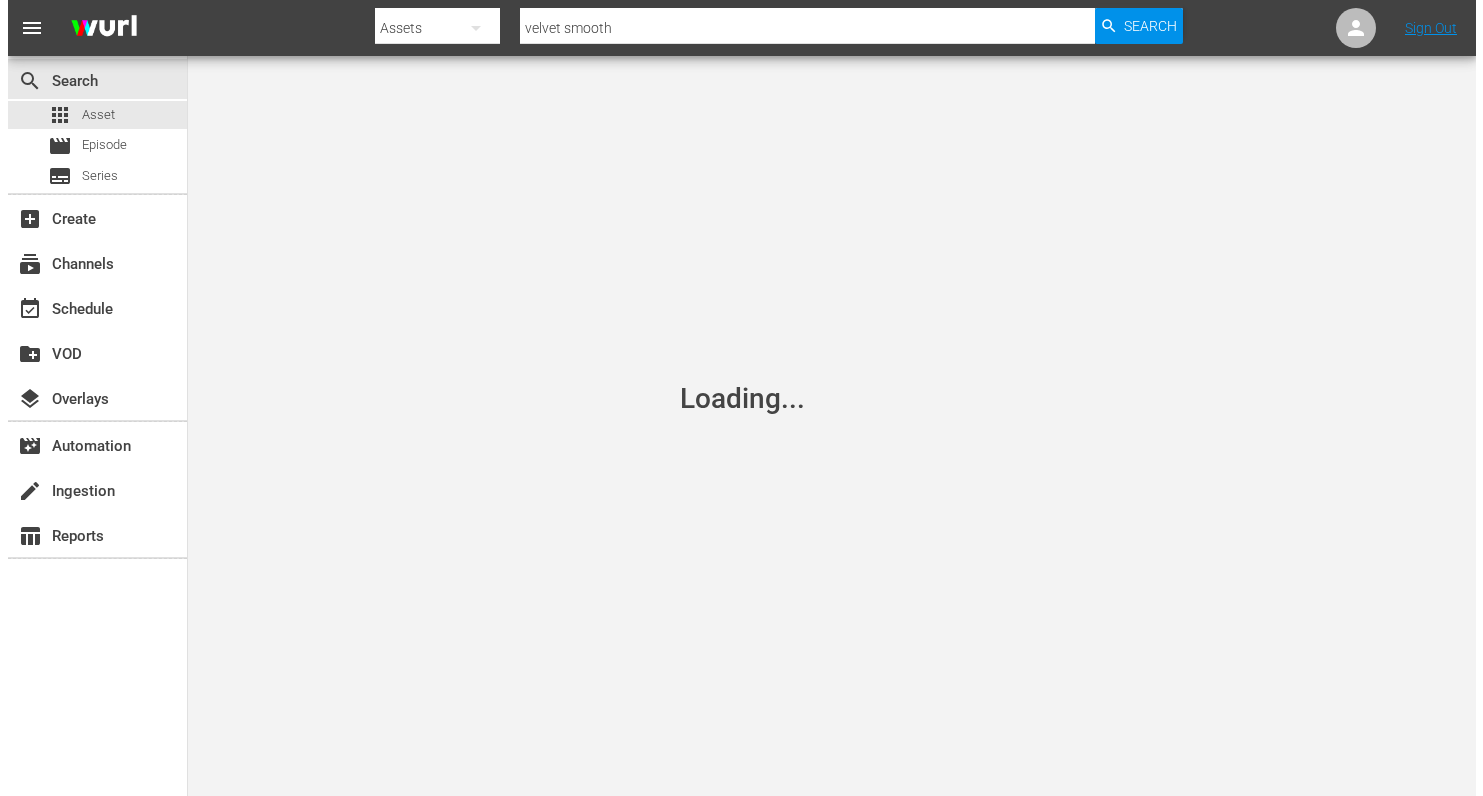 scroll, scrollTop: 0, scrollLeft: 0, axis: both 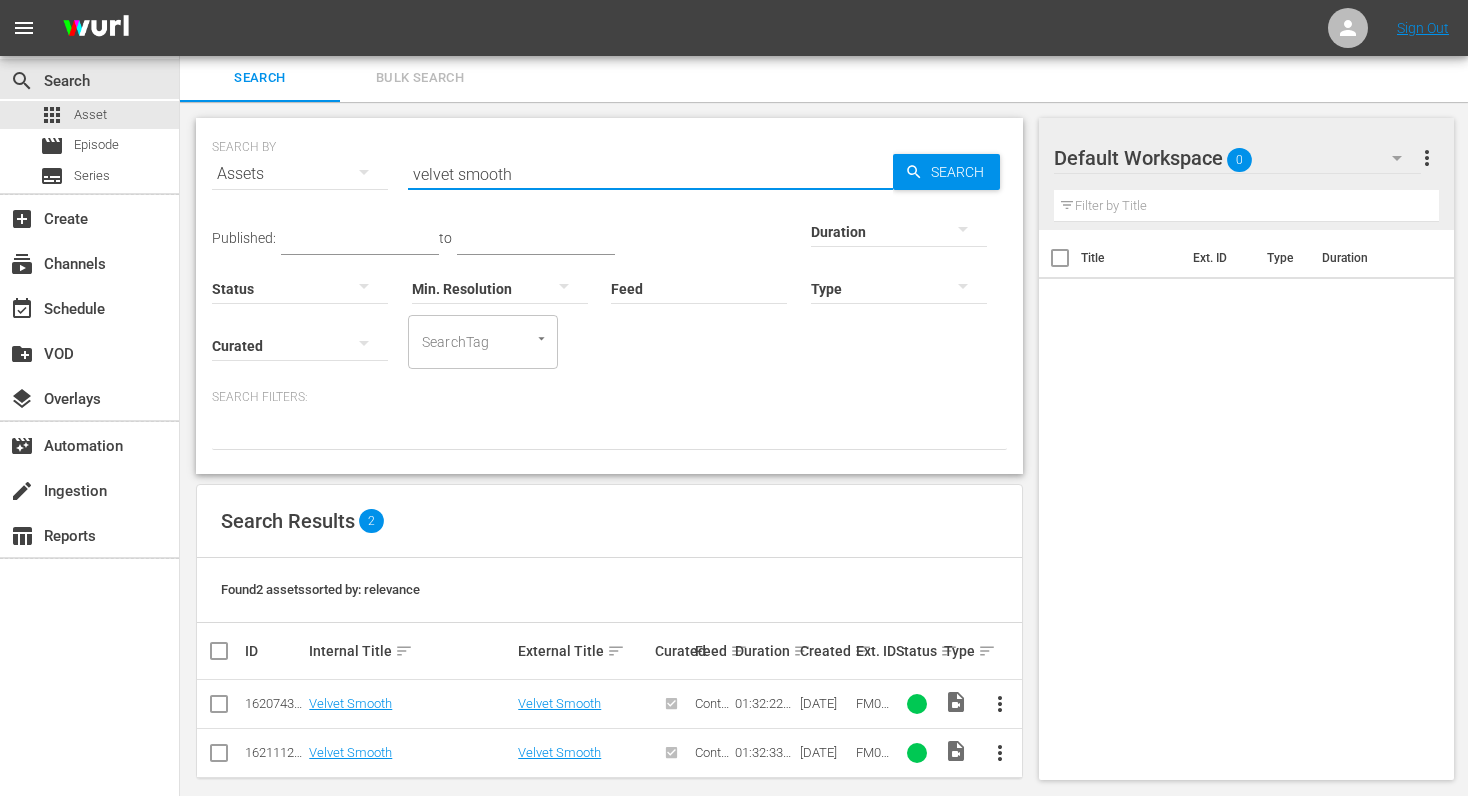 drag, startPoint x: 554, startPoint y: 180, endPoint x: 358, endPoint y: 160, distance: 197.01776 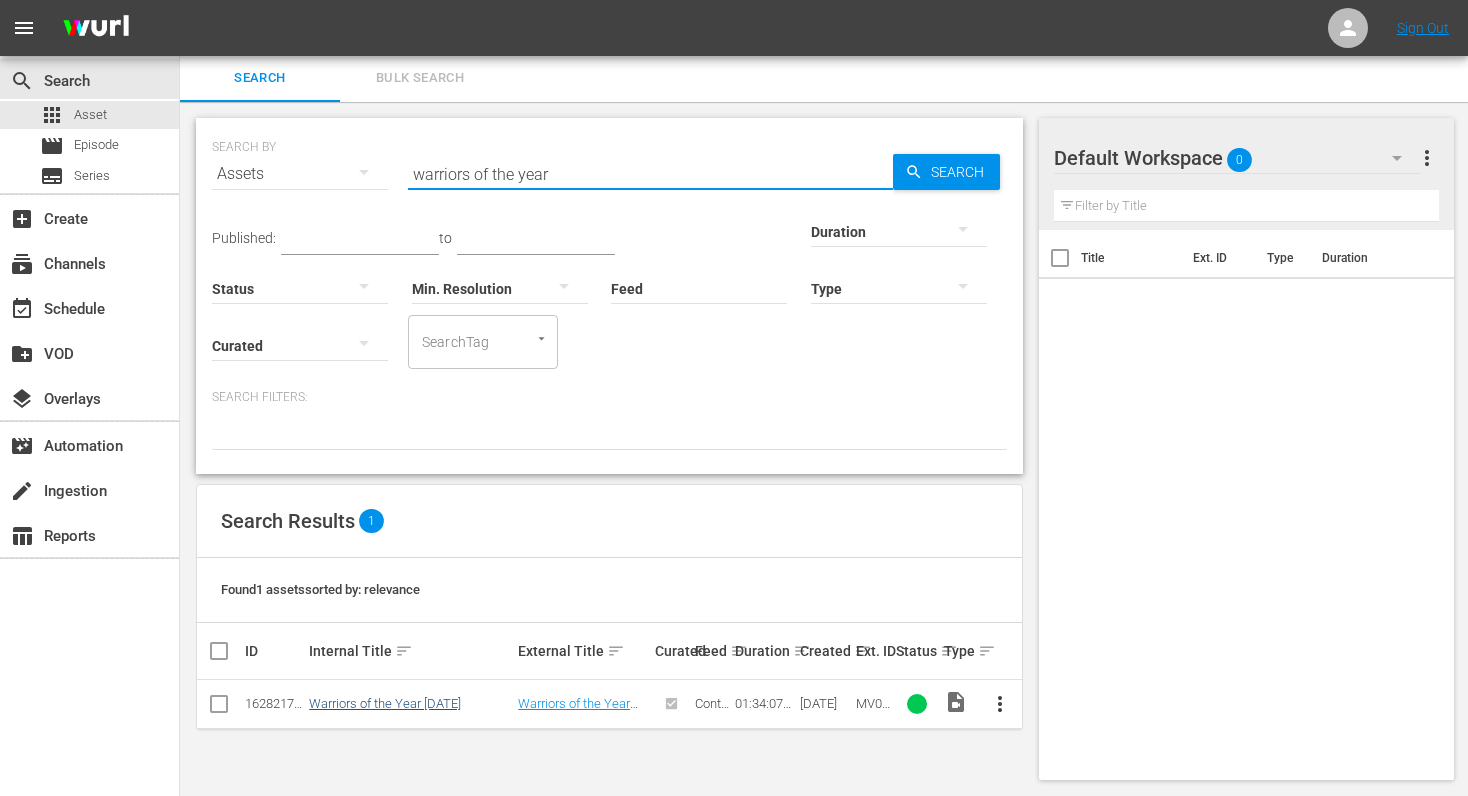 type on "warriors of the year" 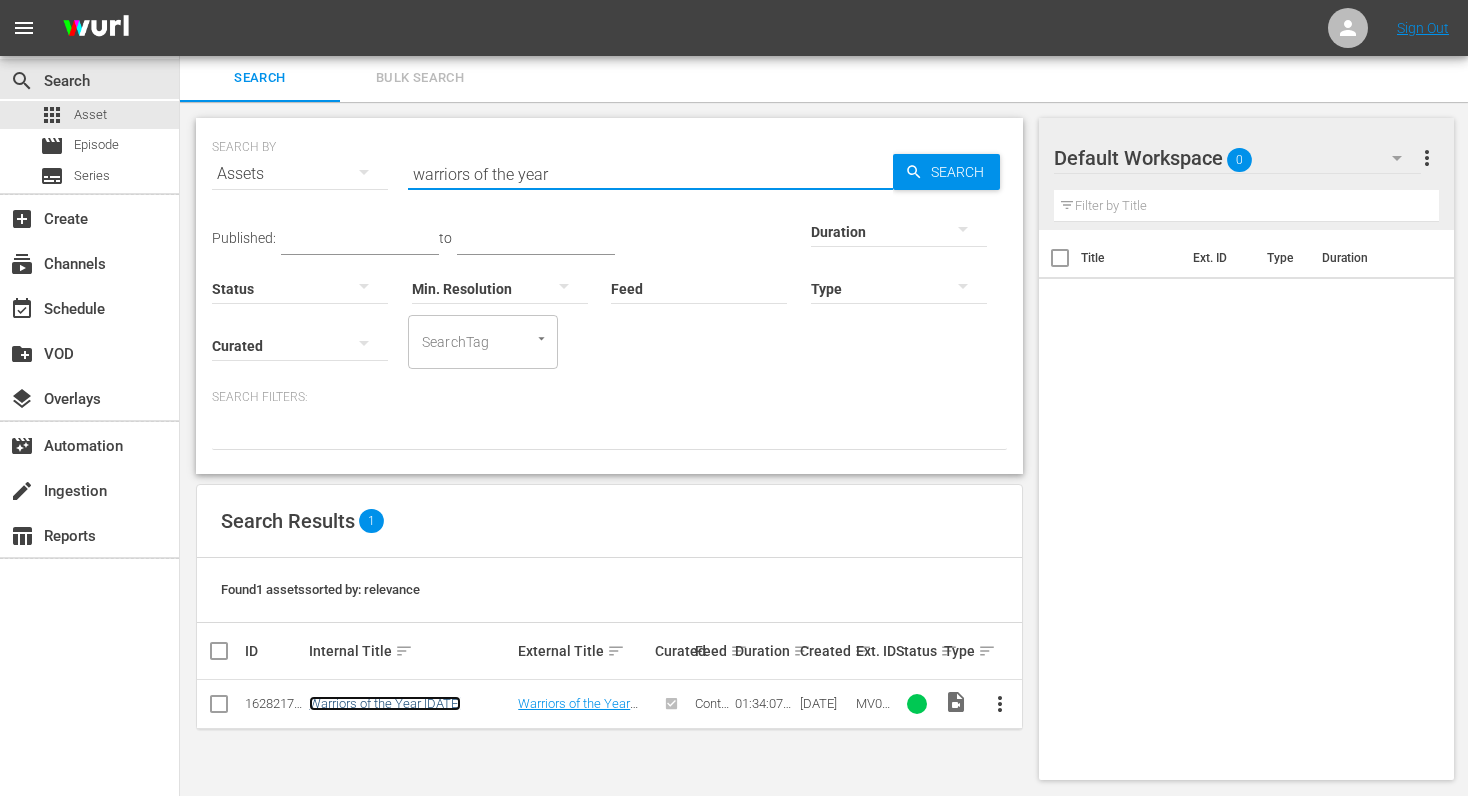click on "Warriors of the Year [DATE]" at bounding box center [385, 703] 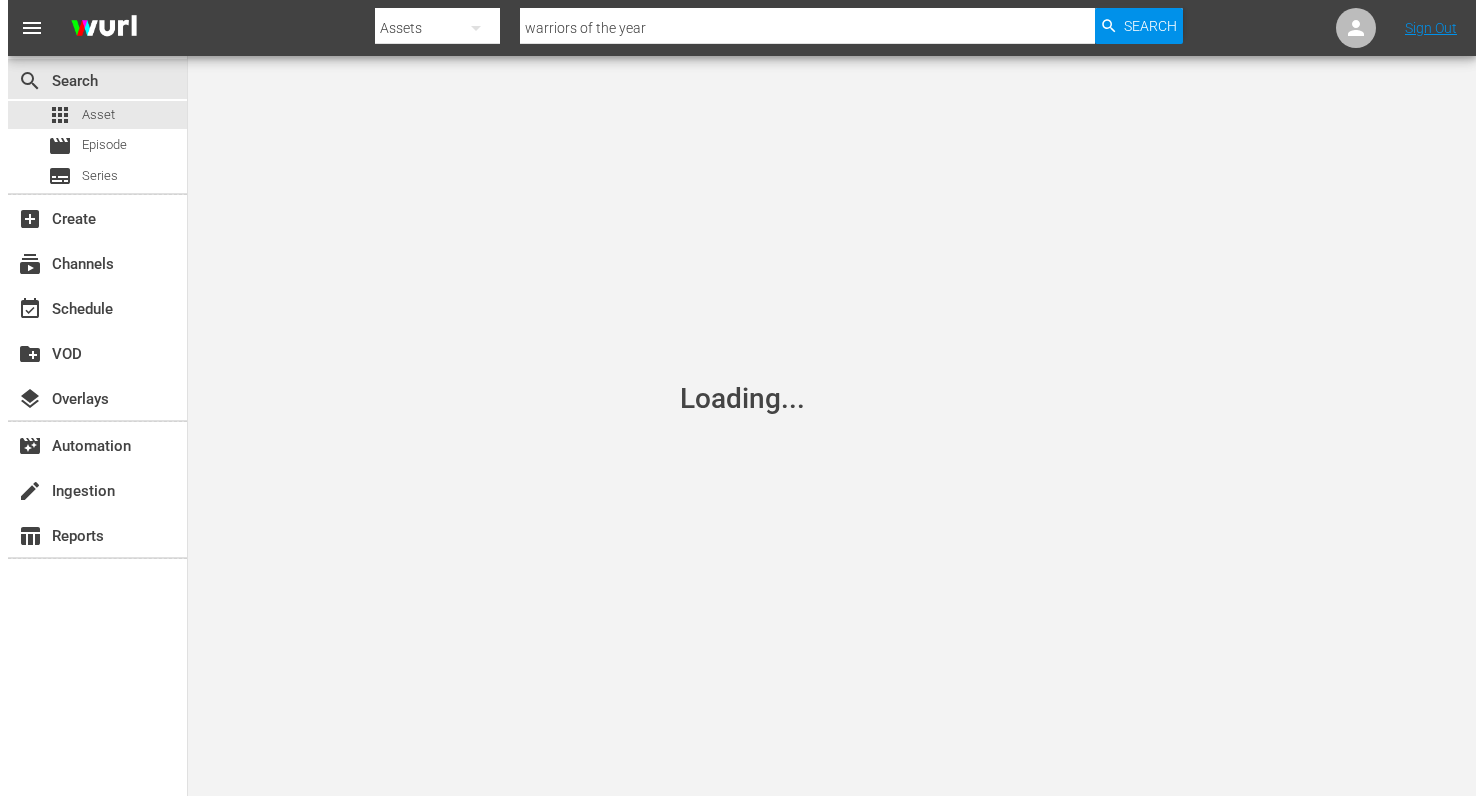 scroll, scrollTop: 0, scrollLeft: 0, axis: both 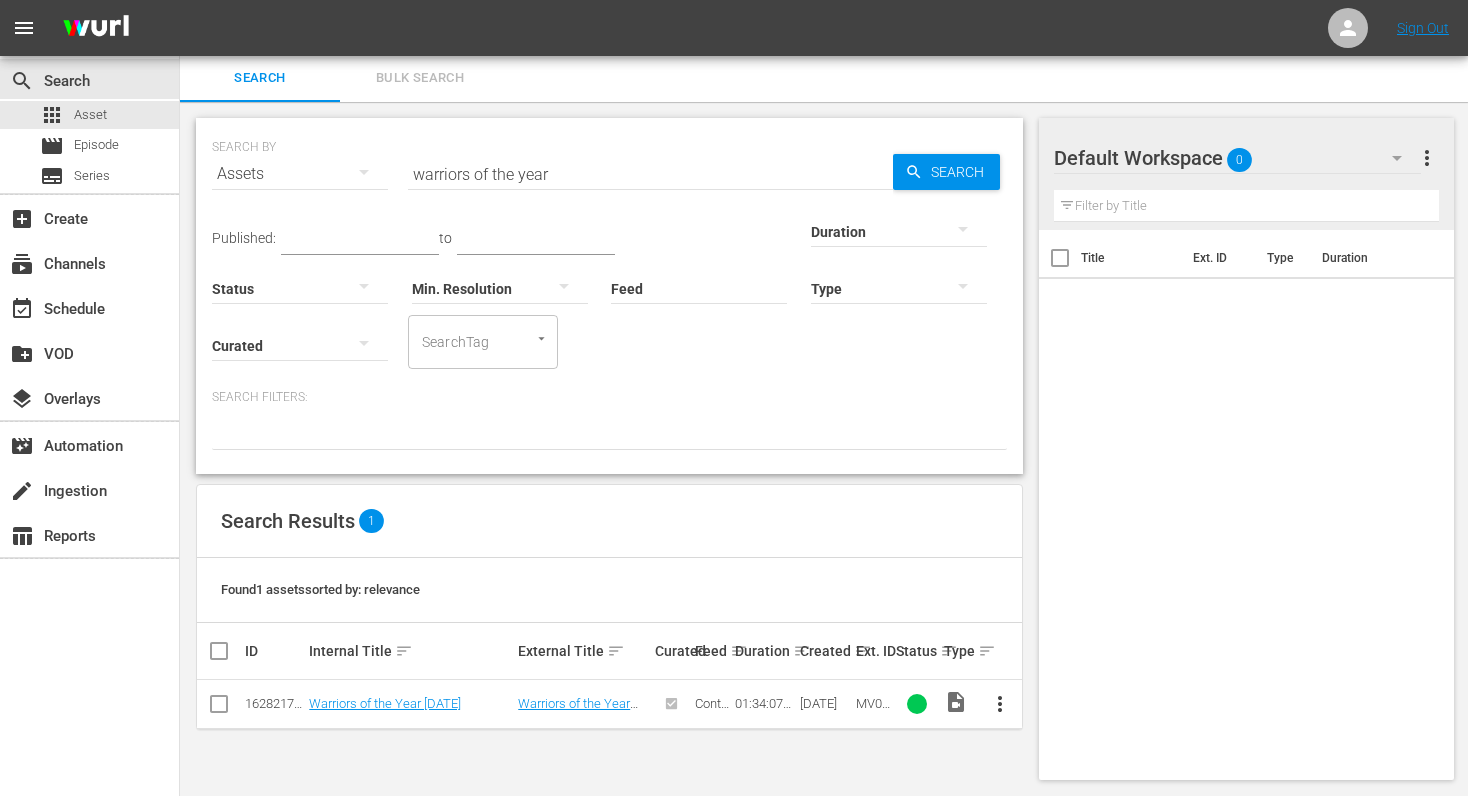 click on "warriors of the year" at bounding box center (650, 174) 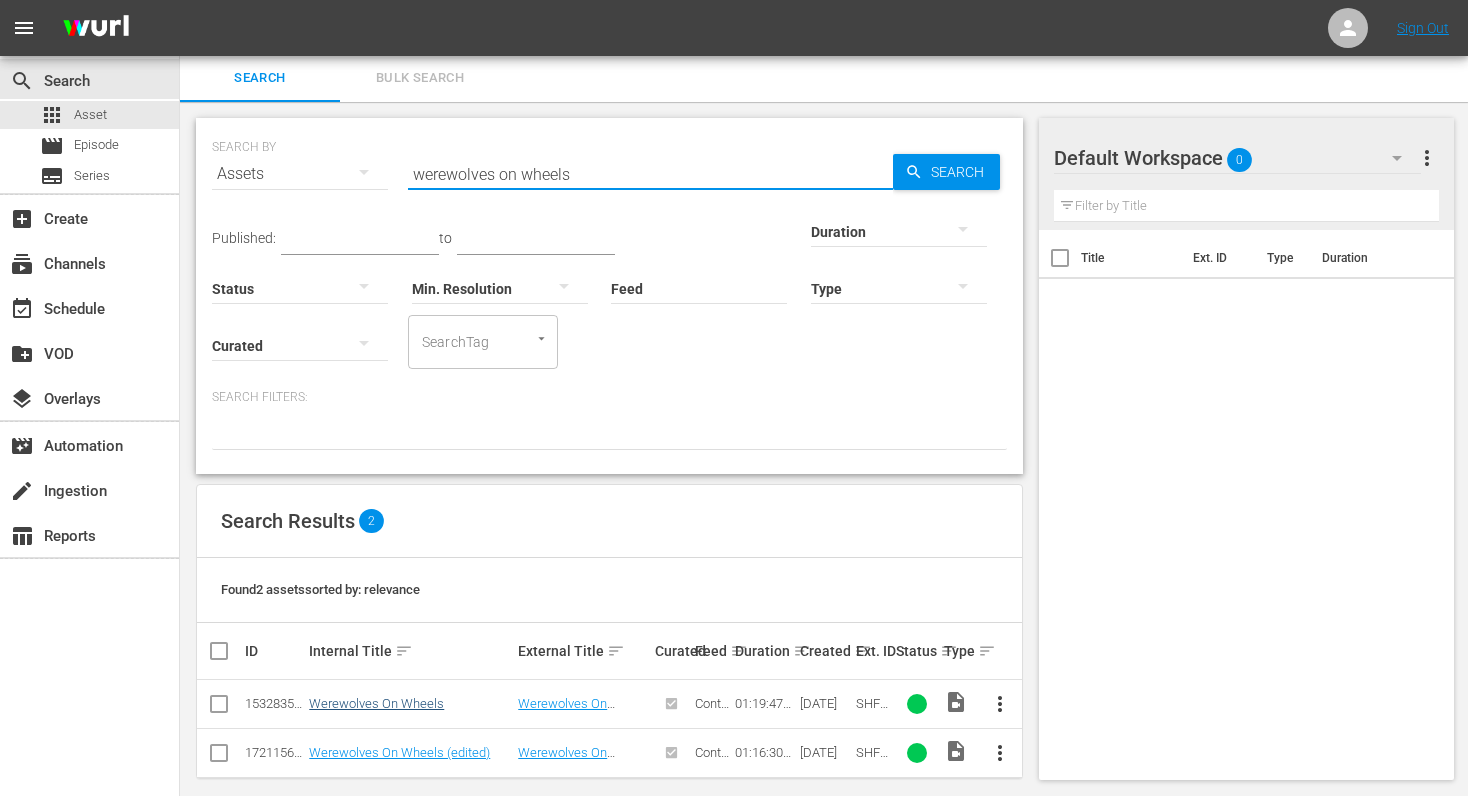 type on "werewolves on wheels" 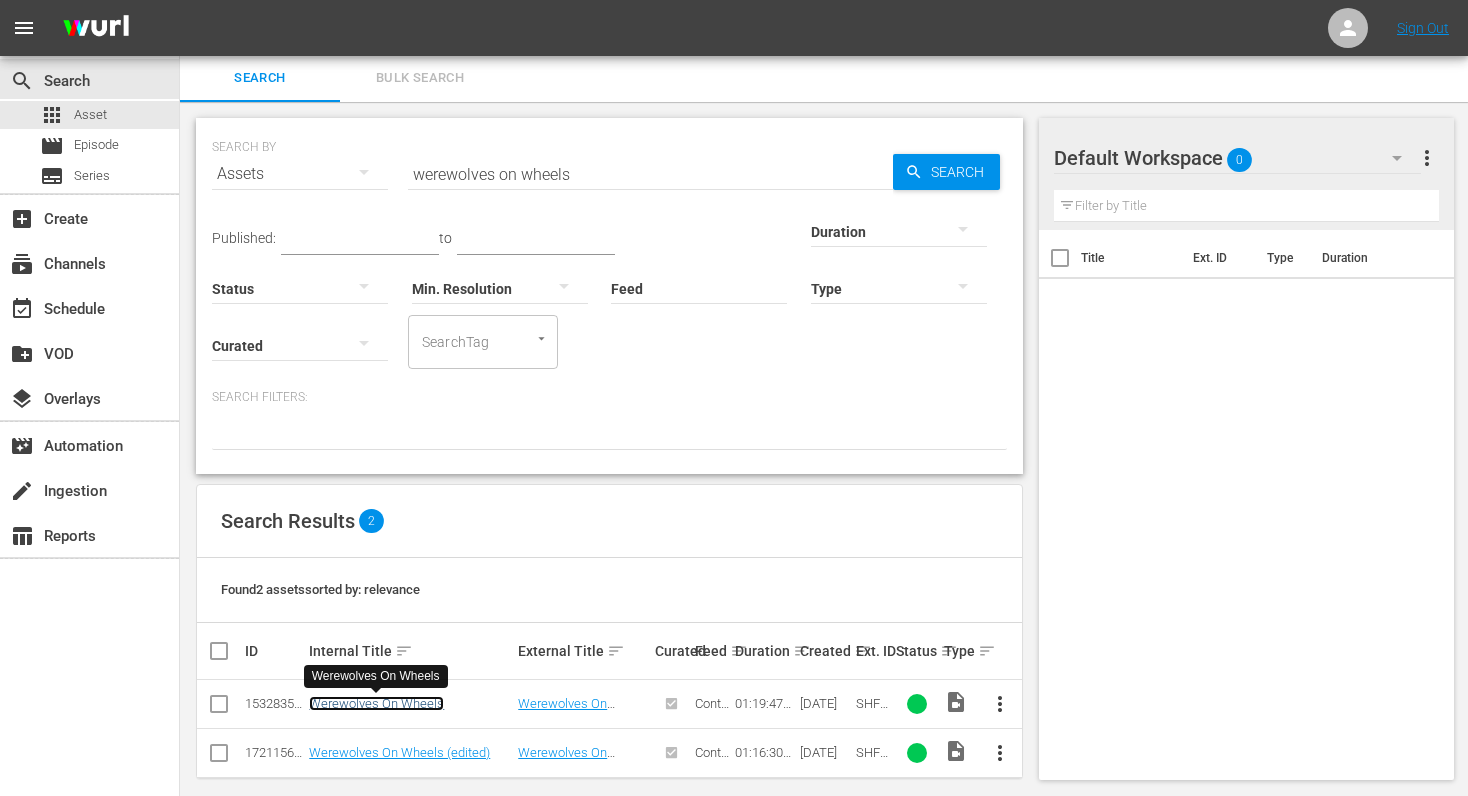 click on "Werewolves On Wheels" at bounding box center (376, 703) 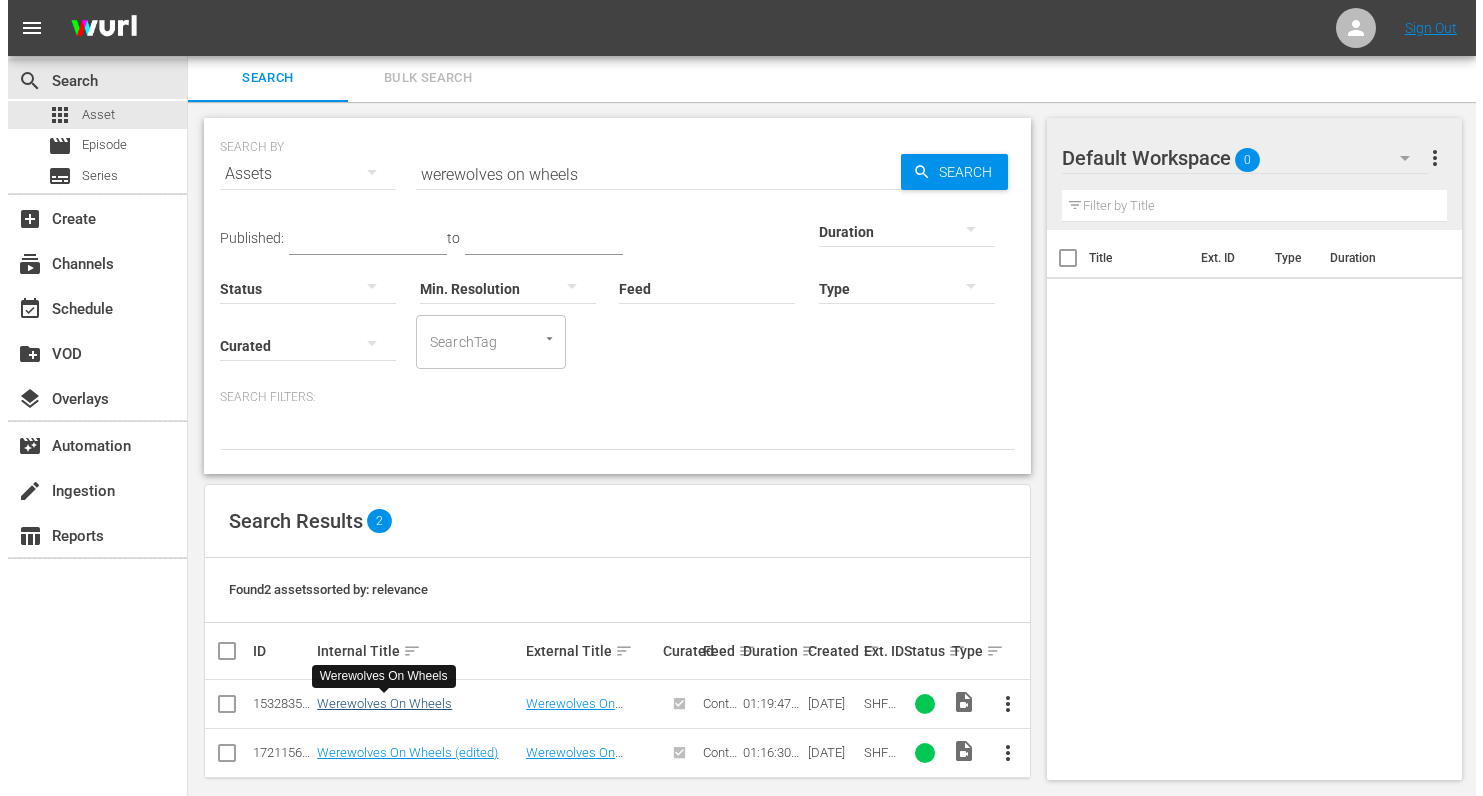 scroll, scrollTop: 0, scrollLeft: 0, axis: both 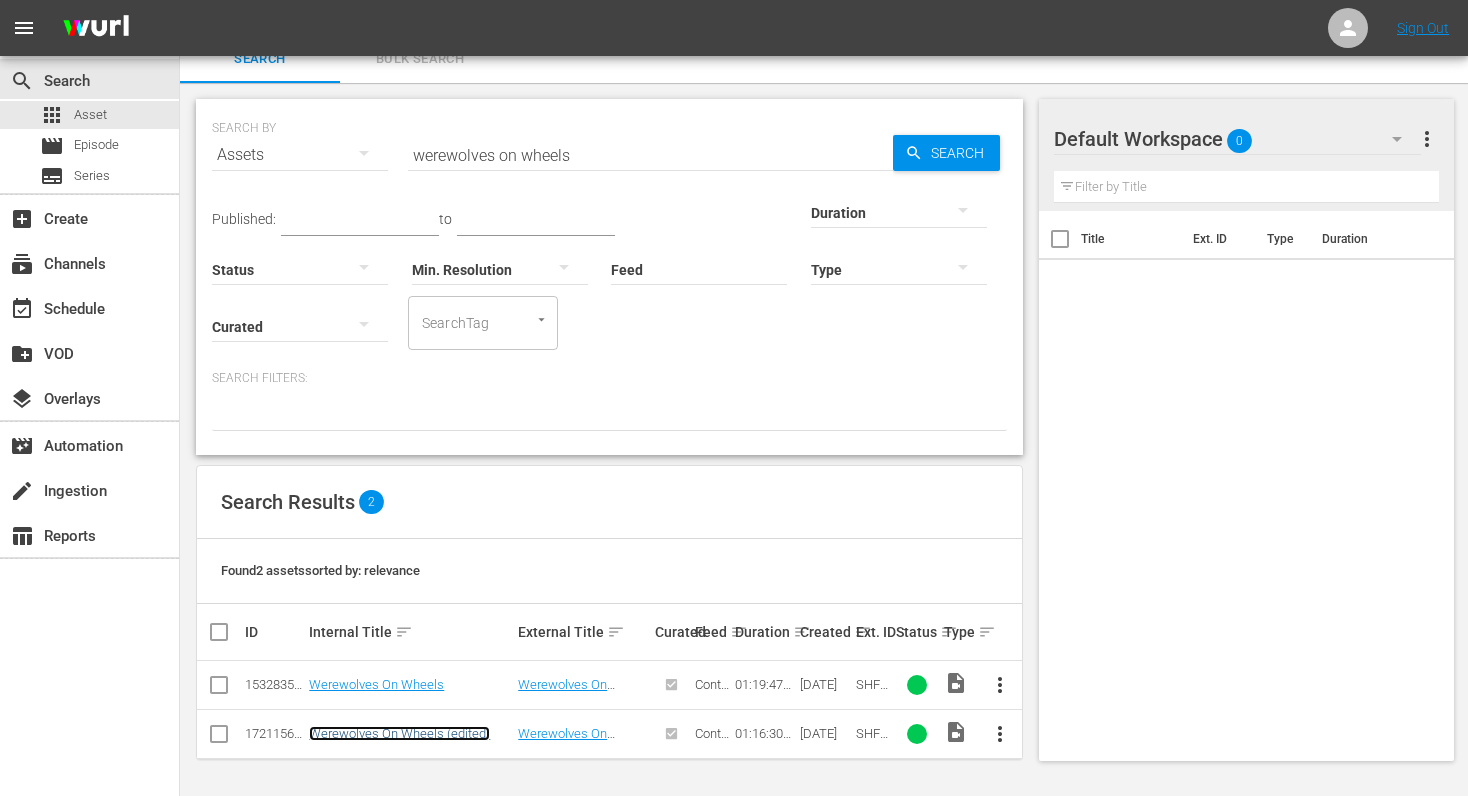 click on "Werewolves On Wheels (edited)" at bounding box center [399, 733] 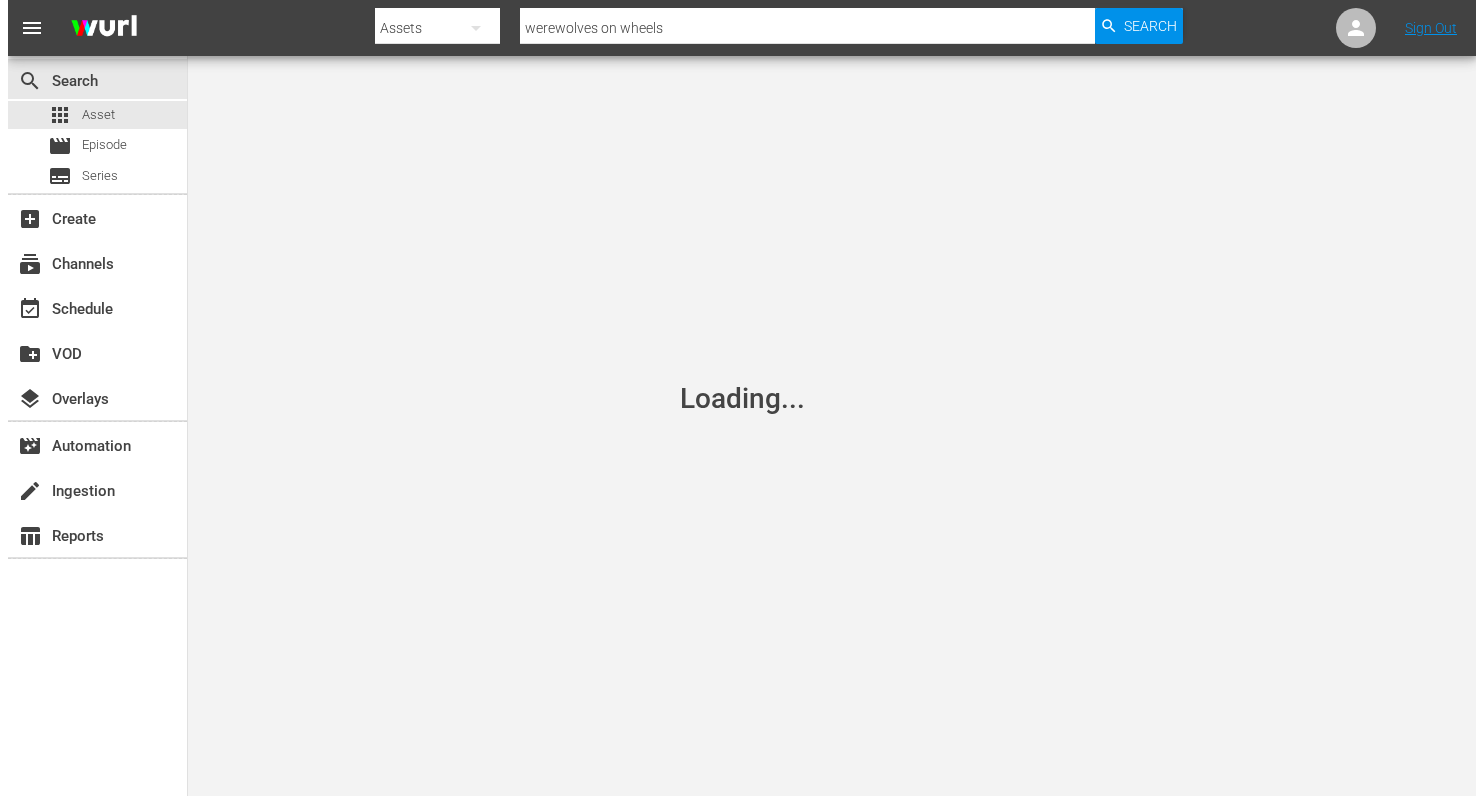 scroll, scrollTop: 0, scrollLeft: 0, axis: both 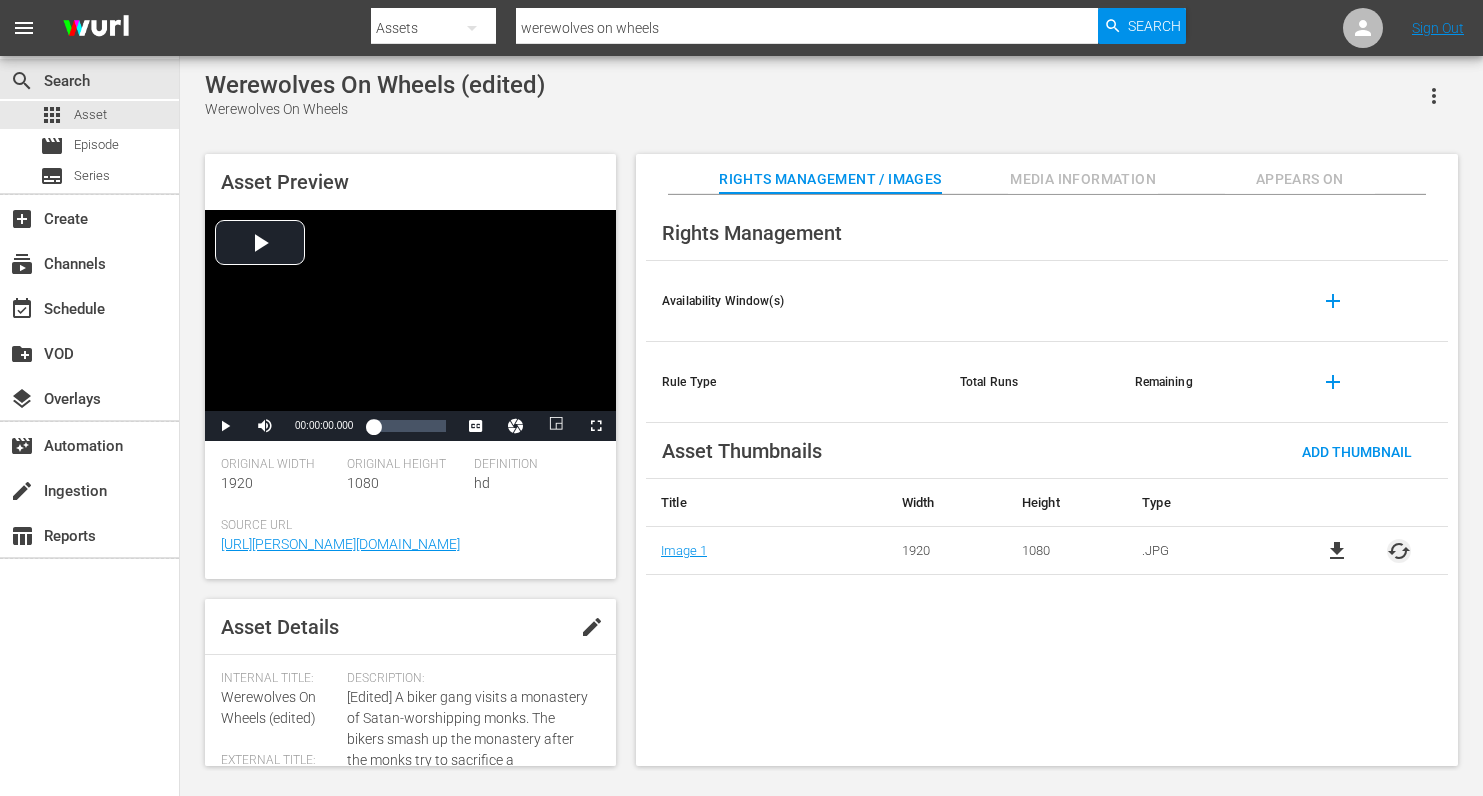 click on "cached" at bounding box center [1399, 551] 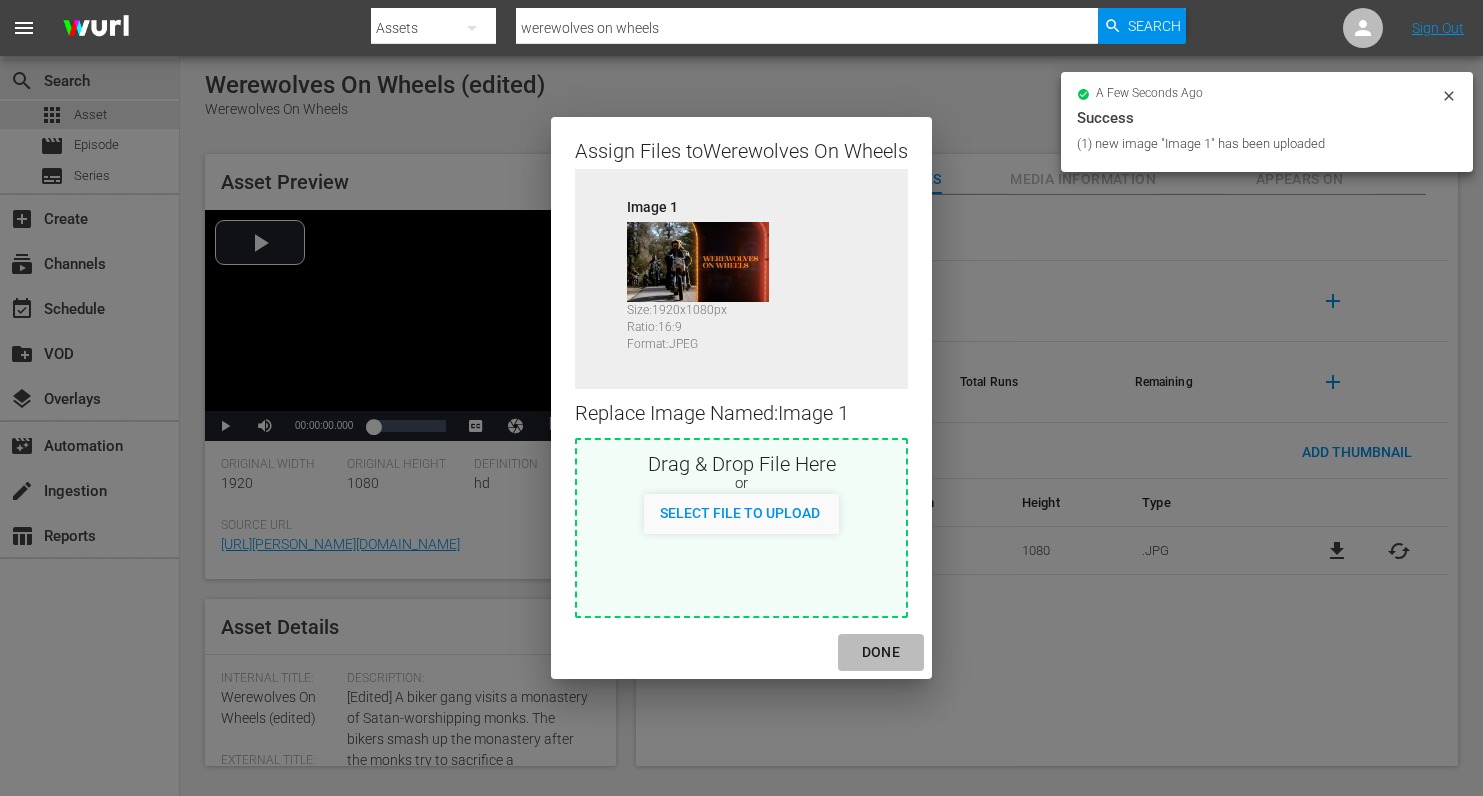 click on "DONE" at bounding box center [881, 652] 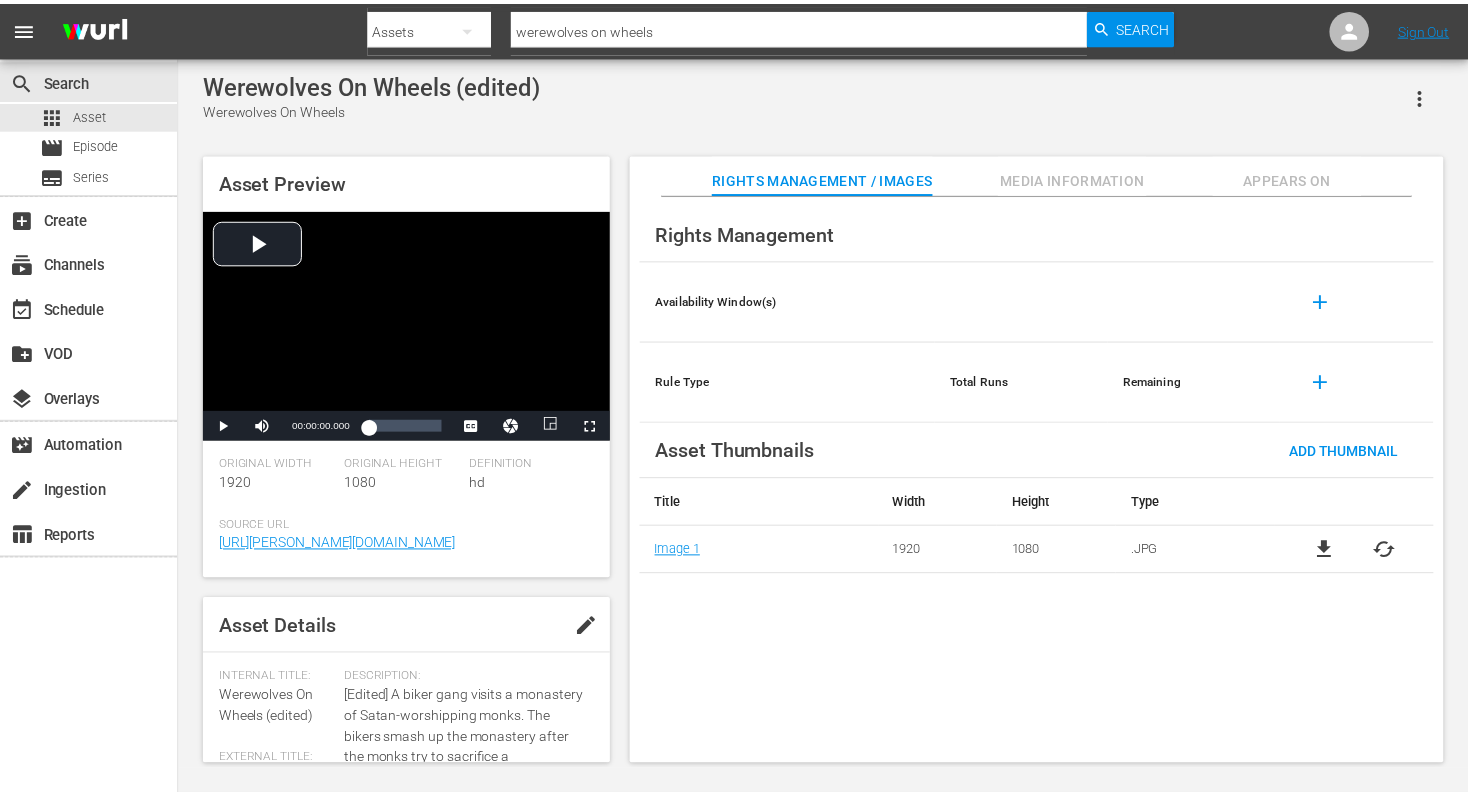 scroll, scrollTop: 2, scrollLeft: 0, axis: vertical 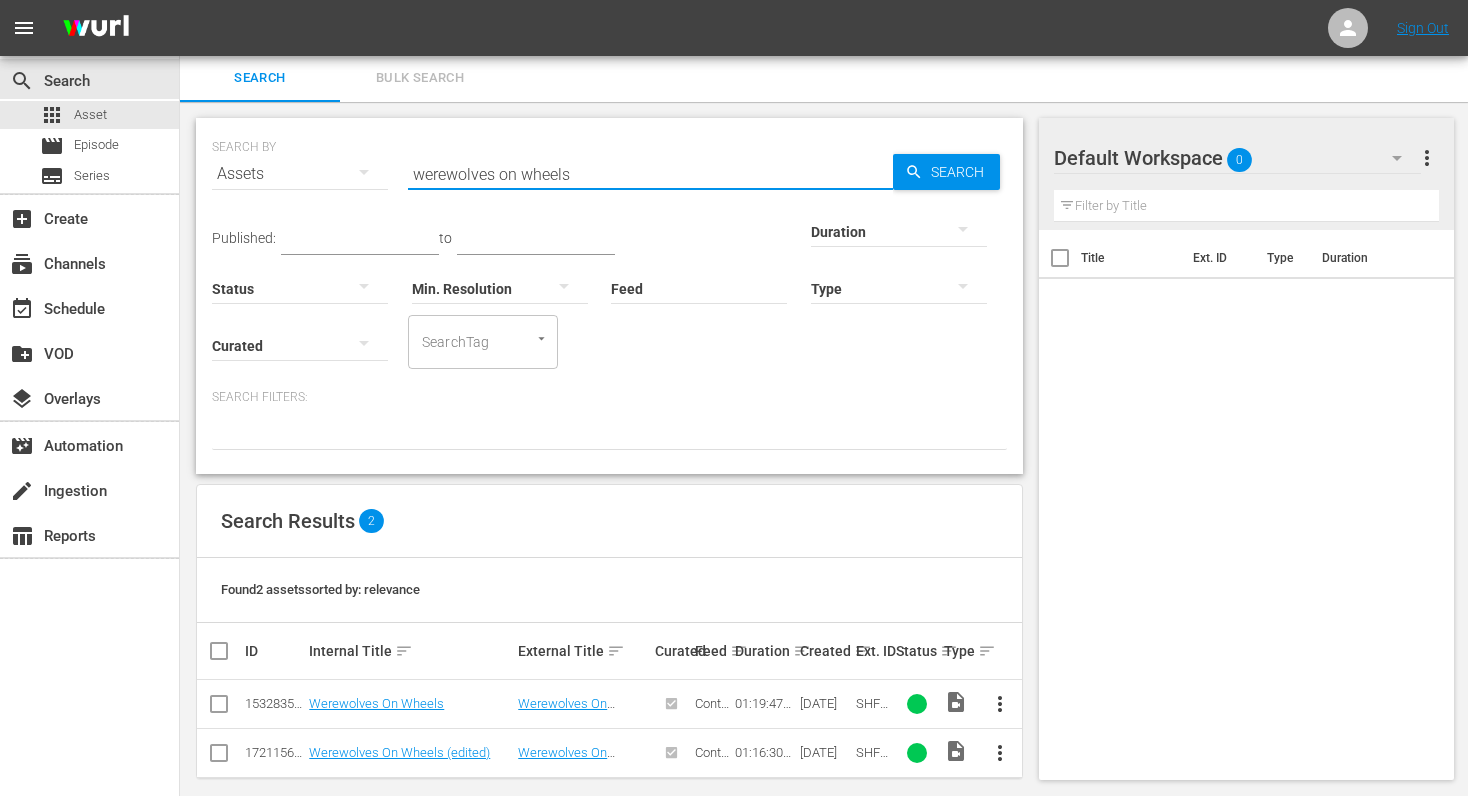 drag, startPoint x: 586, startPoint y: 177, endPoint x: 301, endPoint y: 163, distance: 285.34366 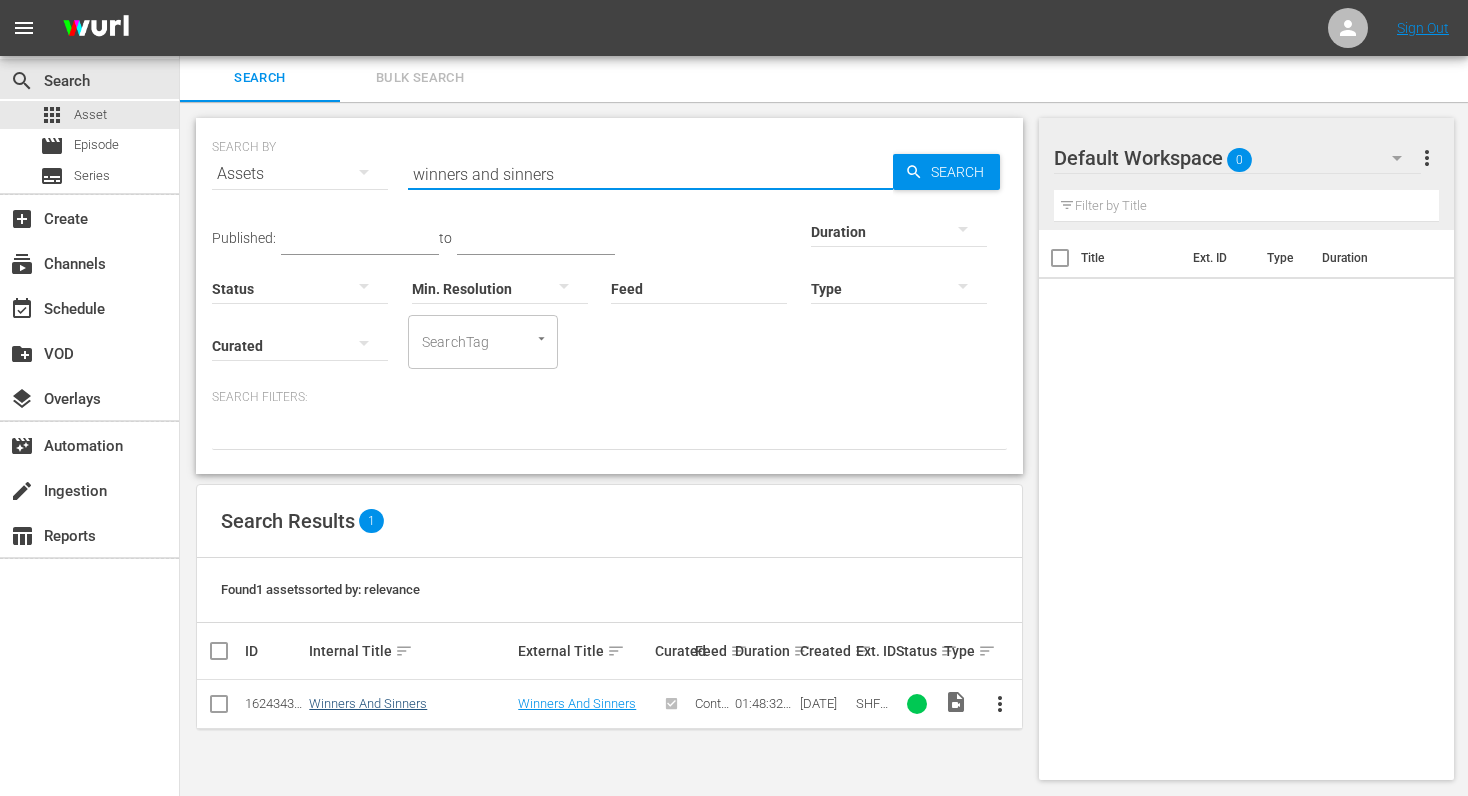 type on "winners and sinners" 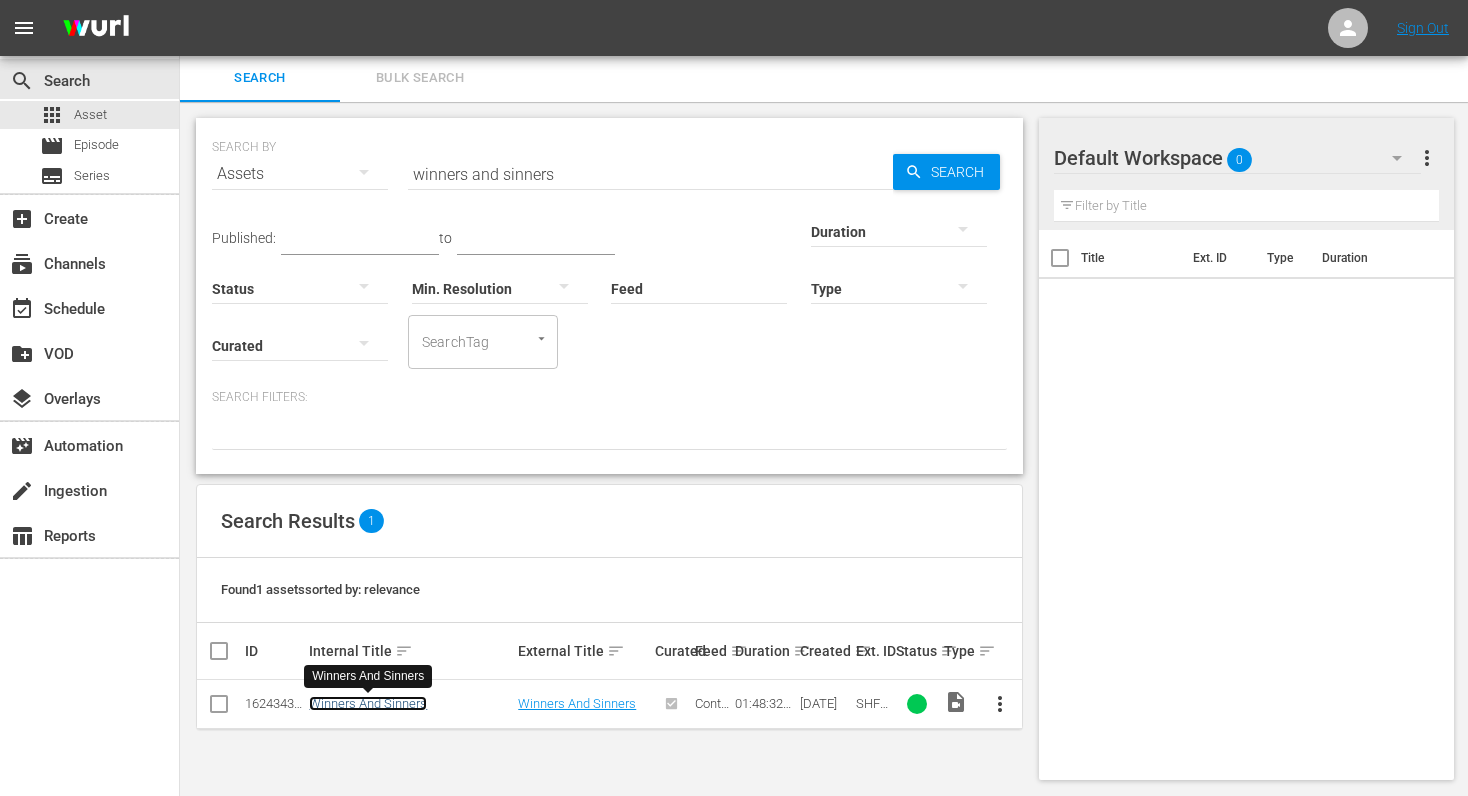 click on "Winners And Sinners" at bounding box center [368, 703] 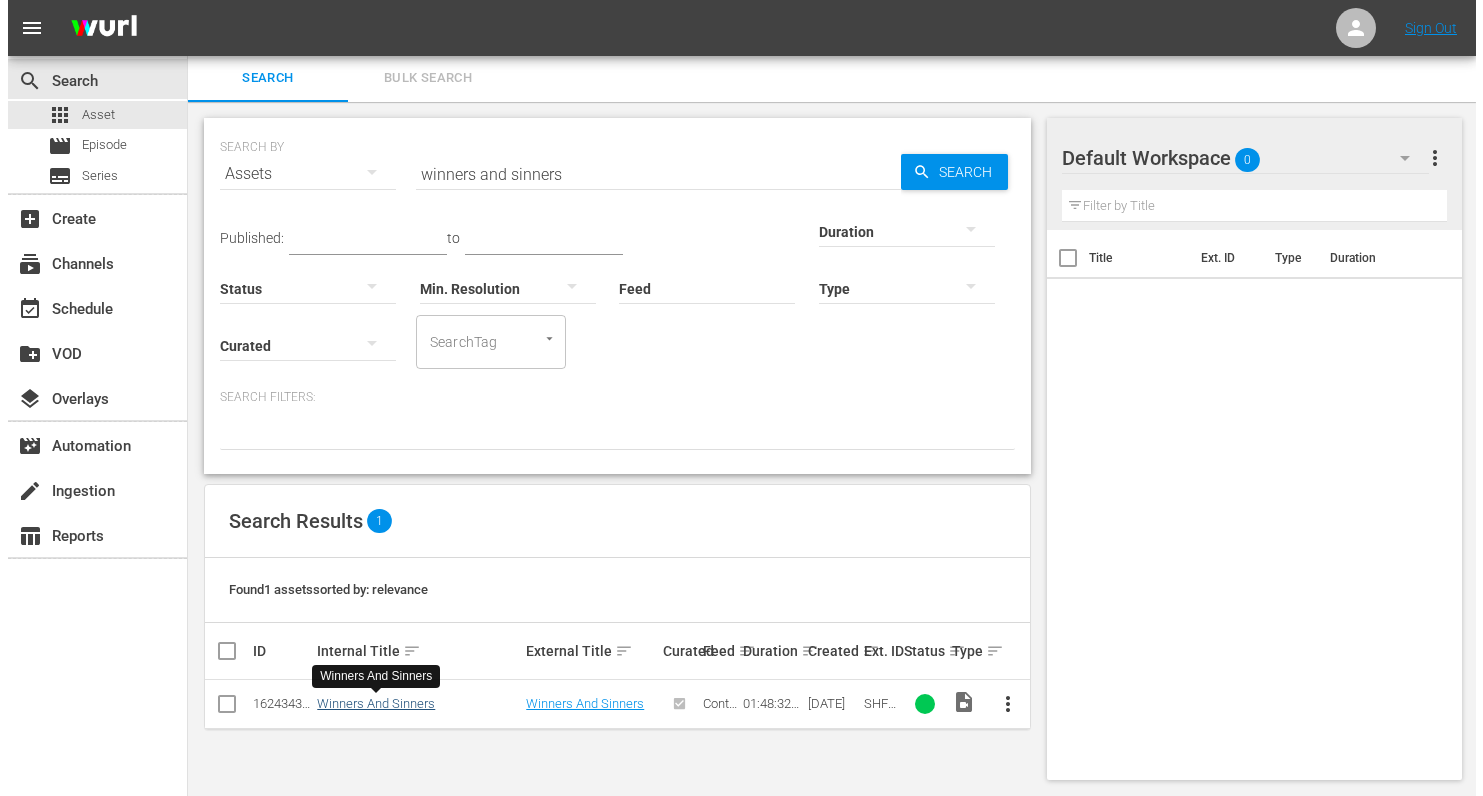 scroll, scrollTop: 0, scrollLeft: 0, axis: both 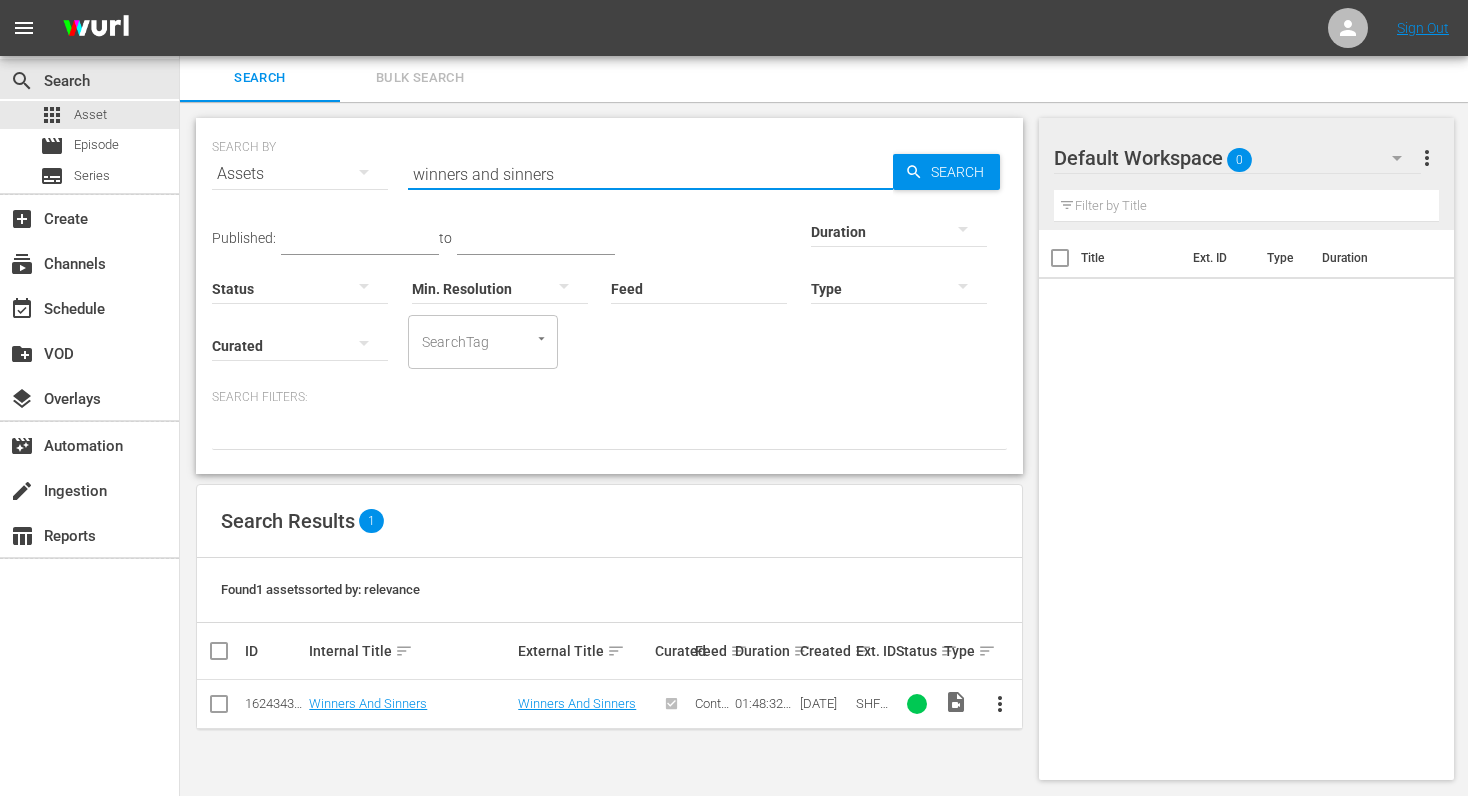 click on "winners and sinners" at bounding box center (650, 174) 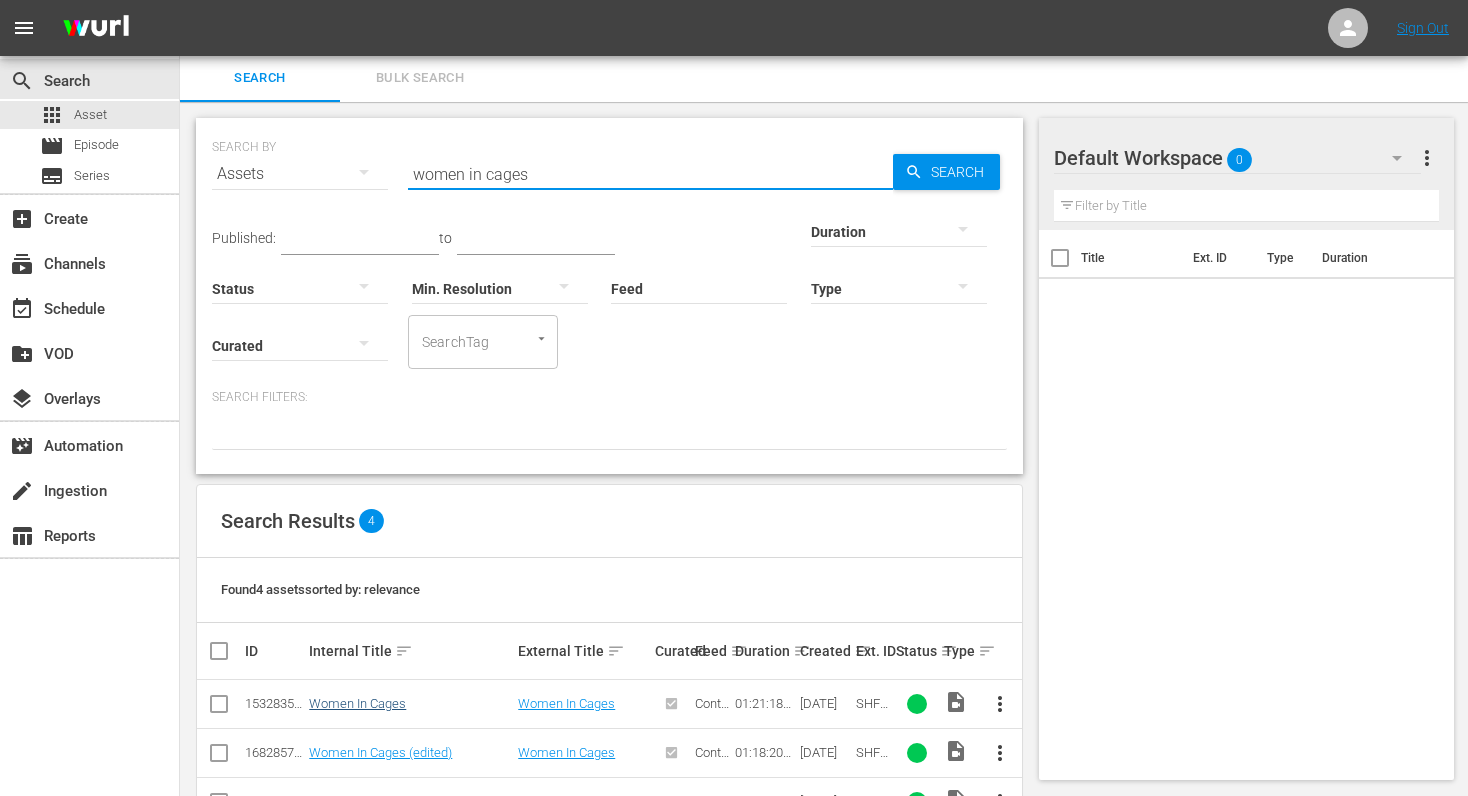 type on "women in cages" 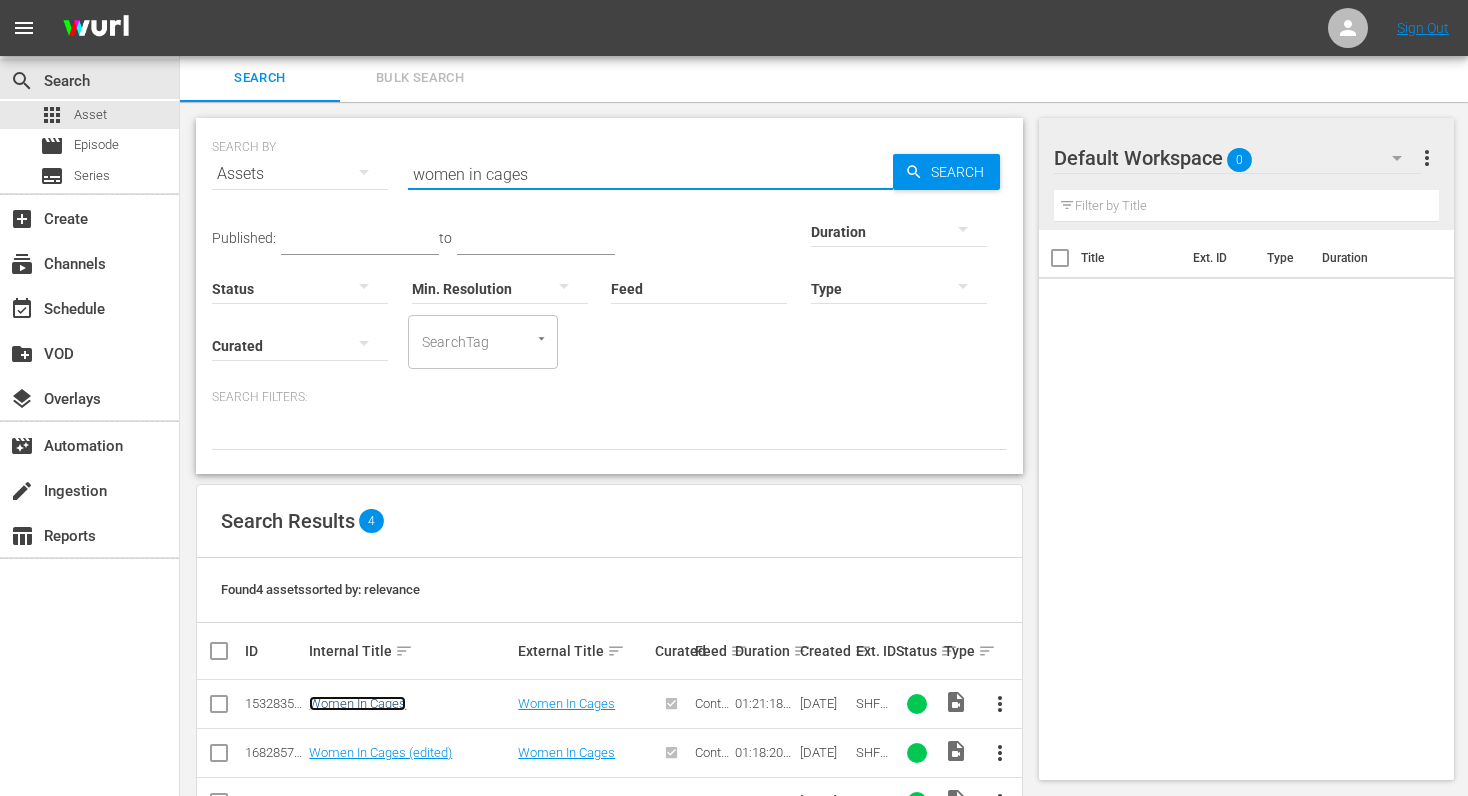 click on "Women In Cages" at bounding box center [357, 703] 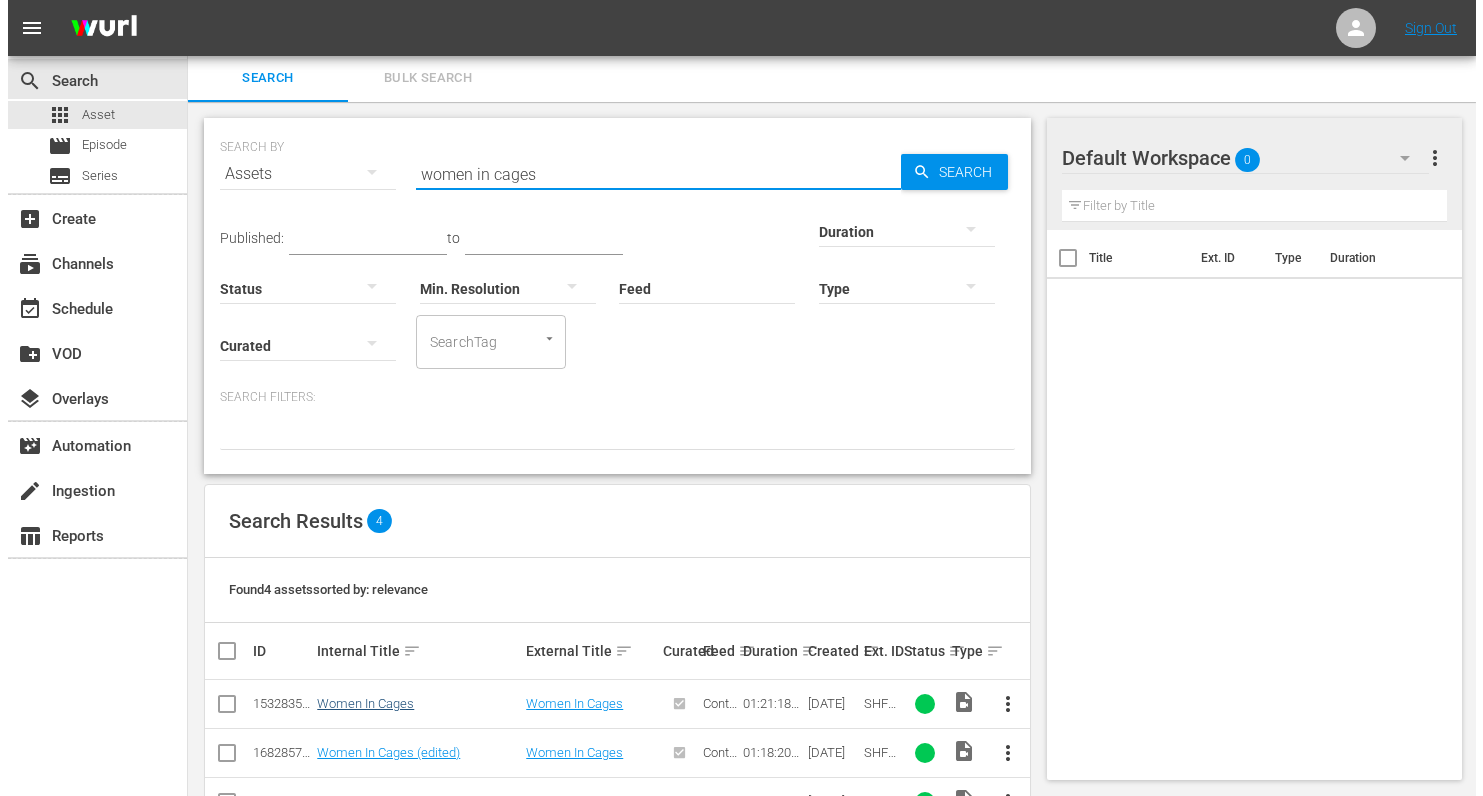 scroll, scrollTop: 0, scrollLeft: 0, axis: both 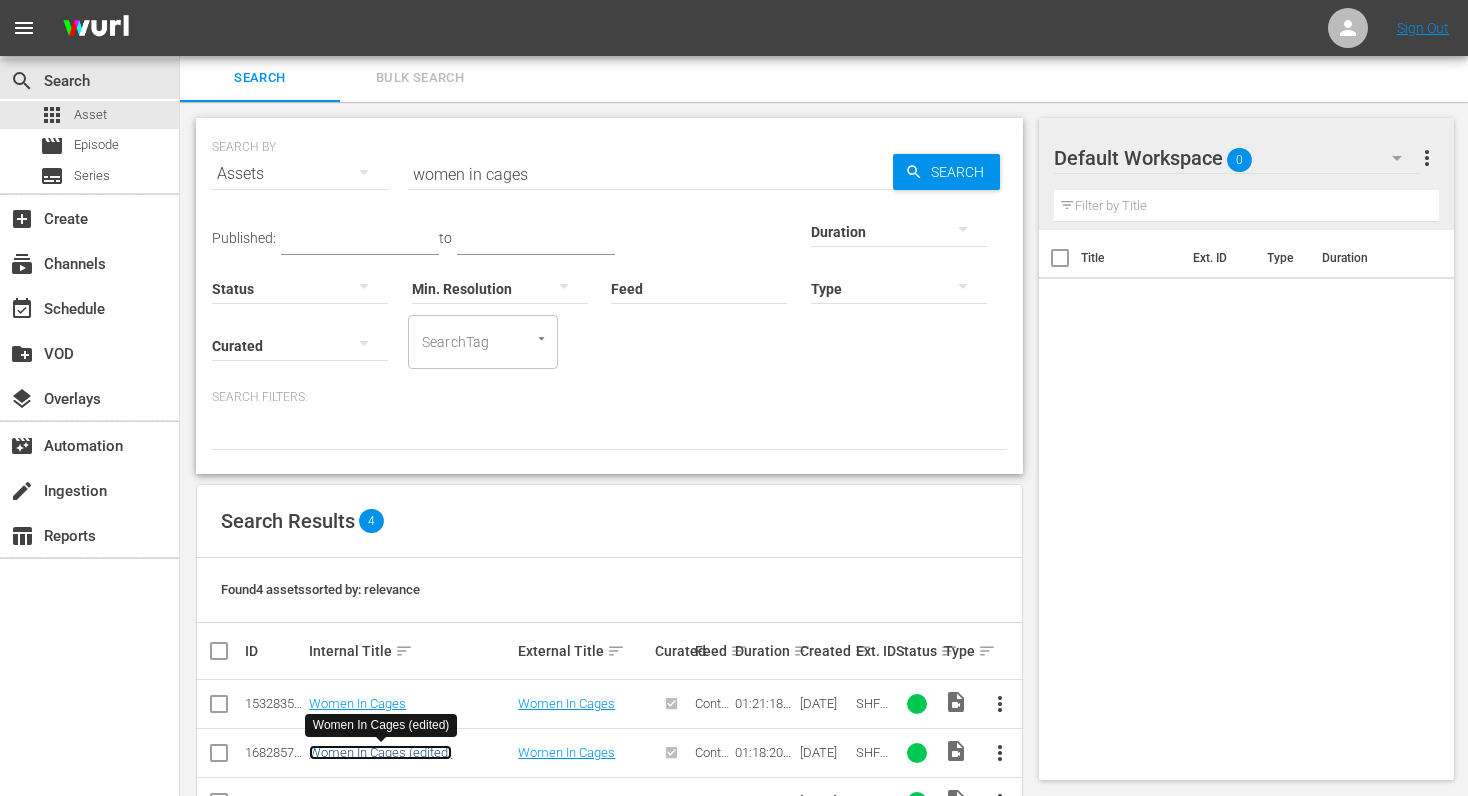 click on "Women In Cages (edited)" at bounding box center (380, 752) 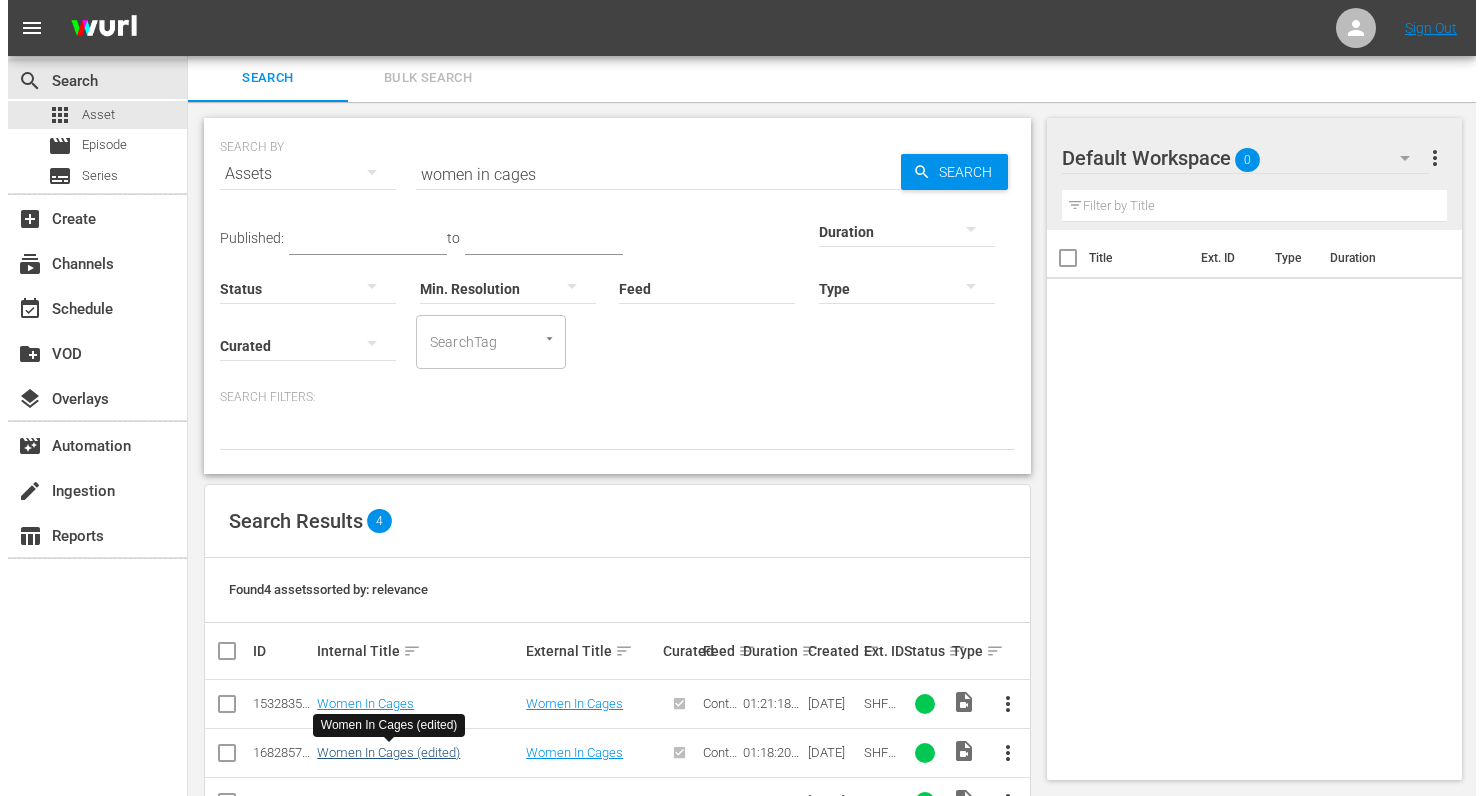 scroll, scrollTop: 0, scrollLeft: 0, axis: both 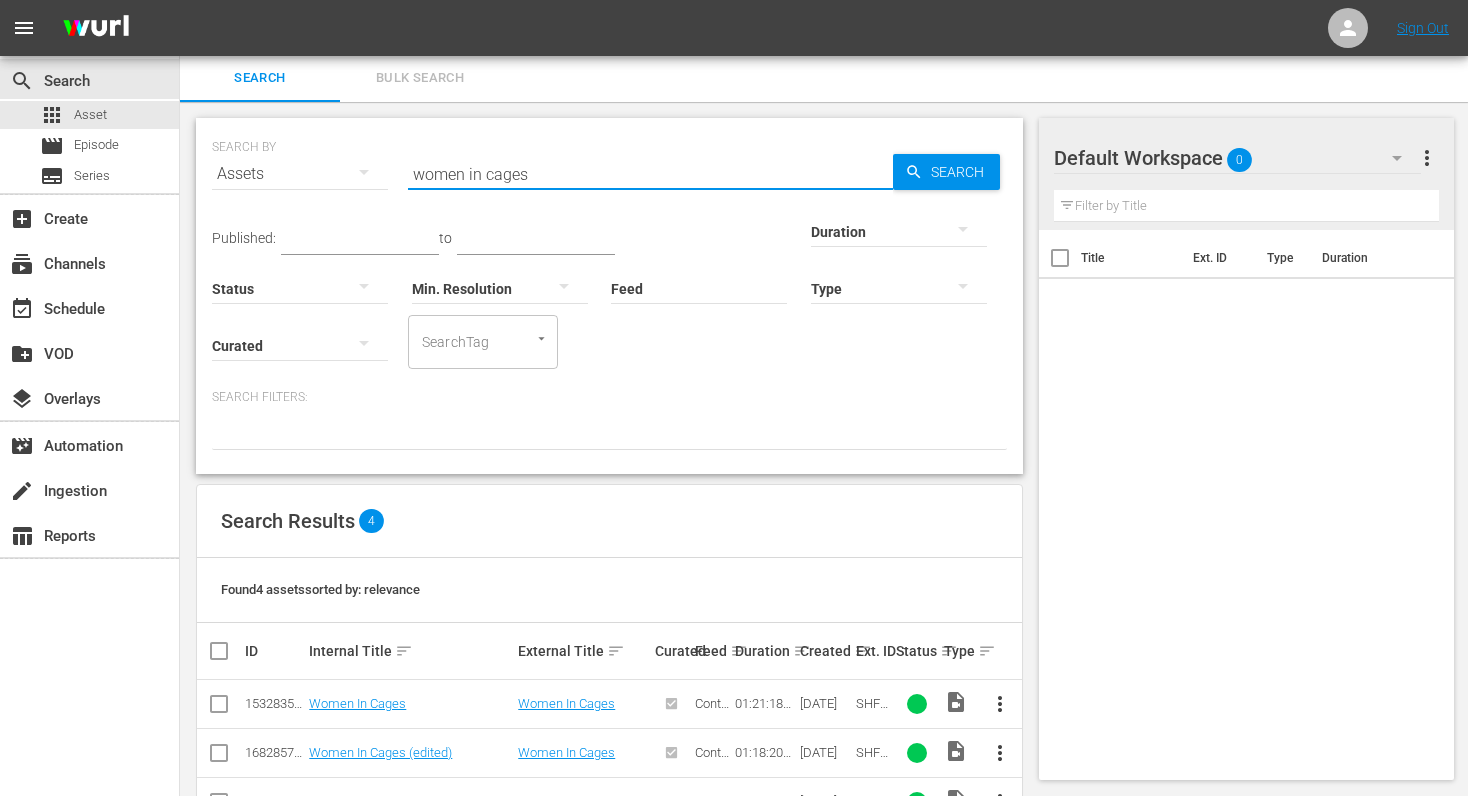 drag, startPoint x: 564, startPoint y: 176, endPoint x: 251, endPoint y: 155, distance: 313.70367 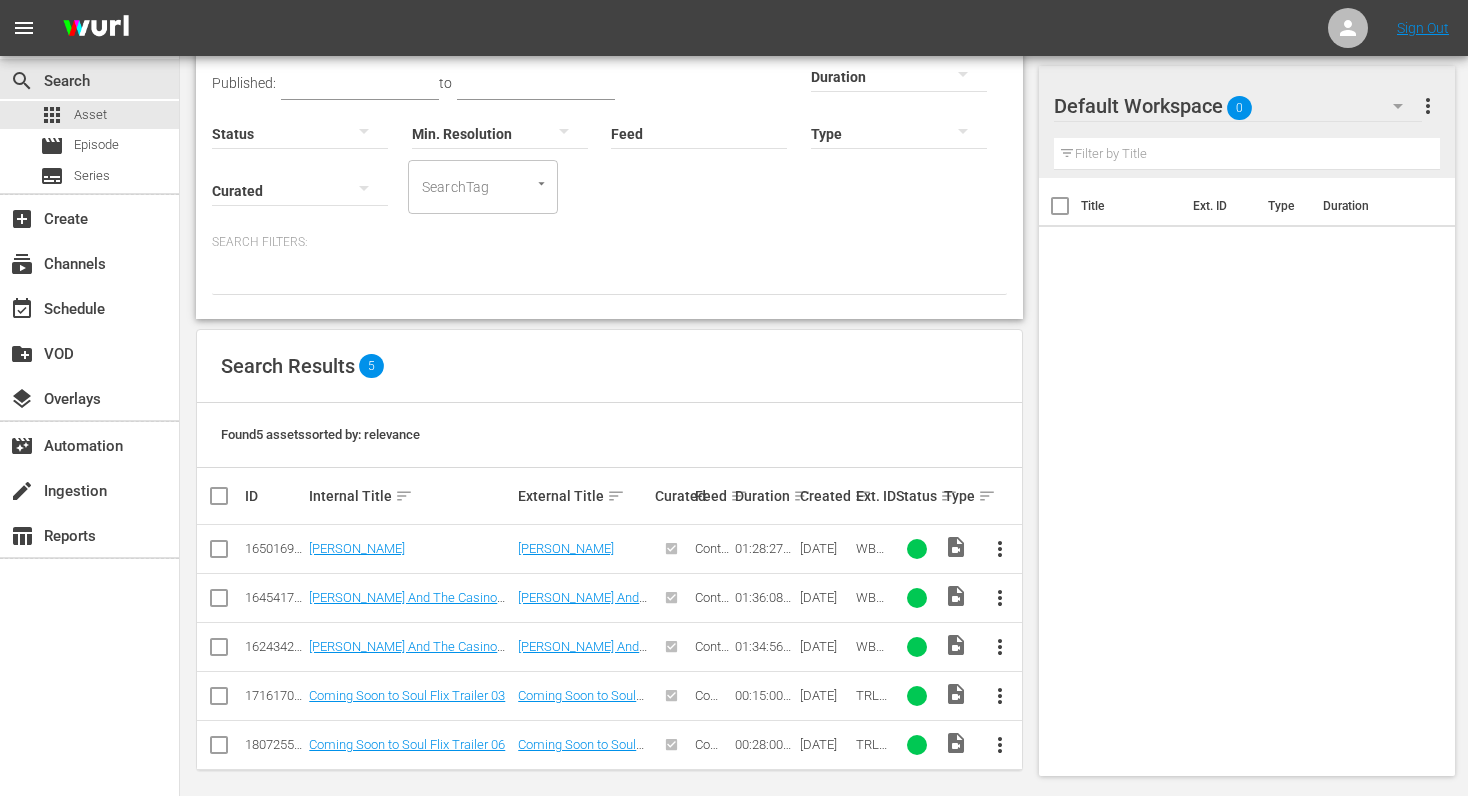 scroll, scrollTop: 168, scrollLeft: 0, axis: vertical 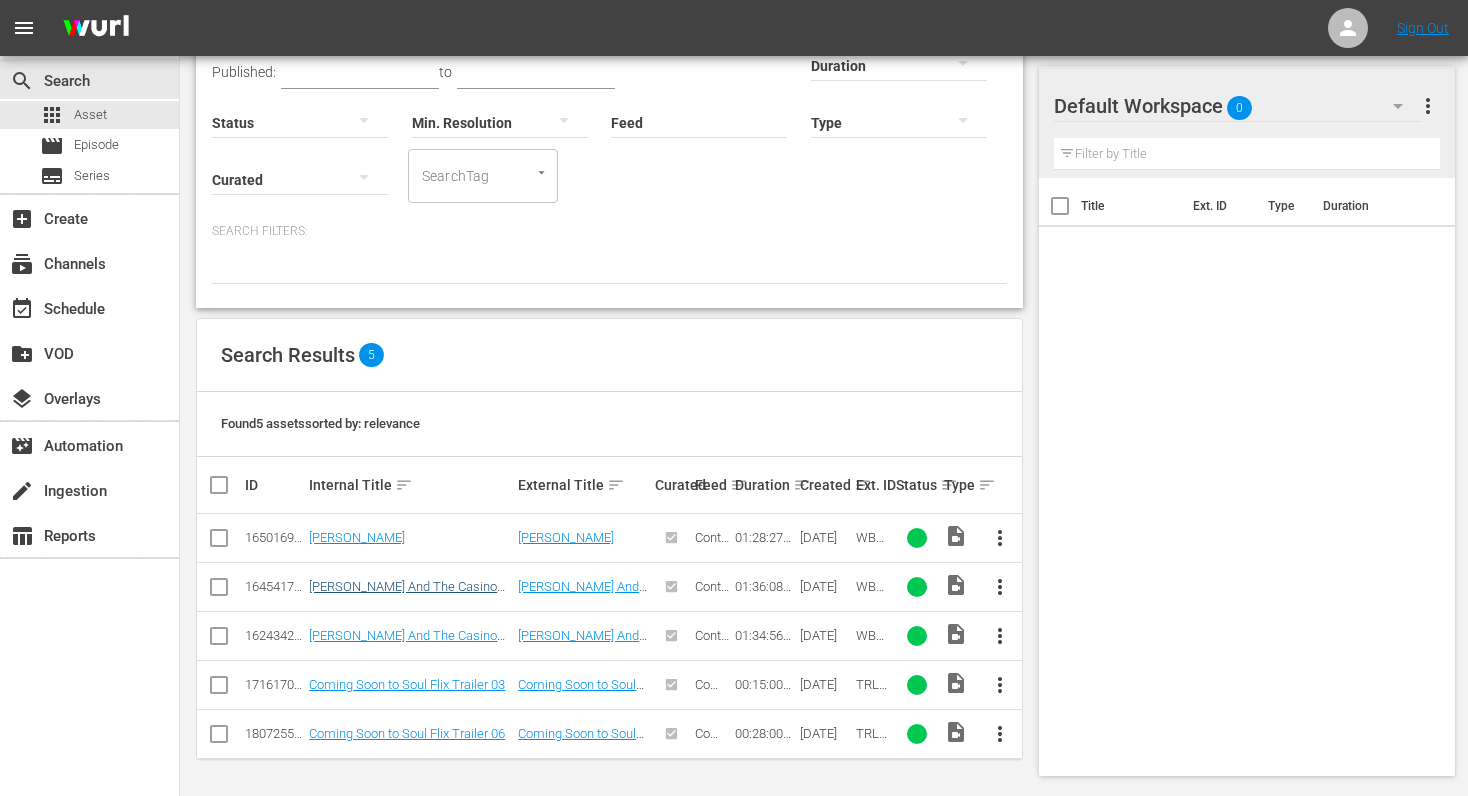 type on "[PERSON_NAME]" 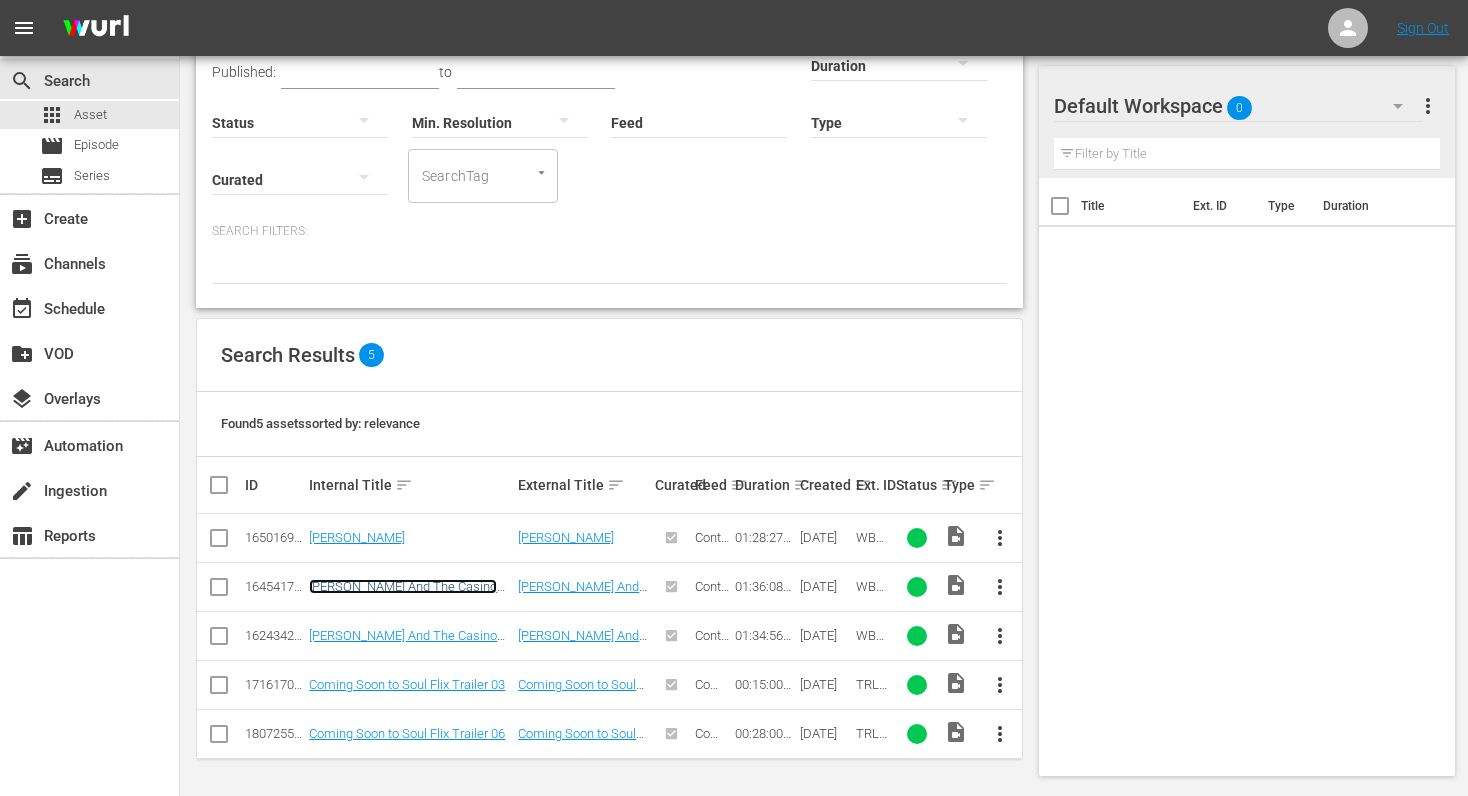 click on "[PERSON_NAME] And The Casino Of Gold" at bounding box center [403, 594] 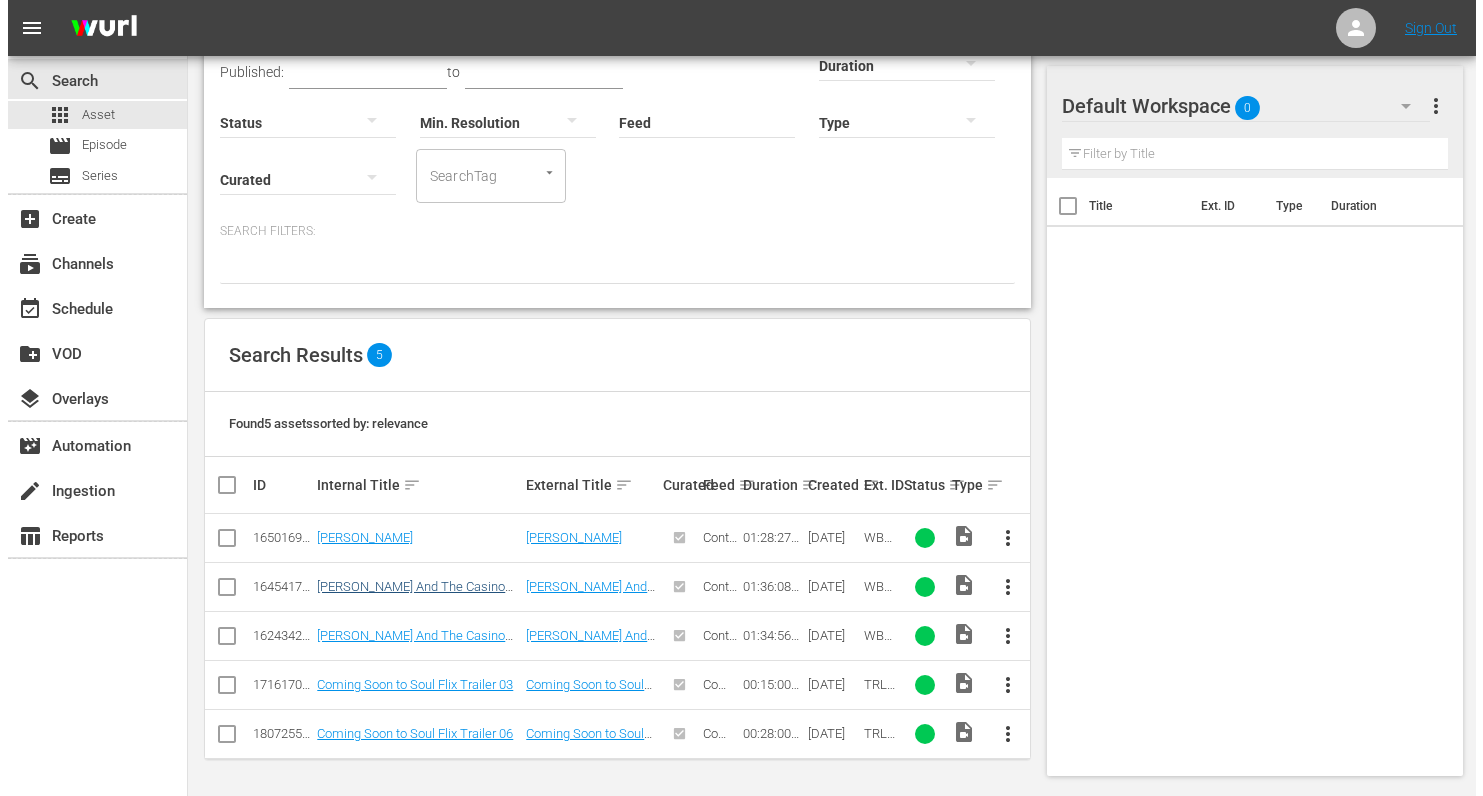 scroll, scrollTop: 0, scrollLeft: 0, axis: both 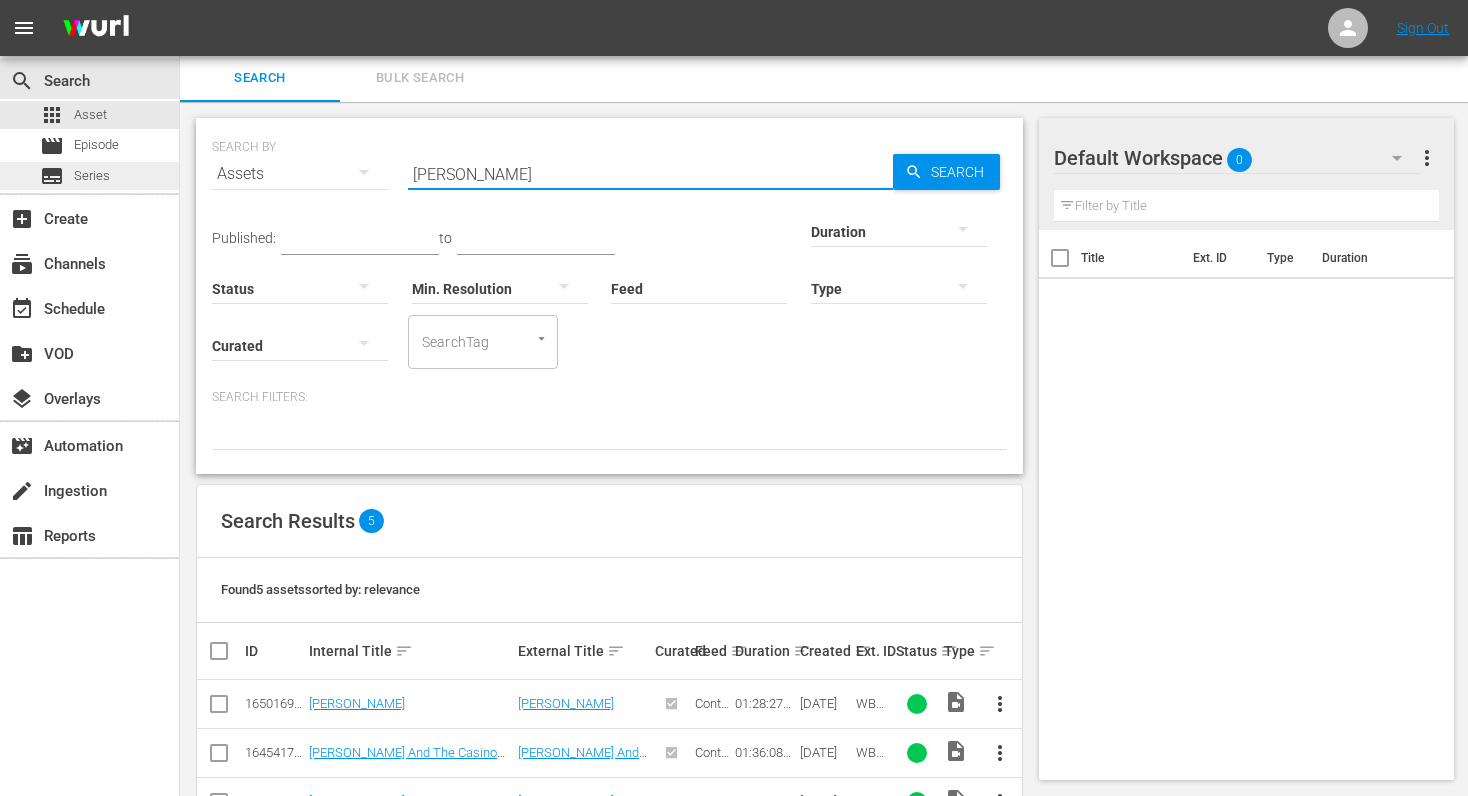 drag, startPoint x: 598, startPoint y: 179, endPoint x: 161, endPoint y: 187, distance: 437.0732 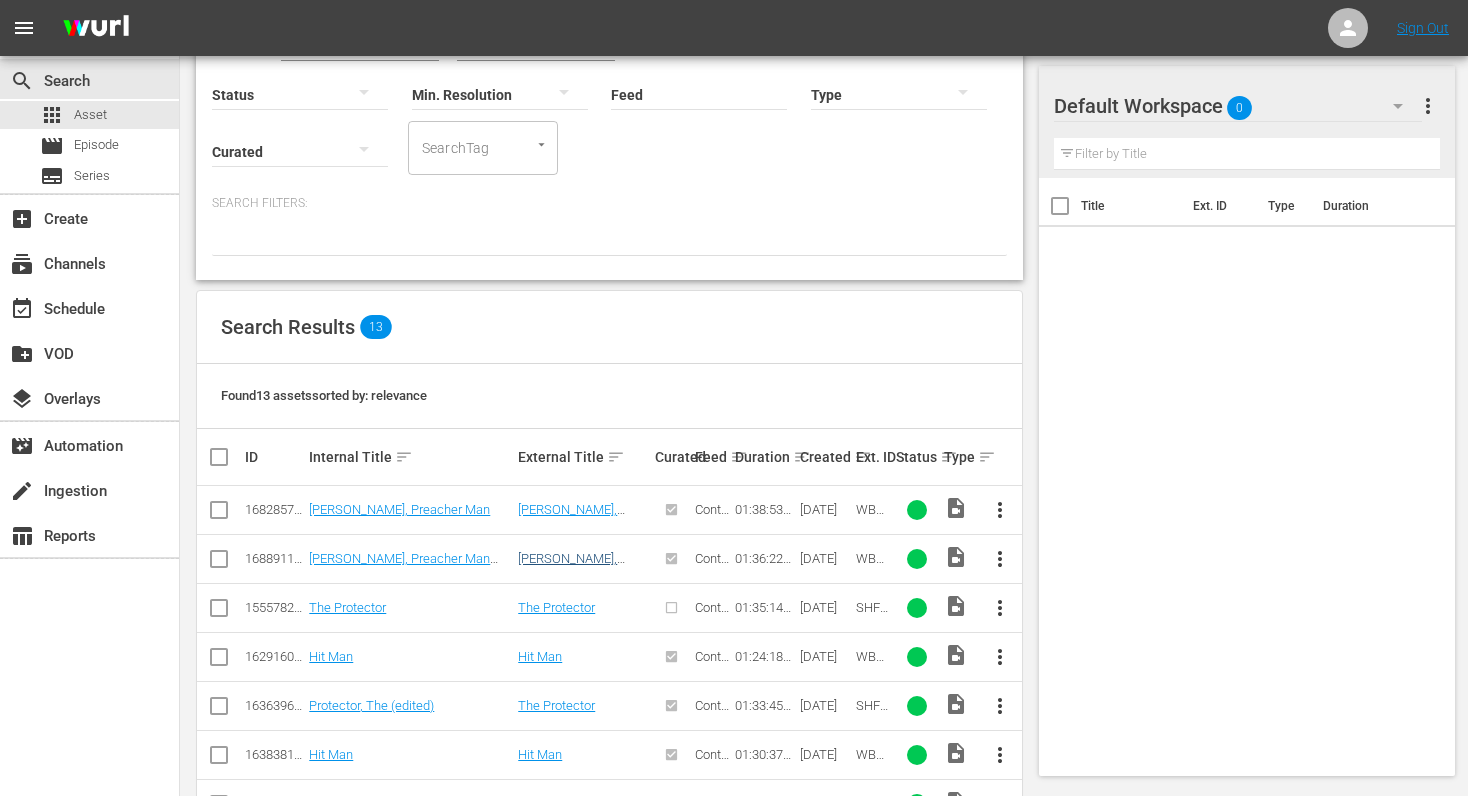 scroll, scrollTop: 202, scrollLeft: 0, axis: vertical 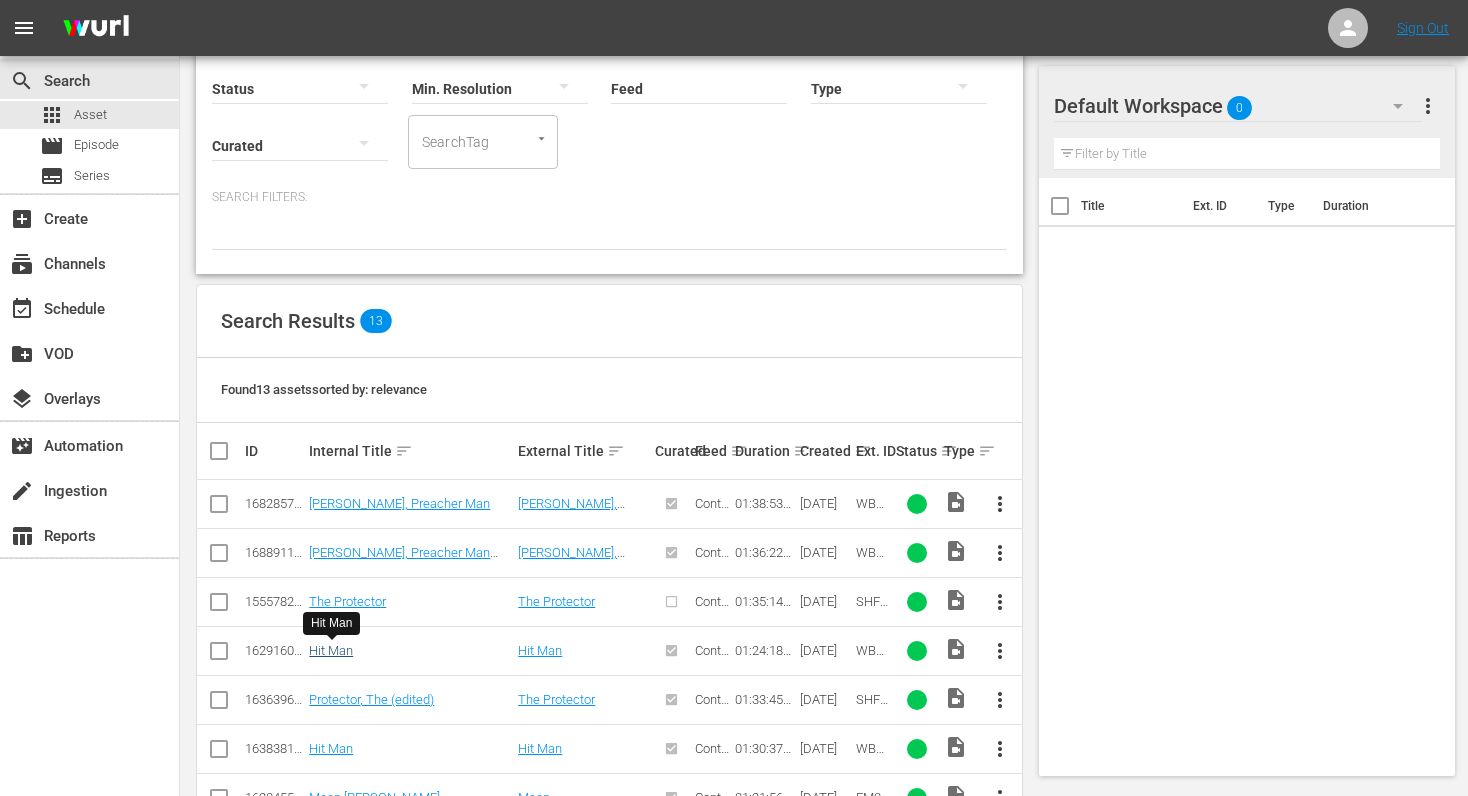 type on "hit man" 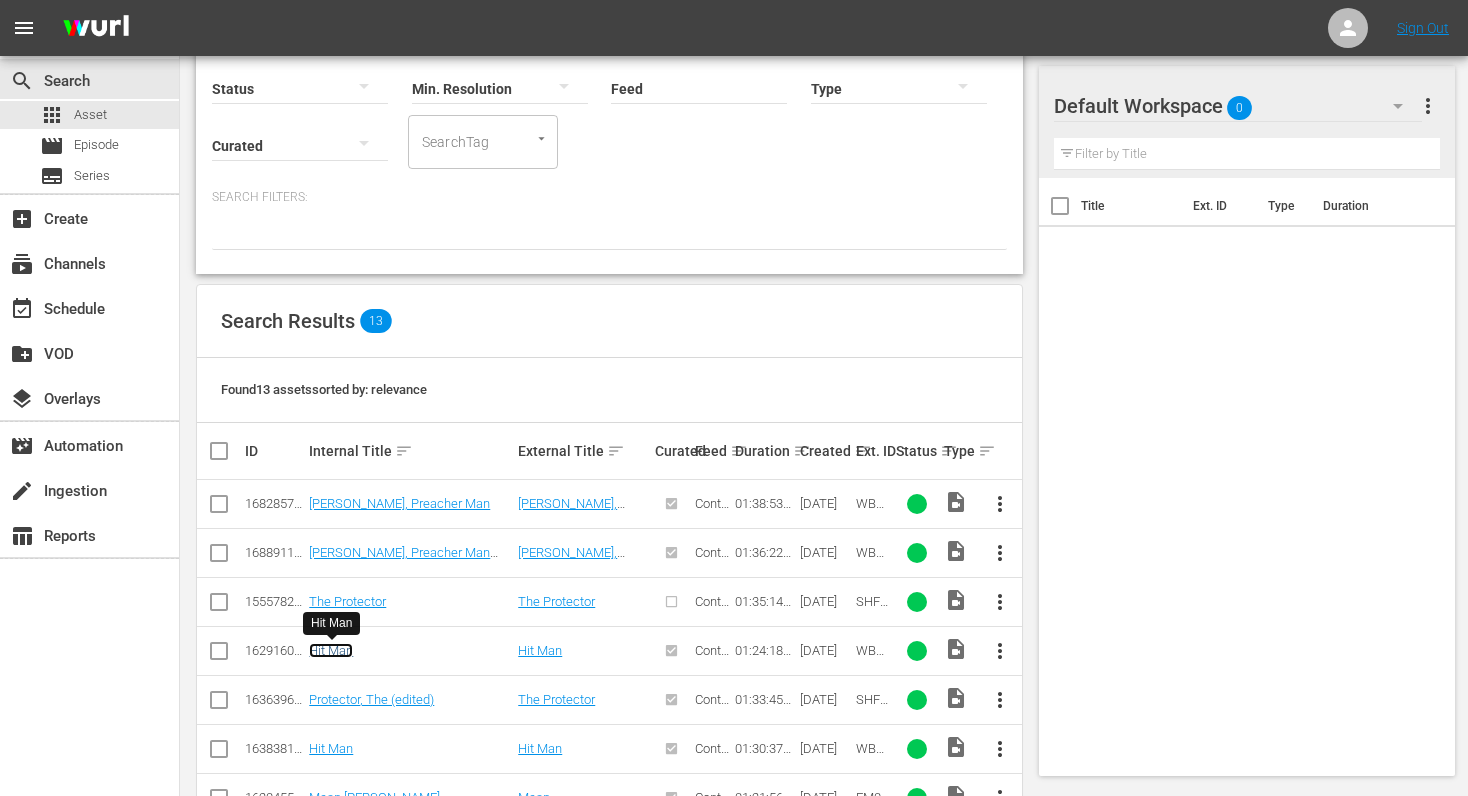 click on "Hit Man" at bounding box center [331, 650] 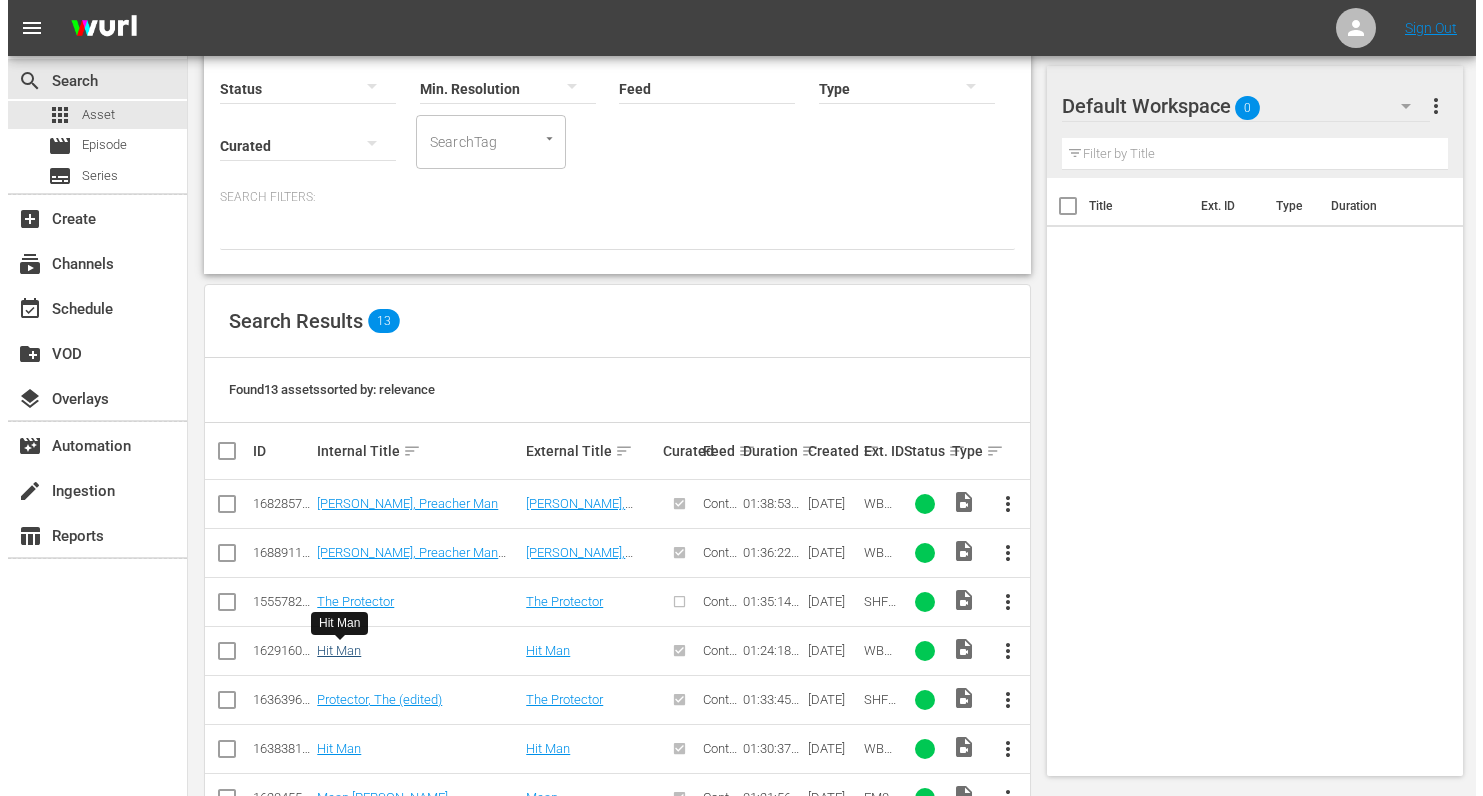scroll, scrollTop: 0, scrollLeft: 0, axis: both 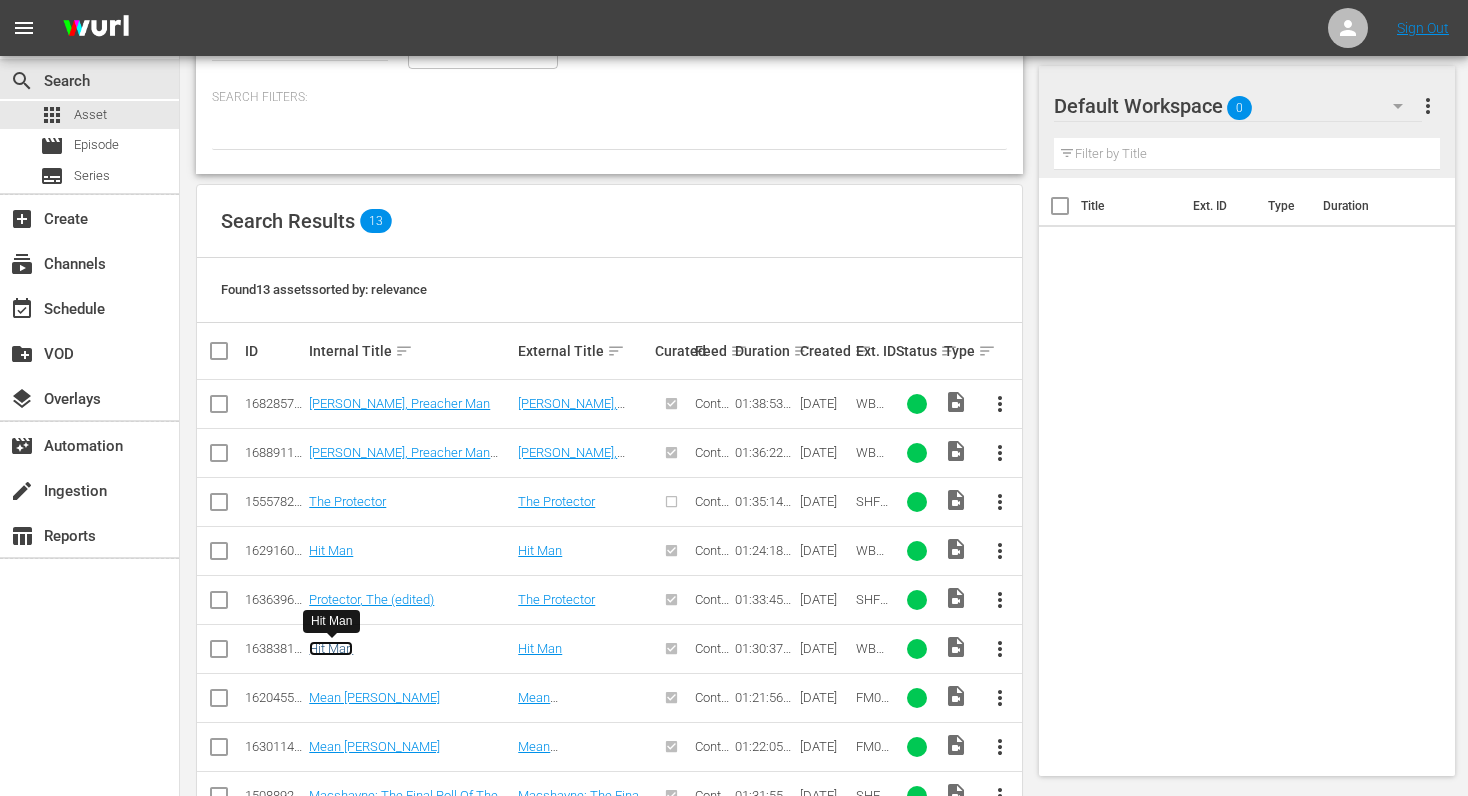 click on "Hit Man" at bounding box center (331, 648) 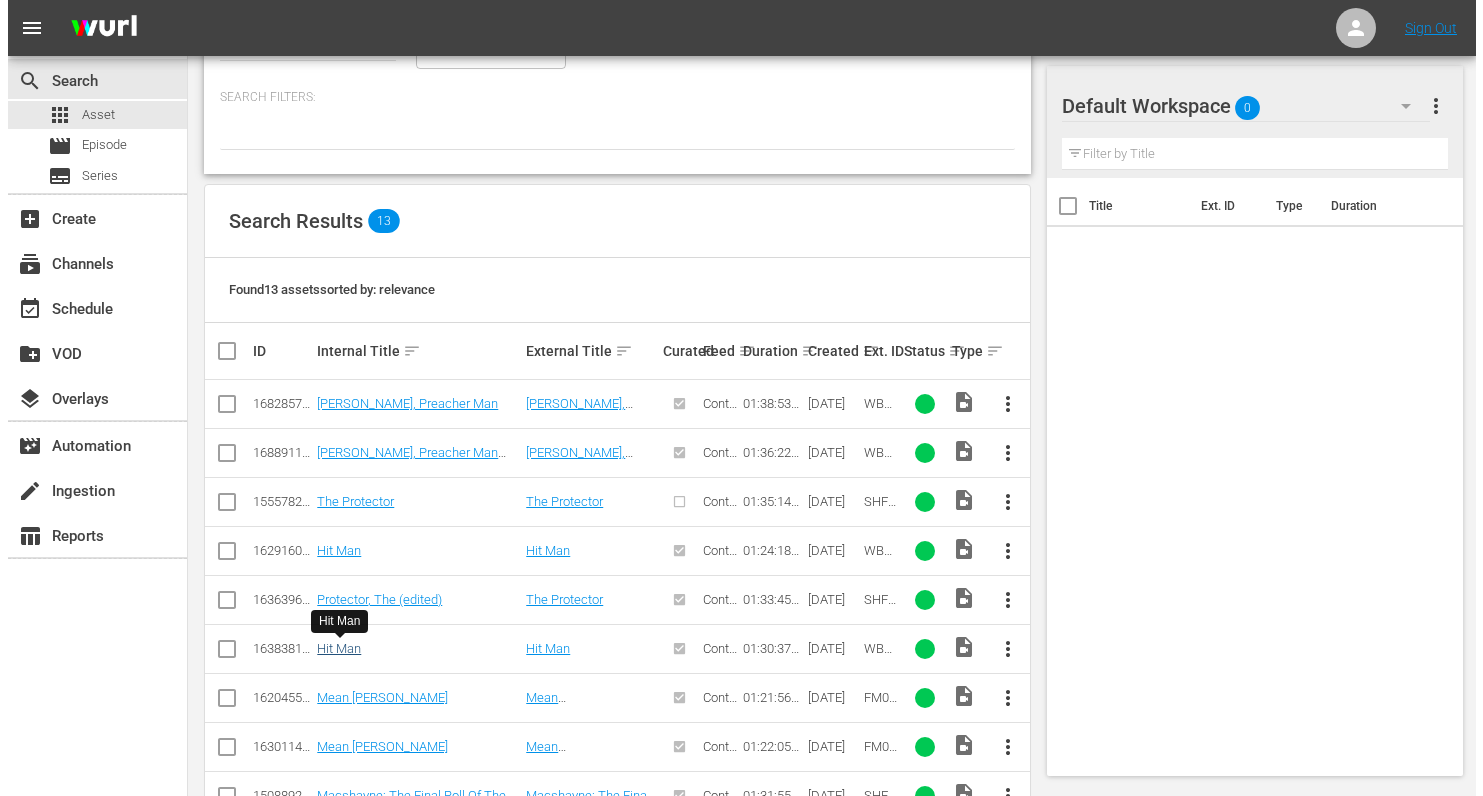 scroll, scrollTop: 0, scrollLeft: 0, axis: both 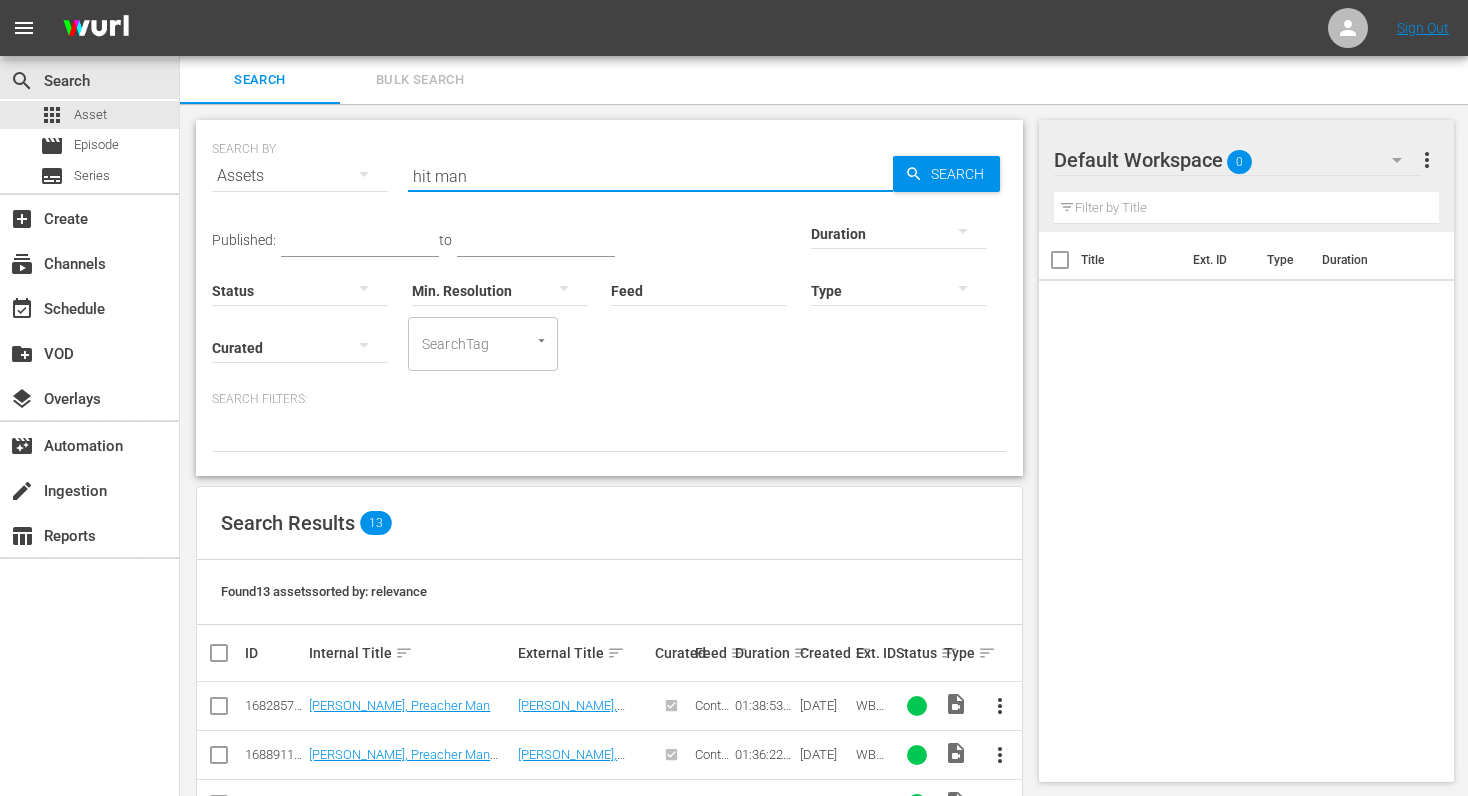 drag, startPoint x: 476, startPoint y: 178, endPoint x: 265, endPoint y: 157, distance: 212.04245 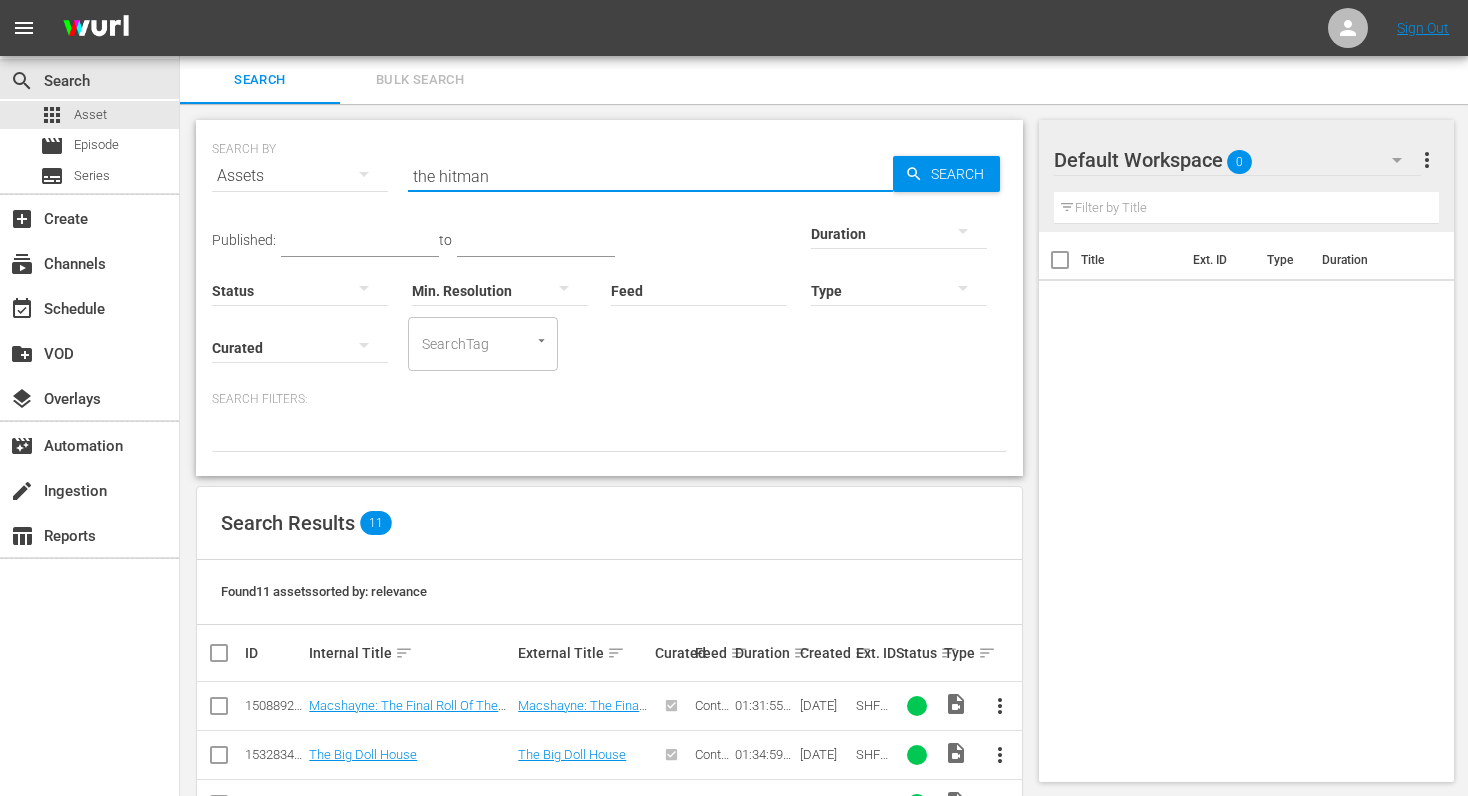 type on "the hitman" 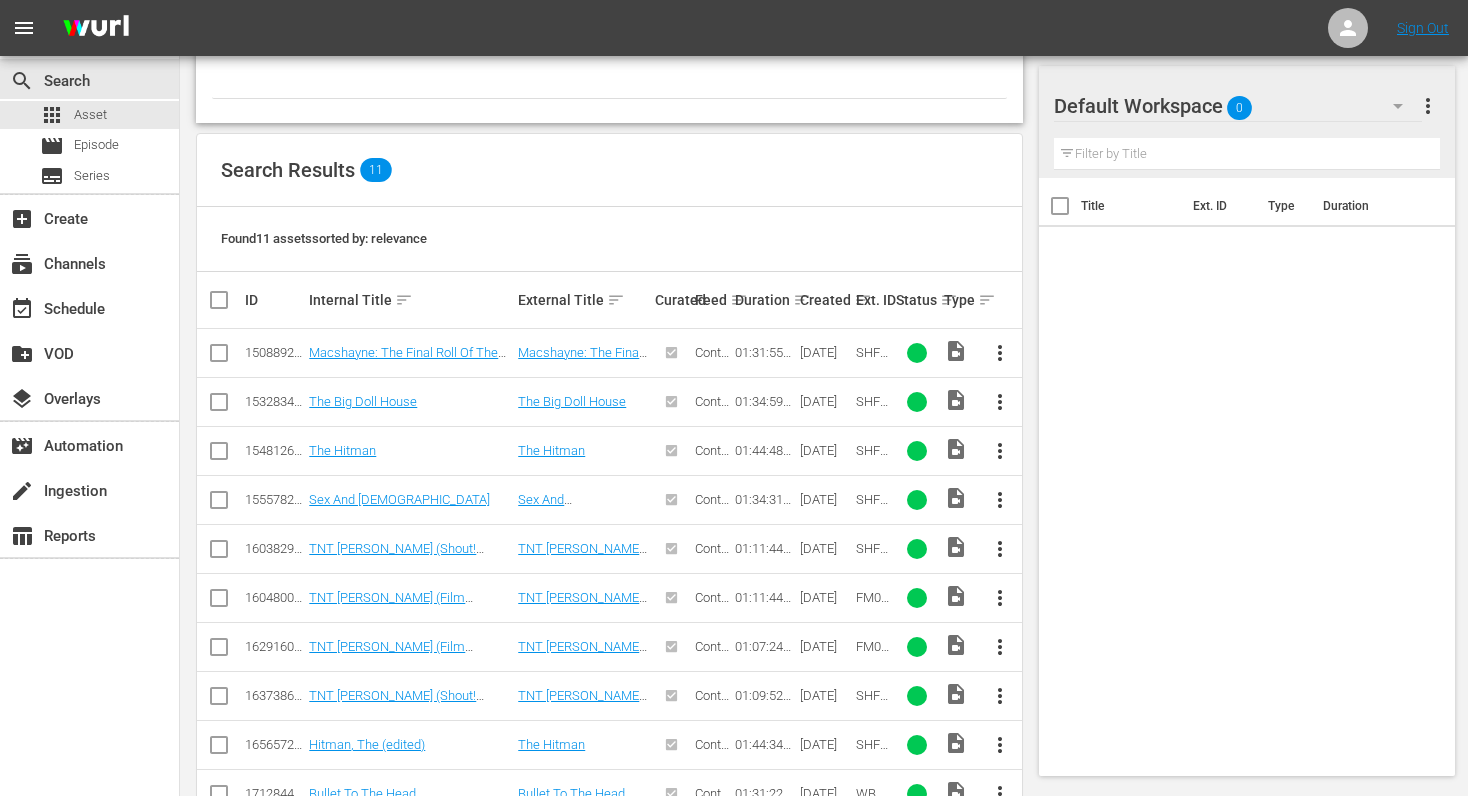 scroll, scrollTop: 462, scrollLeft: 0, axis: vertical 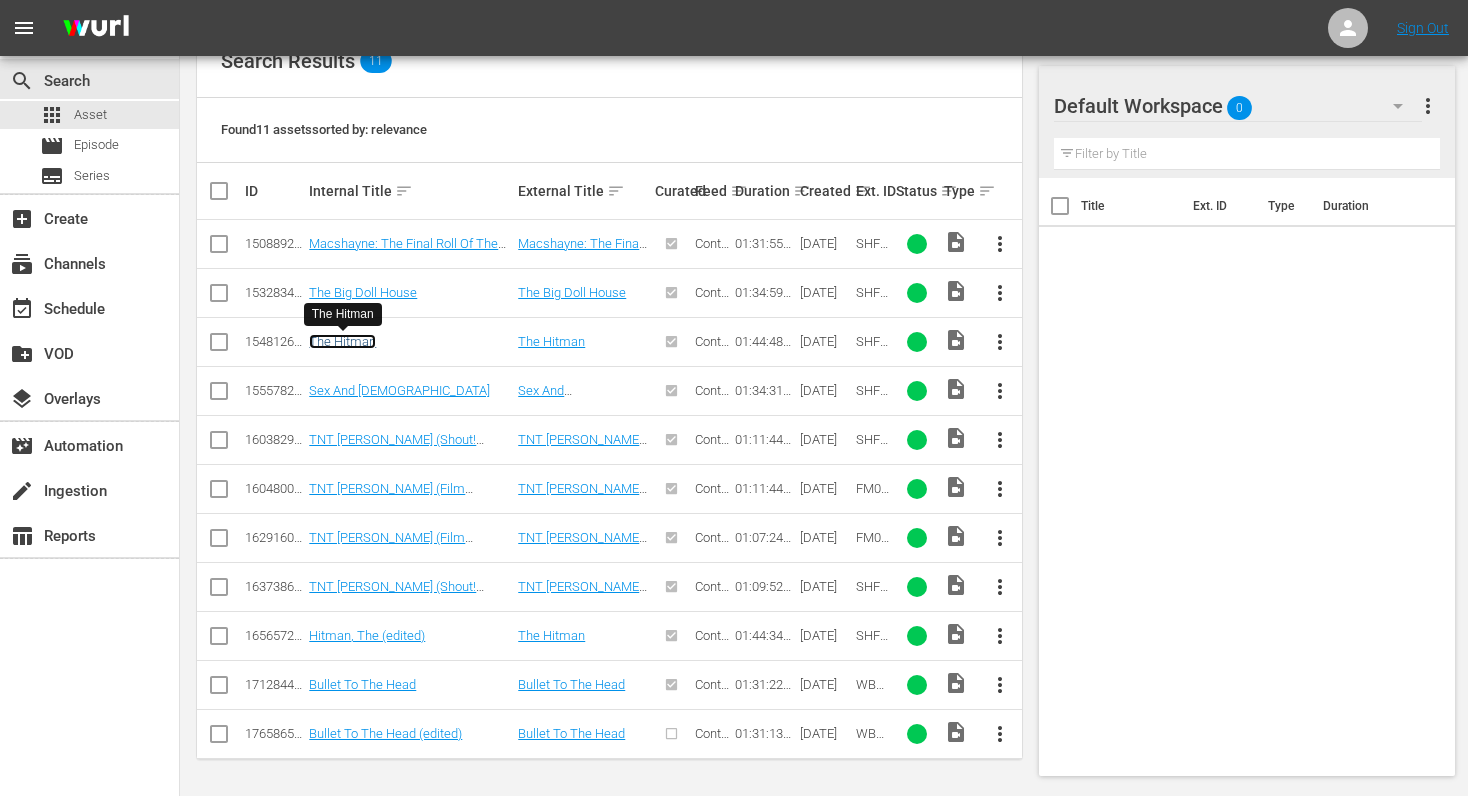click on "The Hitman" at bounding box center [342, 341] 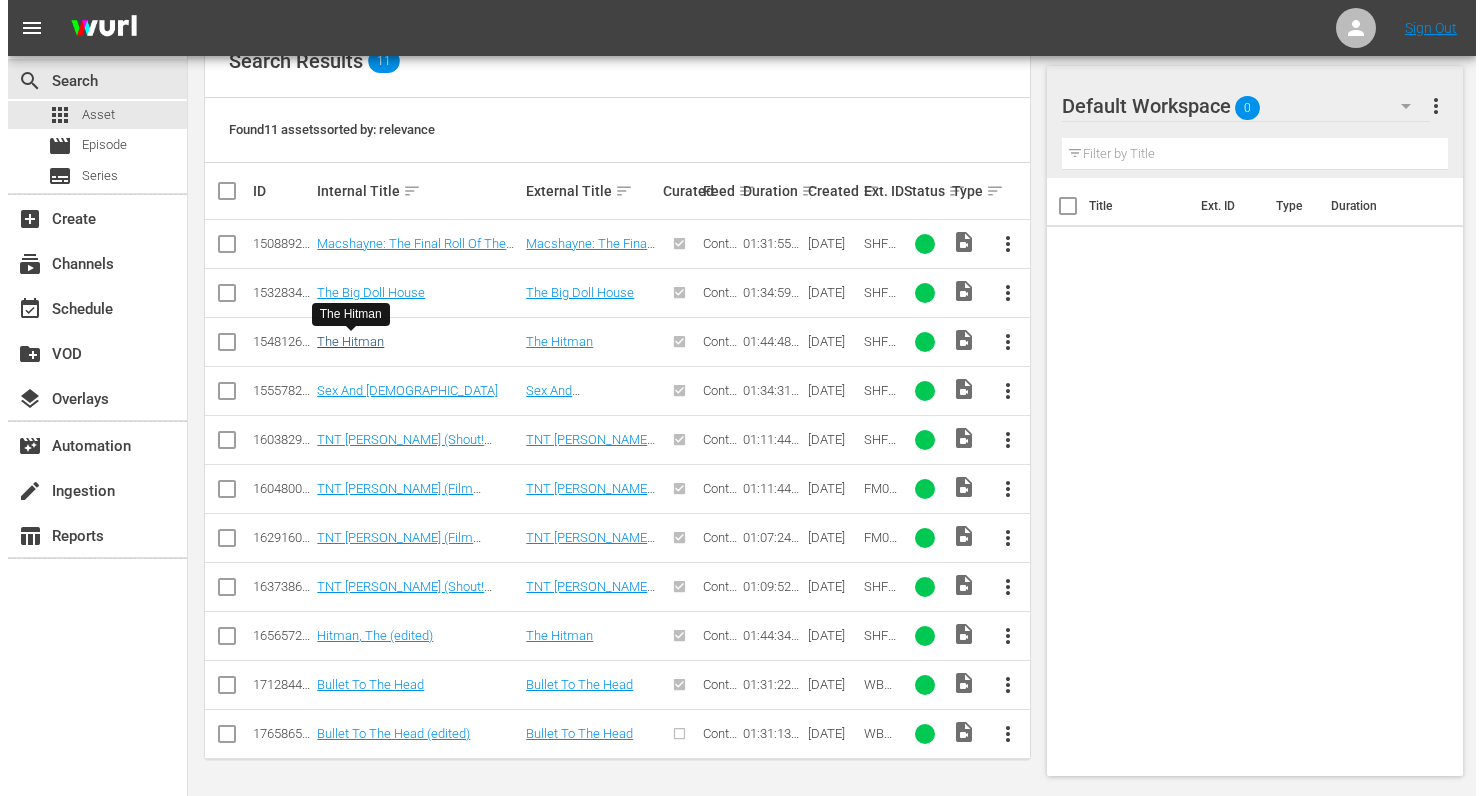 scroll, scrollTop: 0, scrollLeft: 0, axis: both 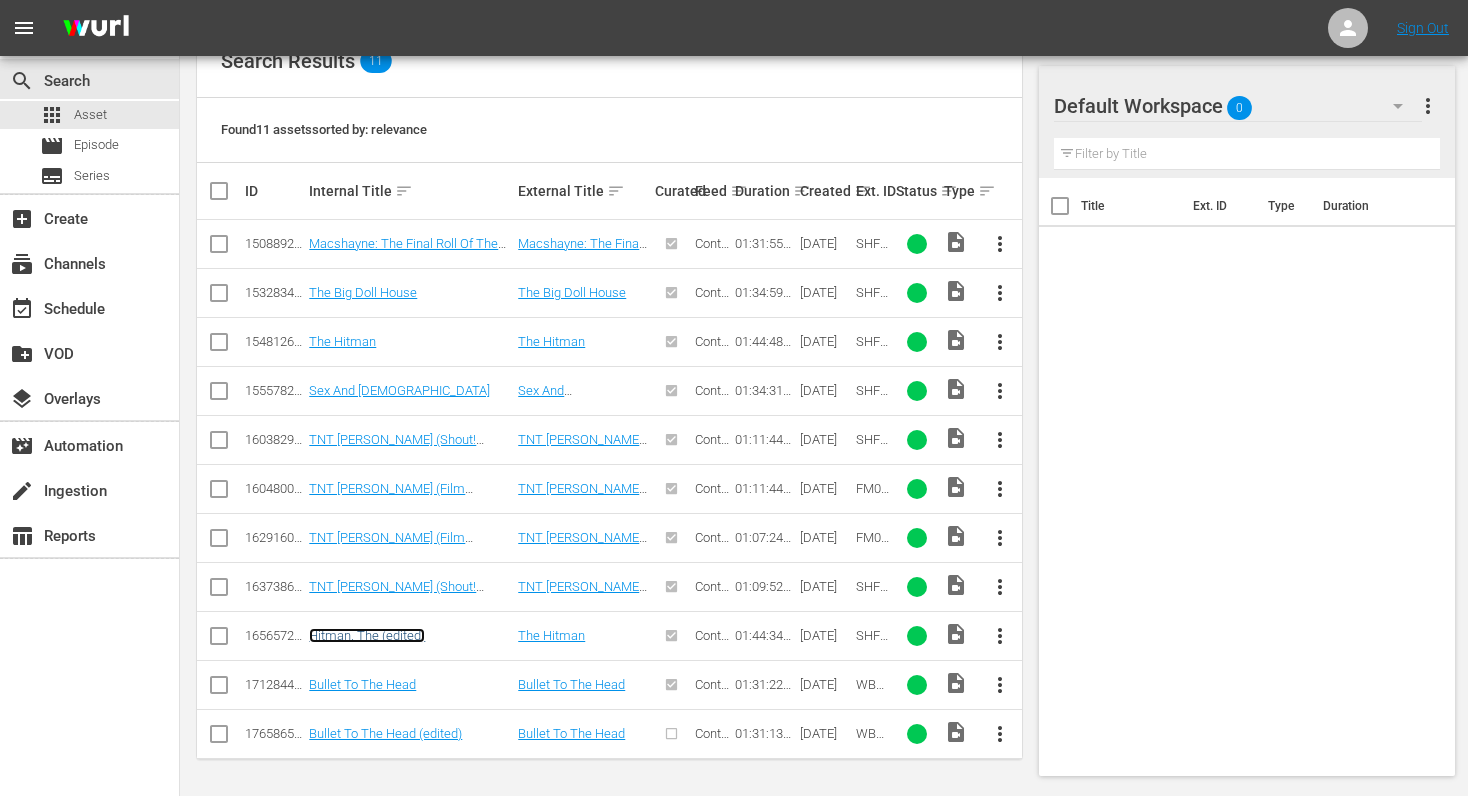 click on "Hitman, The (edited)" at bounding box center [367, 635] 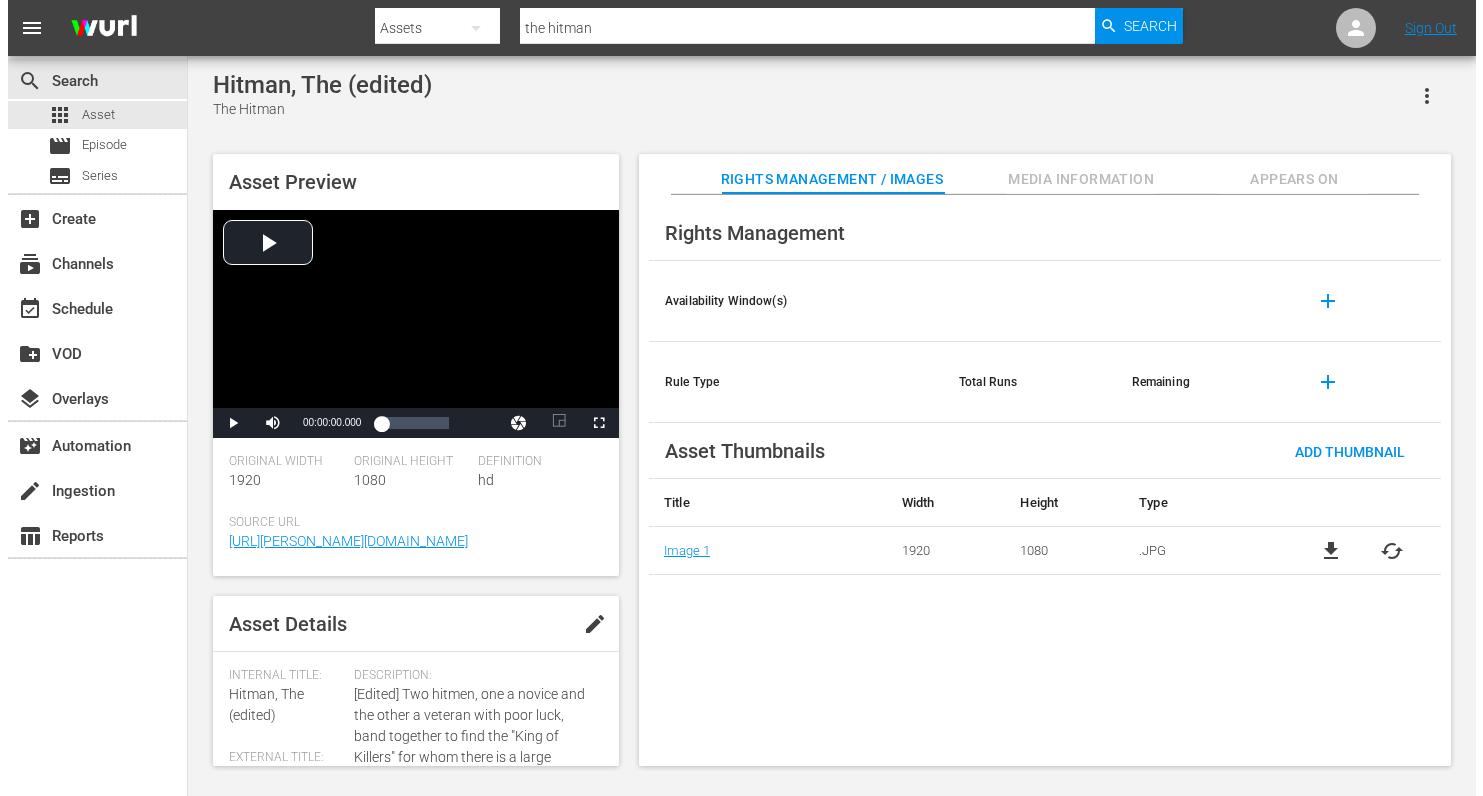 scroll, scrollTop: 0, scrollLeft: 0, axis: both 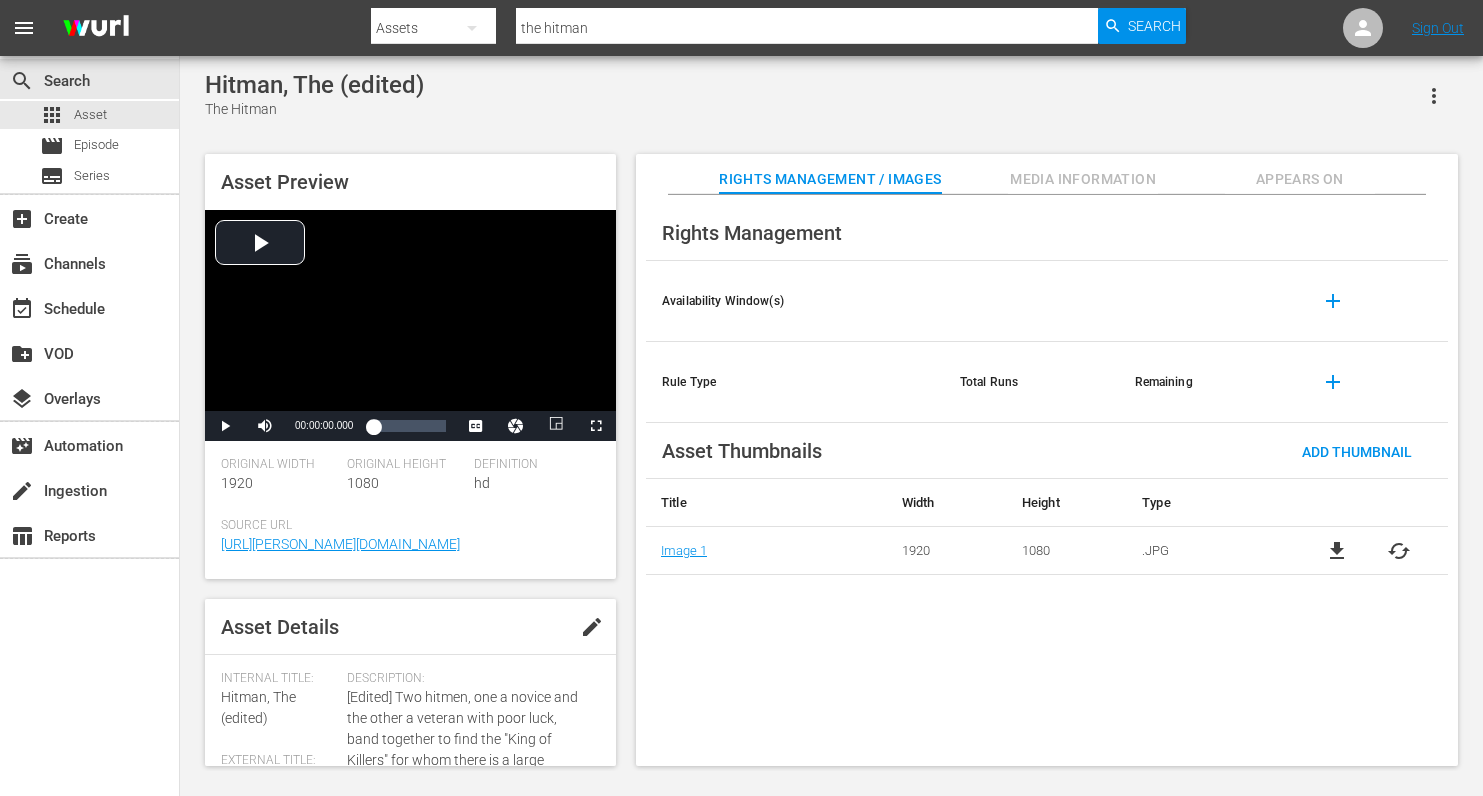click on "cached" at bounding box center (1399, 551) 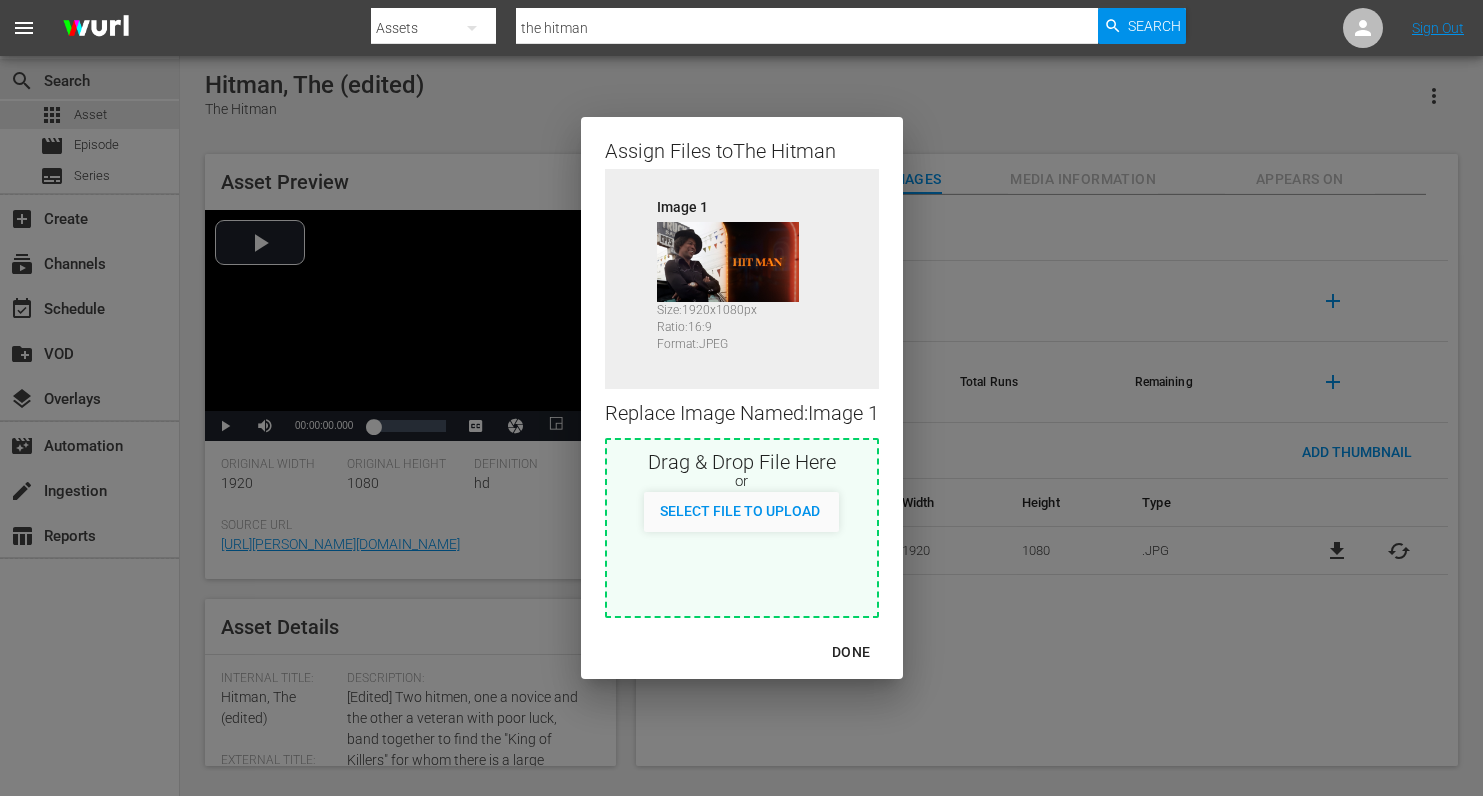 scroll, scrollTop: 0, scrollLeft: 0, axis: both 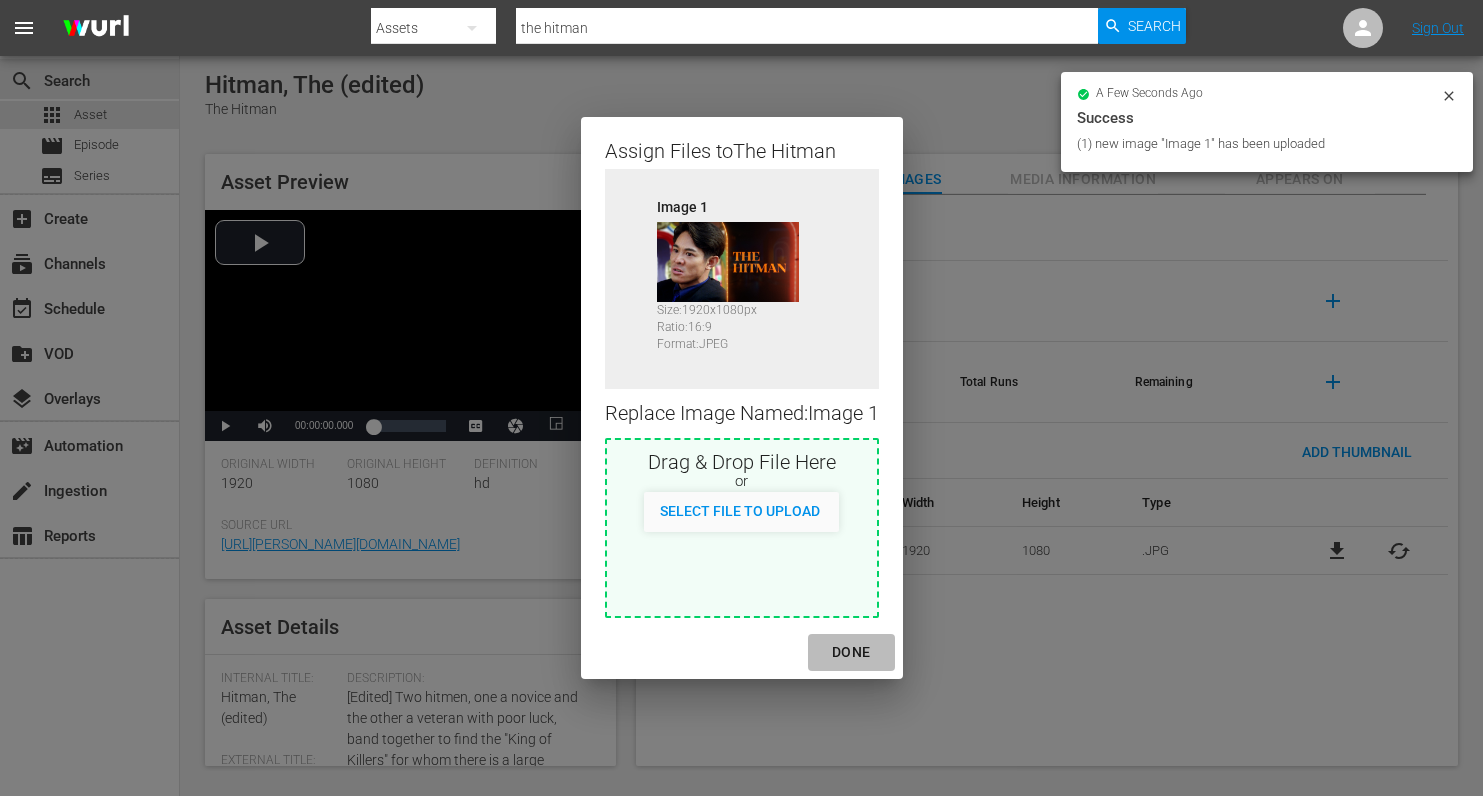 click on "DONE" at bounding box center (851, 652) 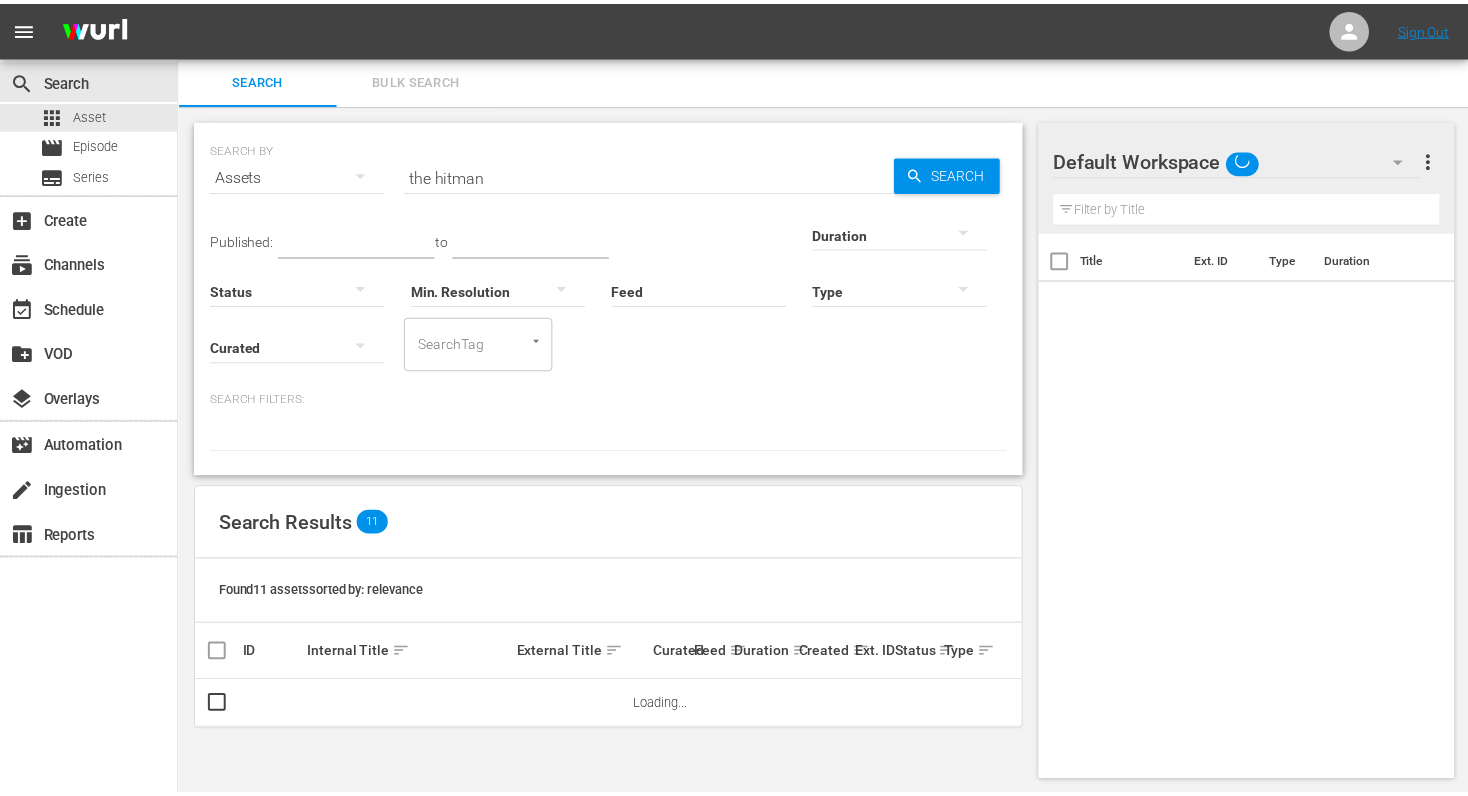scroll, scrollTop: 2, scrollLeft: 0, axis: vertical 